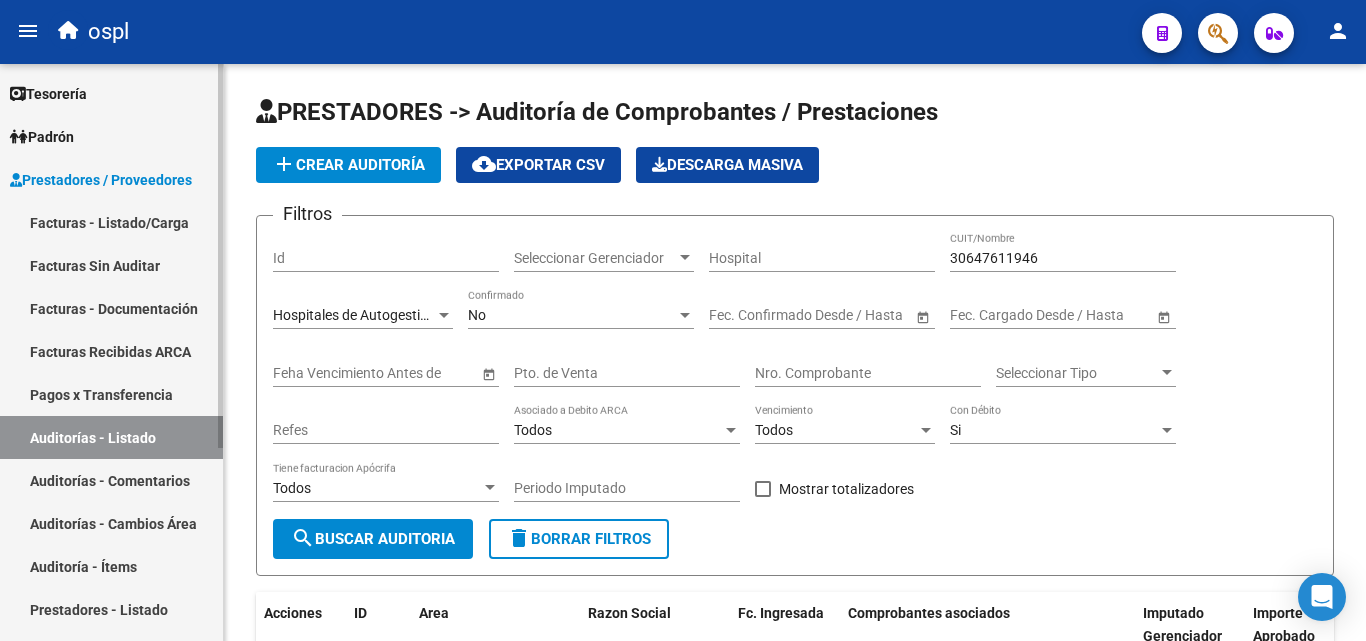 scroll, scrollTop: 0, scrollLeft: 0, axis: both 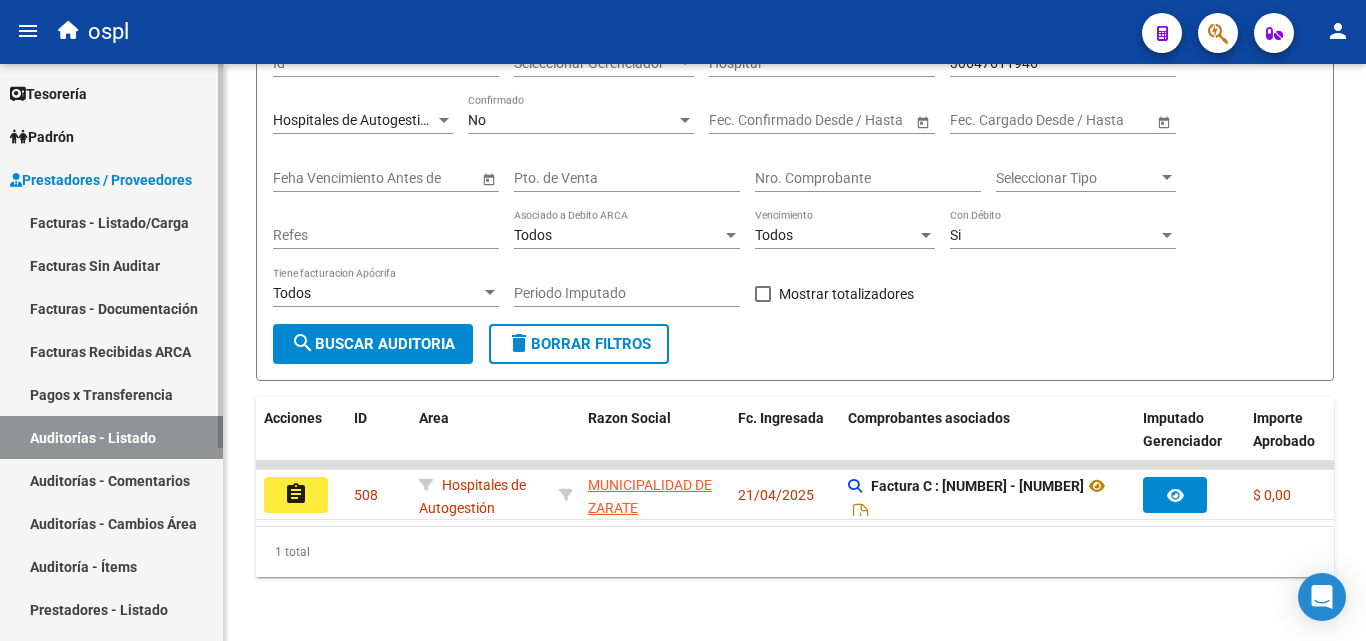 click on "Pagos x Transferencia" at bounding box center (111, 394) 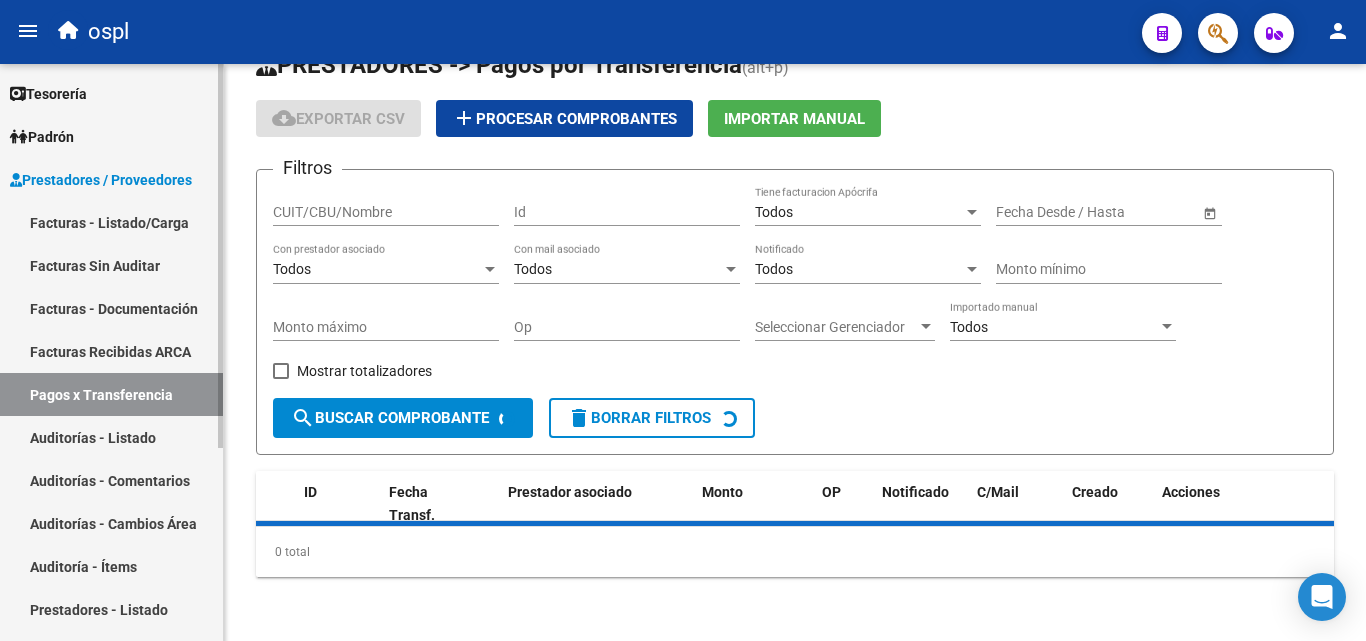 scroll, scrollTop: 0, scrollLeft: 0, axis: both 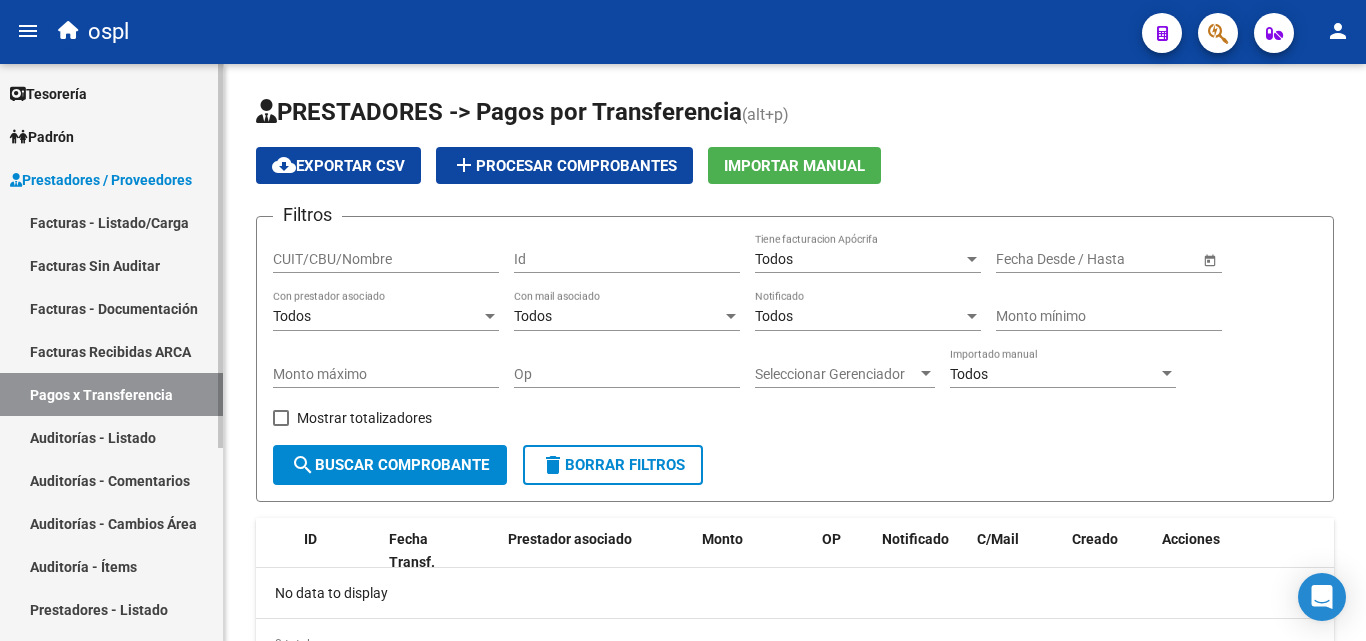 click on "Auditorías - Listado" at bounding box center (111, 437) 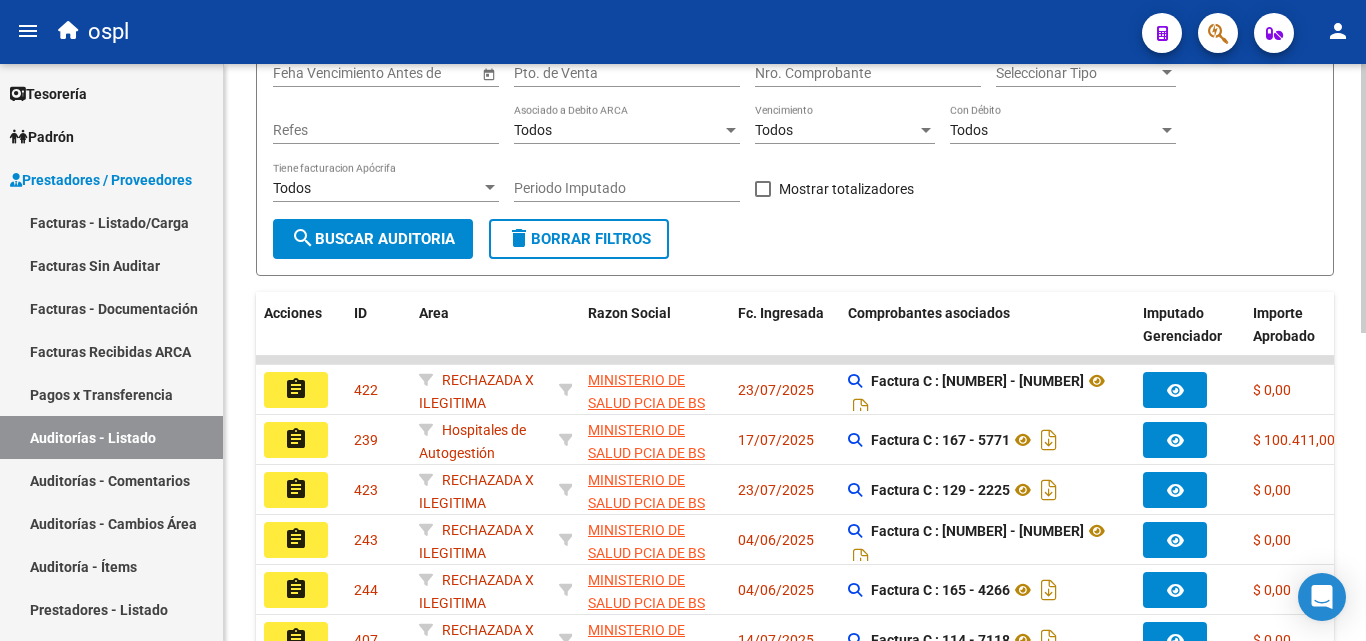 scroll, scrollTop: 200, scrollLeft: 0, axis: vertical 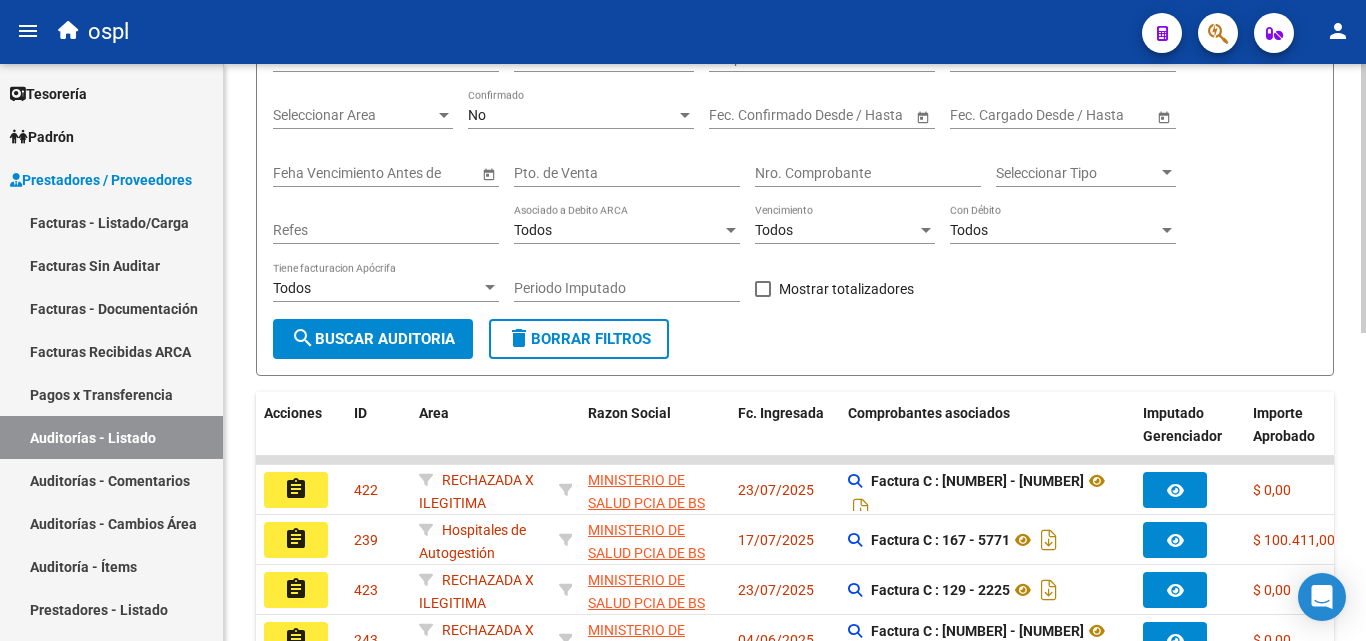 click on "Nro. Comprobante" 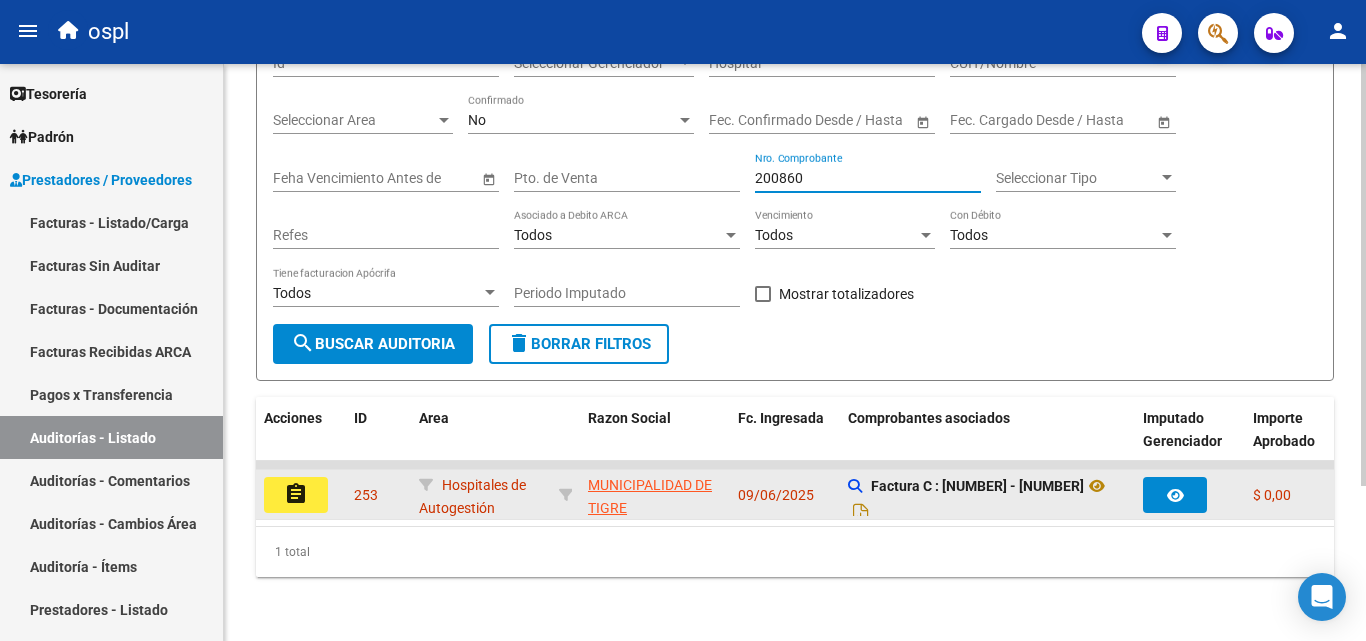 type on "200860" 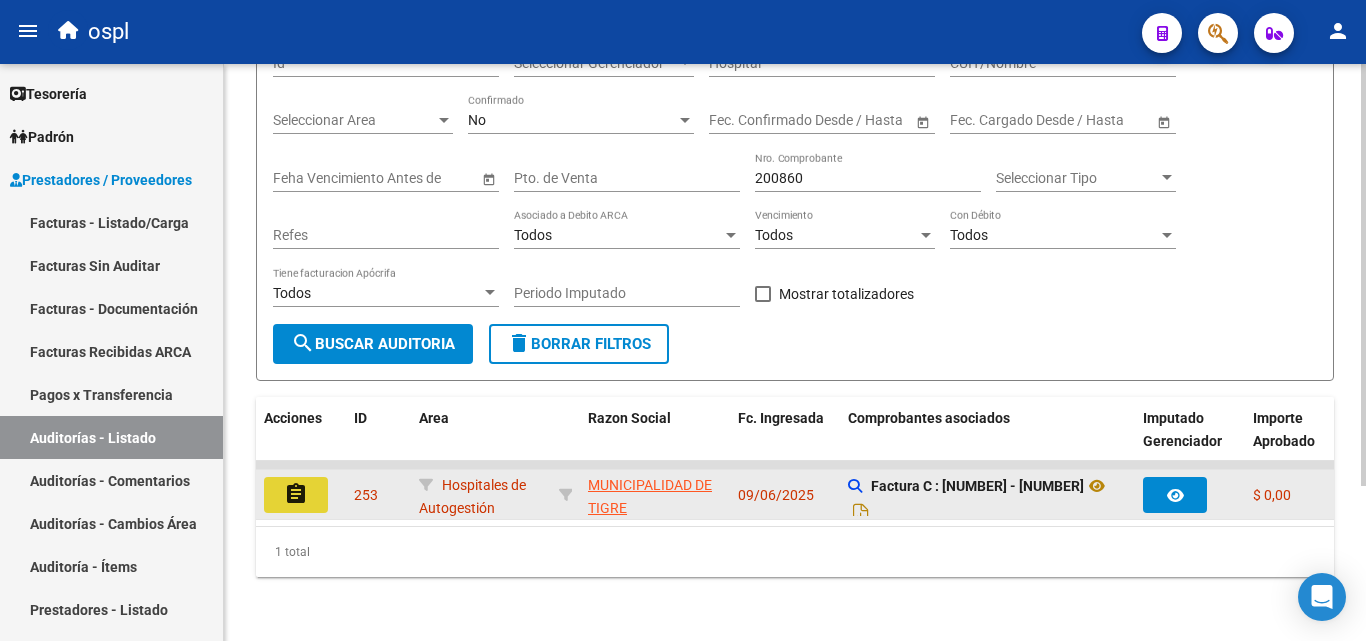click on "assignment" 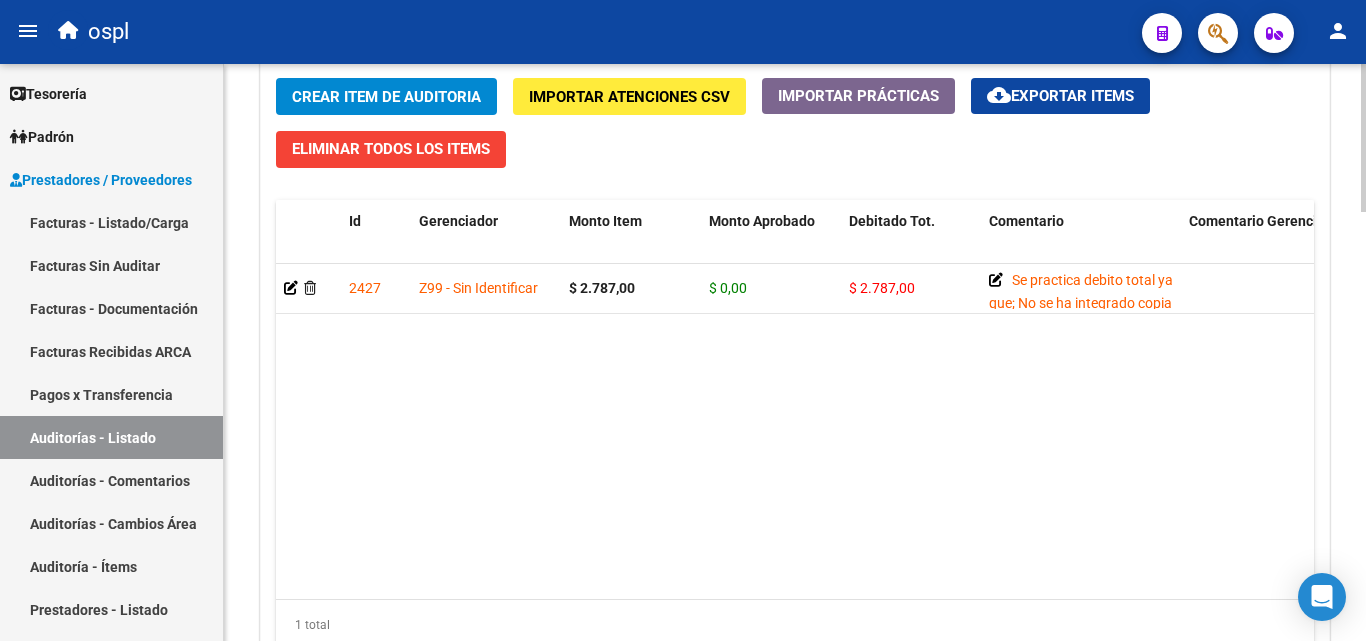 scroll, scrollTop: 1500, scrollLeft: 0, axis: vertical 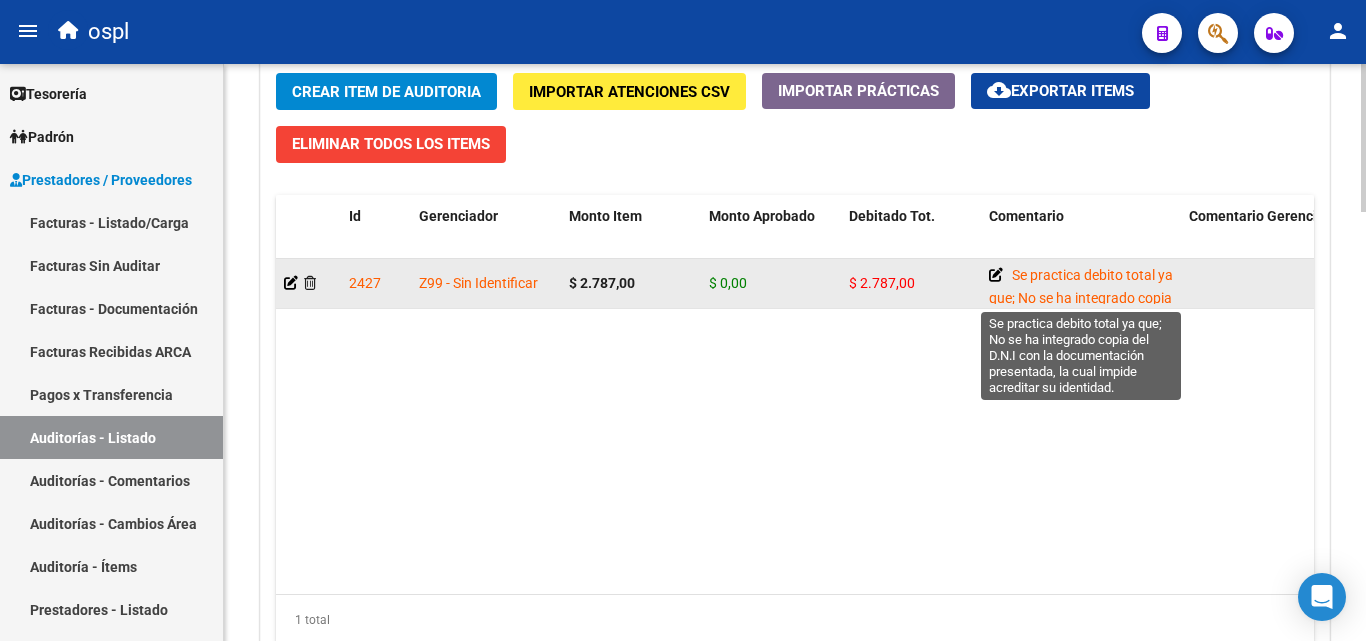 click 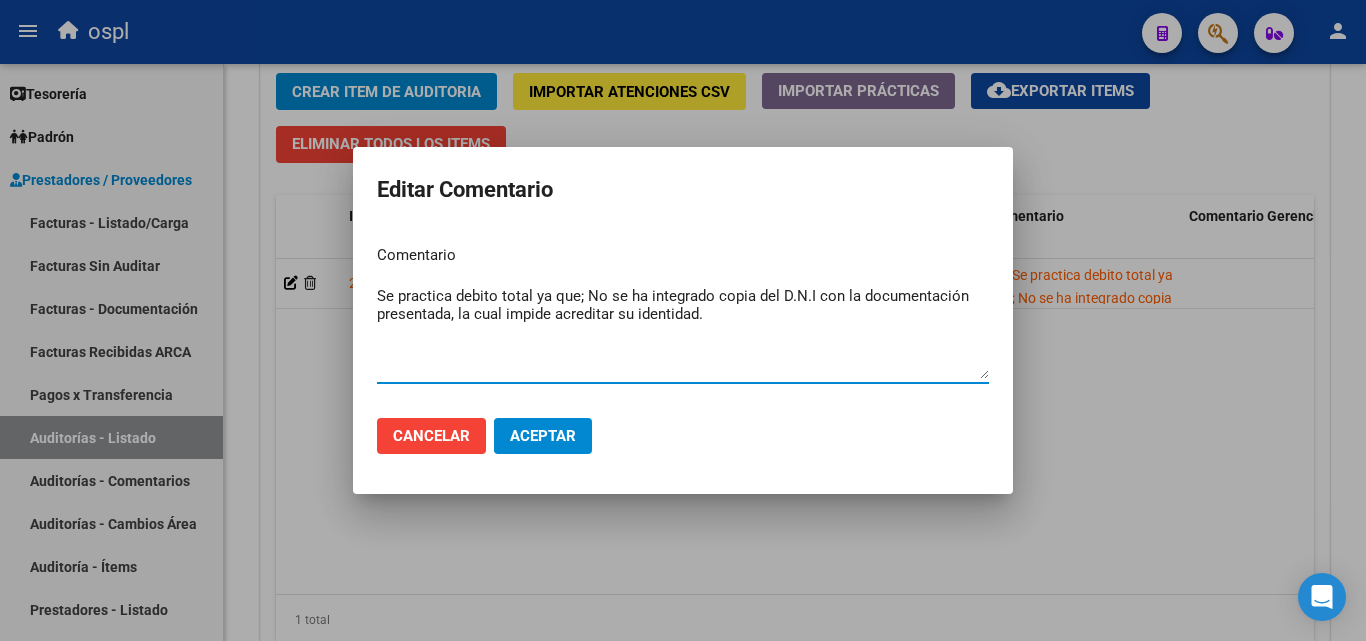 drag, startPoint x: 575, startPoint y: 294, endPoint x: 361, endPoint y: 304, distance: 214.23352 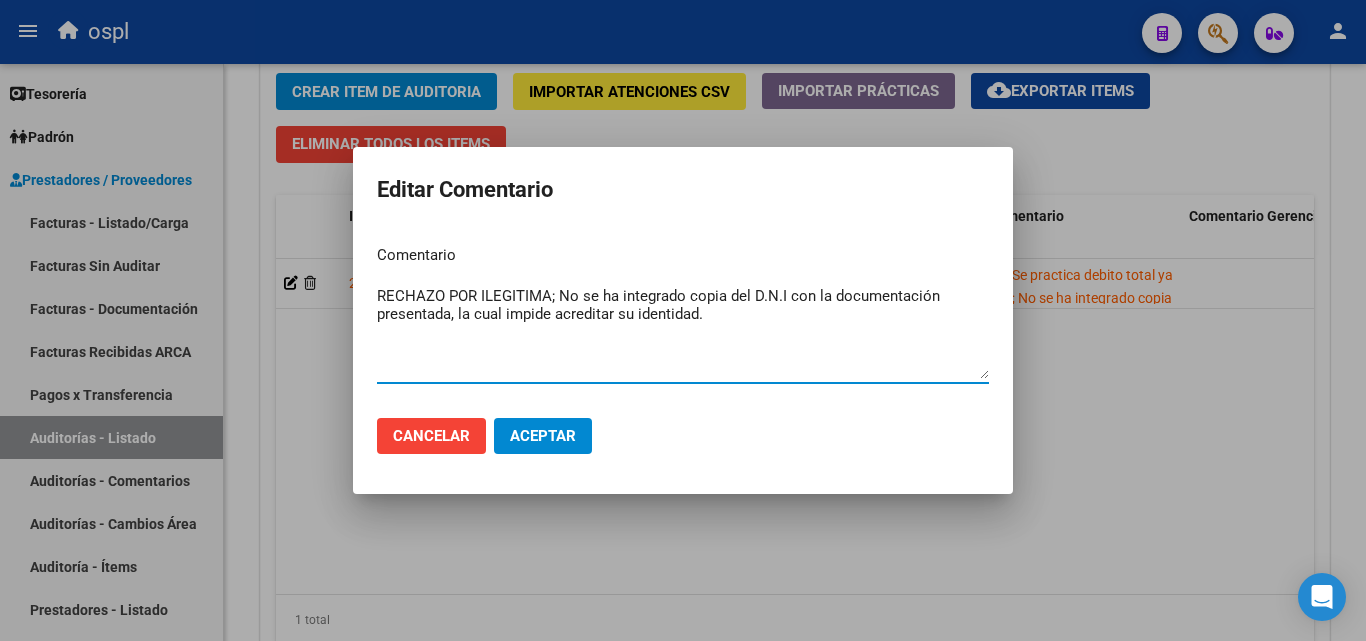type on "RECHAZO POR ILEGITIMA; No se ha integrado copia del D.N.I con la documentación presentada, la cual impide acreditar su identidad." 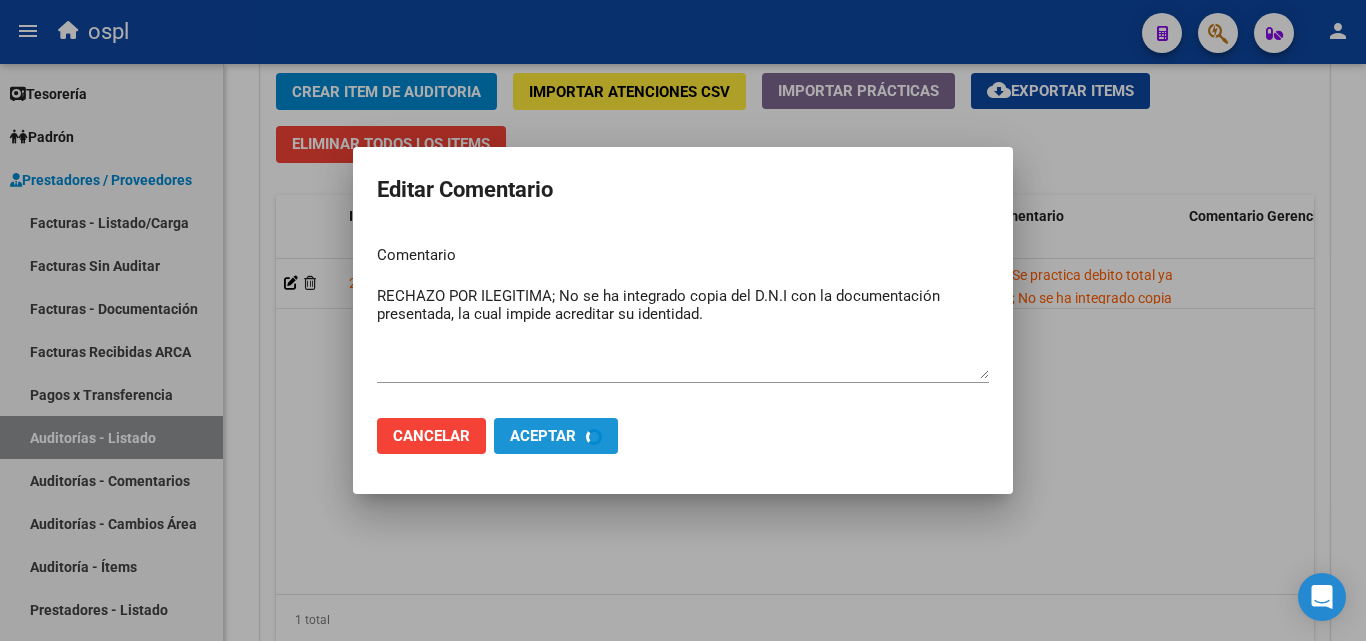 type 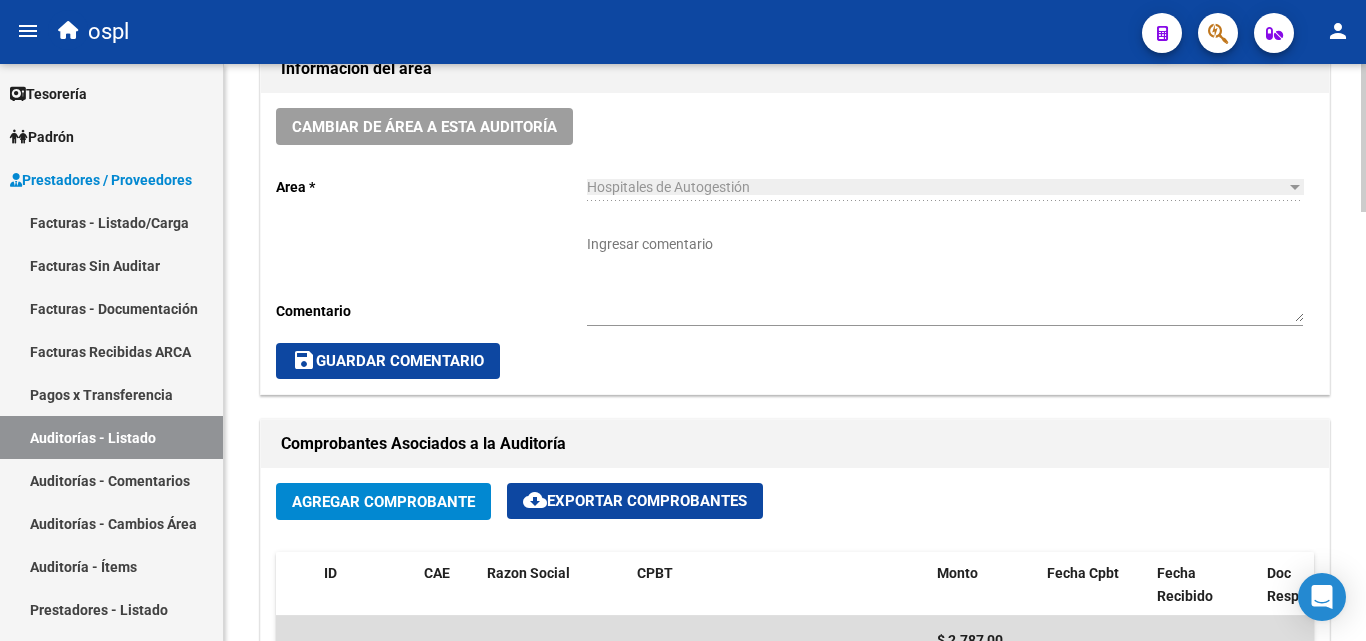 scroll, scrollTop: 600, scrollLeft: 0, axis: vertical 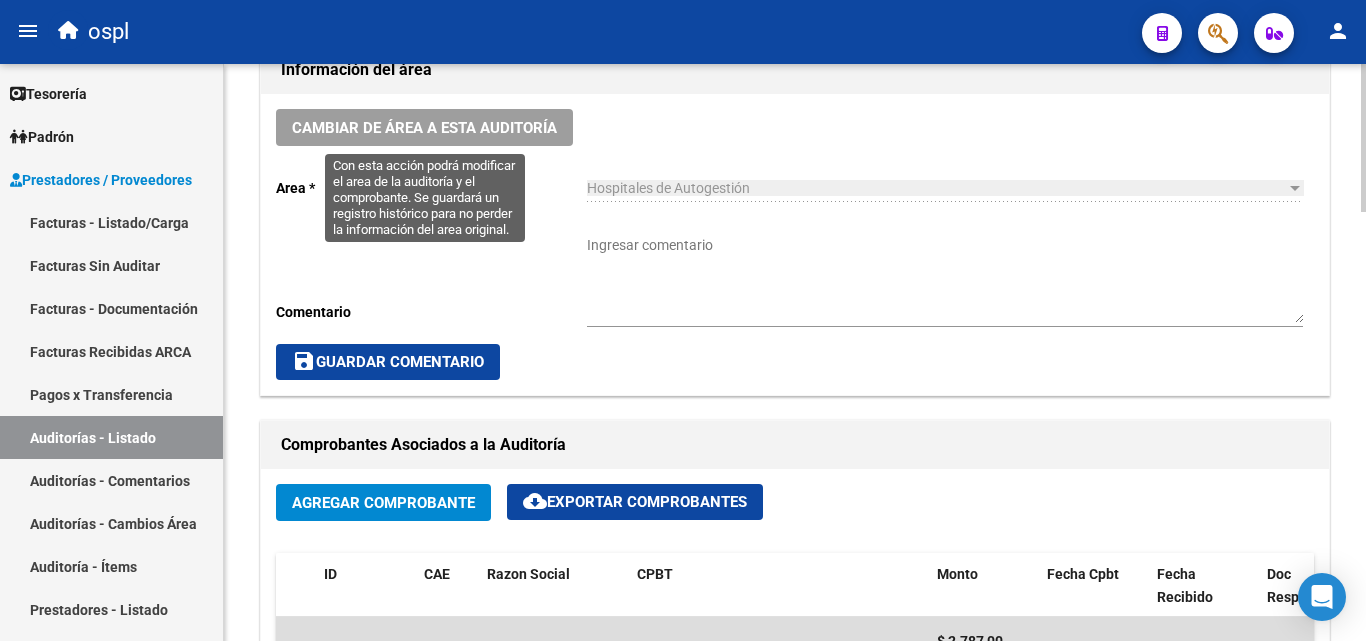 click on "Cambiar de área a esta auditoría" 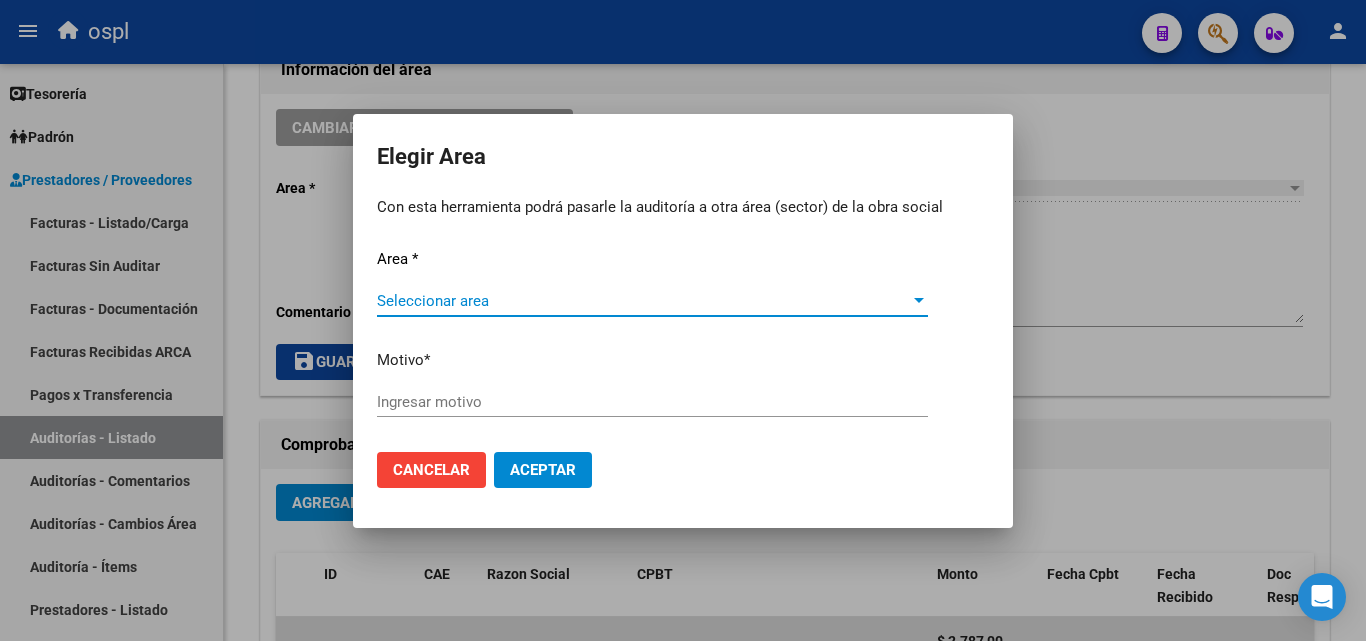click on "Seleccionar area" at bounding box center [643, 301] 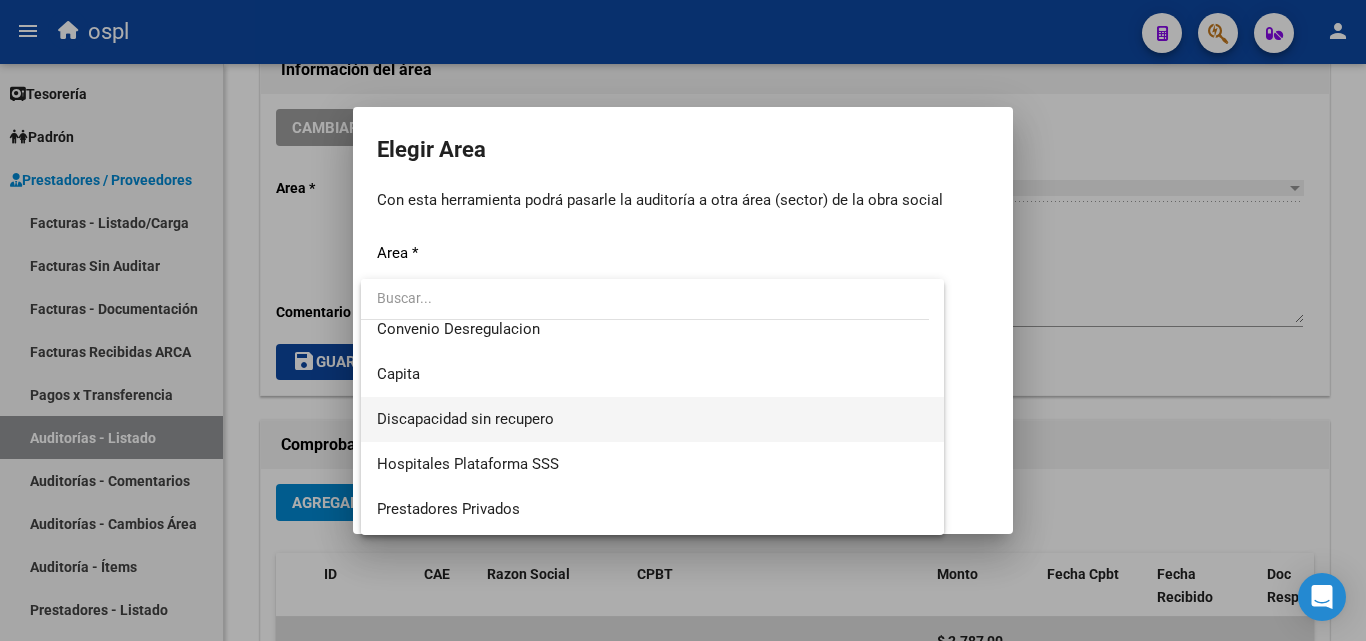 scroll, scrollTop: 194, scrollLeft: 0, axis: vertical 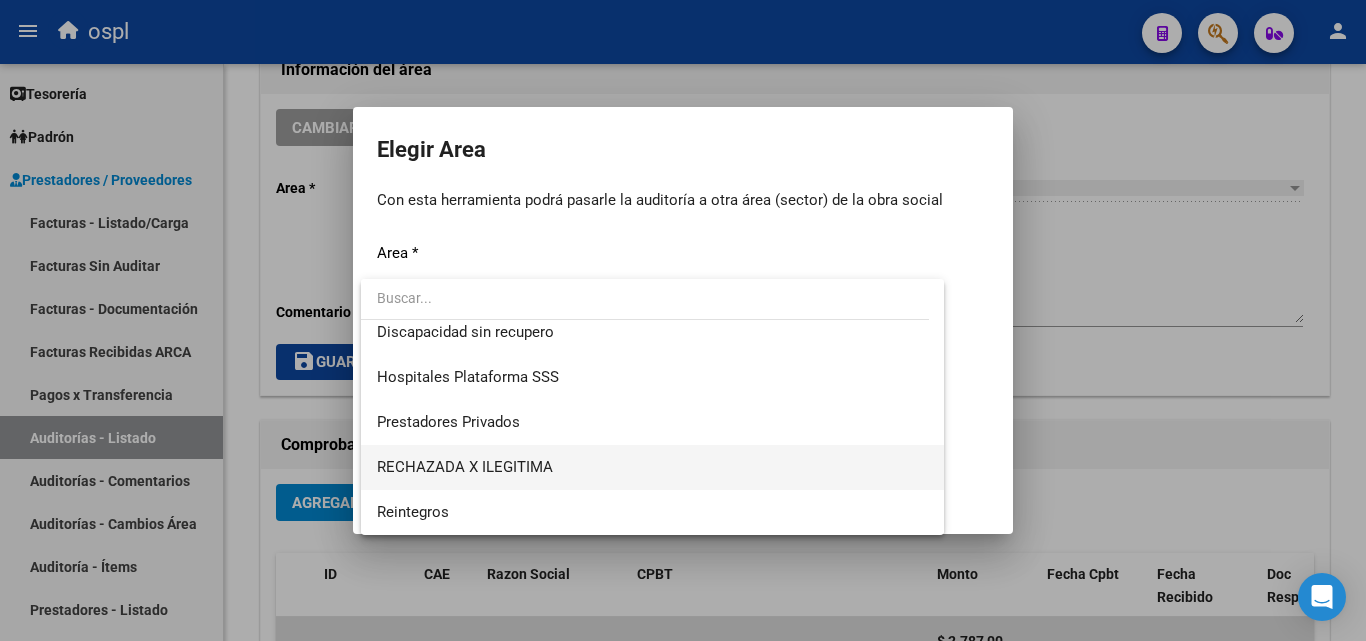 click on "RECHAZADA X ILEGITIMA" at bounding box center [652, 467] 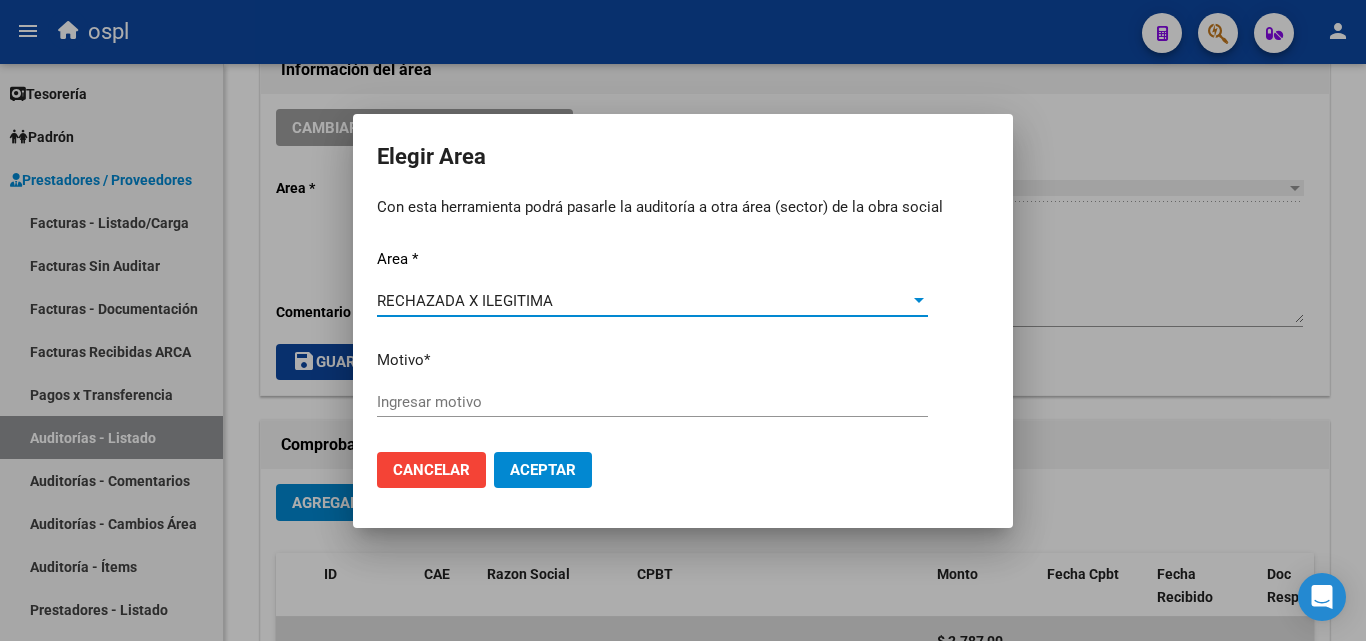 click on "Ingresar motivo" at bounding box center (652, 402) 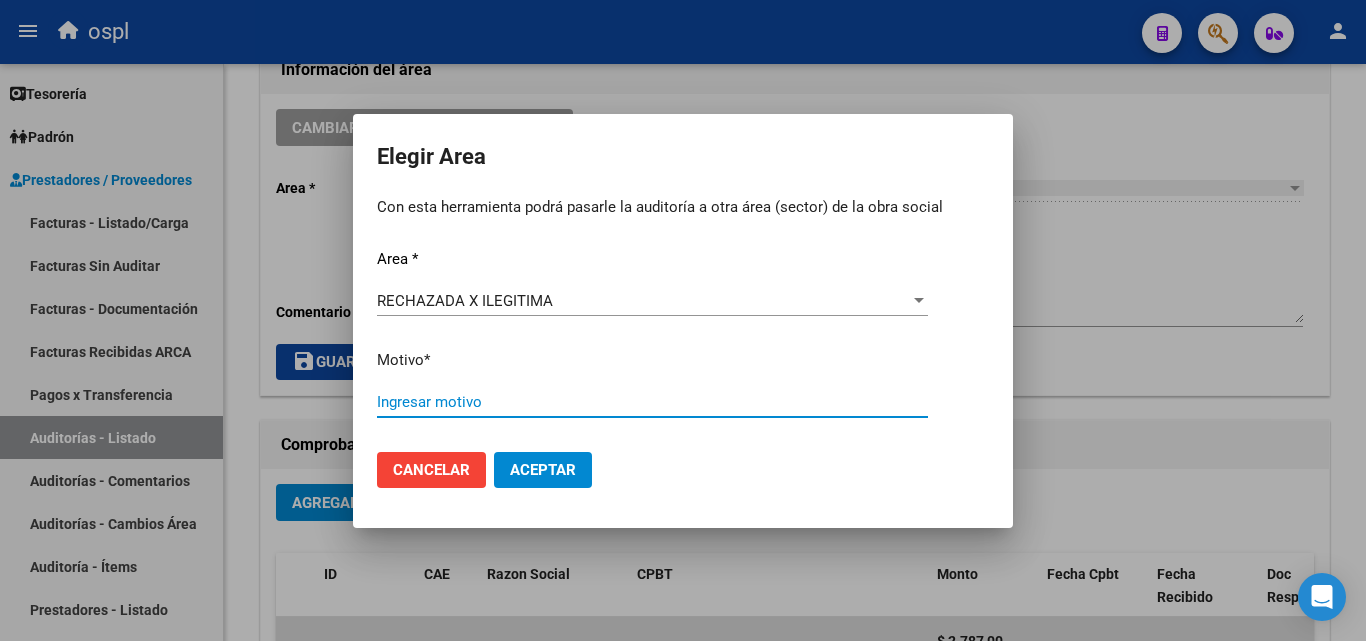paste on "FALTA COPIA DE DNI QUE ACREDITE IDENTIDAD" 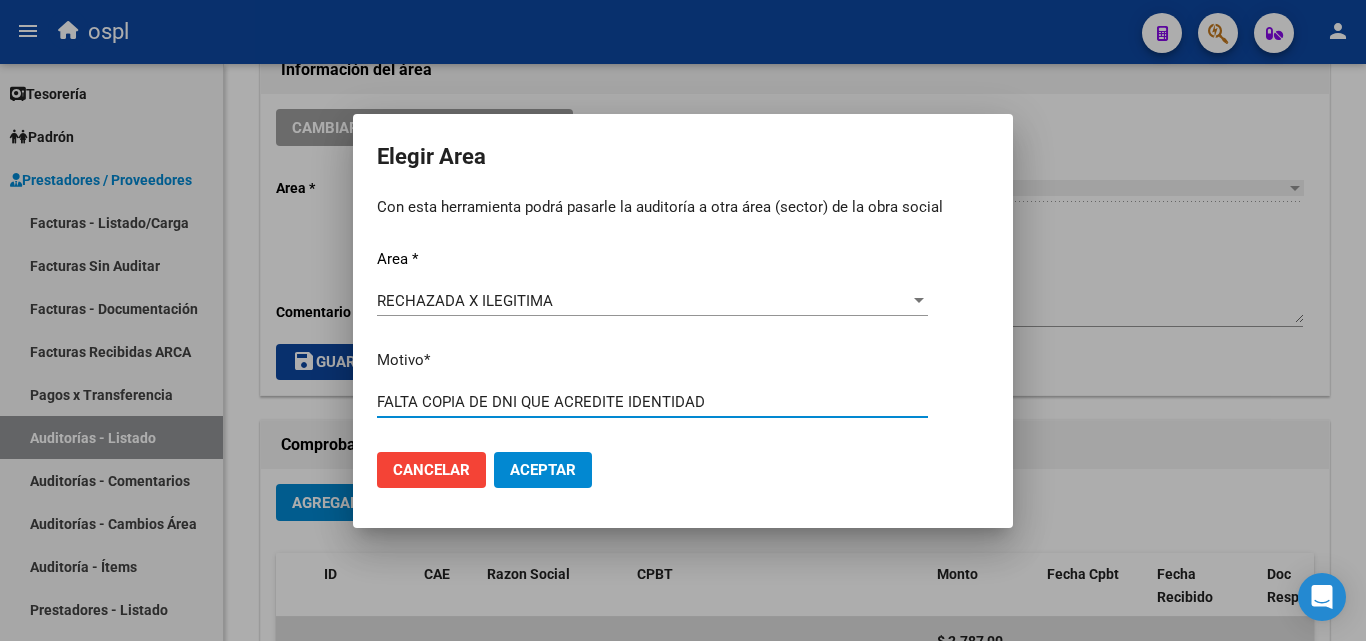 type on "FALTA COPIA DE DNI QUE ACREDITE IDENTIDAD" 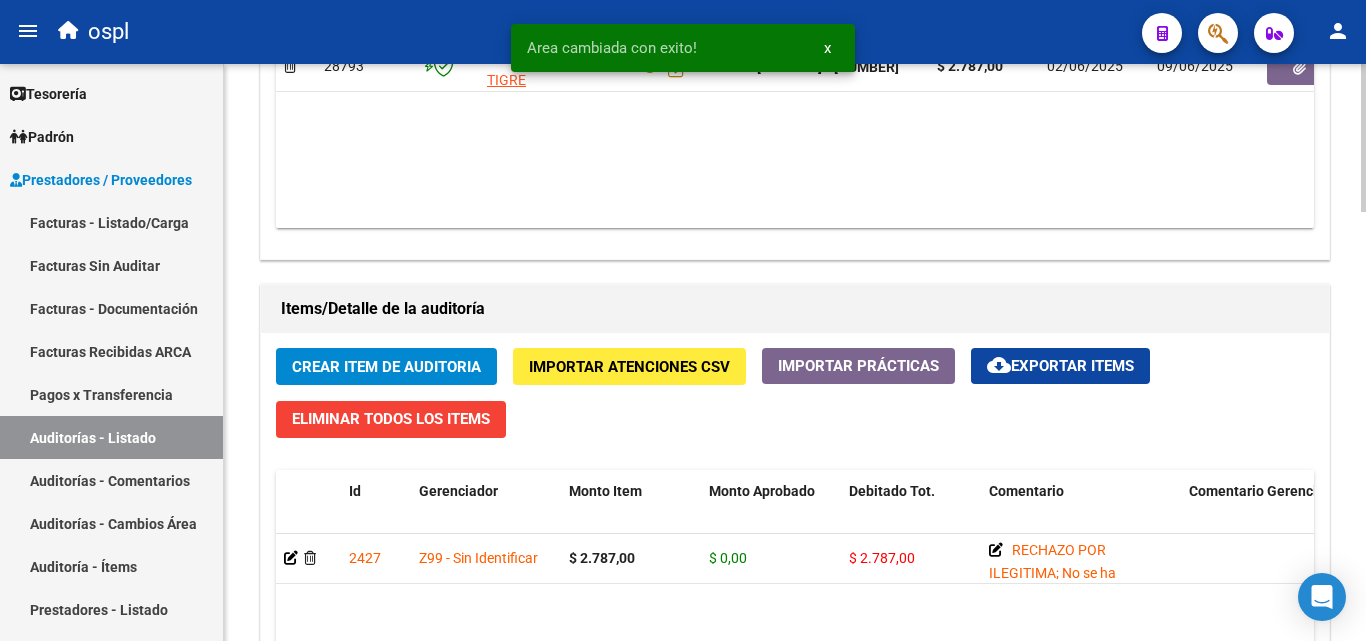 scroll, scrollTop: 1000, scrollLeft: 0, axis: vertical 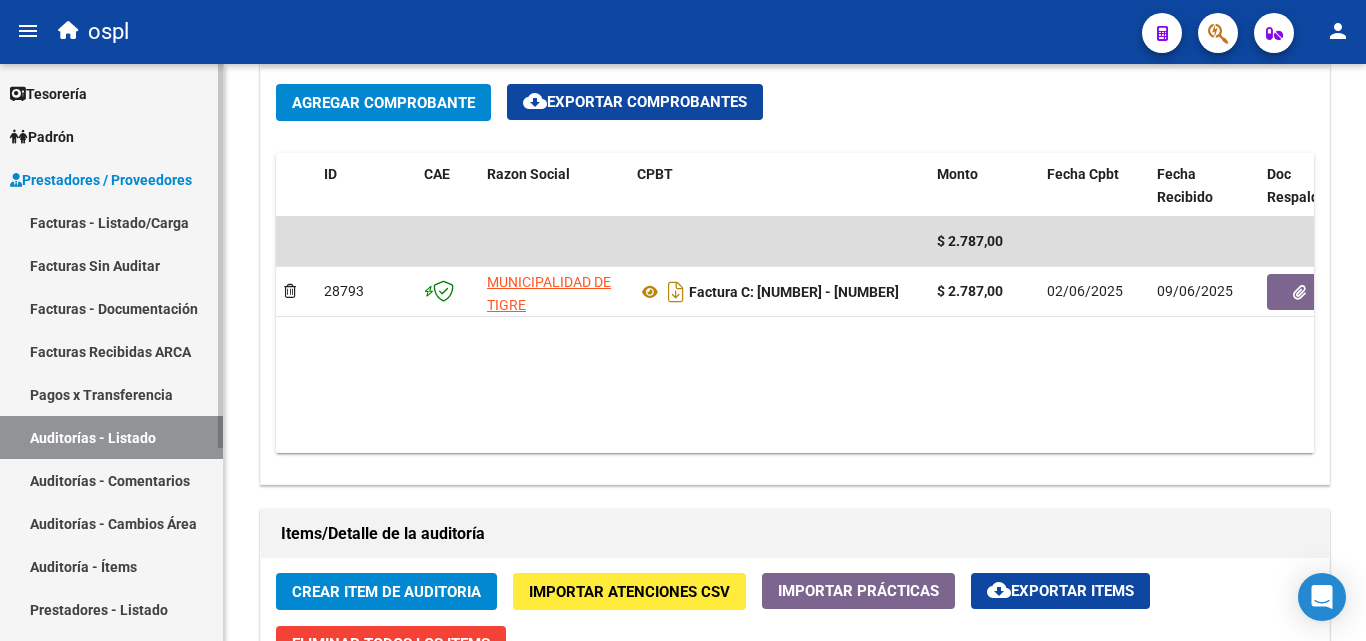 click on "Auditorías - Listado" at bounding box center [111, 437] 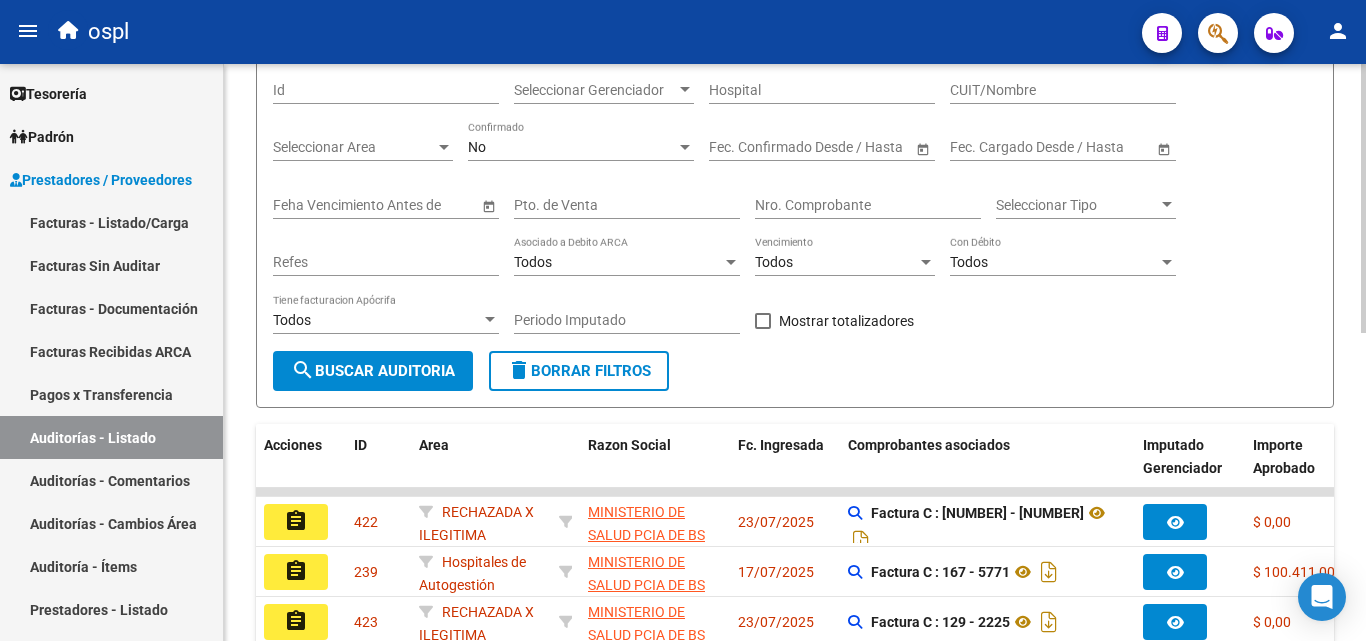 scroll, scrollTop: 161, scrollLeft: 0, axis: vertical 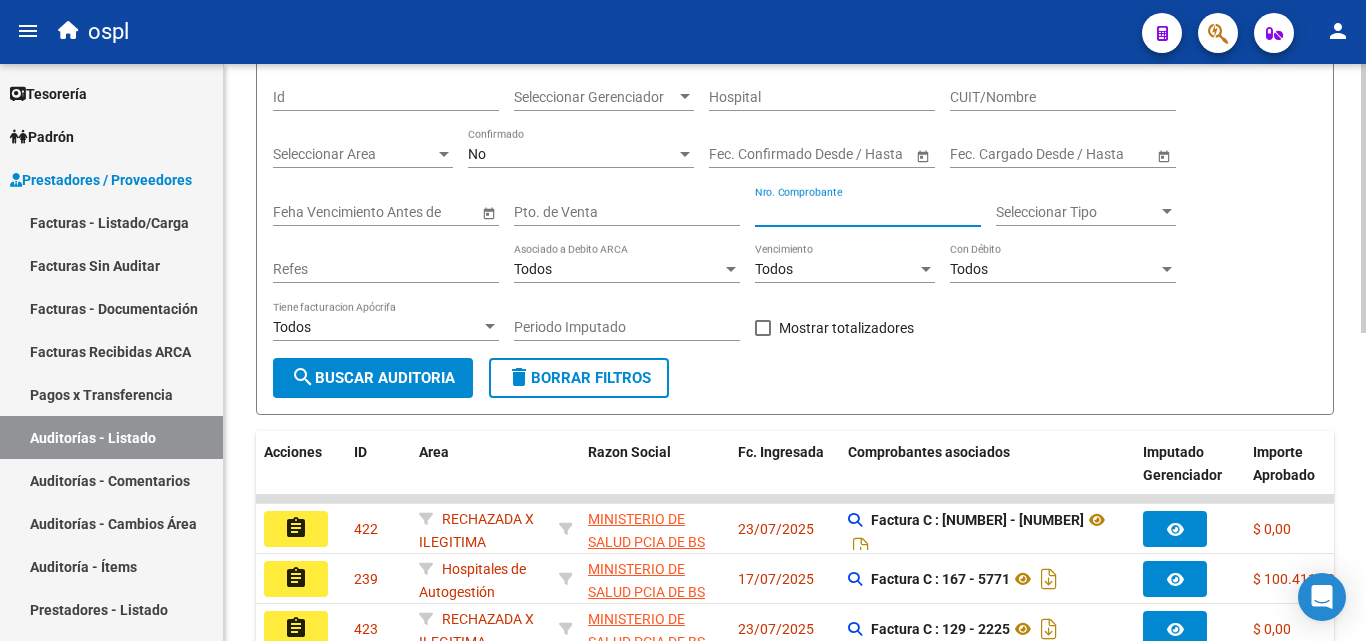 click on "Nro. Comprobante" at bounding box center (868, 212) 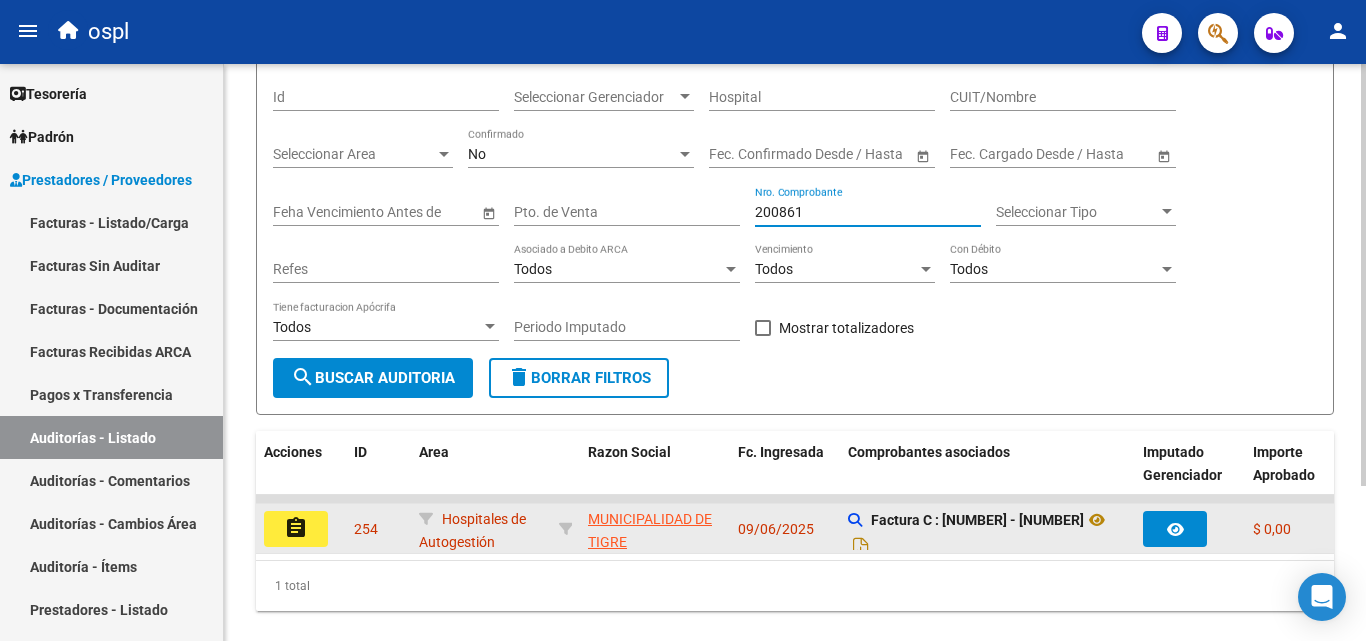 type on "200861" 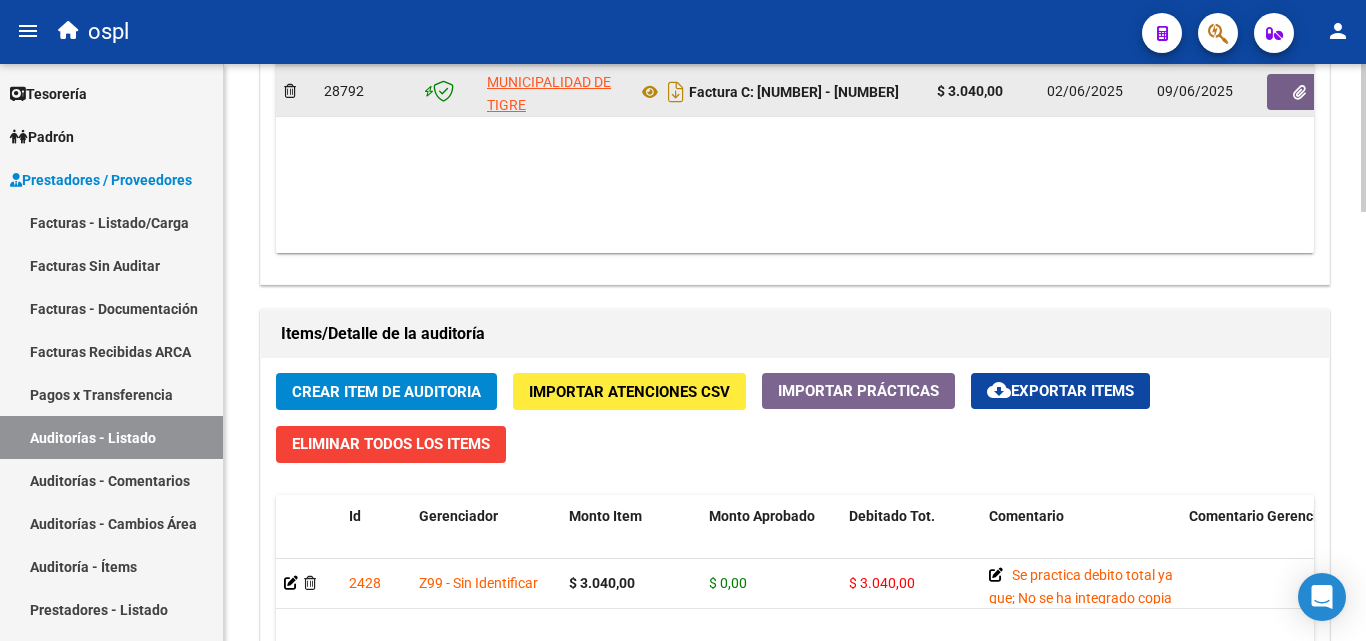 scroll, scrollTop: 1400, scrollLeft: 0, axis: vertical 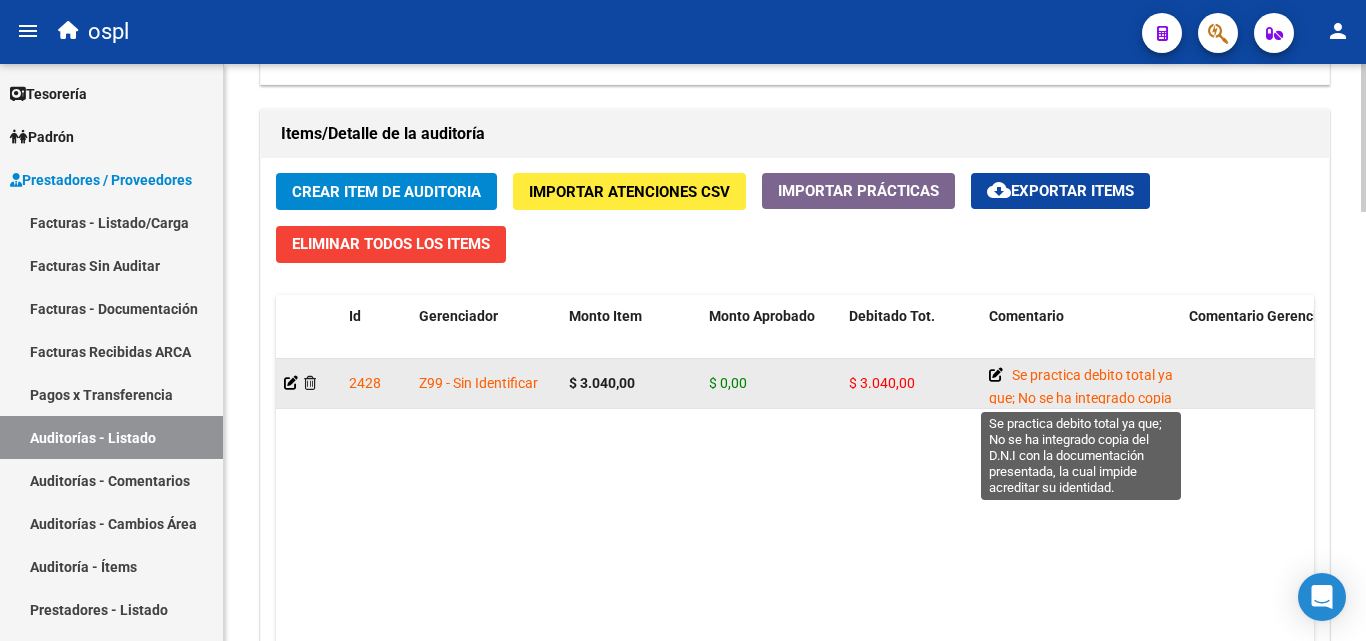 click 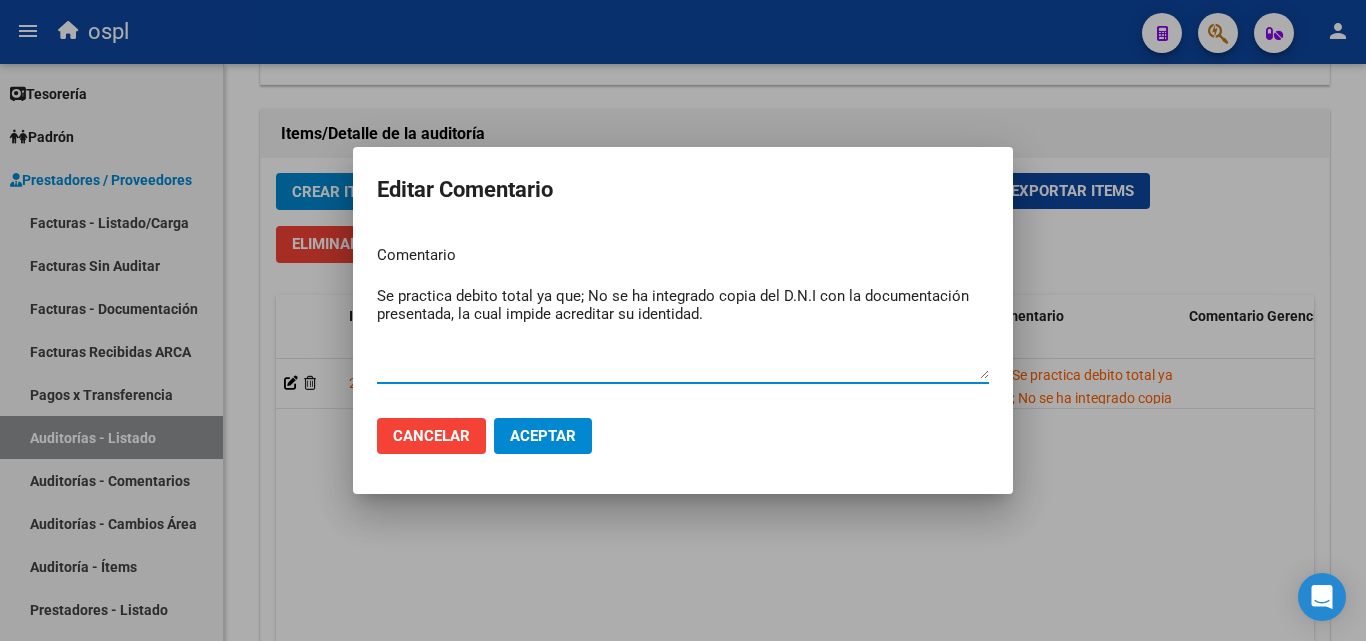 drag, startPoint x: 575, startPoint y: 298, endPoint x: 333, endPoint y: 280, distance: 242.6685 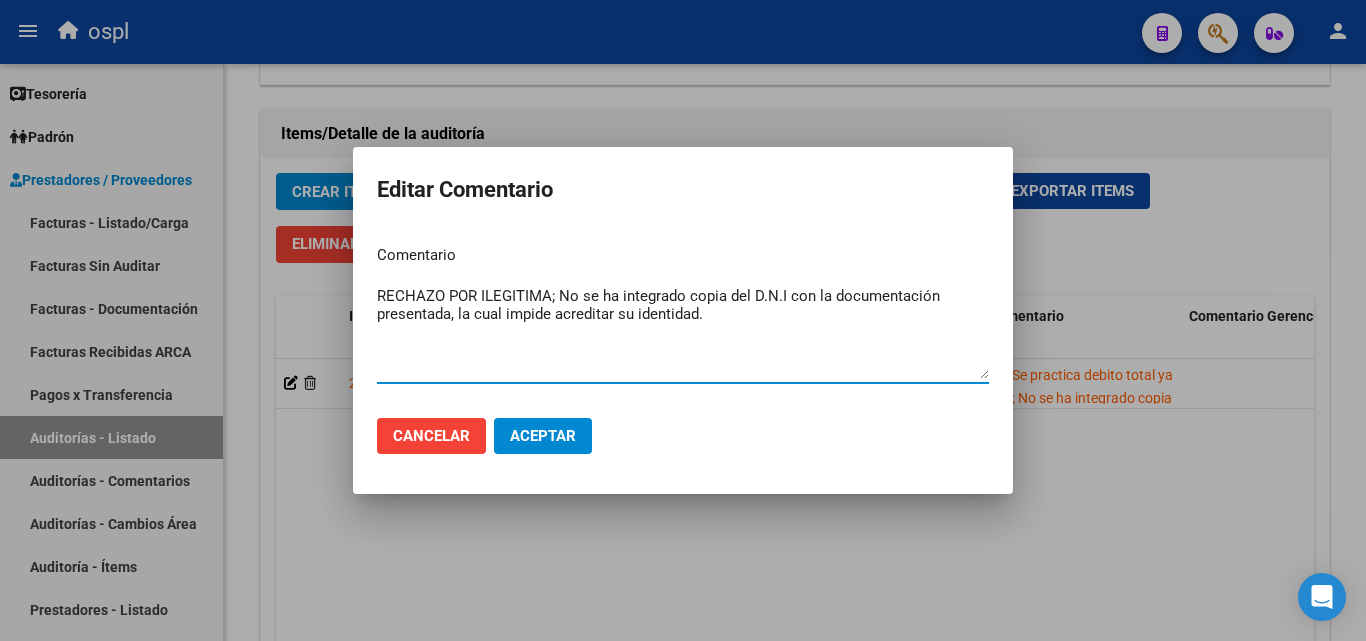 type on "RECHAZO POR ILEGITIMA; No se ha integrado copia del D.N.I con la documentación presentada, la cual impide acreditar su identidad." 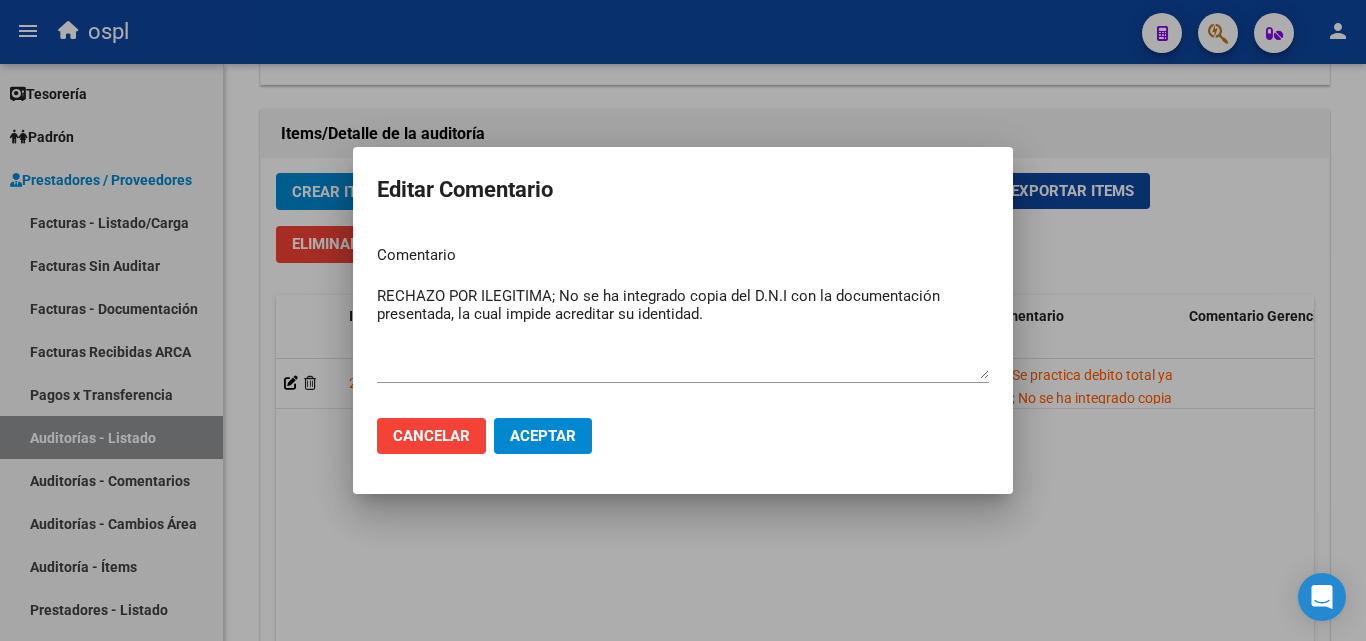 click on "Aceptar" 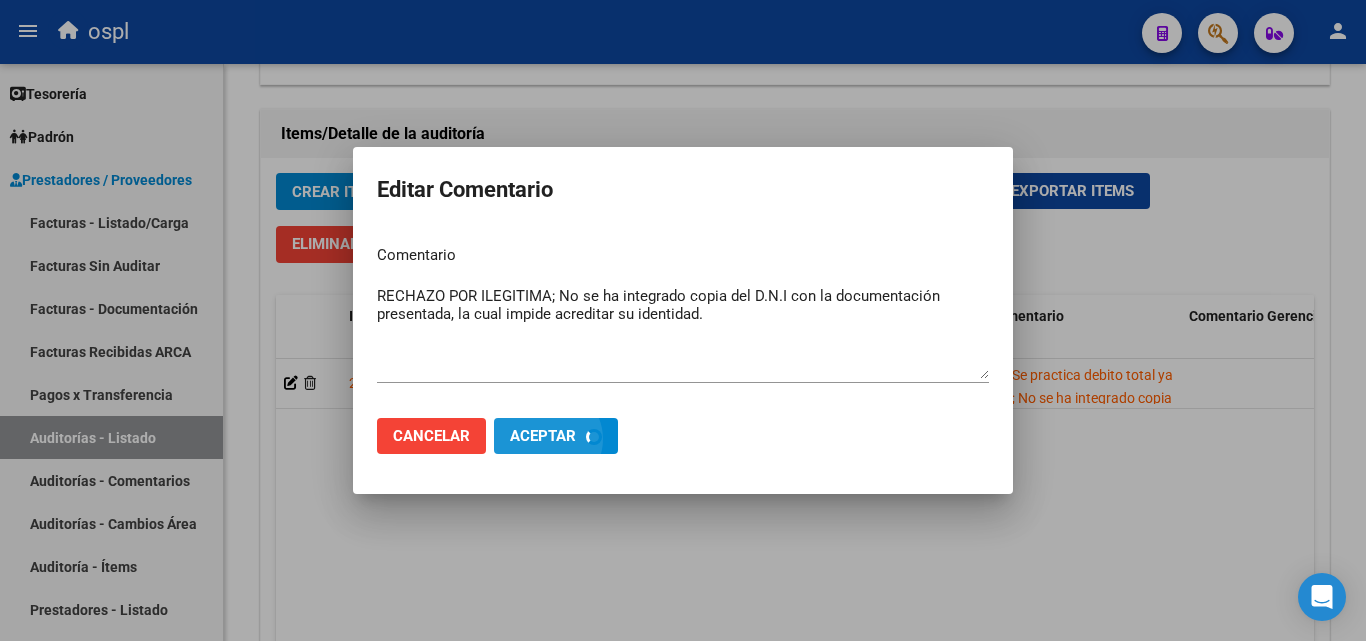 type 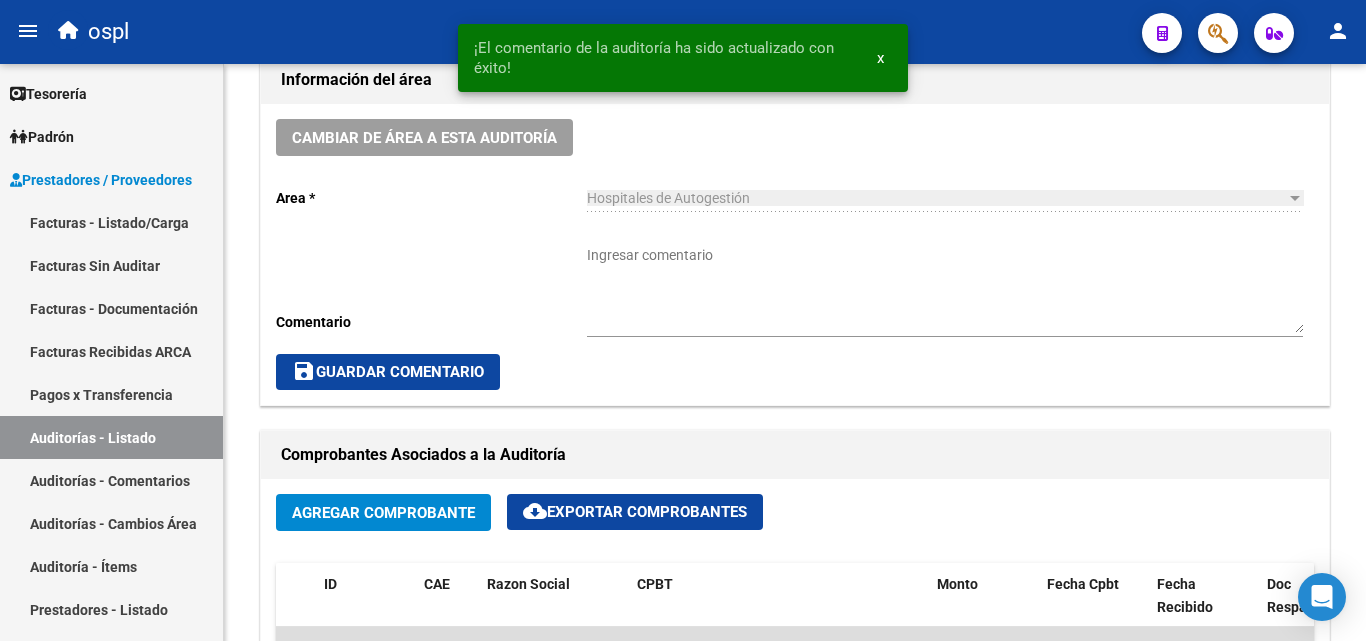 scroll, scrollTop: 500, scrollLeft: 0, axis: vertical 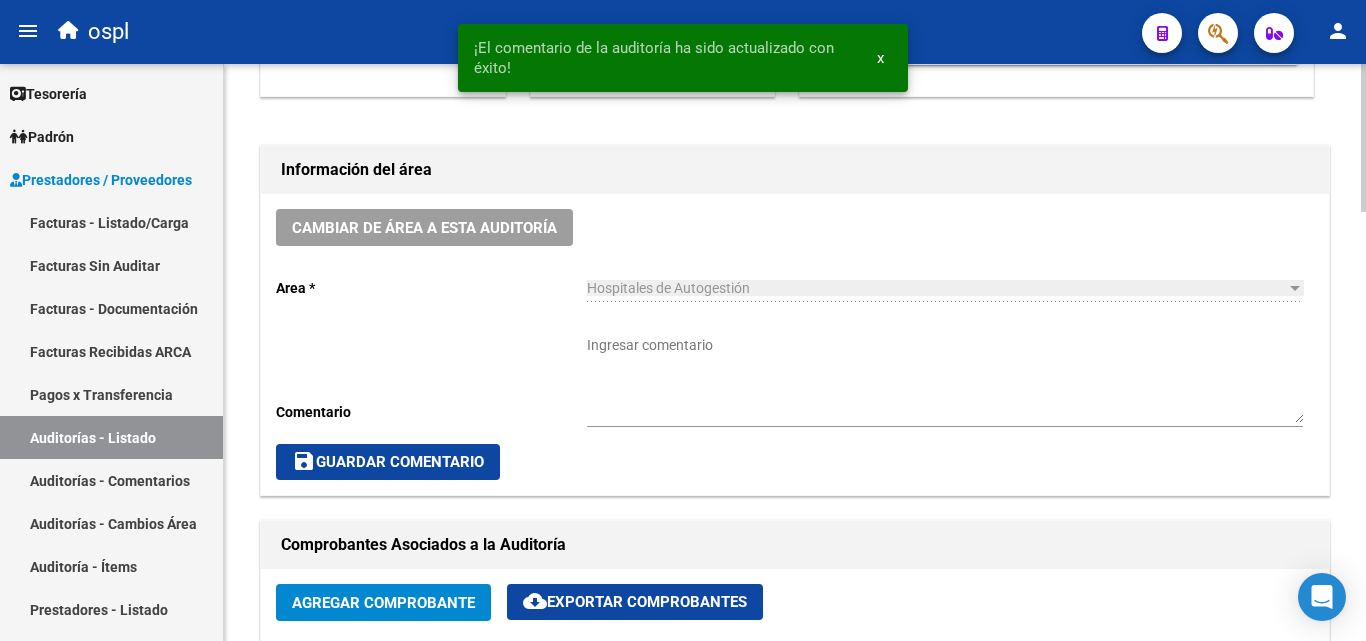 click on "Cambiar de área a esta auditoría" 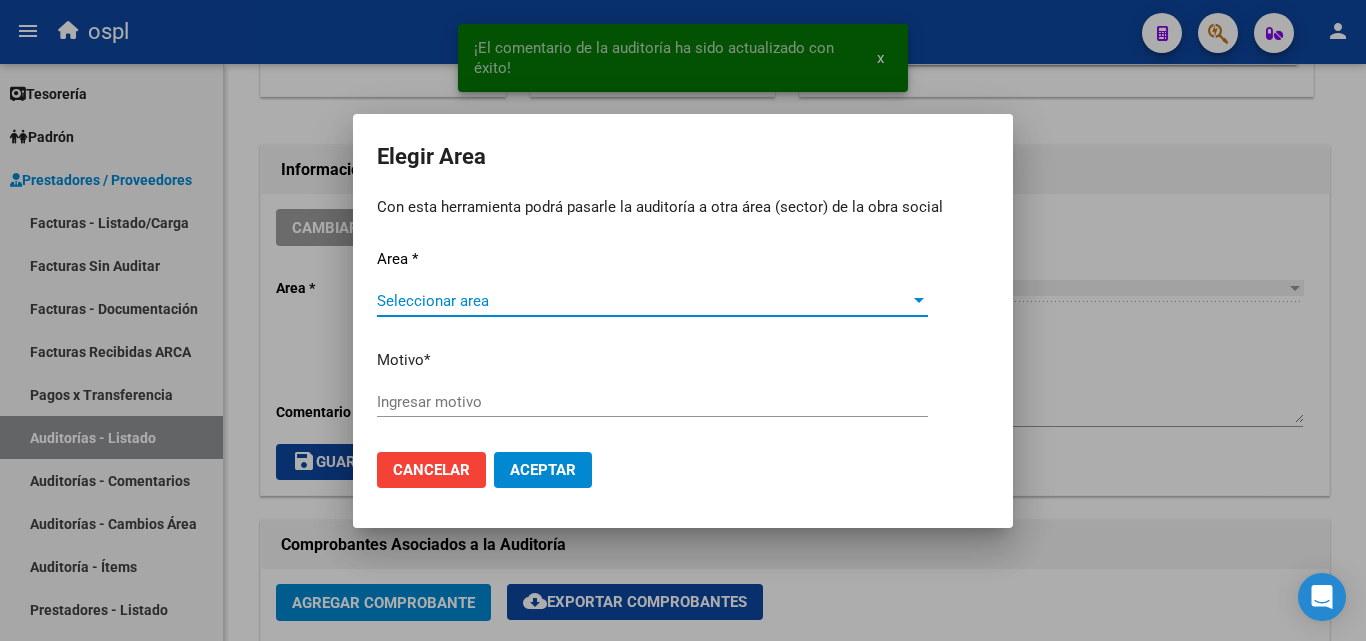 click on "Seleccionar area" at bounding box center (643, 301) 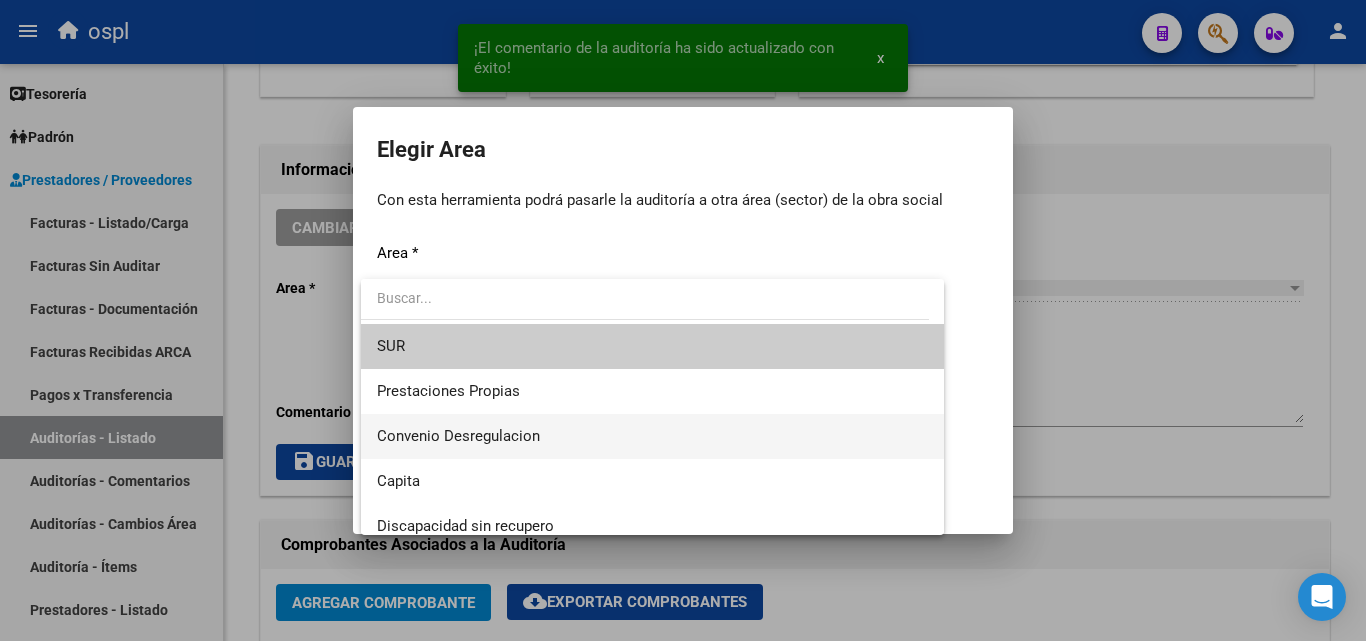 scroll, scrollTop: 194, scrollLeft: 0, axis: vertical 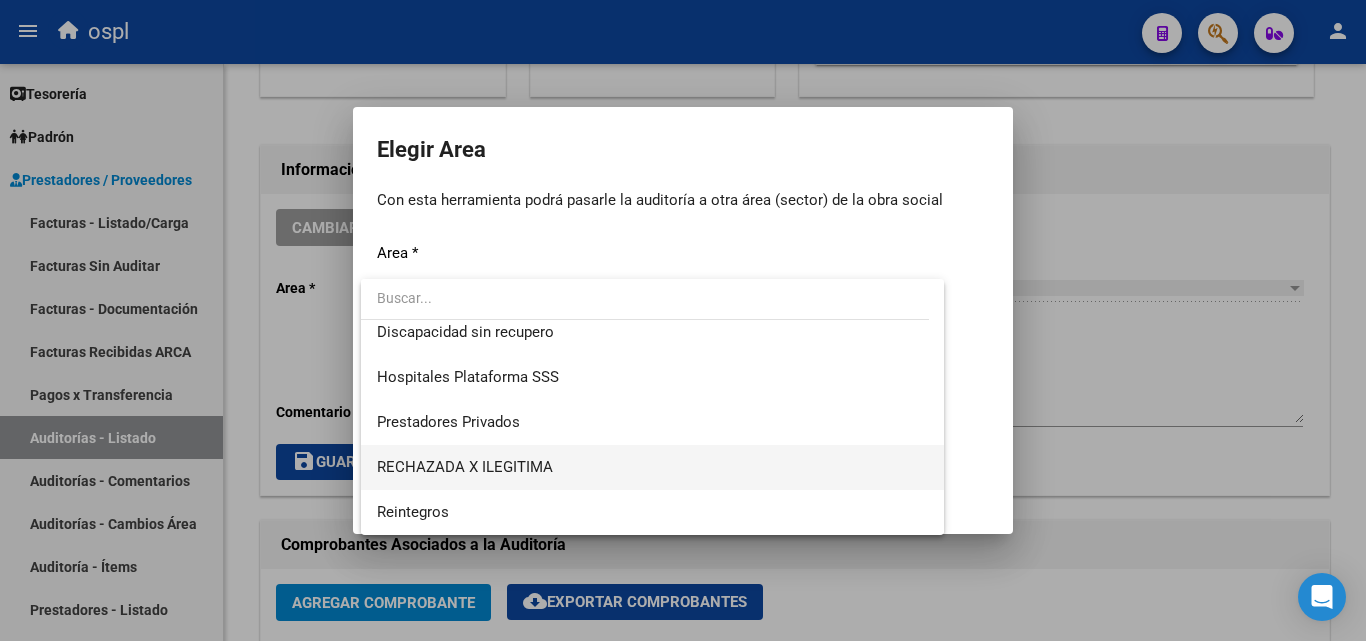 click on "RECHAZADA X ILEGITIMA" at bounding box center [652, 467] 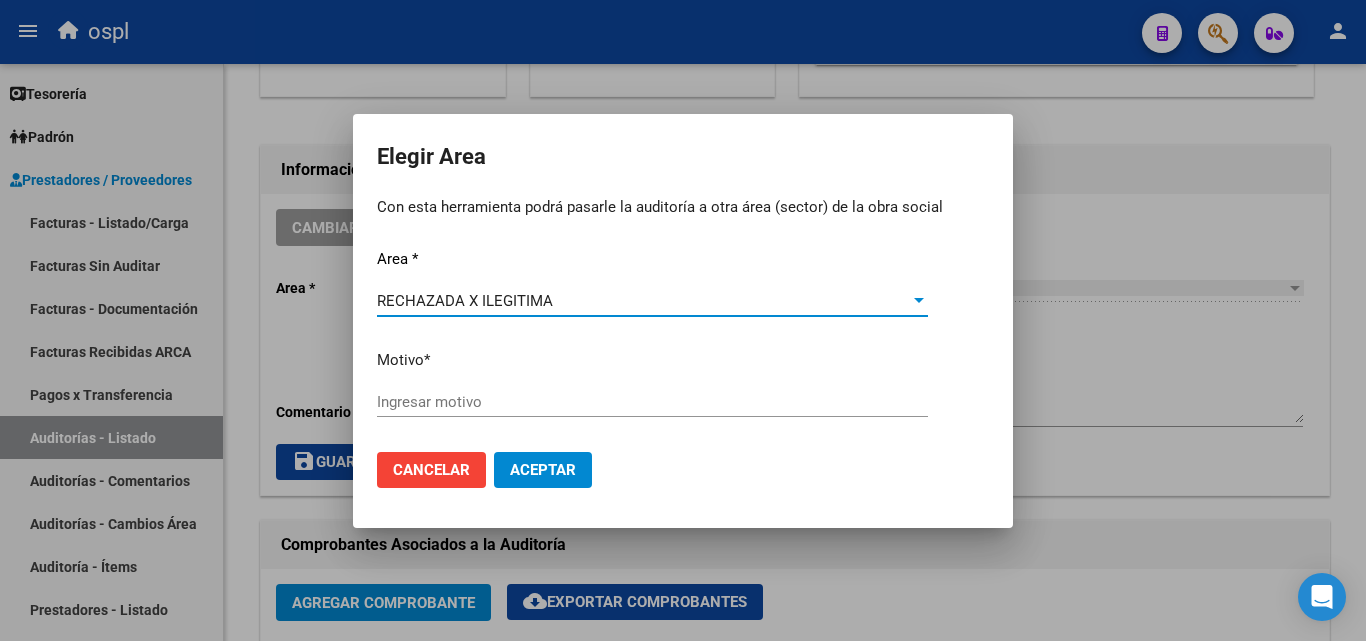 click on "Ingresar motivo" at bounding box center [652, 402] 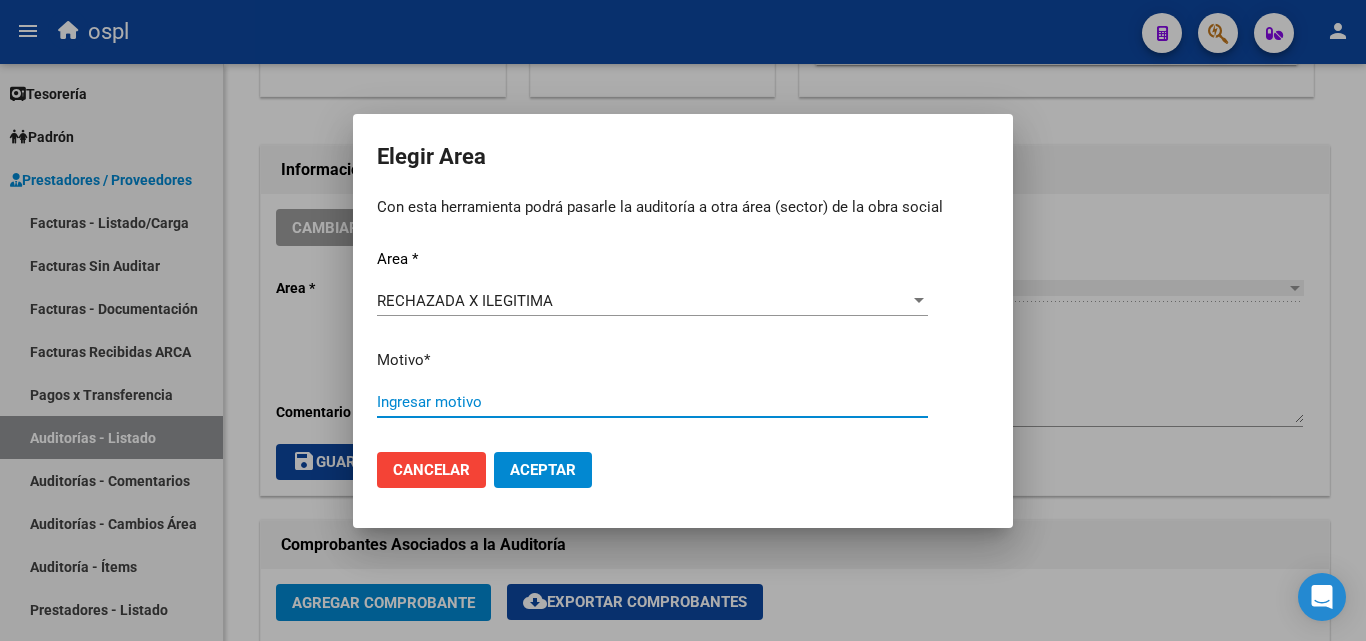 paste on "FALTA COPIA DE DNI QUE ACREDITE IDENTIDAD" 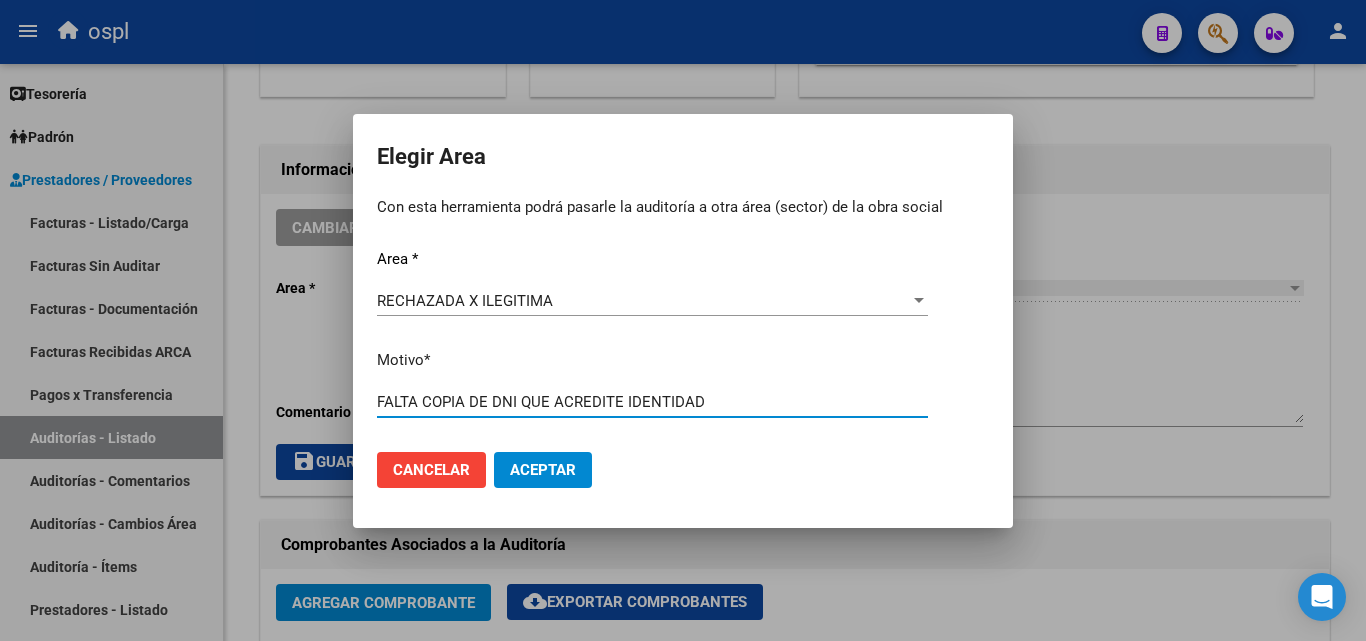 type on "FALTA COPIA DE DNI QUE ACREDITE IDENTIDAD" 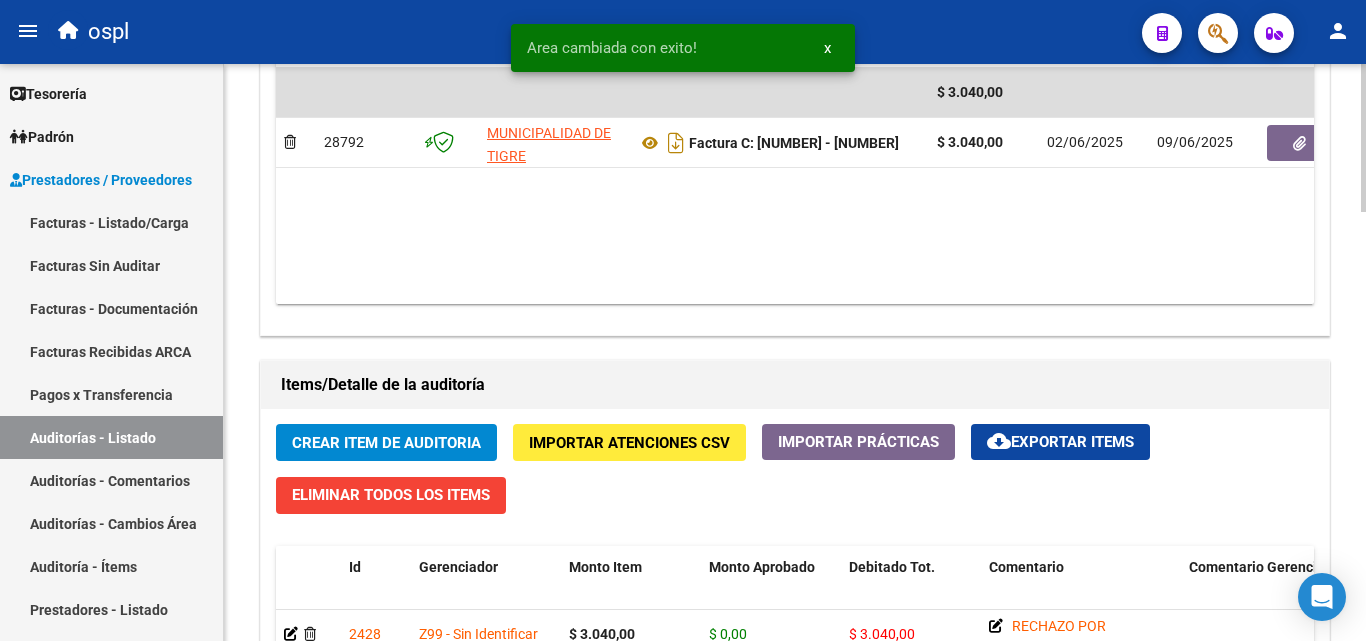 scroll, scrollTop: 1100, scrollLeft: 0, axis: vertical 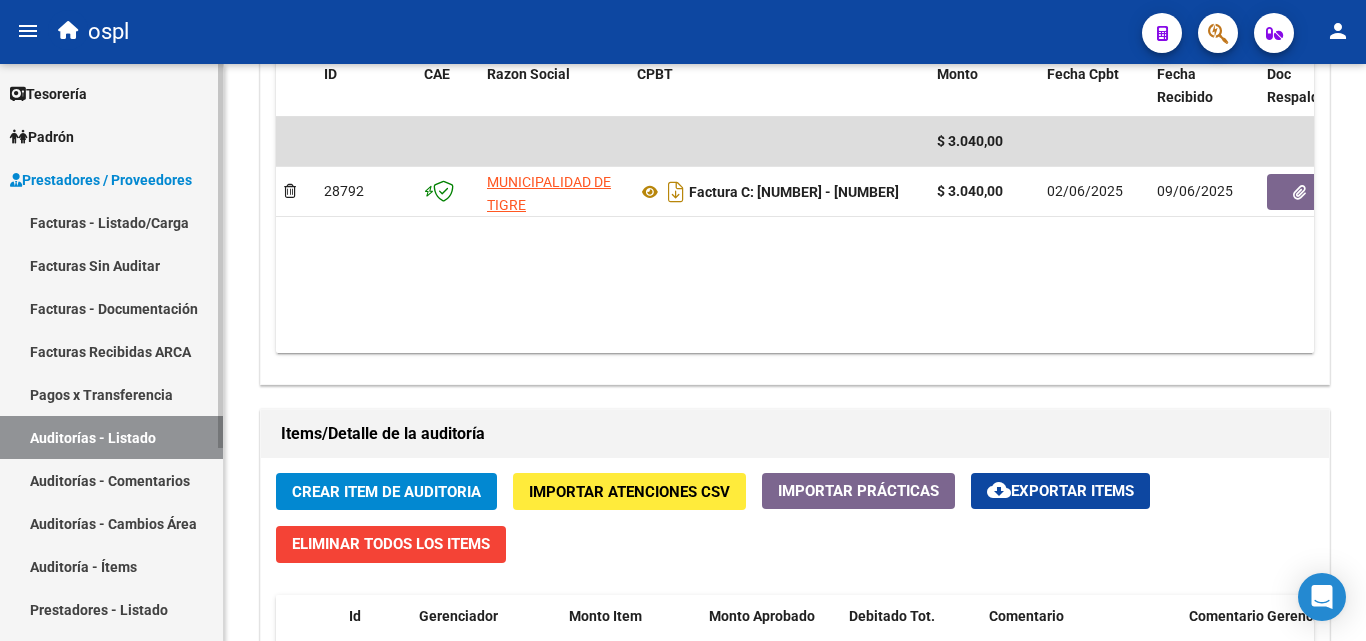 click on "Auditorías - Listado" at bounding box center [111, 437] 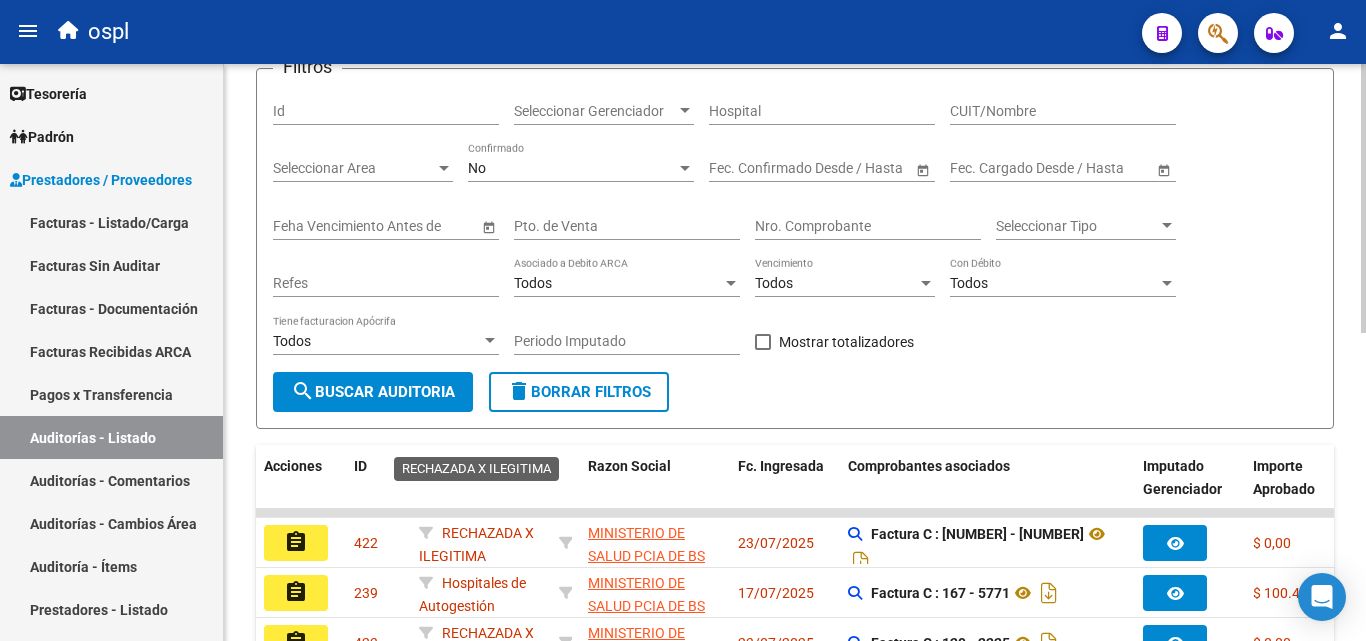 scroll, scrollTop: 0, scrollLeft: 0, axis: both 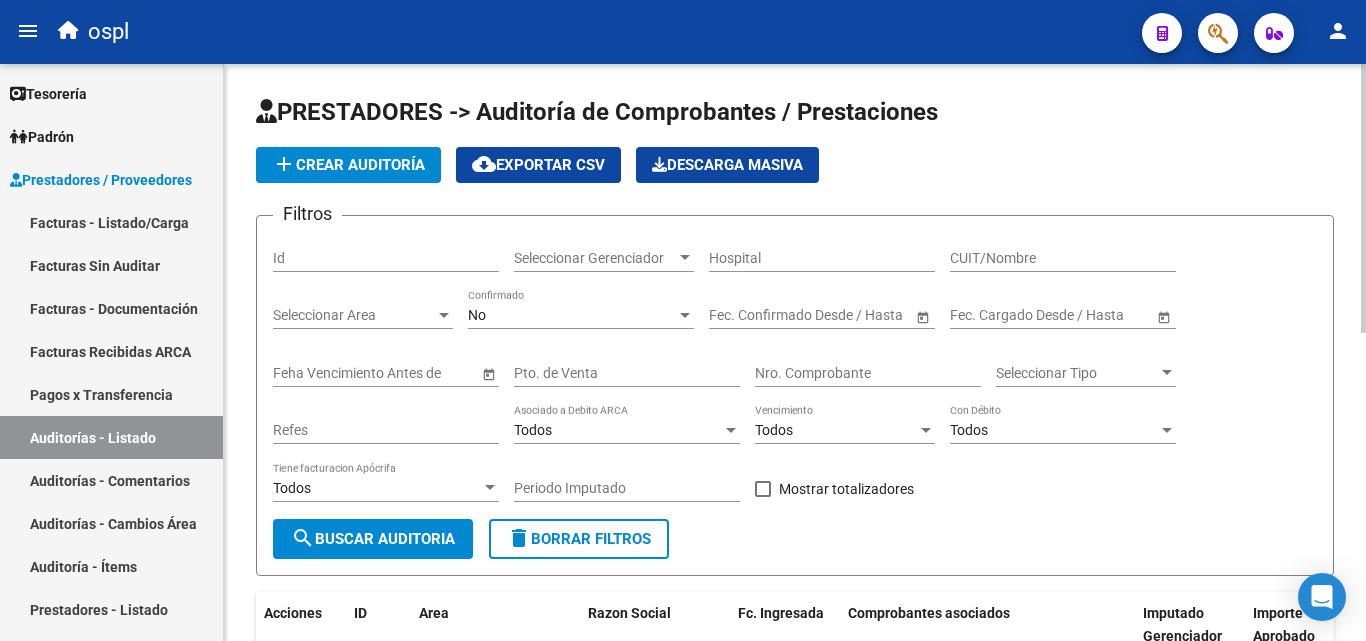 click on "Nro. Comprobante" 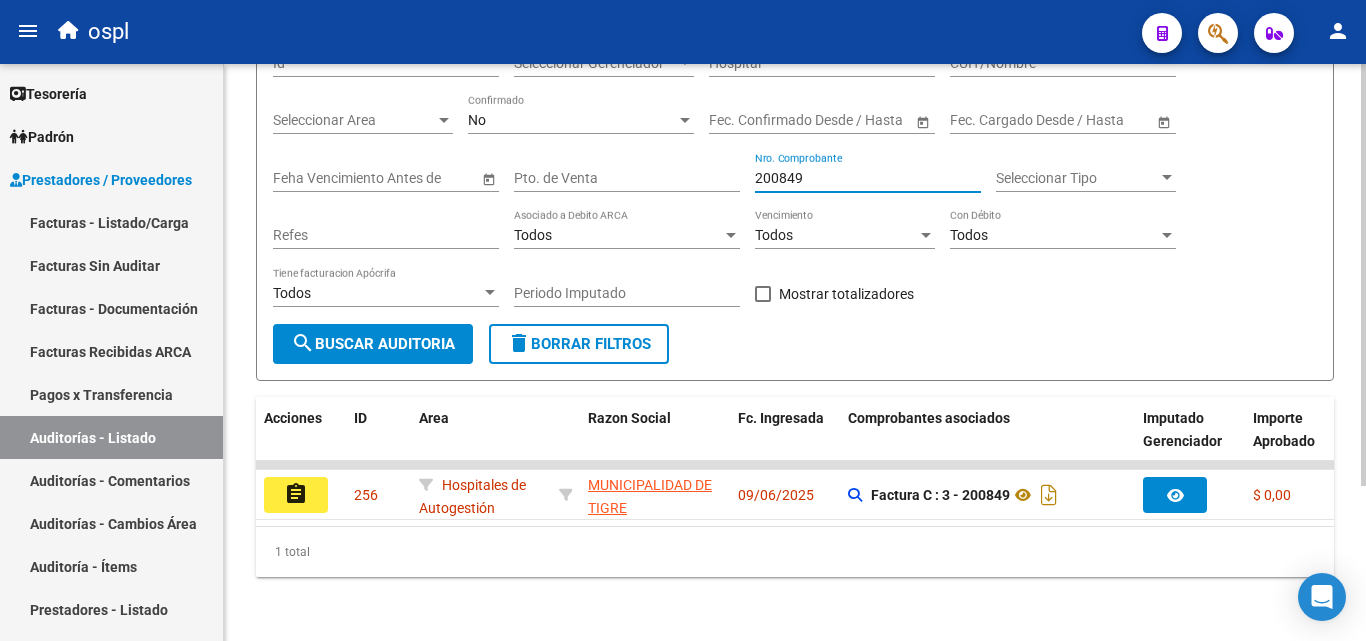 scroll, scrollTop: 211, scrollLeft: 0, axis: vertical 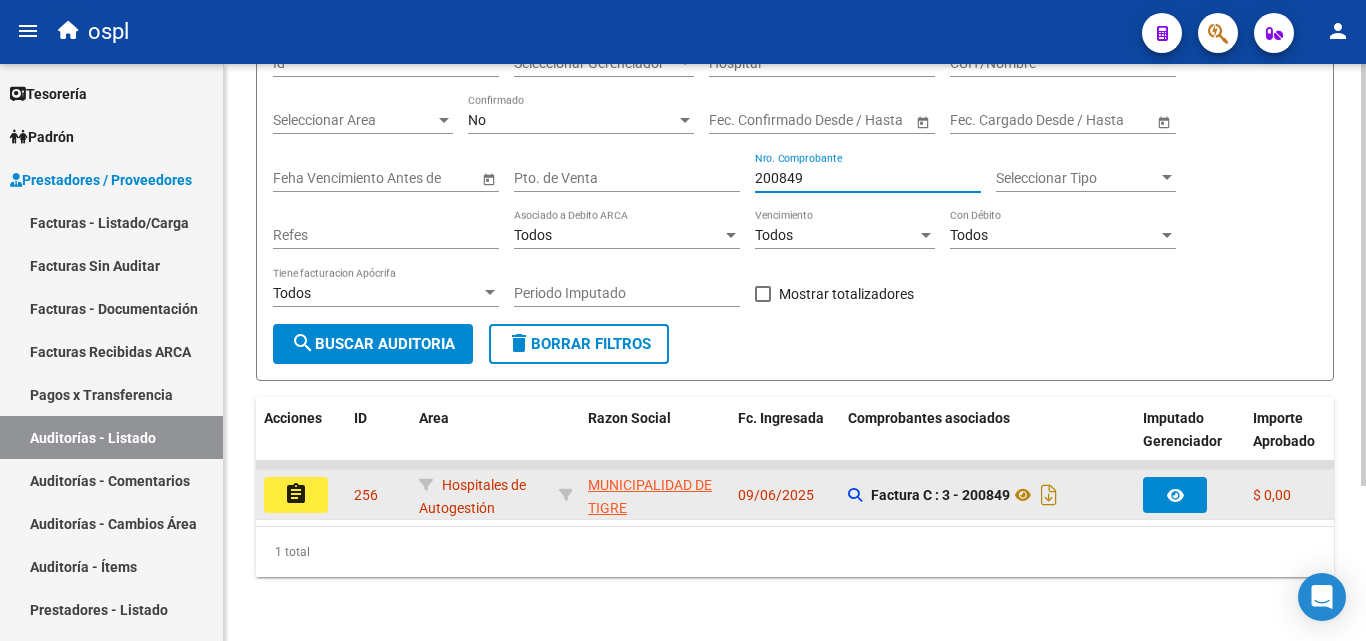 type on "200849" 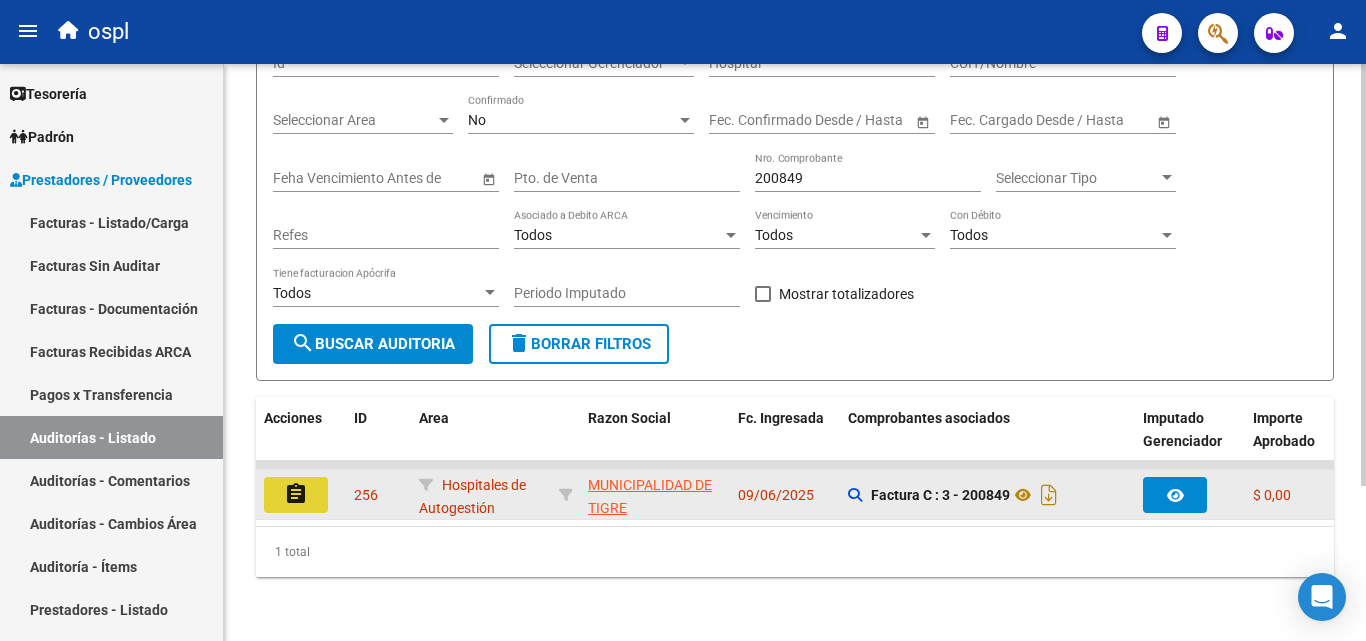 click on "assignment" 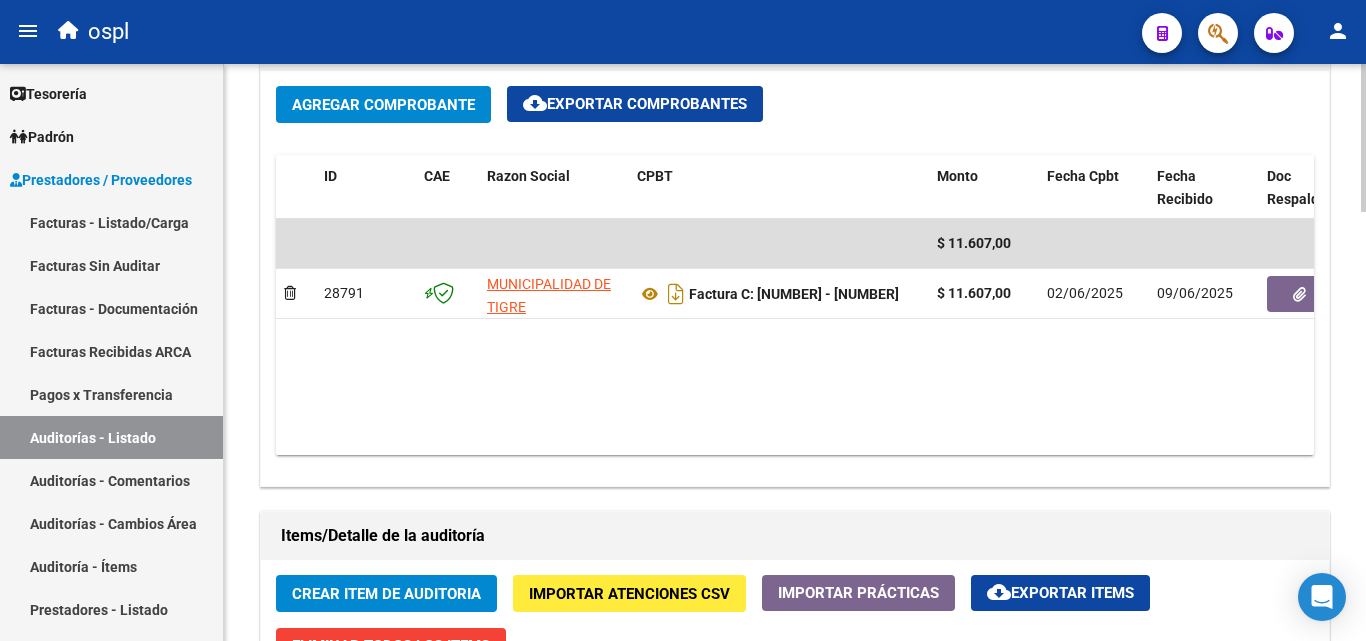 scroll, scrollTop: 800, scrollLeft: 0, axis: vertical 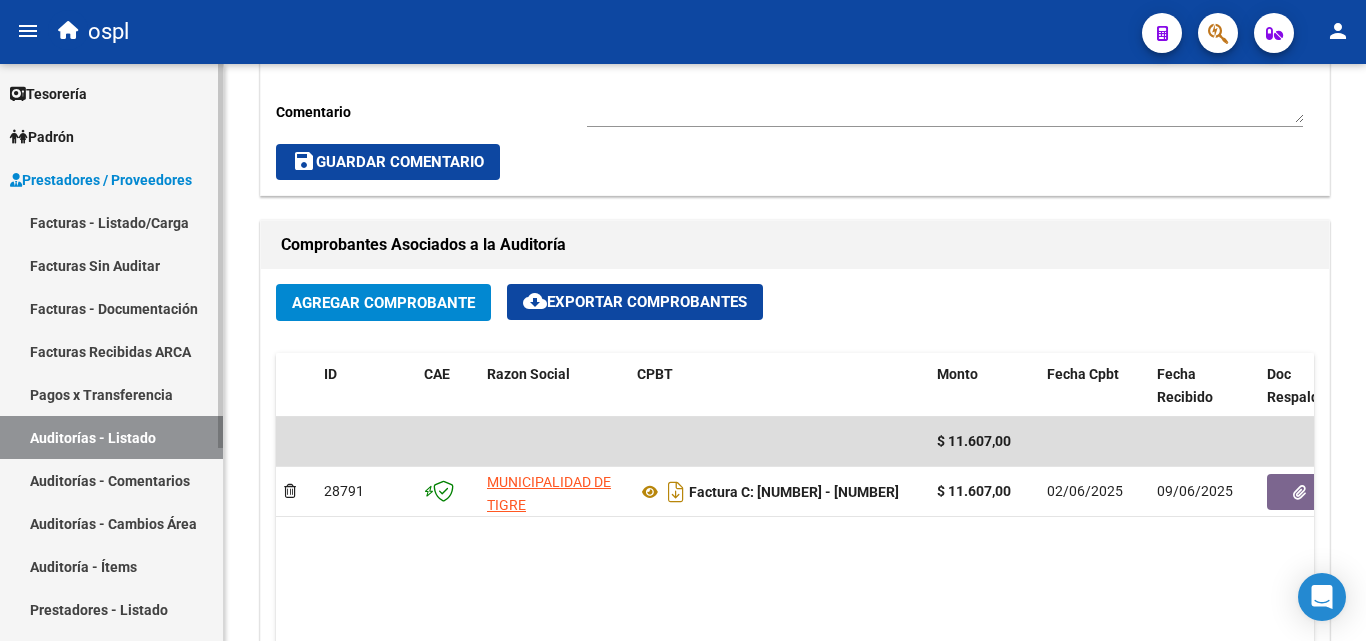 click on "Auditorías - Listado" at bounding box center [111, 437] 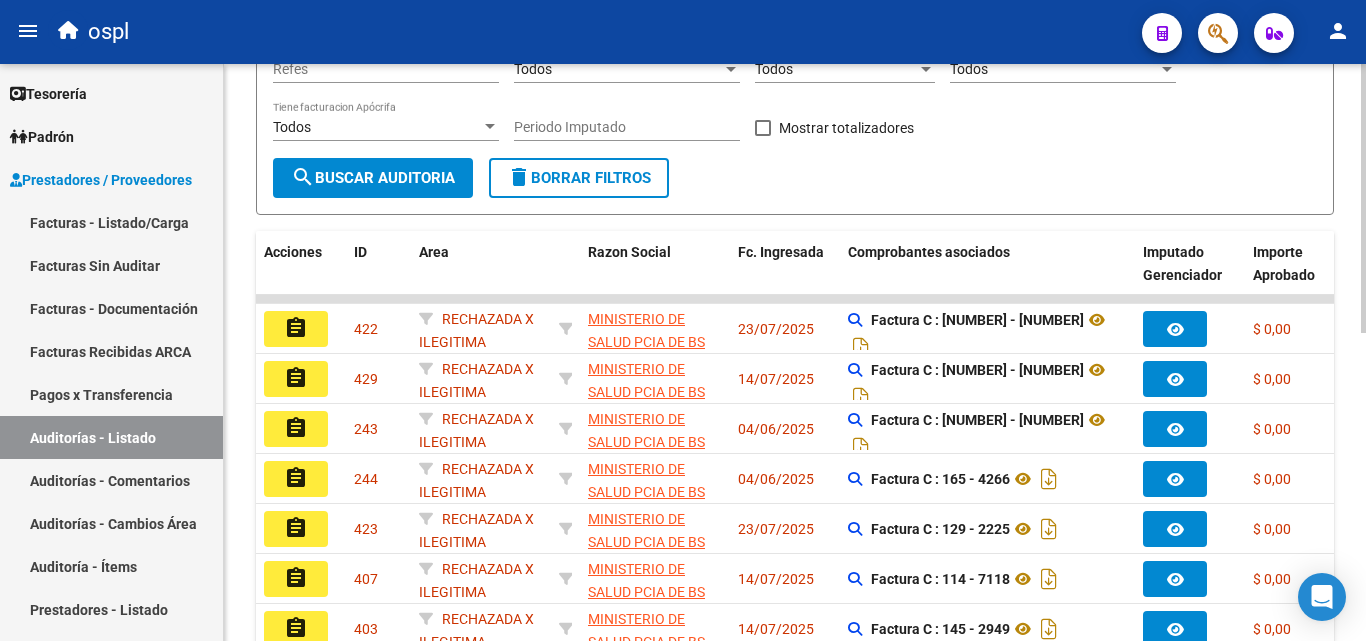 scroll, scrollTop: 161, scrollLeft: 0, axis: vertical 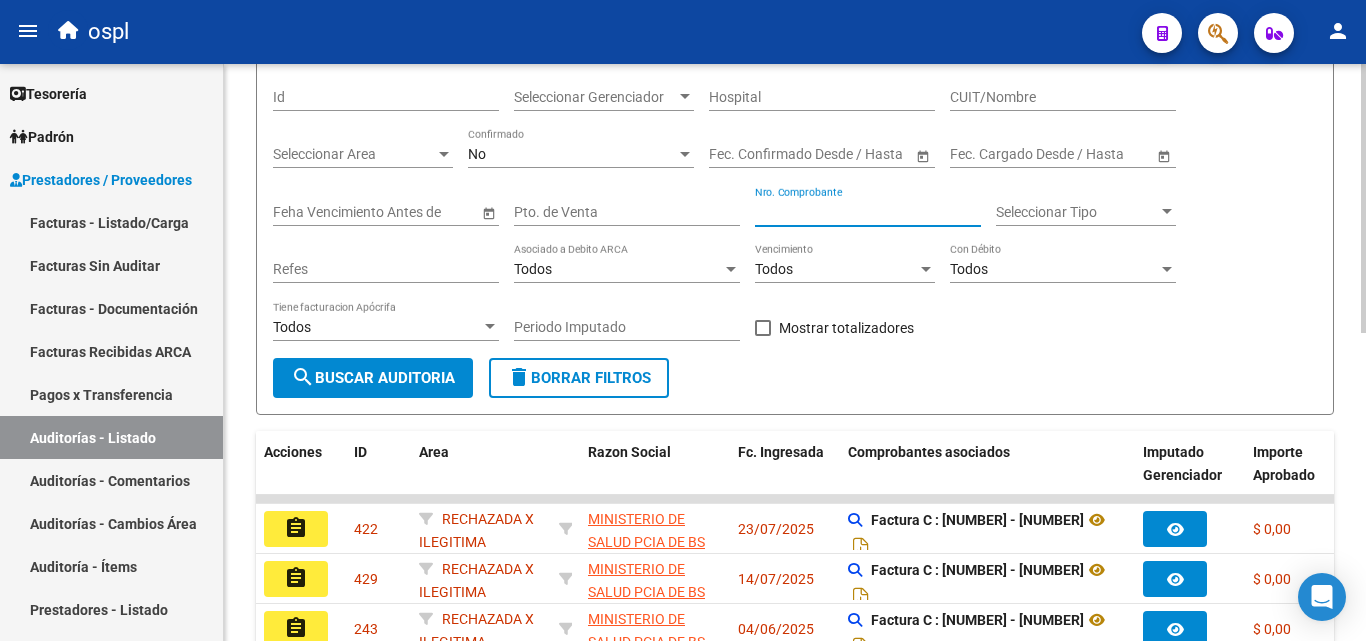 click on "Nro. Comprobante" at bounding box center [868, 212] 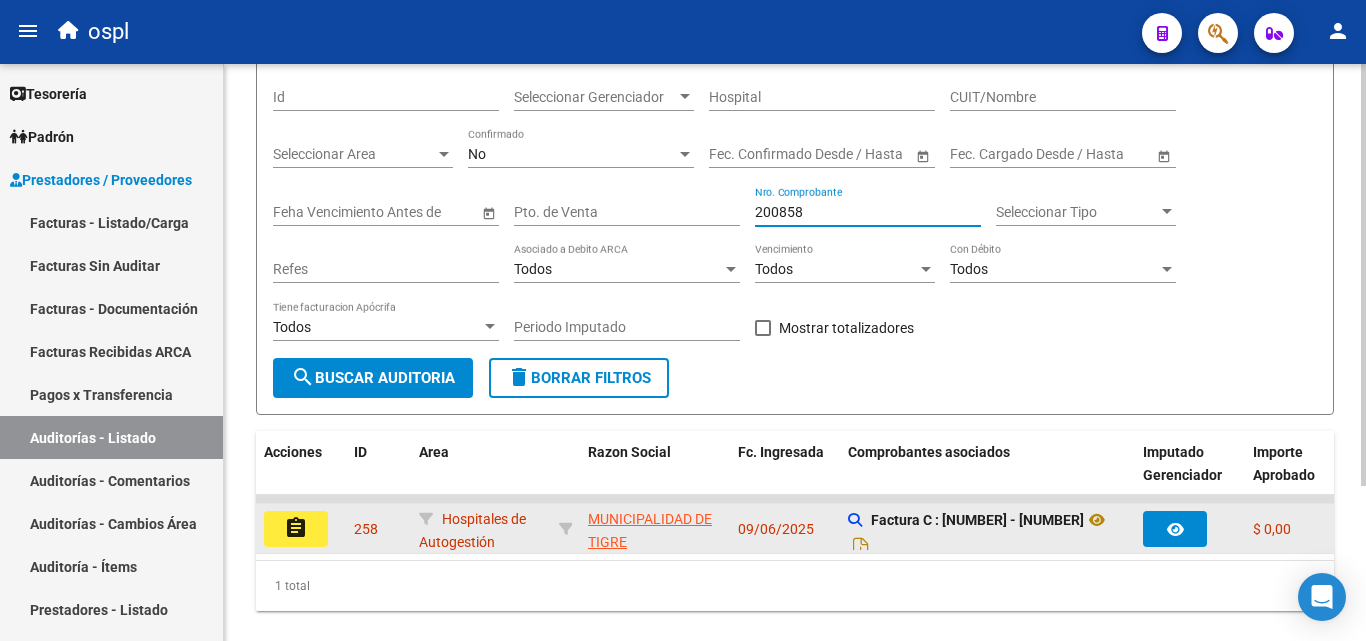type on "200858" 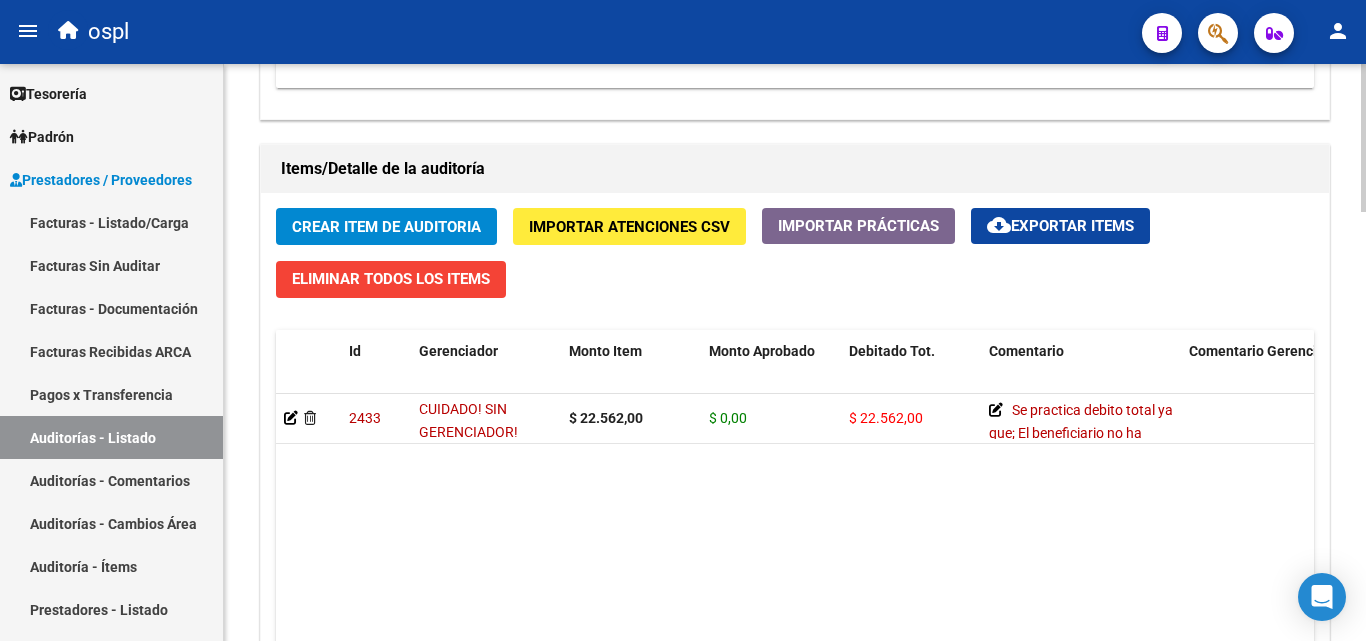scroll, scrollTop: 1400, scrollLeft: 0, axis: vertical 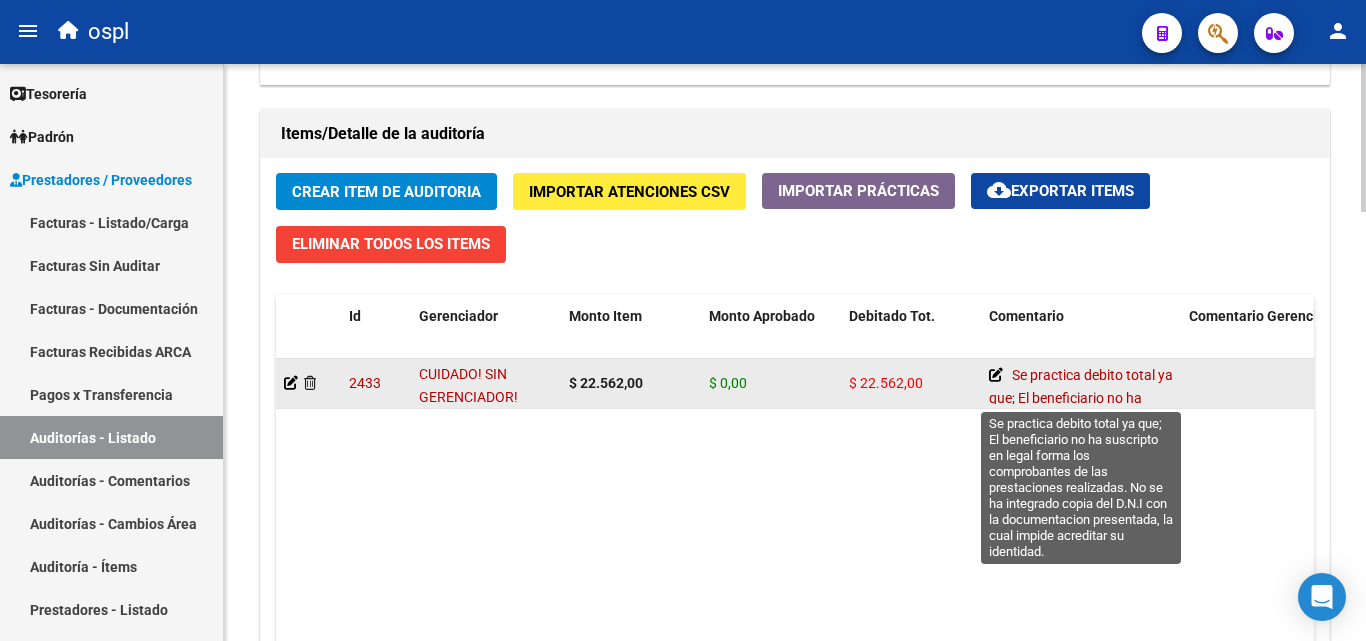 click 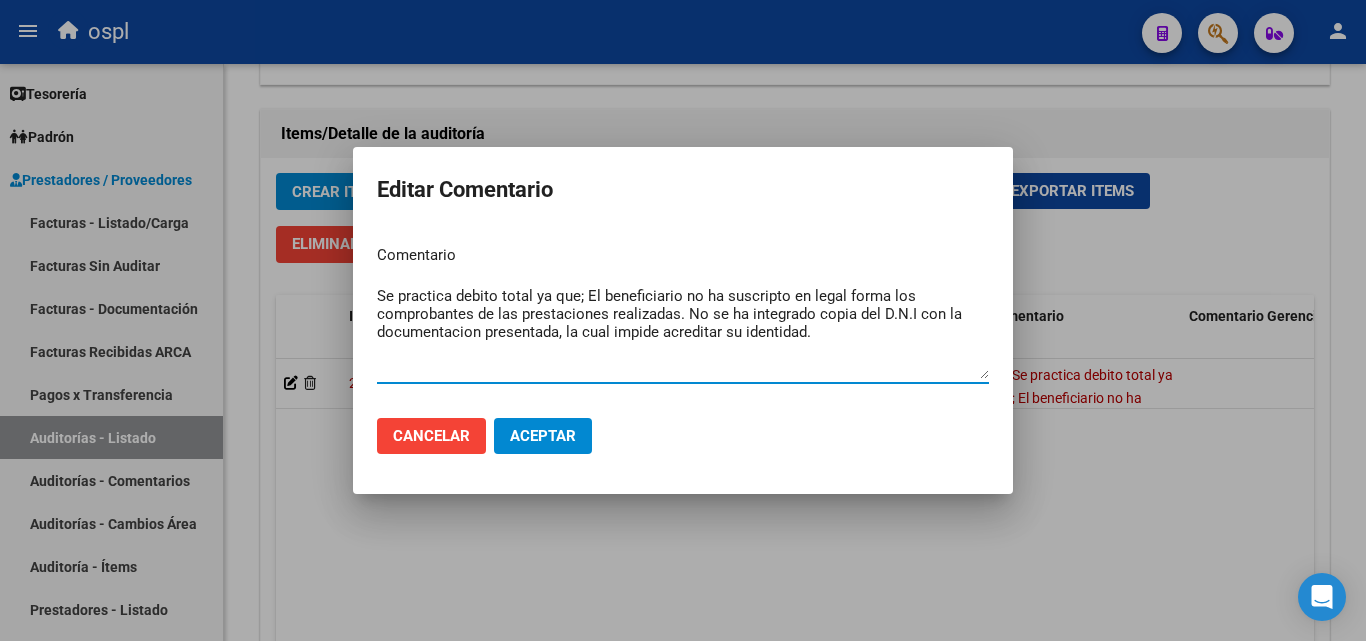drag, startPoint x: 576, startPoint y: 295, endPoint x: 318, endPoint y: 279, distance: 258.49564 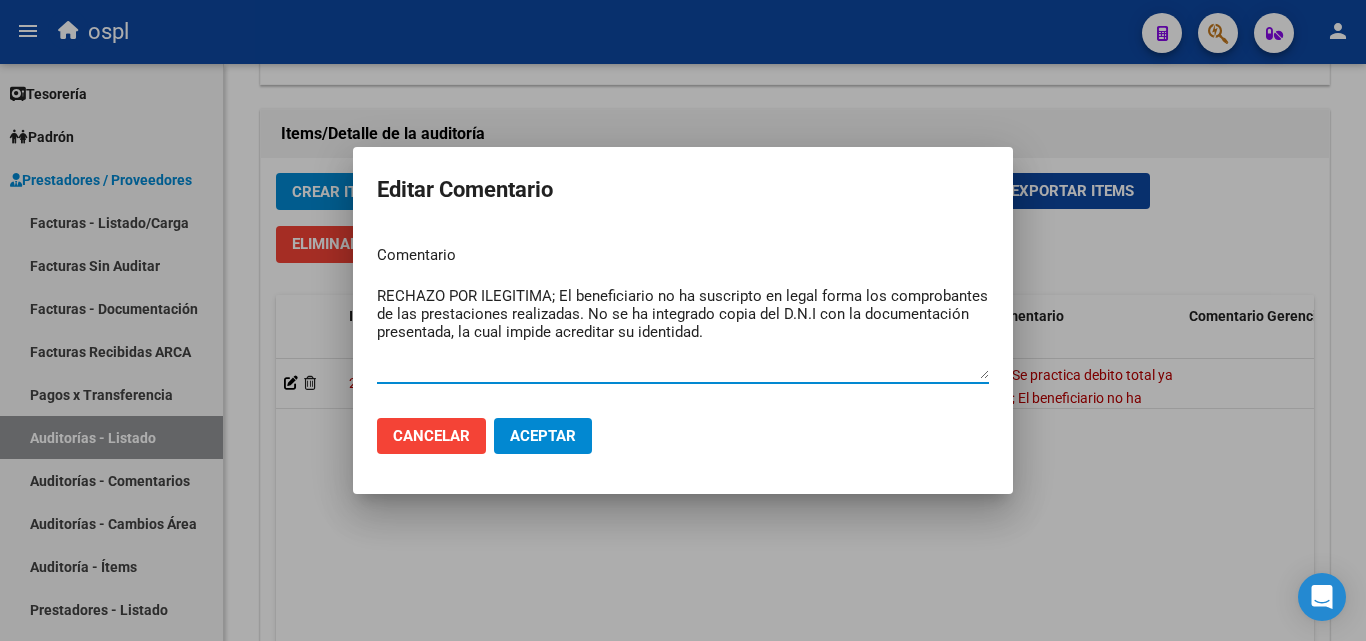 type on "RECHAZO POR ILEGITIMA; El beneficiario no ha suscripto en legal forma los comprobantes de las prestaciones realizadas. No se ha integrado copia del D.N.I con la documentación presentada, la cual impide acreditar su identidad." 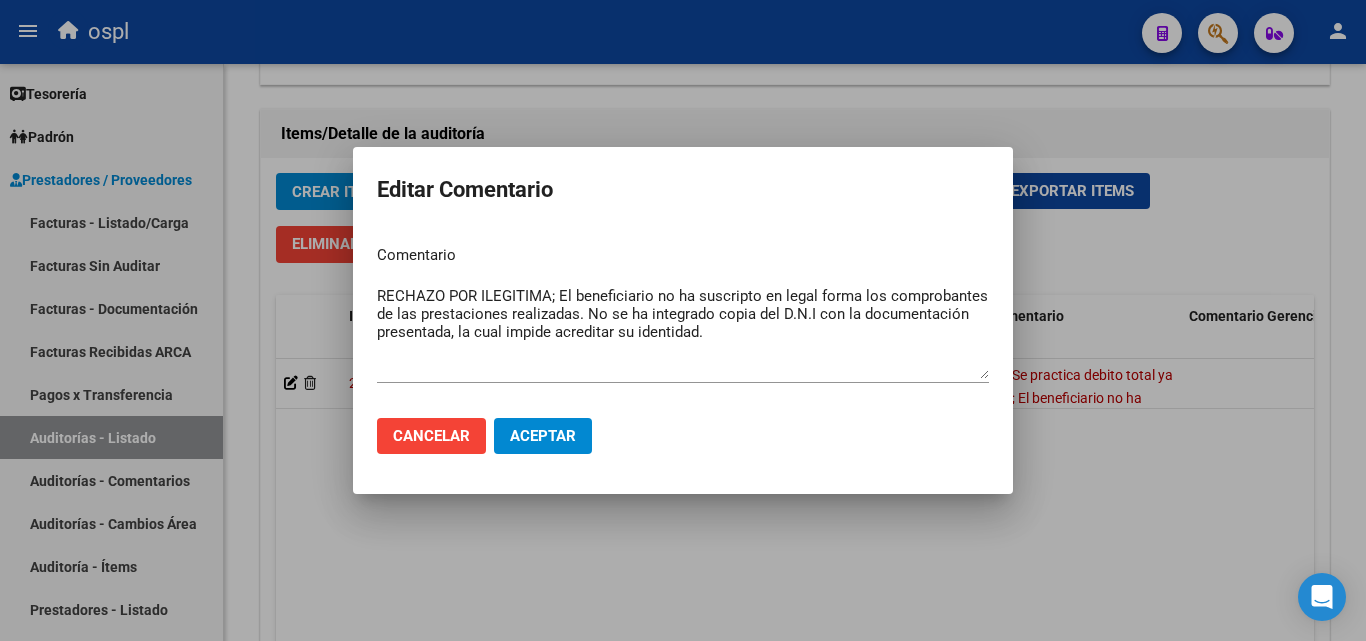 click on "Comentario    RECHAZO POR ILEGITIMA; El beneficiario no ha suscripto en legal forma los comprobantes de las prestaciones realizadas. No se ha integrado copia del D.N.I con la documentacion presentada, la cual impide acreditar su identidad. Ingresar el comentario" at bounding box center (683, 315) 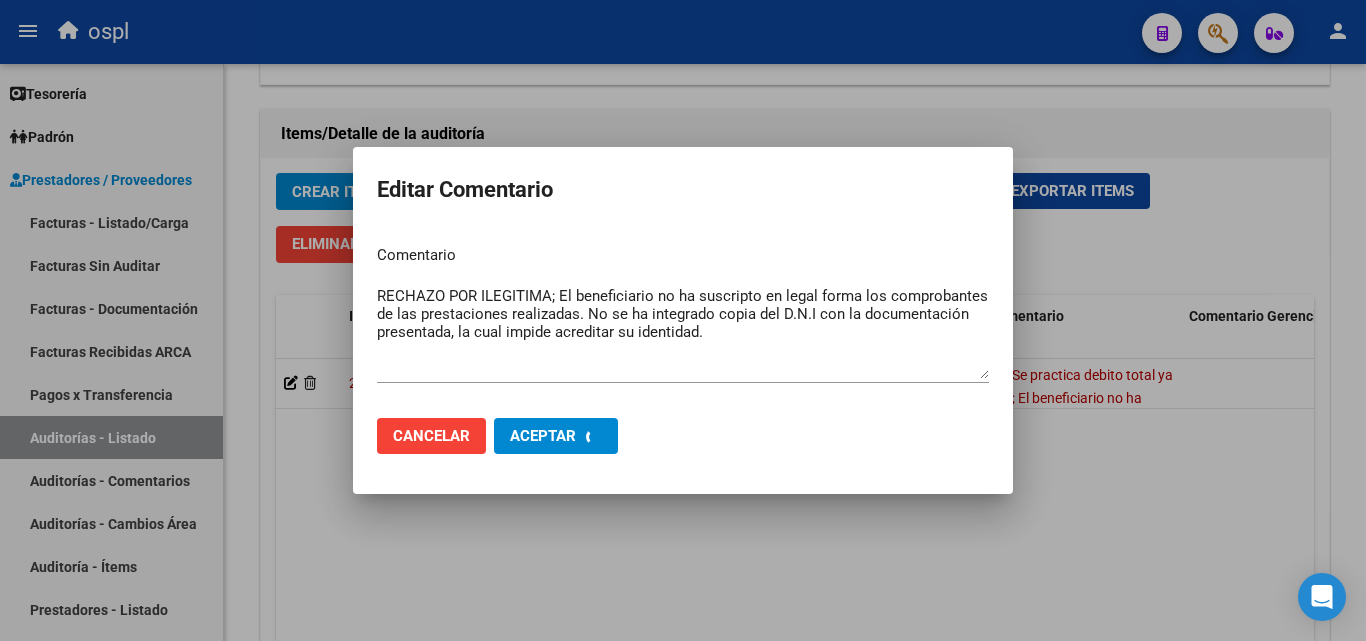 type 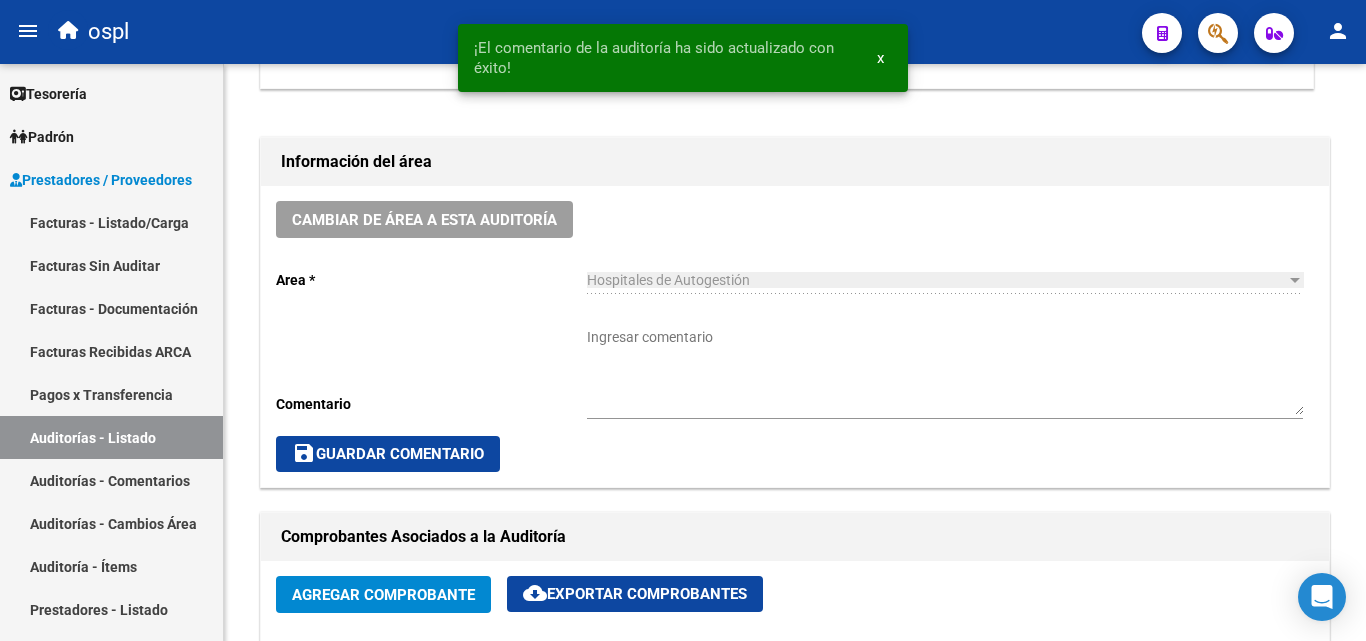 scroll, scrollTop: 500, scrollLeft: 0, axis: vertical 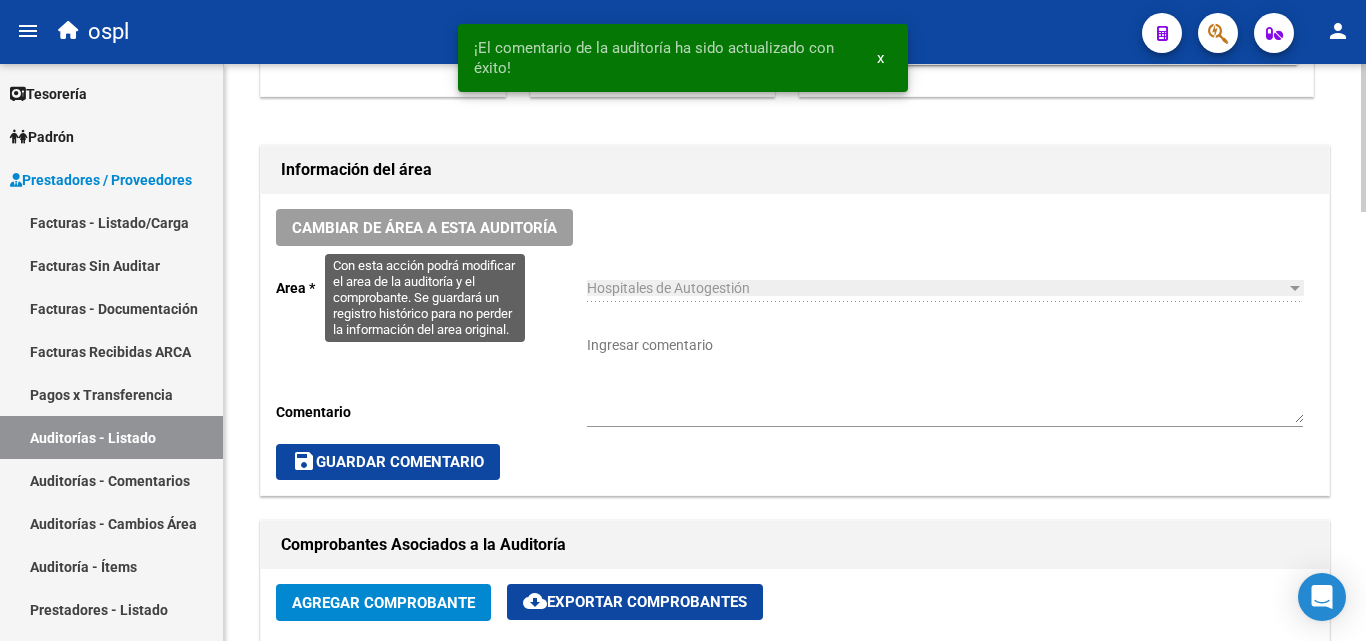 click on "Cambiar de área a esta auditoría" 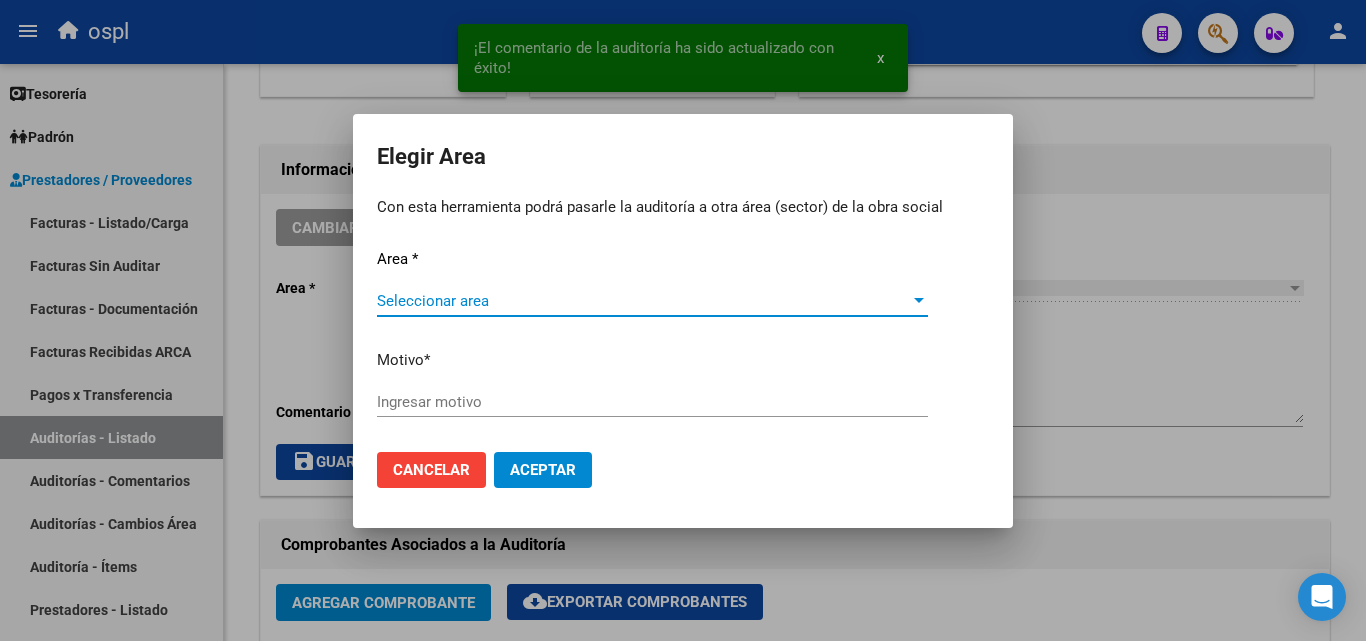 click on "Seleccionar area" at bounding box center [643, 301] 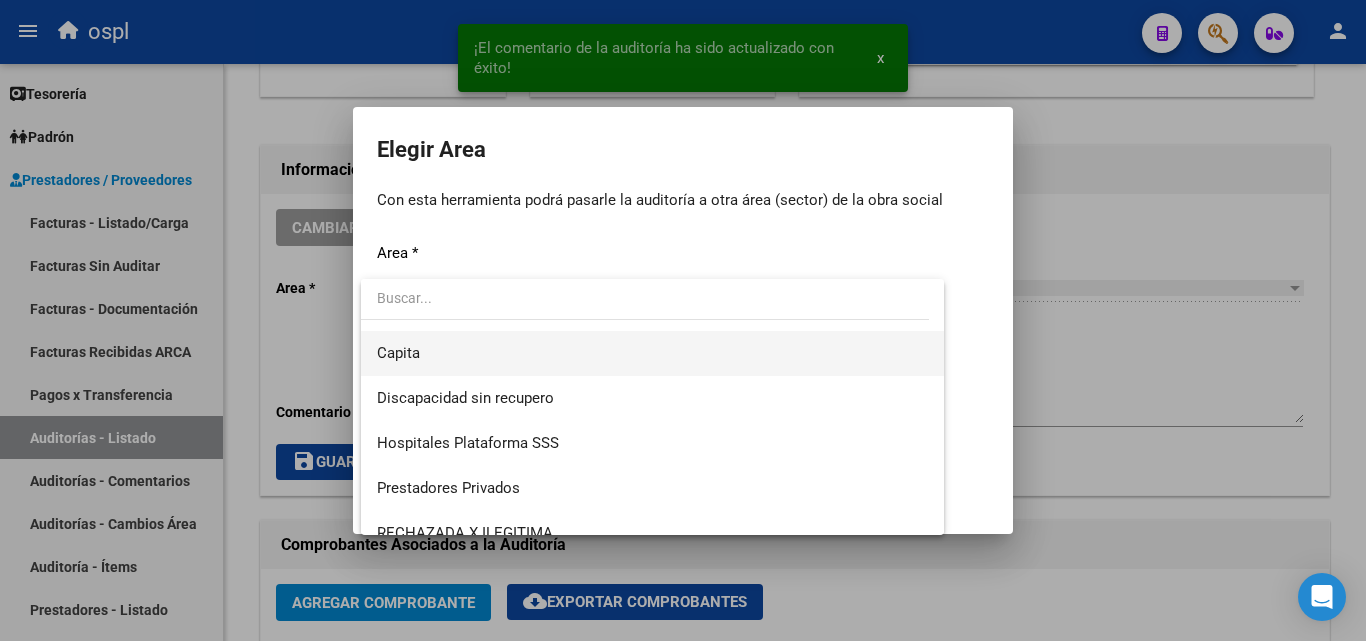 scroll, scrollTop: 194, scrollLeft: 0, axis: vertical 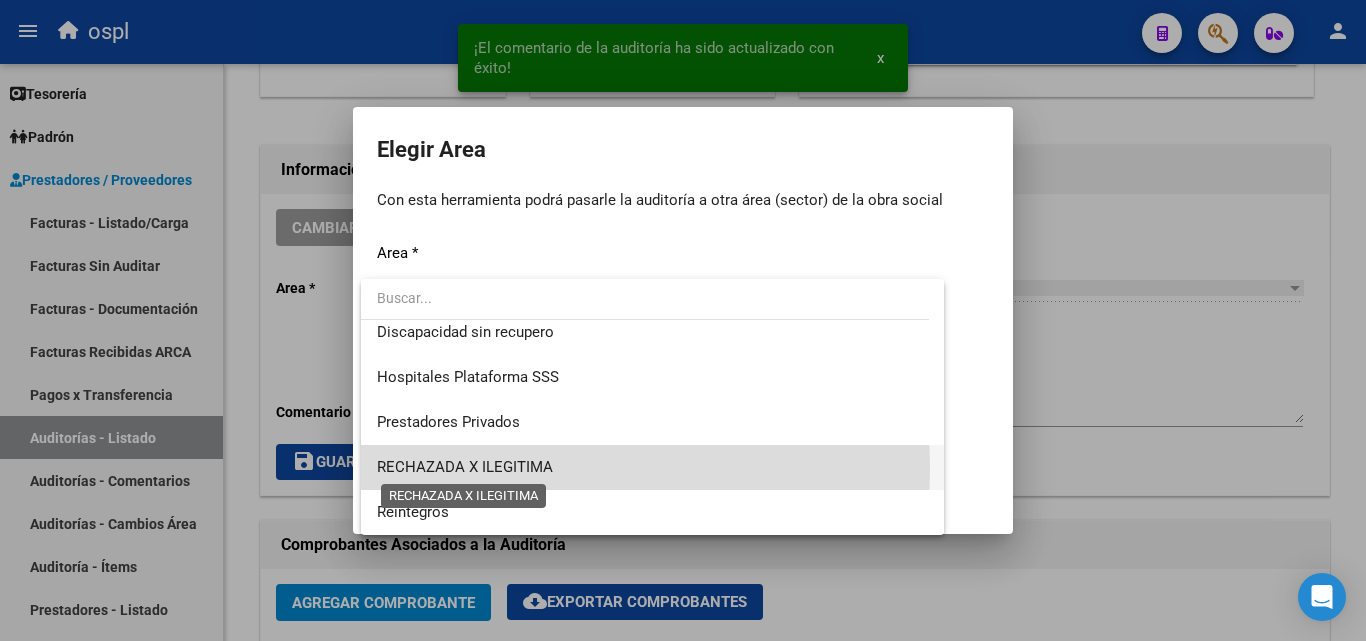 click on "RECHAZADA X ILEGITIMA" at bounding box center [465, 467] 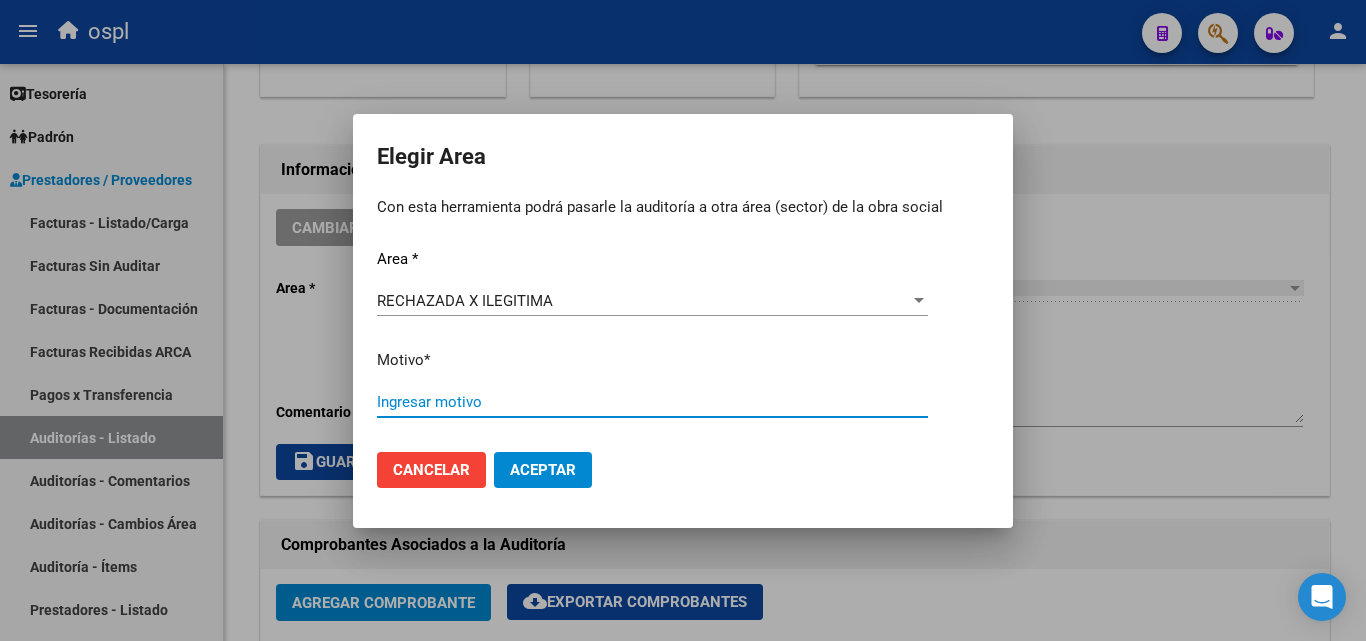 paste on "FALTA COPIA DE DNI Y NO FIRMAN EL COMPROBANTE DE ATENCION" 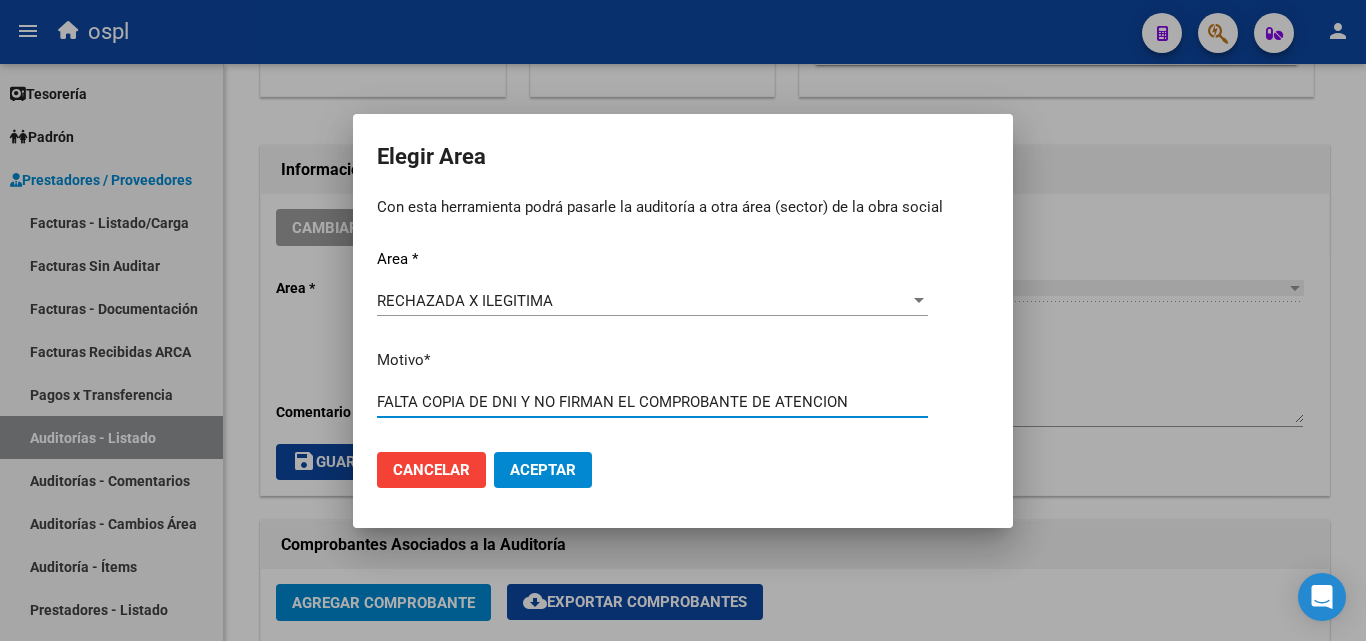 type on "FALTA COPIA DE DNI Y NO FIRMAN EL COMPROBANTE DE ATENCION" 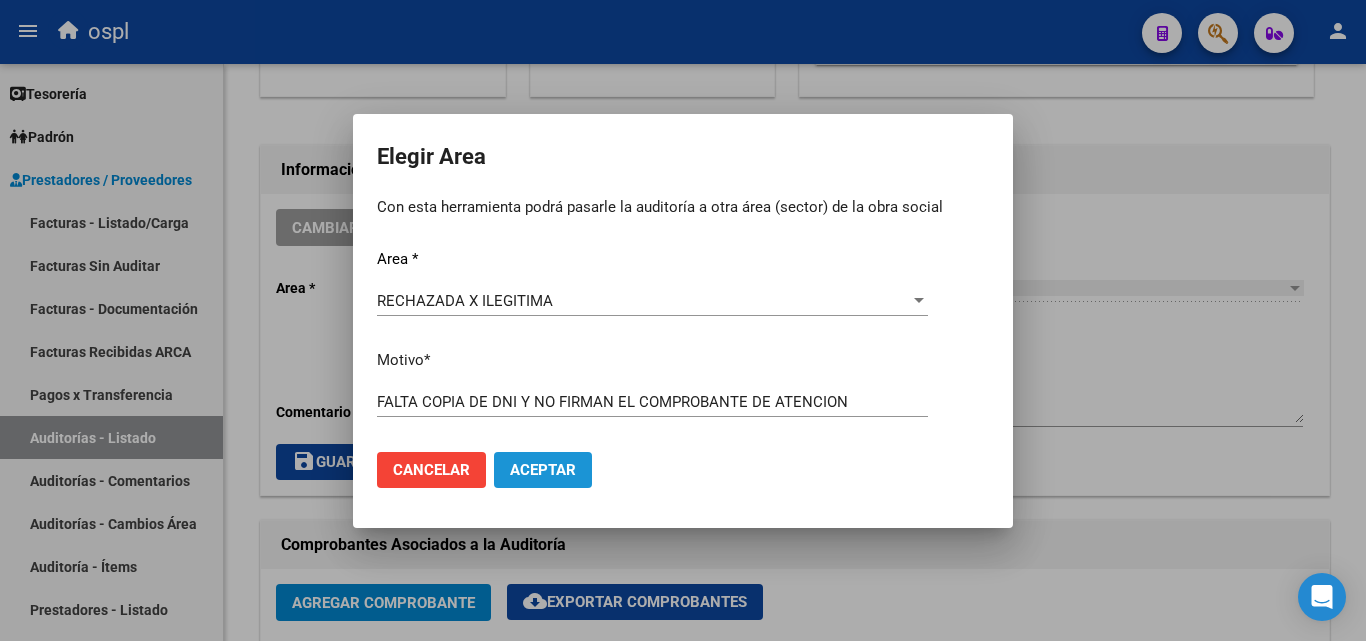click on "Aceptar" at bounding box center (543, 470) 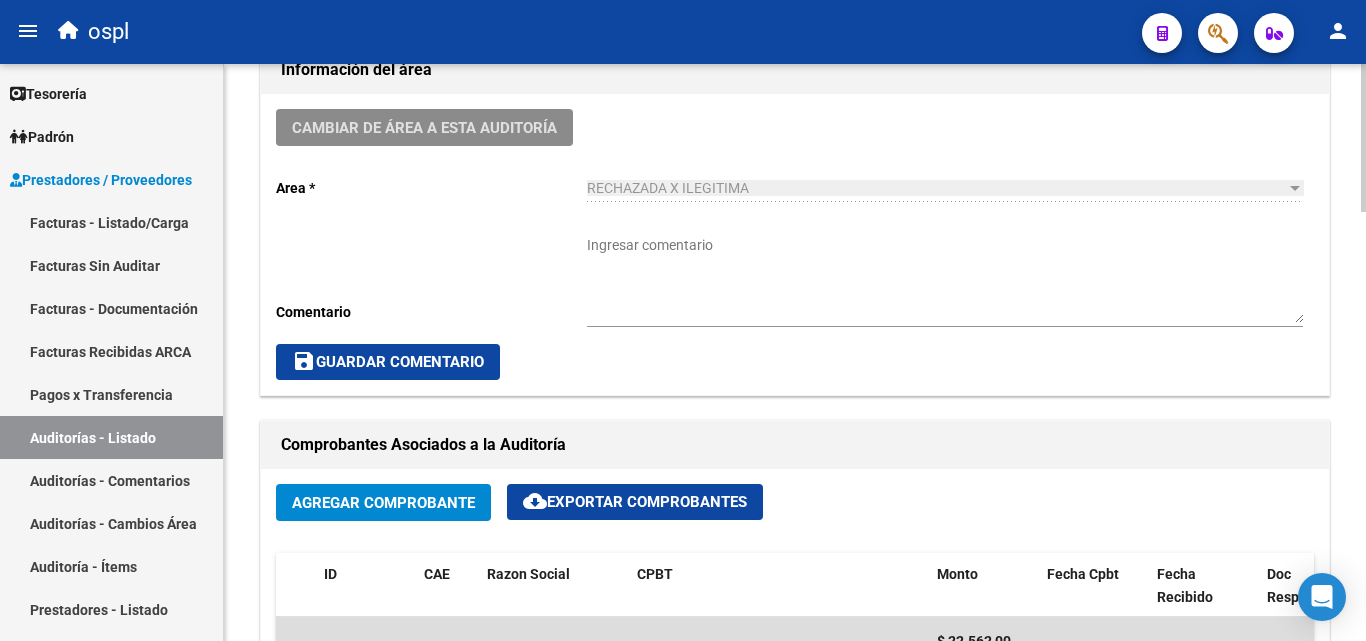 scroll, scrollTop: 1000, scrollLeft: 0, axis: vertical 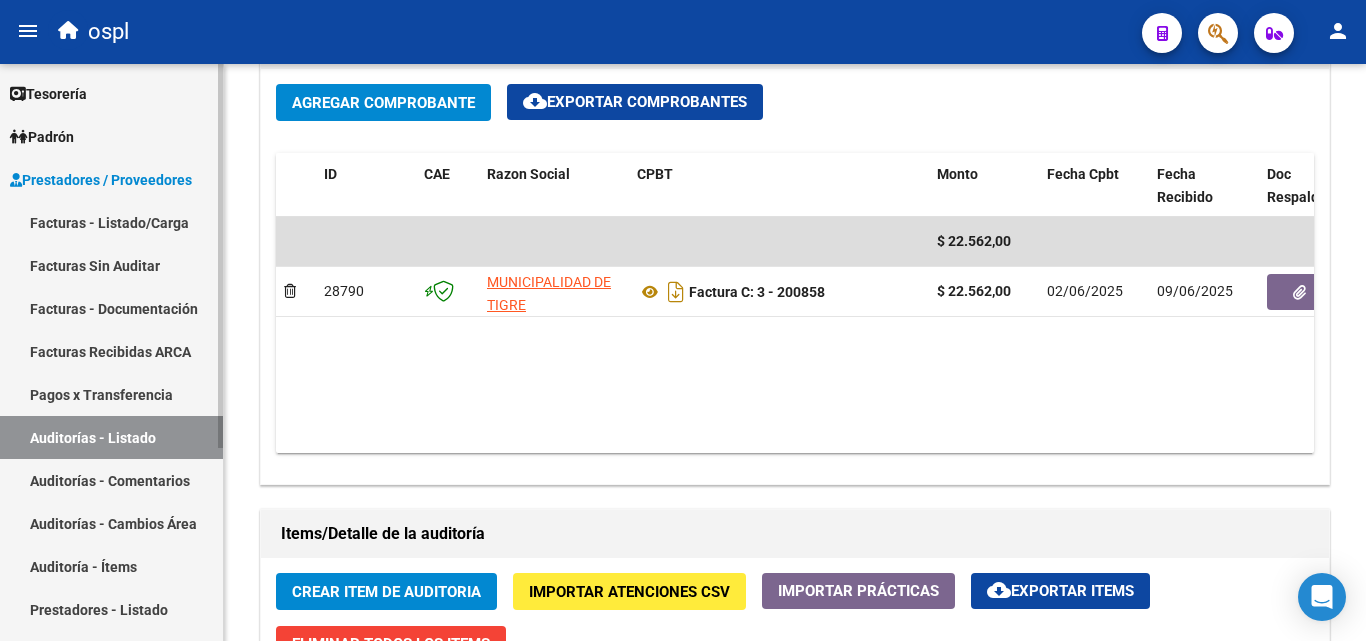 click on "Auditorías - Listado" at bounding box center [111, 437] 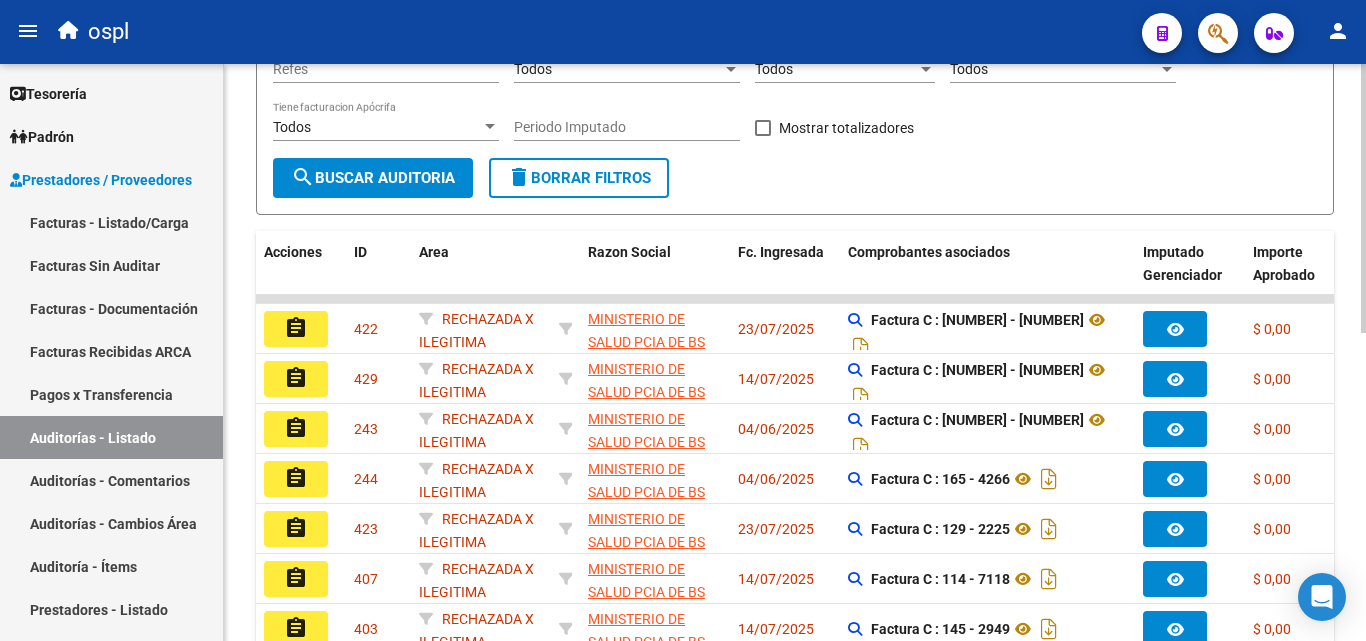 scroll, scrollTop: 161, scrollLeft: 0, axis: vertical 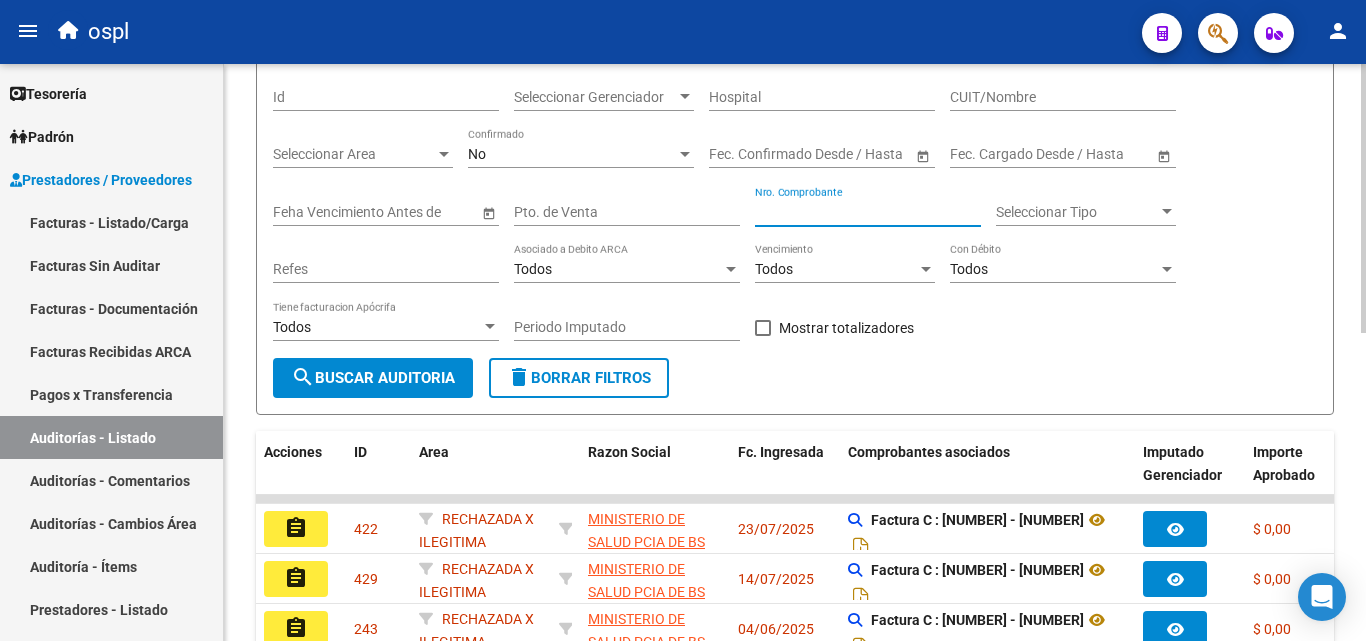 click on "Nro. Comprobante" at bounding box center (868, 212) 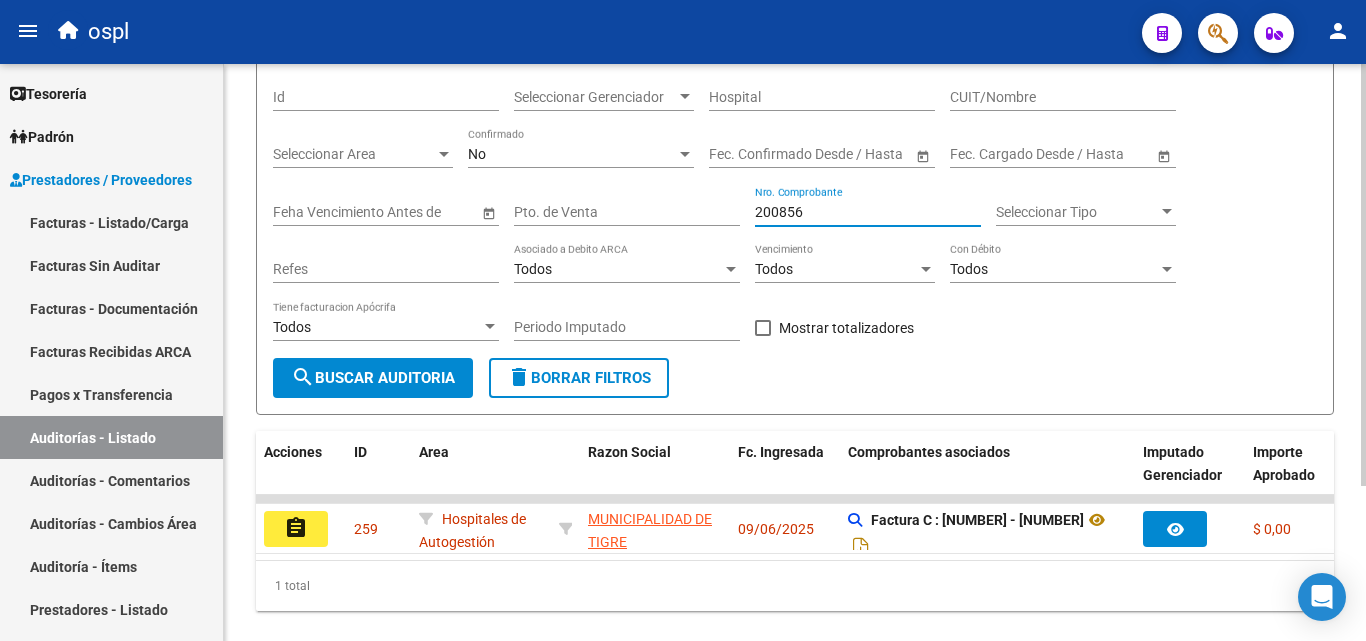 type on "[NUMBER]" 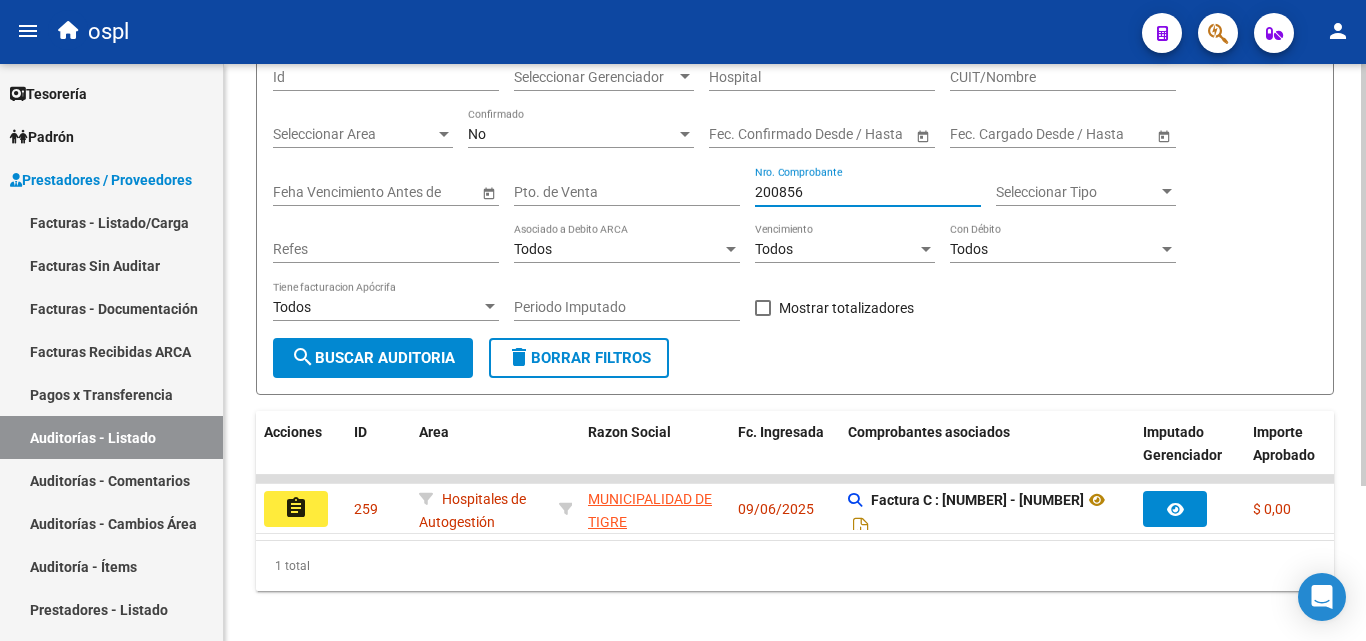 scroll, scrollTop: 211, scrollLeft: 0, axis: vertical 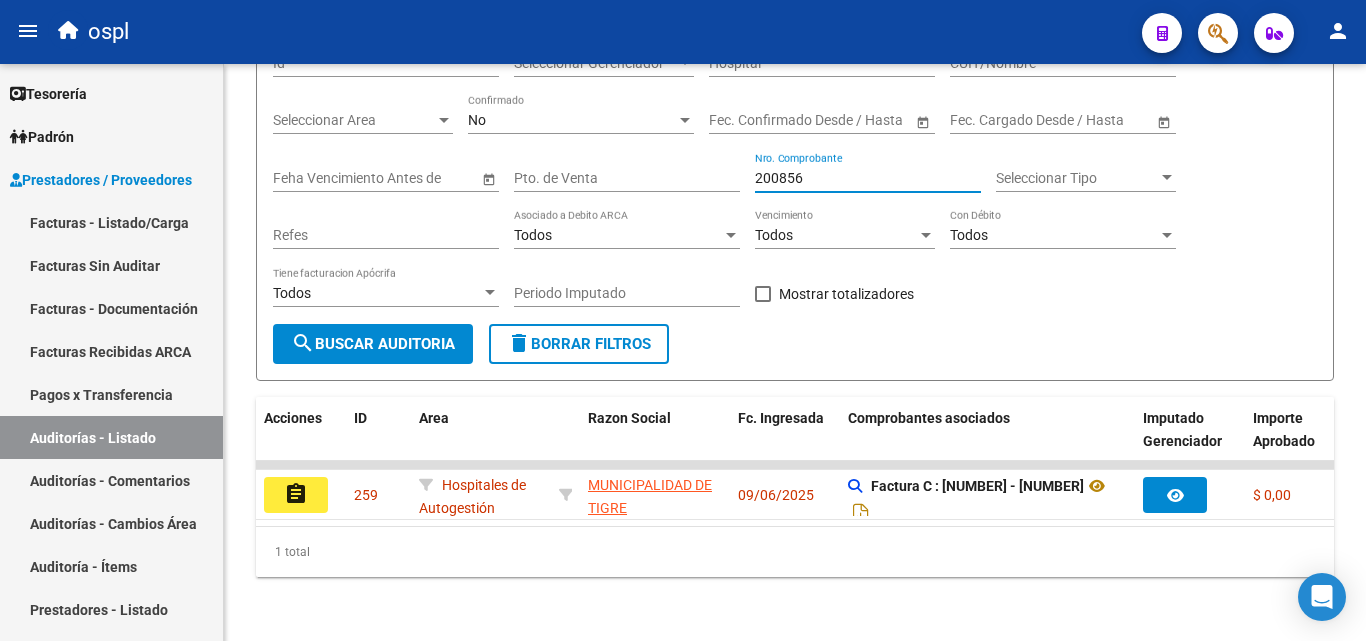 click on "assignment" 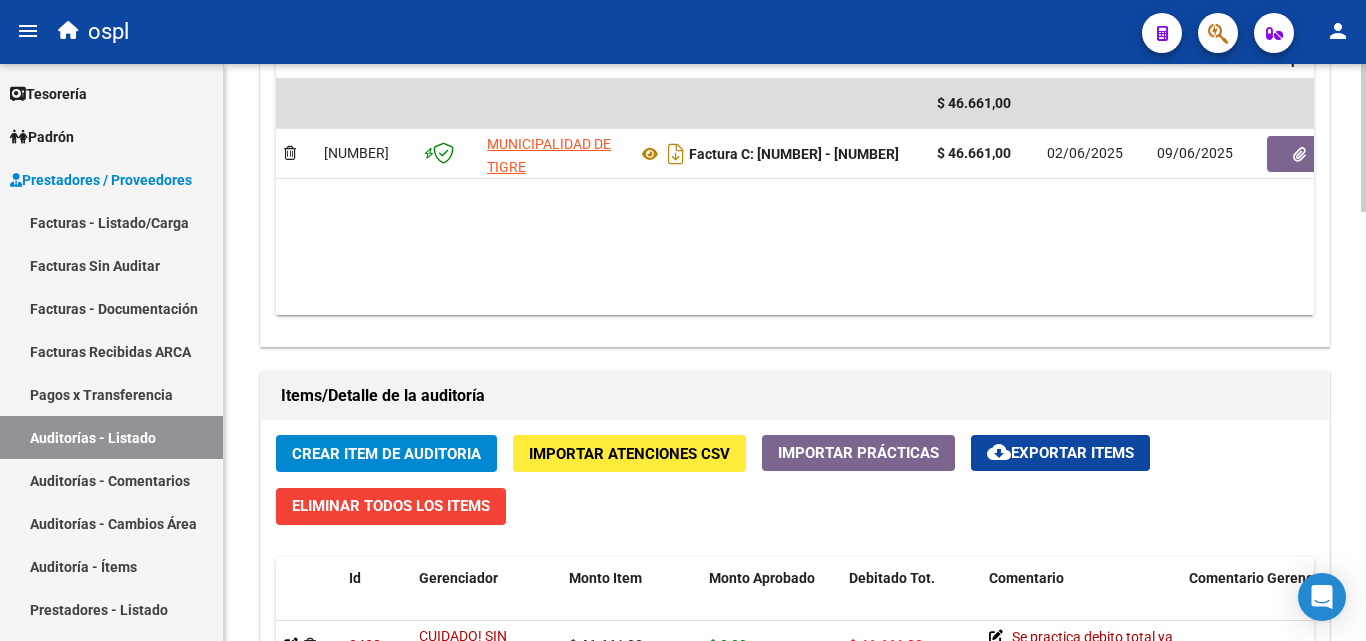 scroll, scrollTop: 1300, scrollLeft: 0, axis: vertical 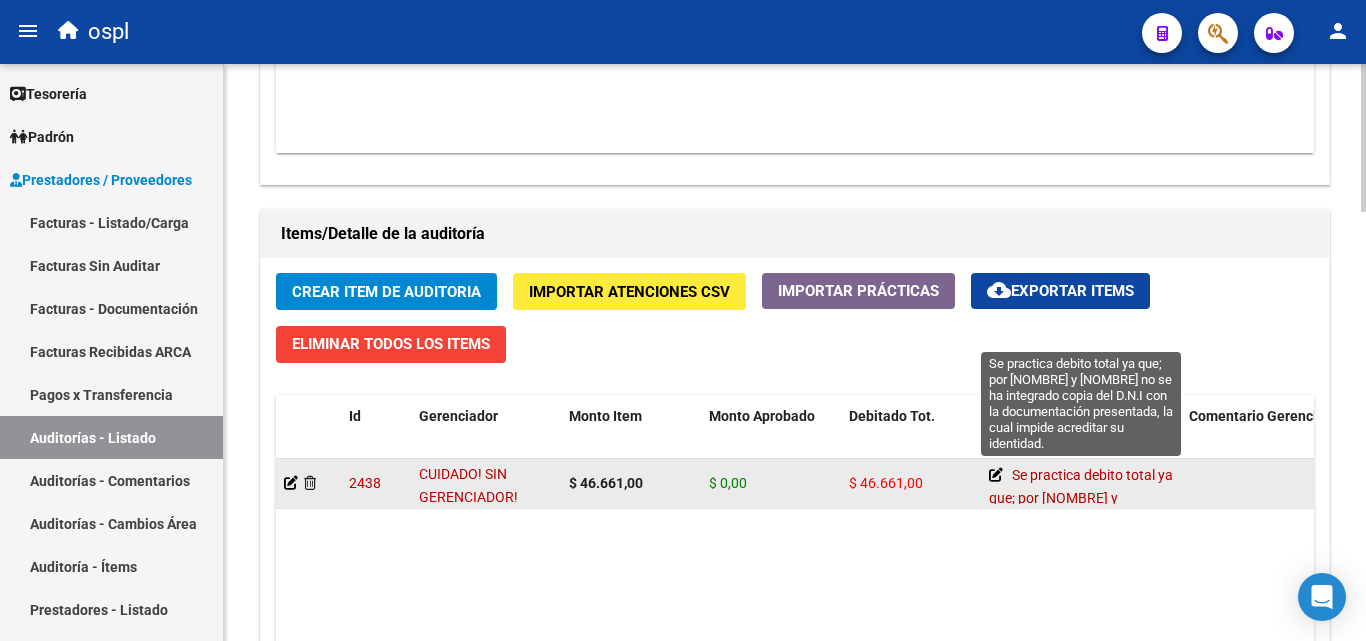click 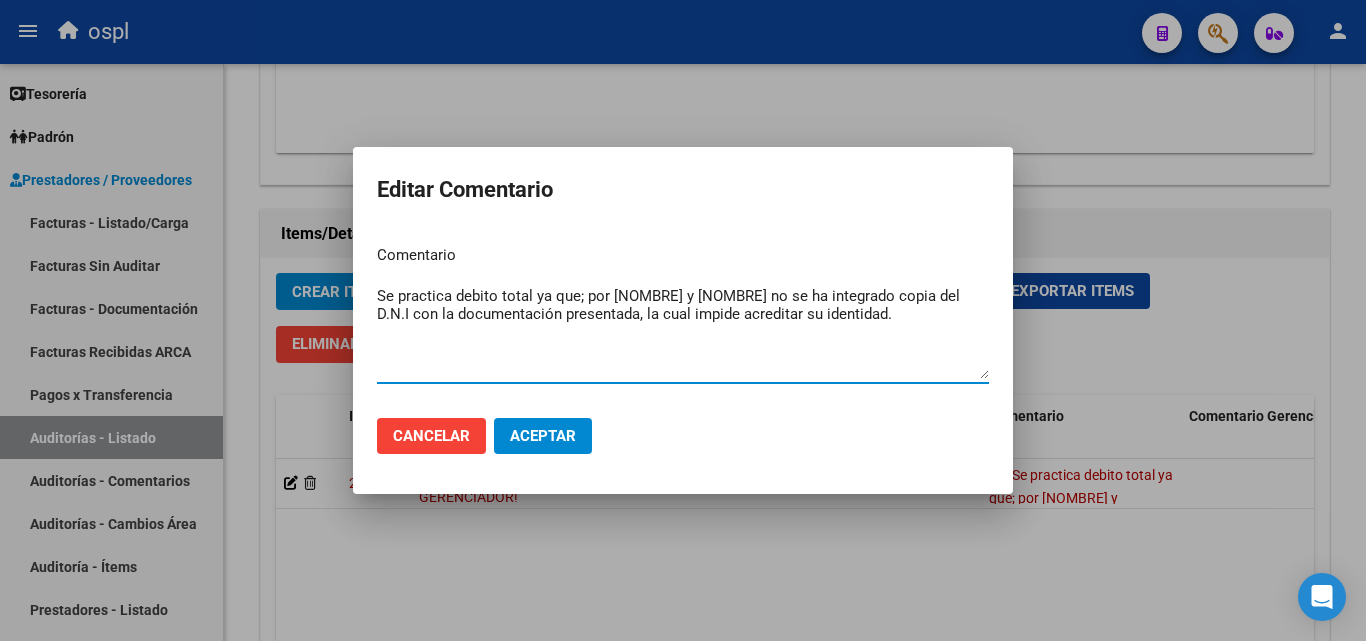 drag, startPoint x: 576, startPoint y: 296, endPoint x: 312, endPoint y: 290, distance: 264.06818 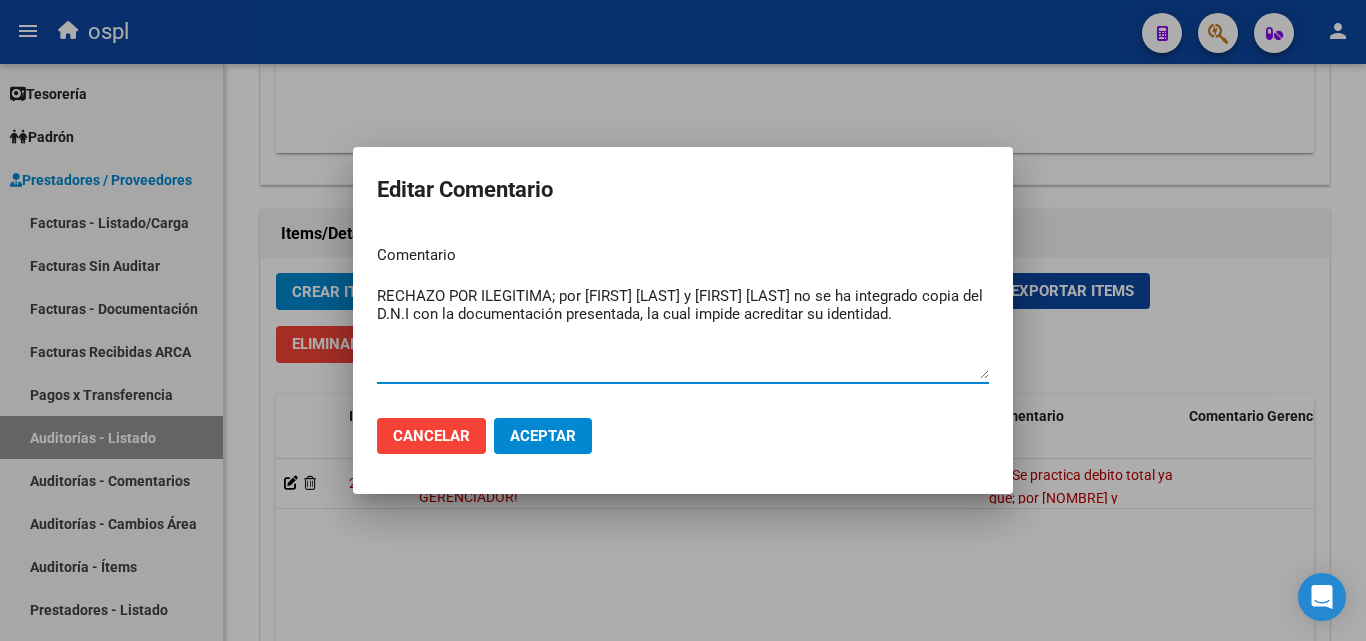 type on "RECHAZO POR ILEGITIMA; por [FIRST] [LAST] y [FIRST] [LAST] no se ha integrado copia del D.N.I con la documentación presentada, la cual impide acreditar su identidad." 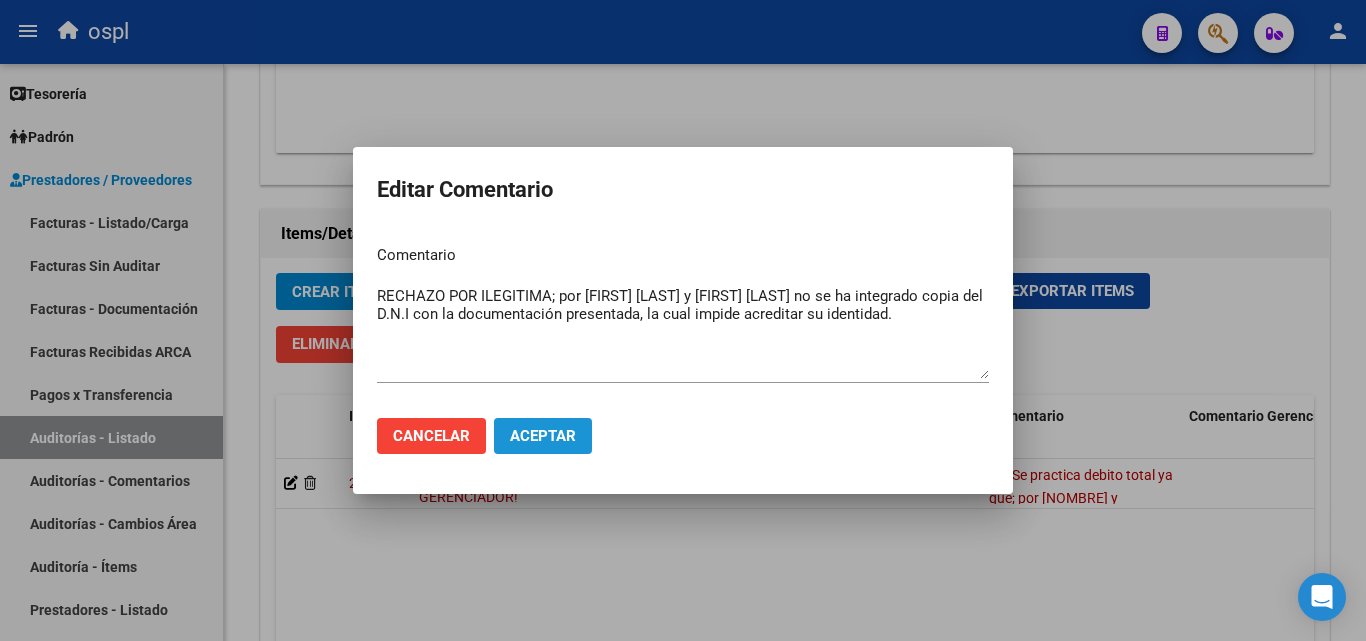 click on "Aceptar" 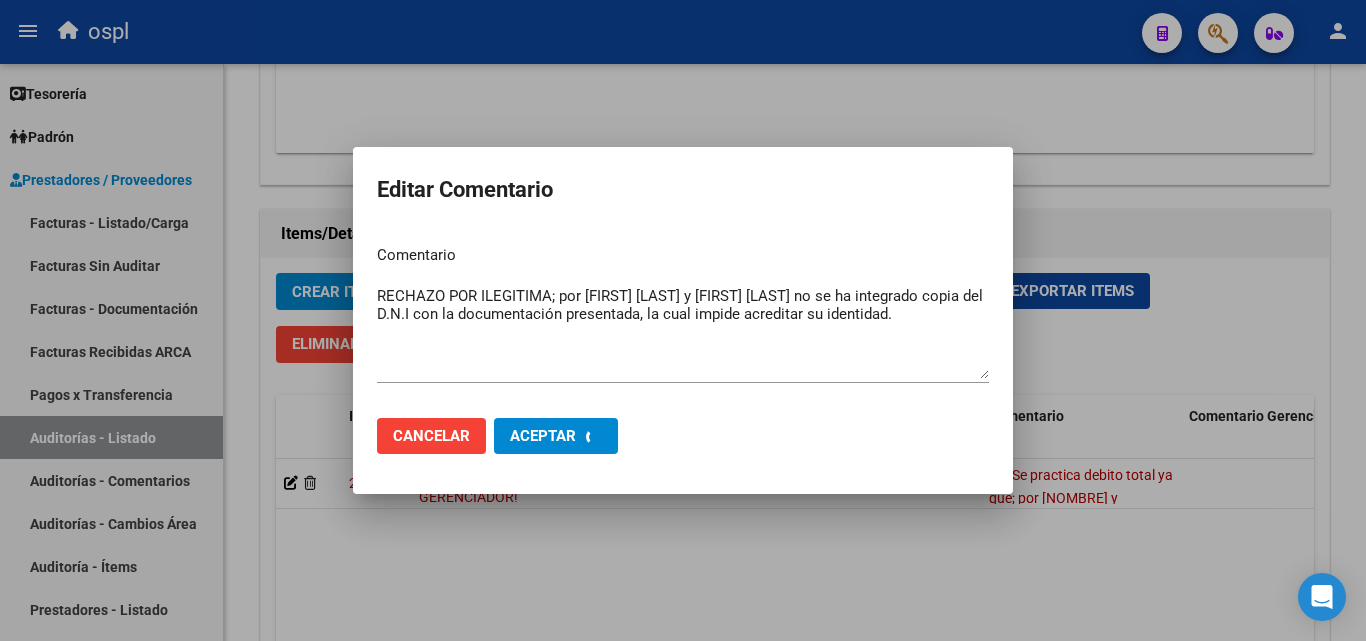 type 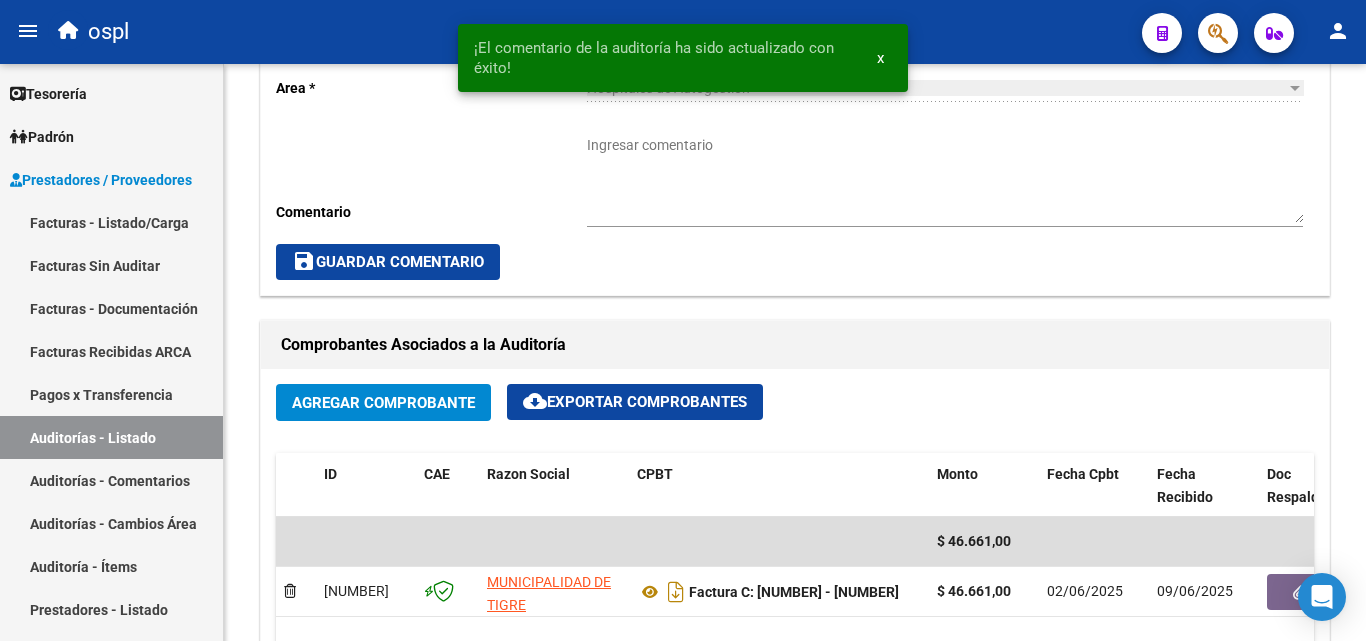 scroll, scrollTop: 400, scrollLeft: 0, axis: vertical 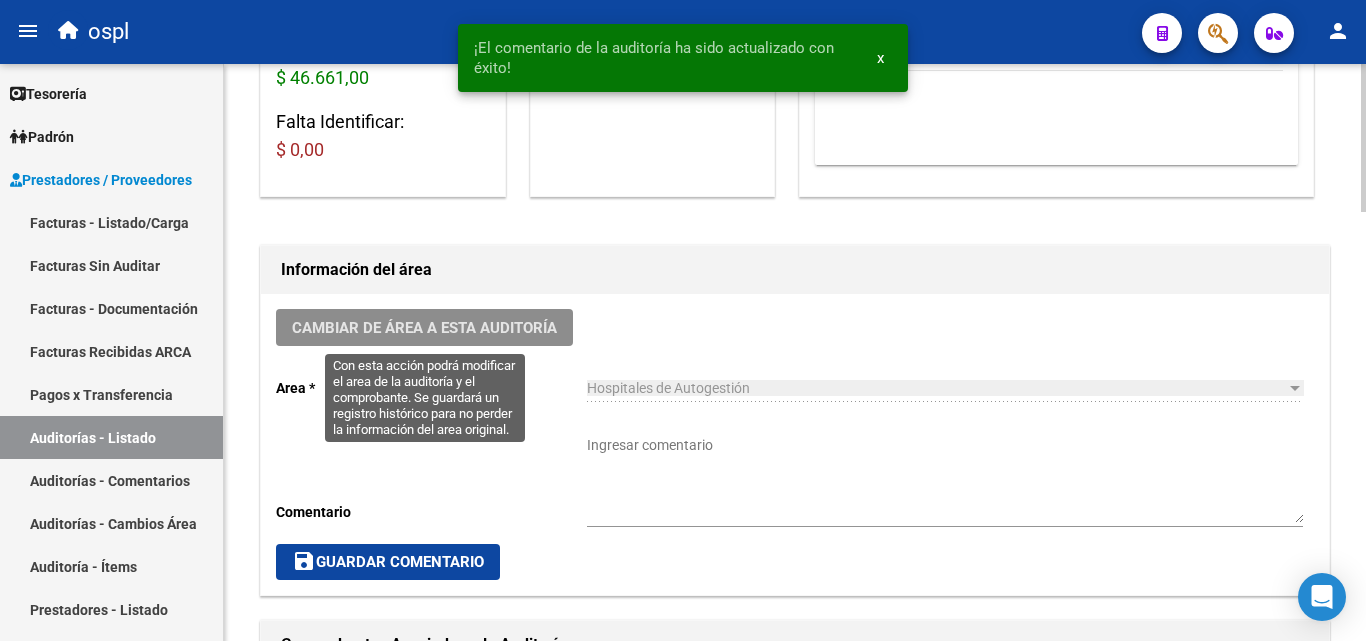 click on "Cambiar de área a esta auditoría" 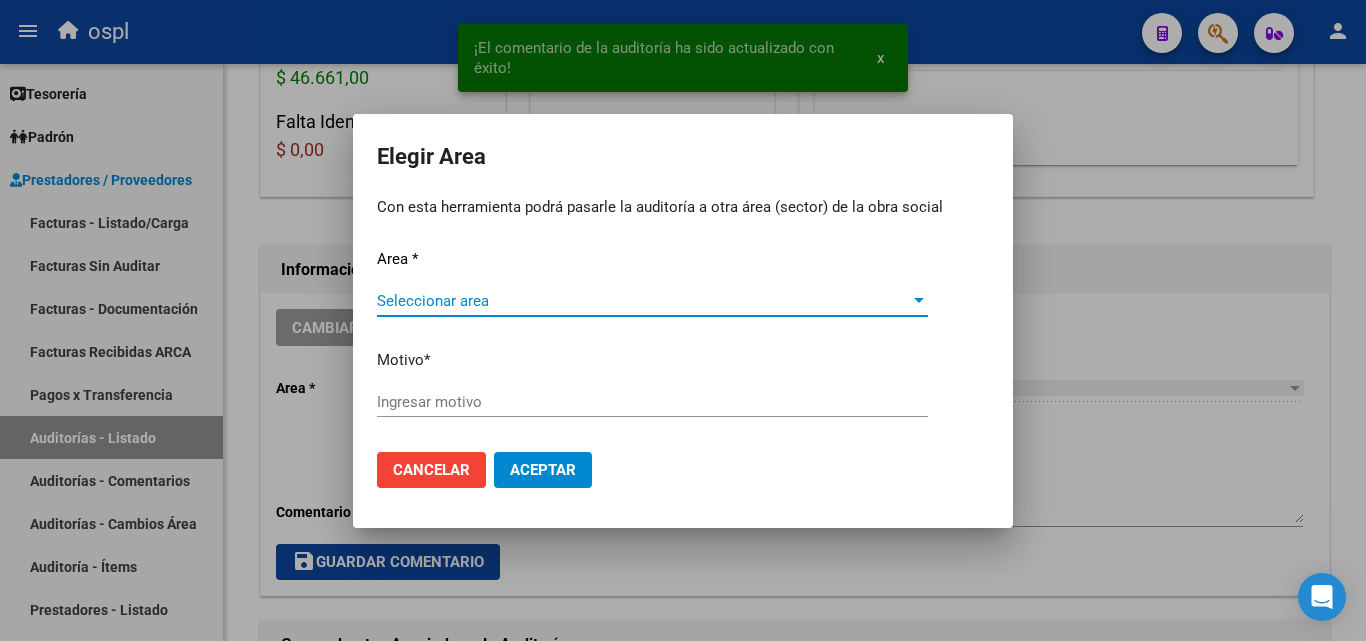 click on "Area * Seleccionar area Seleccionar area Motivo  *   Ingresar motivo" at bounding box center [683, 342] 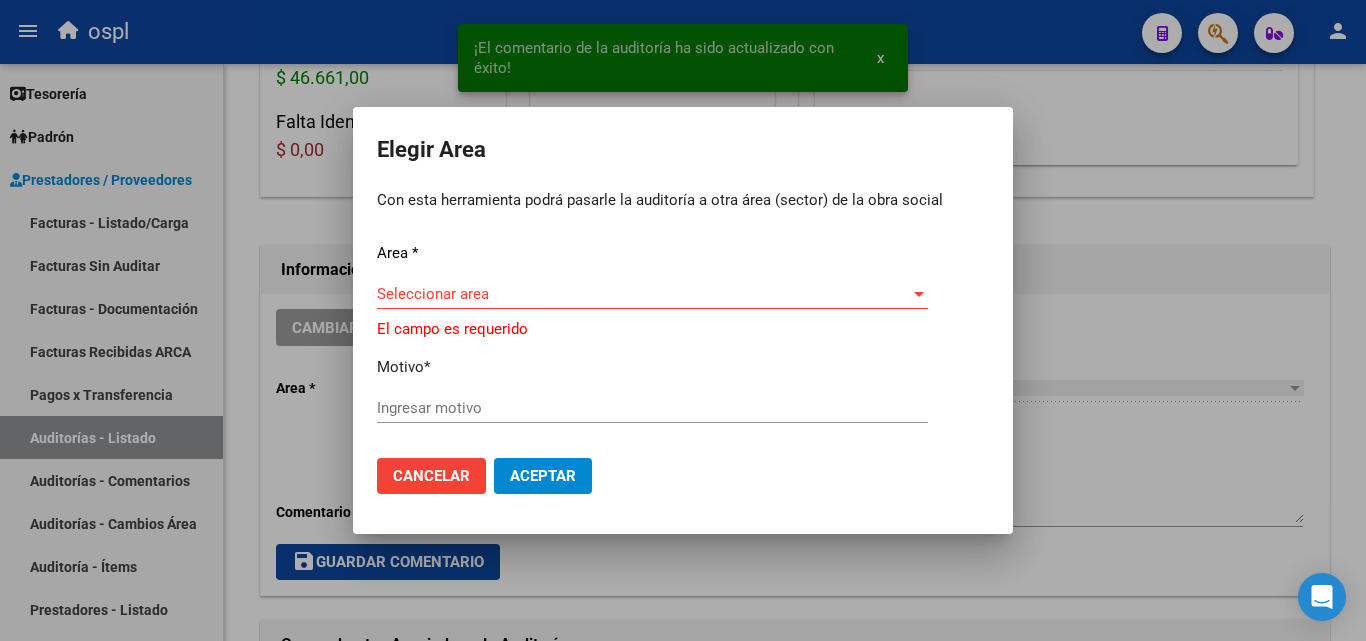 click on "Seleccionar area Seleccionar area" at bounding box center (652, 294) 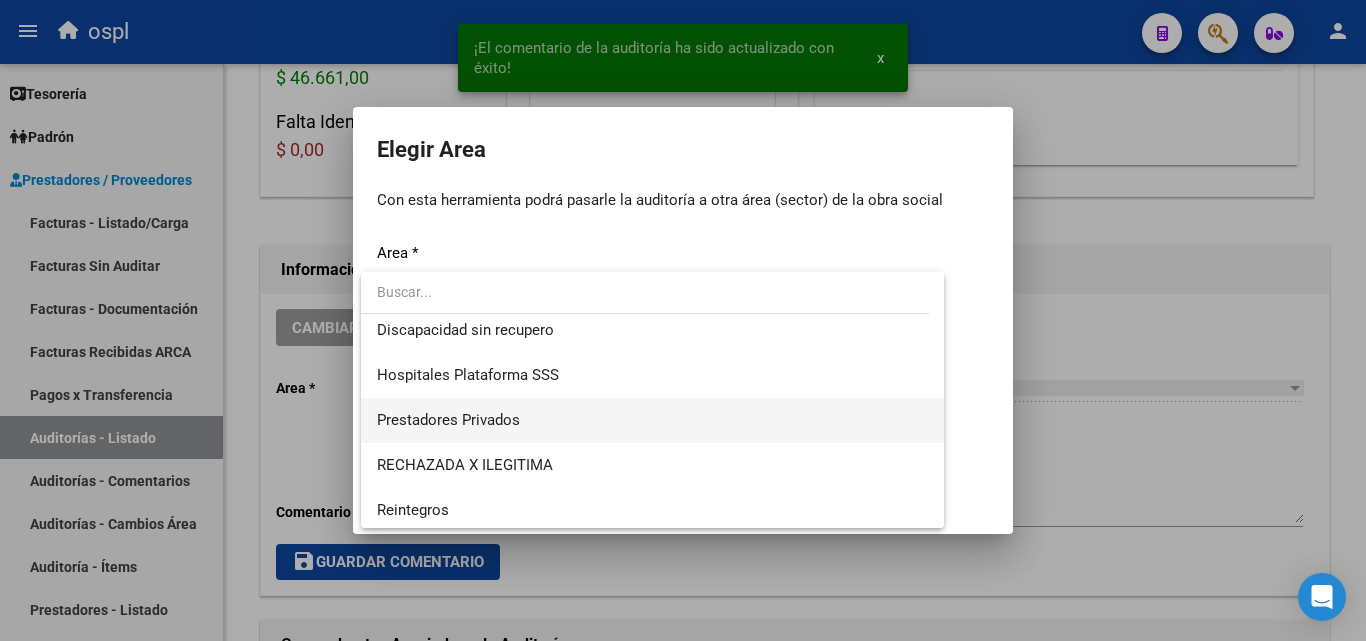 scroll, scrollTop: 194, scrollLeft: 0, axis: vertical 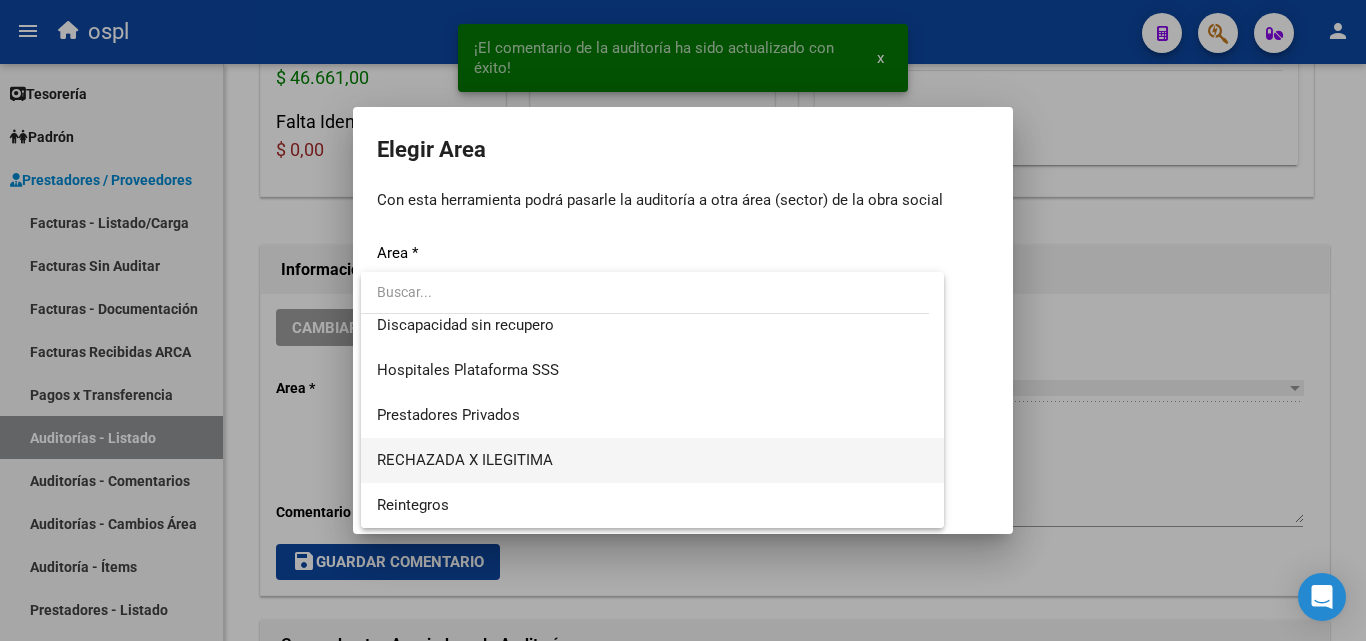 click on "RECHAZADA X ILEGITIMA" at bounding box center (652, 460) 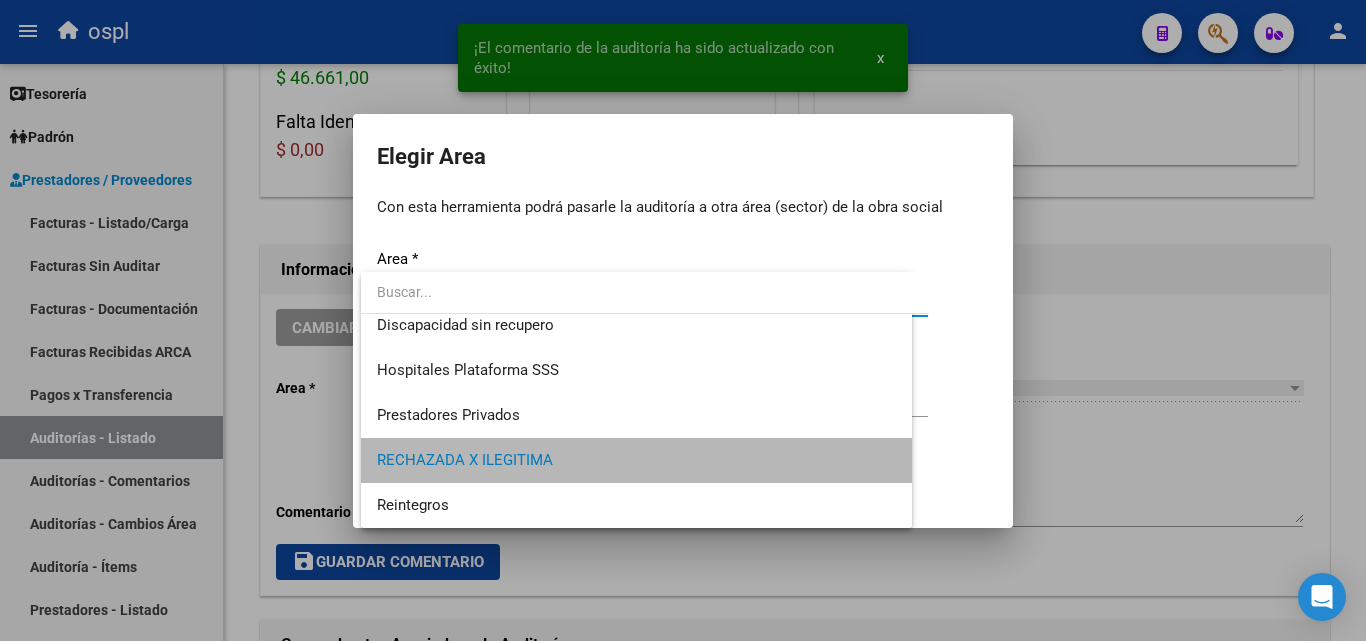 click on "Ingresar motivo" 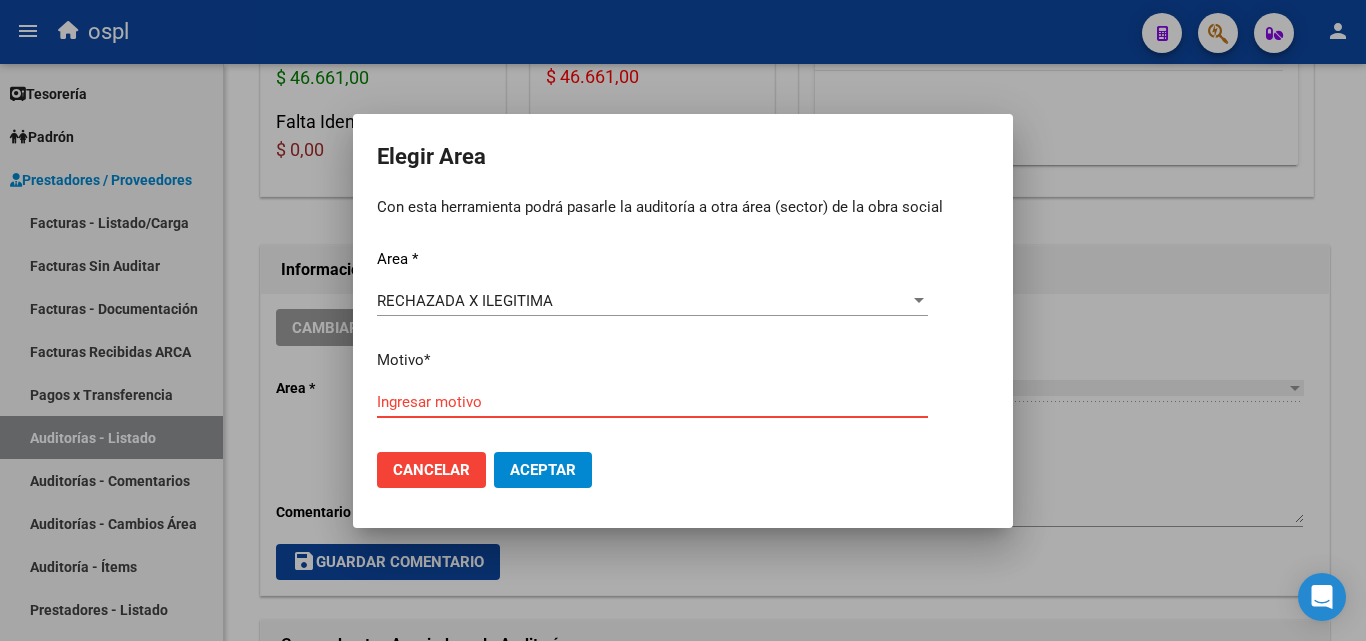 paste on "FALTA COPIA DE DNI QUE ACREDITE IDENTIDAD" 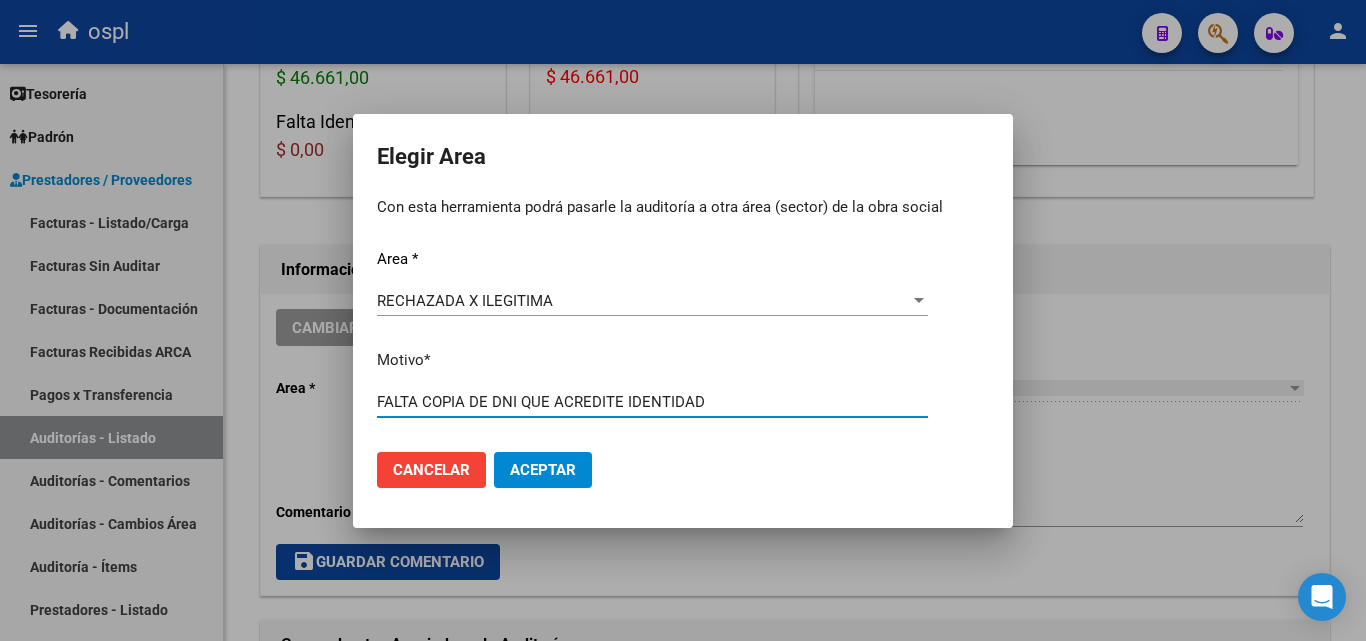 type on "FALTA COPIA DE DNI QUE ACREDITE IDENTIDAD" 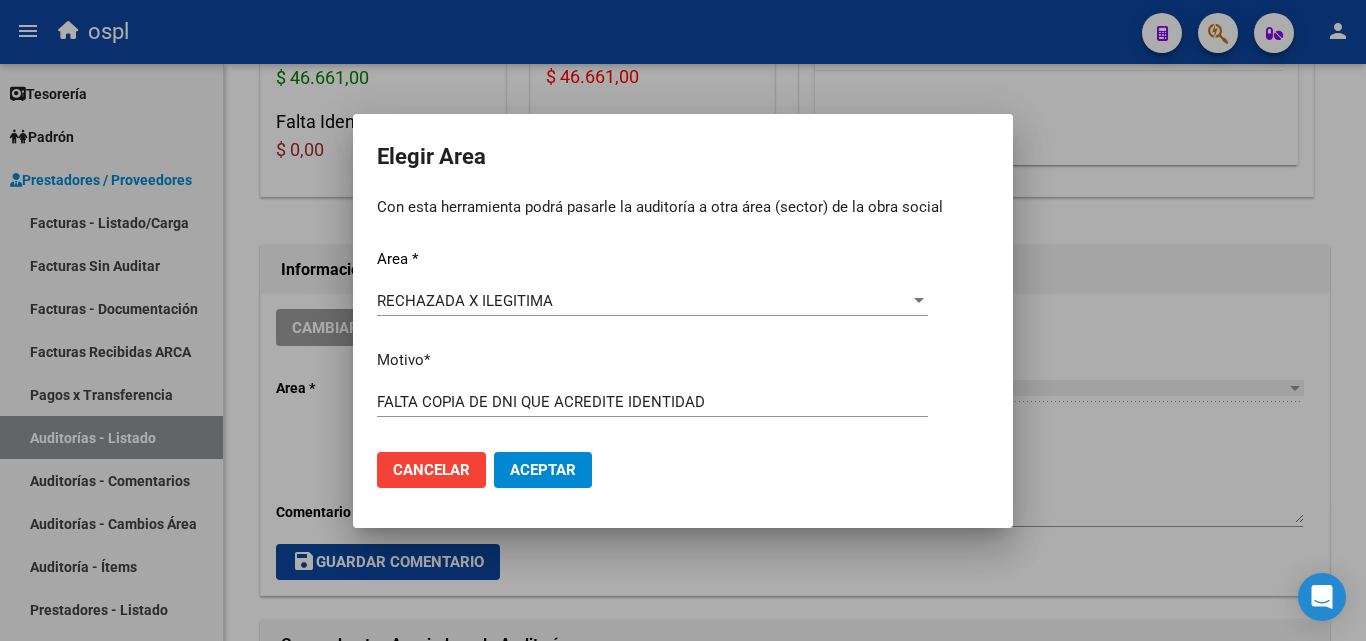 click on "Aceptar" at bounding box center [543, 470] 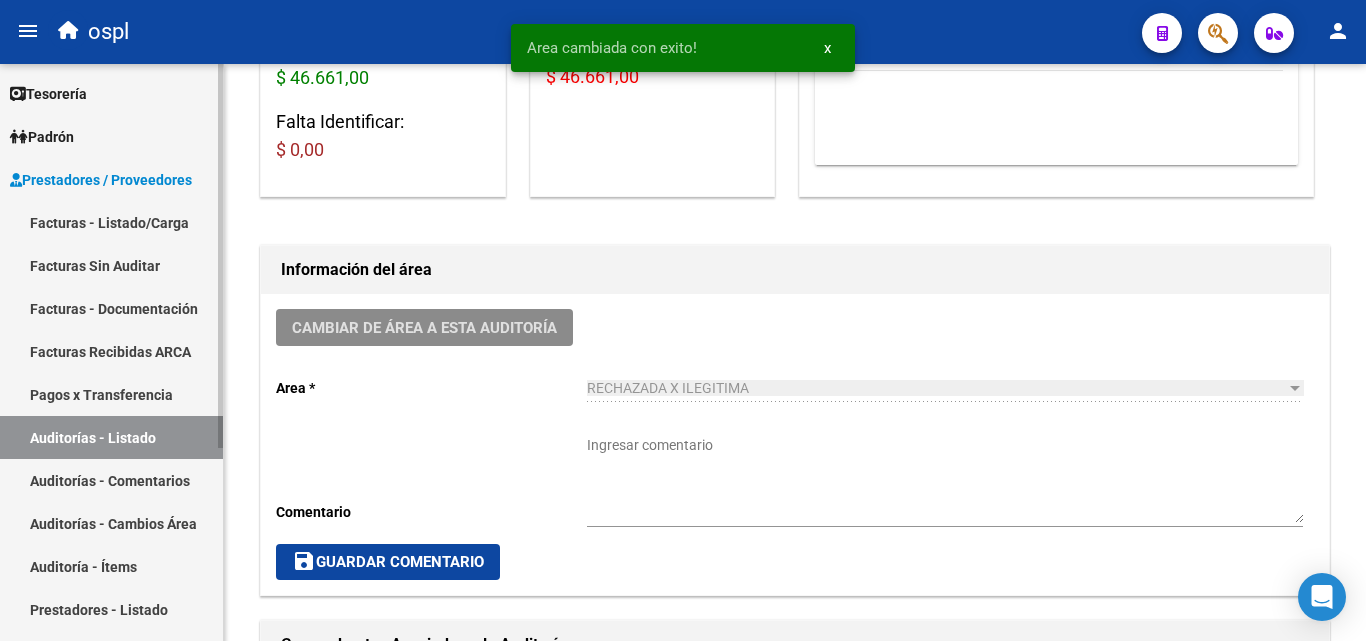 click on "Auditorías - Listado" at bounding box center [111, 437] 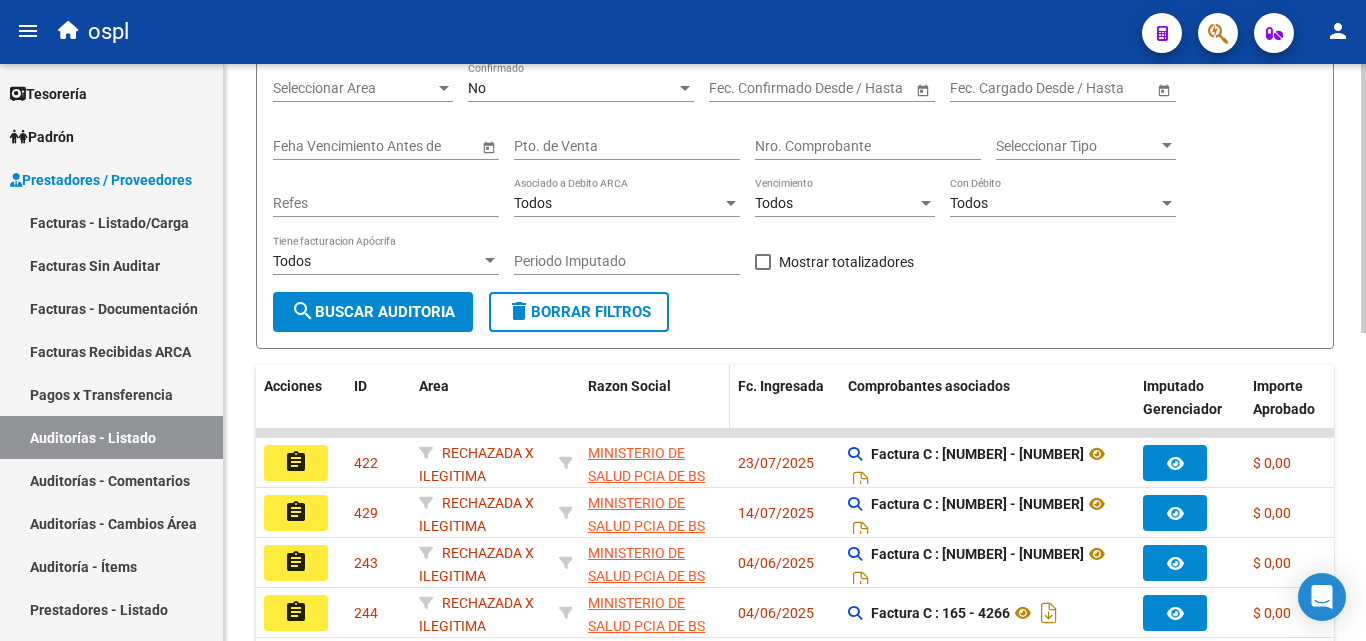 scroll, scrollTop: 100, scrollLeft: 0, axis: vertical 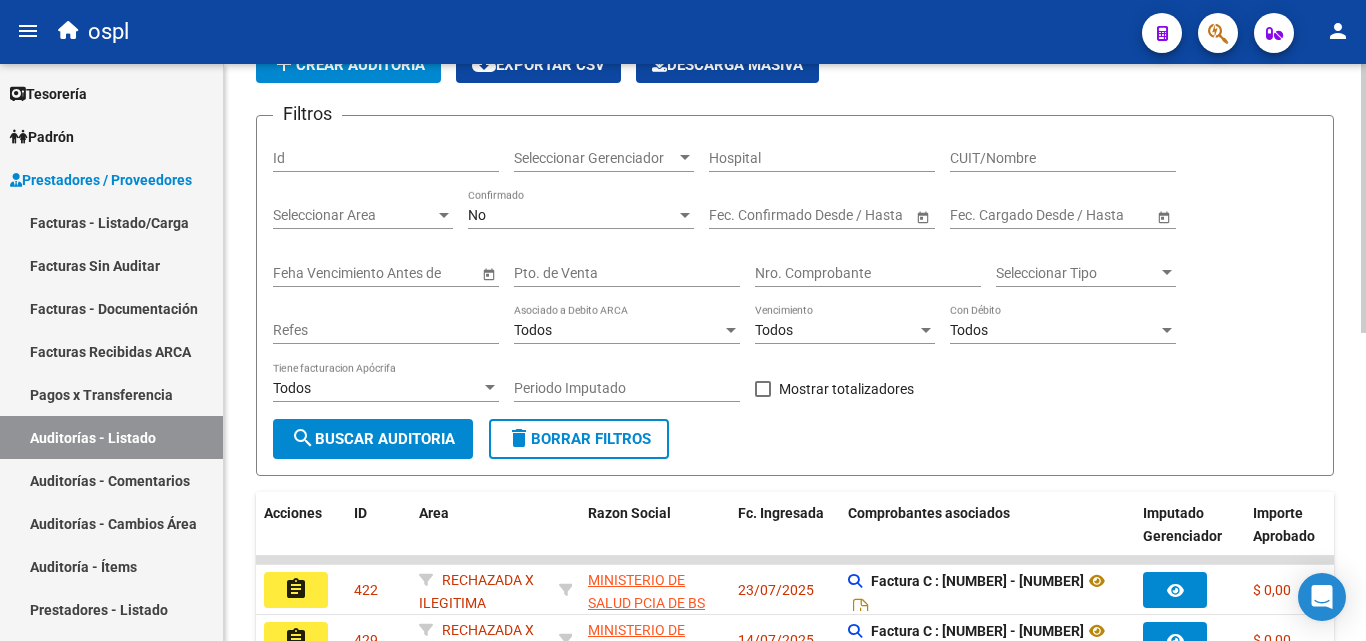 click on "Seleccionar Area" at bounding box center [354, 215] 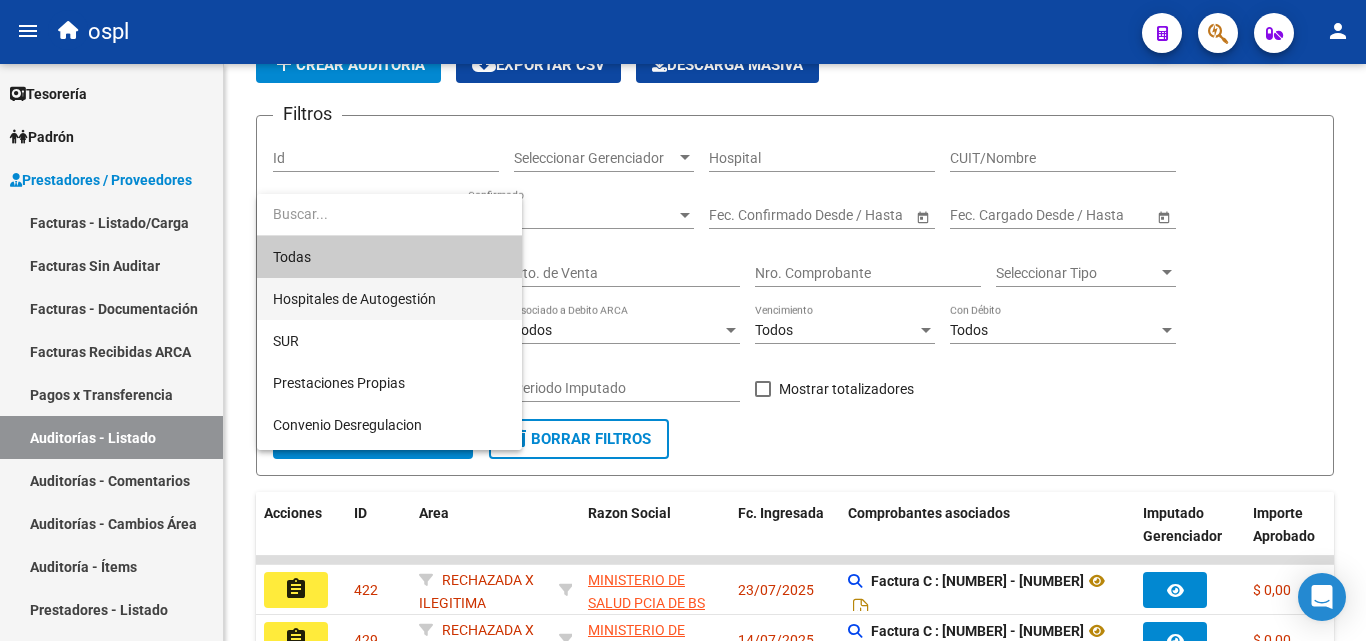 click on "Hospitales de Autogestión" at bounding box center (389, 299) 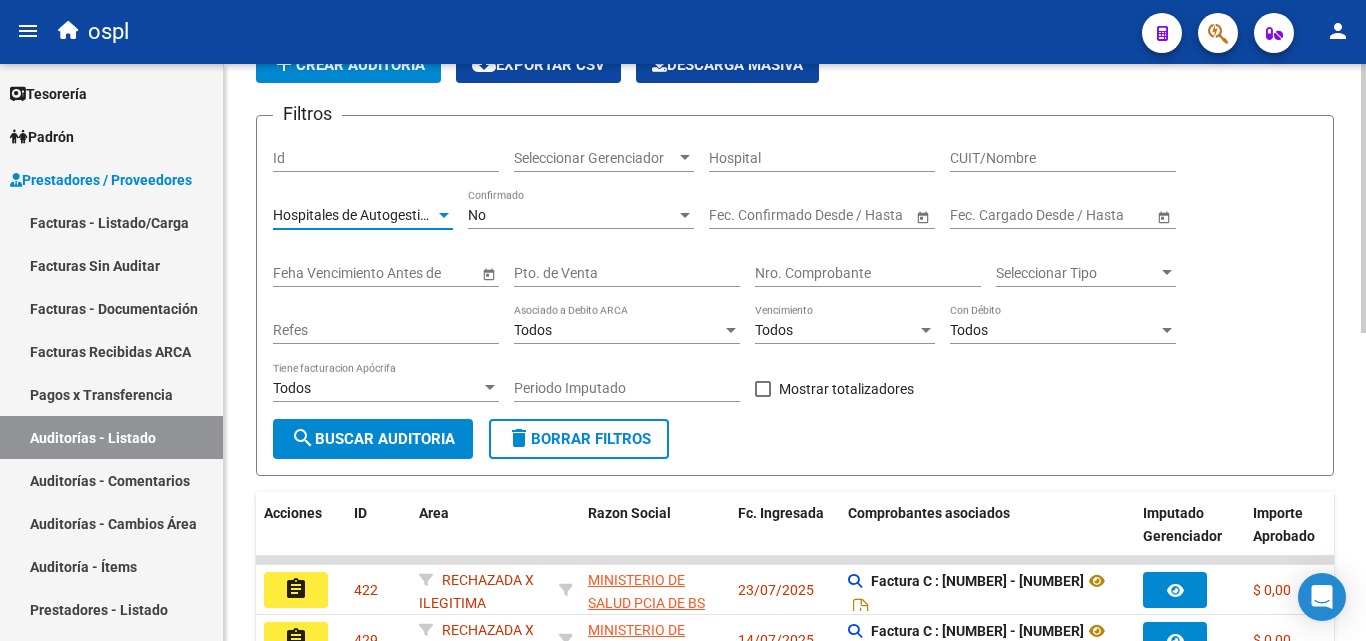 click on "Todos" at bounding box center (1054, 330) 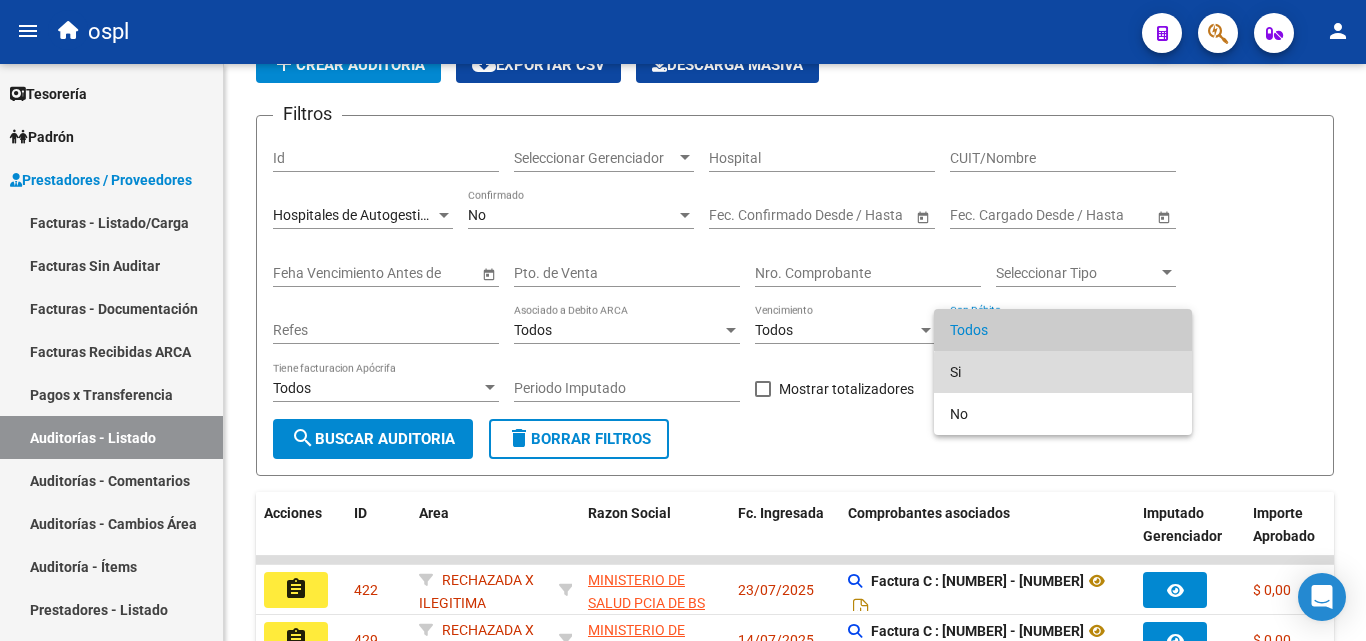 click on "Si" at bounding box center (1063, 372) 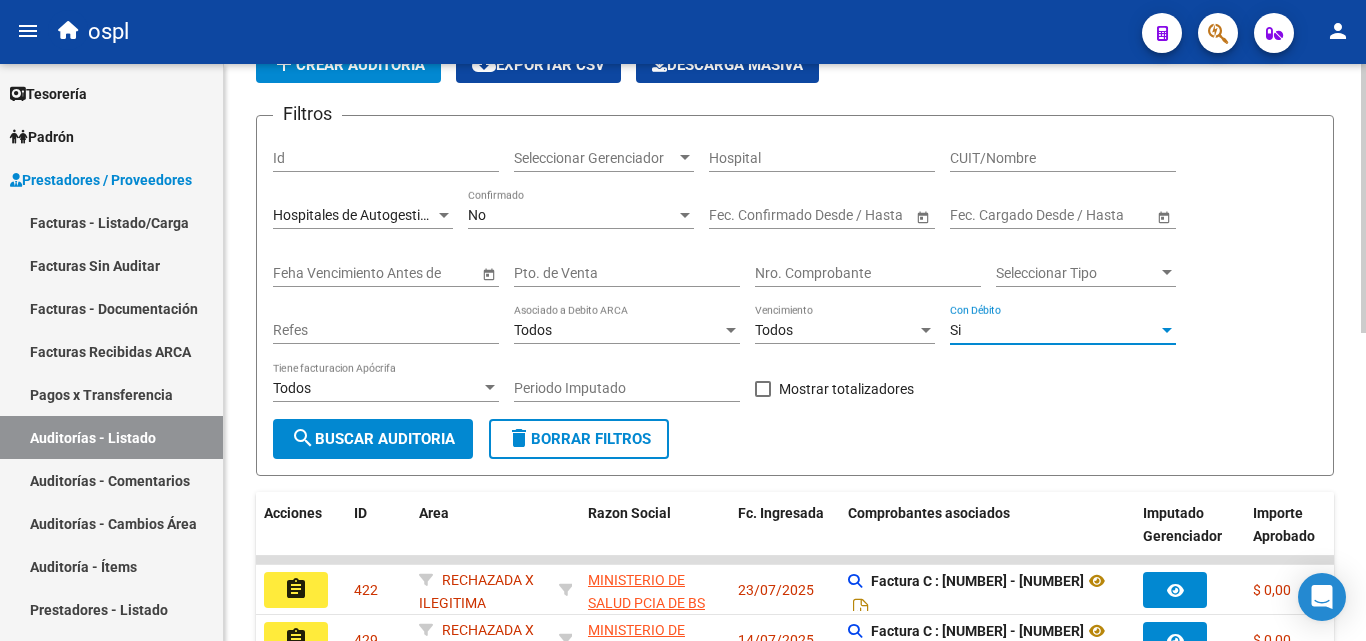 click on "search  Buscar Auditoria" 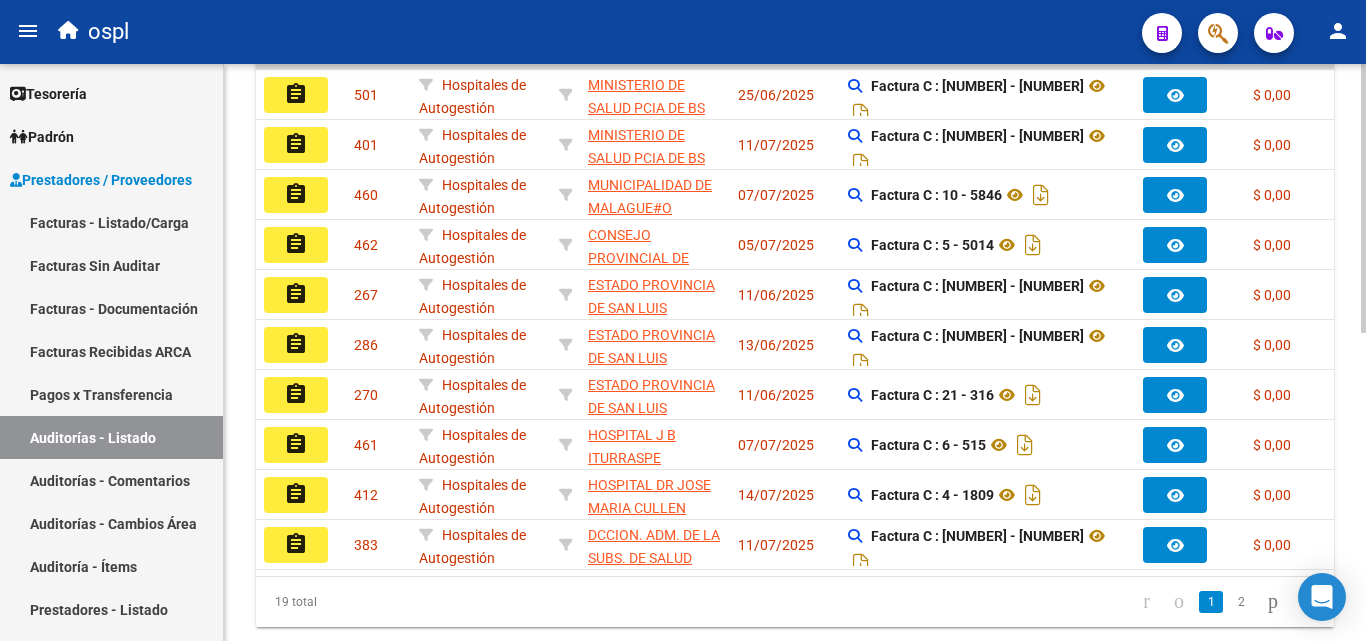 scroll, scrollTop: 561, scrollLeft: 0, axis: vertical 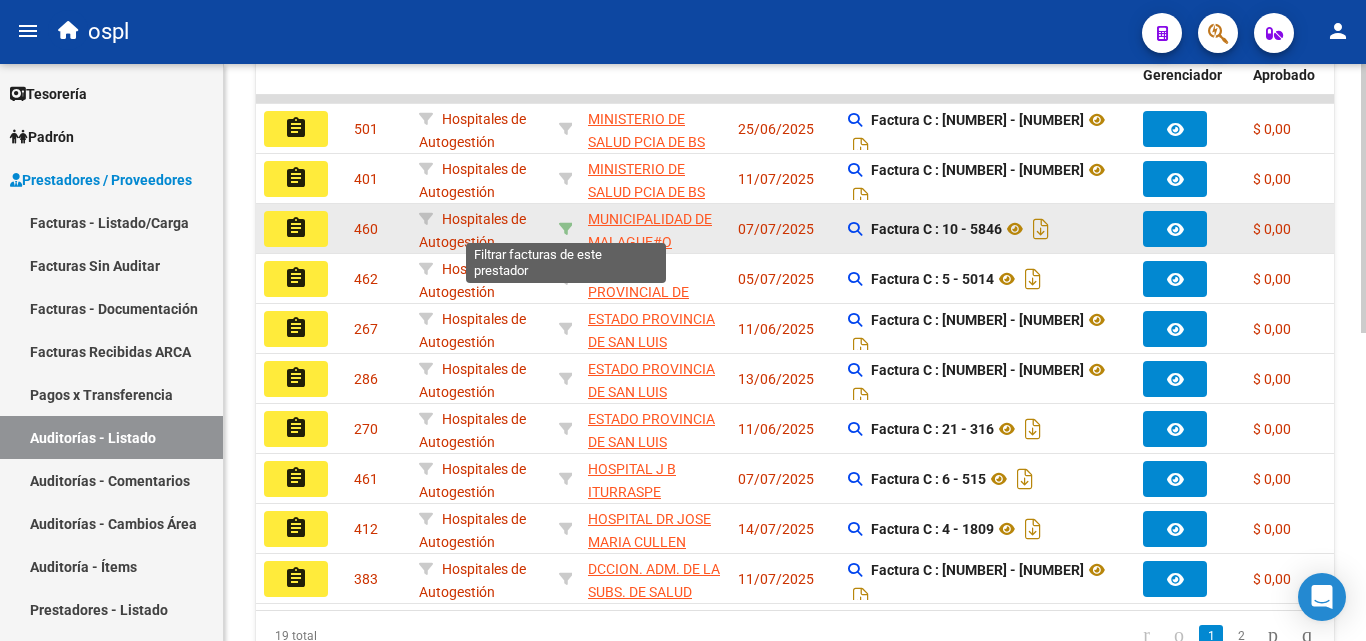 click 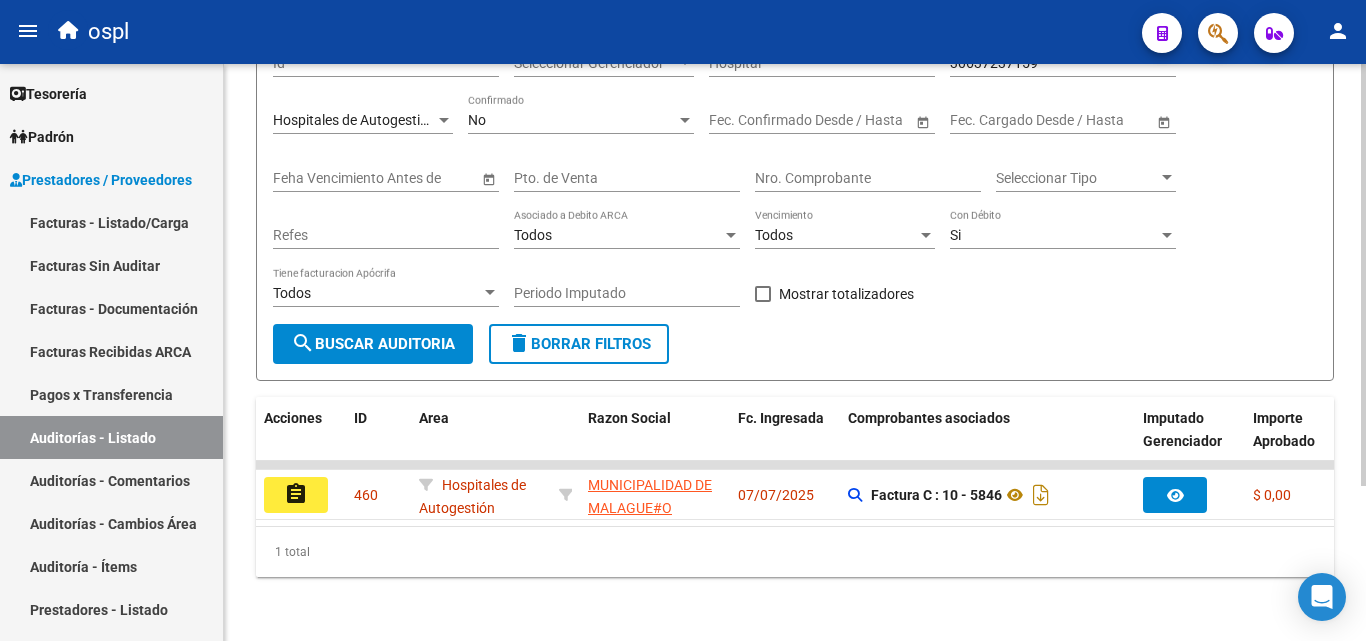 scroll, scrollTop: 211, scrollLeft: 0, axis: vertical 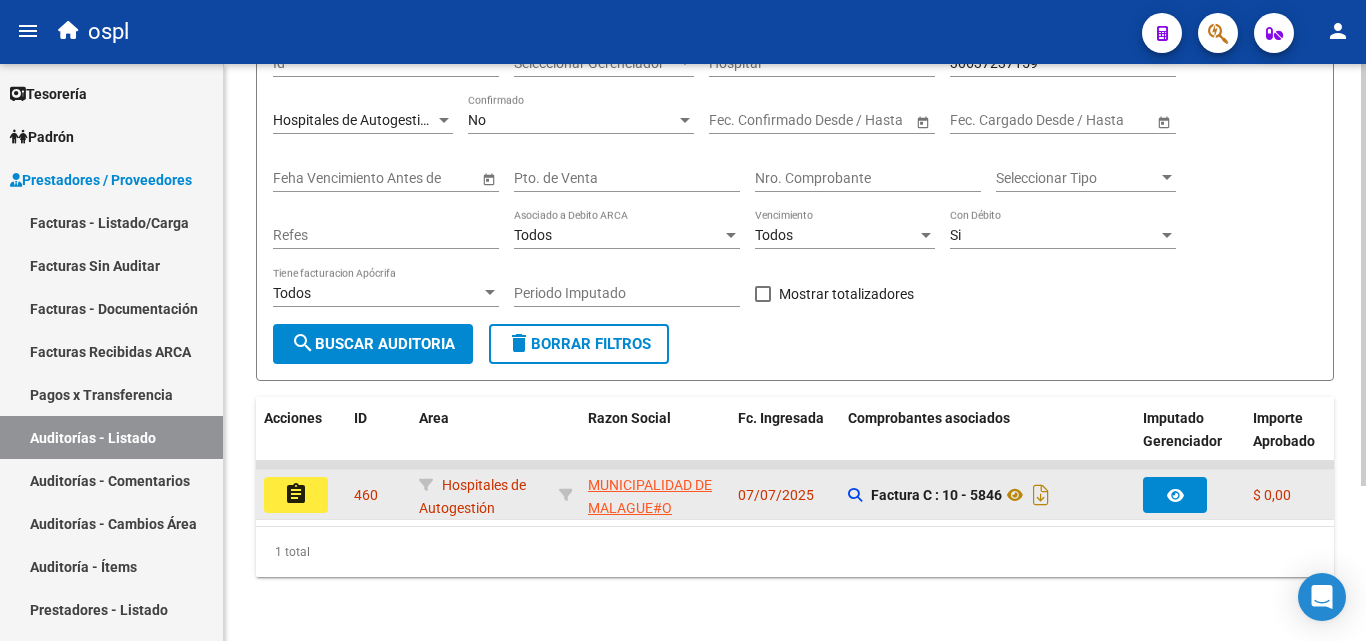 click on "assignment" 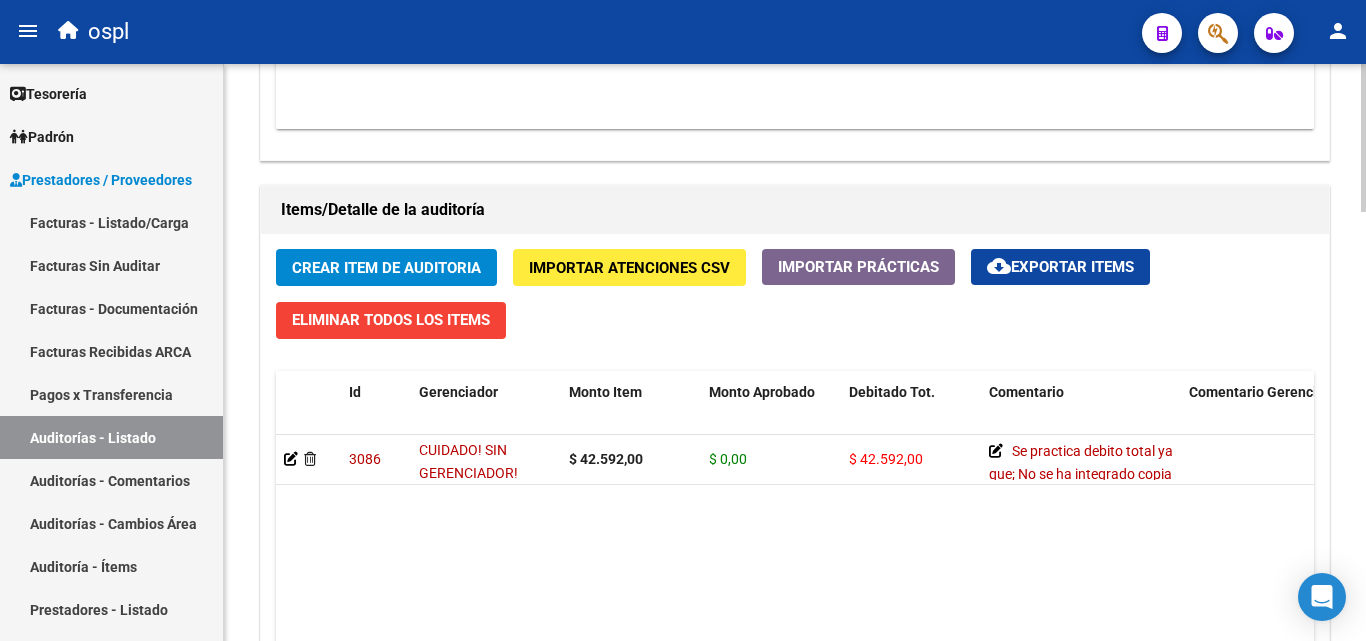 scroll, scrollTop: 1400, scrollLeft: 0, axis: vertical 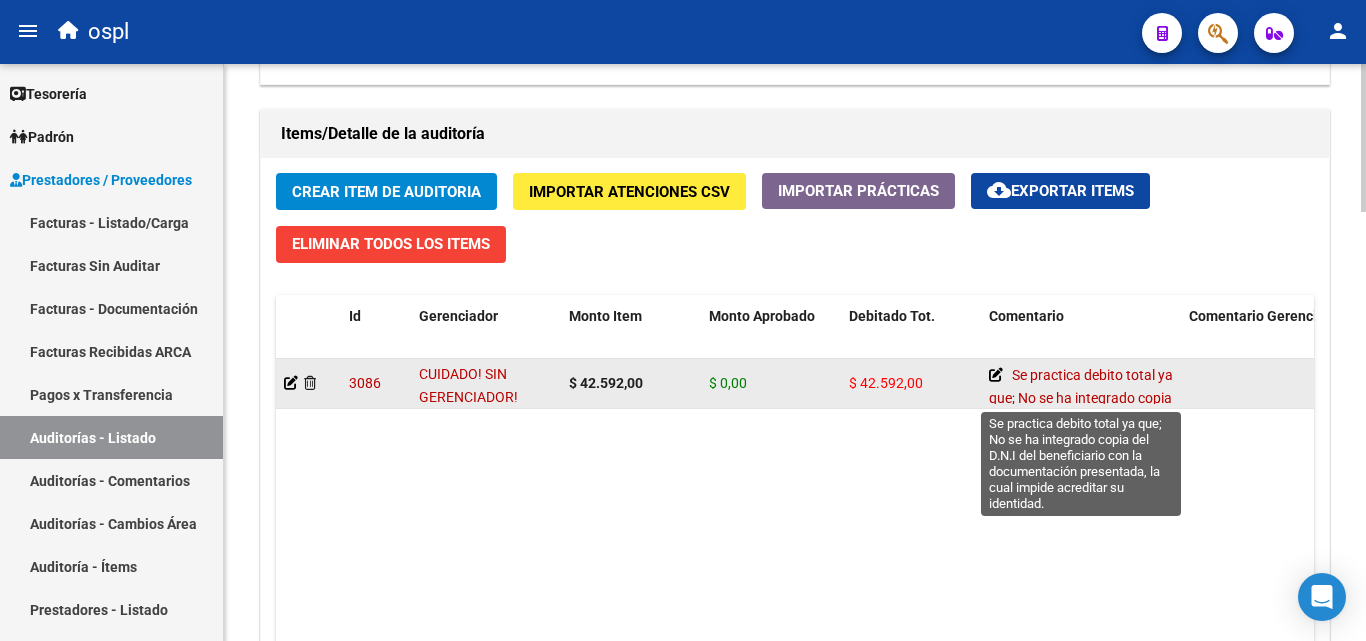 click 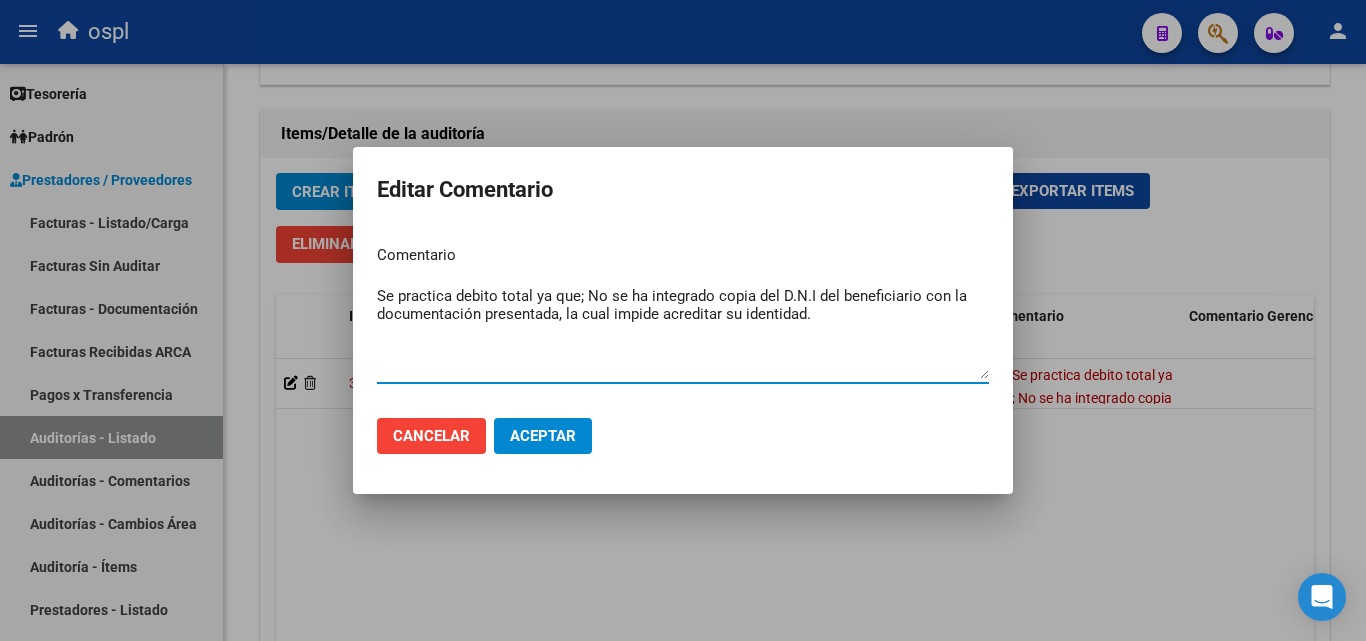 drag, startPoint x: 578, startPoint y: 297, endPoint x: 377, endPoint y: 301, distance: 201.0398 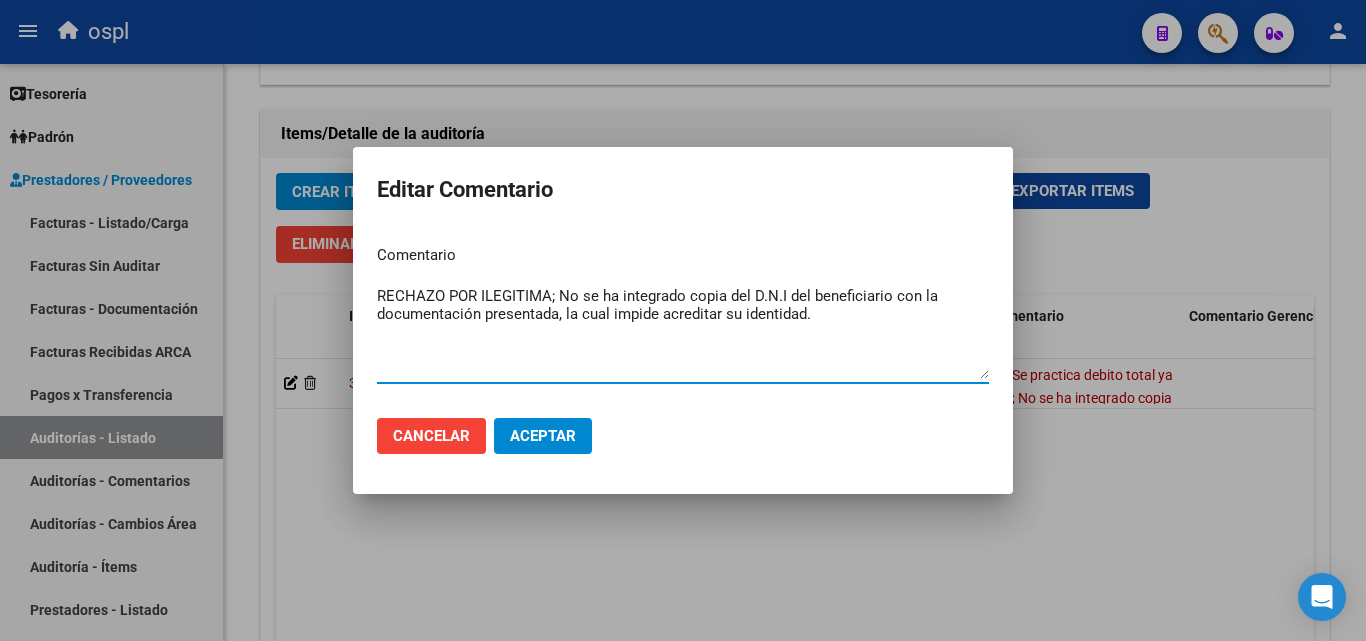 type on "RECHAZO POR ILEGITIMA; No se ha integrado copia del D.N.I del beneficiario con la documentación presentada, la cual impide acreditar su identidad." 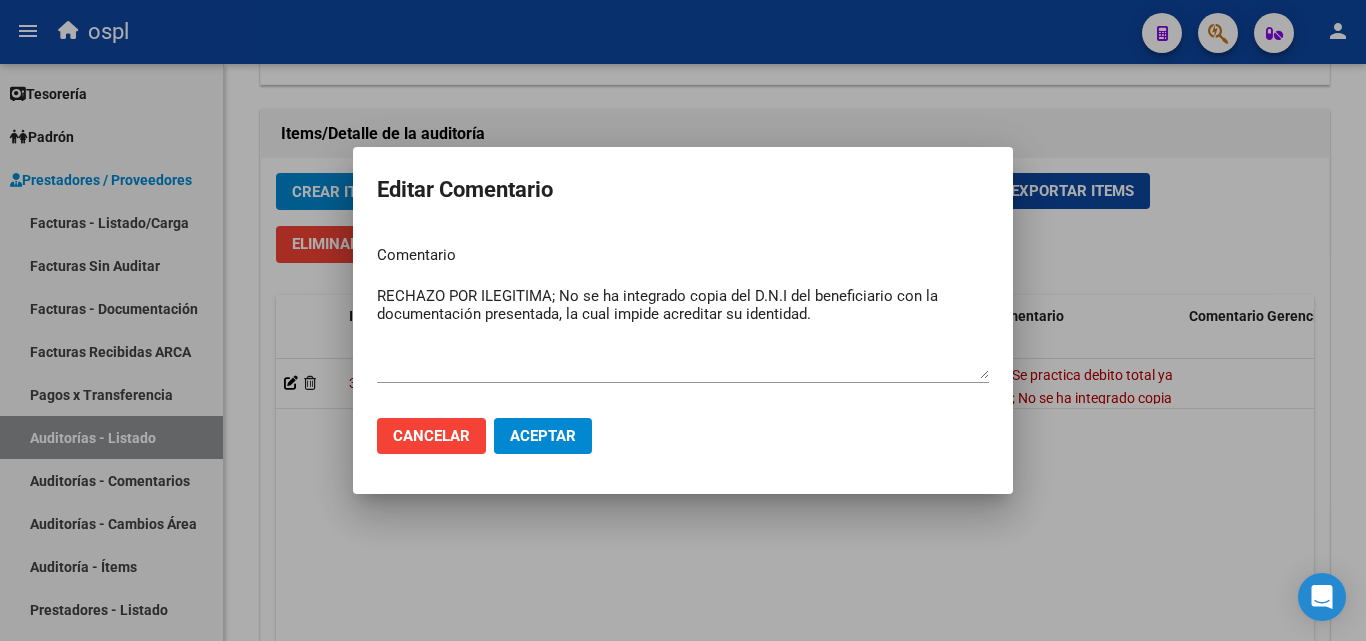 click on "Comentario" at bounding box center [683, 255] 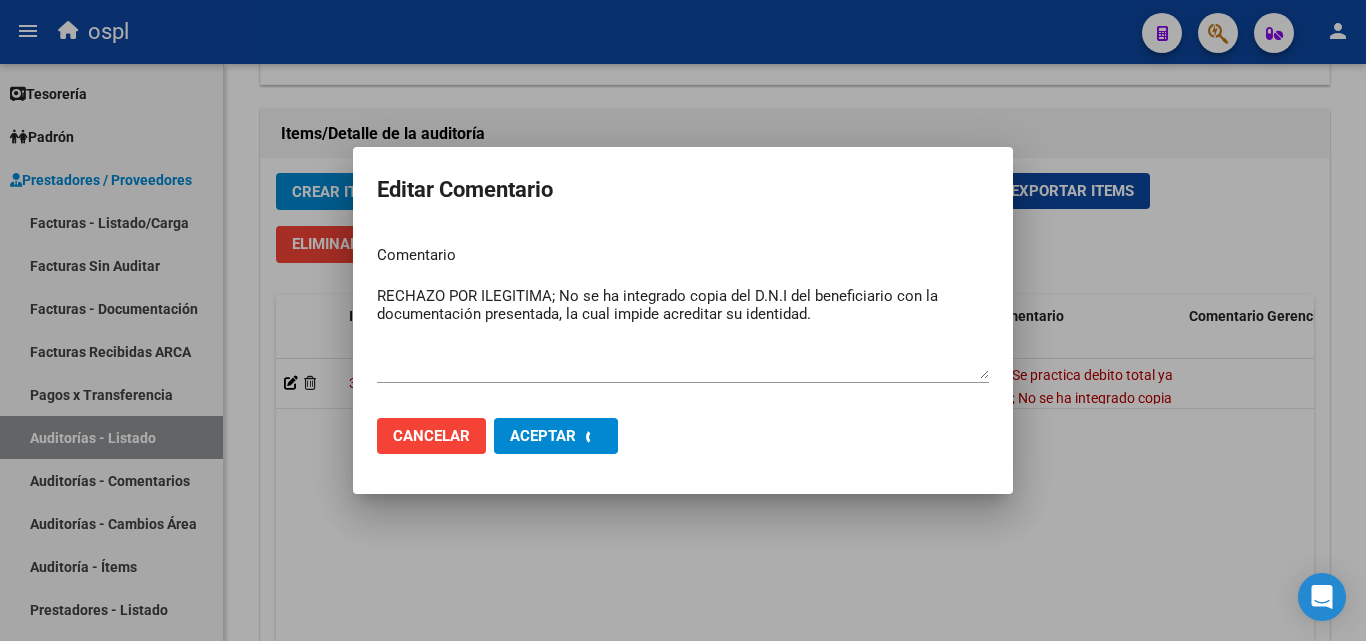 type 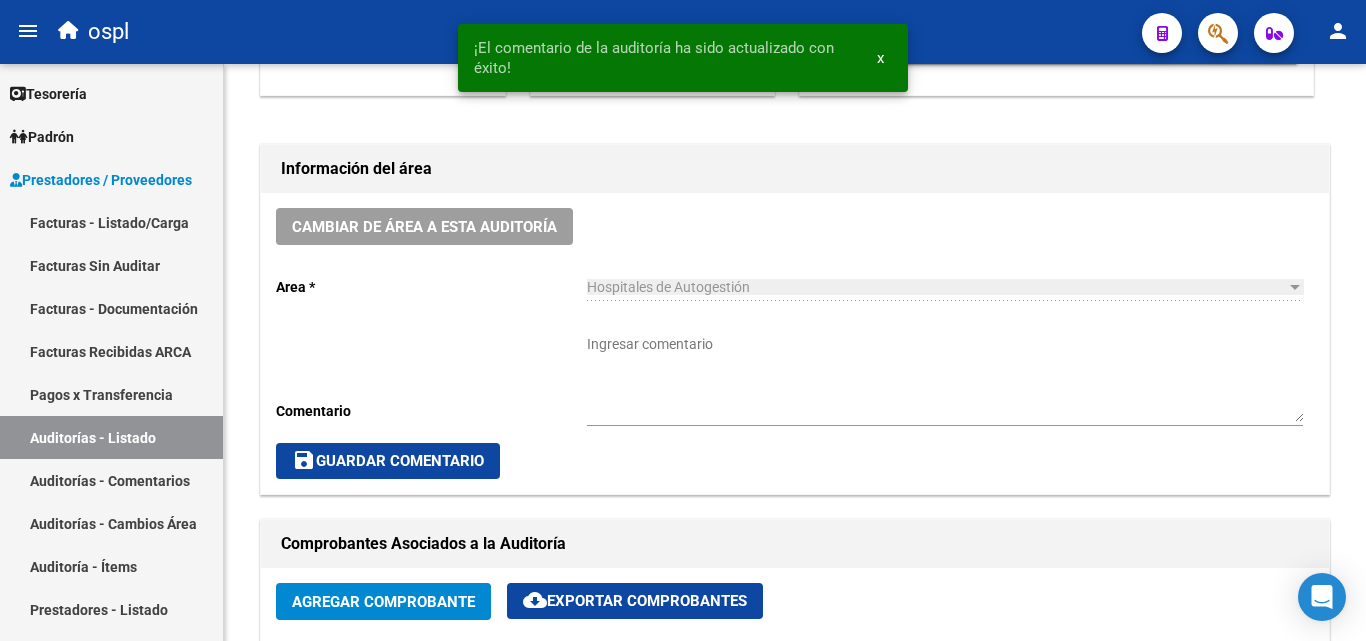scroll, scrollTop: 500, scrollLeft: 0, axis: vertical 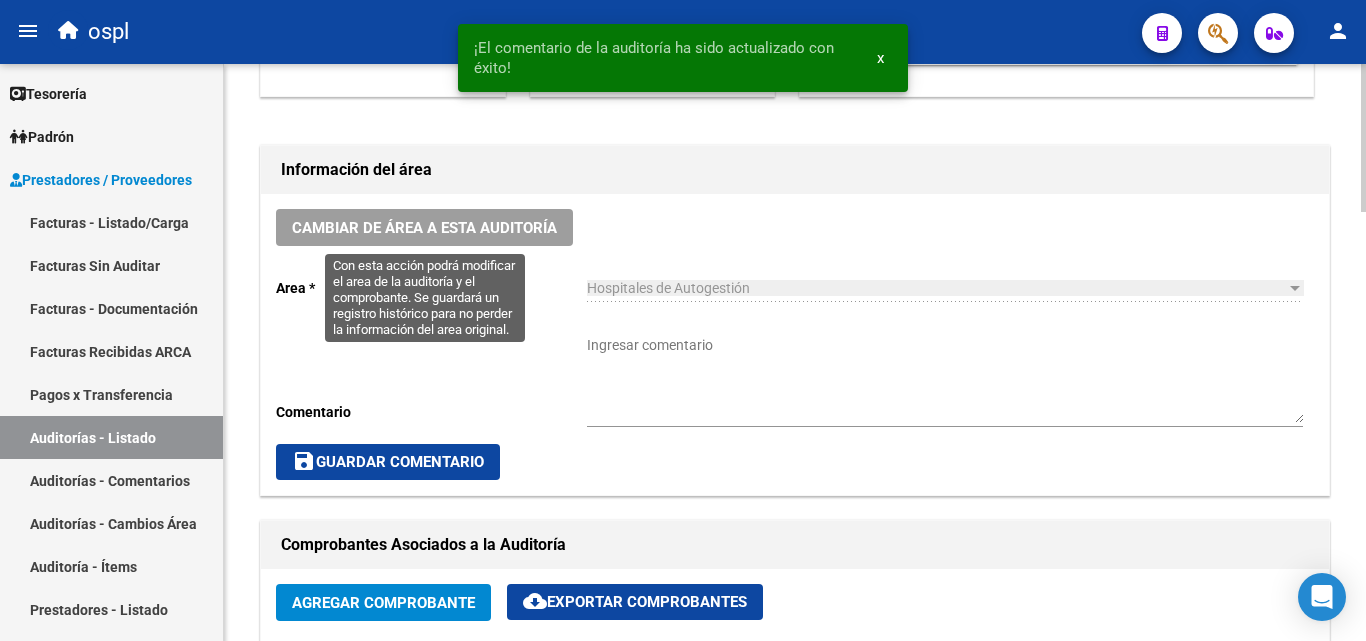 click on "Cambiar de área a esta auditoría" 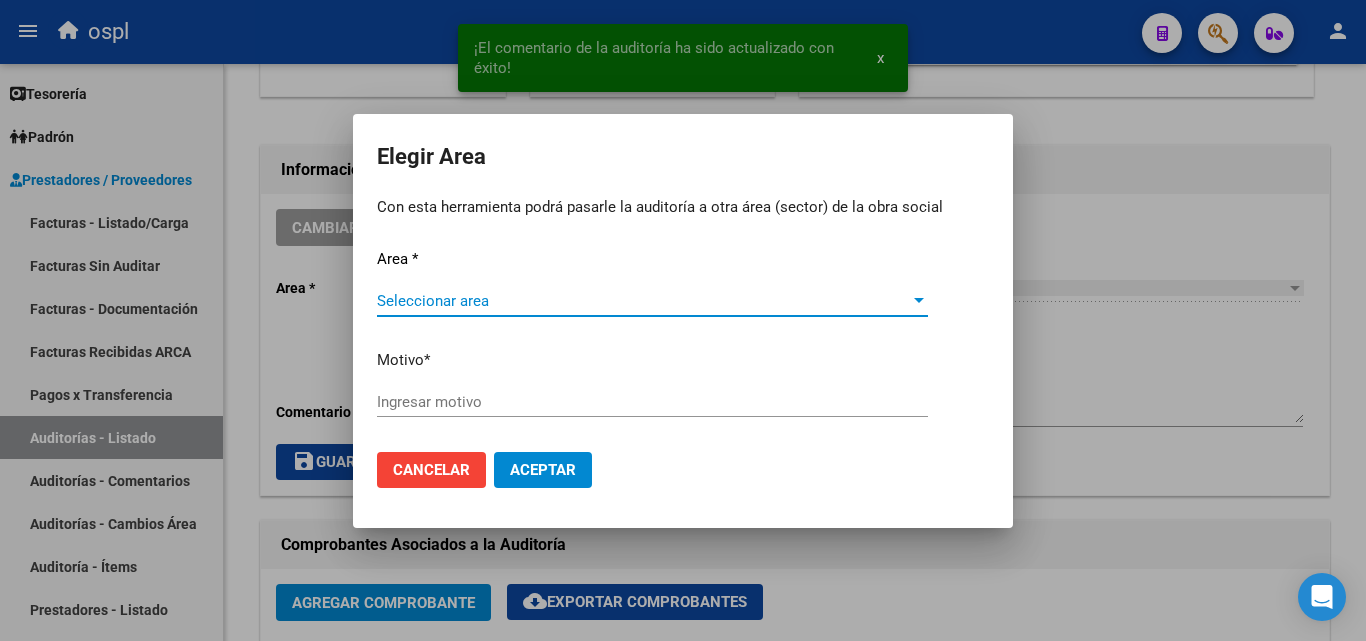 click on "Seleccionar area" at bounding box center (643, 301) 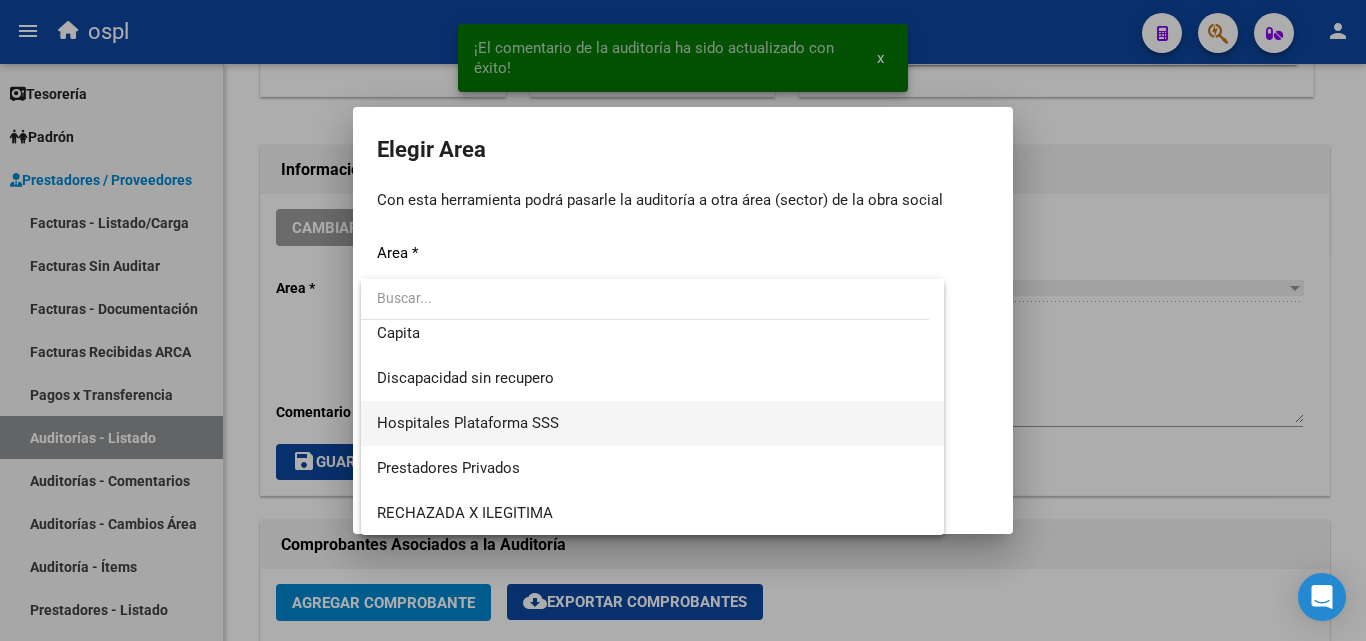 scroll, scrollTop: 194, scrollLeft: 0, axis: vertical 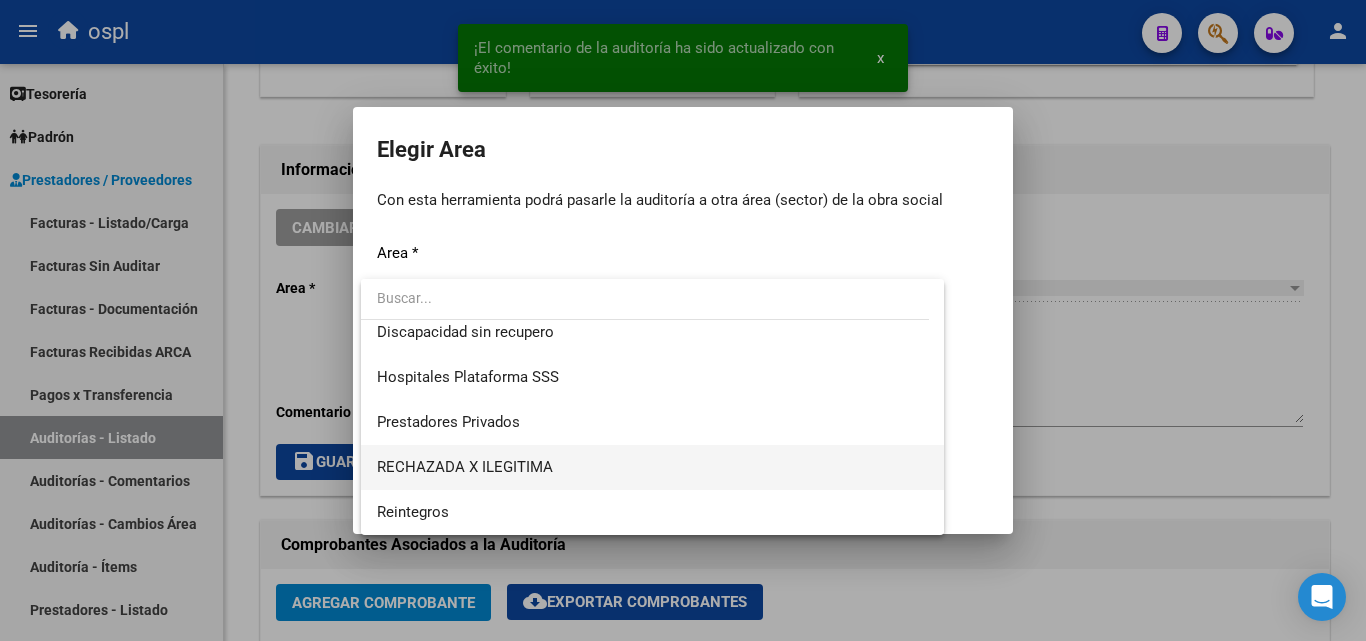 click on "RECHAZADA X ILEGITIMA" at bounding box center [652, 467] 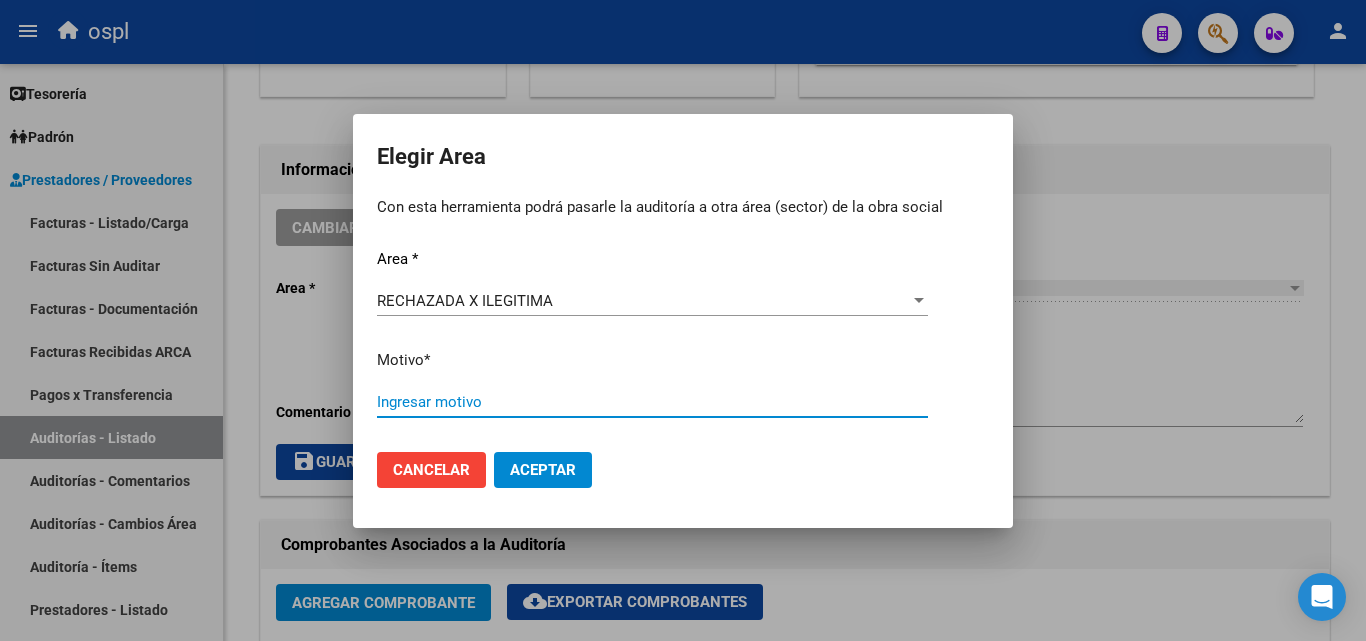 paste on "FALTA COPIA DE DNI QUE ACREDITE IDENTIDAD" 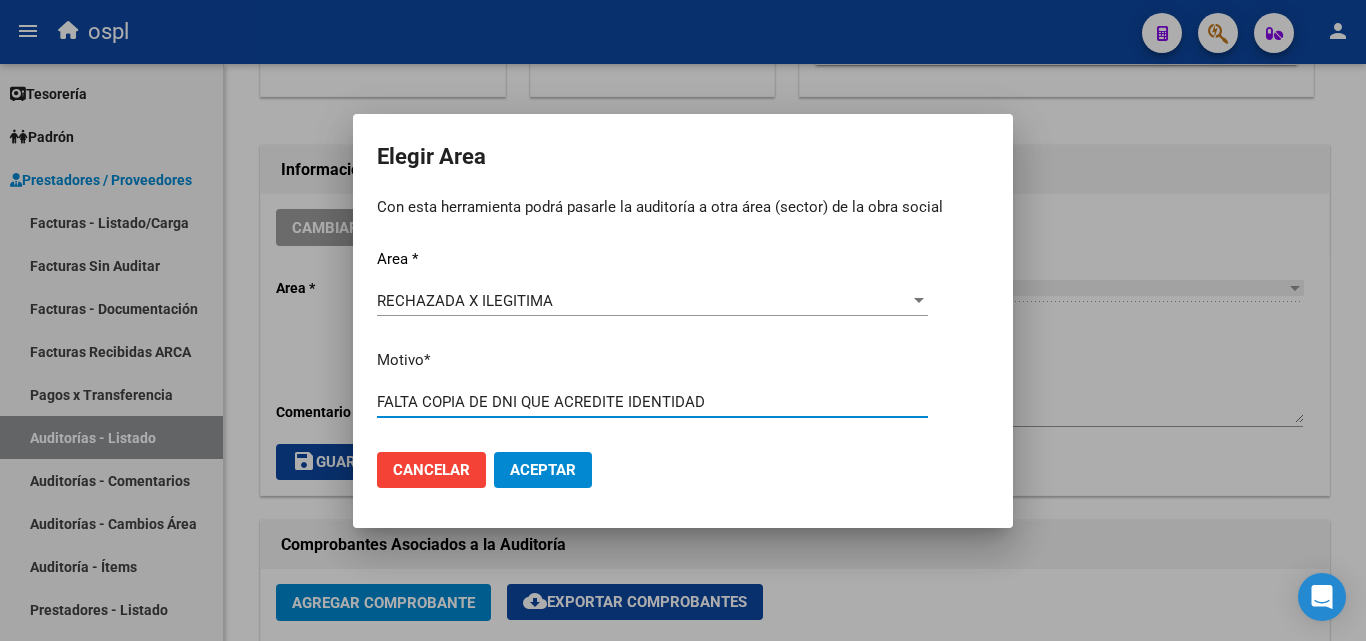 type on "FALTA COPIA DE DNI QUE ACREDITE IDENTIDAD" 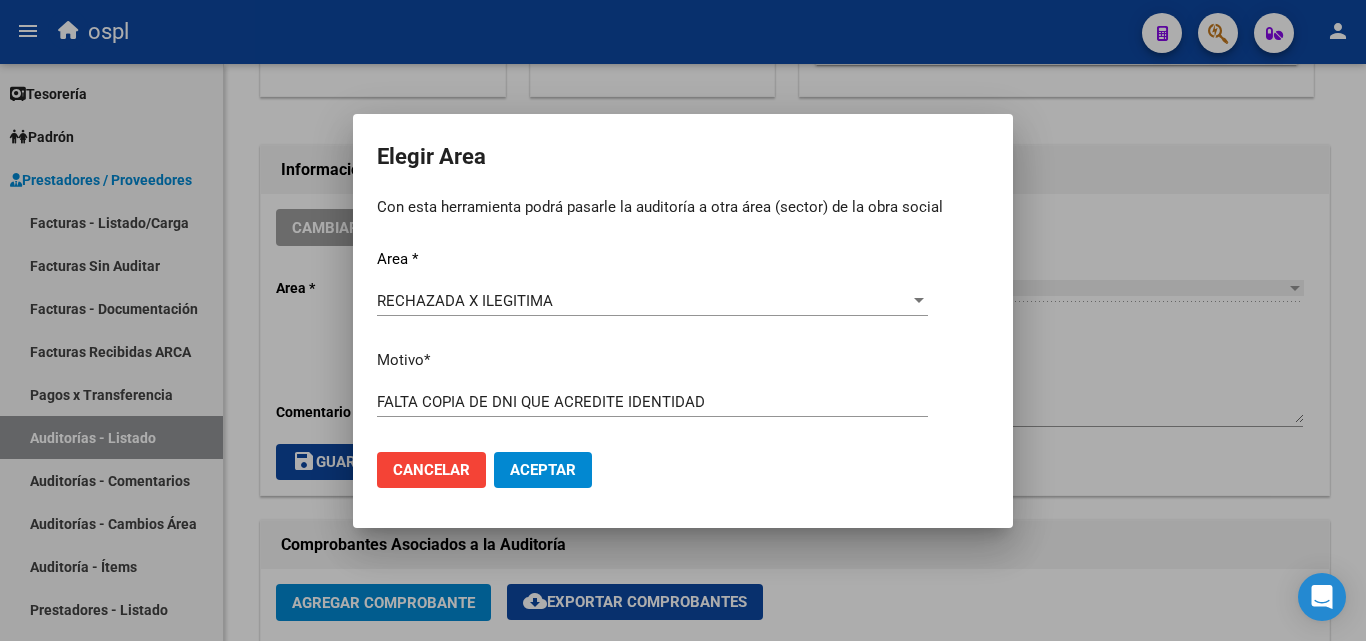 click on "Area * RECHAZADA X ILEGITIMA Seleccionar area Motivo  *   FALTA COPIA DE DNI QUE ACREDITE IDENTIDAD Ingresar motivo  Cancelar Aceptar" at bounding box center [683, 368] 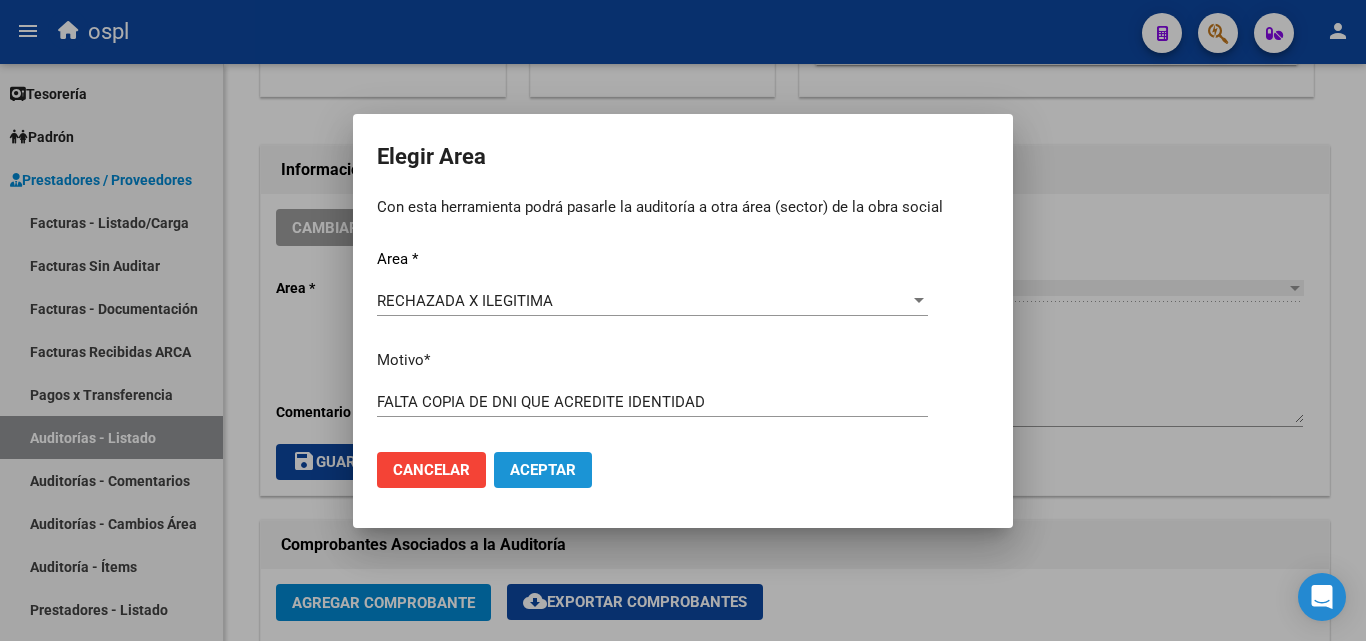 click on "Aceptar" at bounding box center (543, 470) 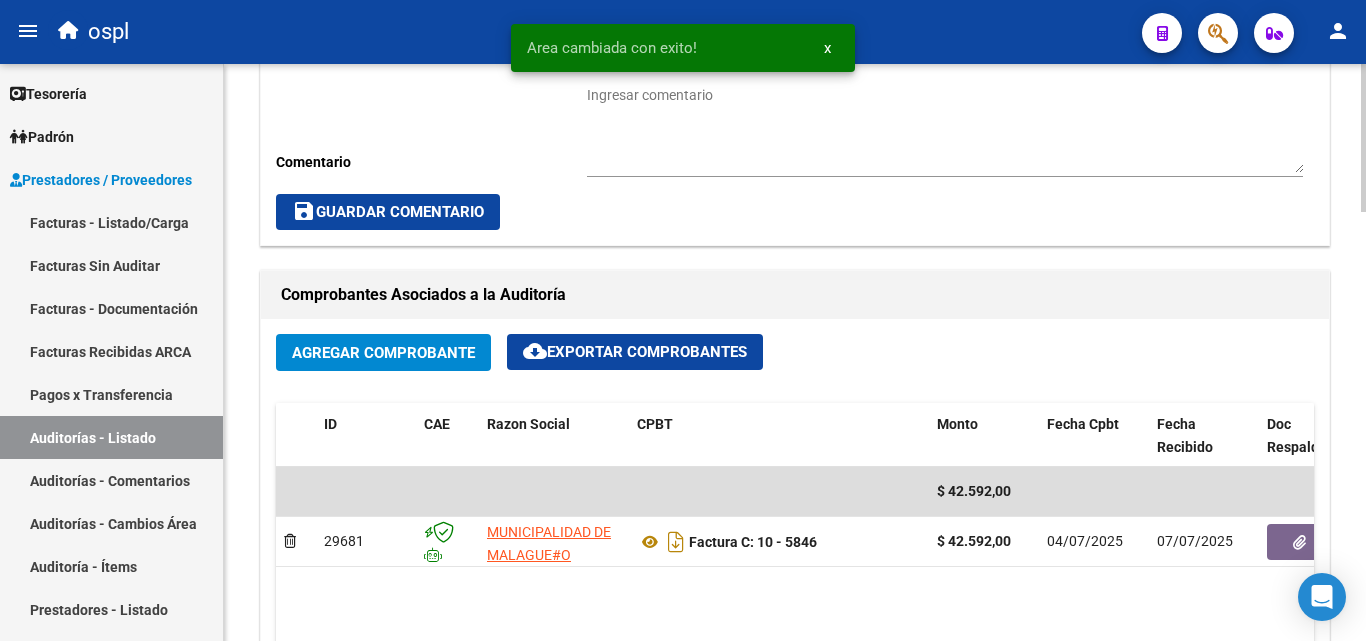 scroll, scrollTop: 1000, scrollLeft: 0, axis: vertical 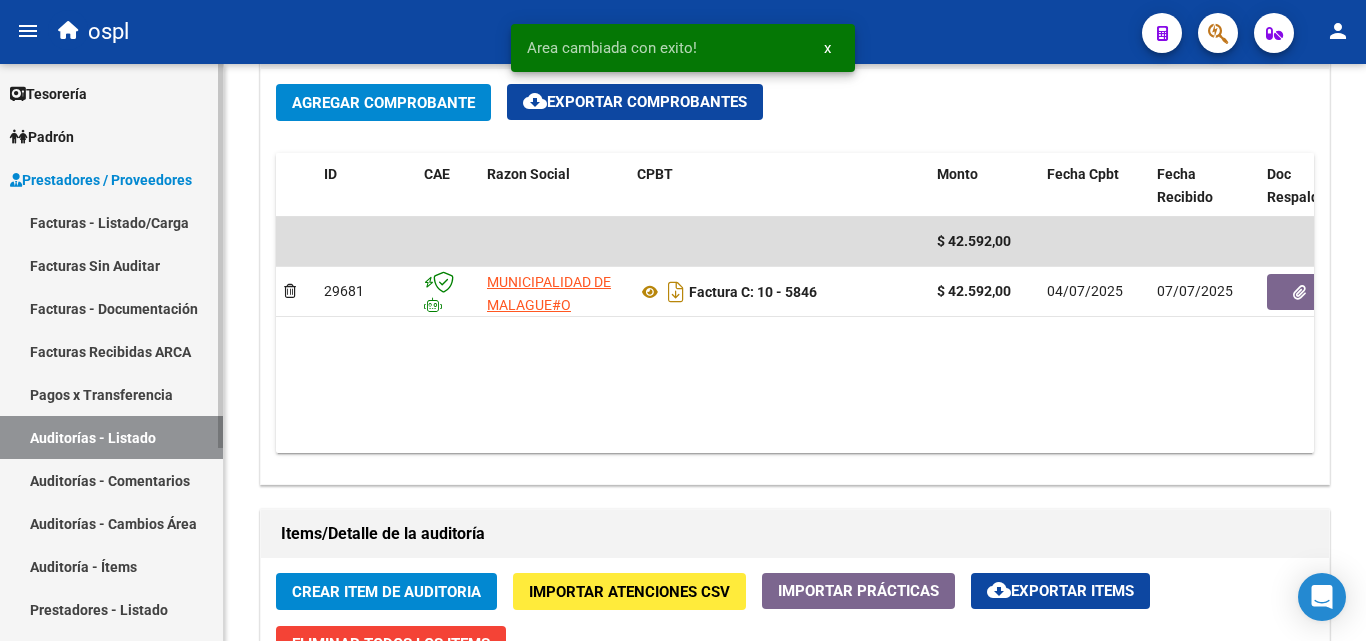 click on "Auditorías - Listado" at bounding box center (111, 437) 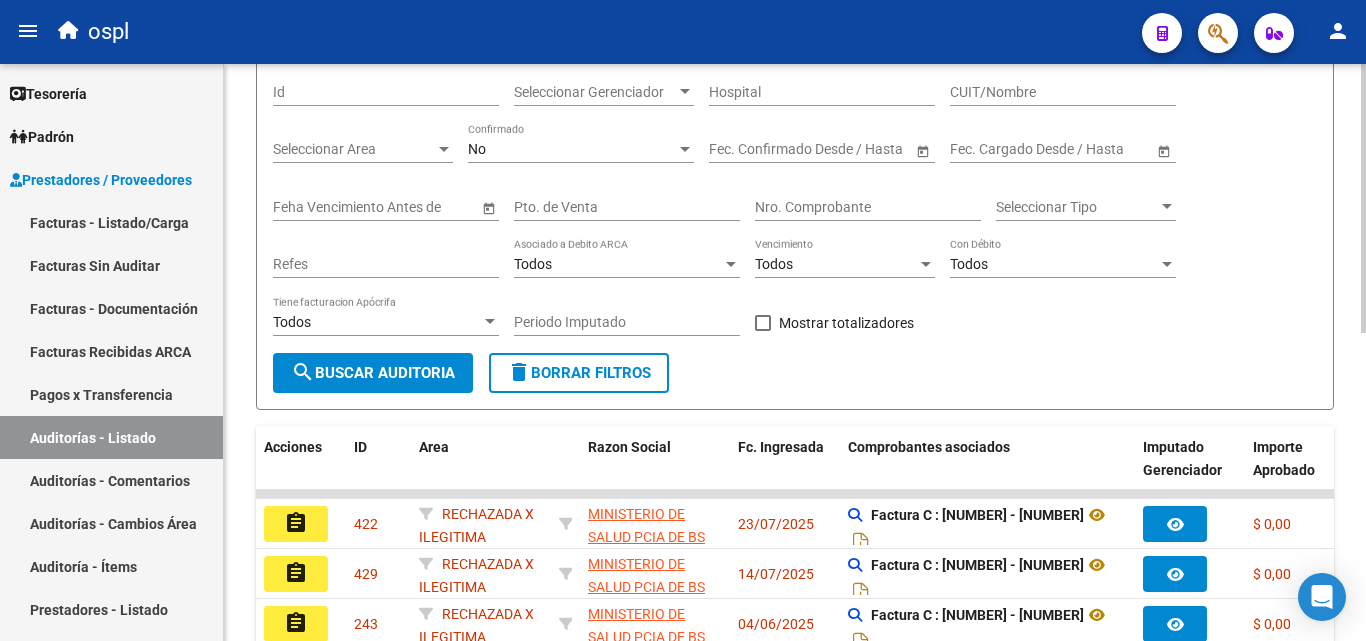 scroll, scrollTop: 161, scrollLeft: 0, axis: vertical 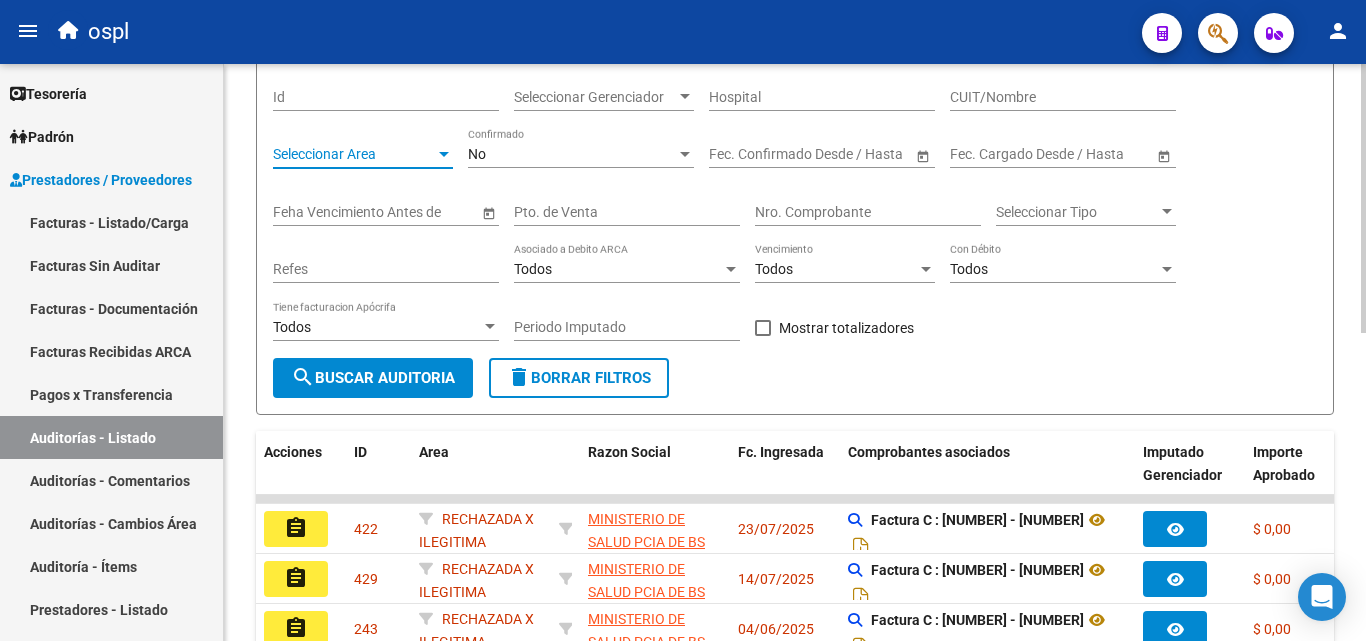 click on "Seleccionar Area" at bounding box center (354, 154) 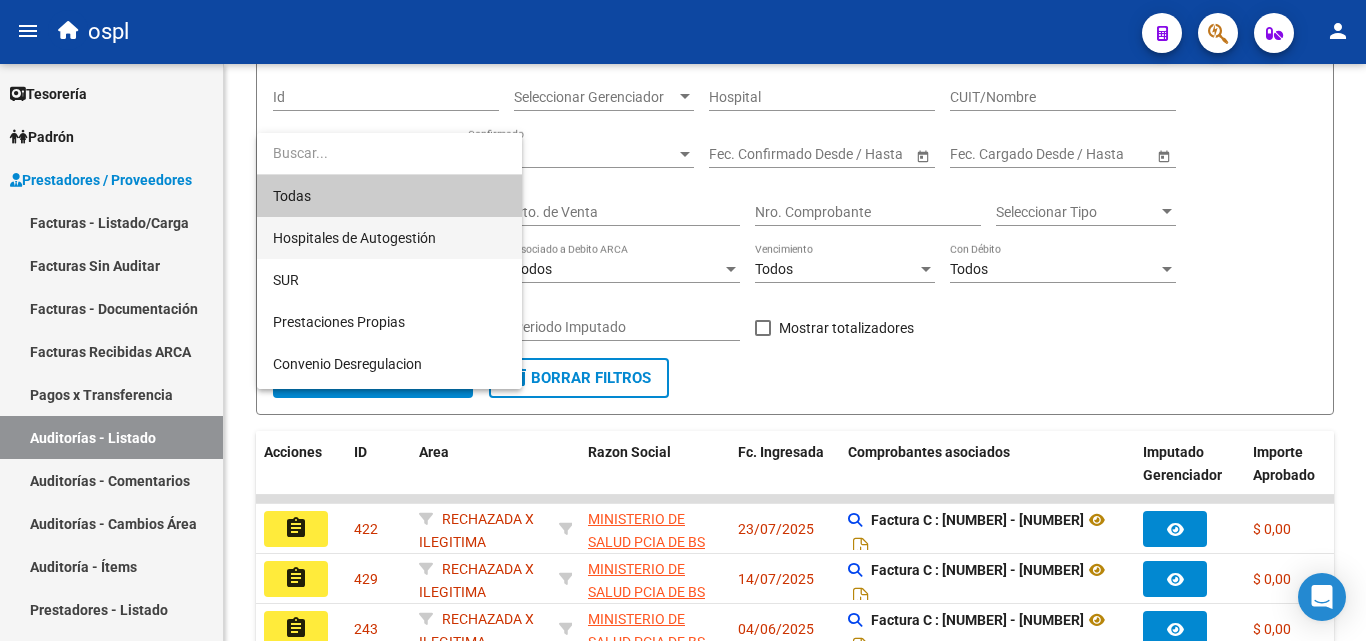 click on "Hospitales de Autogestión" at bounding box center [389, 238] 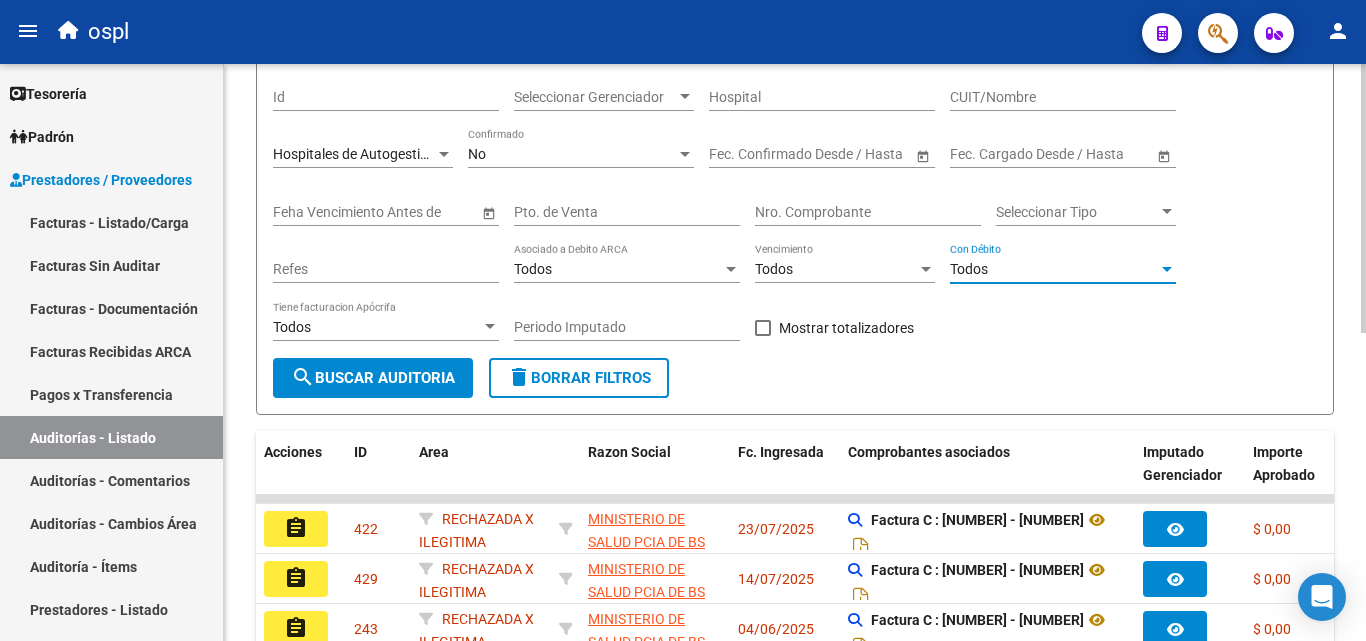 click on "Todos" at bounding box center [1054, 269] 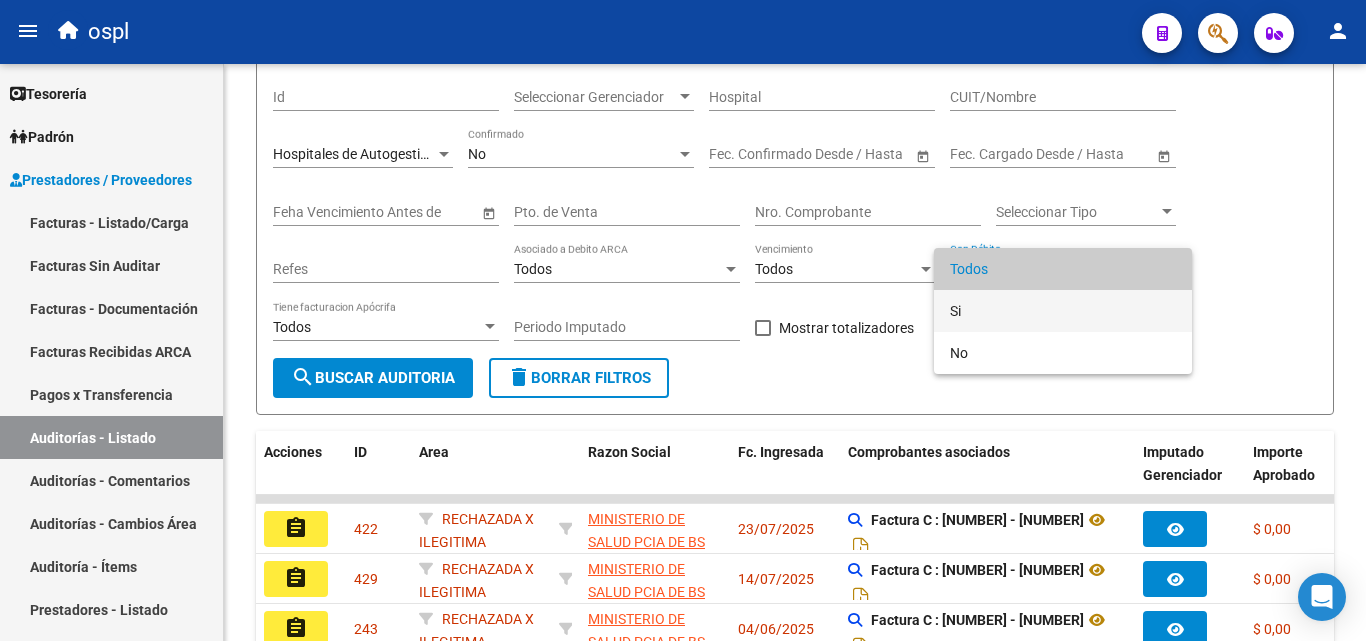 click on "Si" at bounding box center [1063, 311] 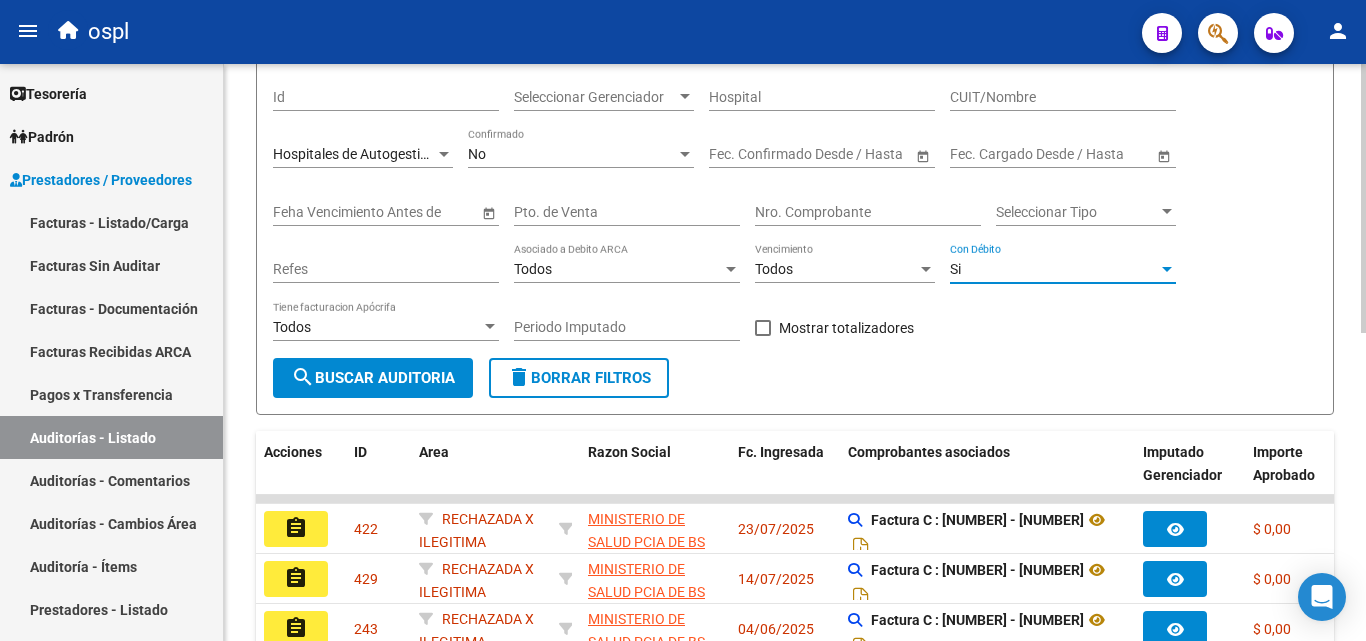 click on "search  Buscar Auditoria" 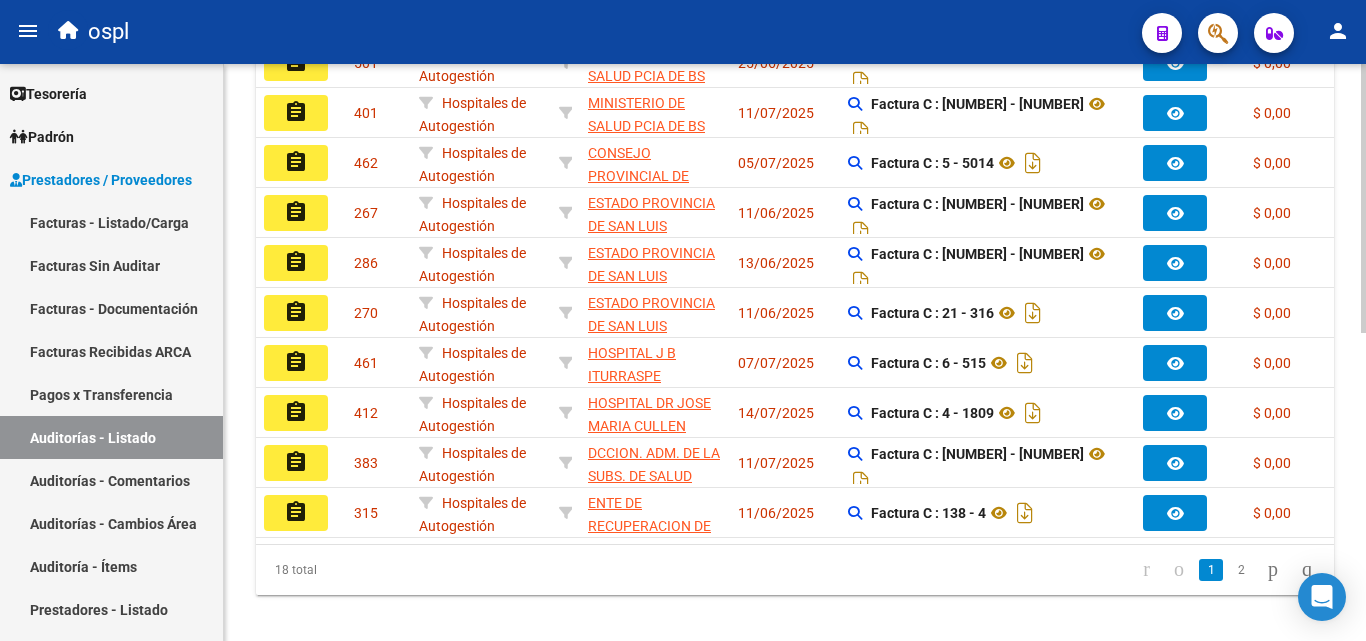 scroll, scrollTop: 661, scrollLeft: 0, axis: vertical 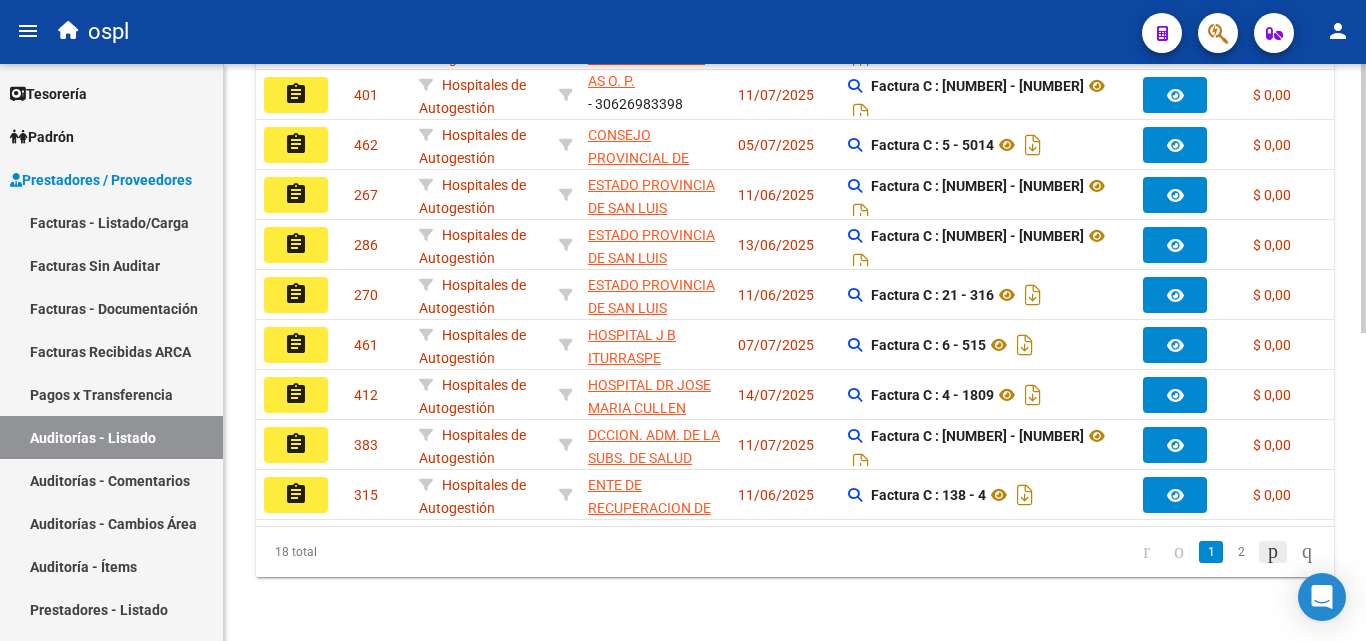 click 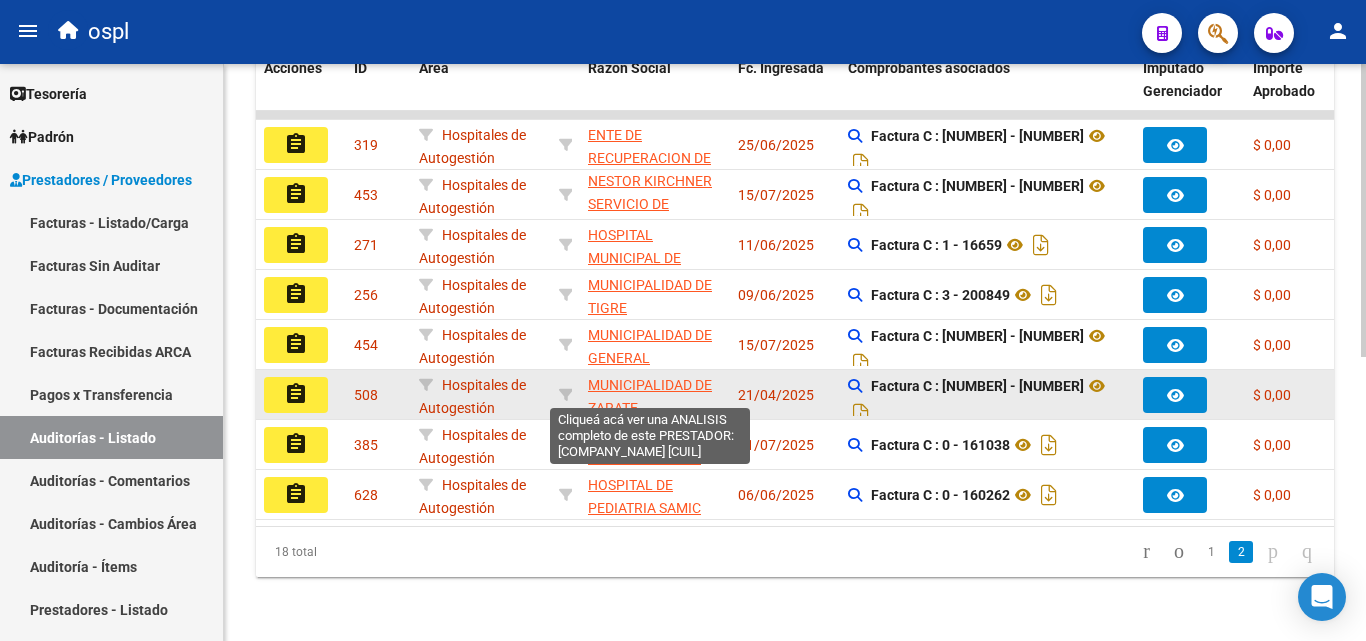 scroll, scrollTop: 561, scrollLeft: 0, axis: vertical 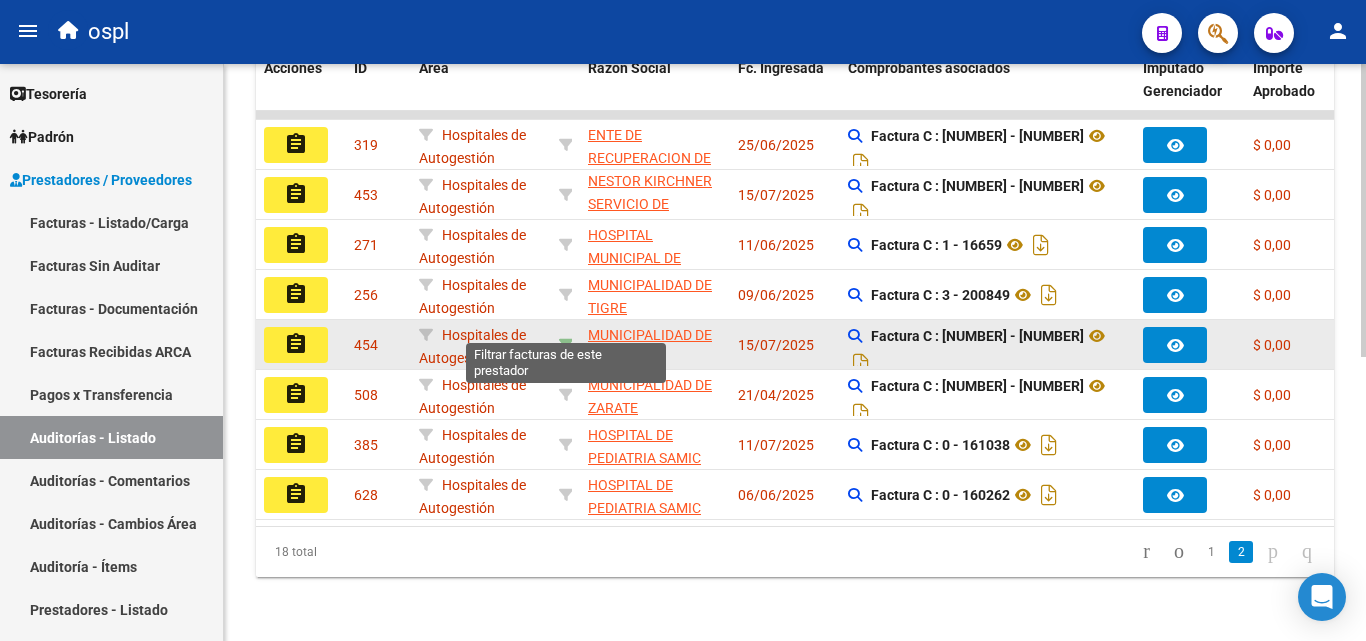click 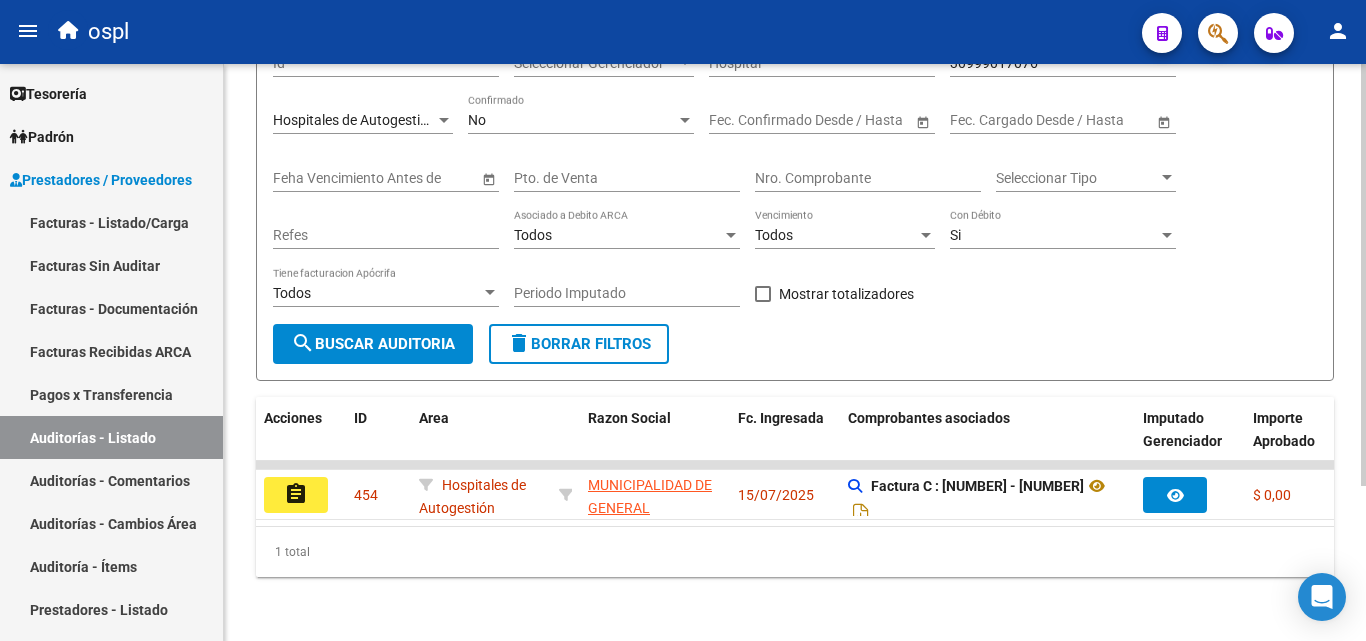 scroll, scrollTop: 211, scrollLeft: 0, axis: vertical 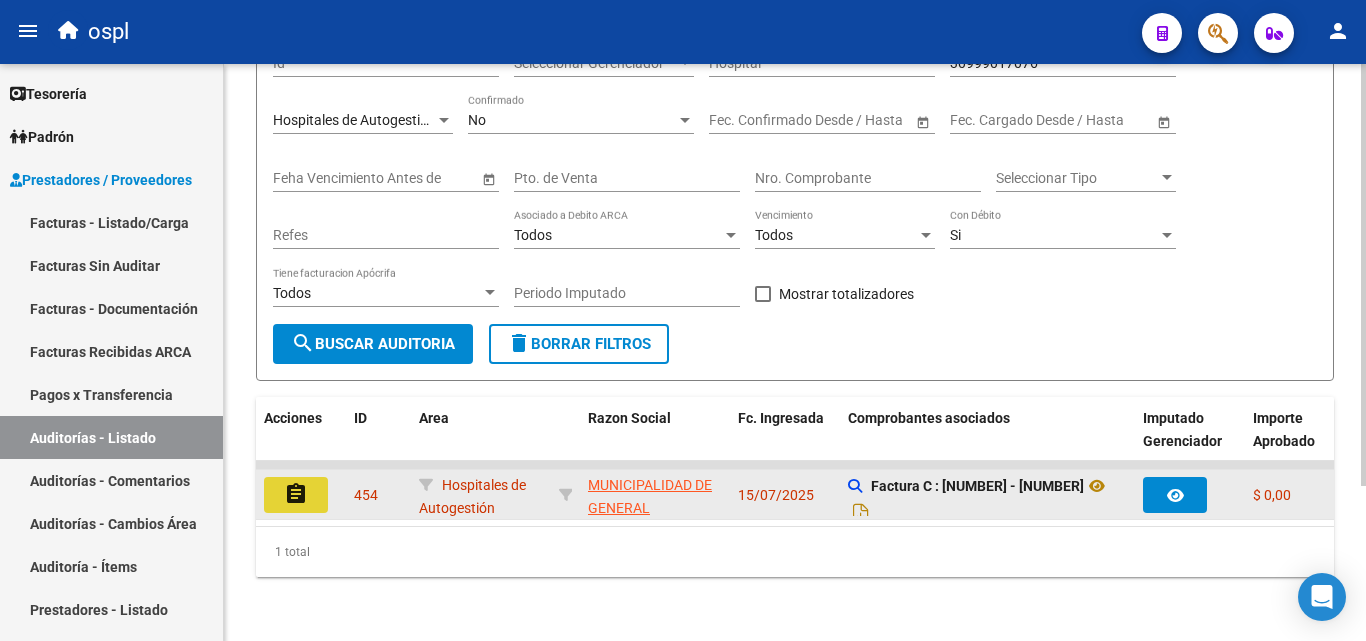click on "assignment" 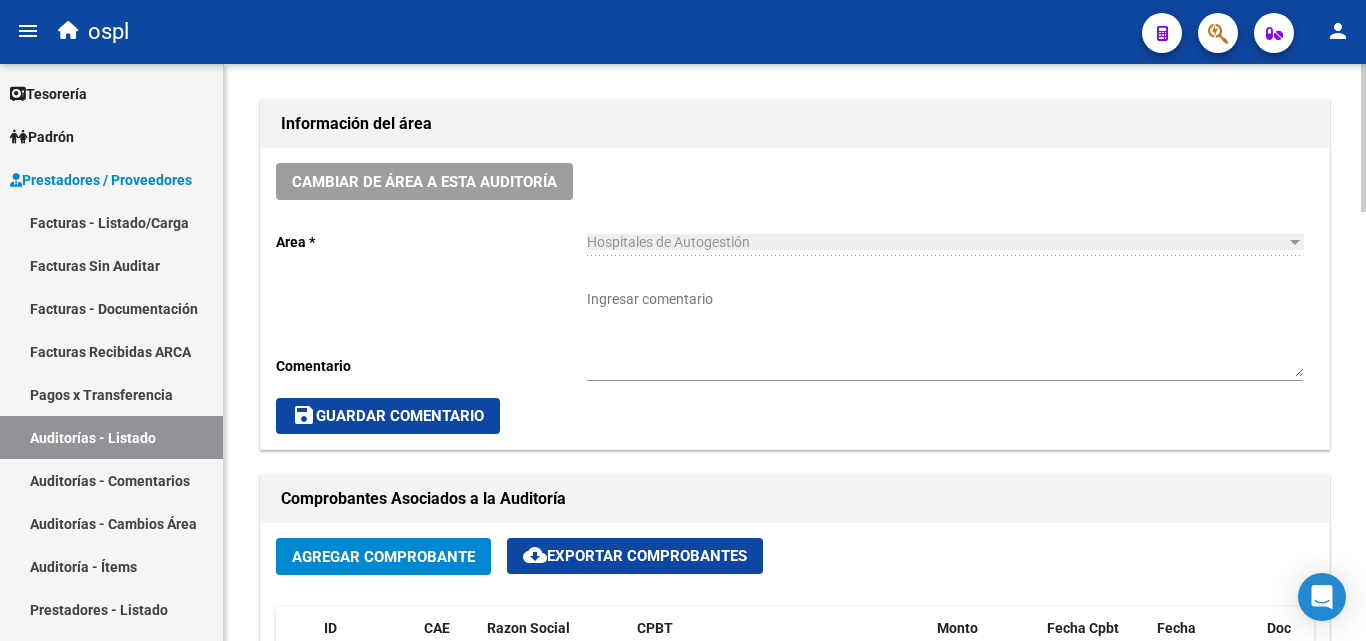 scroll, scrollTop: 500, scrollLeft: 0, axis: vertical 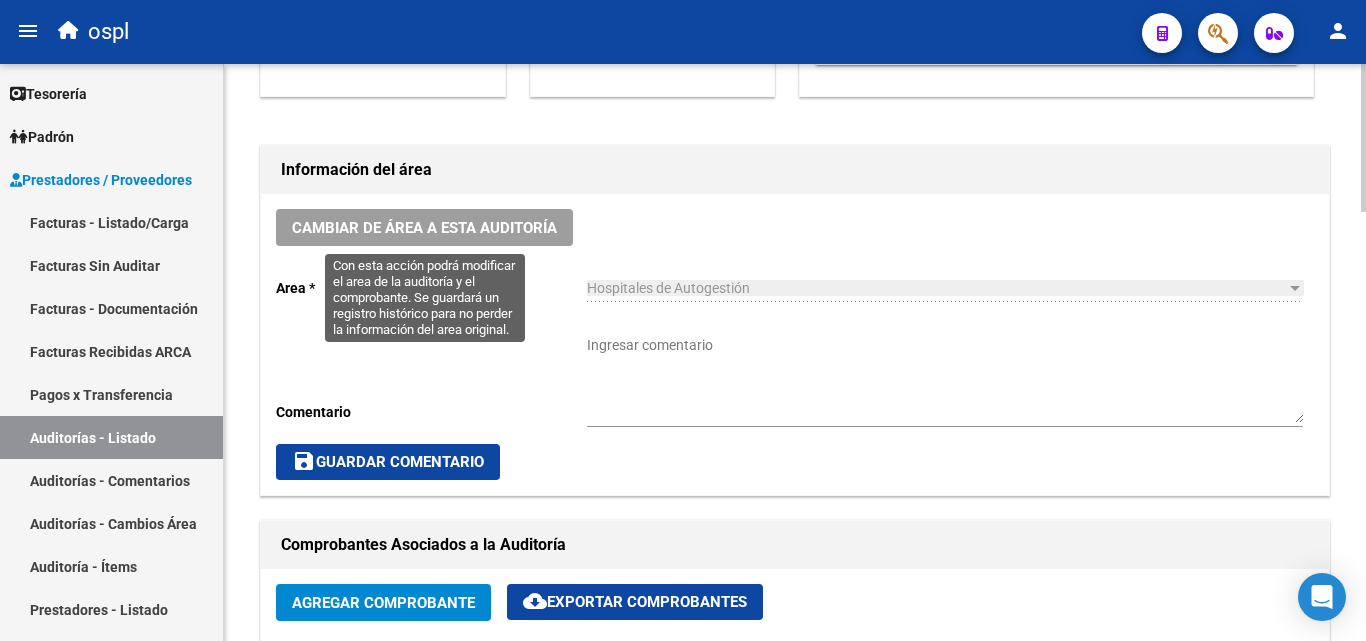 click on "Cambiar de área a esta auditoría" 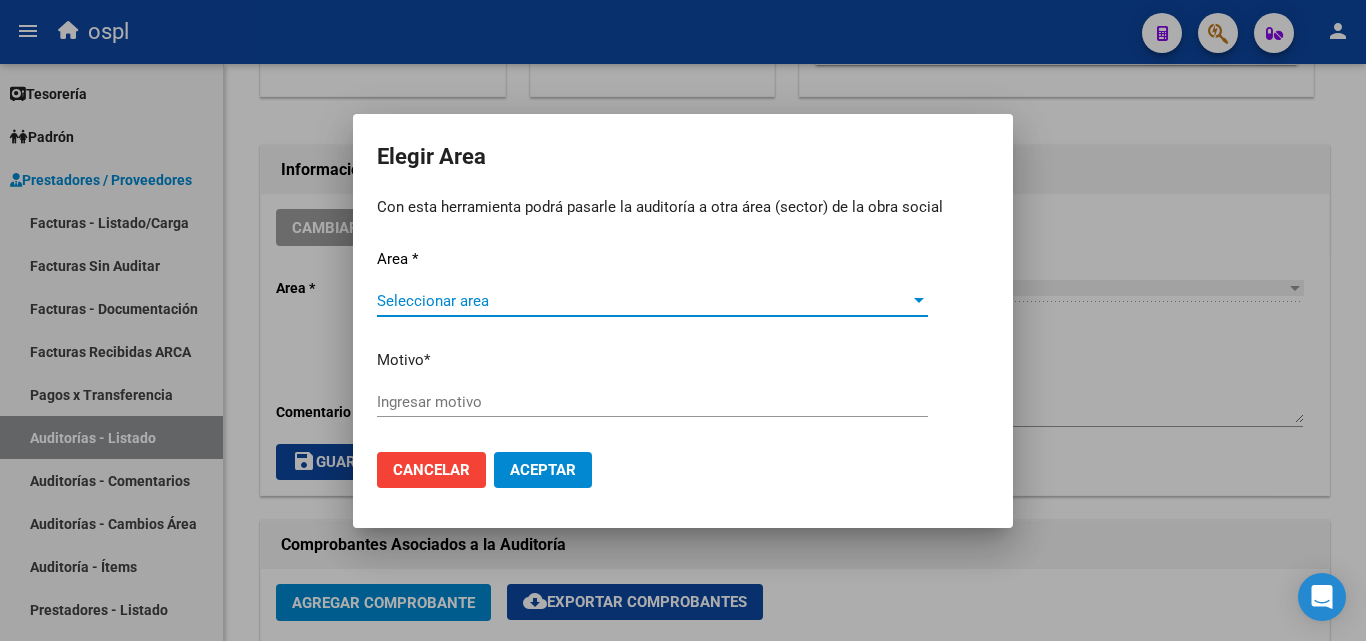 click on "Seleccionar area" at bounding box center (643, 301) 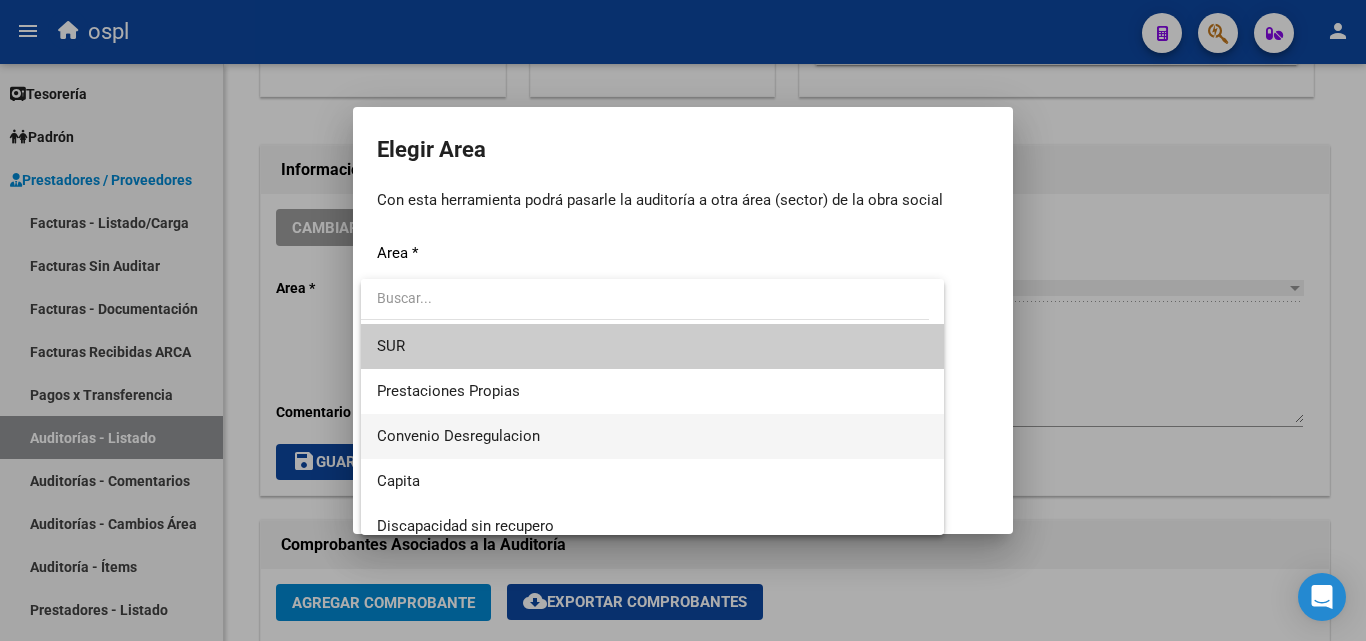 scroll, scrollTop: 194, scrollLeft: 0, axis: vertical 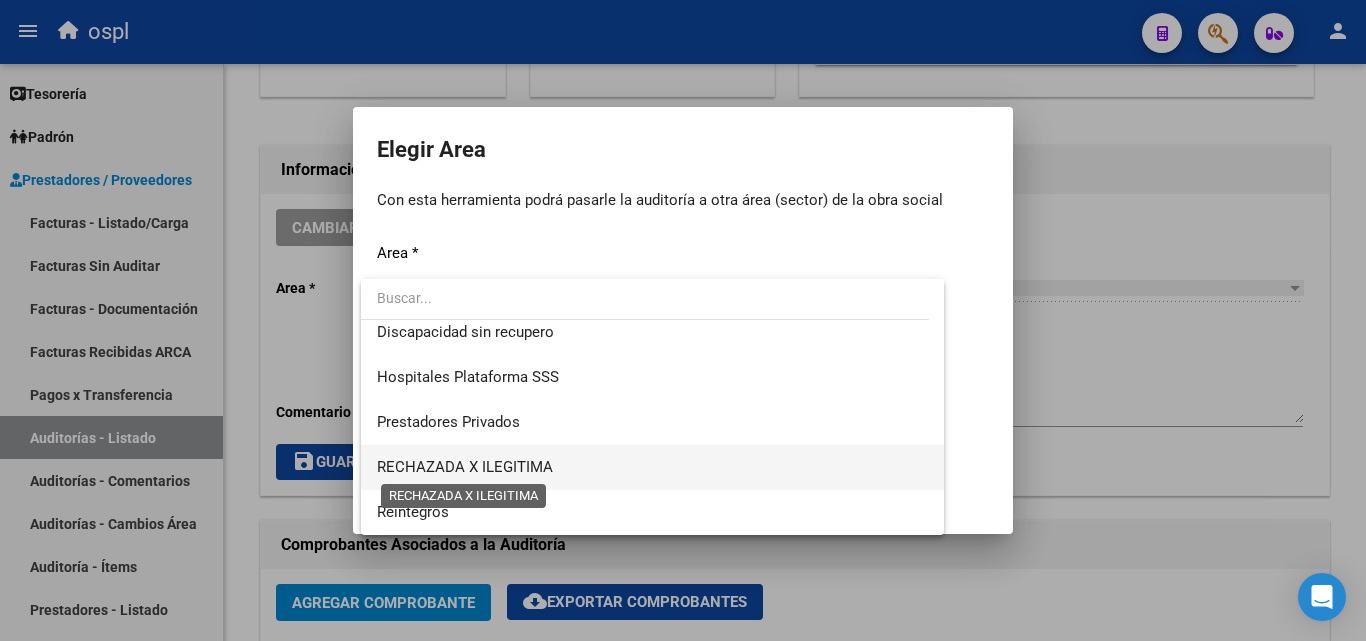 click on "RECHAZADA X ILEGITIMA" at bounding box center (465, 467) 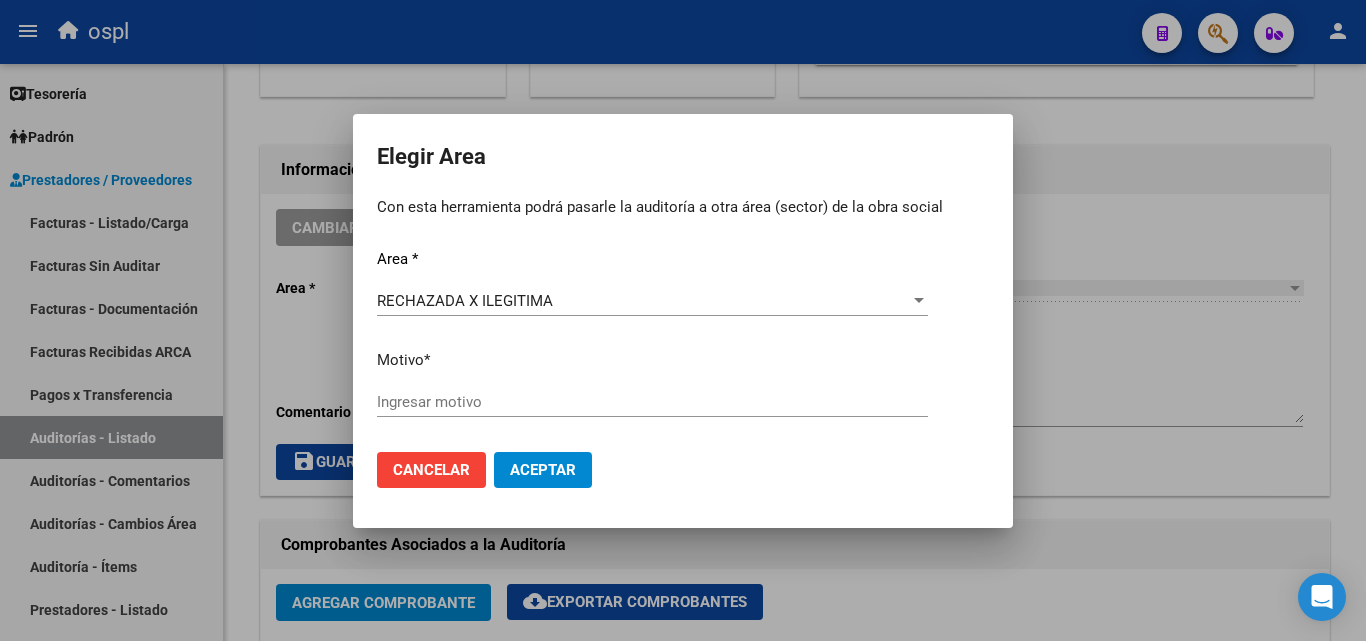 click on "Ingresar motivo" 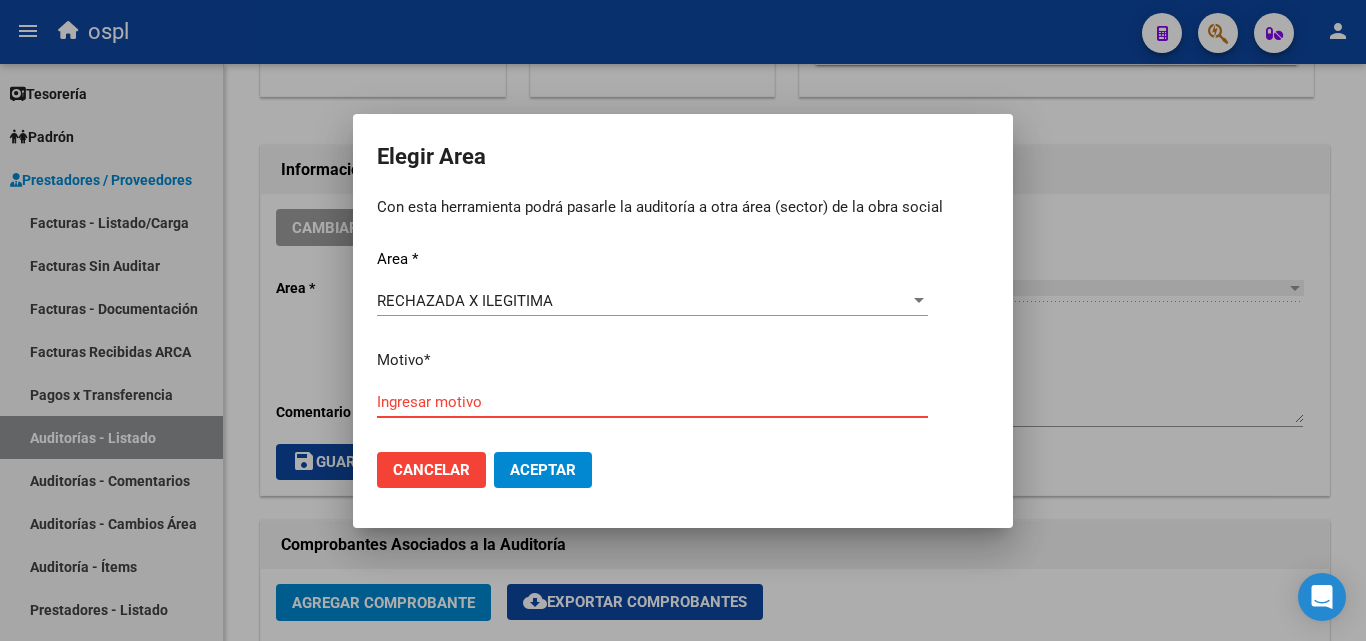 paste on "FALTA COPIA DE DNI QUE ACREDITE IDENTIDAD" 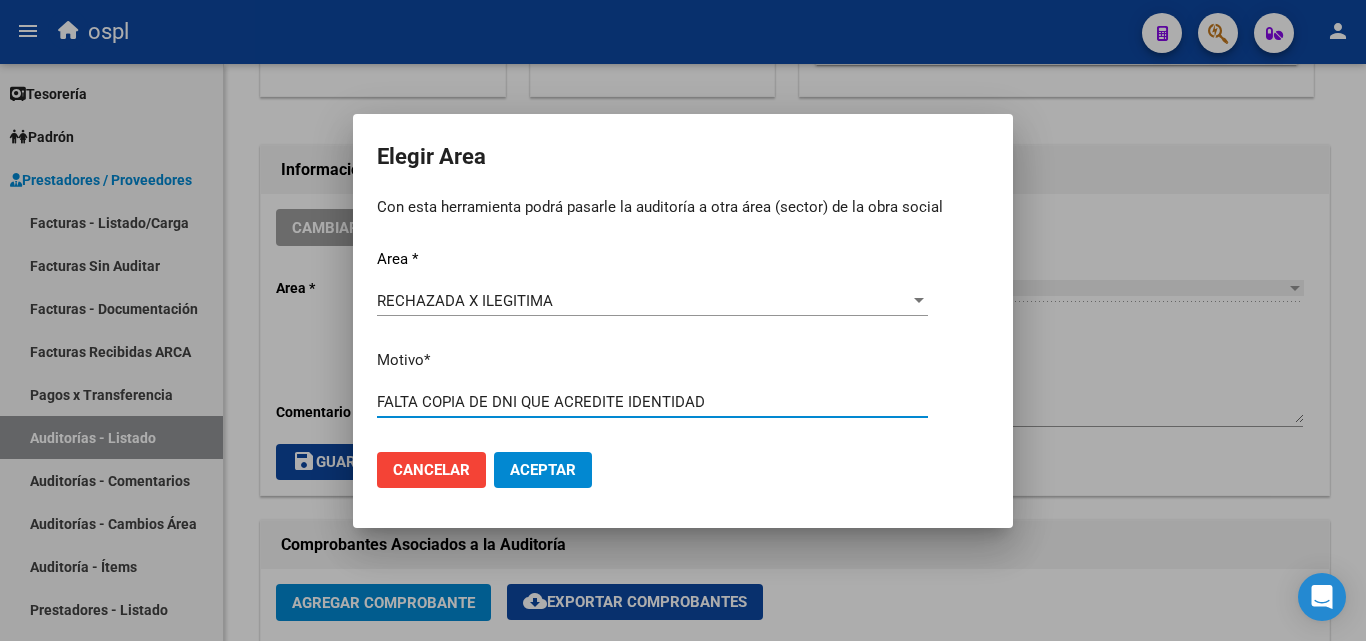 type on "FALTA COPIA DE DNI QUE ACREDITE IDENTIDAD" 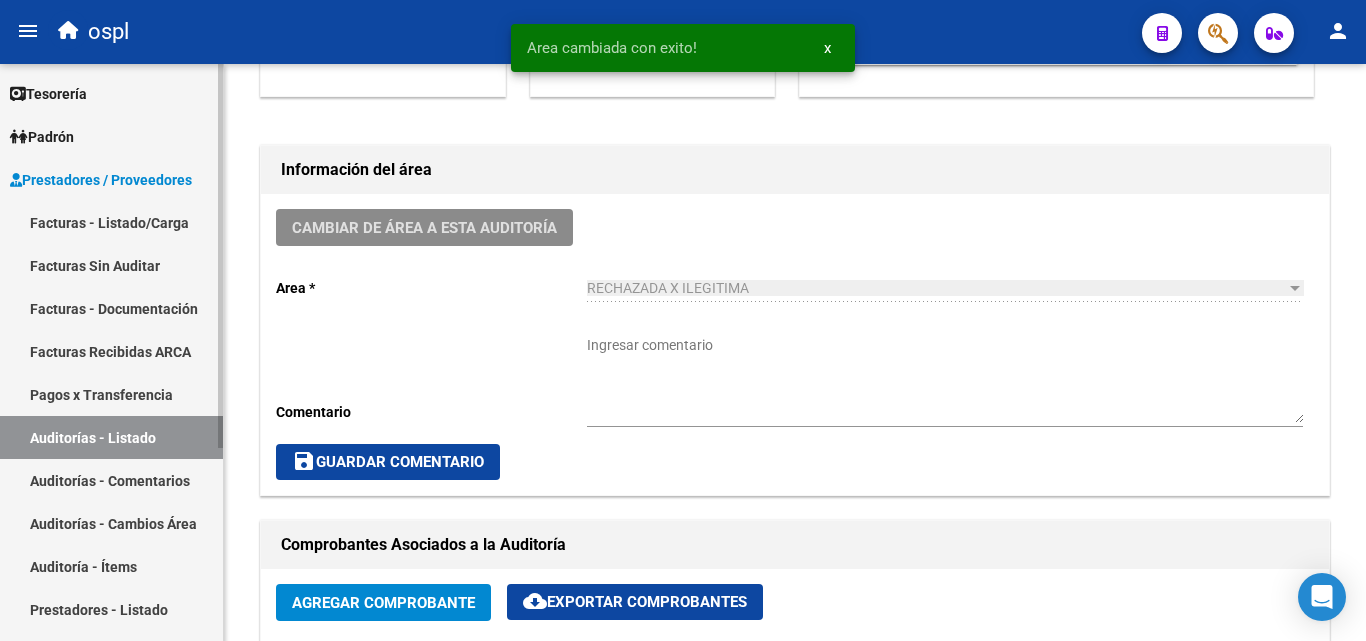 click on "Auditorías - Listado" at bounding box center [111, 437] 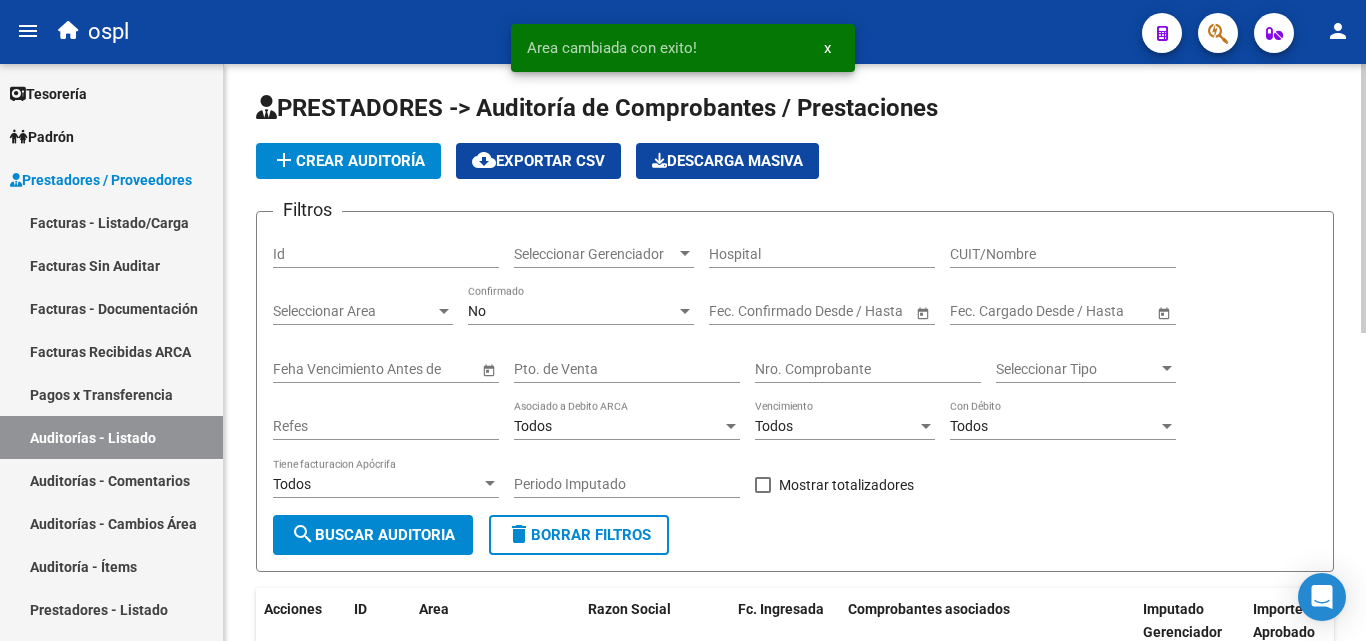 scroll, scrollTop: 0, scrollLeft: 0, axis: both 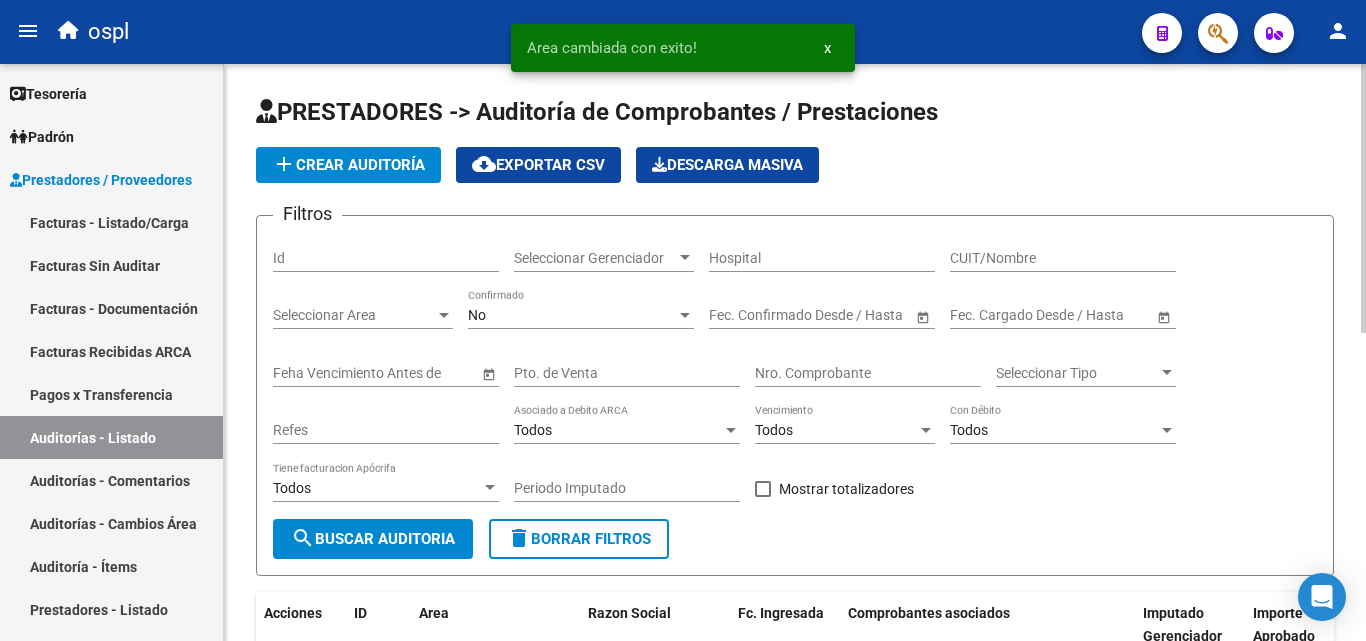 click on "Seleccionar Area" at bounding box center [354, 315] 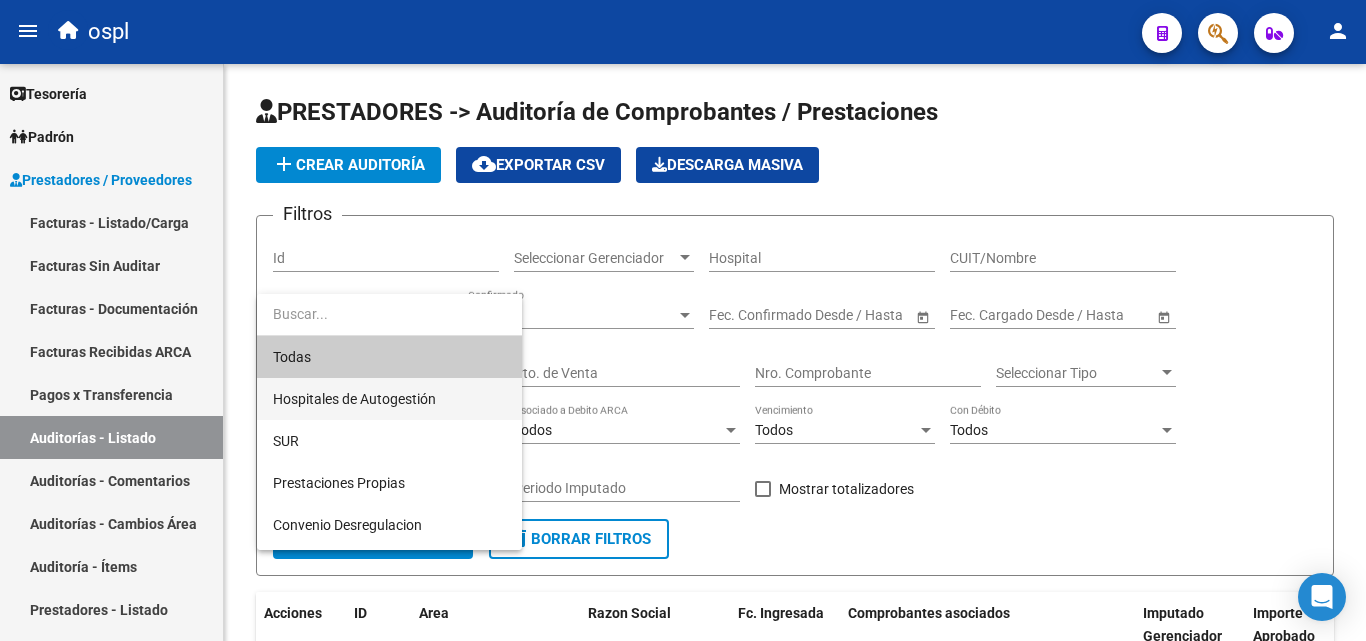 click on "Hospitales de Autogestión" at bounding box center (389, 399) 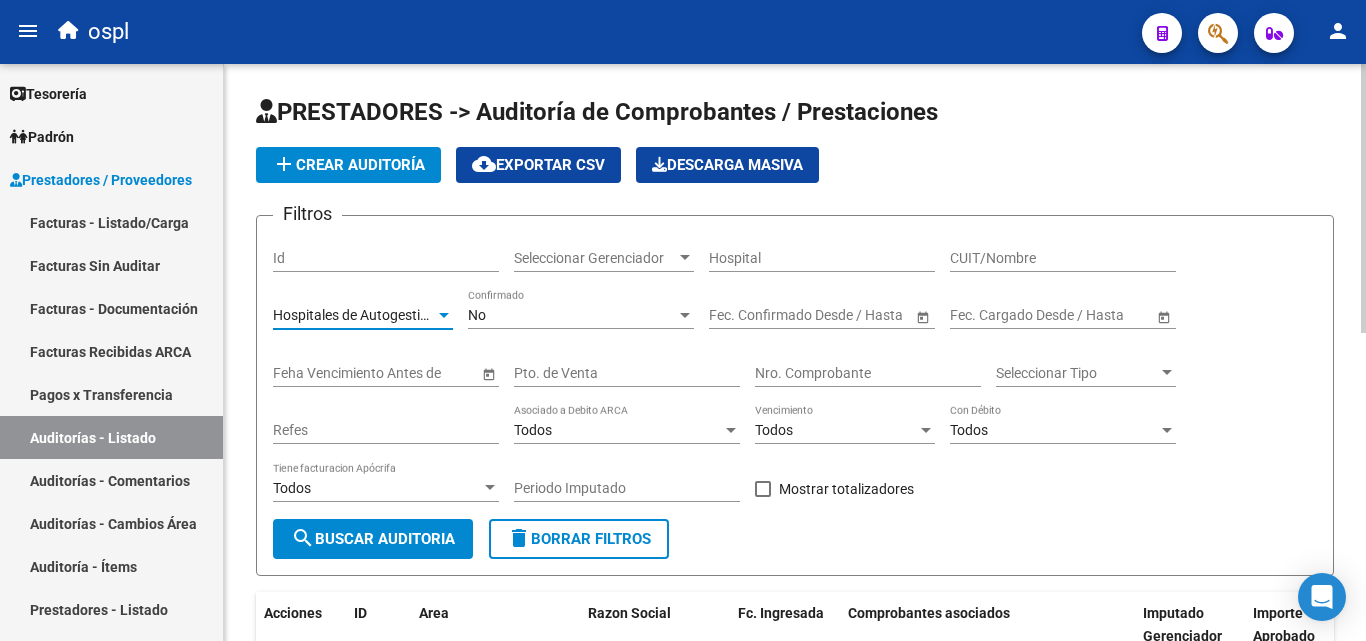 click on "Todos Con Débito" 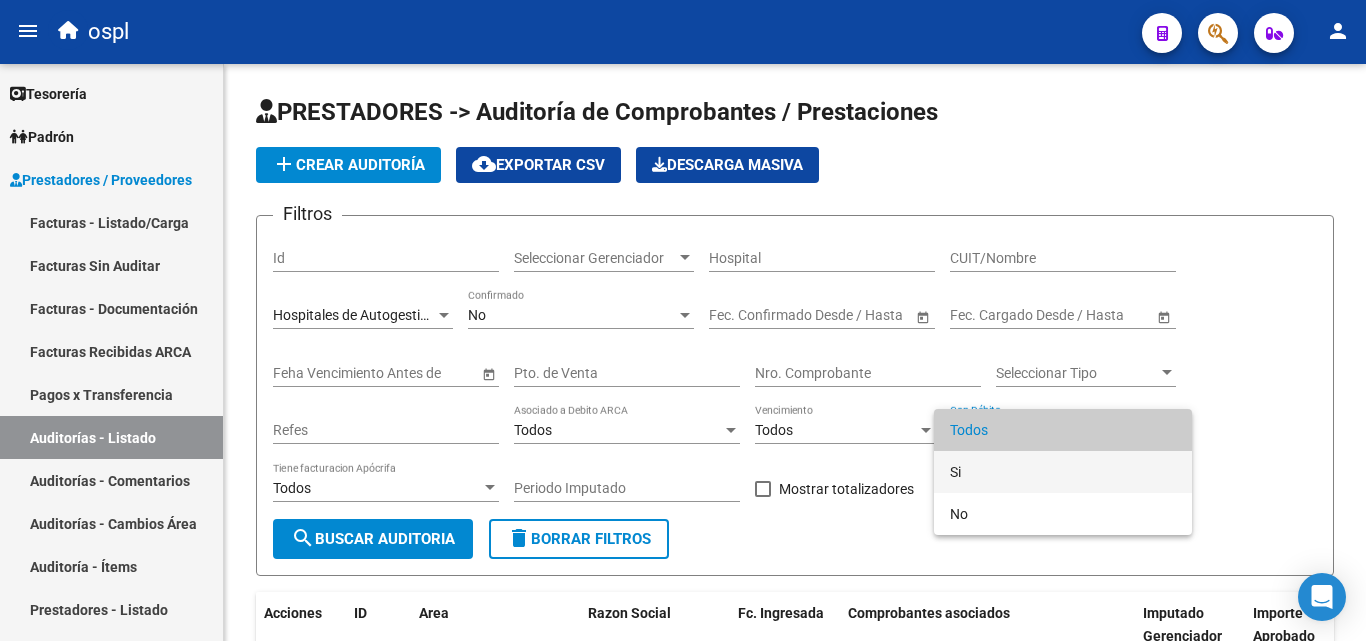 click on "Si" at bounding box center [1063, 472] 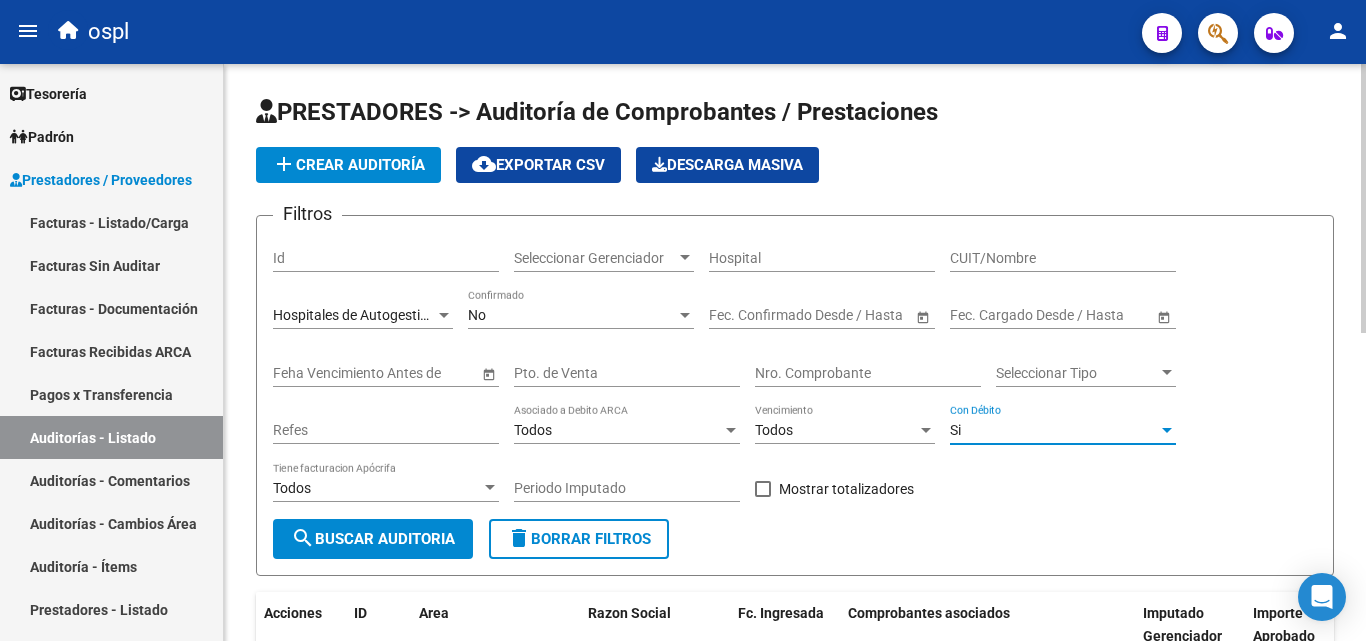click on "search  Buscar Auditoria" 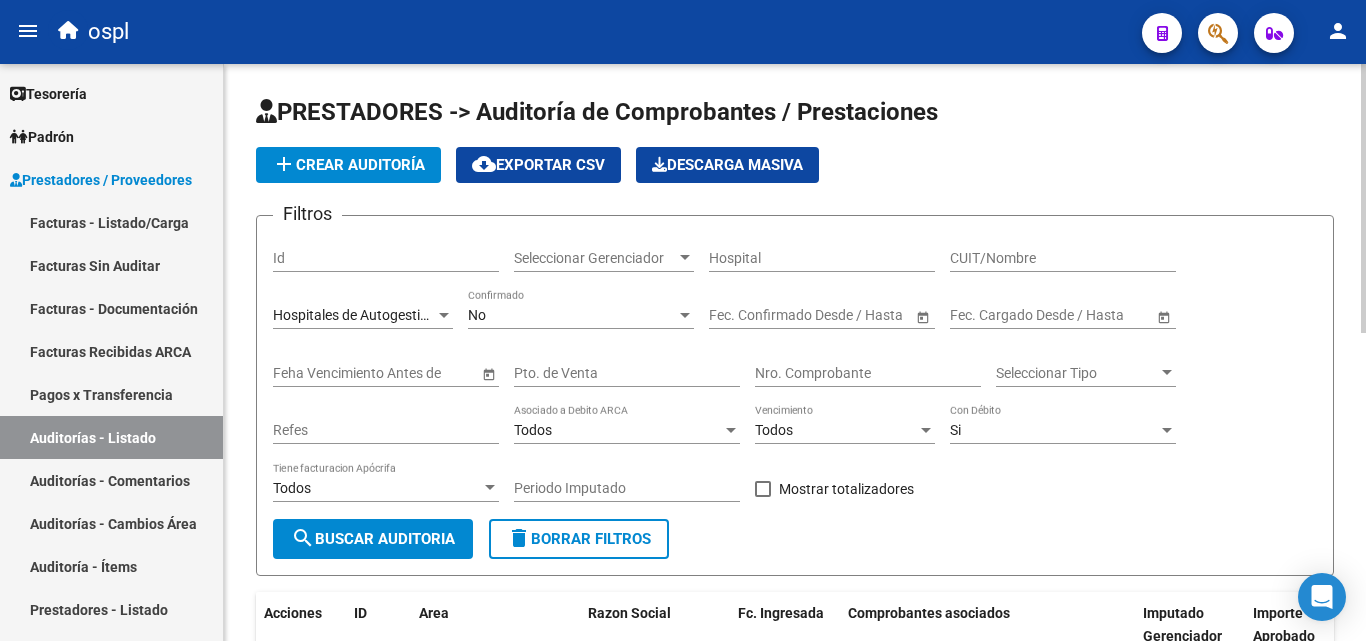 scroll, scrollTop: 661, scrollLeft: 0, axis: vertical 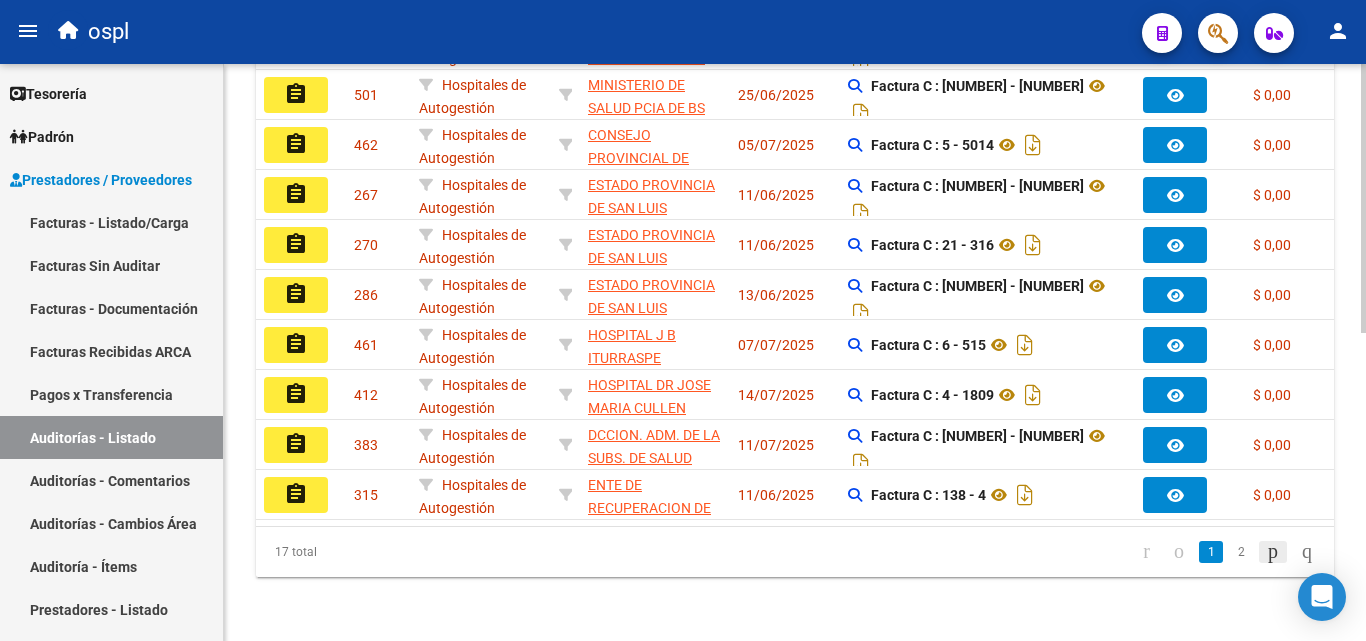 click 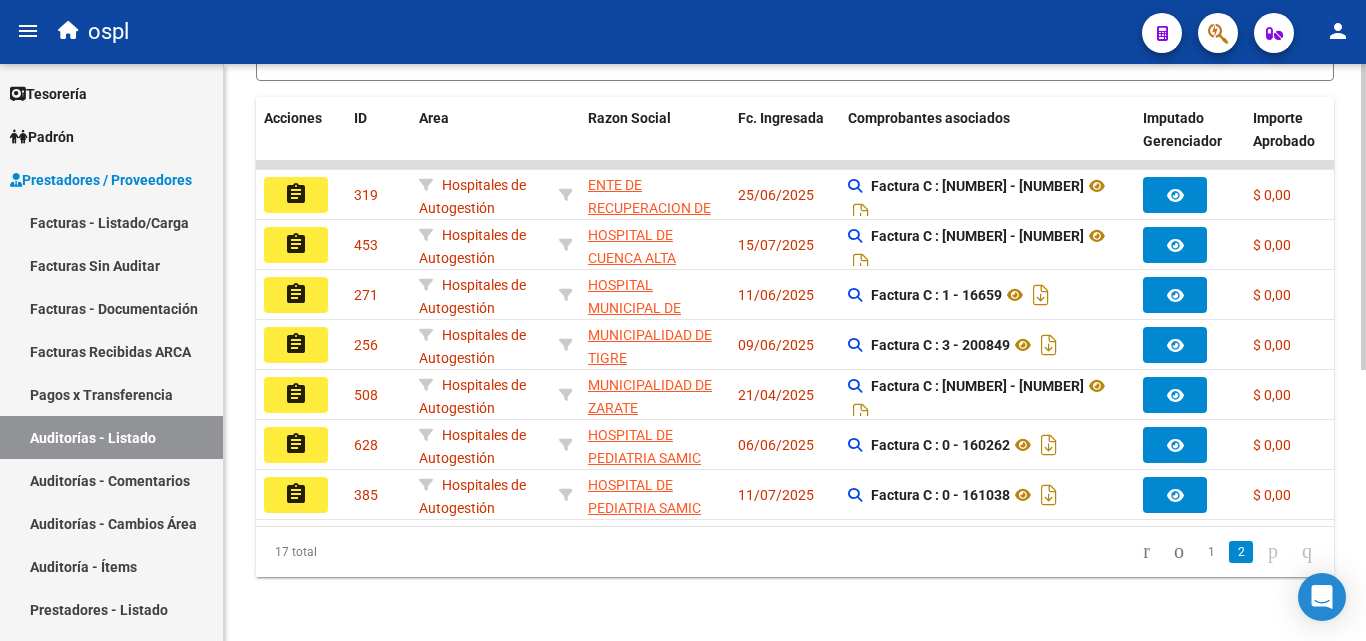 scroll, scrollTop: 511, scrollLeft: 0, axis: vertical 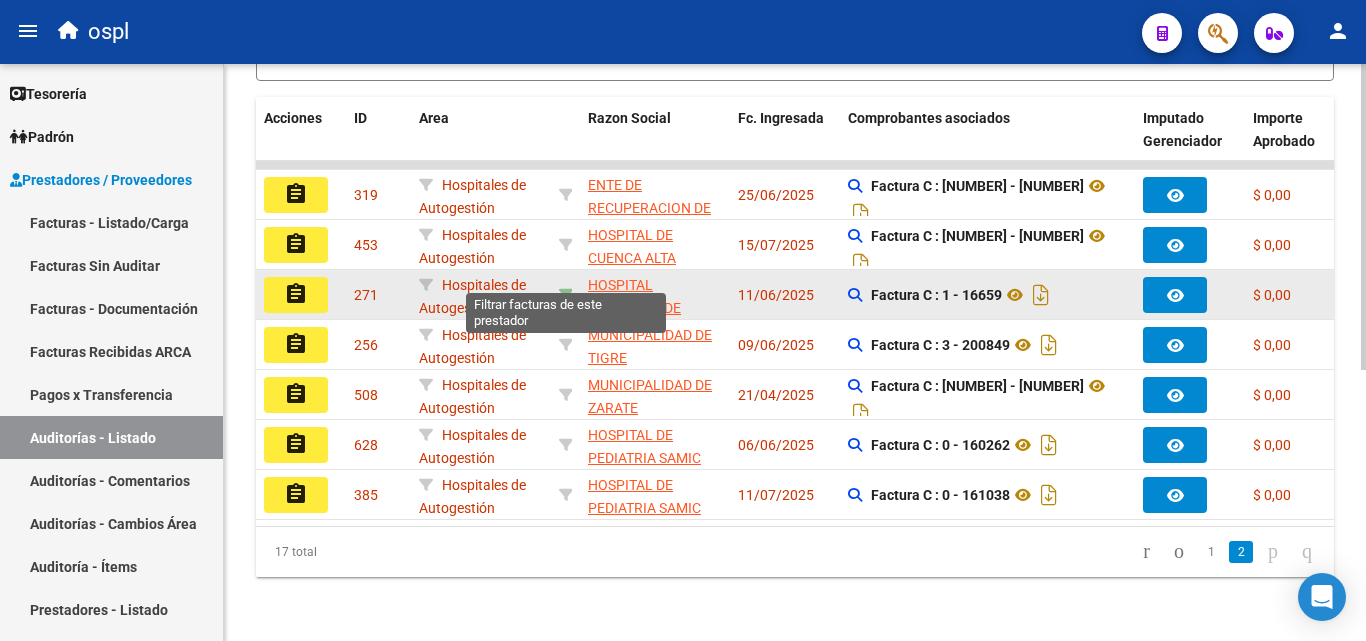 click 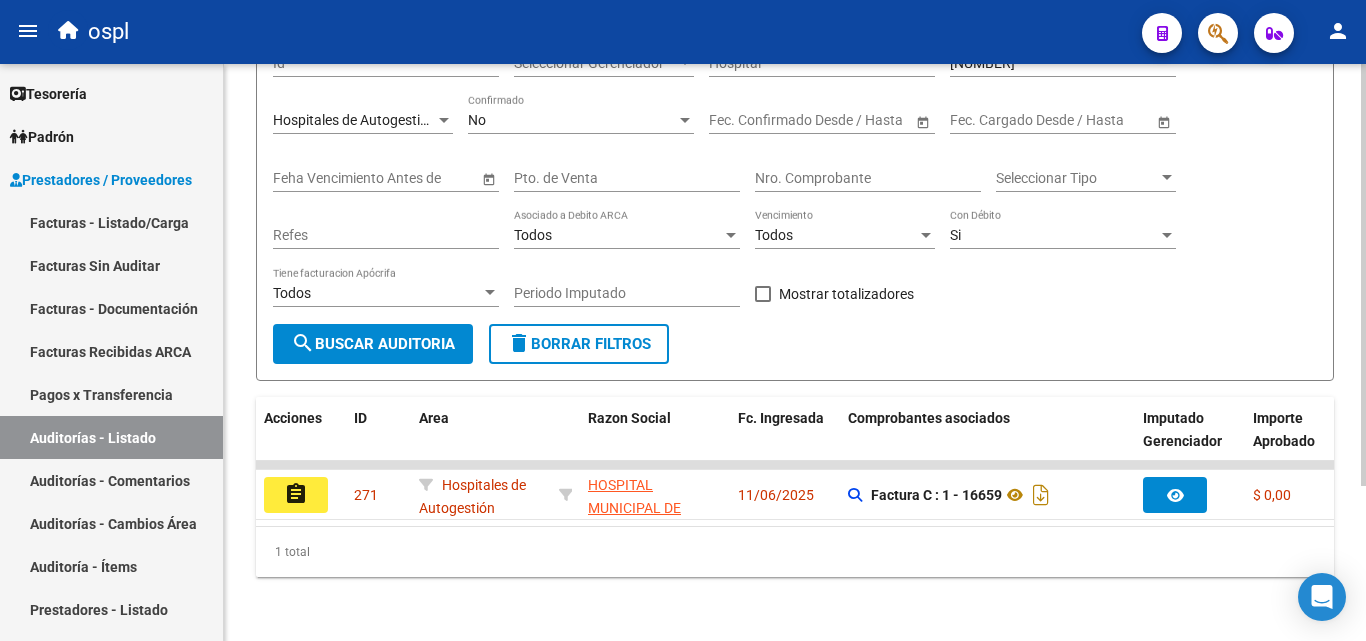 scroll, scrollTop: 211, scrollLeft: 0, axis: vertical 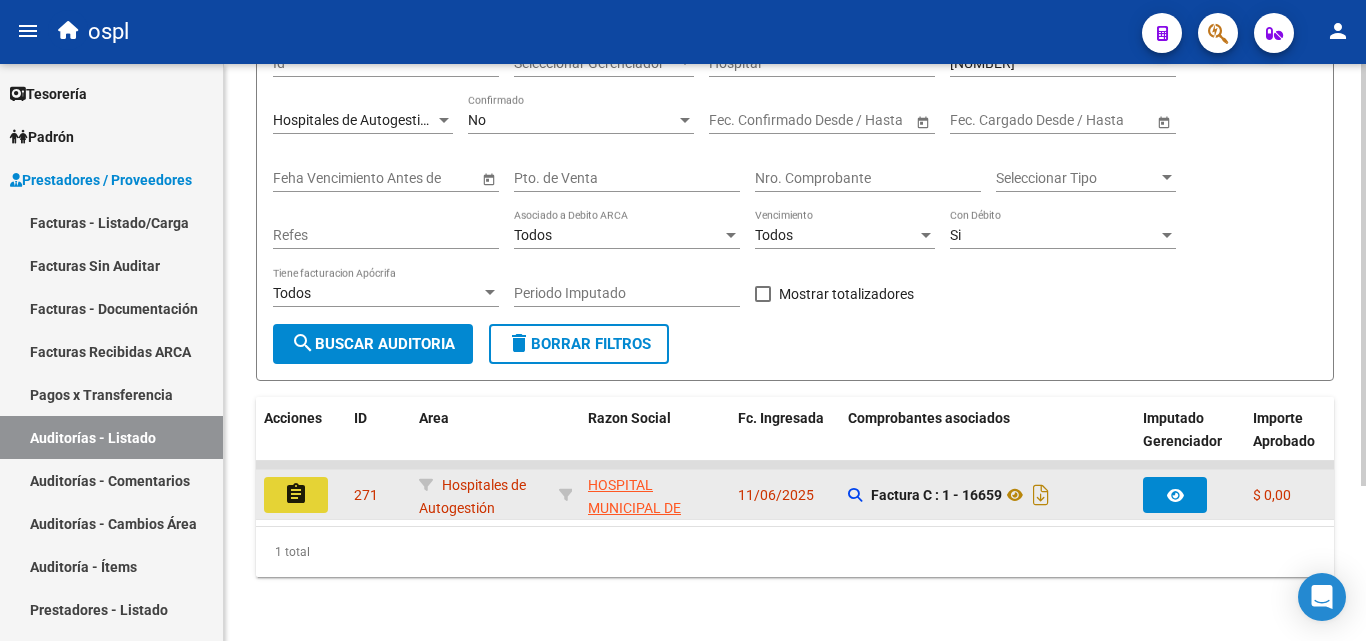 click on "assignment" 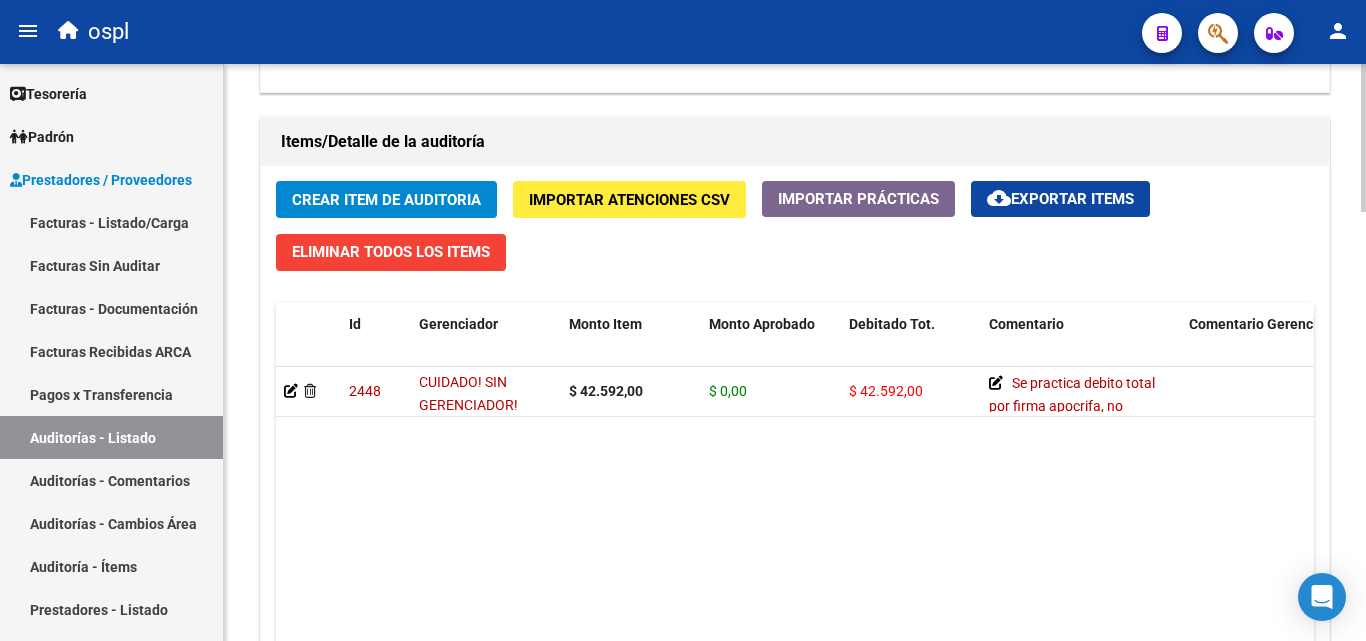 scroll, scrollTop: 1400, scrollLeft: 0, axis: vertical 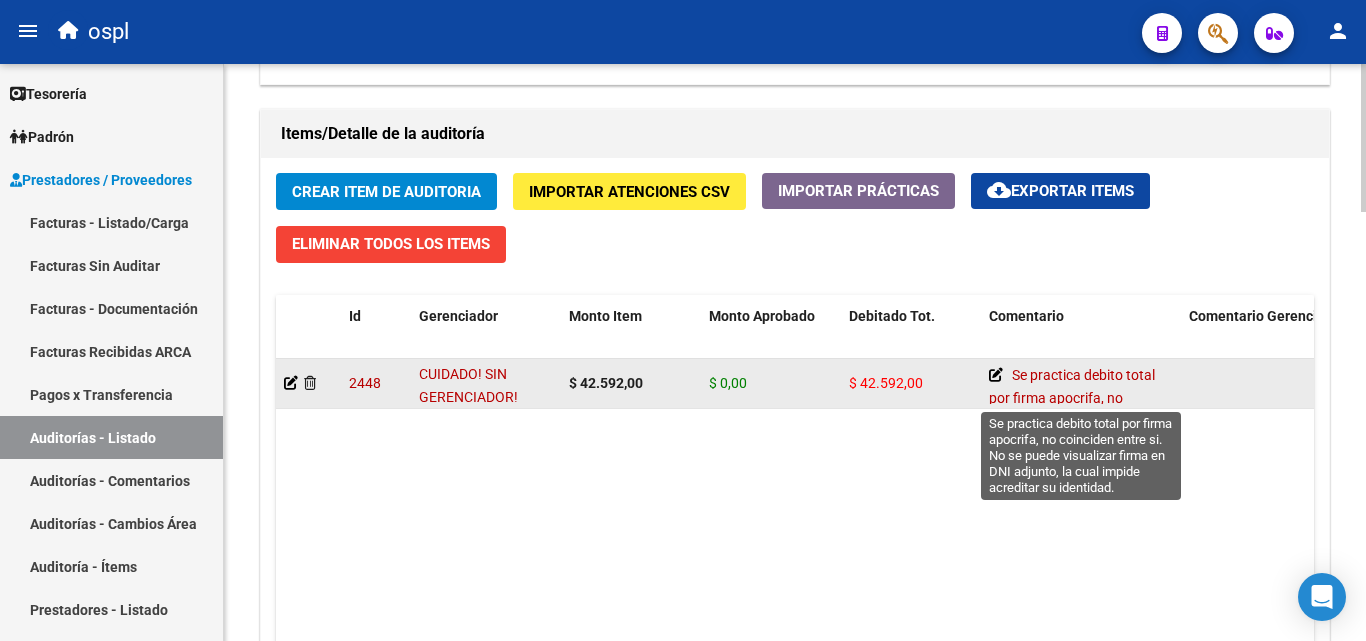 click 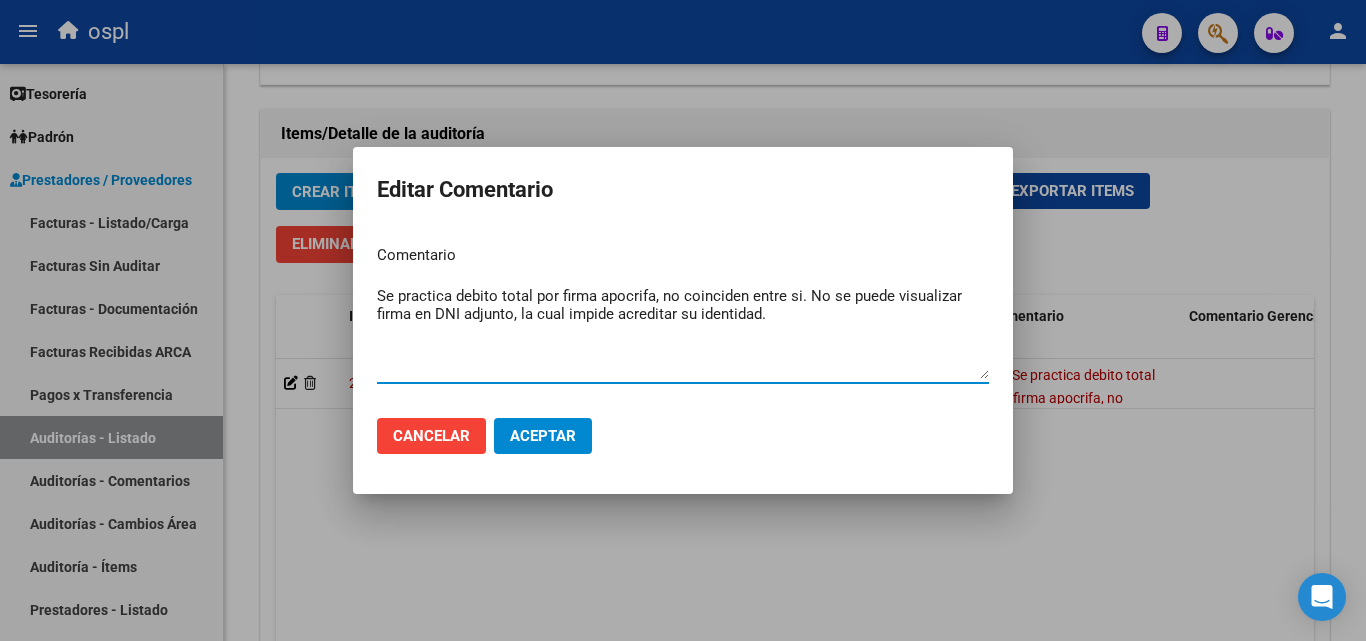 drag, startPoint x: 527, startPoint y: 298, endPoint x: 290, endPoint y: 305, distance: 237.10335 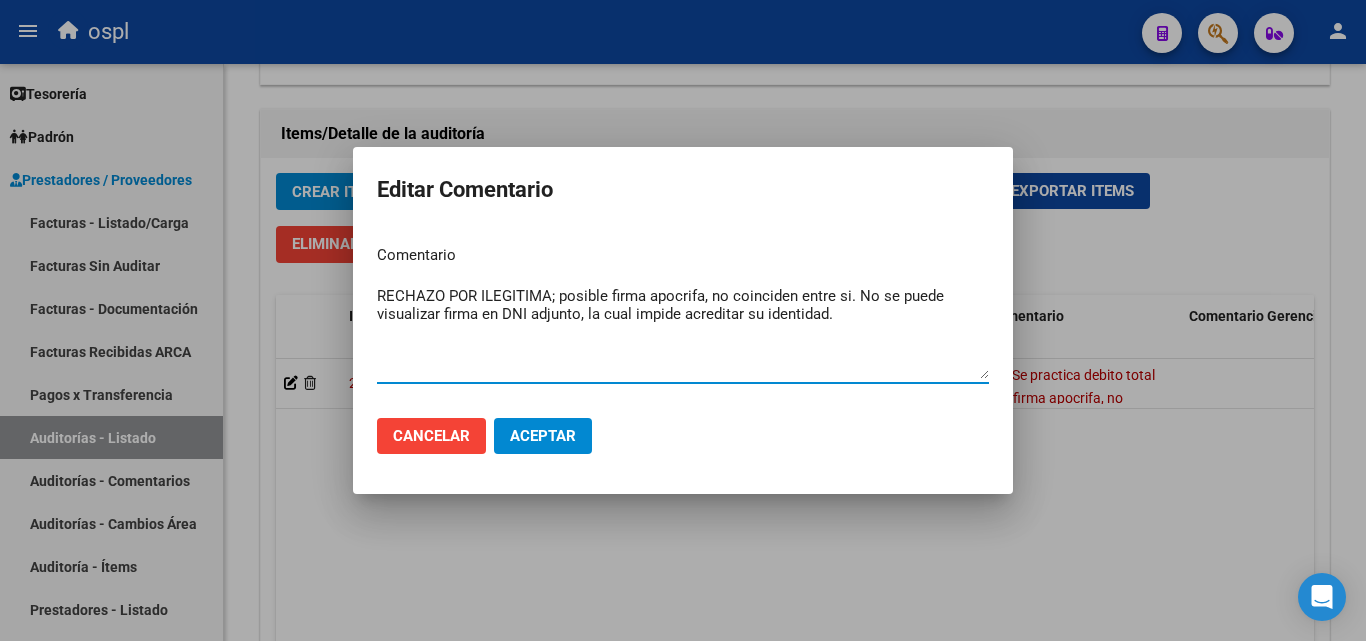 click on "RECHAZO POR ILEGITIMA; posible firma apocrifa, no coinciden entre si. No se puede visualizar firma en DNI adjunto, la cual impide acreditar su identidad." at bounding box center [683, 332] 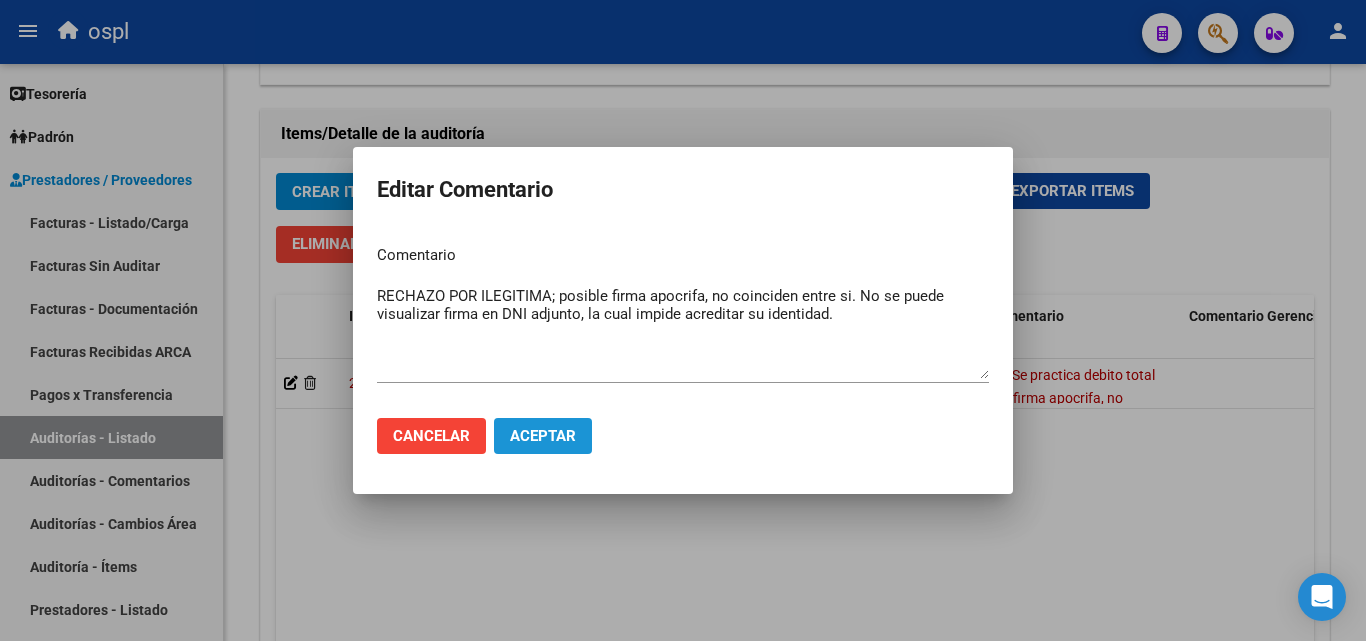 click on "Aceptar" 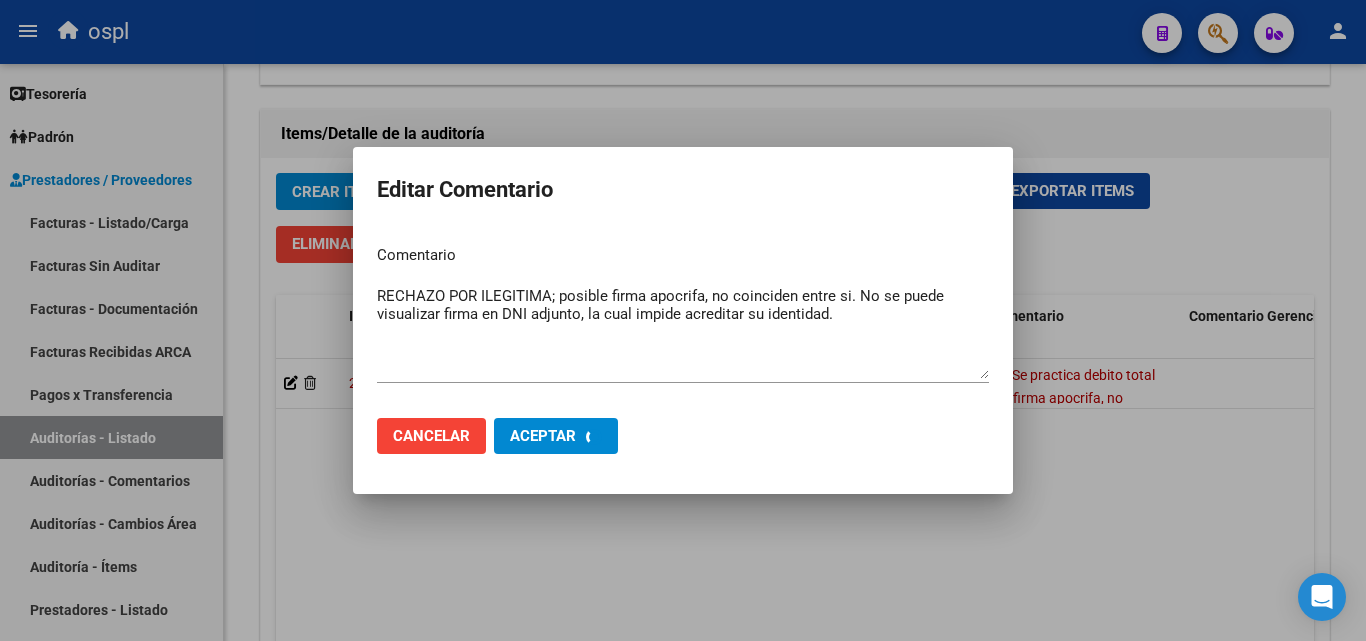 type 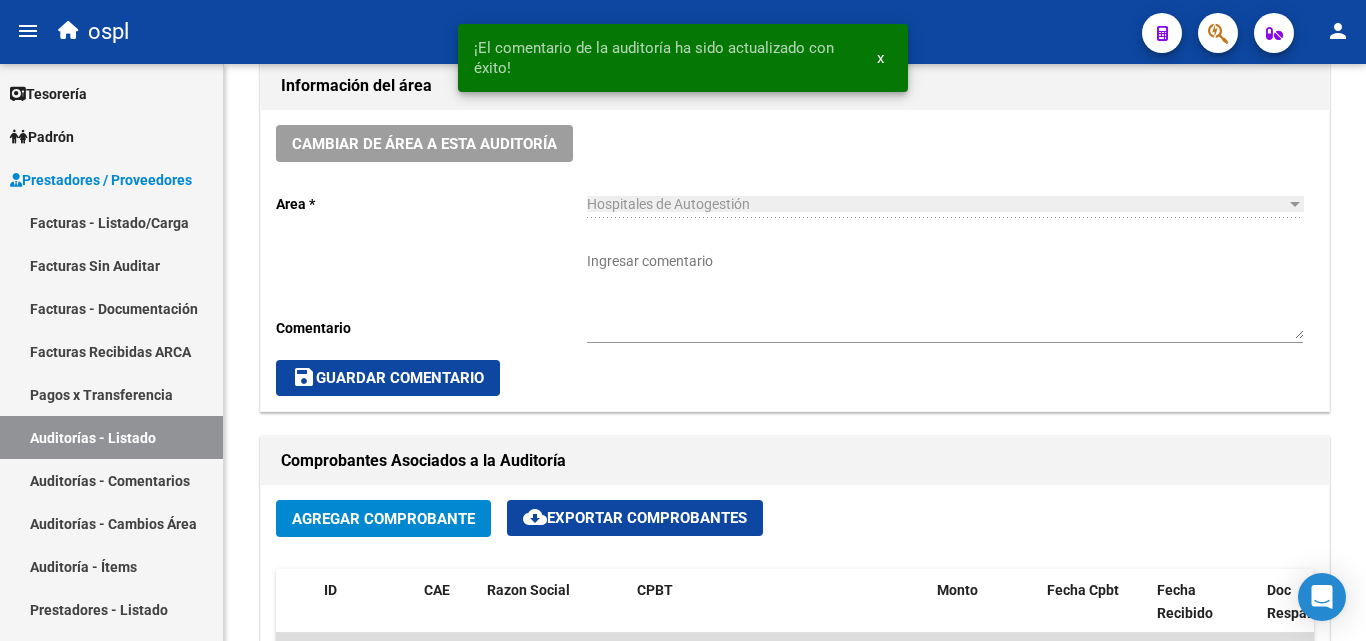 scroll, scrollTop: 500, scrollLeft: 0, axis: vertical 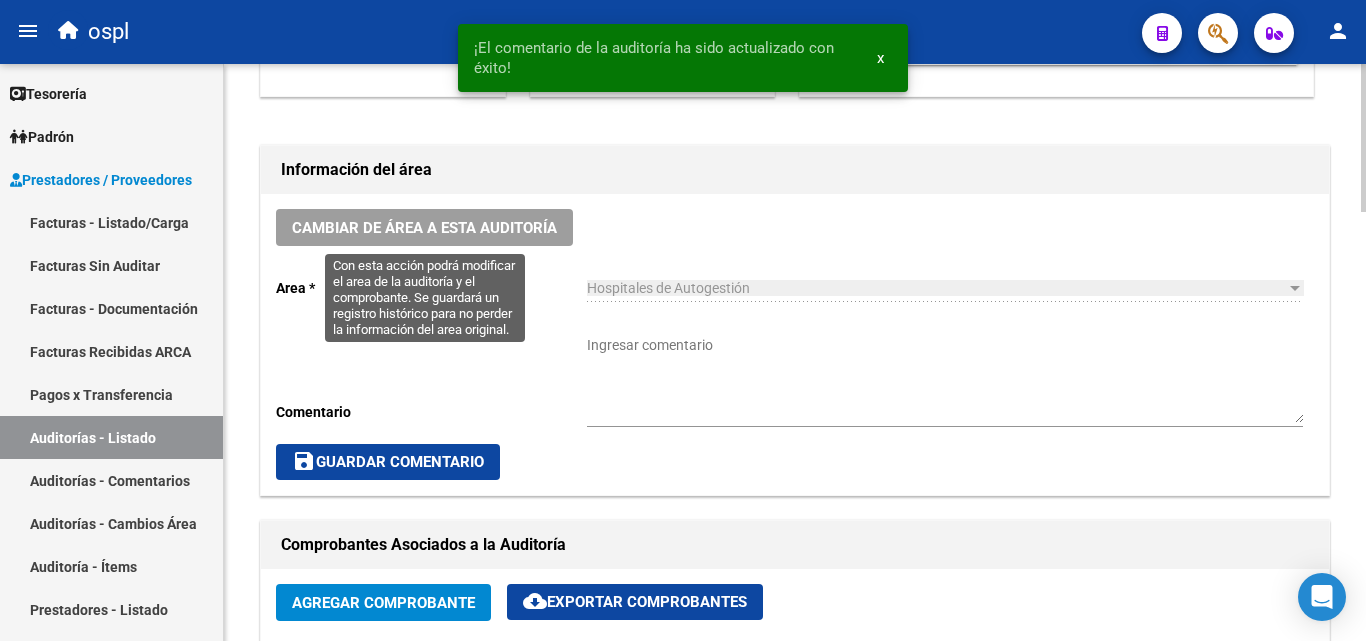 click on "Cambiar de área a esta auditoría" 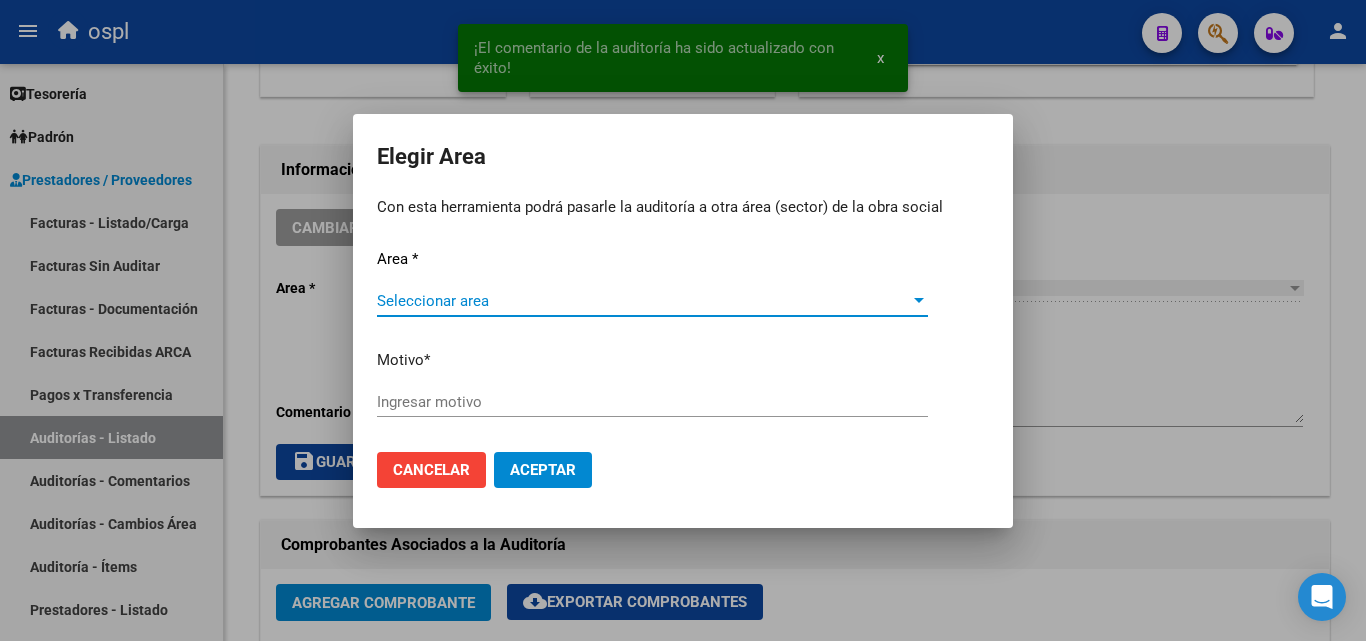 click on "Seleccionar area" at bounding box center (643, 301) 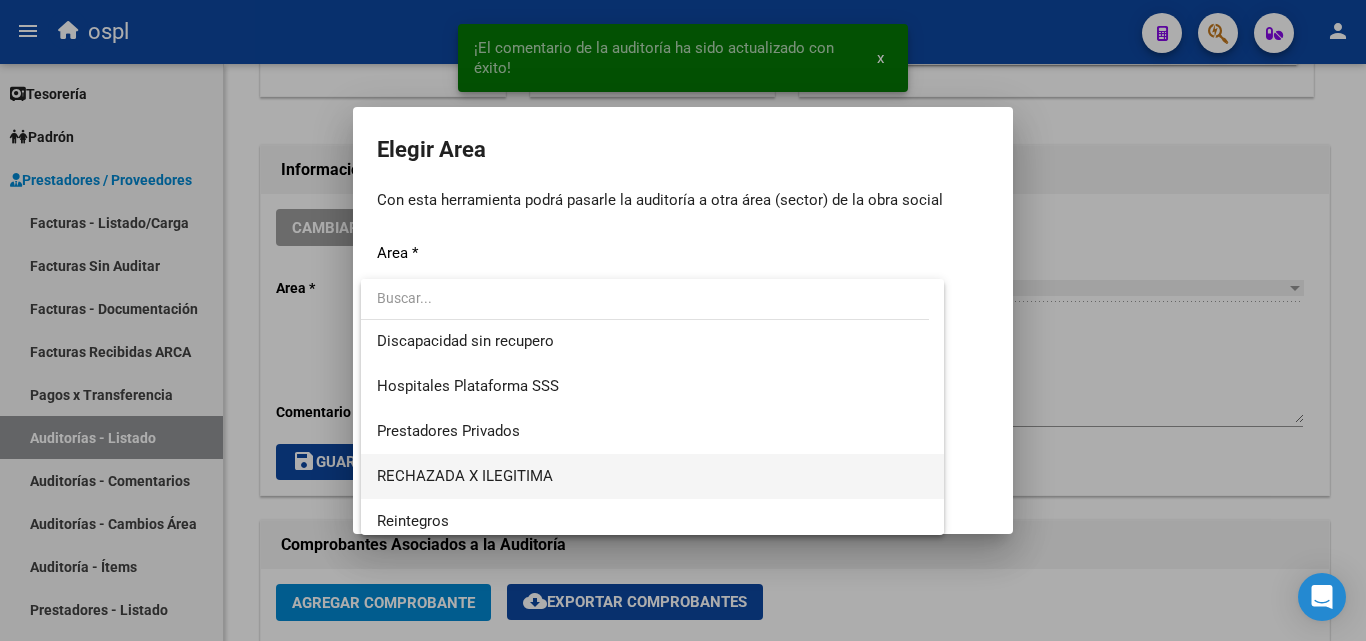 scroll, scrollTop: 194, scrollLeft: 0, axis: vertical 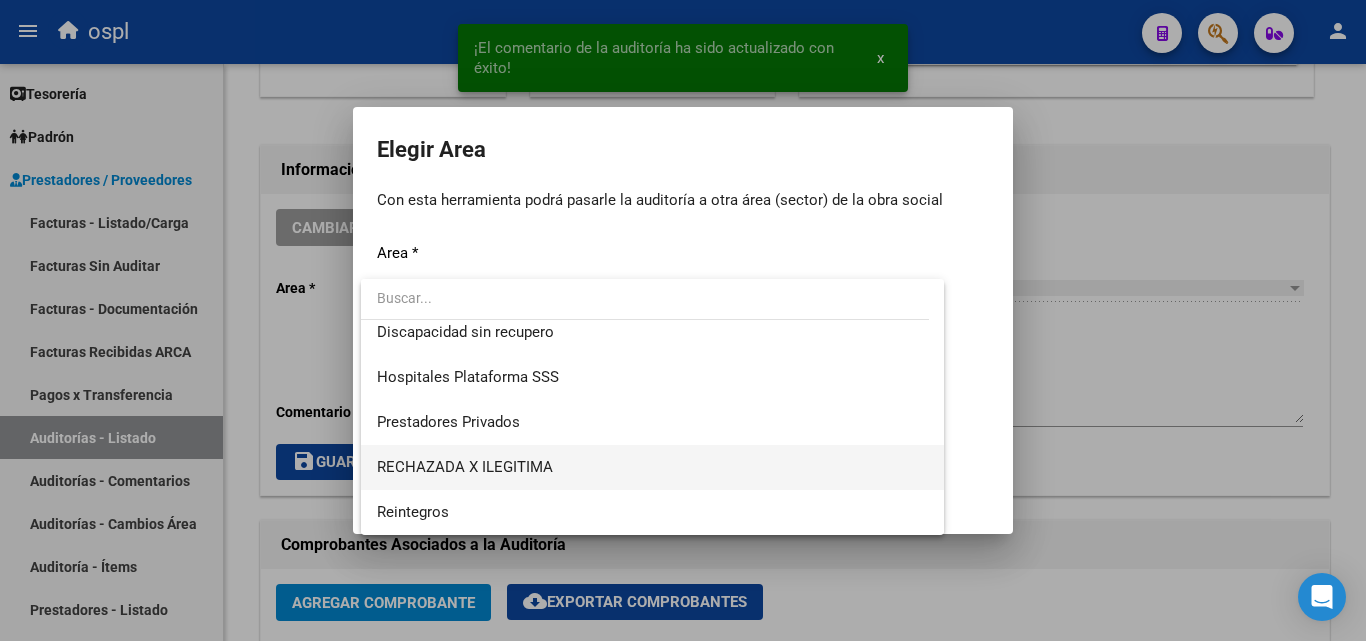 click on "RECHAZADA X ILEGITIMA" at bounding box center (652, 467) 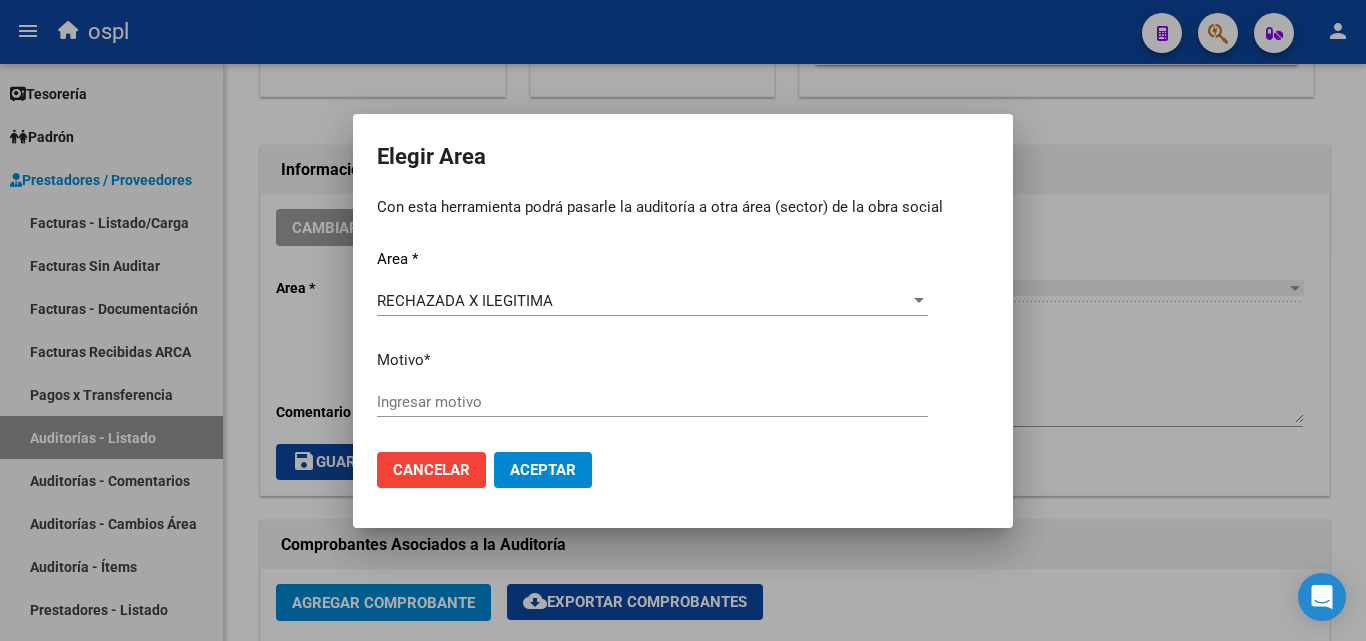 click on "Motivo  *" 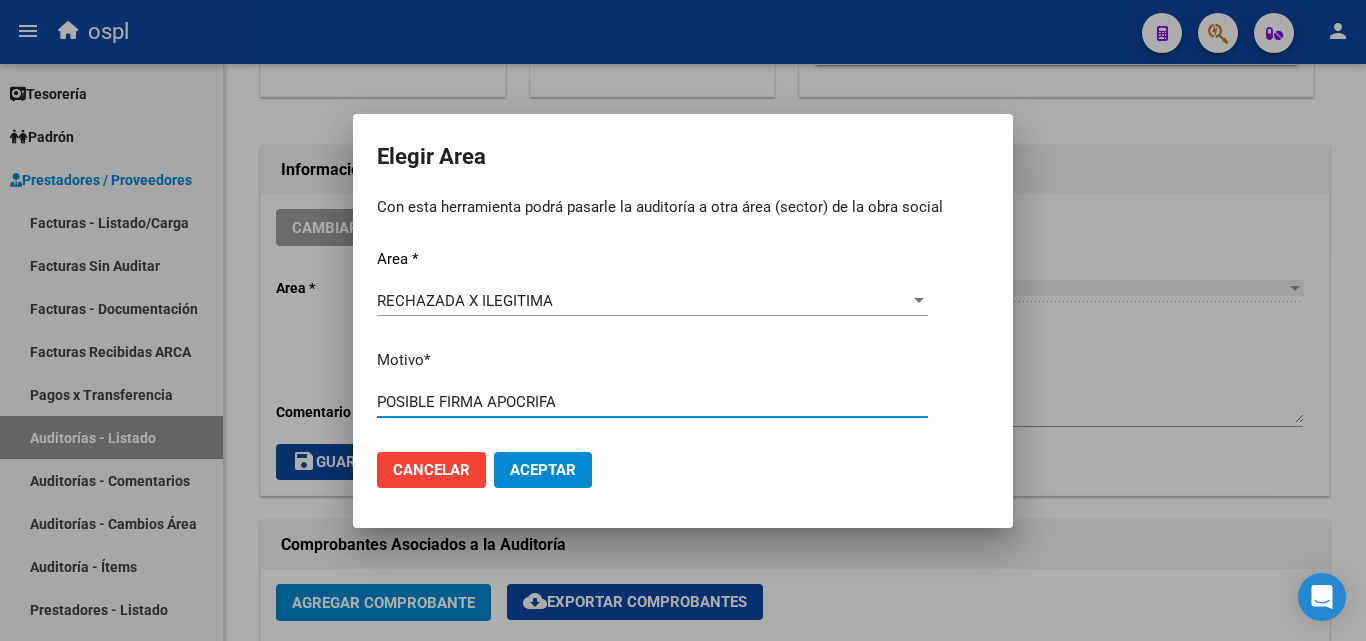 type on "POSIBLE FIRMA APOCRIFA" 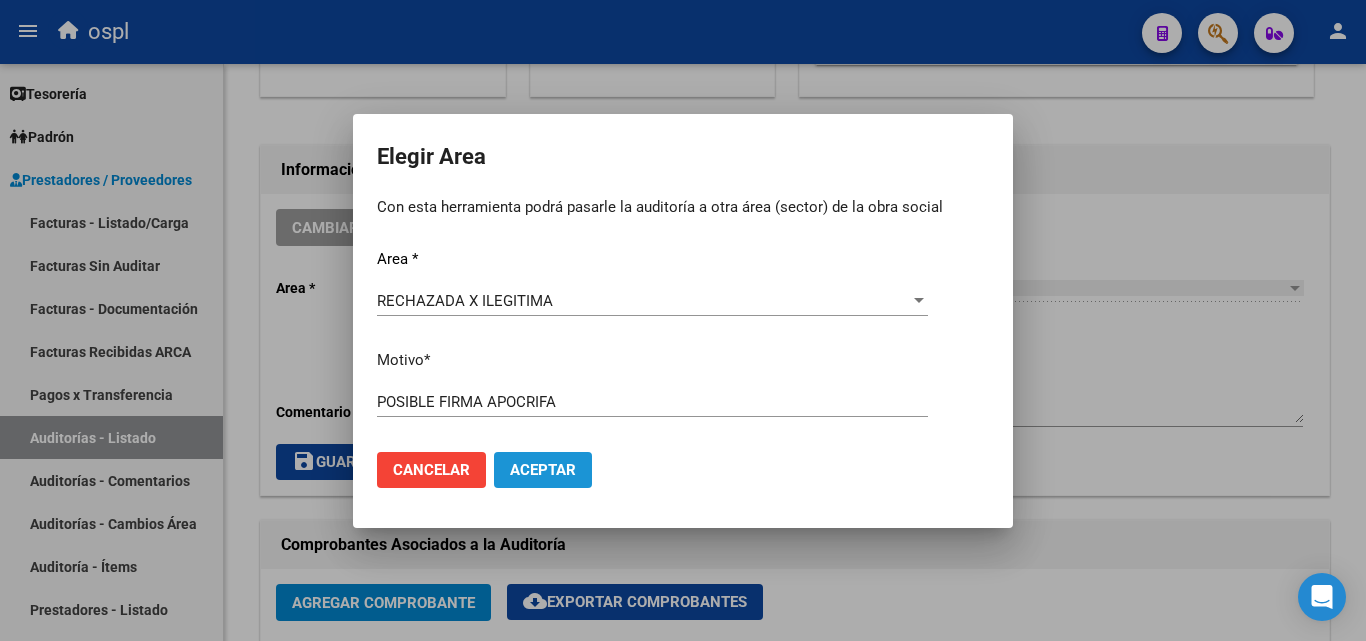 click on "Aceptar" at bounding box center (543, 470) 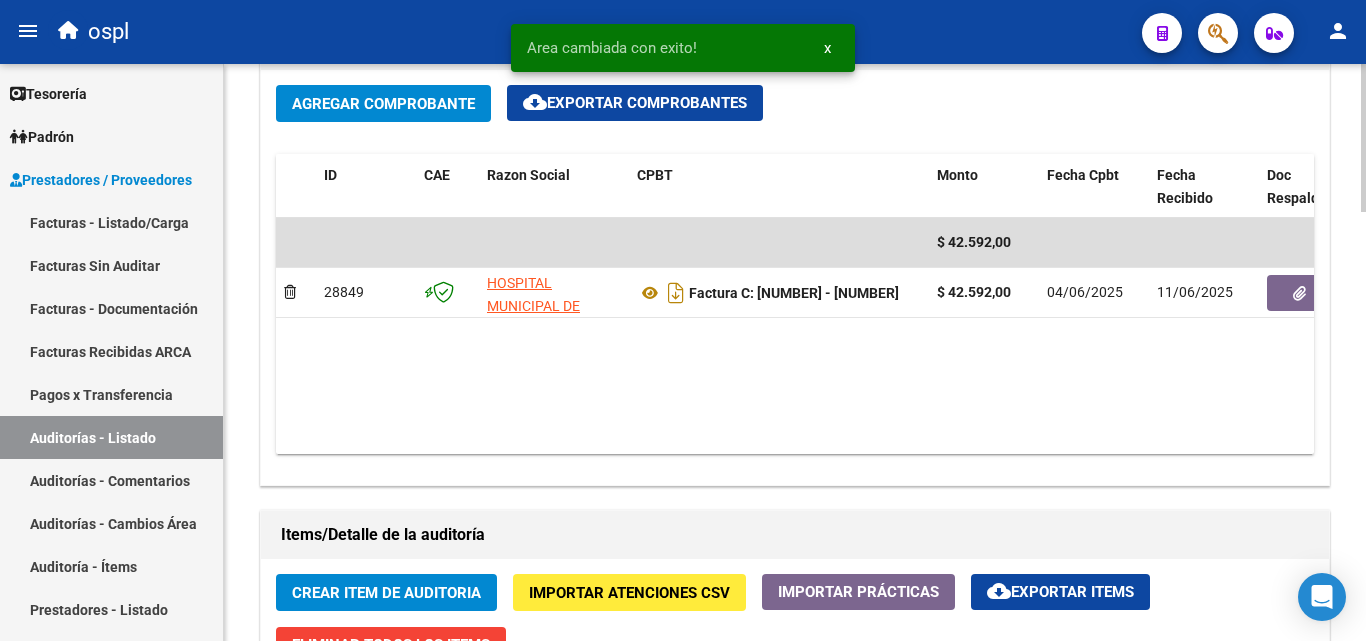 scroll, scrollTop: 1000, scrollLeft: 0, axis: vertical 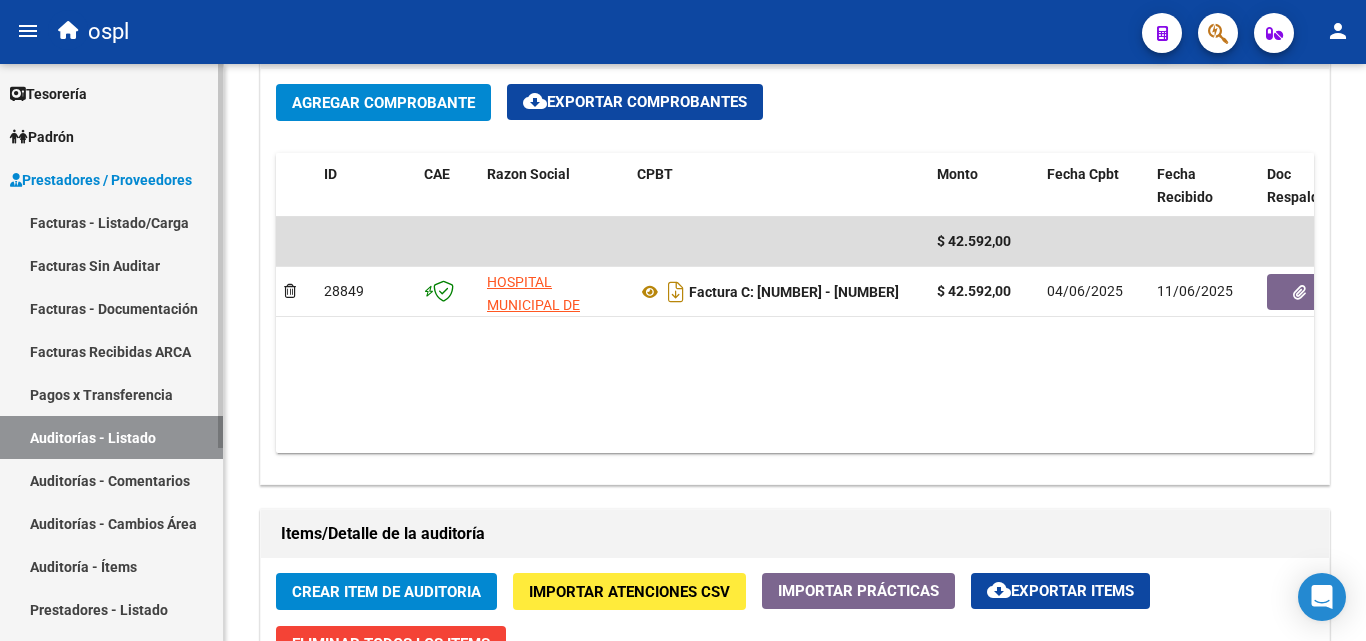 click on "Auditorías - Listado" at bounding box center [111, 437] 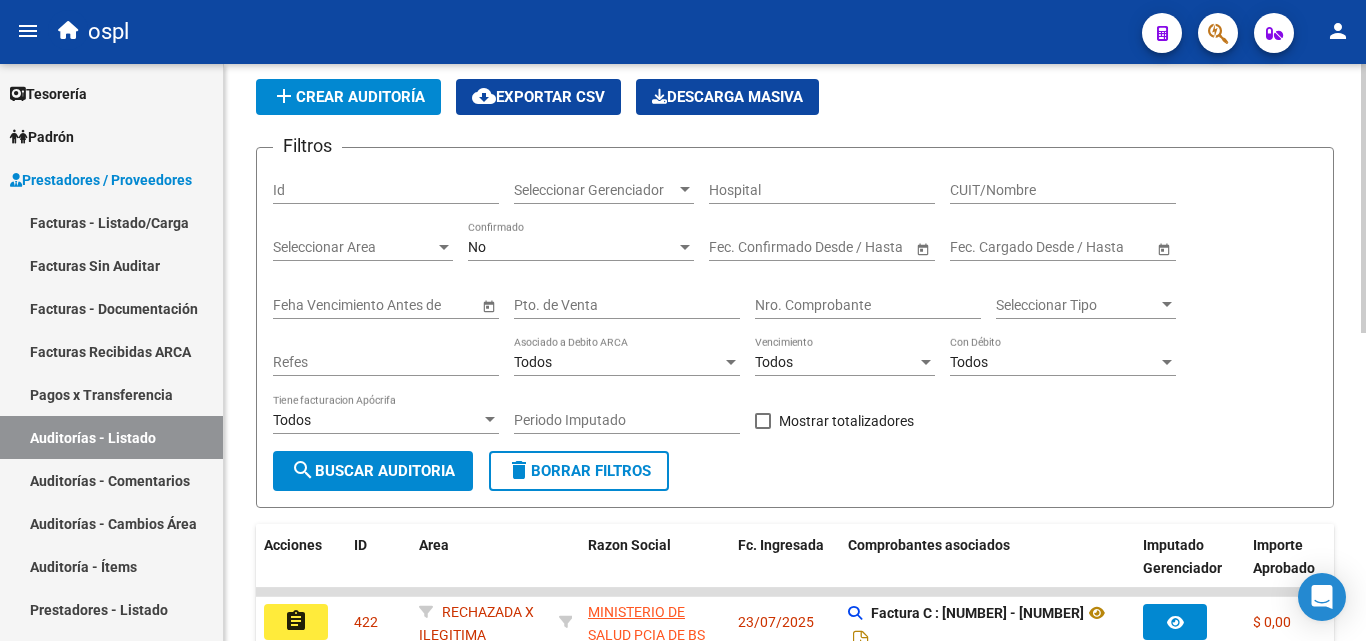scroll, scrollTop: 61, scrollLeft: 0, axis: vertical 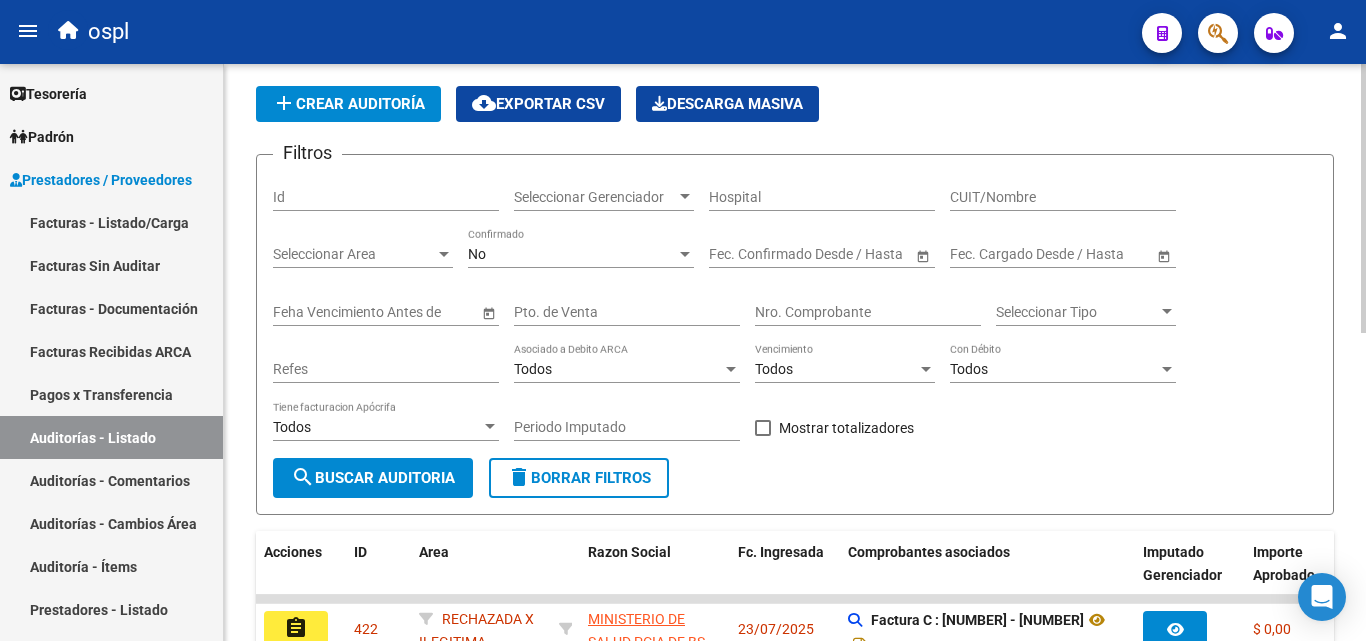 click on "Seleccionar Area" at bounding box center (354, 254) 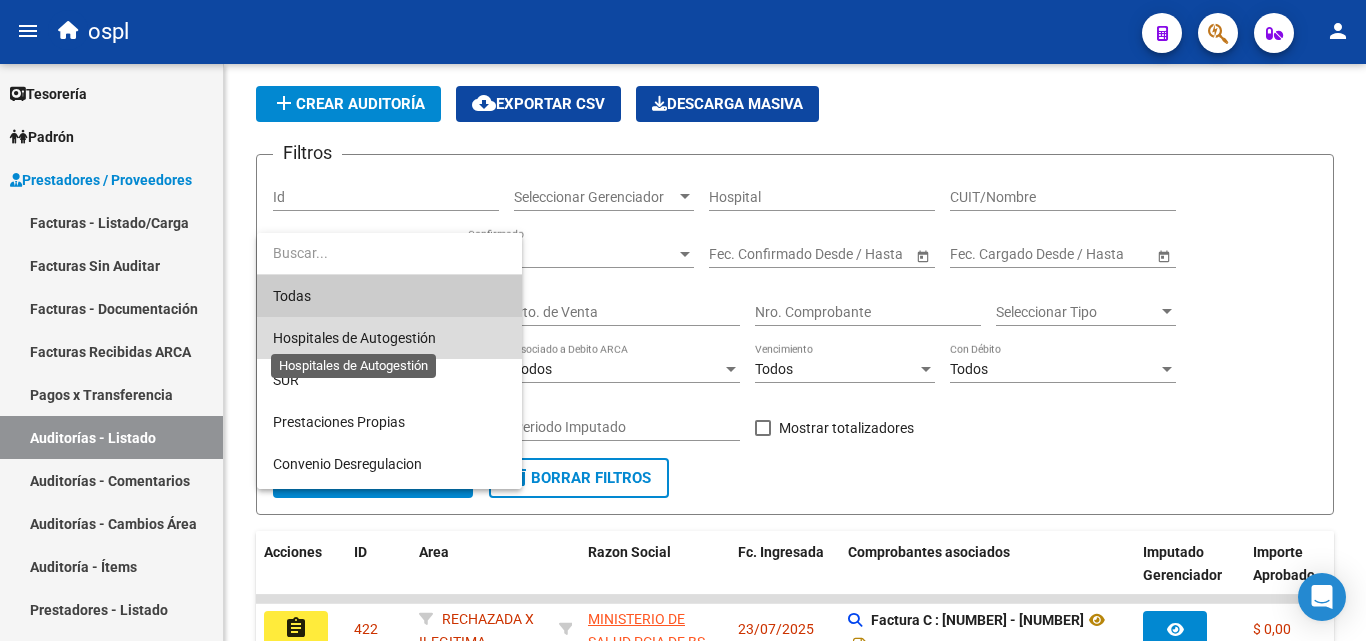 click on "Hospitales de Autogestión" at bounding box center [354, 338] 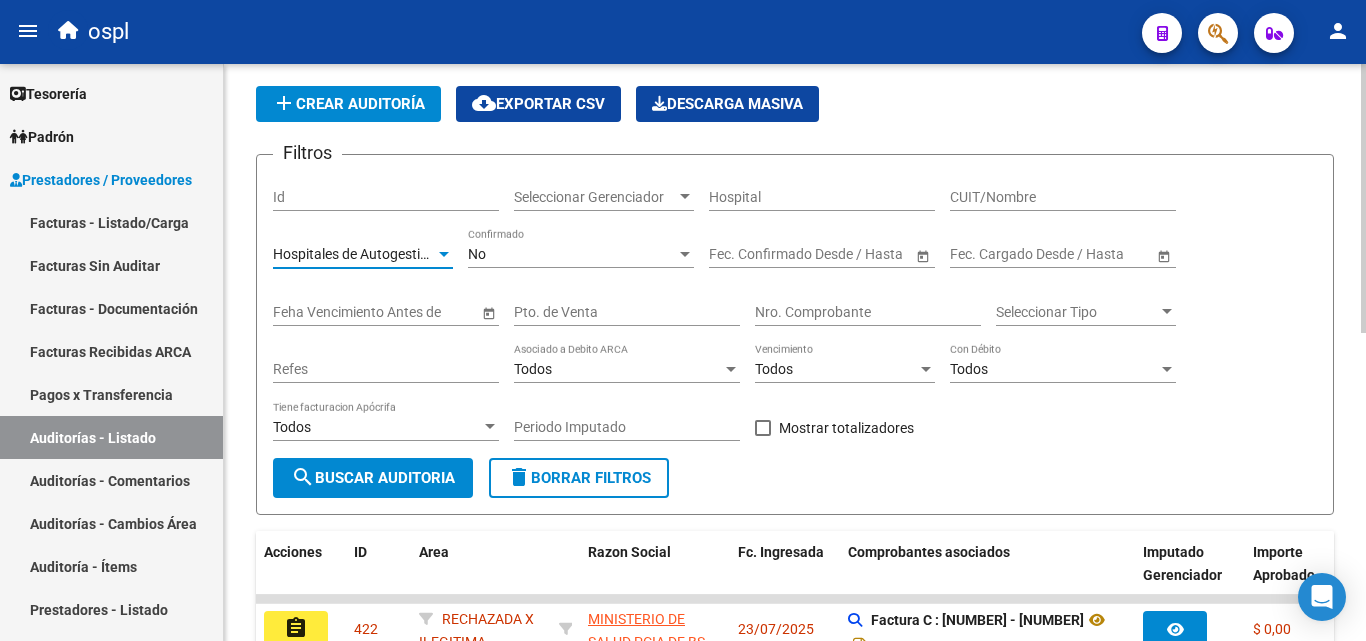 click on "Todos" at bounding box center (969, 369) 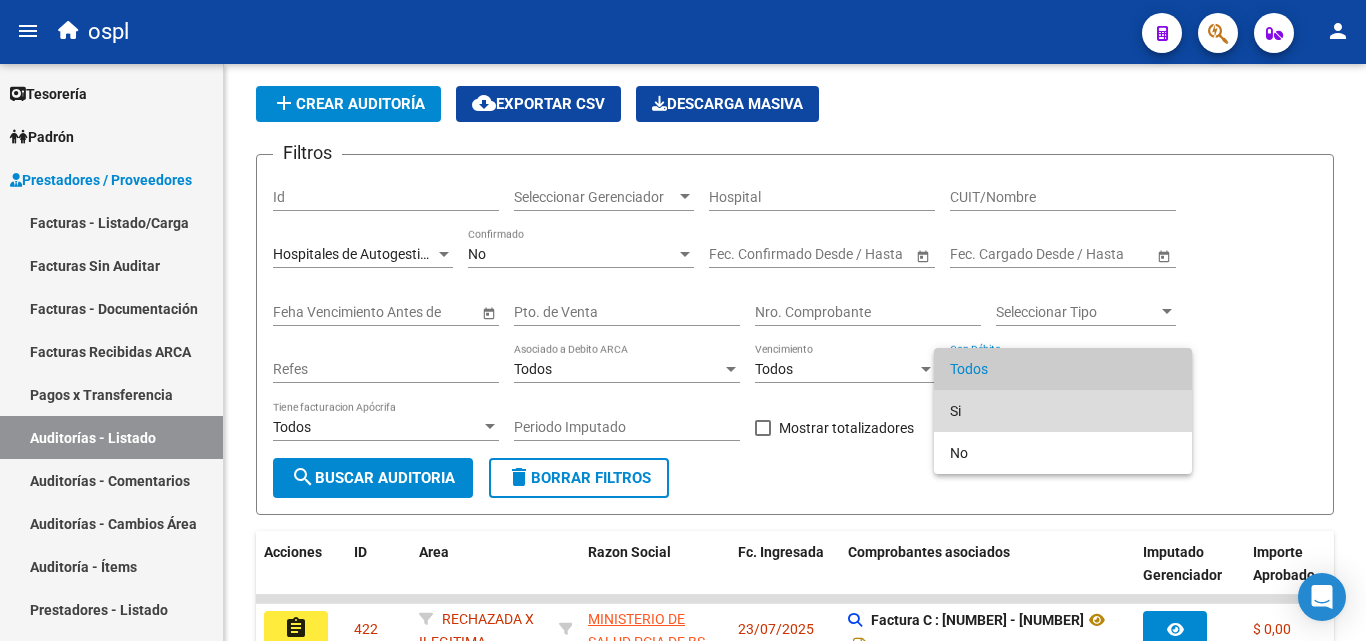 click on "Si" at bounding box center [1063, 411] 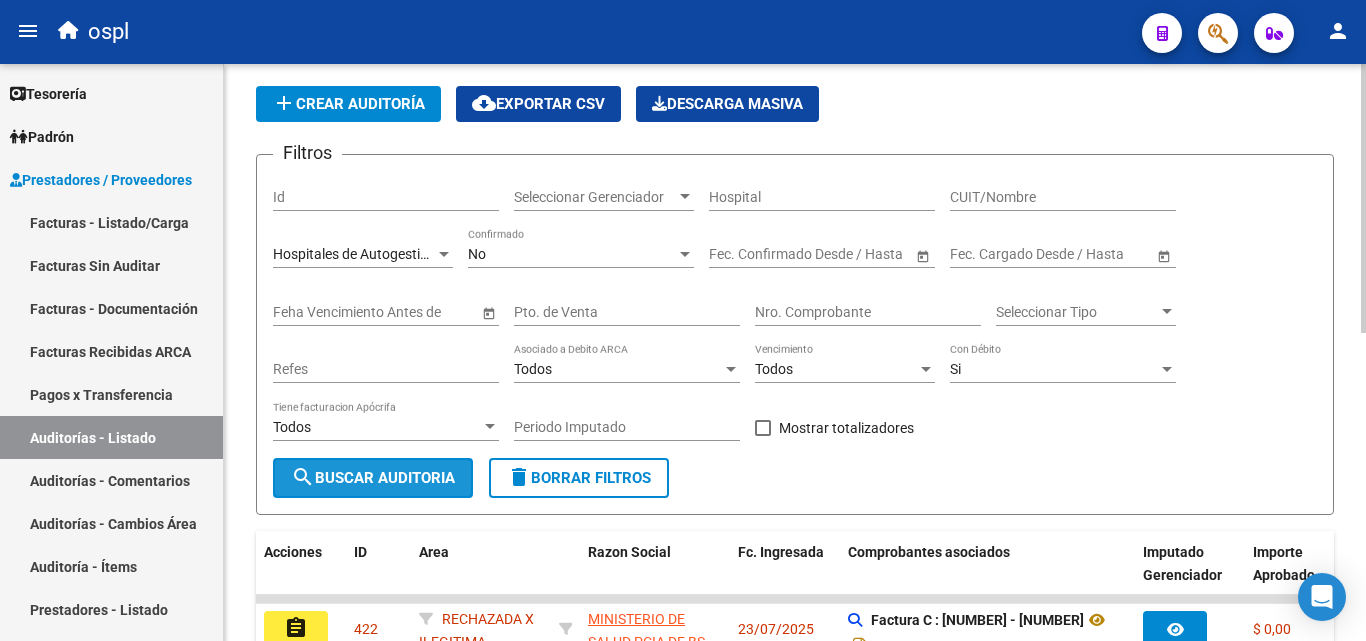 click on "search  Buscar Auditoria" 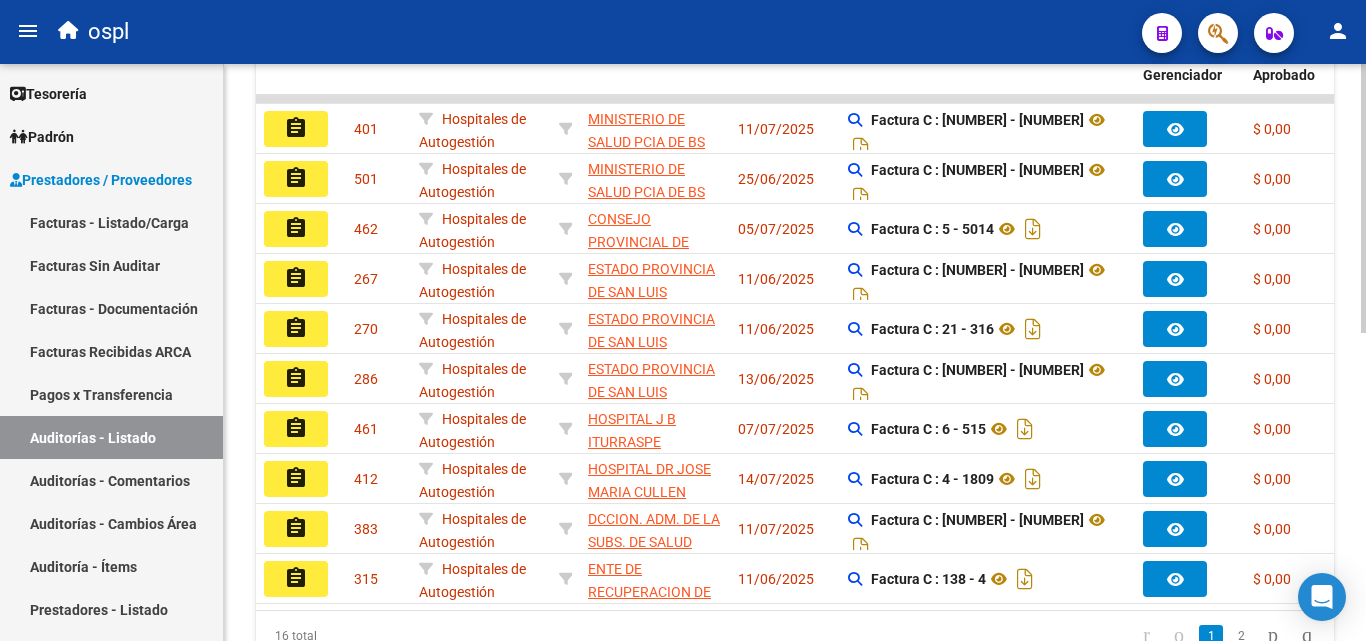 scroll, scrollTop: 661, scrollLeft: 0, axis: vertical 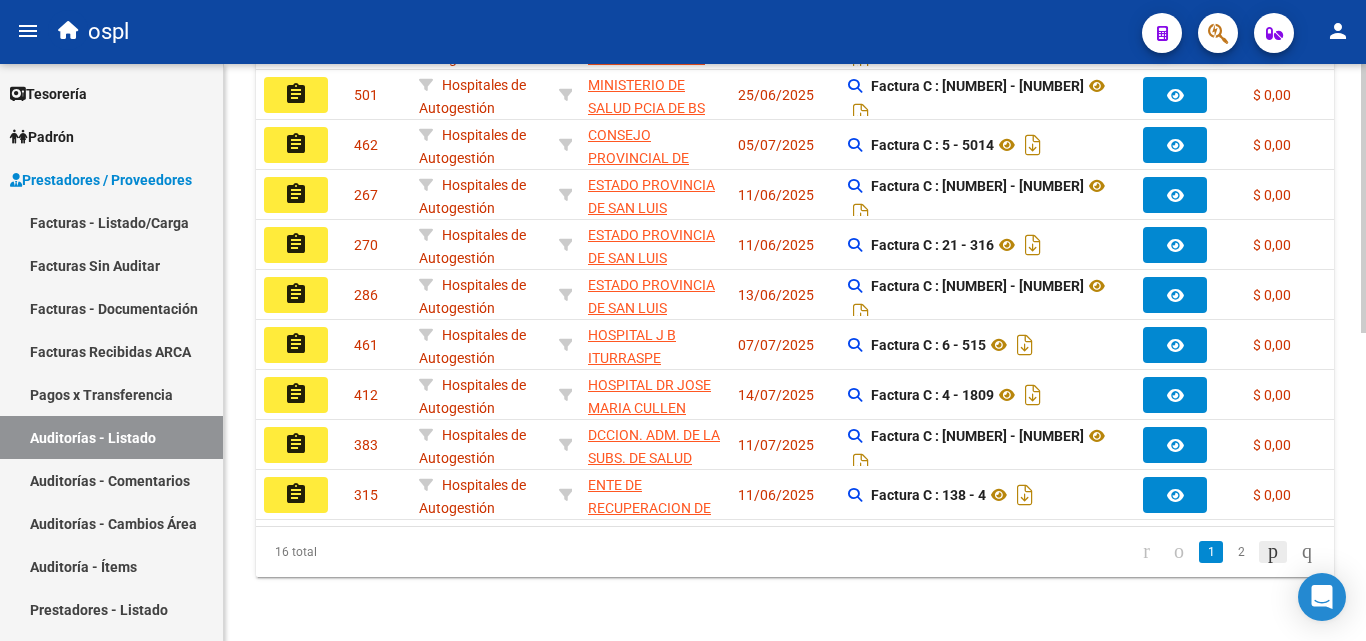 click 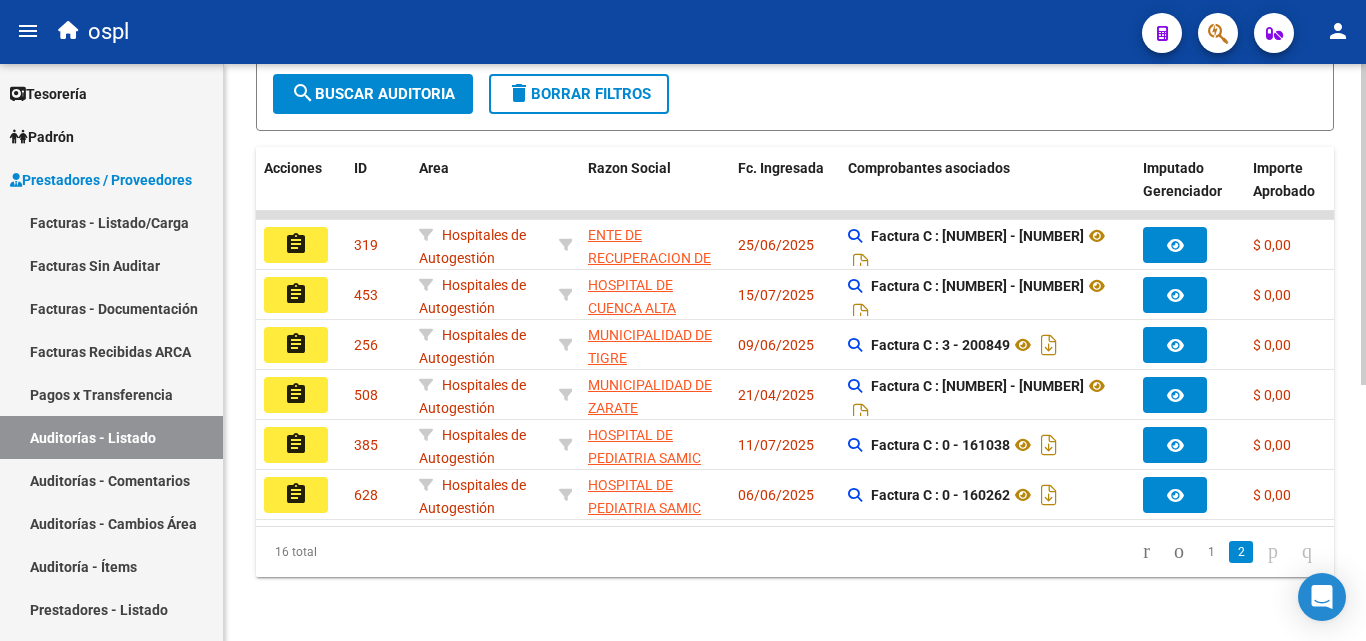 scroll, scrollTop: 461, scrollLeft: 0, axis: vertical 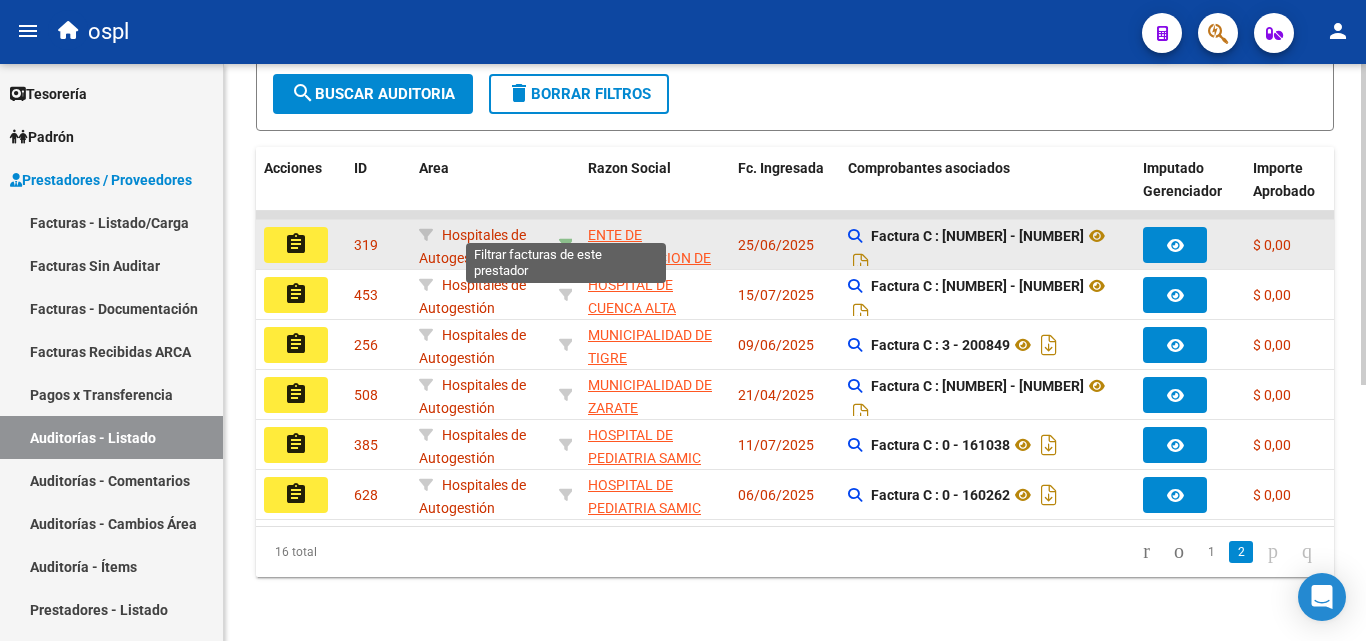click 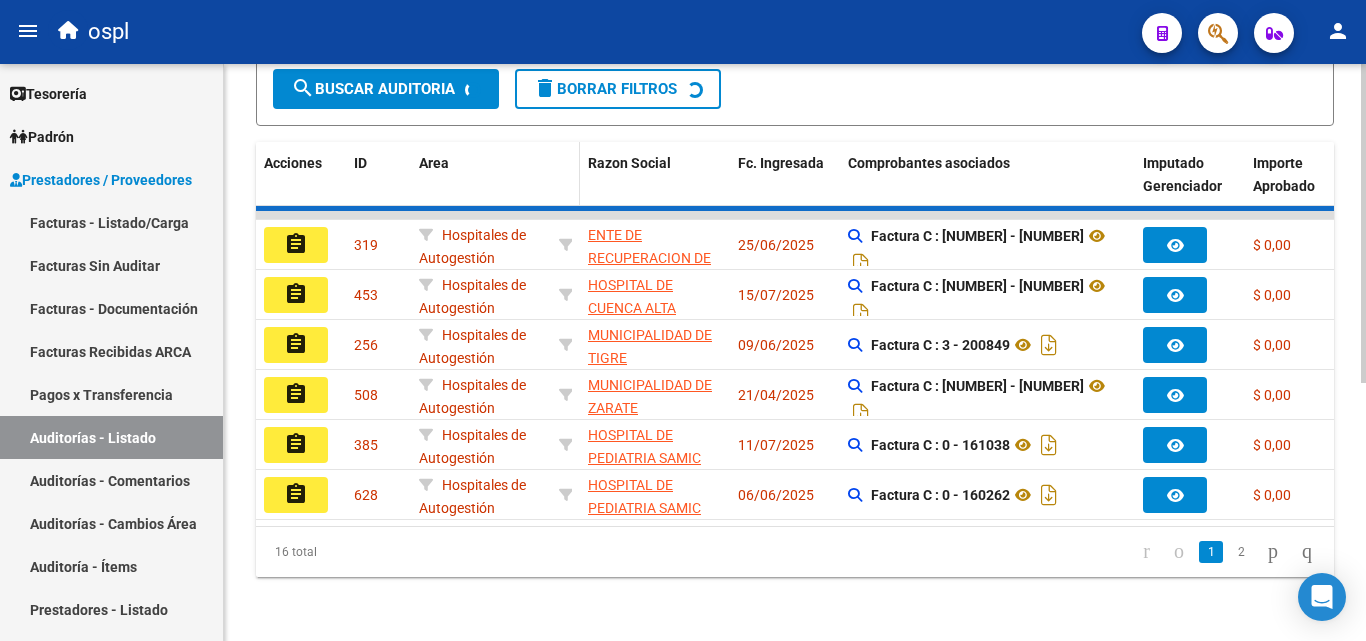 scroll, scrollTop: 261, scrollLeft: 0, axis: vertical 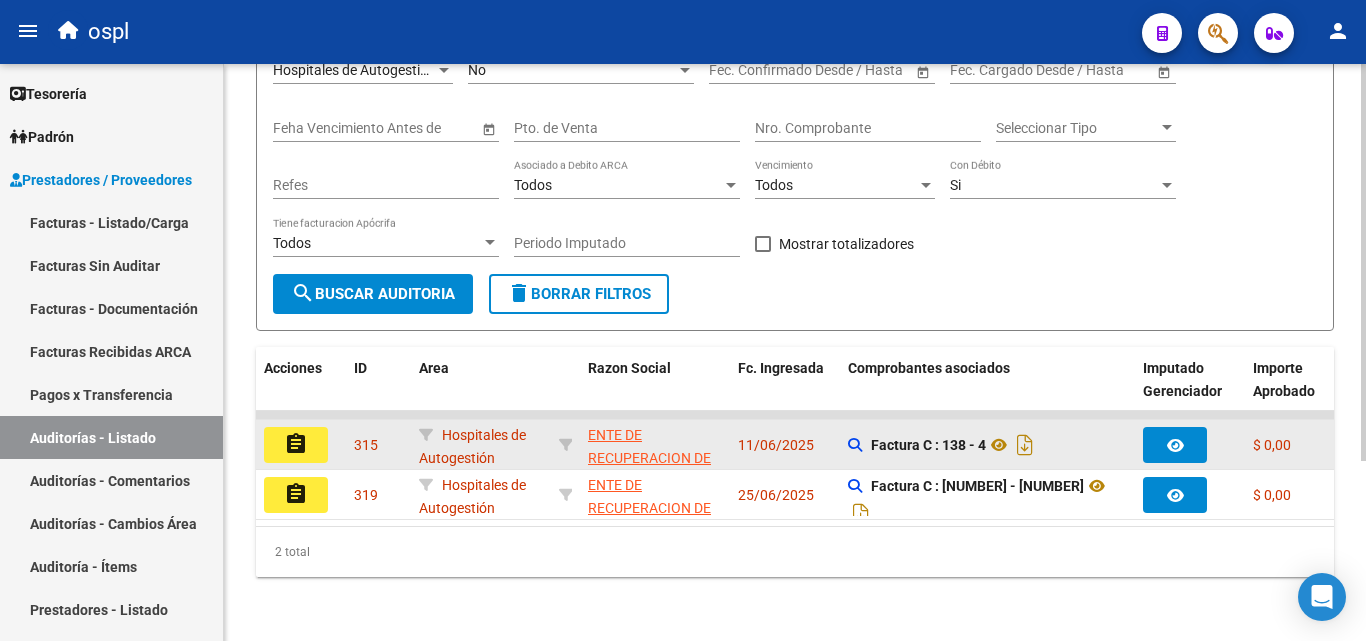 click on "assignment" 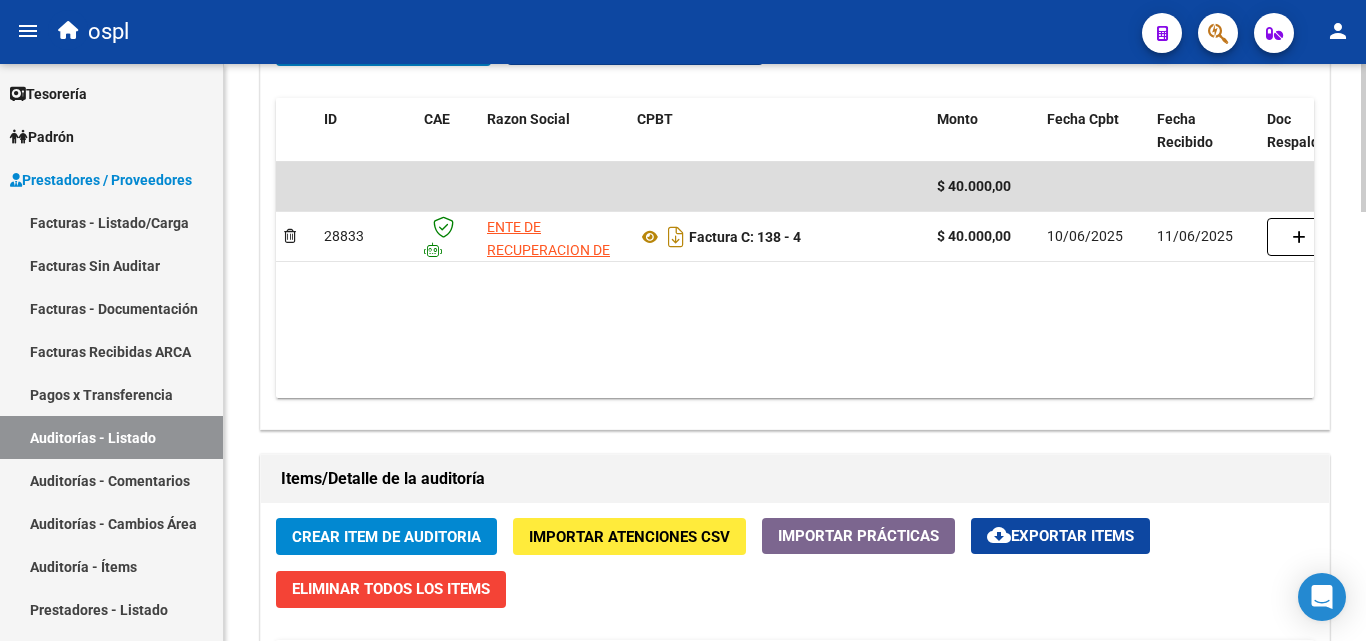 scroll, scrollTop: 1000, scrollLeft: 0, axis: vertical 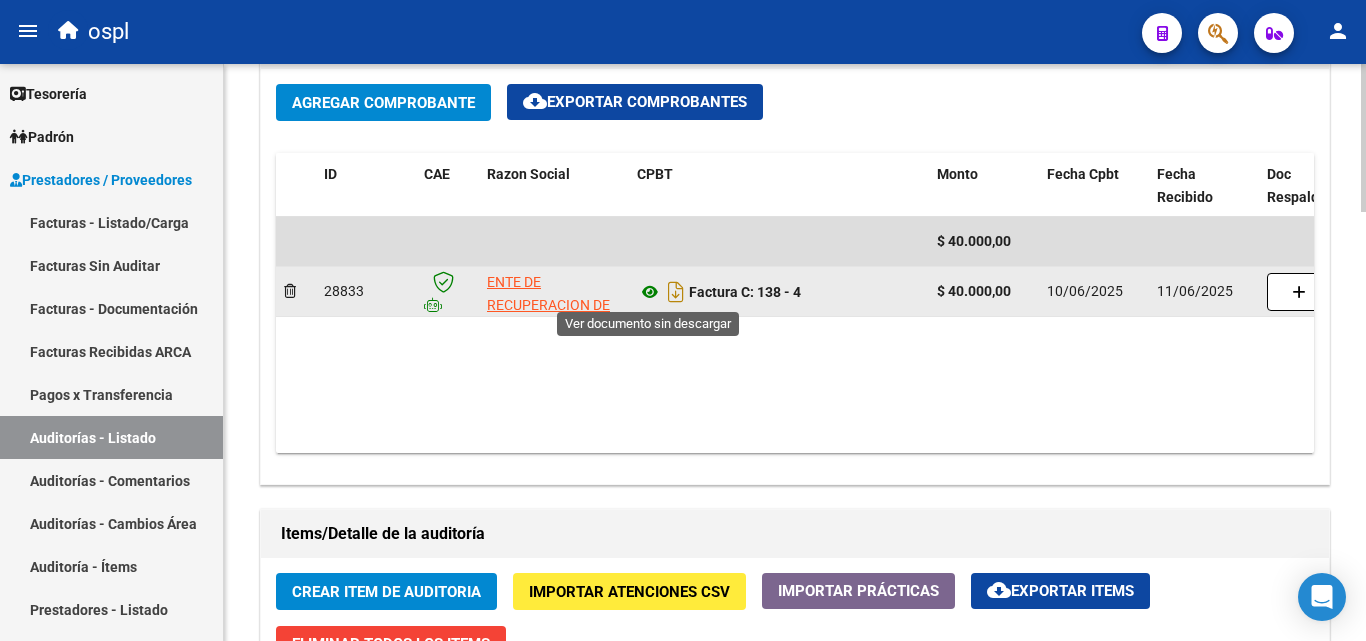 click 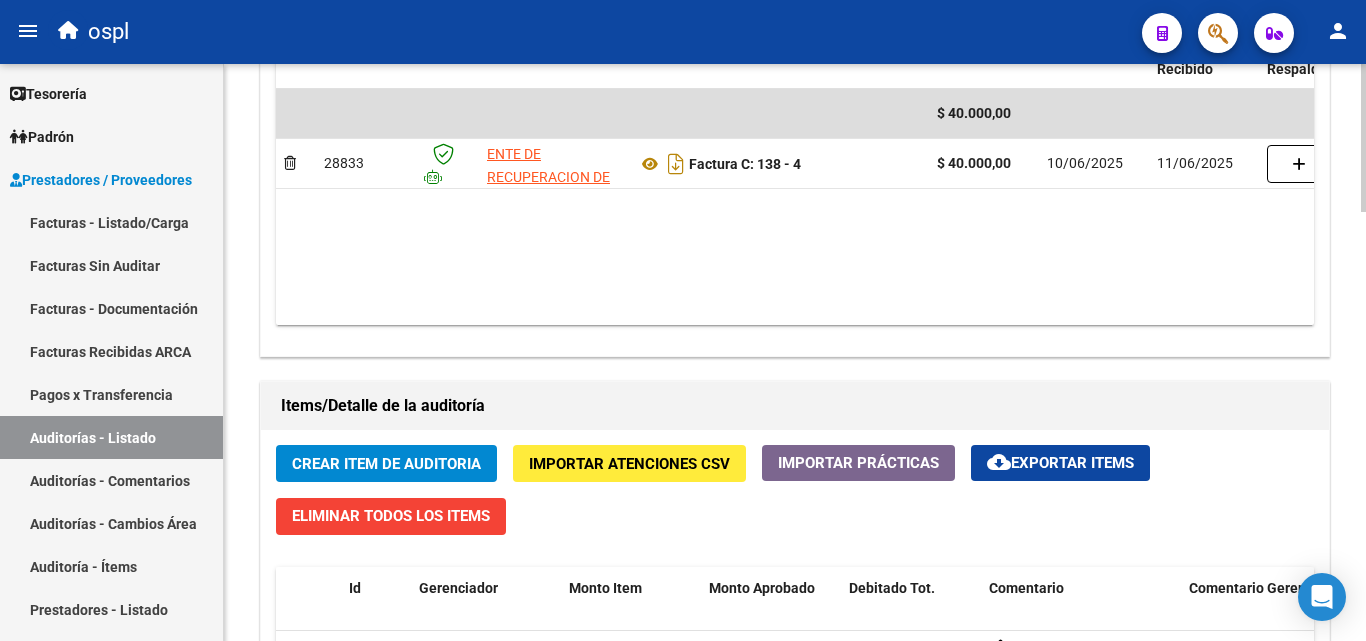 scroll, scrollTop: 1300, scrollLeft: 0, axis: vertical 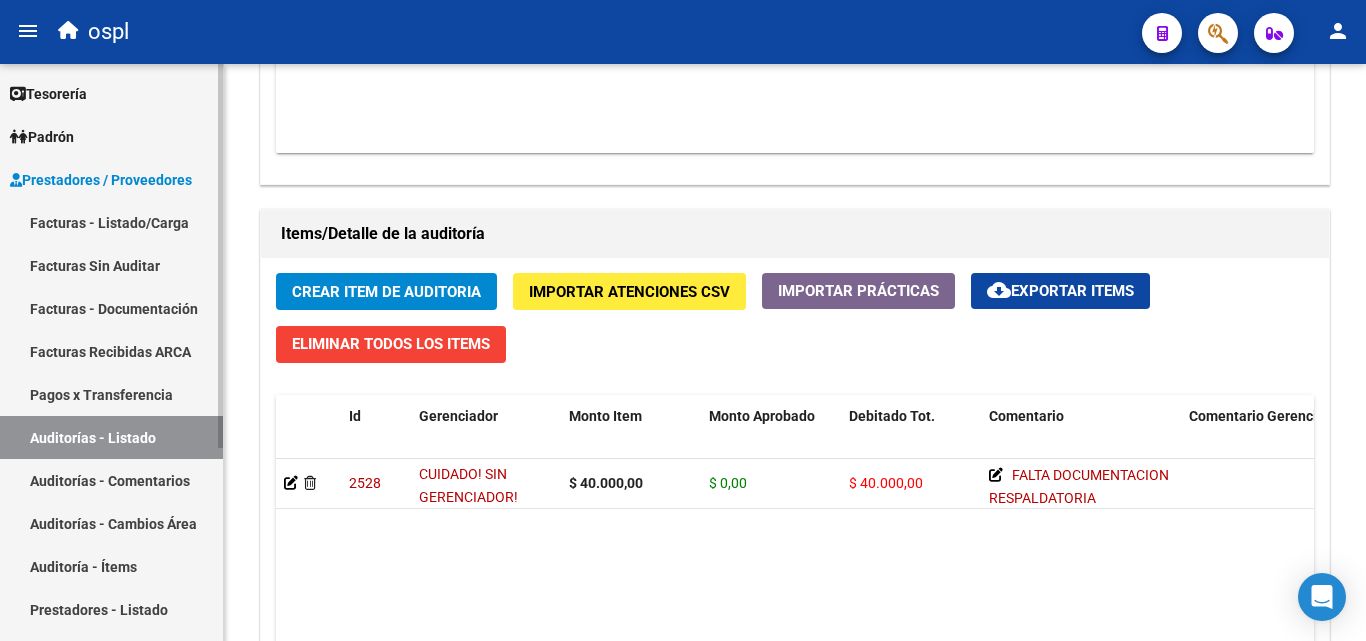 click on "Auditorías - Listado" at bounding box center [111, 437] 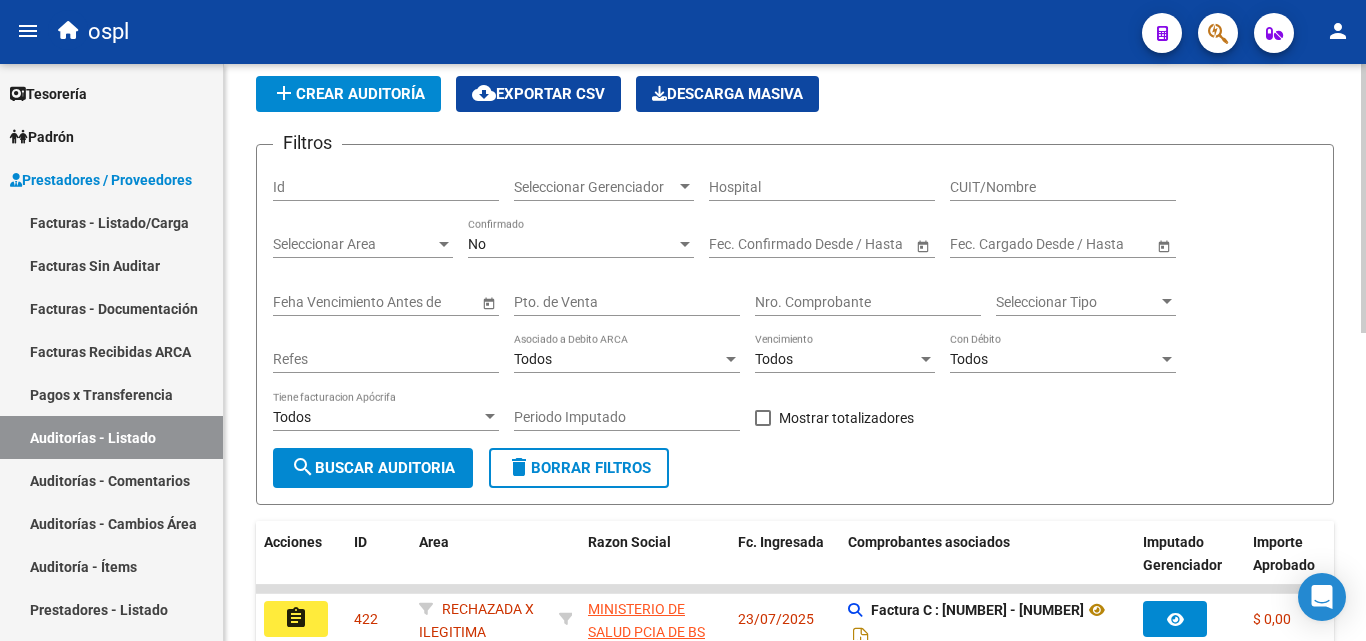 scroll, scrollTop: 61, scrollLeft: 0, axis: vertical 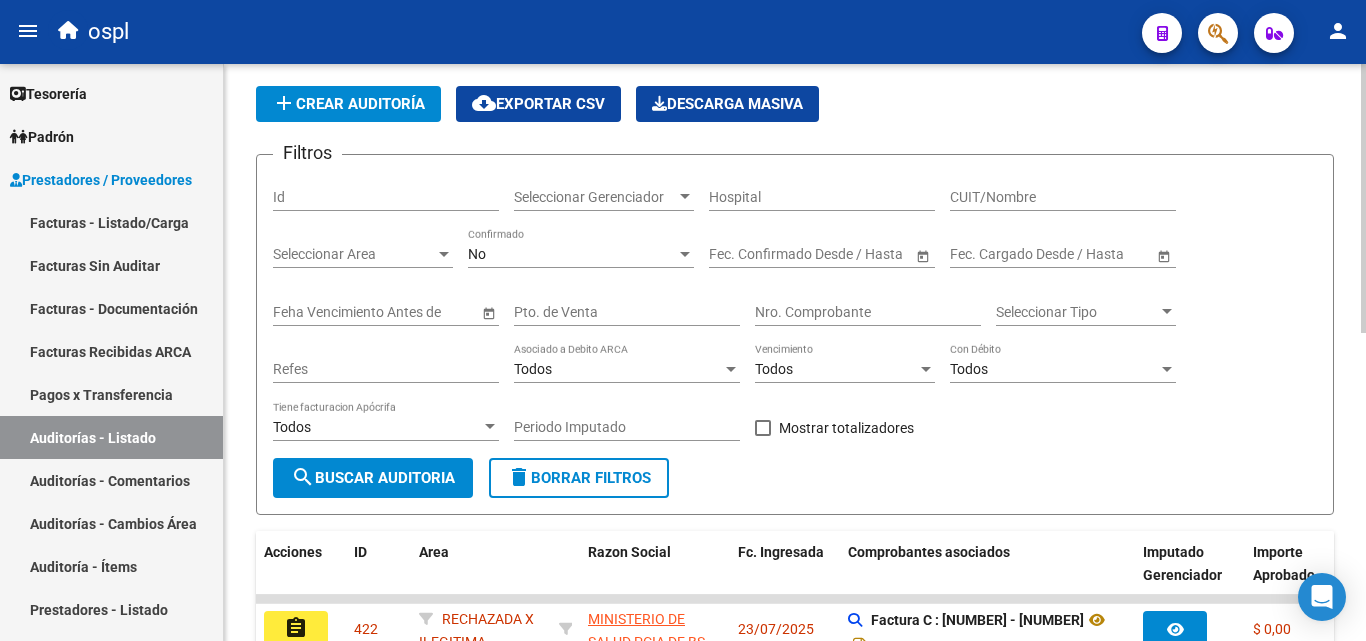 click on "Seleccionar Area" at bounding box center [354, 254] 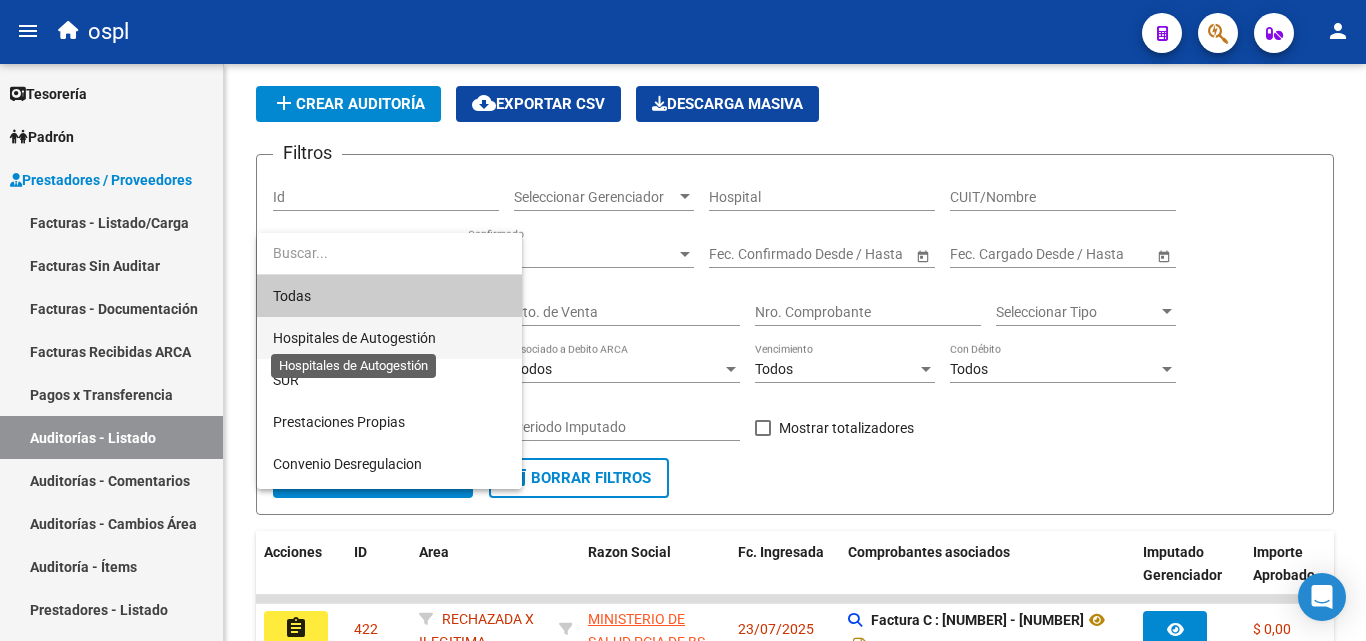 click on "Hospitales de Autogestión" at bounding box center [389, 338] 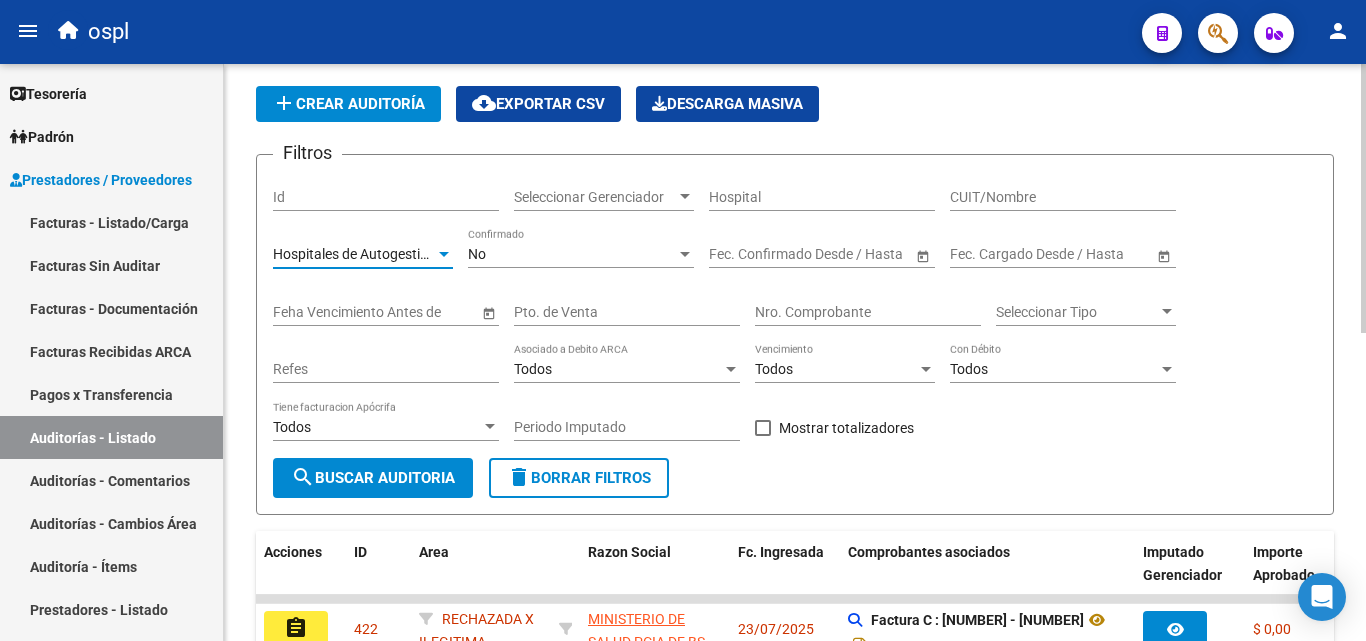 click on "Todos" at bounding box center [1054, 369] 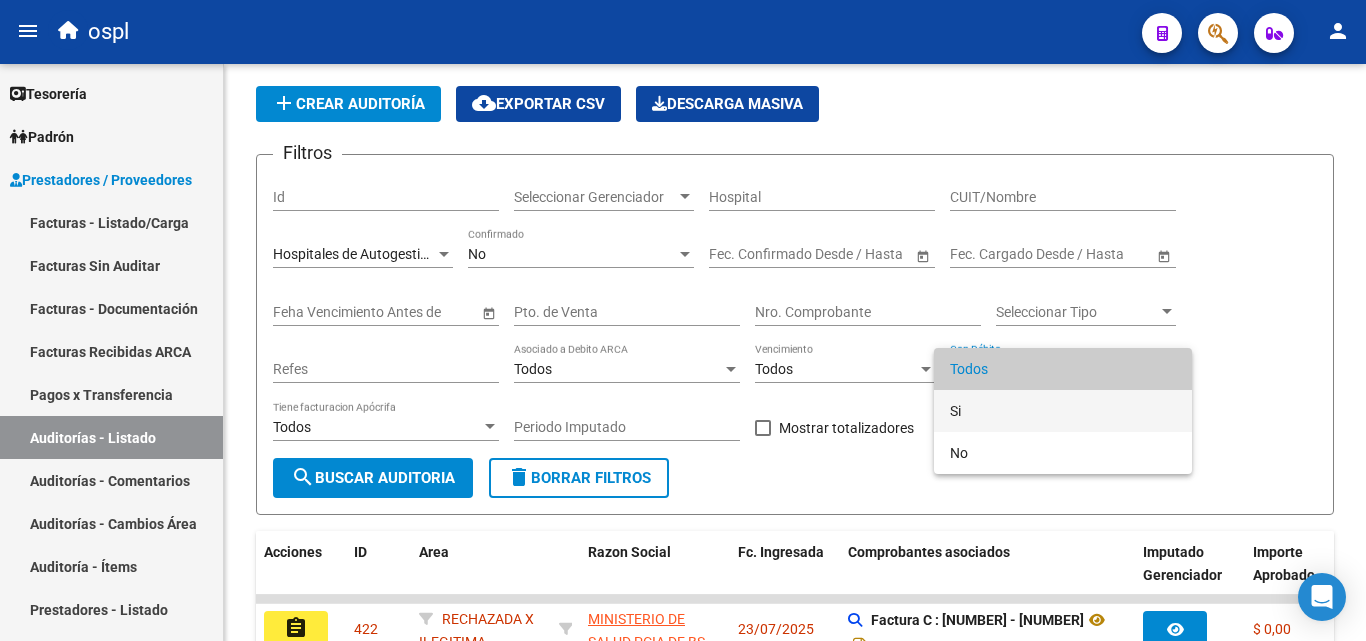 click on "Si" at bounding box center (1063, 411) 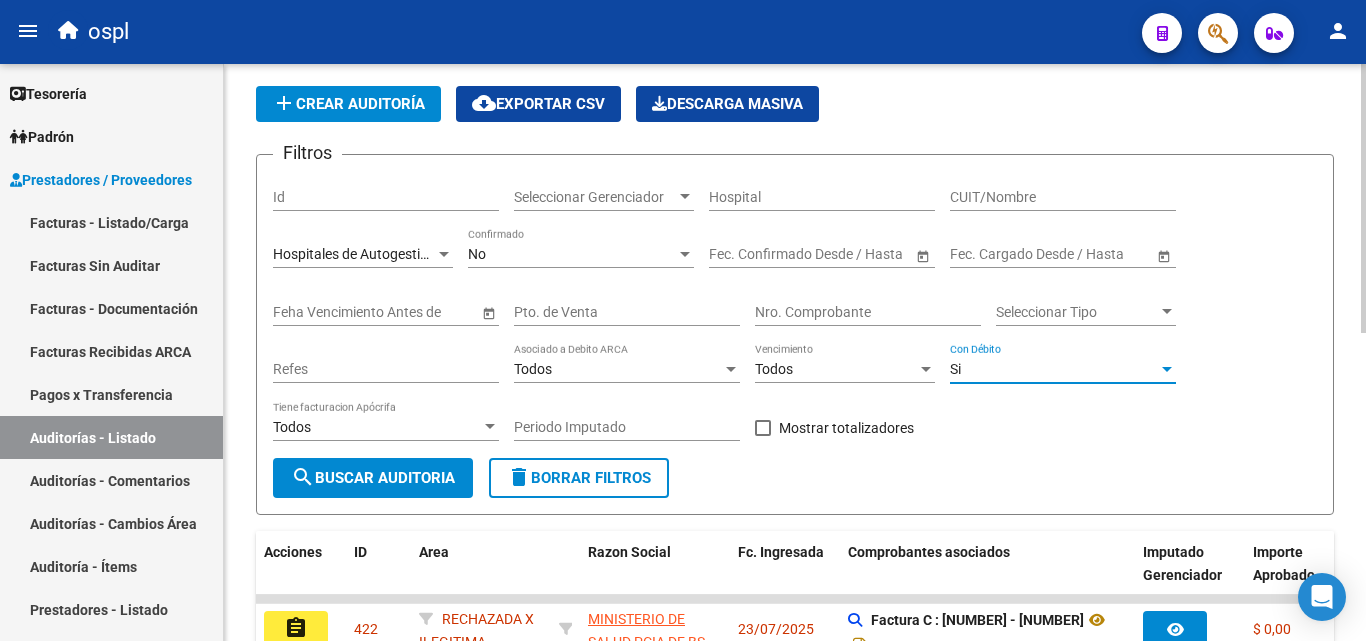 click on "search  Buscar Auditoria" 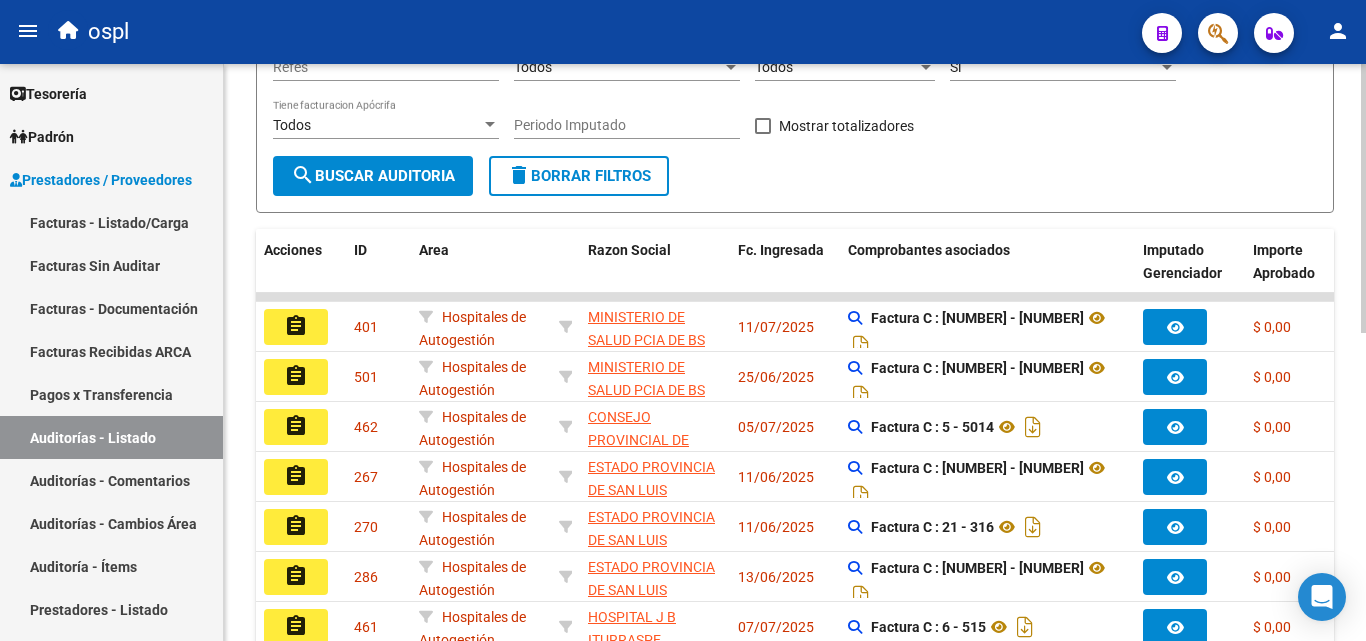 scroll, scrollTop: 361, scrollLeft: 0, axis: vertical 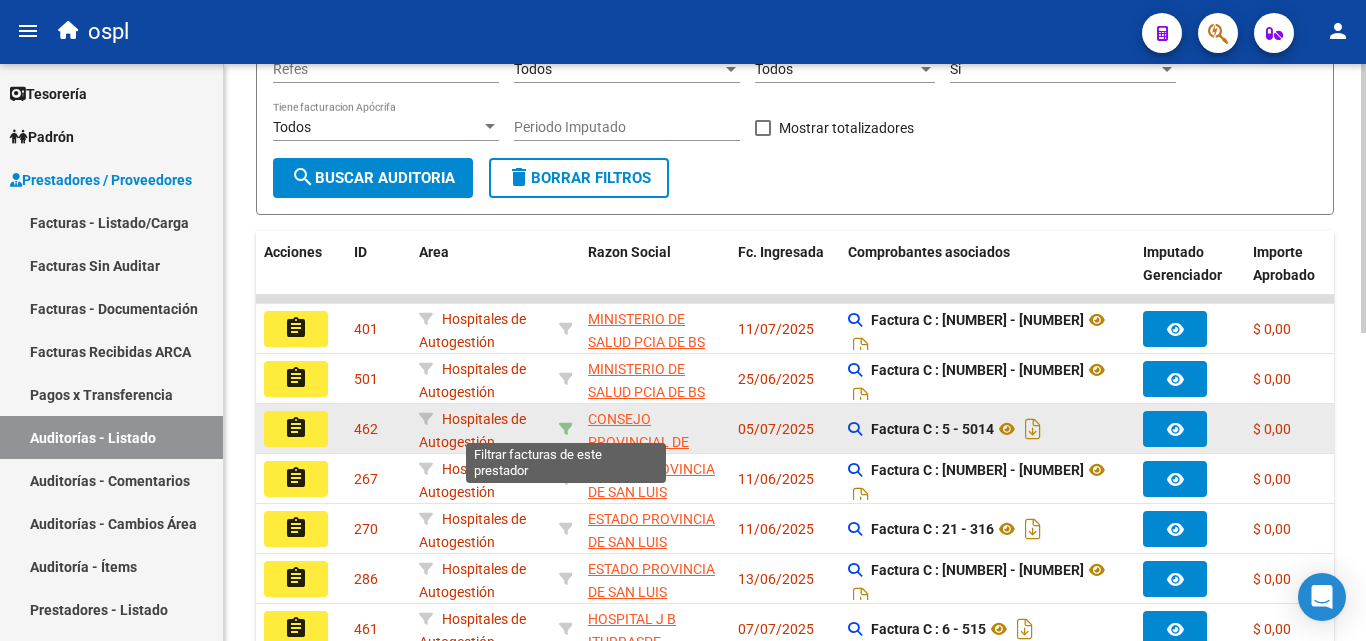 click 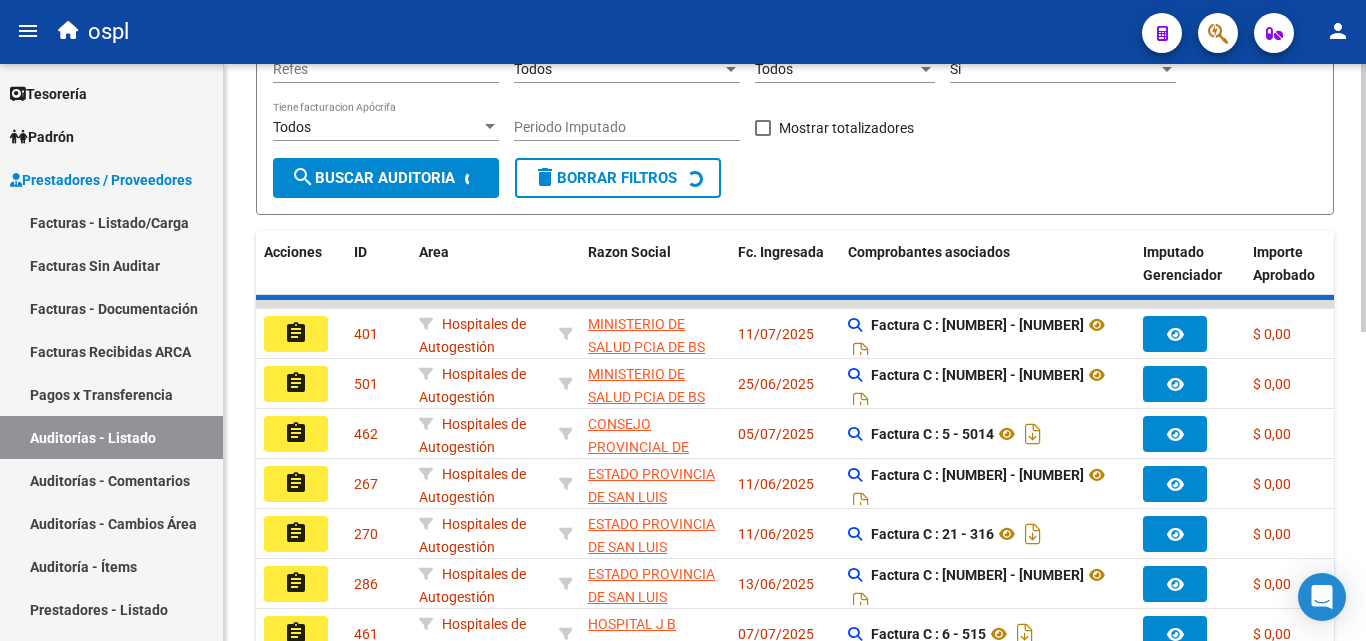 scroll, scrollTop: 211, scrollLeft: 0, axis: vertical 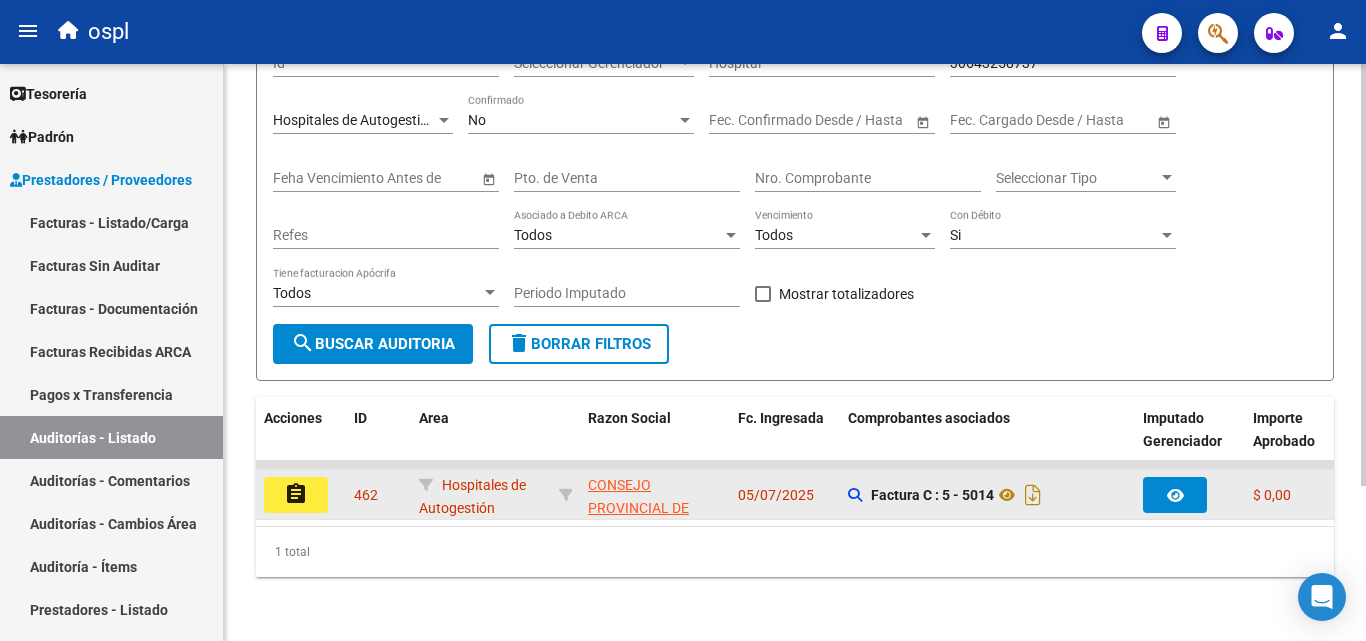 click on "assignment" 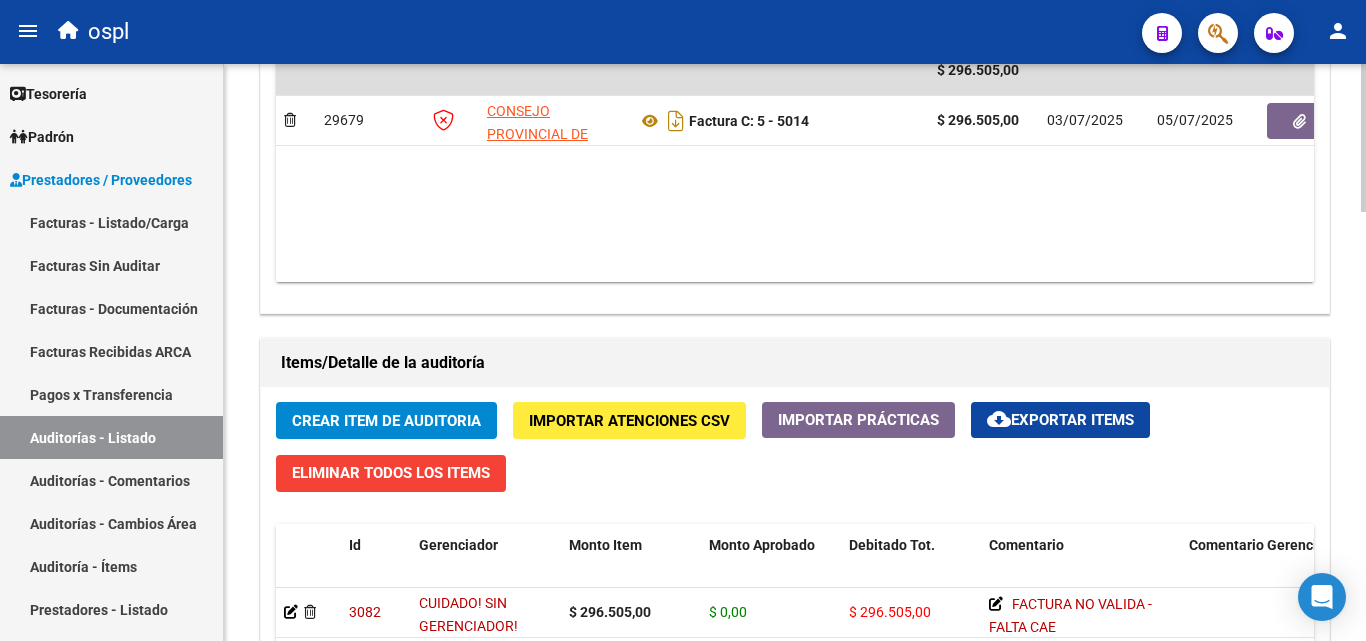 scroll, scrollTop: 1100, scrollLeft: 0, axis: vertical 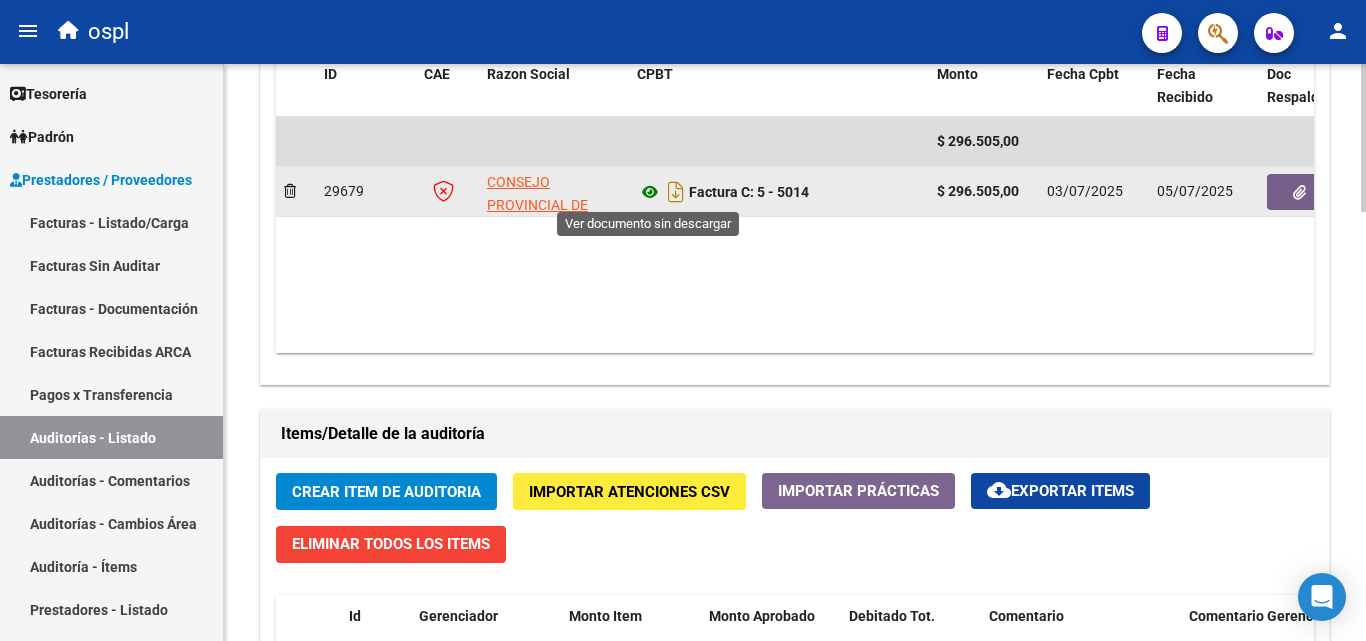 click 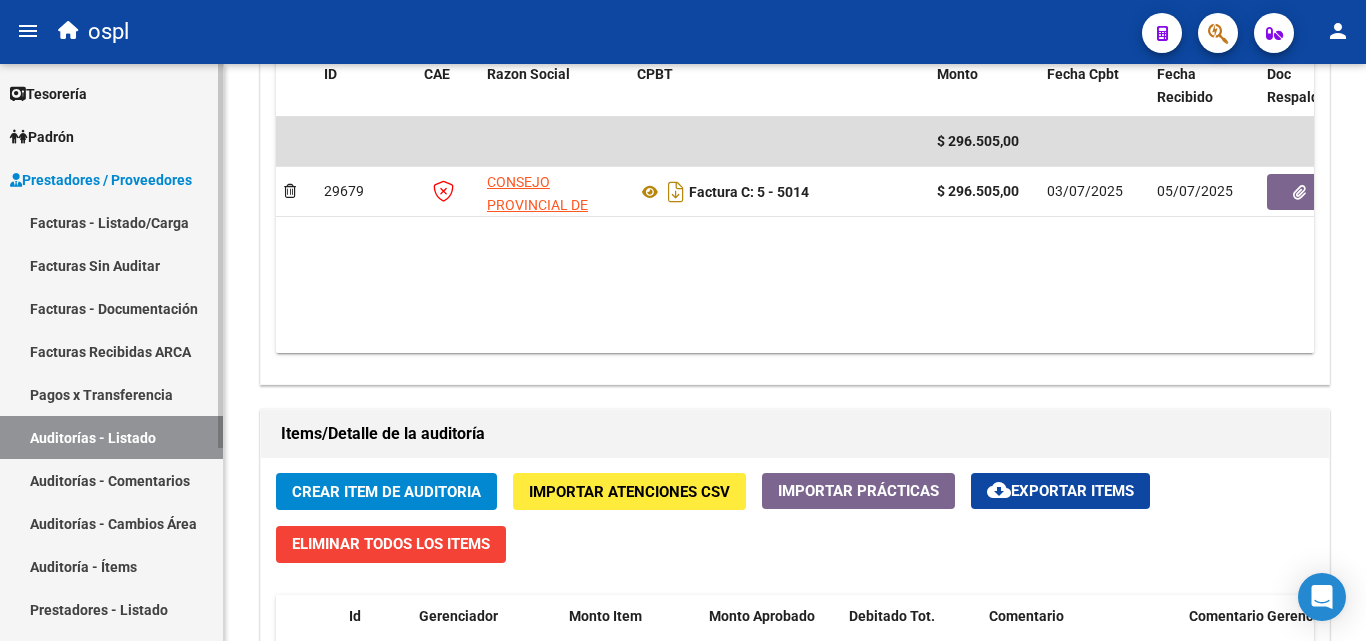 click on "Auditorías - Listado" at bounding box center [111, 437] 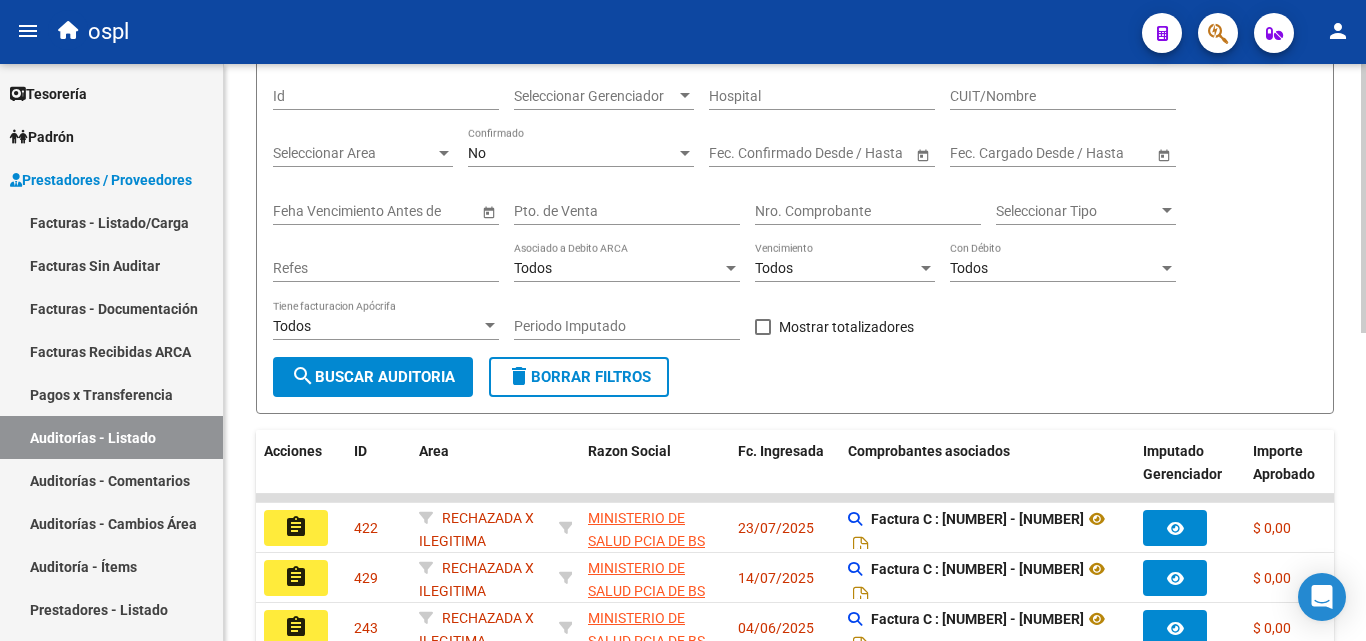 scroll, scrollTop: 161, scrollLeft: 0, axis: vertical 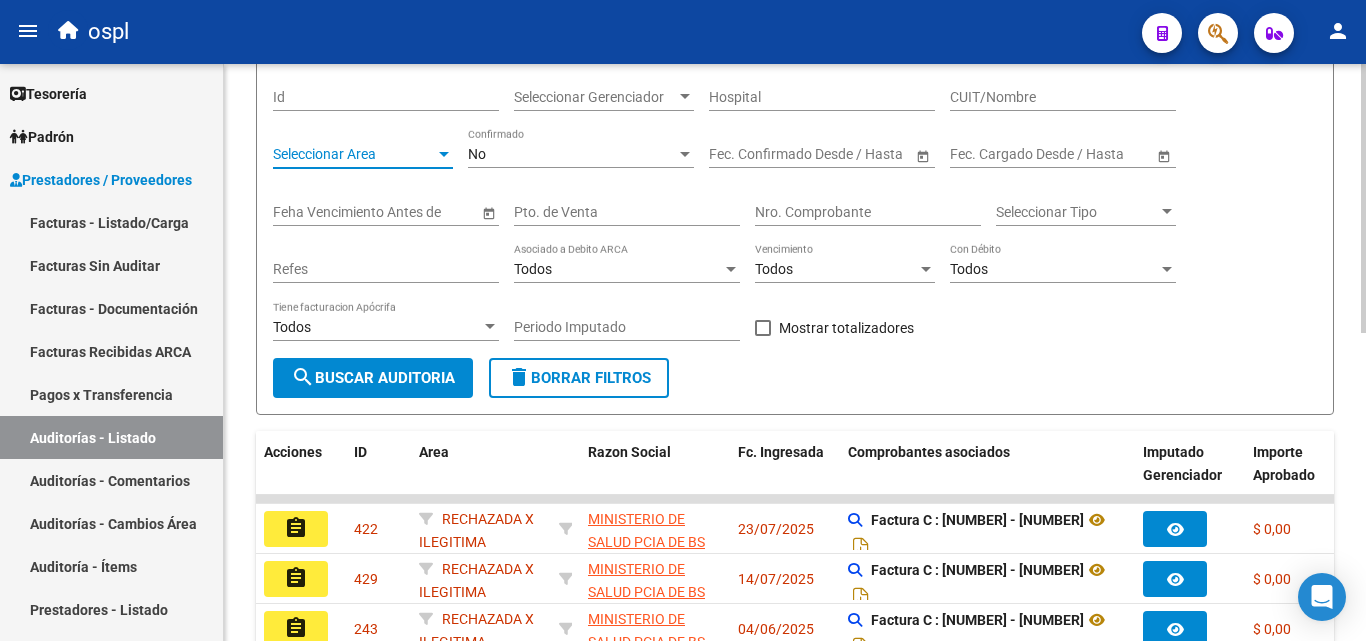 click at bounding box center (444, 154) 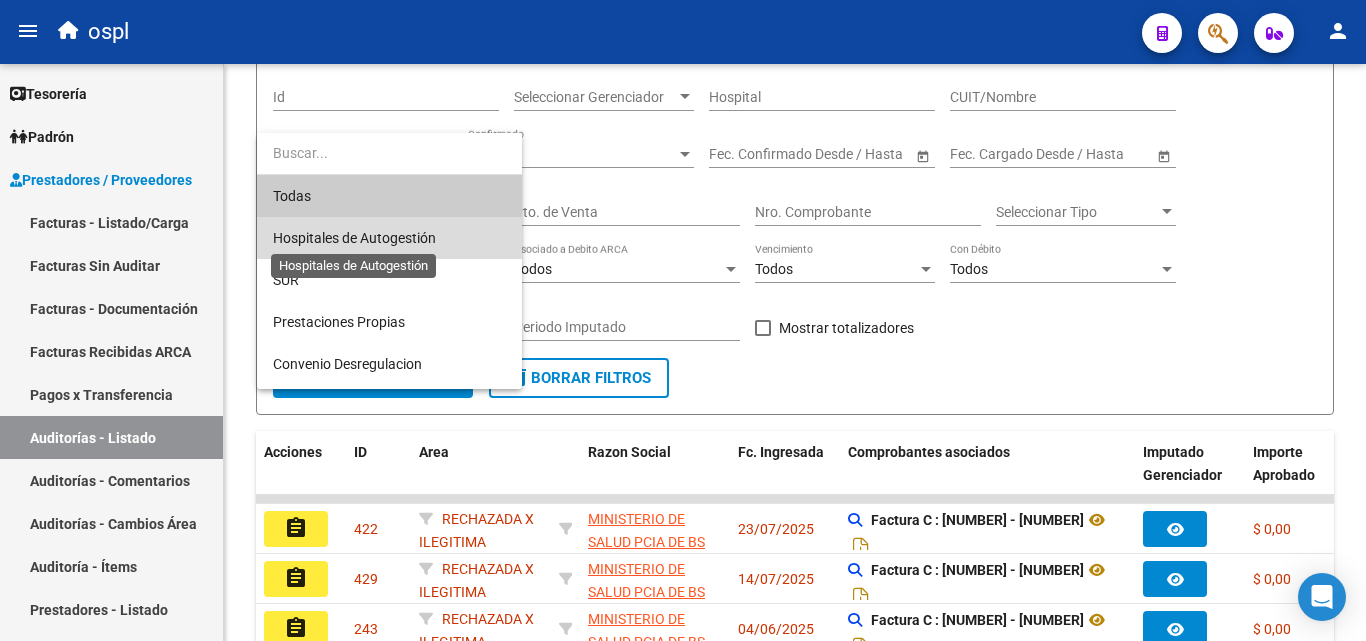 click on "Hospitales de Autogestión" at bounding box center (354, 238) 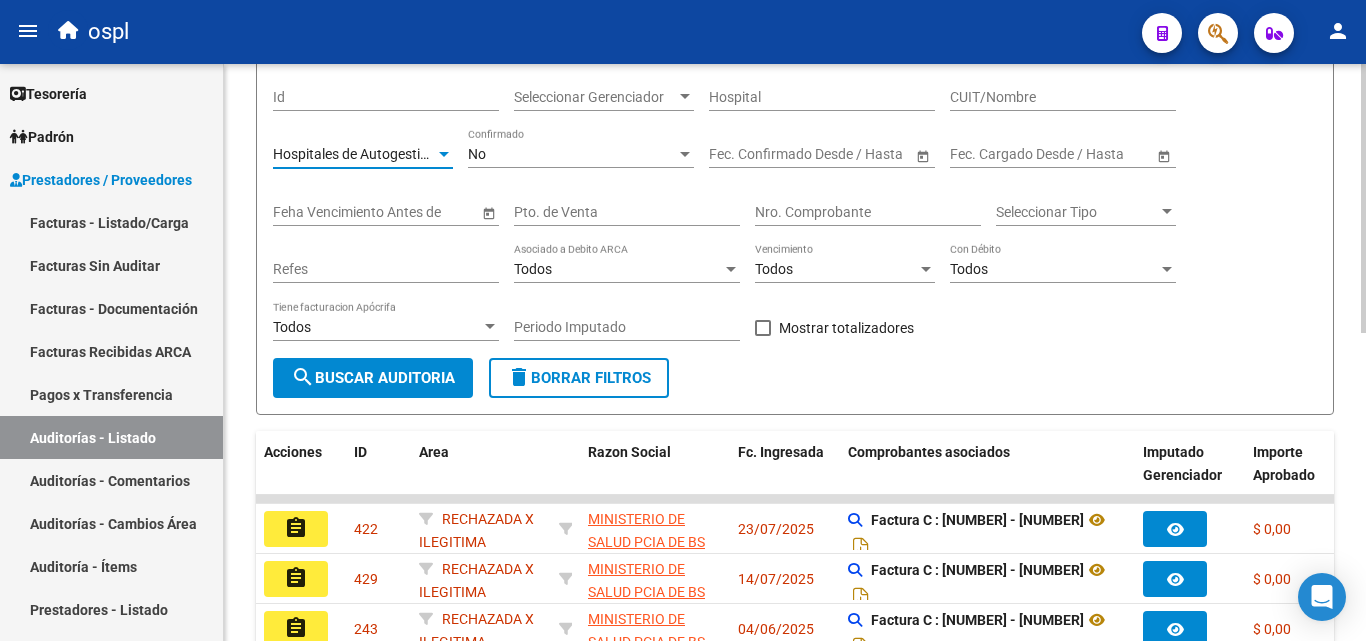 click on "Todos" at bounding box center [969, 269] 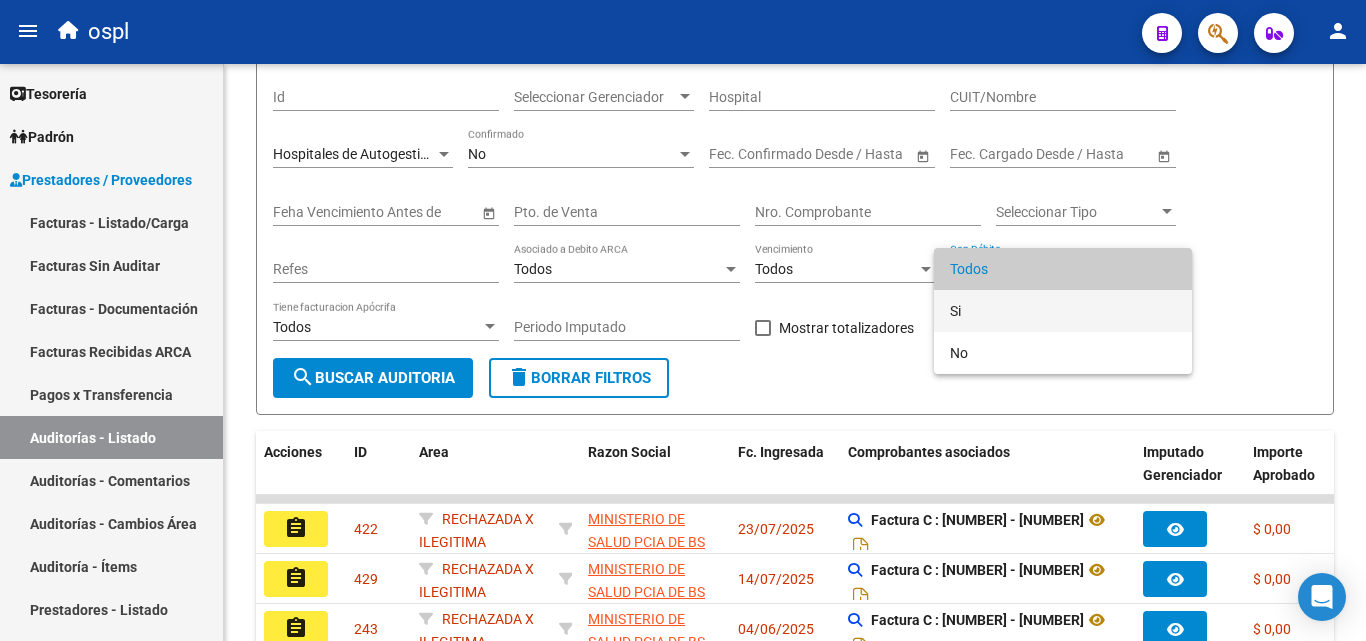 click on "Si" at bounding box center (1063, 311) 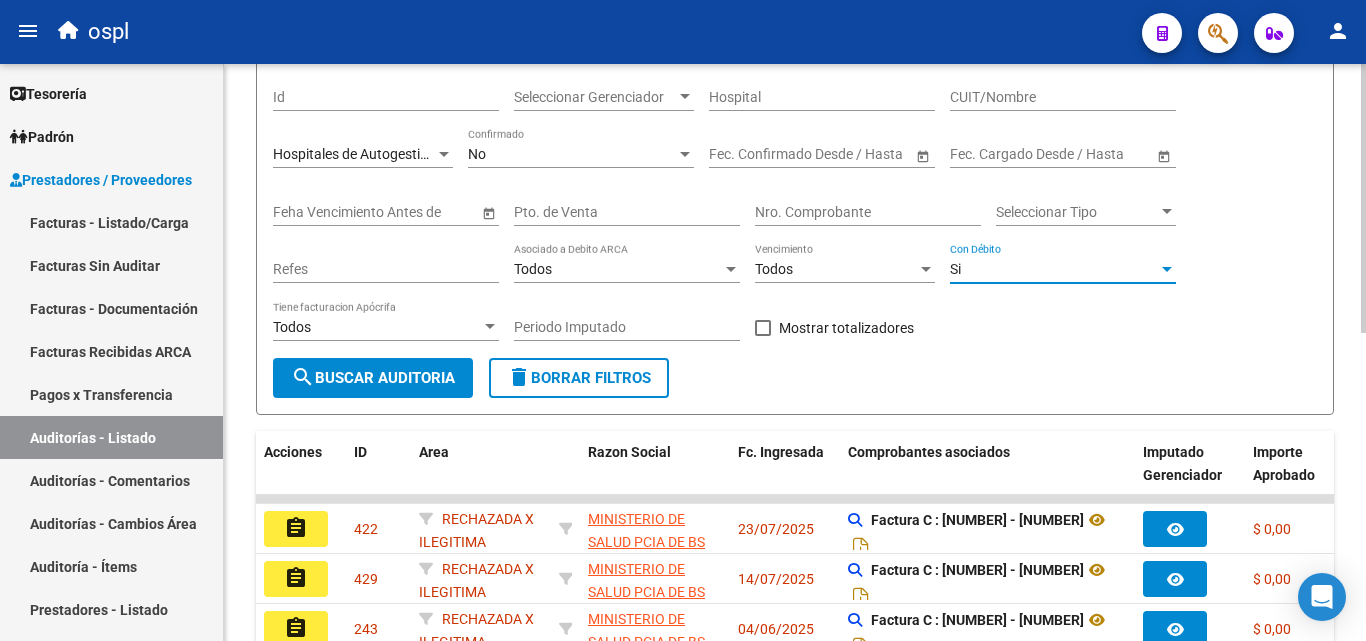 click on "search  Buscar Auditoria" 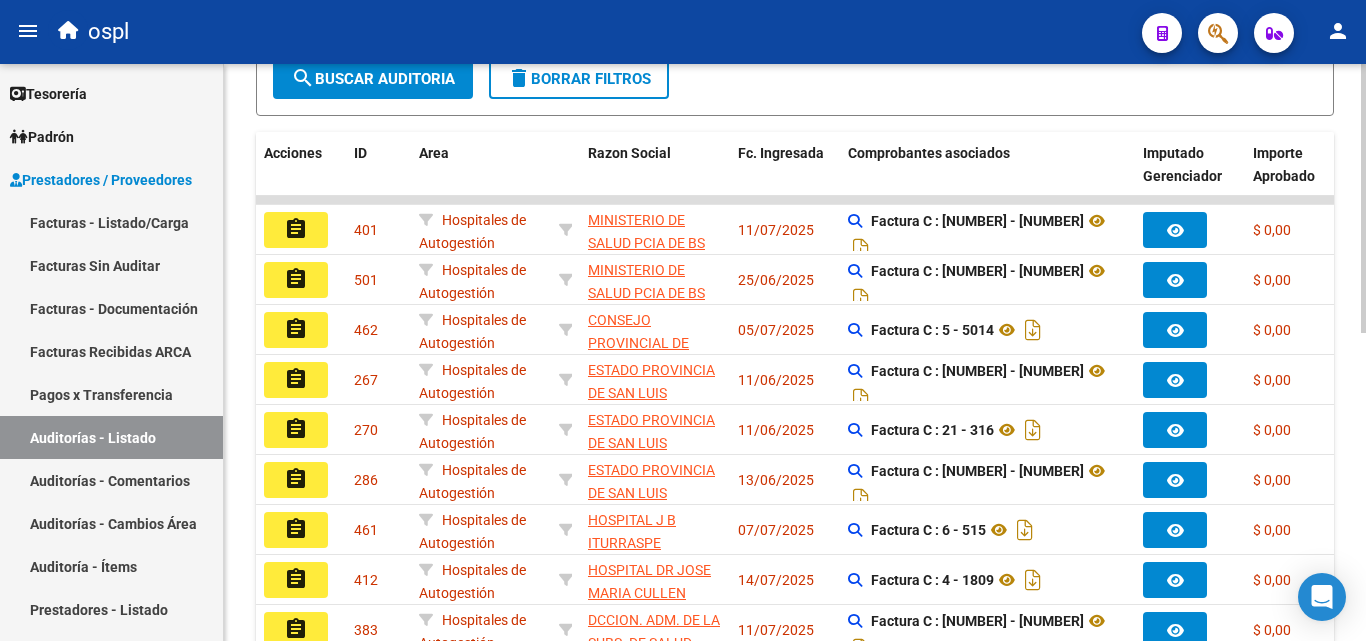 scroll, scrollTop: 461, scrollLeft: 0, axis: vertical 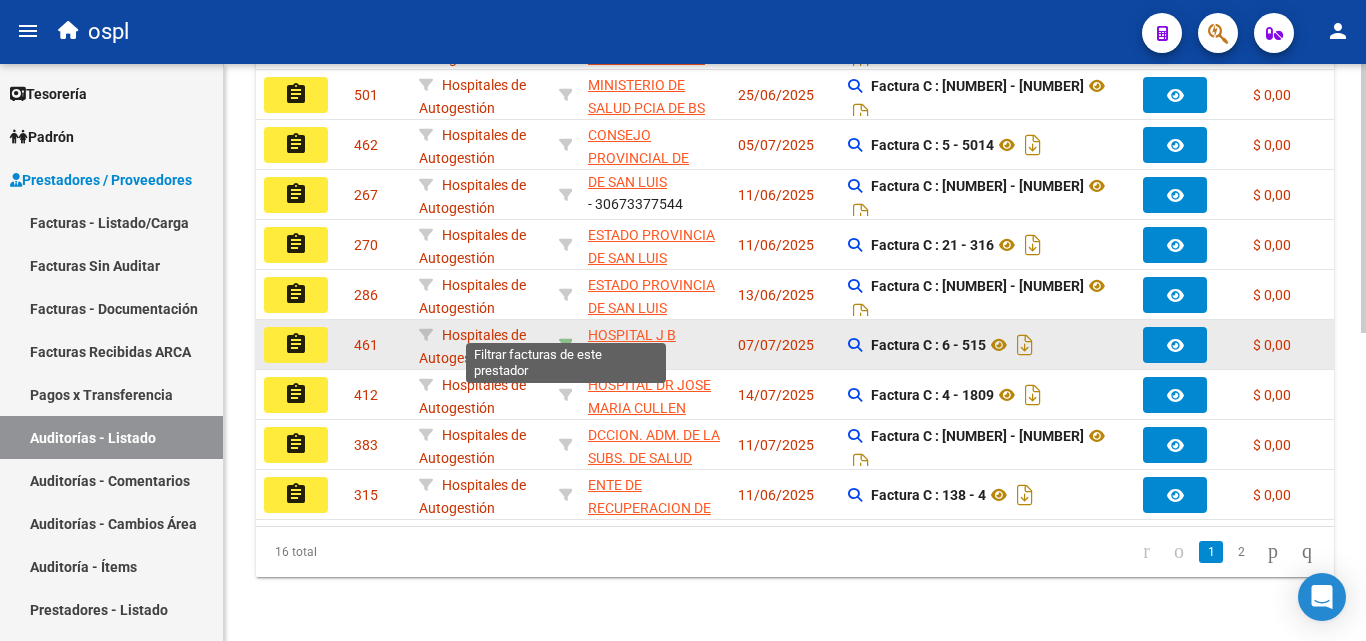 click 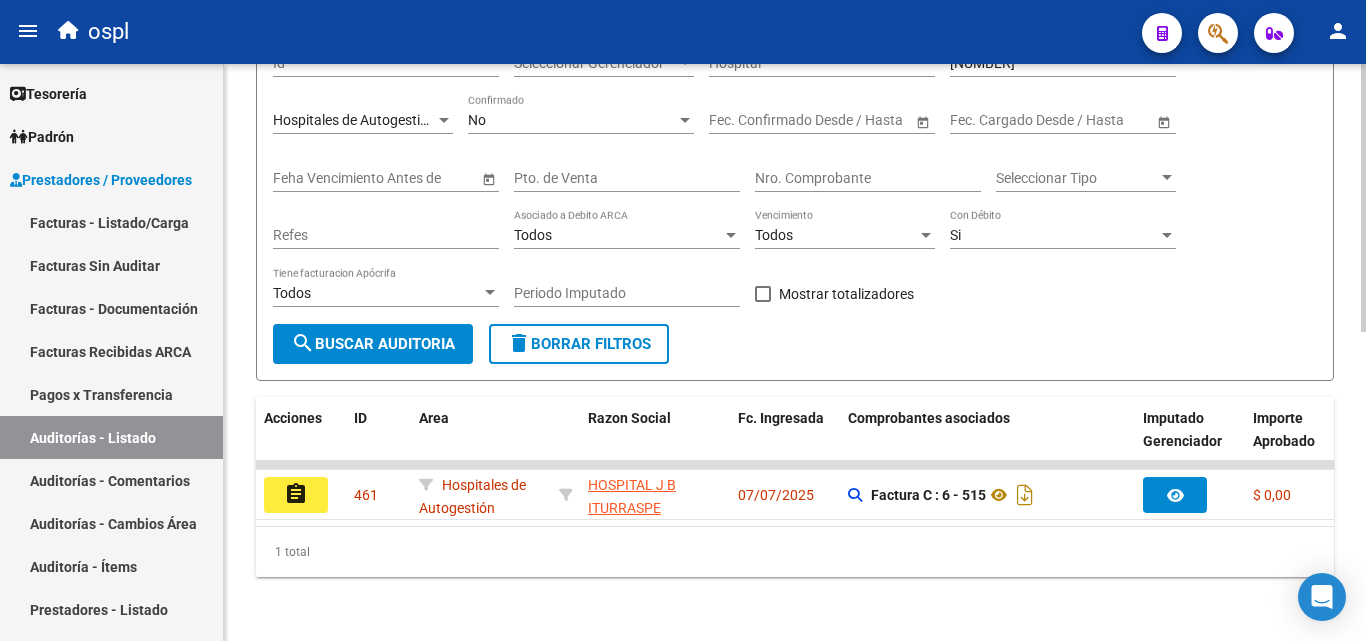 scroll, scrollTop: 211, scrollLeft: 0, axis: vertical 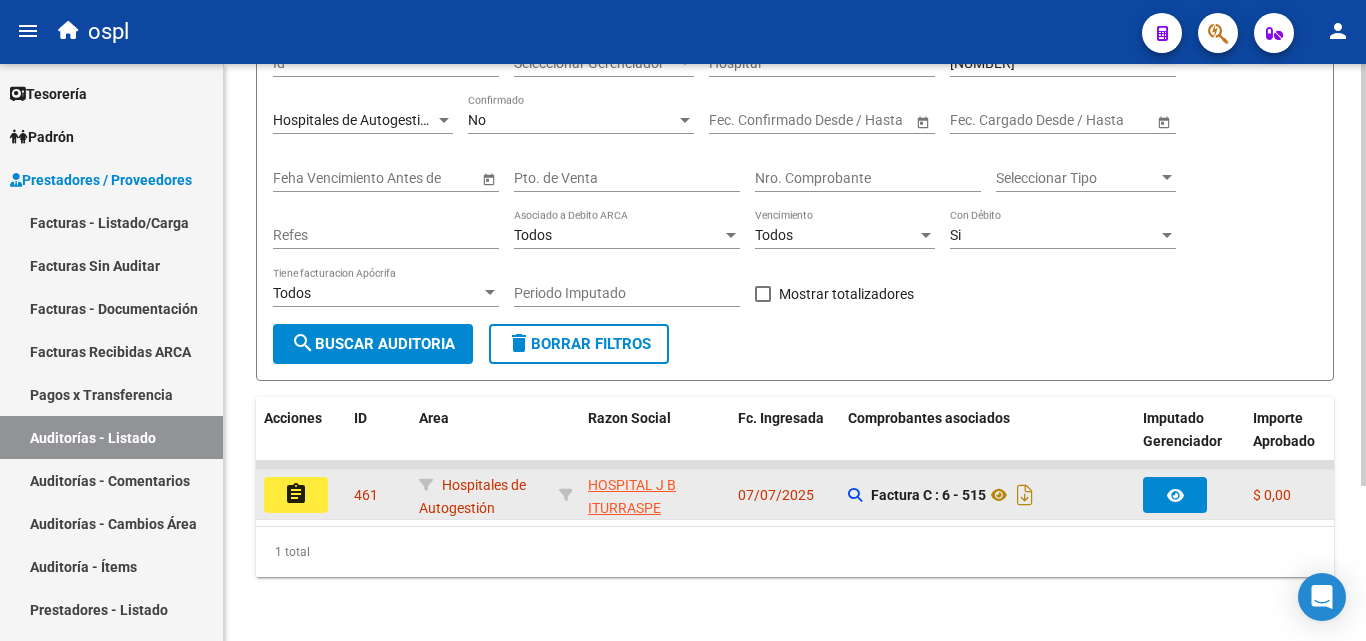 click on "assignment" 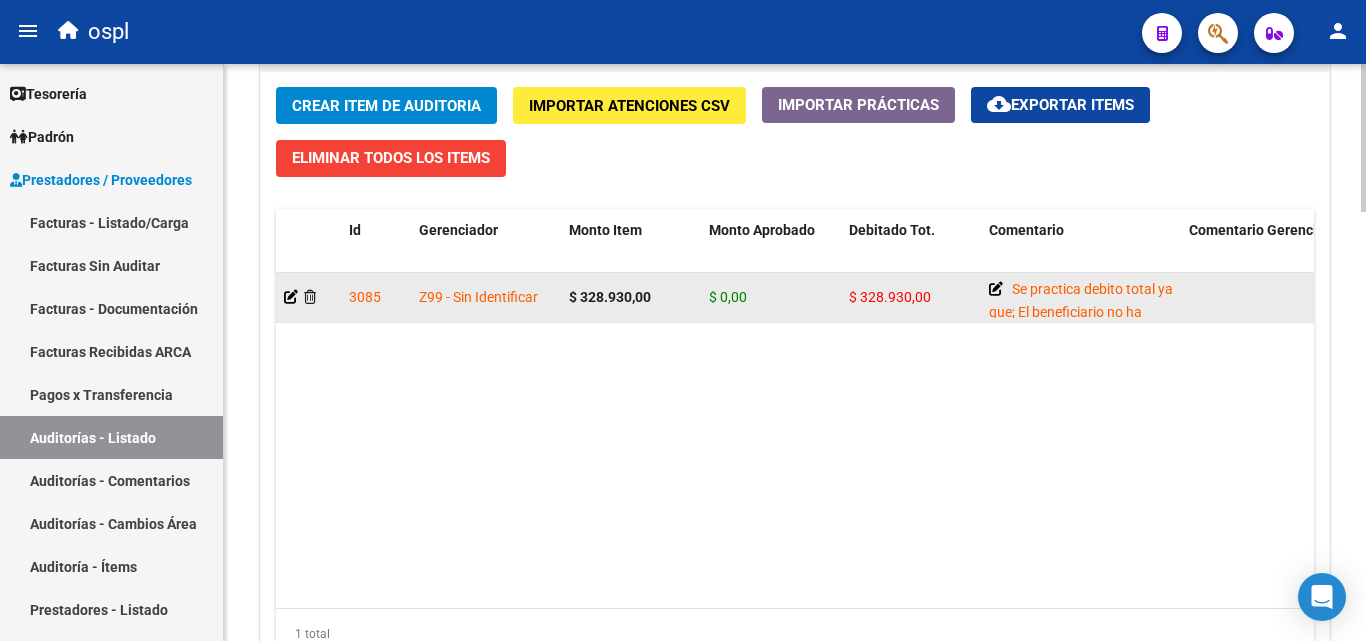scroll, scrollTop: 1477, scrollLeft: 0, axis: vertical 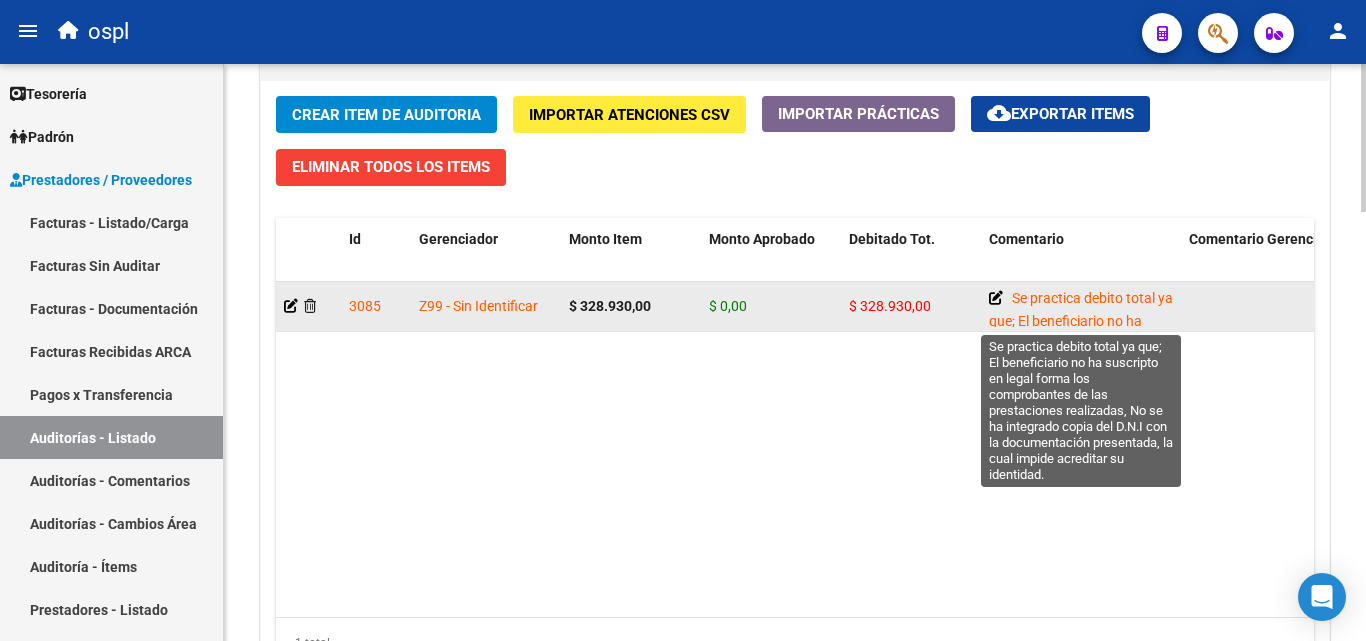 click 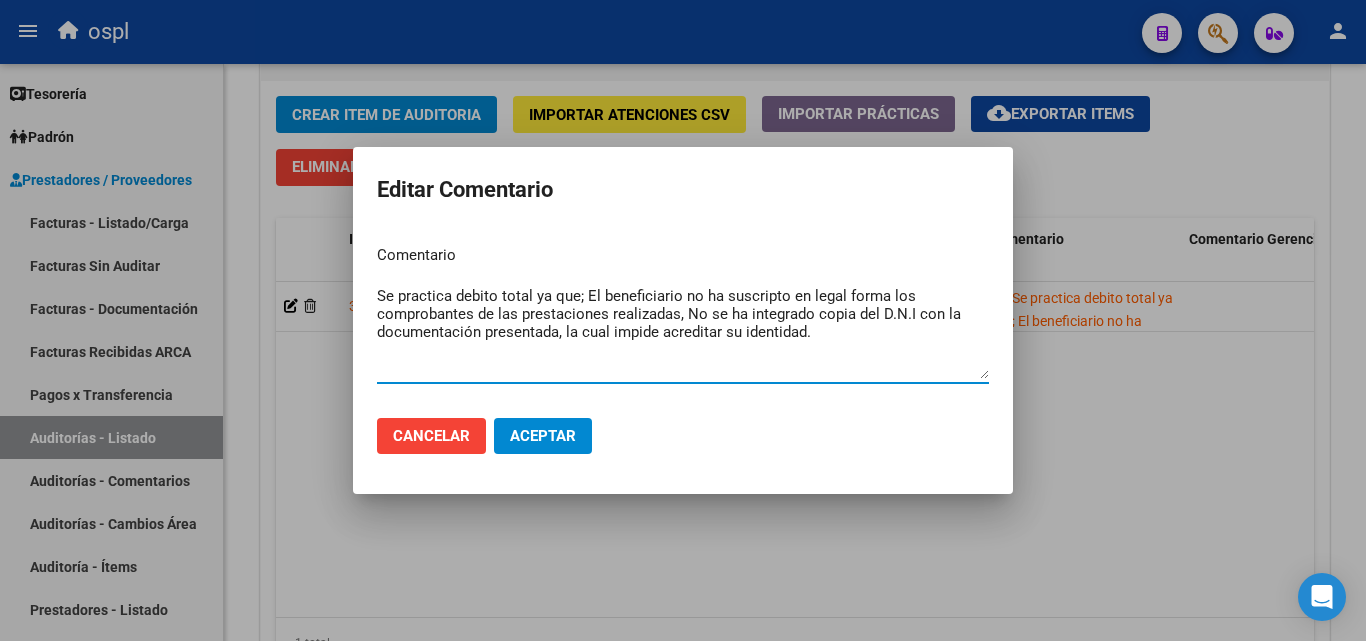drag, startPoint x: 576, startPoint y: 297, endPoint x: 268, endPoint y: 287, distance: 308.1623 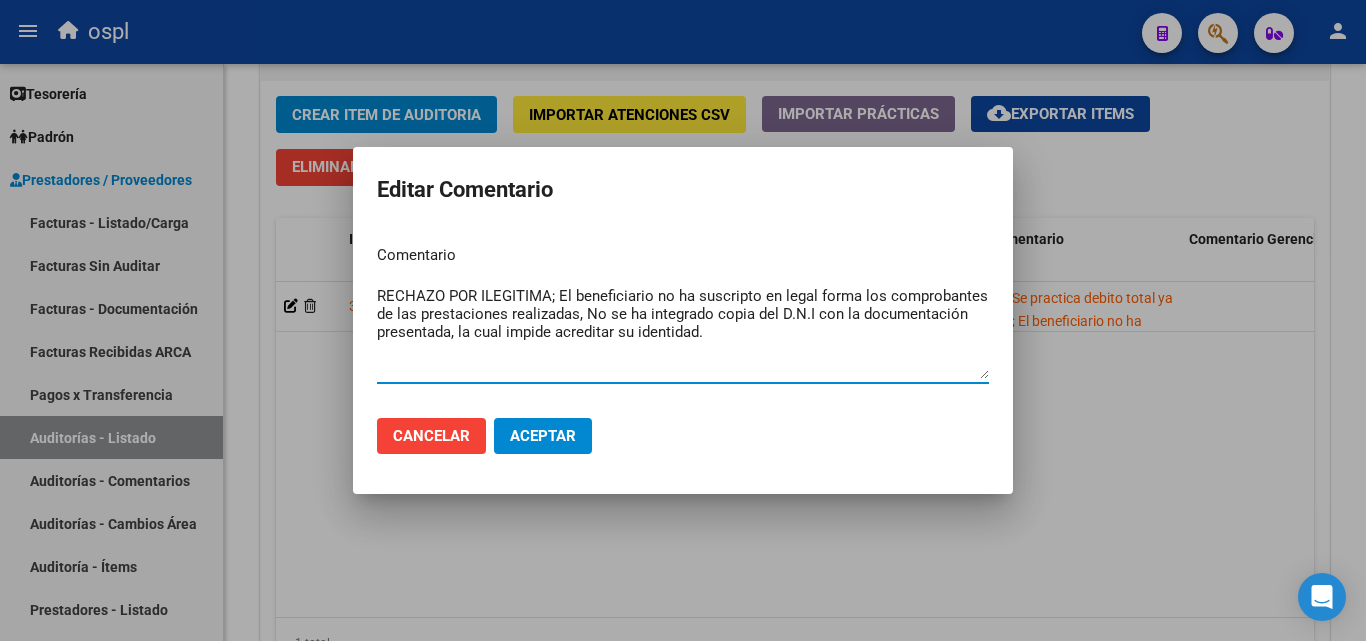 type on "RECHAZO POR ILEGITIMA; El beneficiario no ha suscripto en legal forma los comprobantes de las prestaciones realizadas, No se ha integrado copia del D.N.I con la documentación presentada, la cual impide acreditar su identidad." 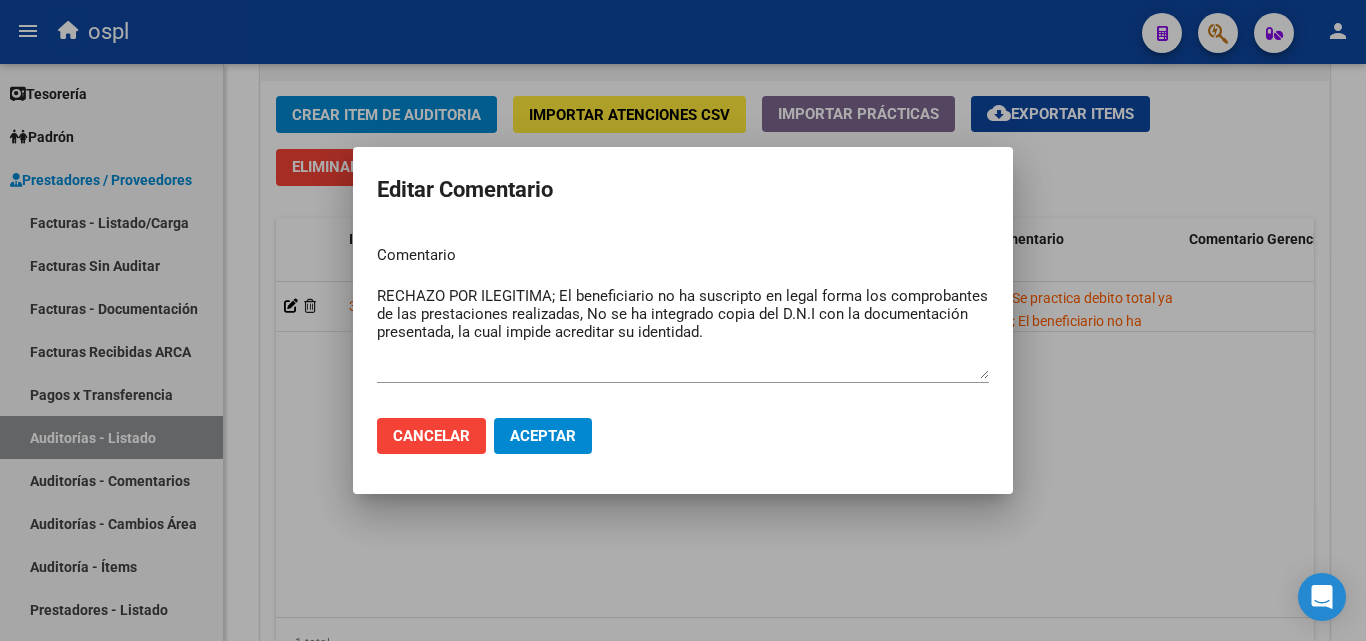 click on "Comentario" at bounding box center (683, 255) 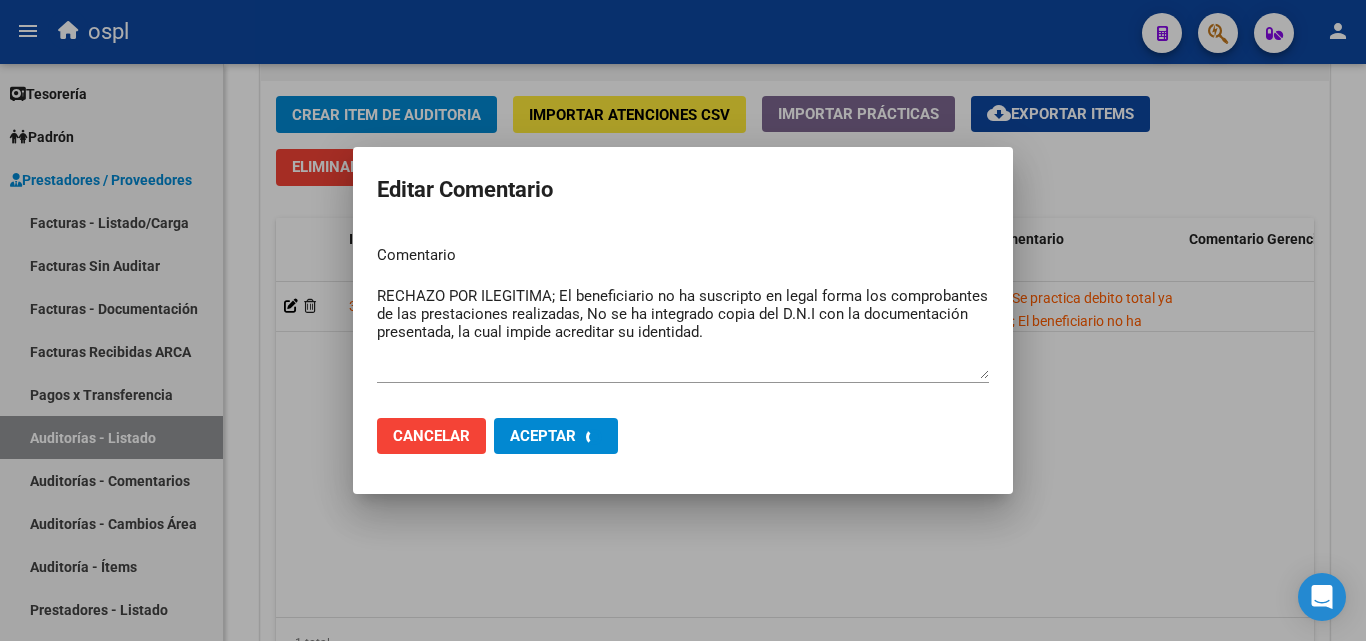 type 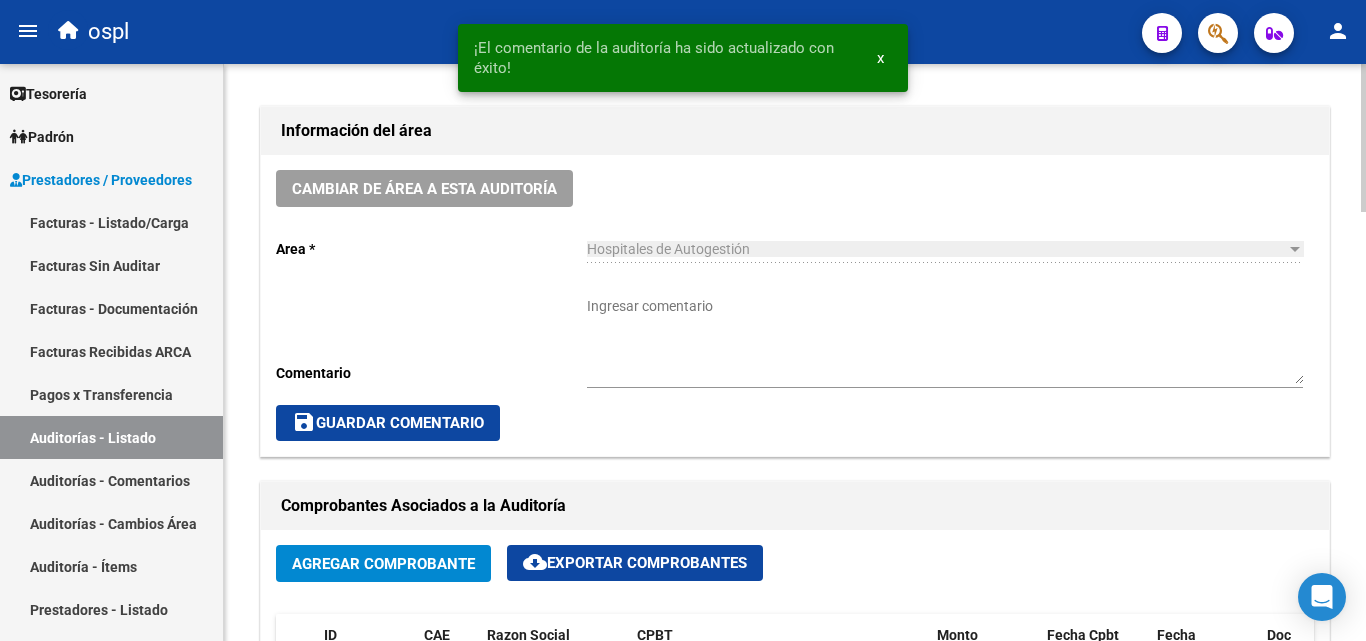 scroll, scrollTop: 477, scrollLeft: 0, axis: vertical 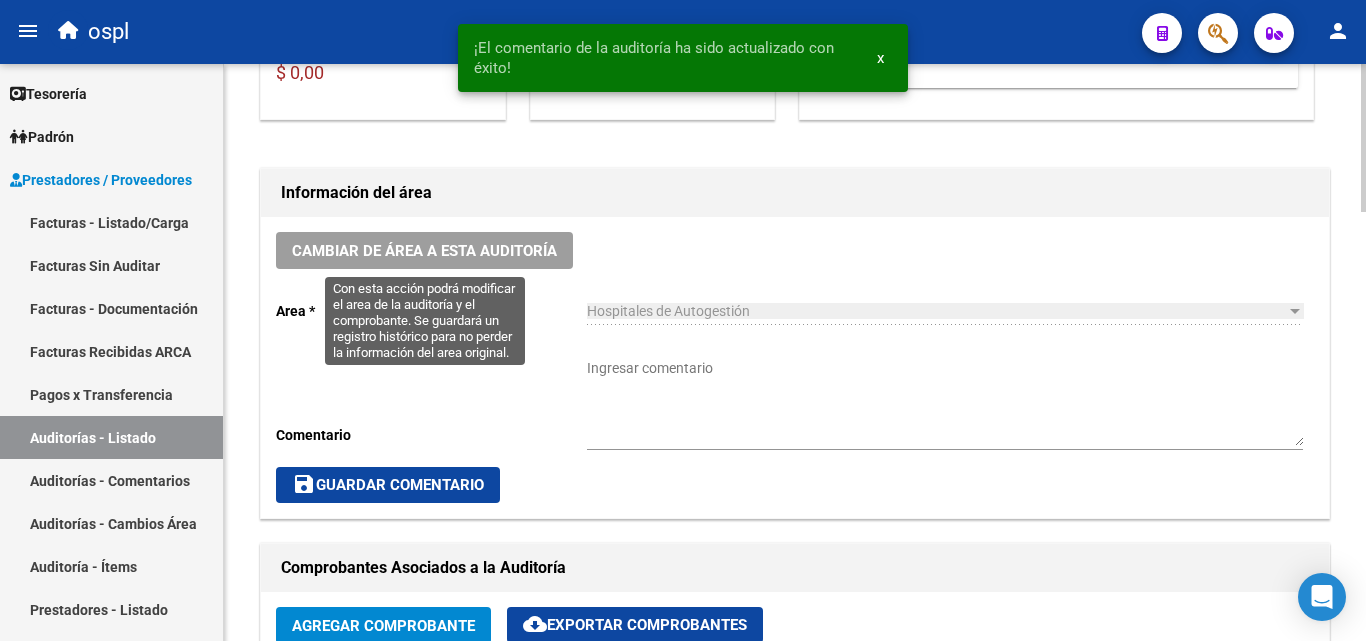 click on "Cambiar de área a esta auditoría" 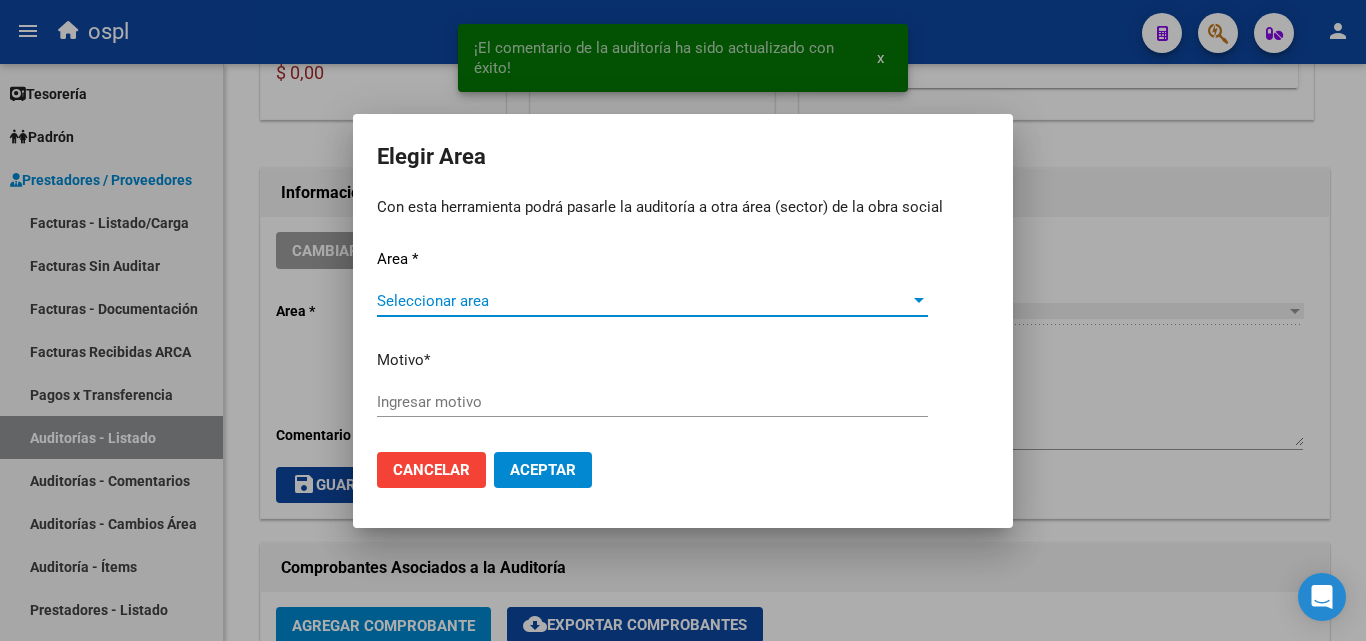 click on "Seleccionar area" at bounding box center [643, 301] 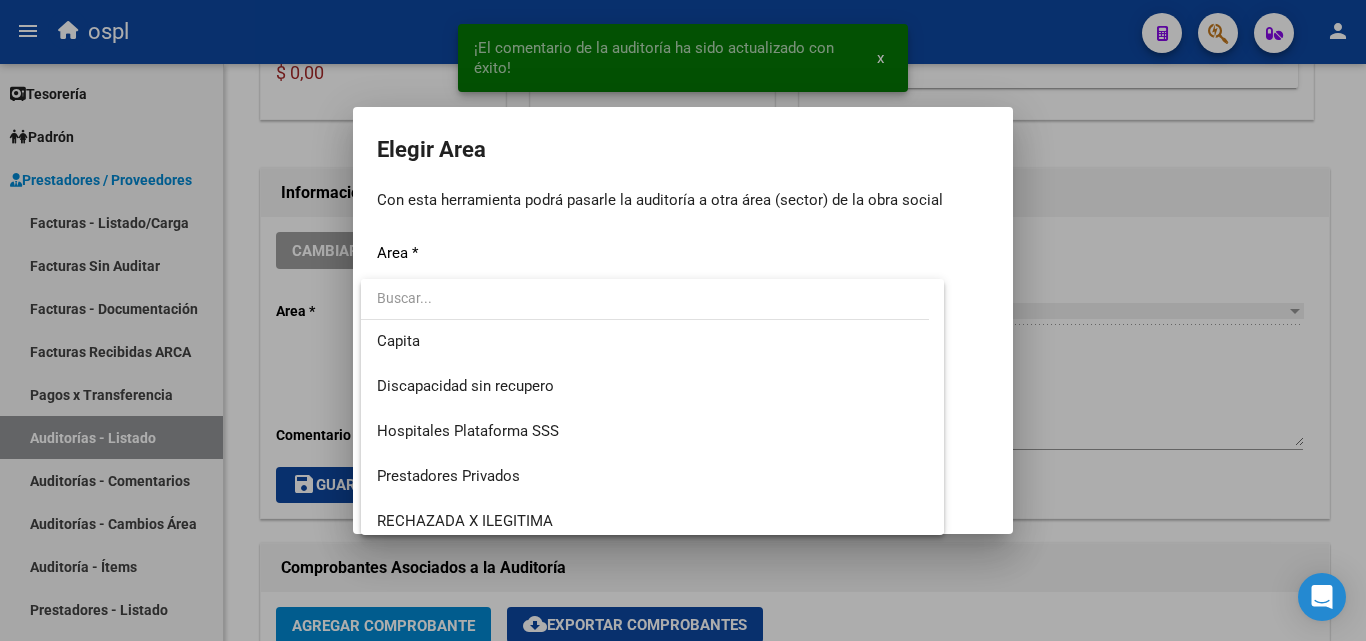scroll, scrollTop: 194, scrollLeft: 0, axis: vertical 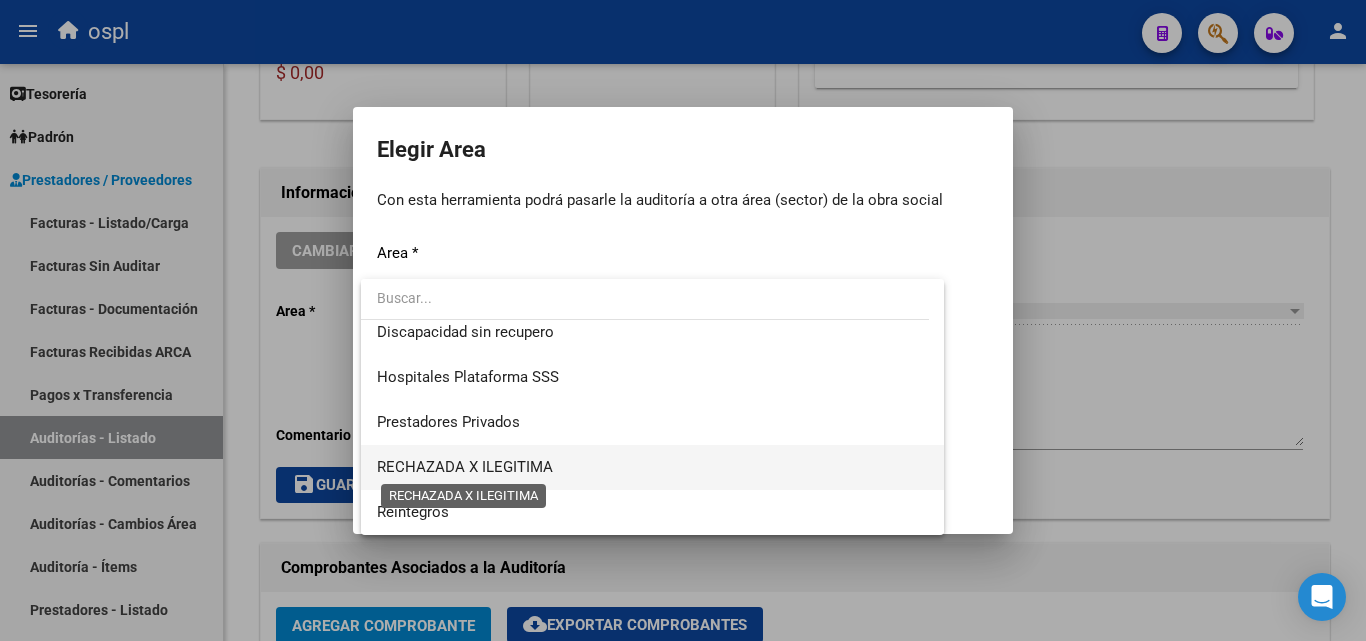 click on "RECHAZADA X ILEGITIMA" at bounding box center [465, 467] 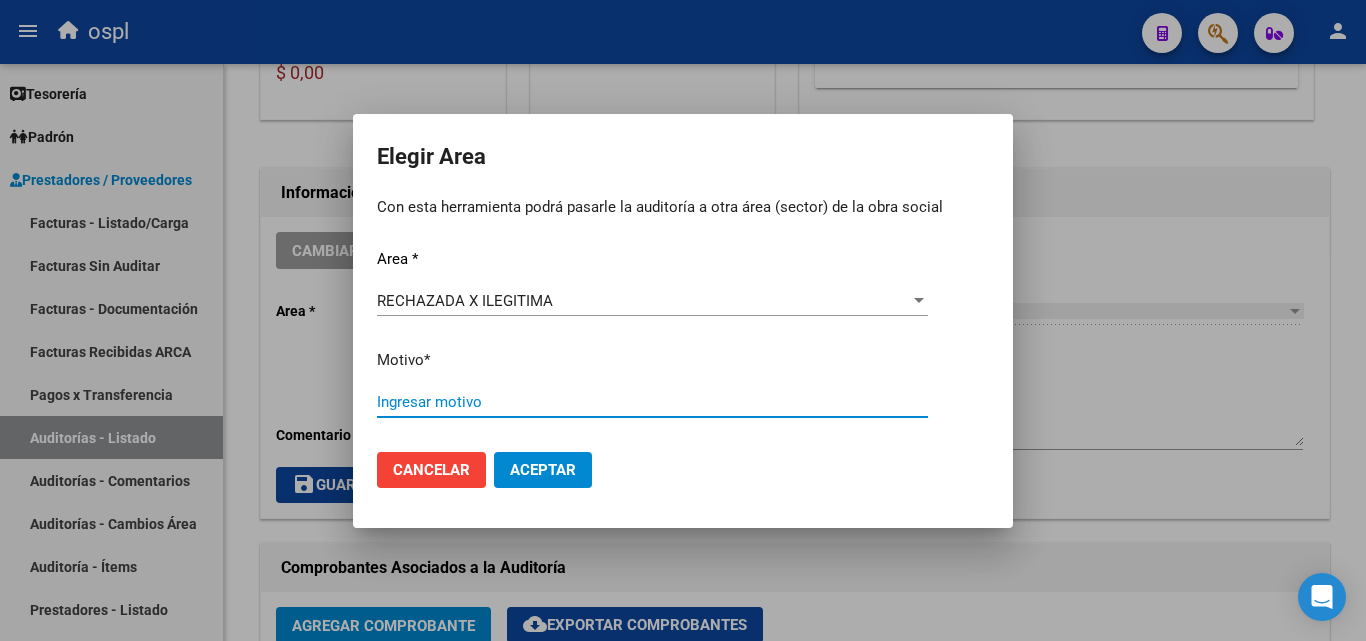 paste on "FALTA COPIA DE DNI Y NO FIRMAN EL COMPROBANTE DE ATENCION" 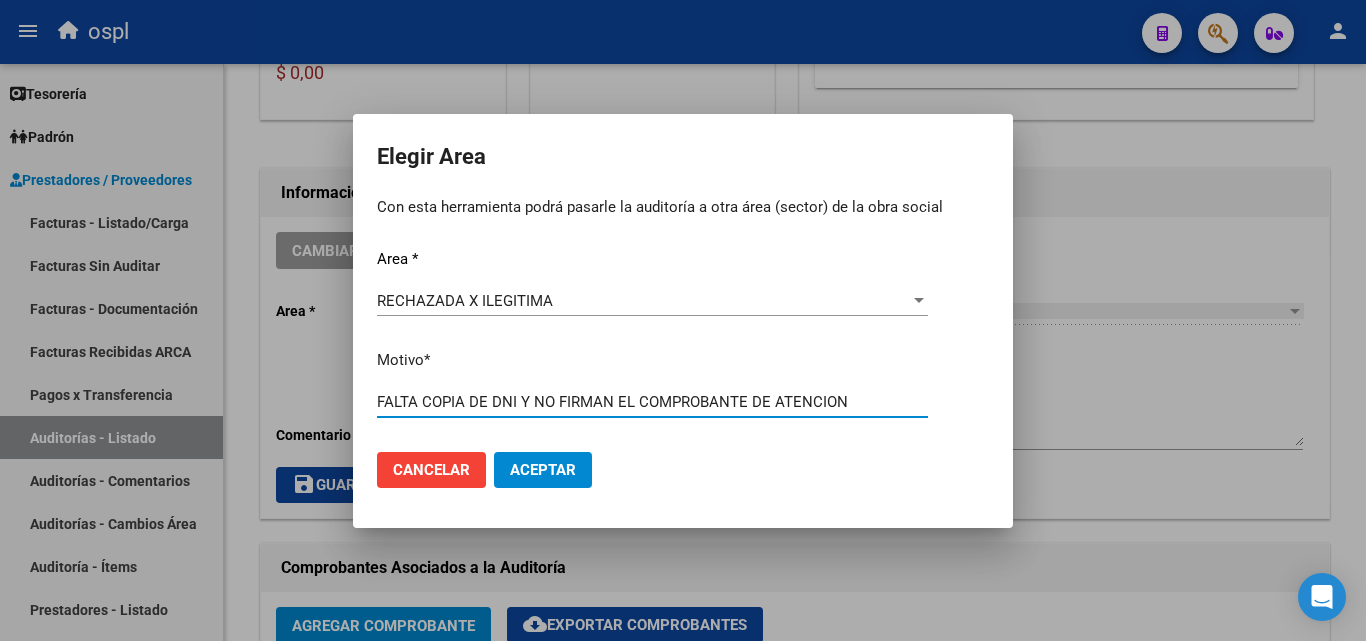 type on "FALTA COPIA DE DNI Y NO FIRMAN EL COMPROBANTE DE ATENCION" 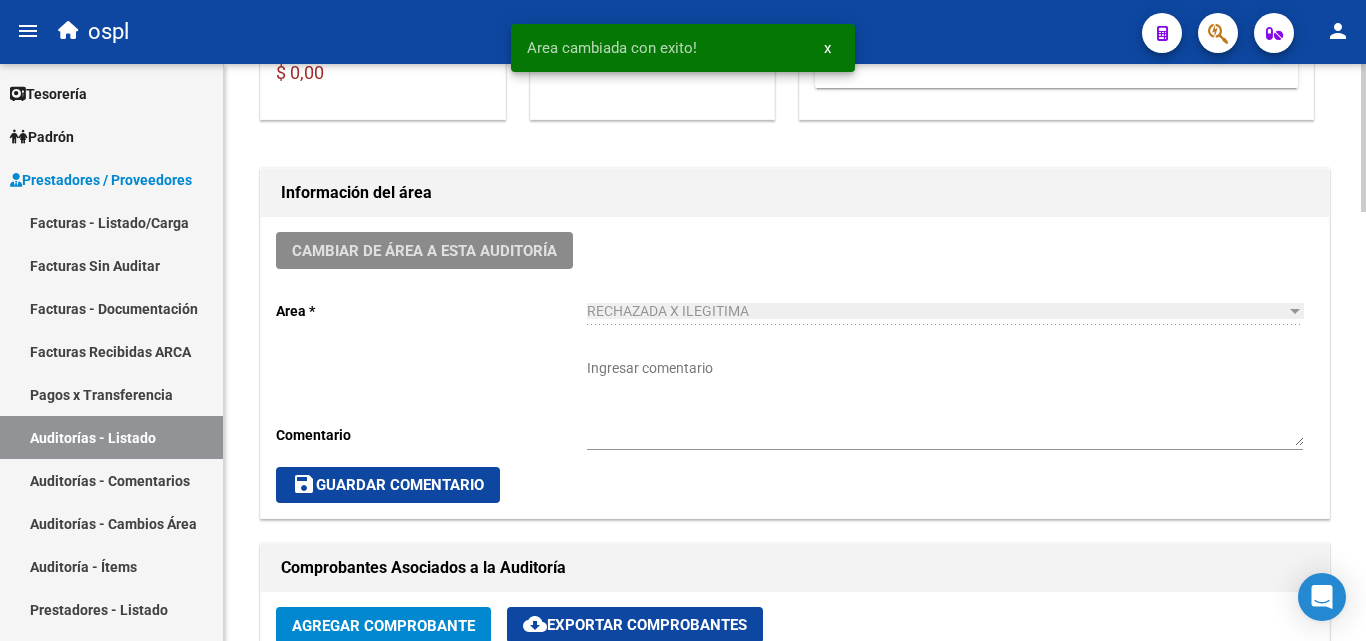 scroll, scrollTop: 877, scrollLeft: 0, axis: vertical 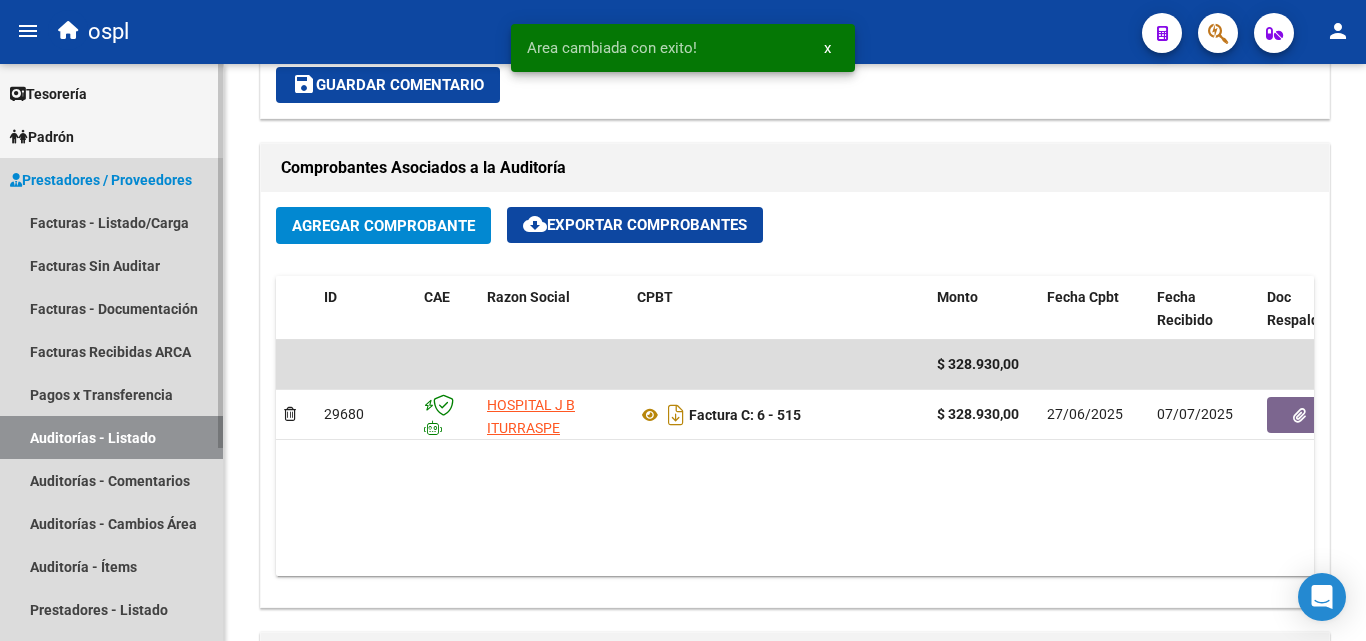 click on "Auditorías - Listado" at bounding box center (111, 437) 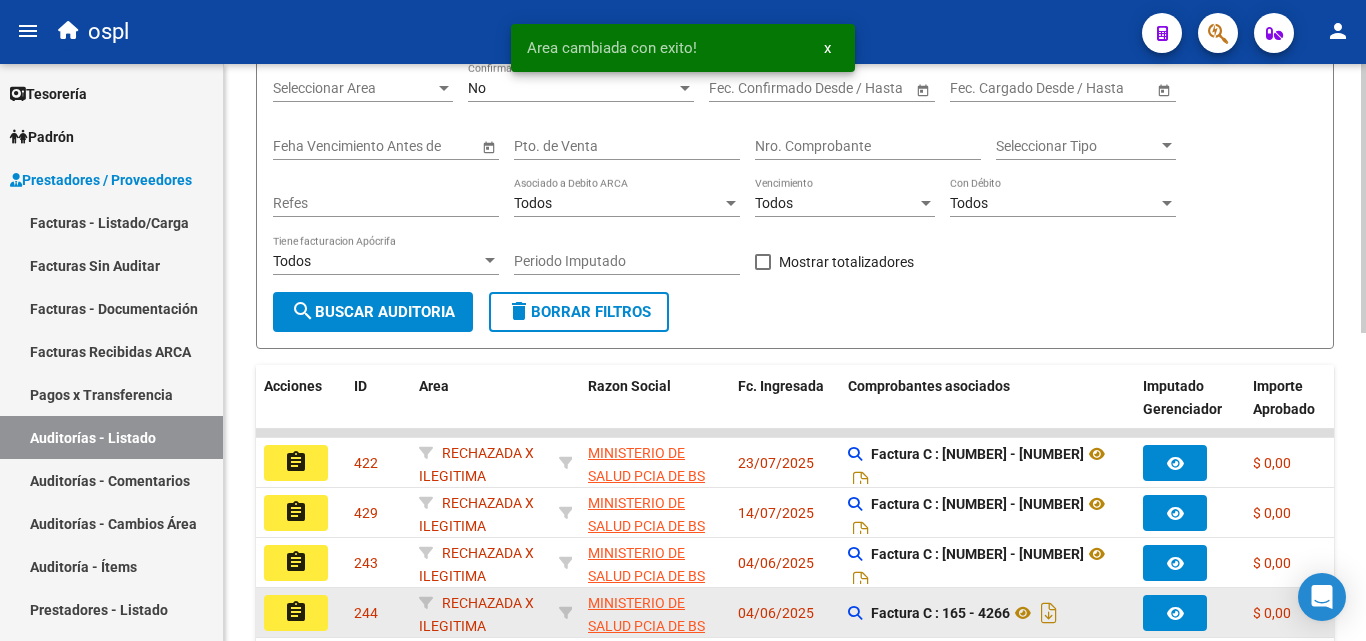 scroll, scrollTop: 161, scrollLeft: 0, axis: vertical 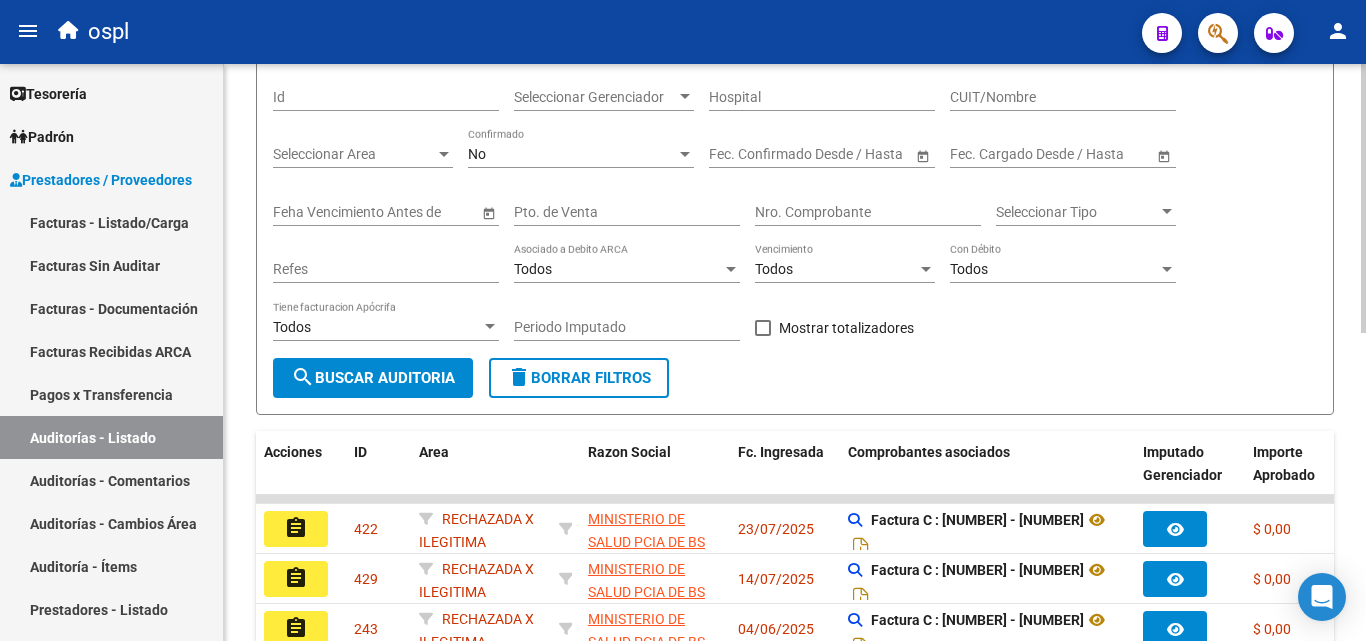 click on "Seleccionar Area" at bounding box center (354, 154) 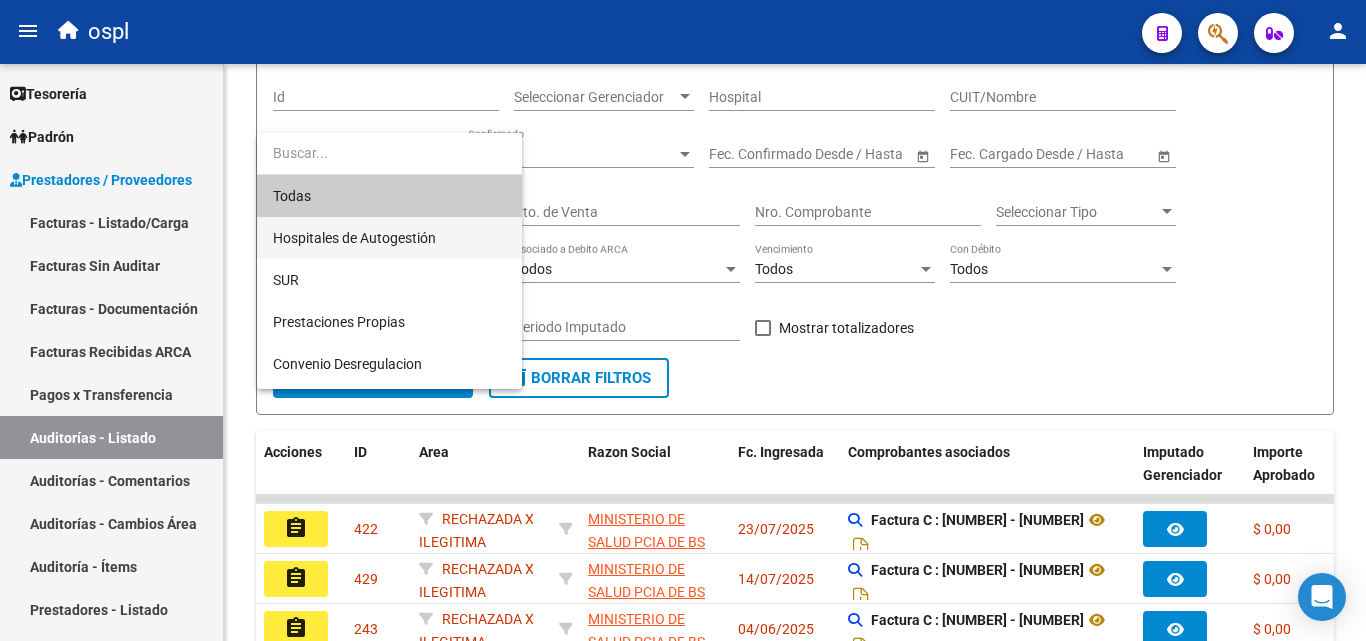 click on "Hospitales de Autogestión" at bounding box center [389, 238] 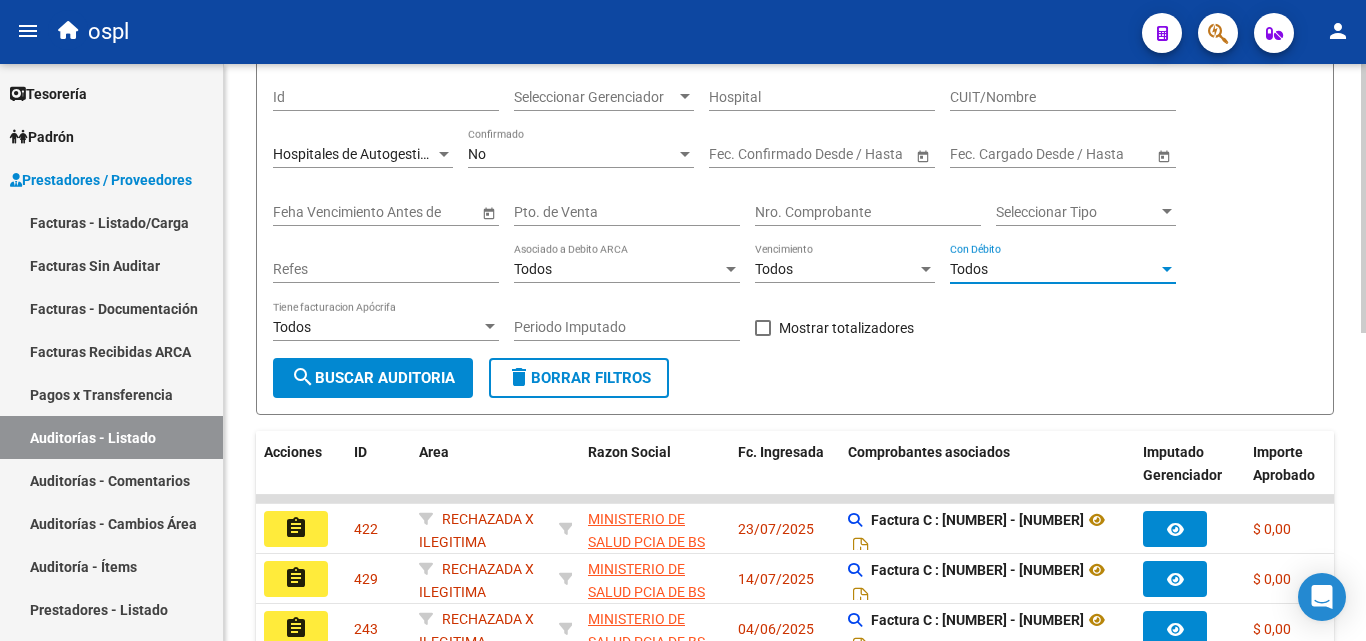 click on "Todos" at bounding box center (1054, 269) 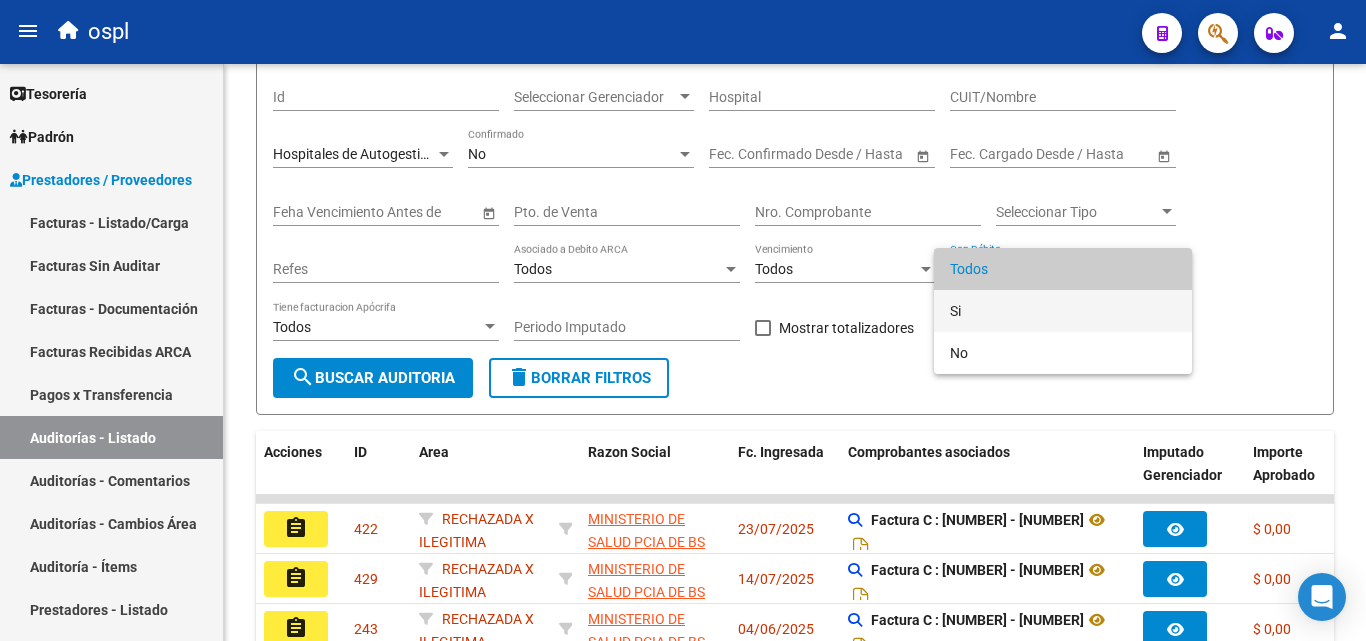 click on "Si" at bounding box center (1063, 311) 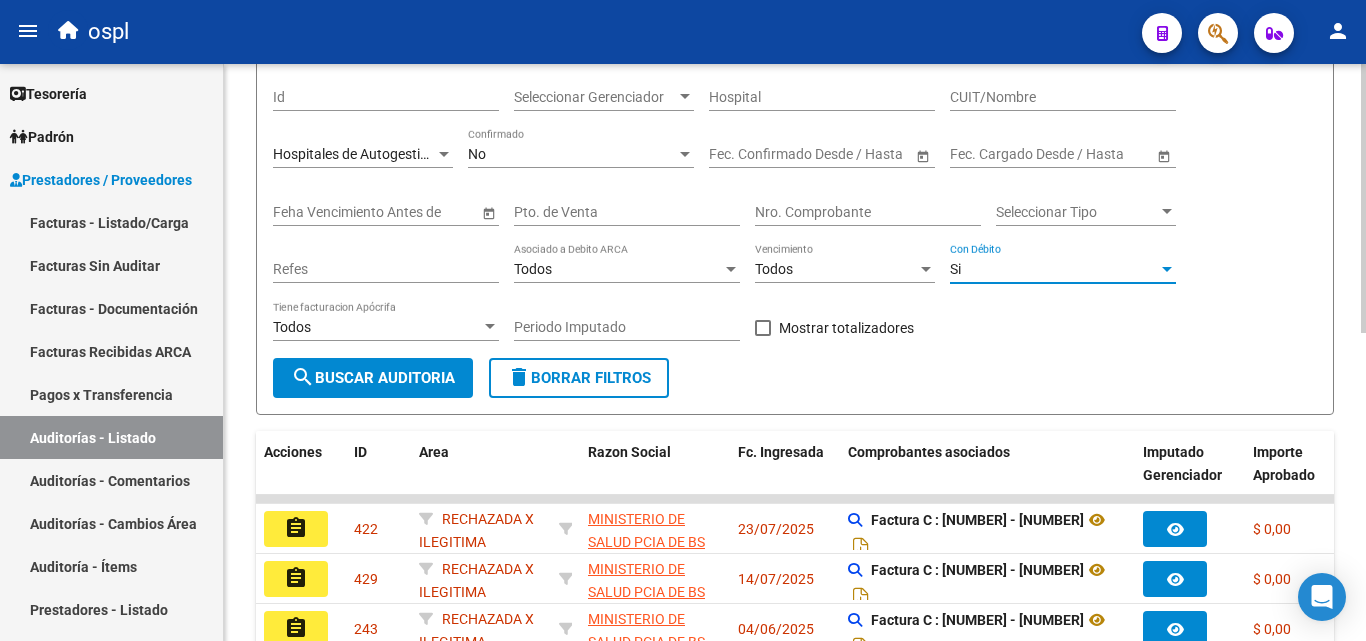 click on "search  Buscar Auditoria" 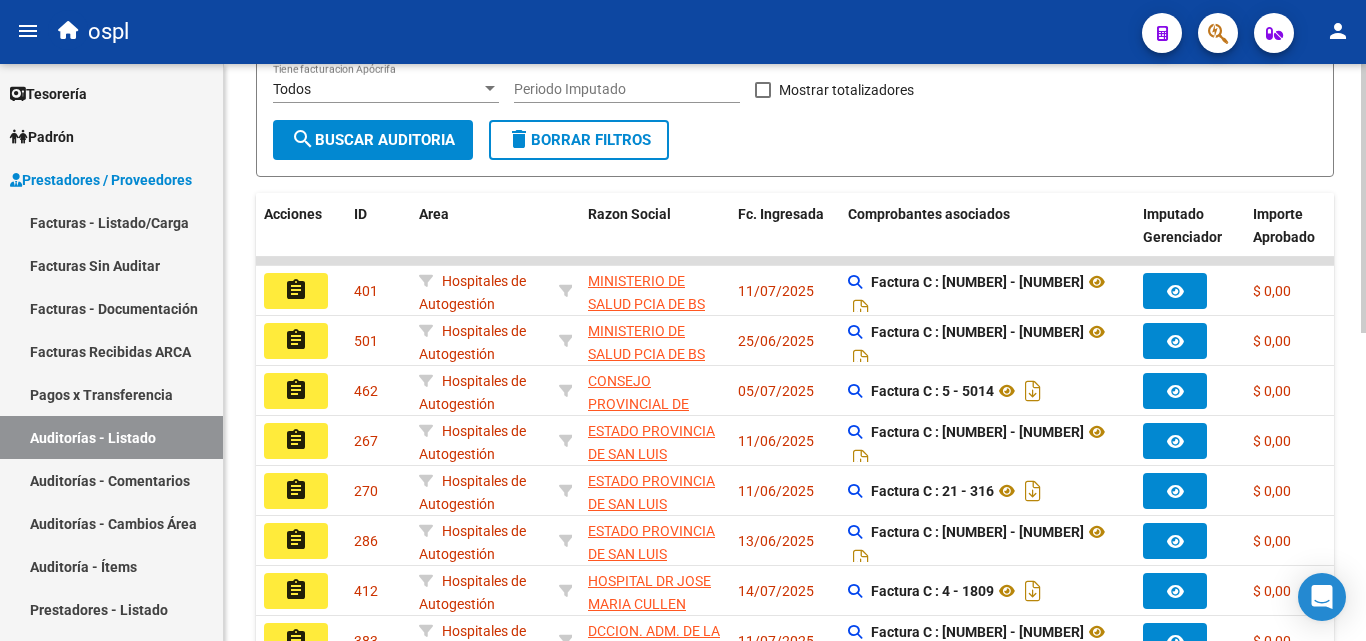 scroll, scrollTop: 461, scrollLeft: 0, axis: vertical 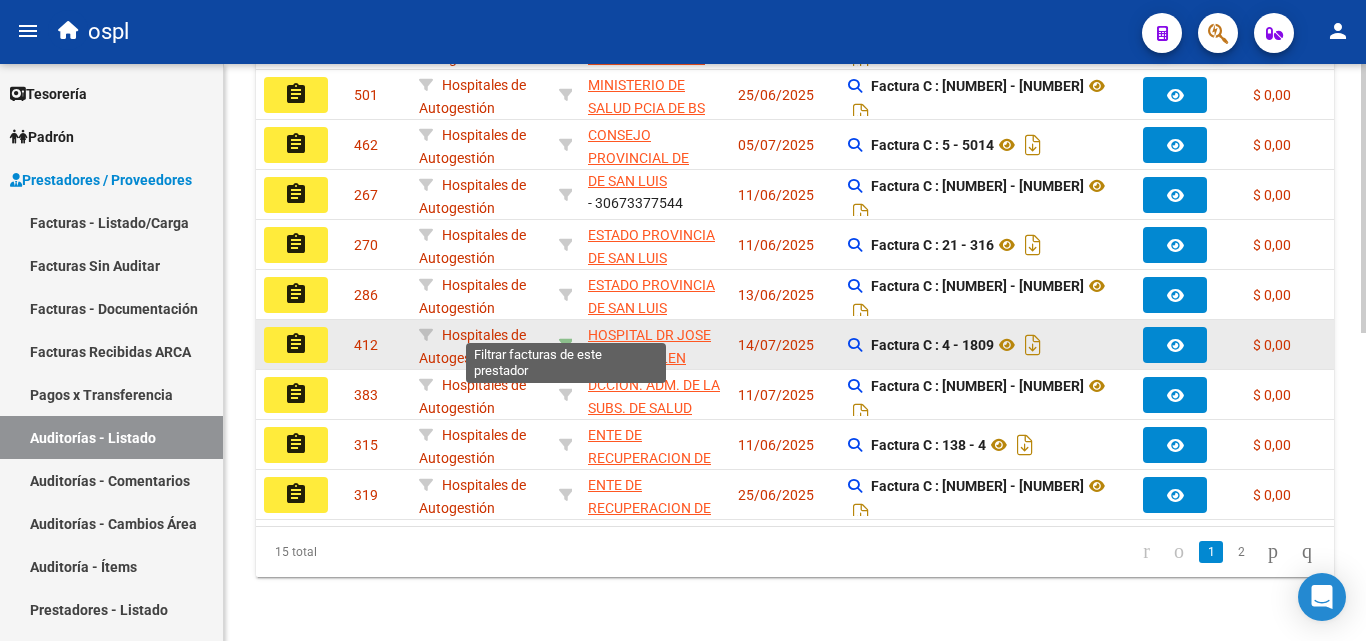 click 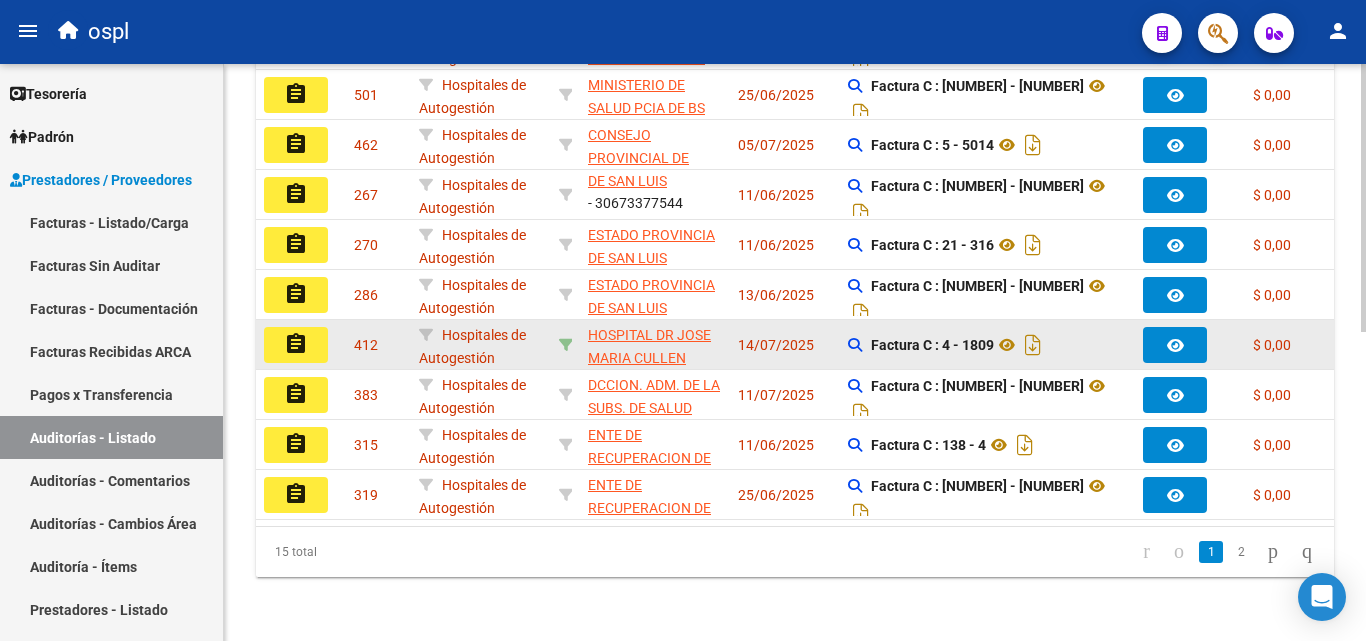 scroll, scrollTop: 211, scrollLeft: 0, axis: vertical 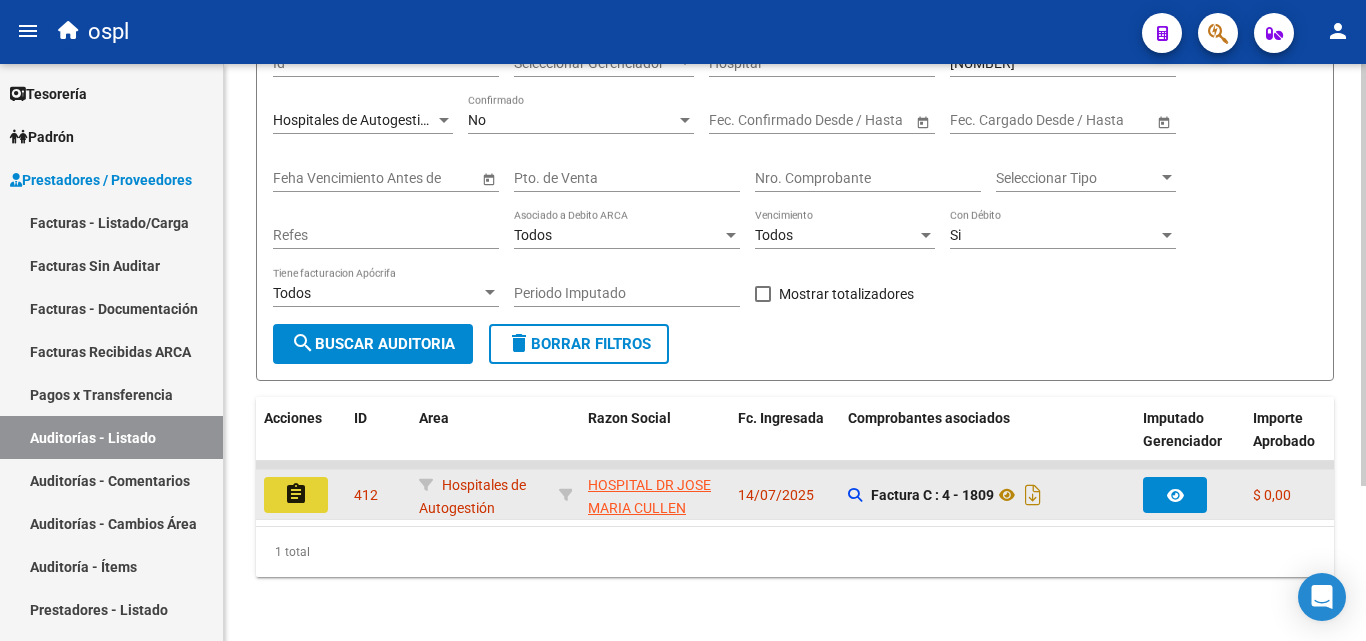 click on "assignment" 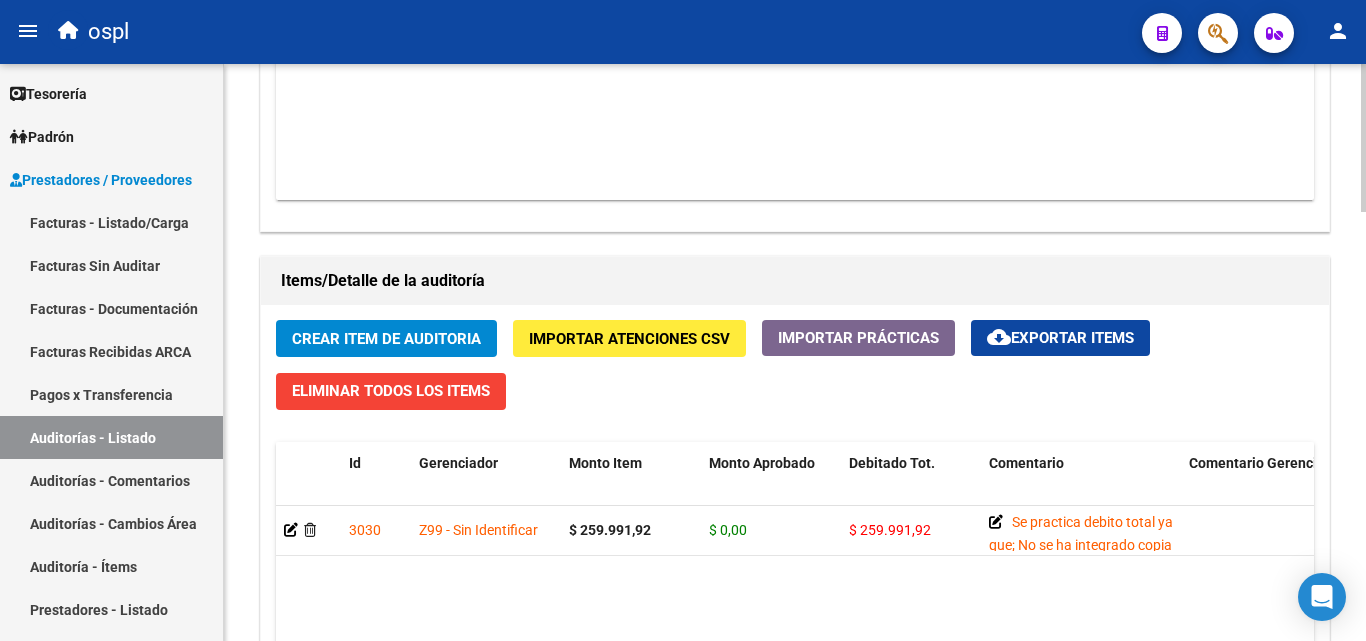 scroll, scrollTop: 1500, scrollLeft: 0, axis: vertical 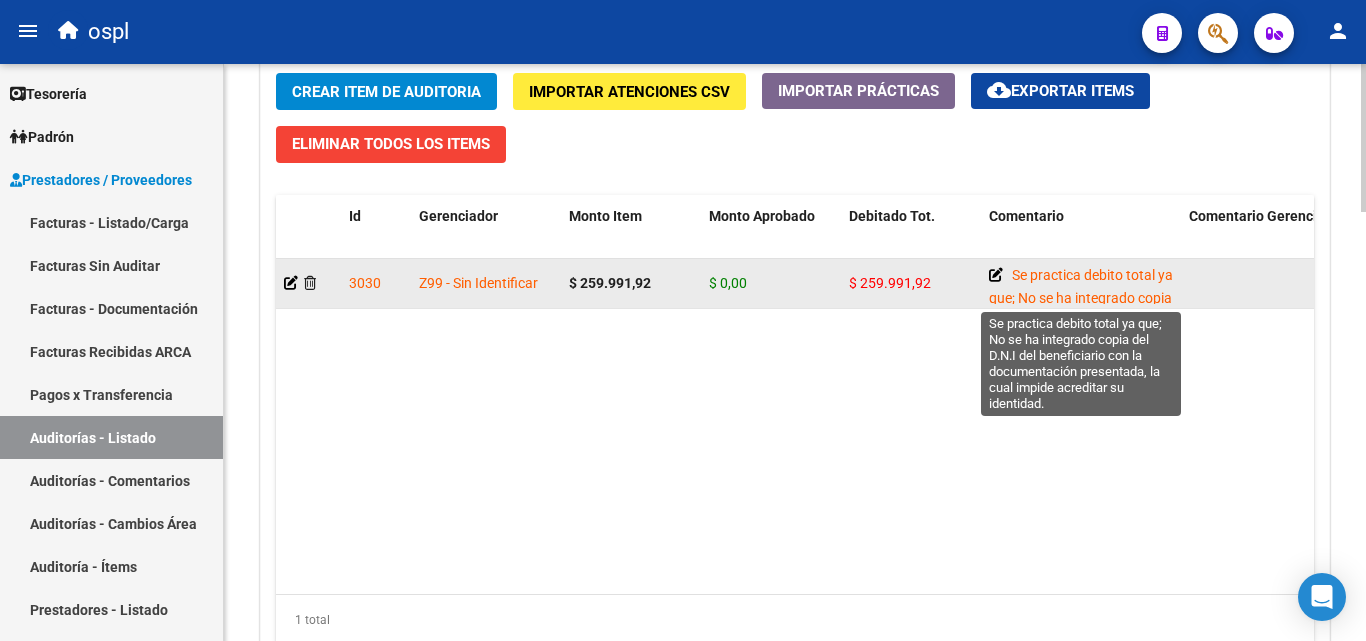 click 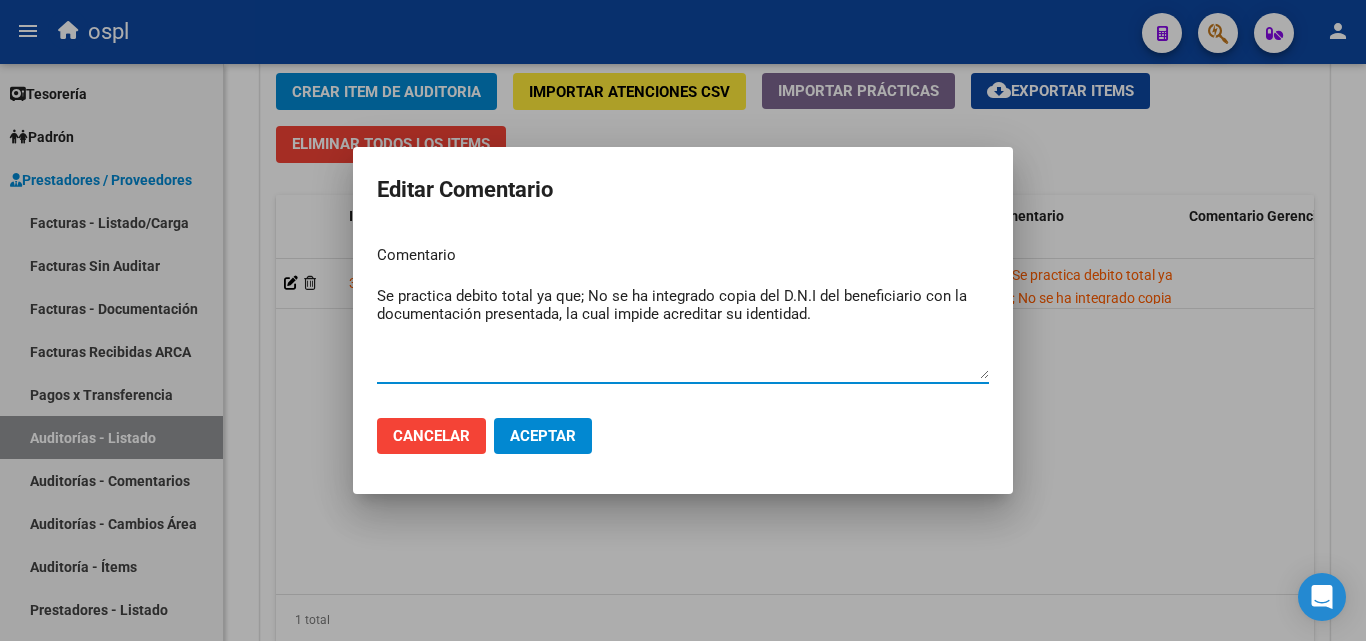 drag, startPoint x: 577, startPoint y: 296, endPoint x: 308, endPoint y: 264, distance: 270.89667 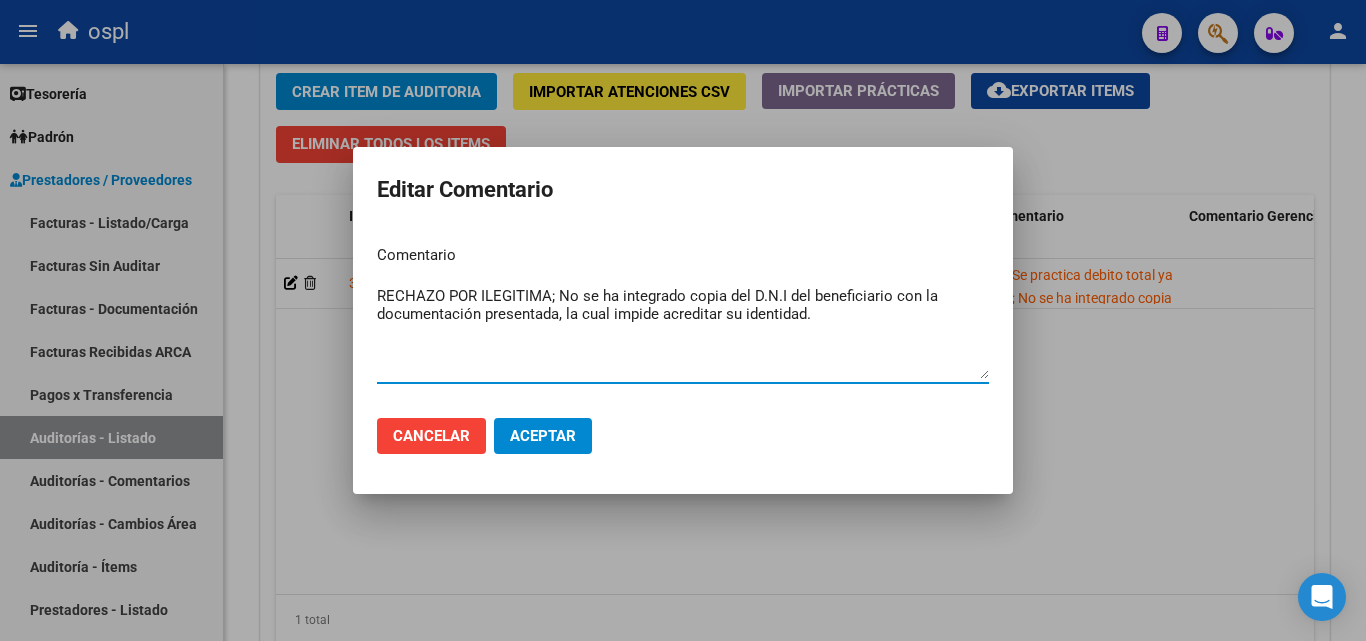 type on "RECHAZO POR ILEGITIMA; No se ha integrado copia del D.N.I del beneficiario con la documentación presentada, la cual impide acreditar su identidad." 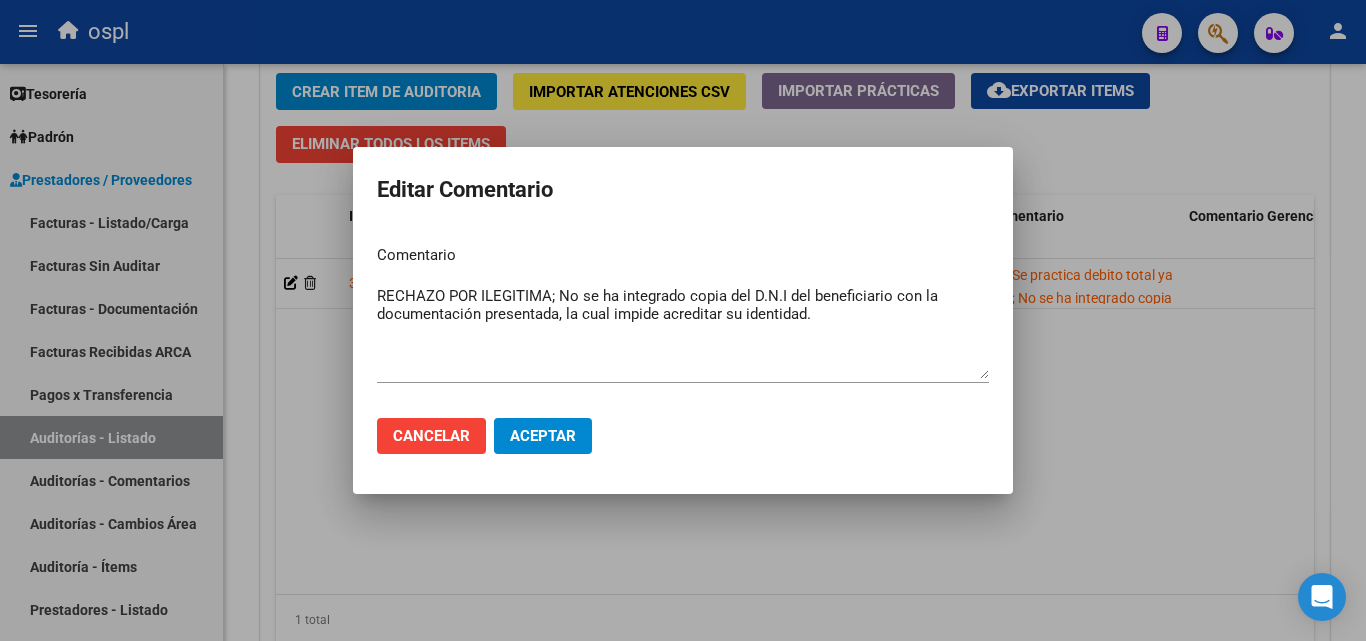 click on "Aceptar" 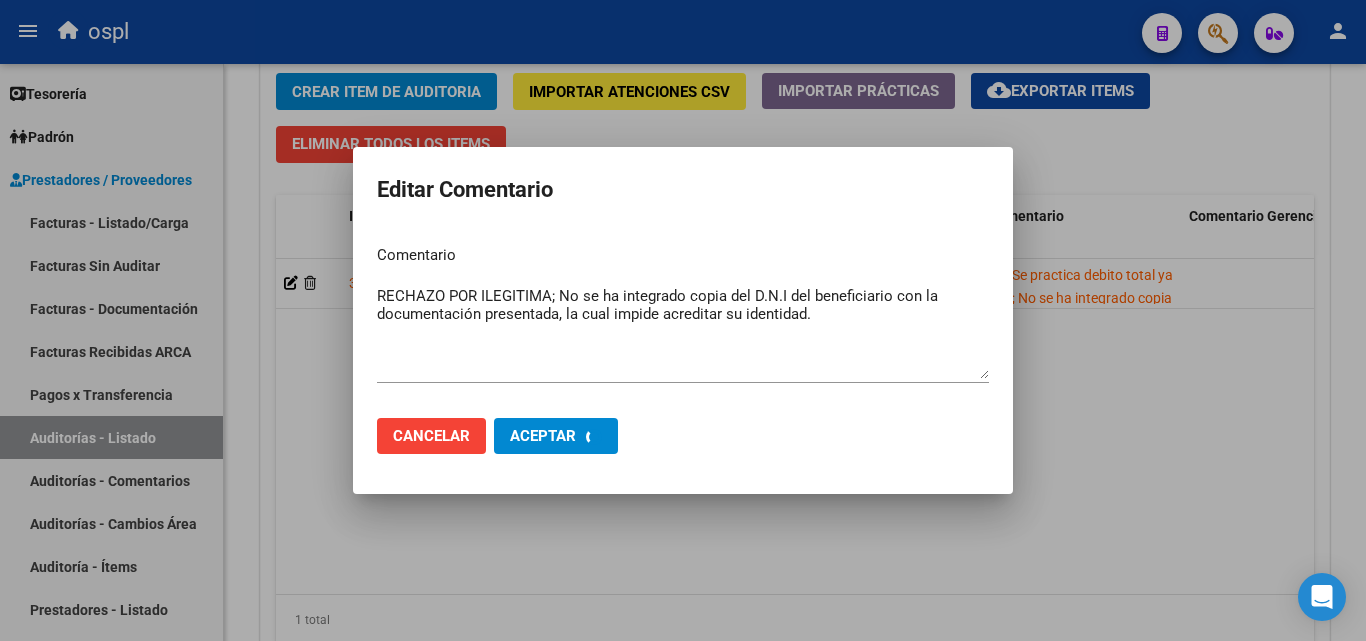 type 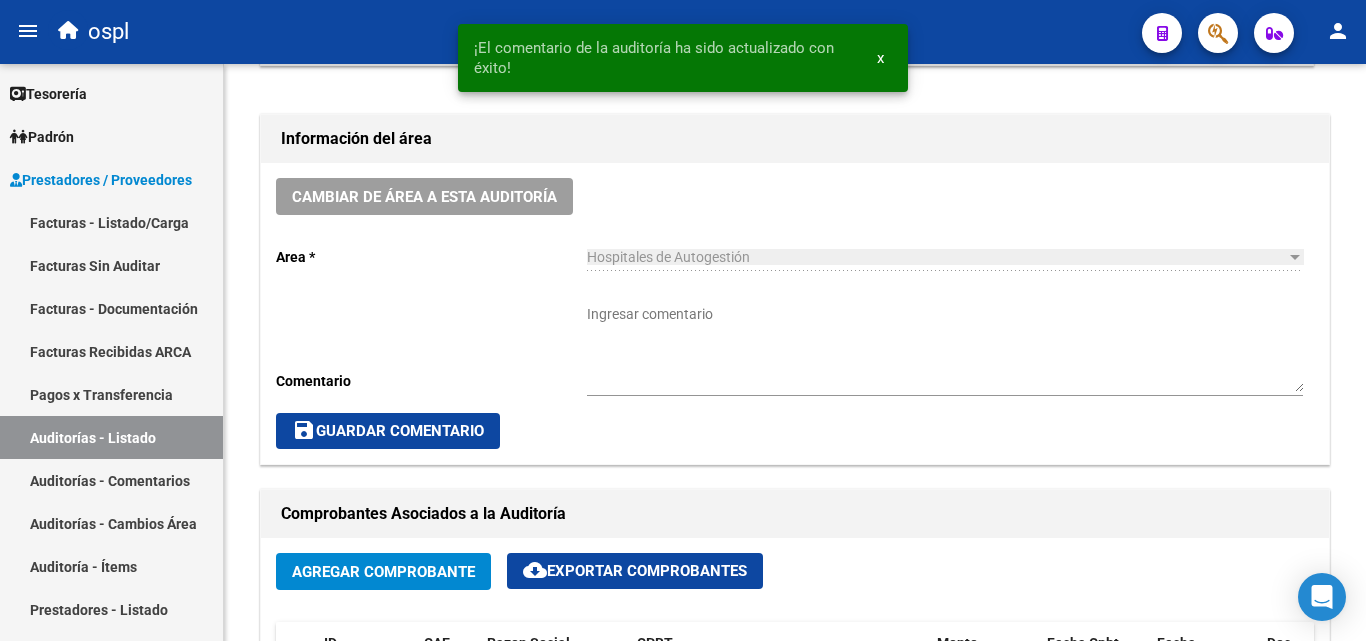 scroll, scrollTop: 500, scrollLeft: 0, axis: vertical 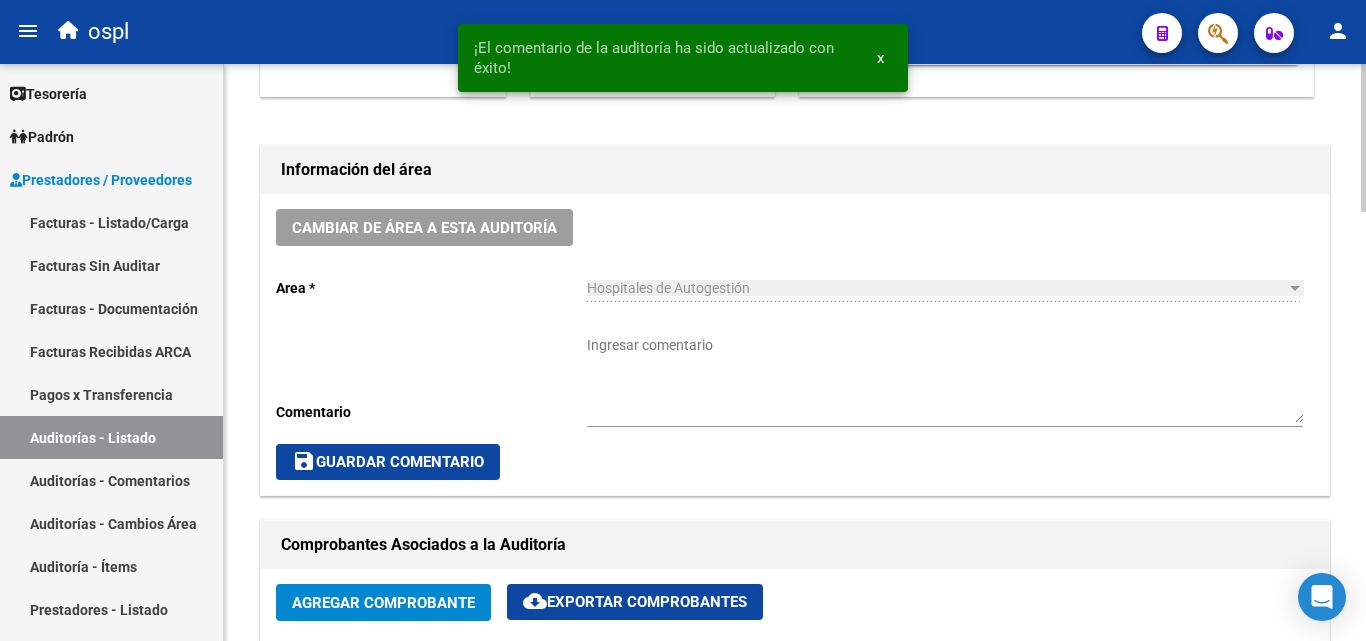 click on "Cambiar de área a esta auditoría  Area * Hospitales de Autogestión Seleccionar area Comentario    Ingresar comentario  save  Guardar Comentario" 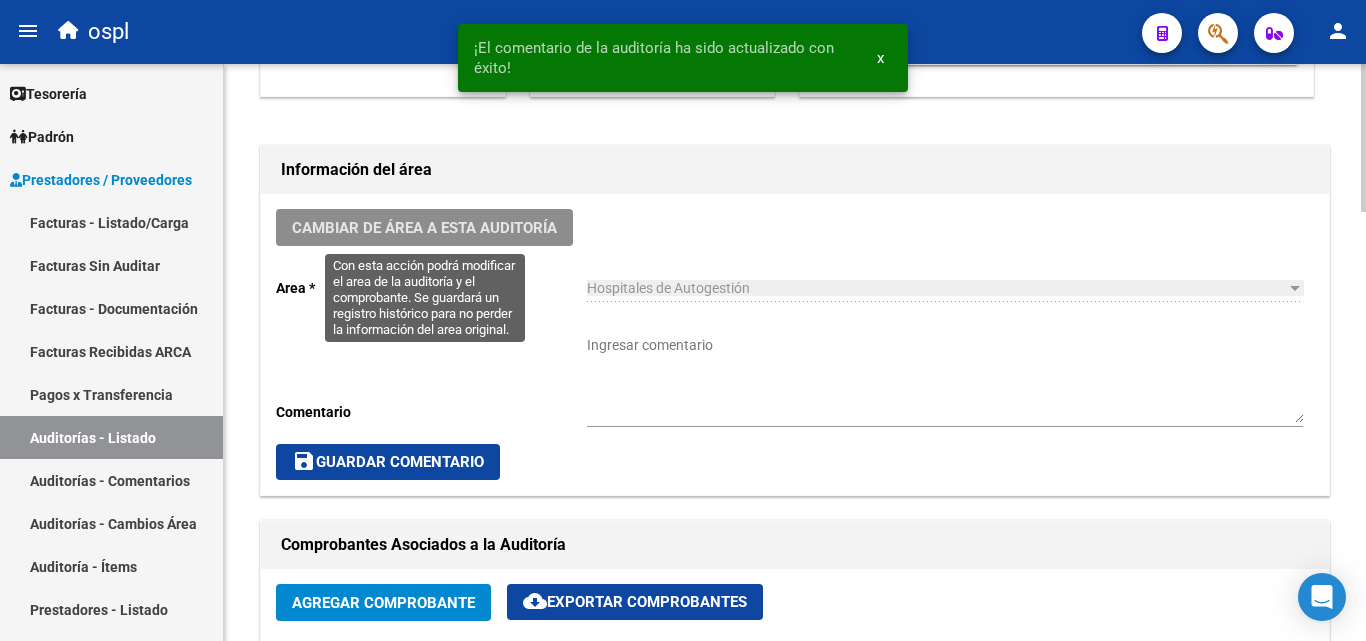 click on "Cambiar de área a esta auditoría" 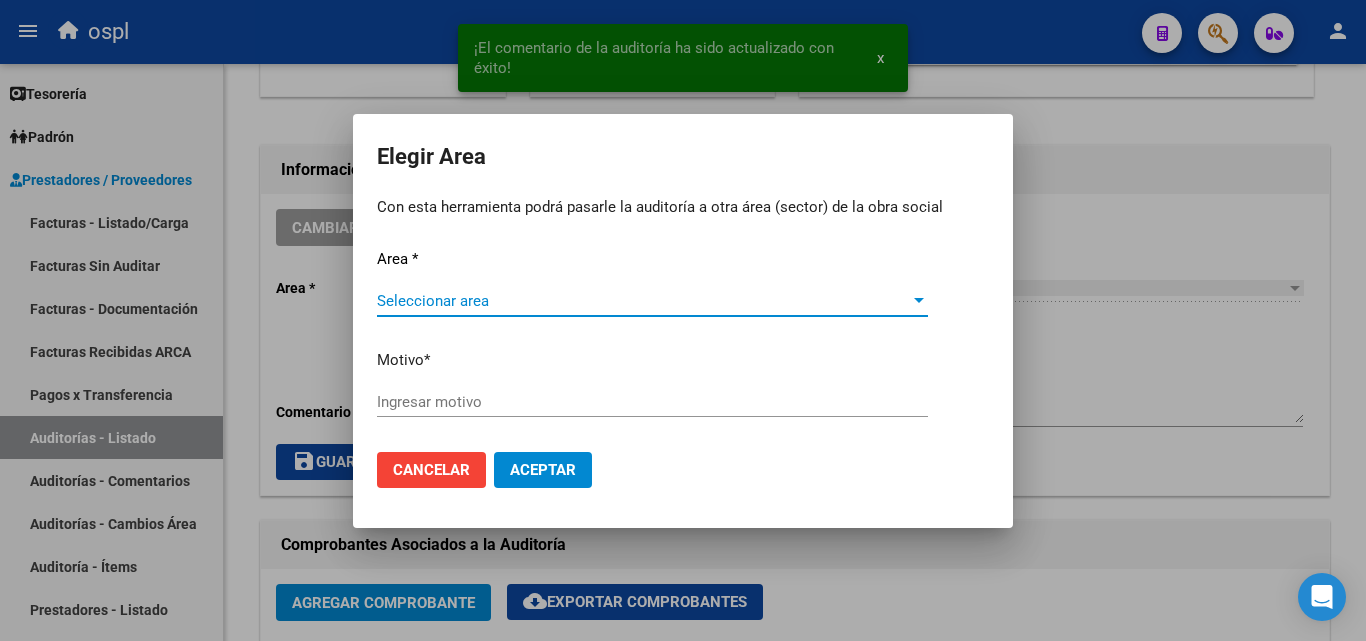 click on "Seleccionar area" at bounding box center [643, 301] 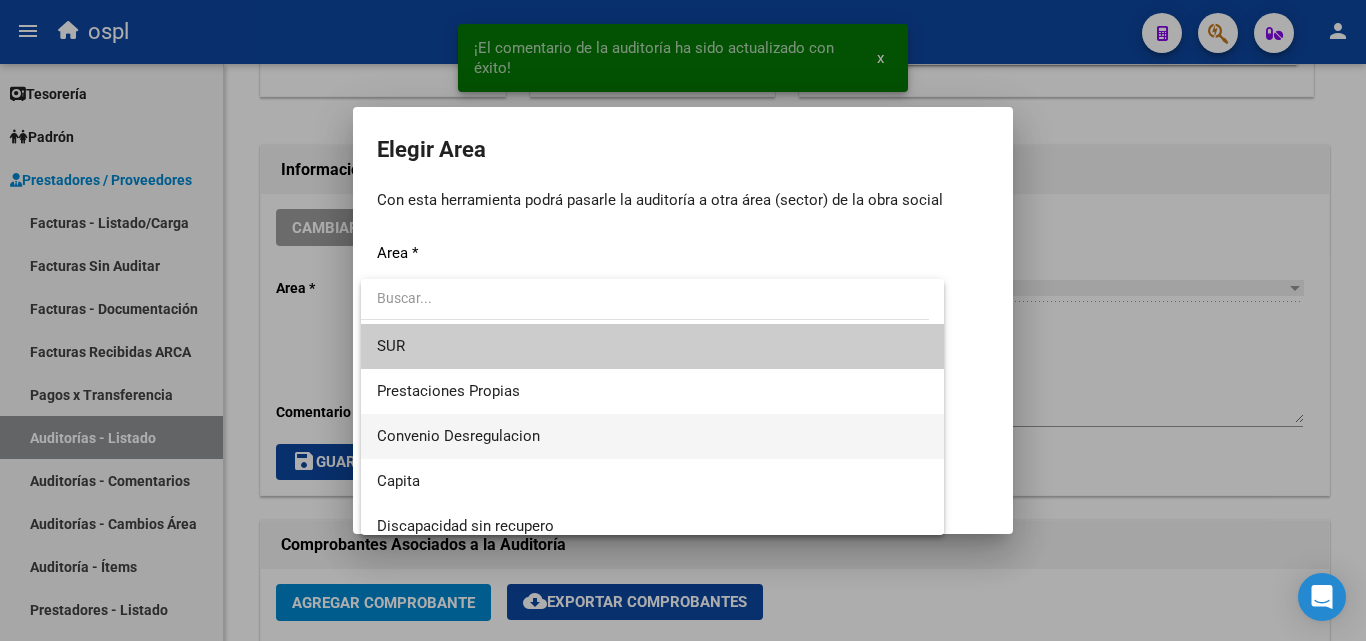 scroll, scrollTop: 194, scrollLeft: 0, axis: vertical 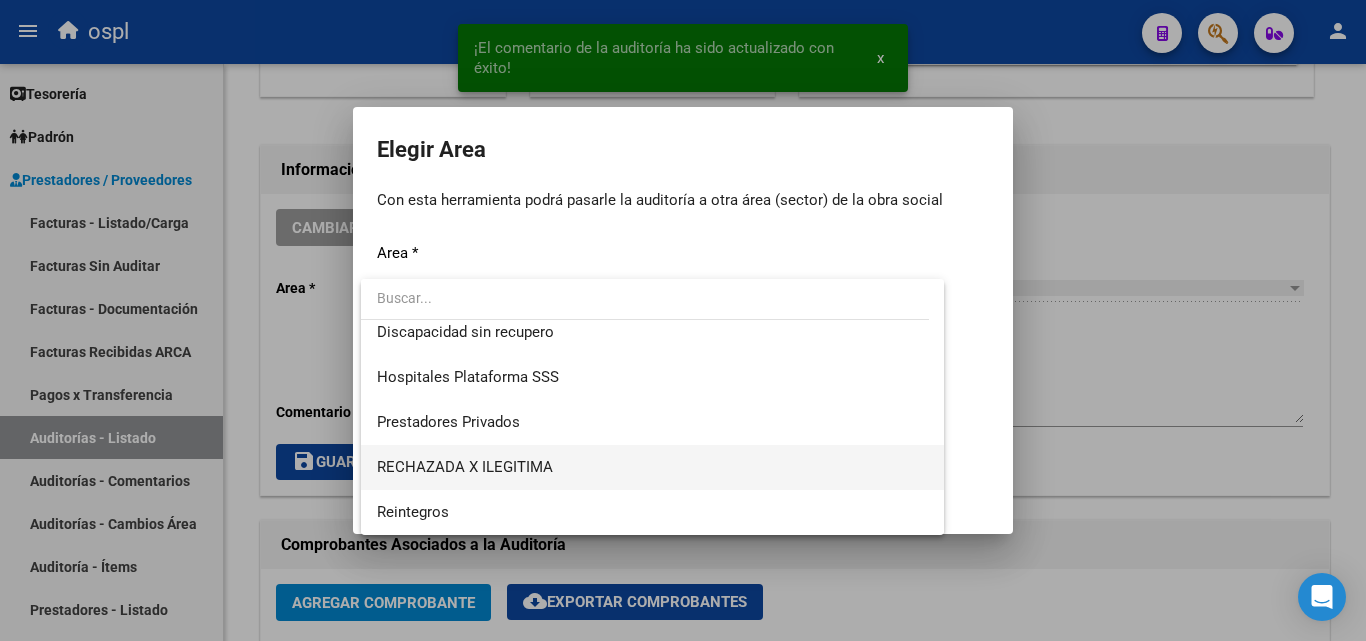 click on "RECHAZADA X ILEGITIMA" at bounding box center [652, 467] 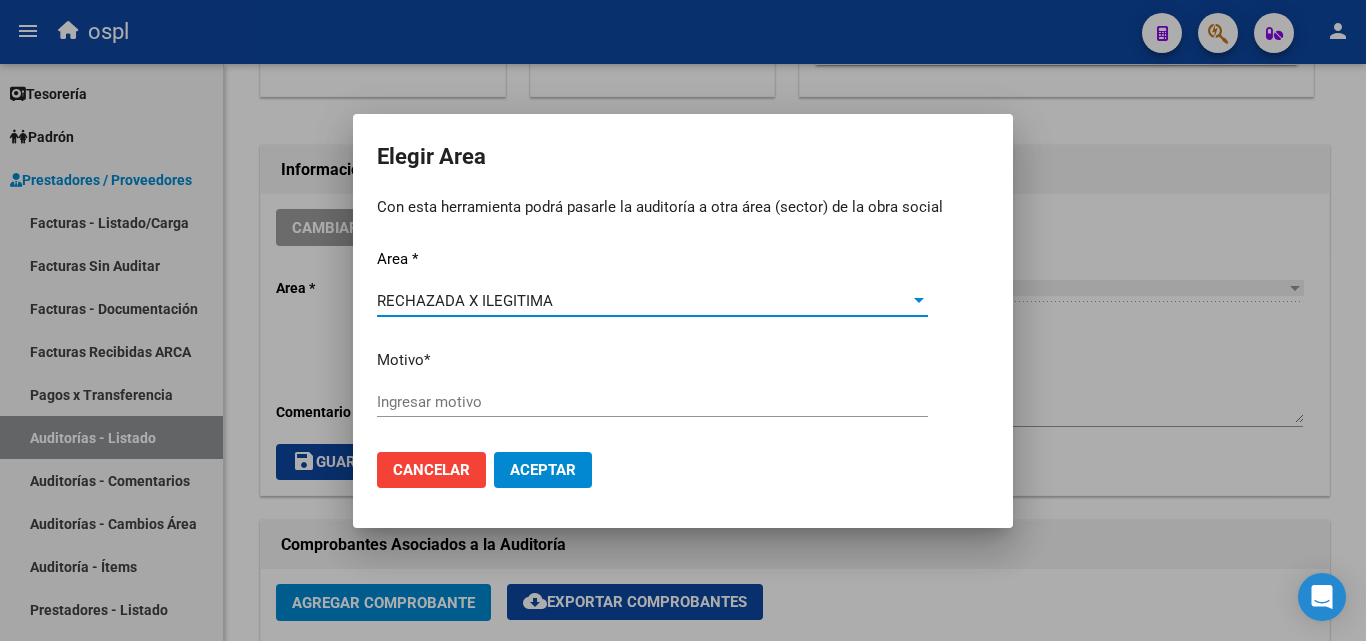 click on "Ingresar motivo" 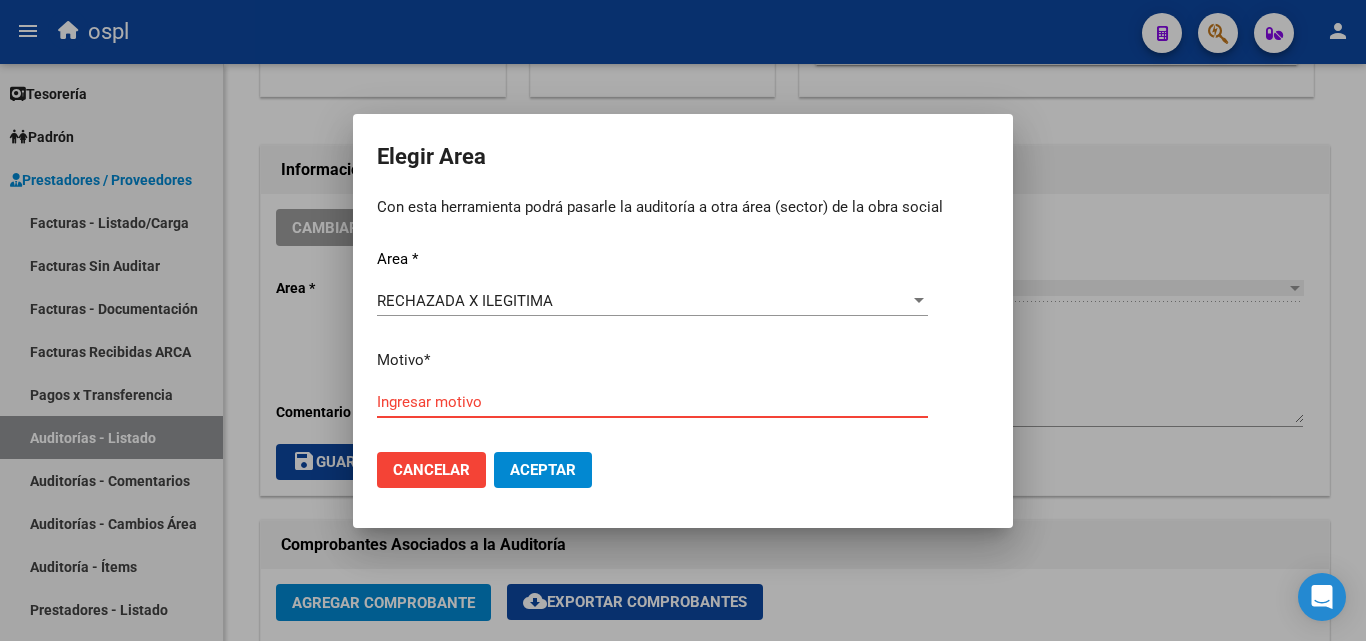 paste on "FALTA COPIA DE DNI QUE ACREDITE IDENTIDAD" 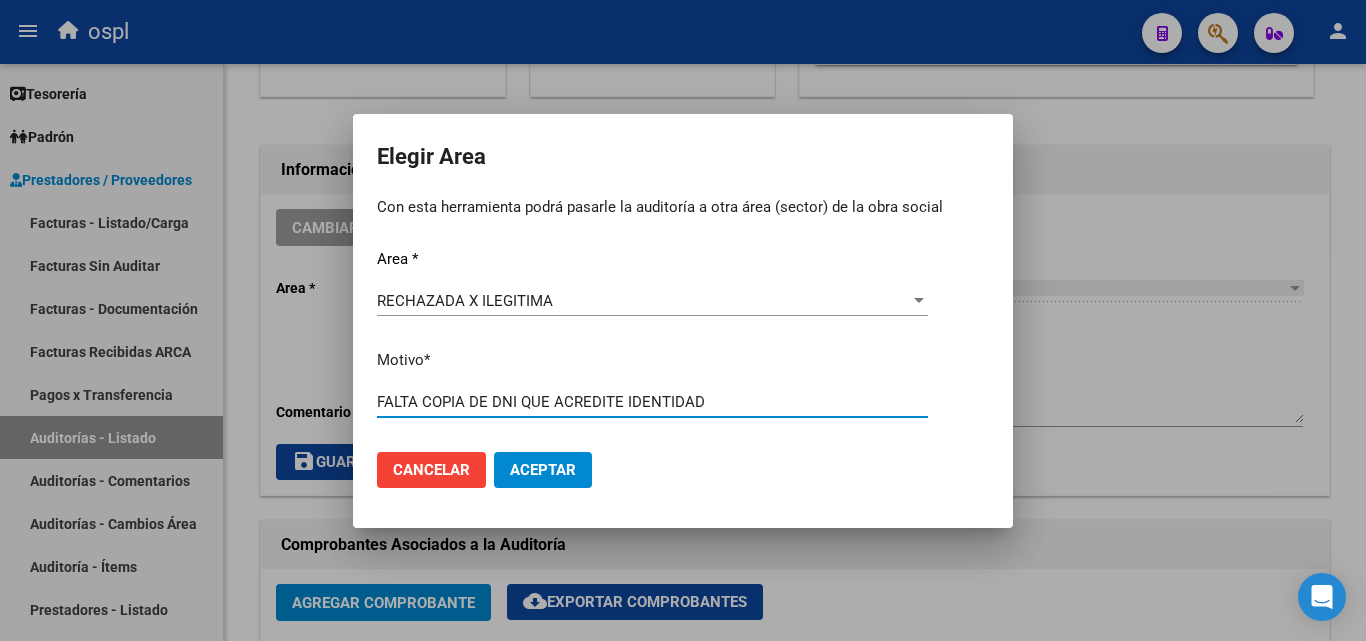 type on "FALTA COPIA DE DNI QUE ACREDITE IDENTIDAD" 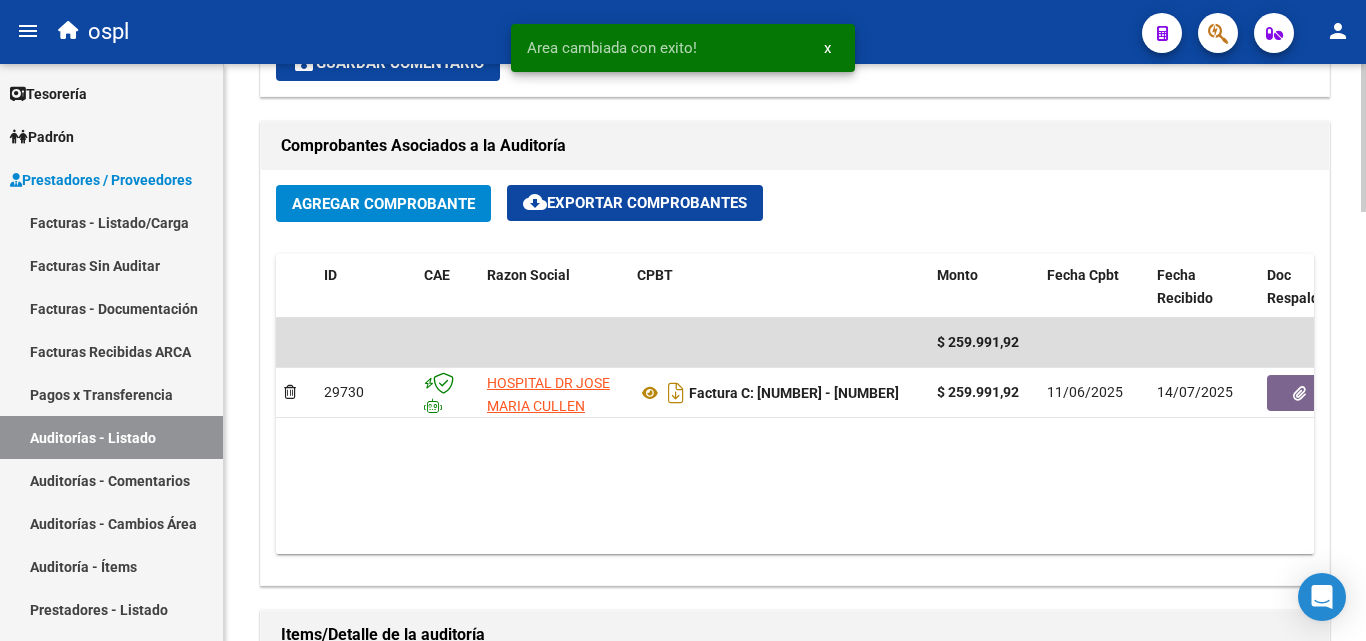 scroll, scrollTop: 900, scrollLeft: 0, axis: vertical 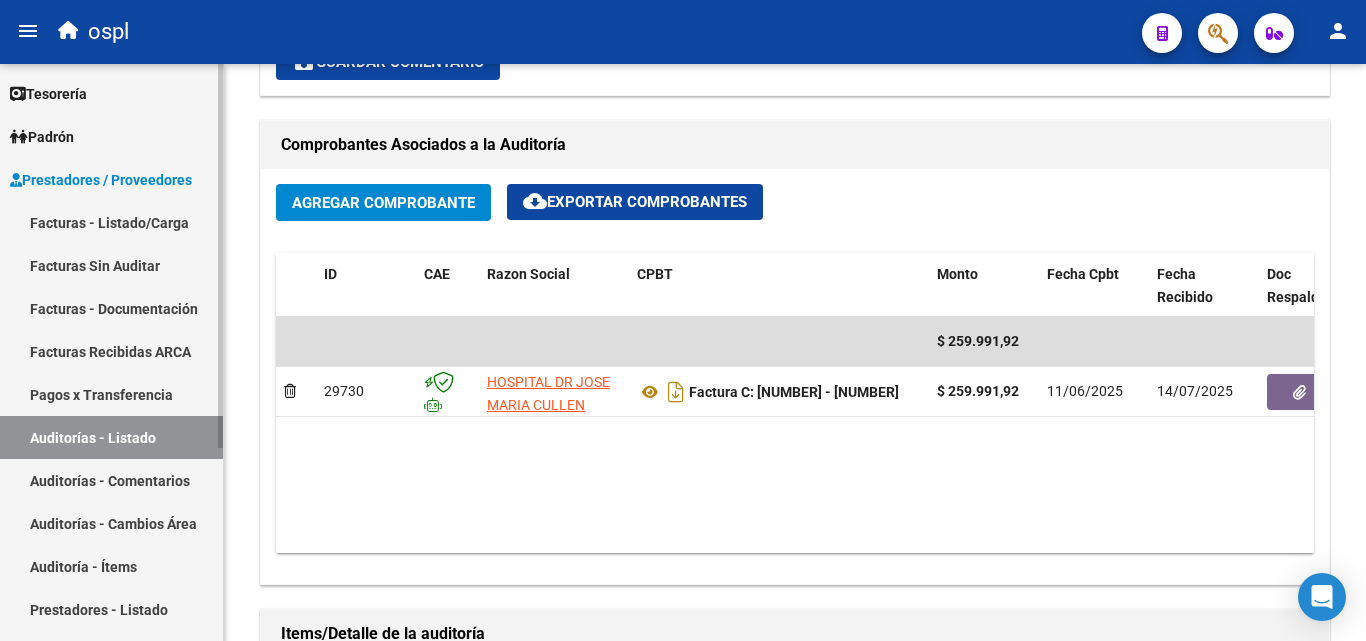 click on "Auditorías - Listado" at bounding box center [111, 437] 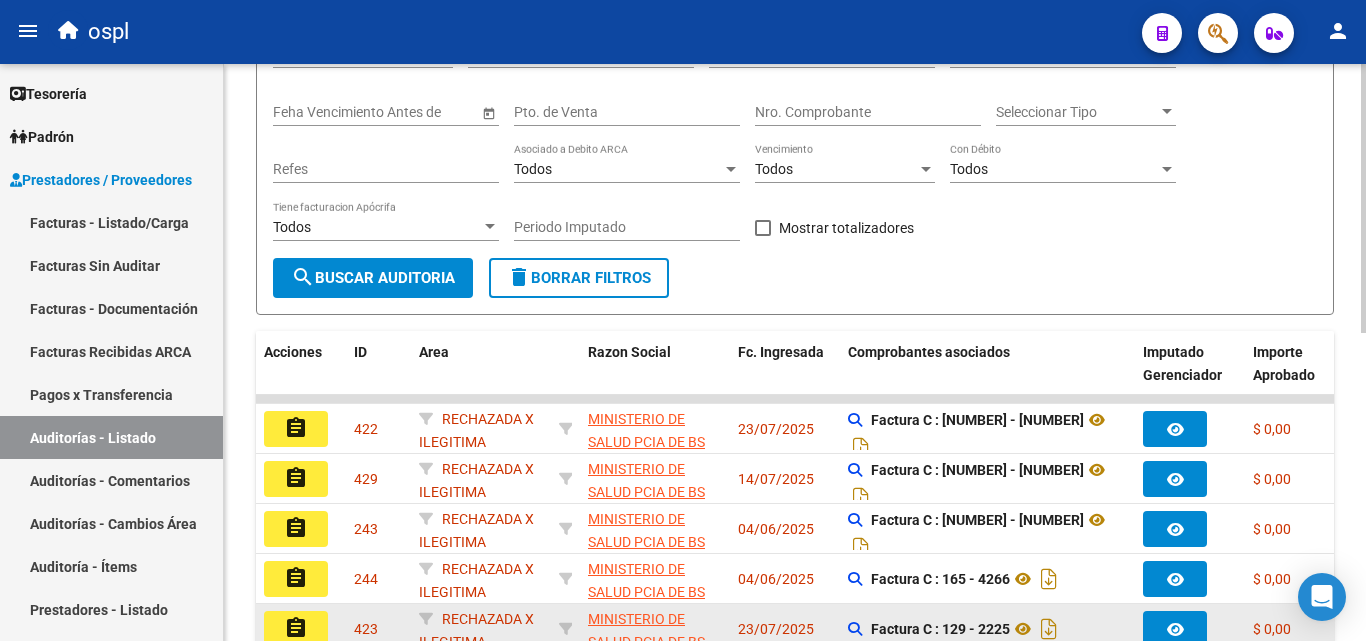 scroll, scrollTop: 61, scrollLeft: 0, axis: vertical 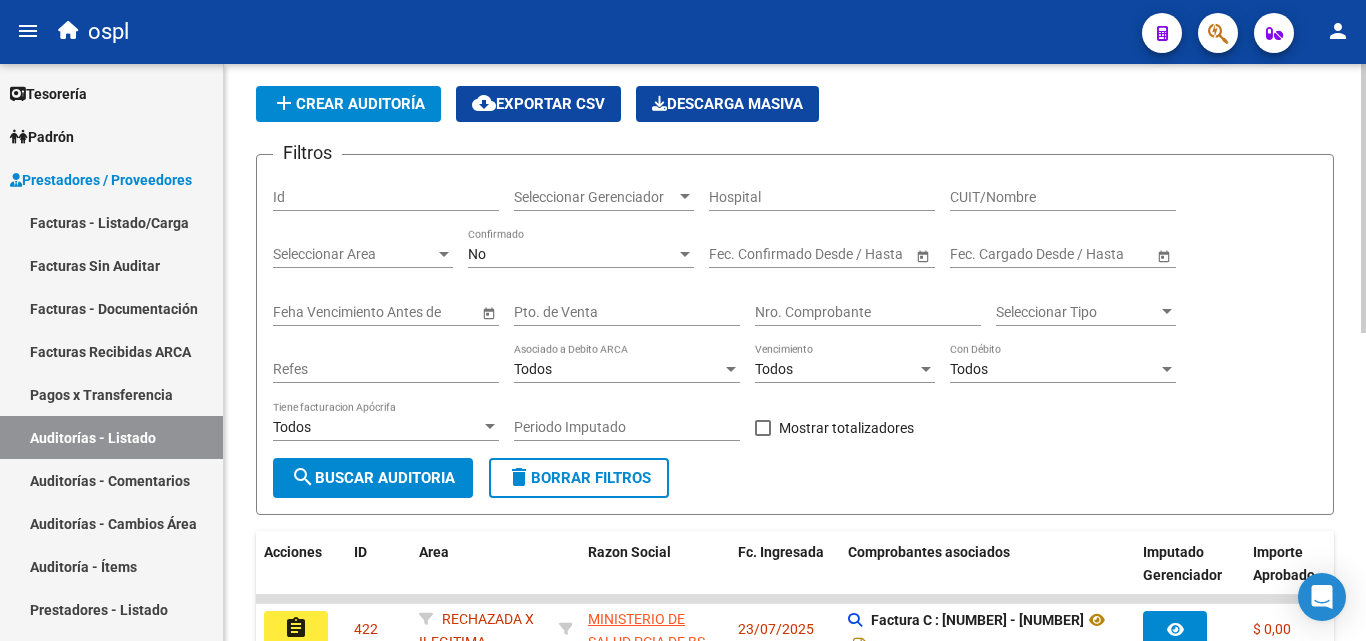 click on "Seleccionar Area" at bounding box center (354, 254) 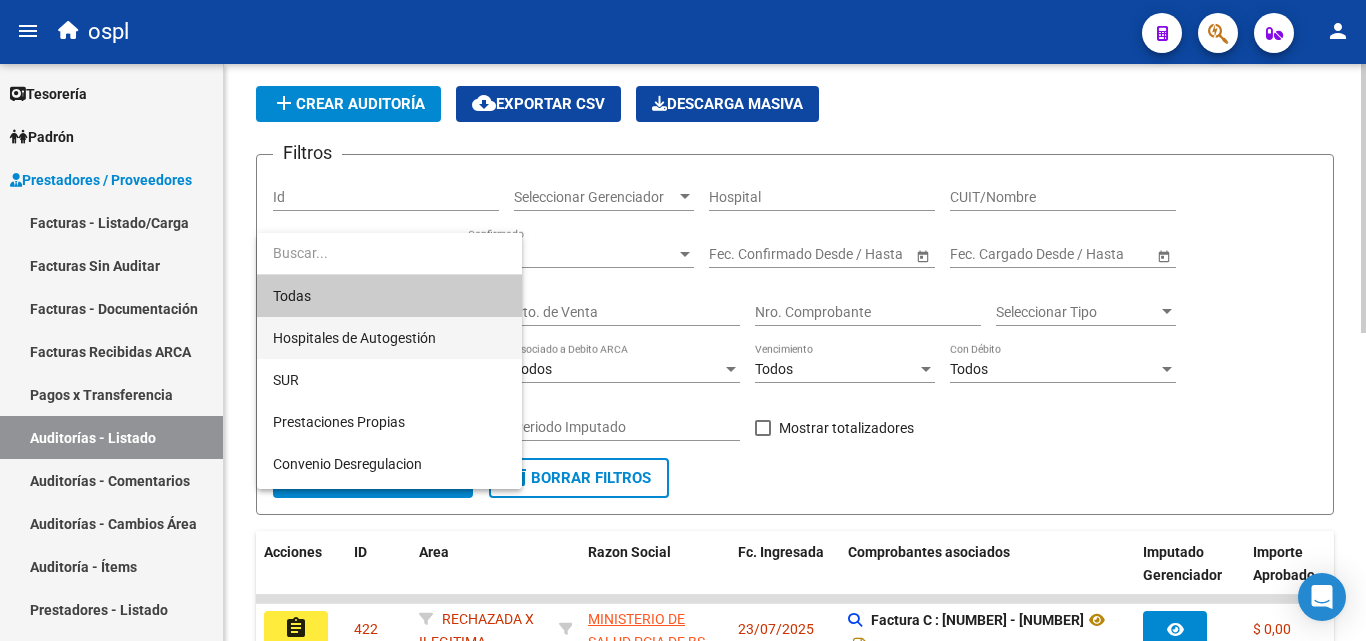 click on "Hospitales de Autogestión" at bounding box center [389, 338] 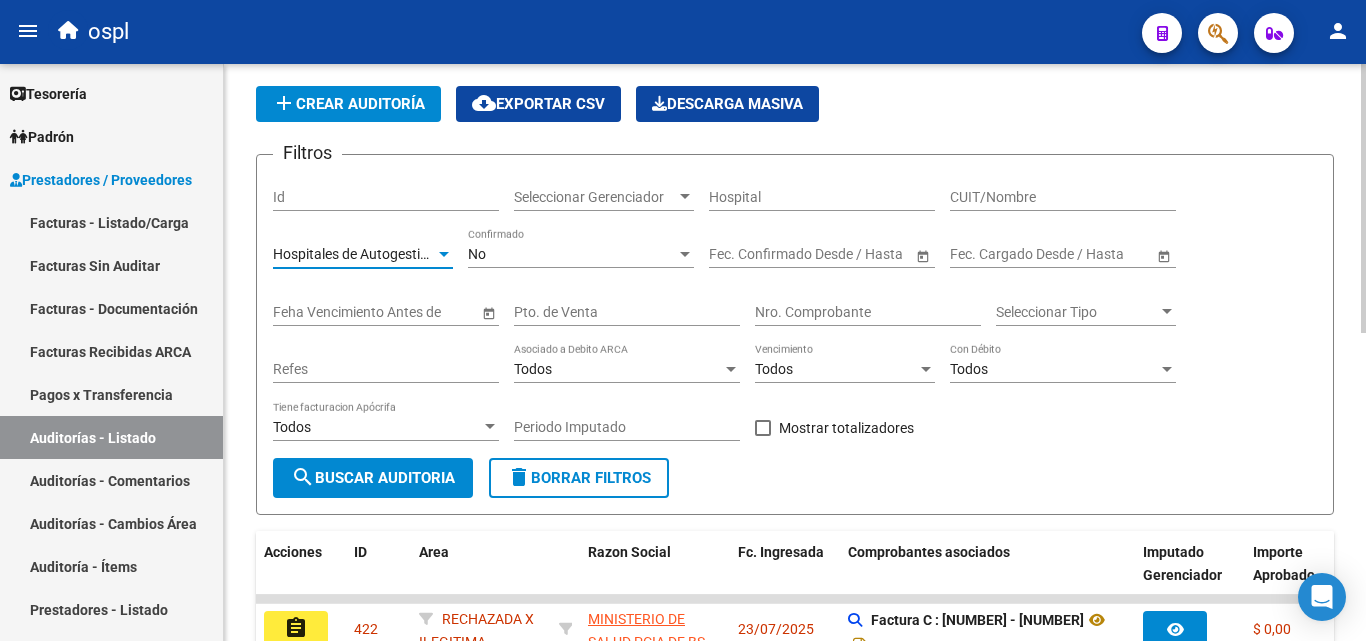 click on "Todos Con Débito" 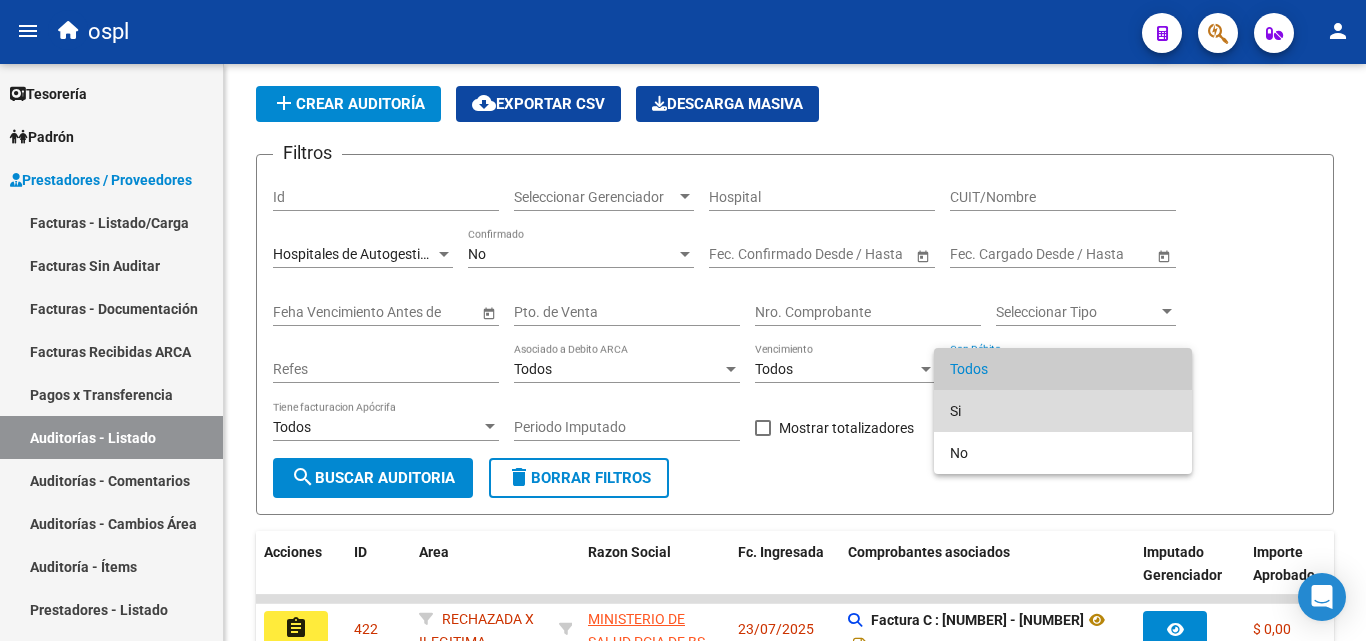 click on "Si" at bounding box center (1063, 411) 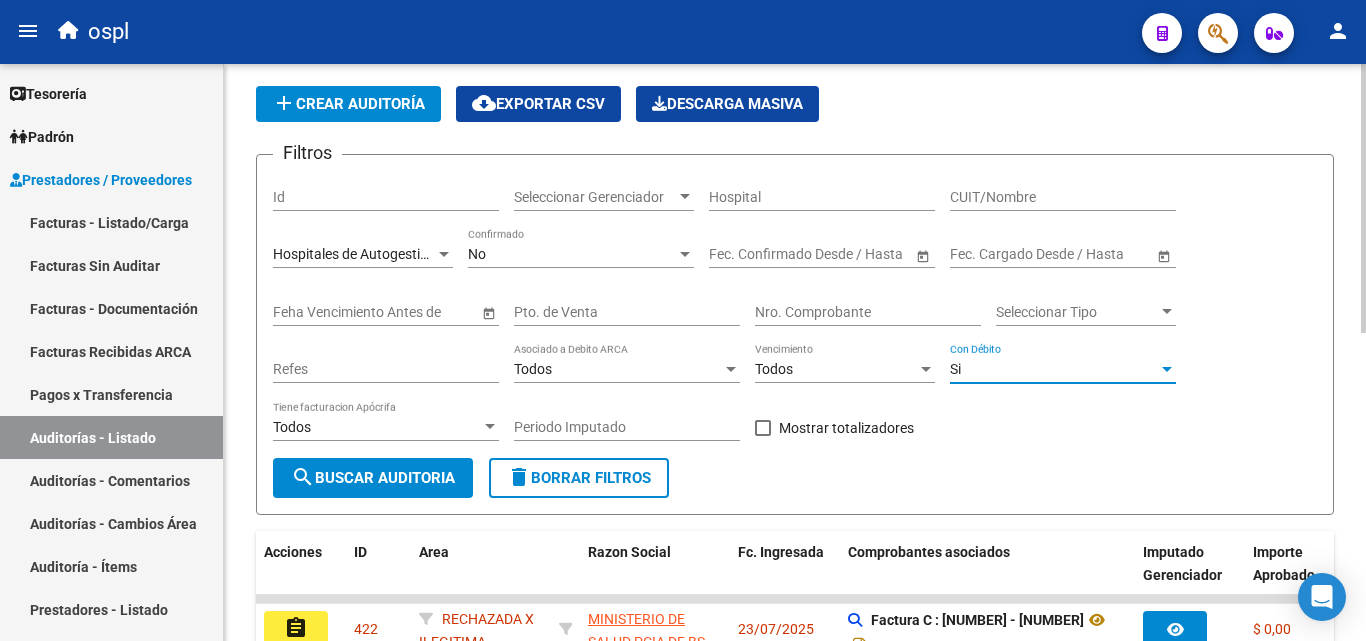 click on "search  Buscar Auditoria" 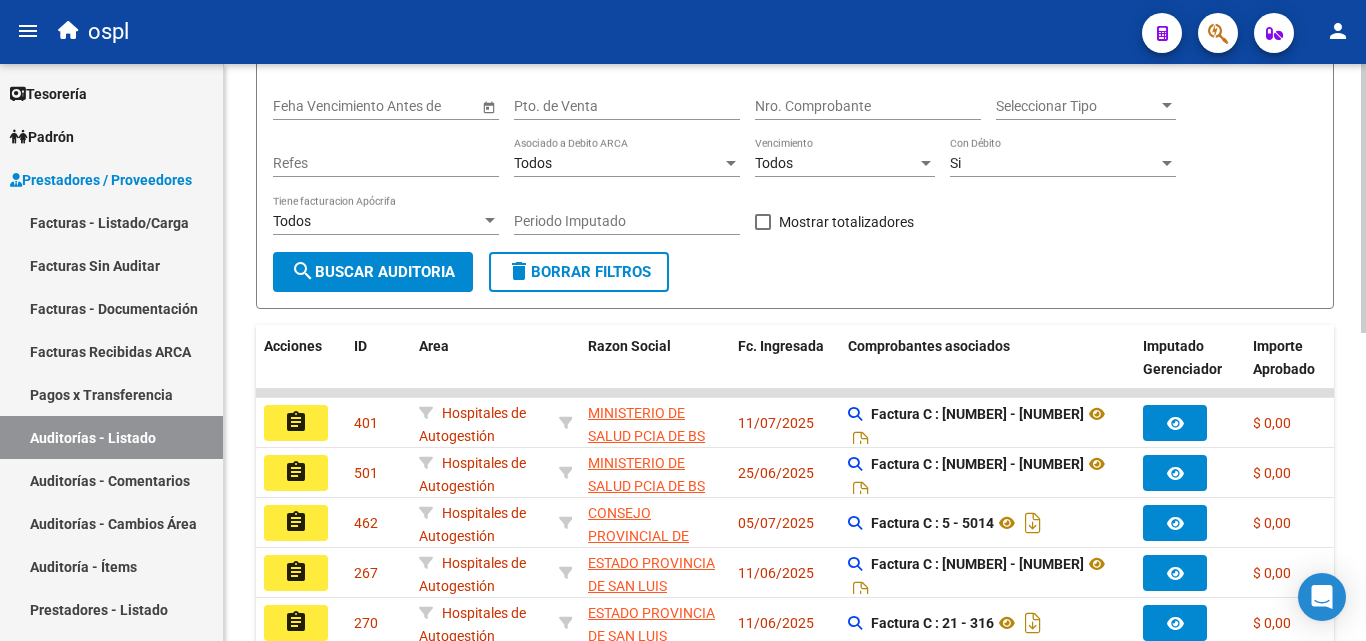 scroll, scrollTop: 661, scrollLeft: 0, axis: vertical 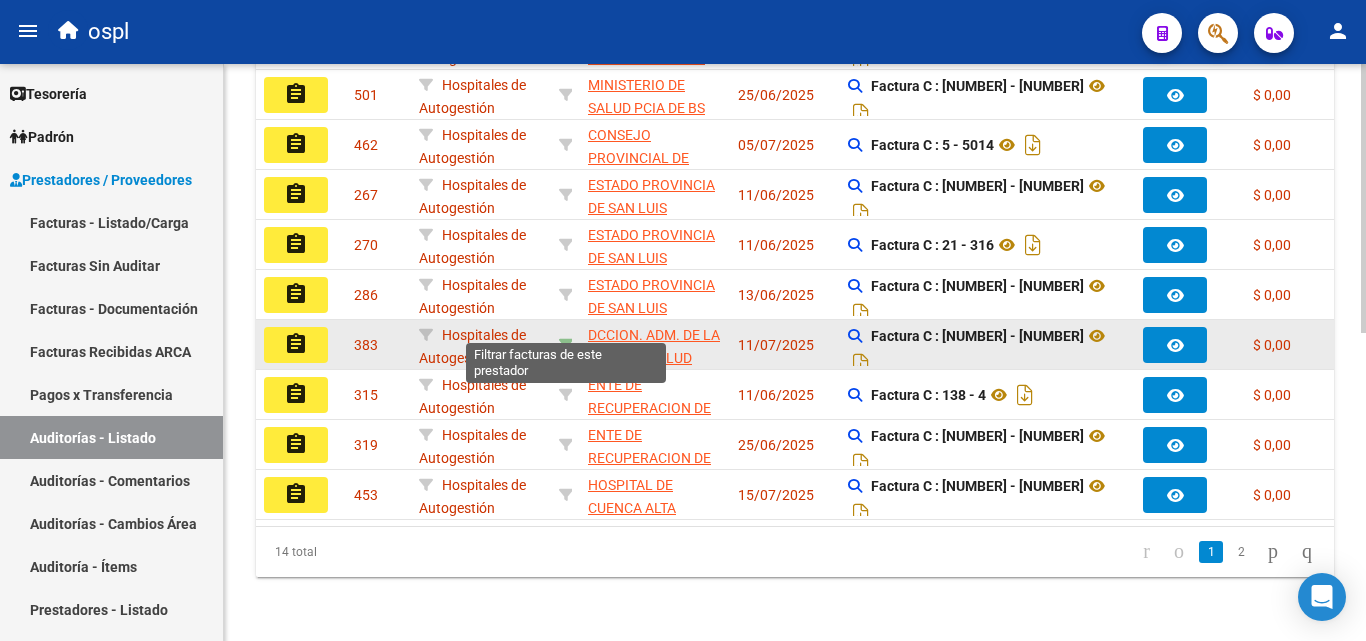 click 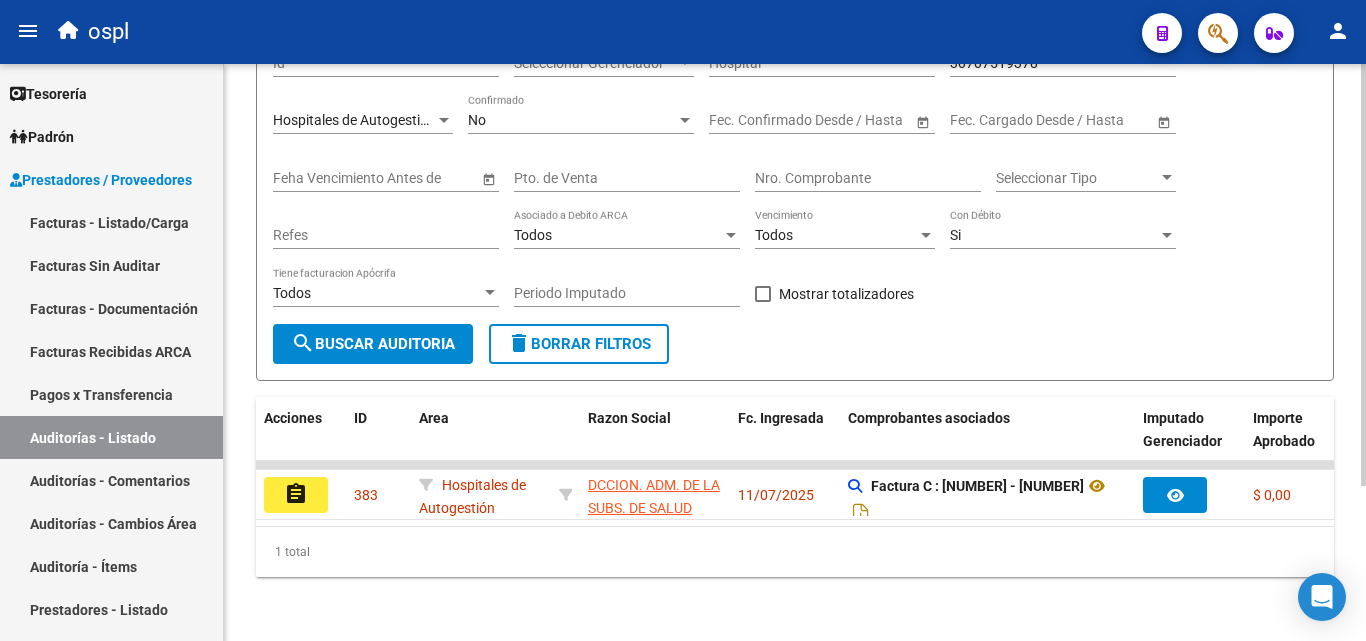 scroll, scrollTop: 211, scrollLeft: 0, axis: vertical 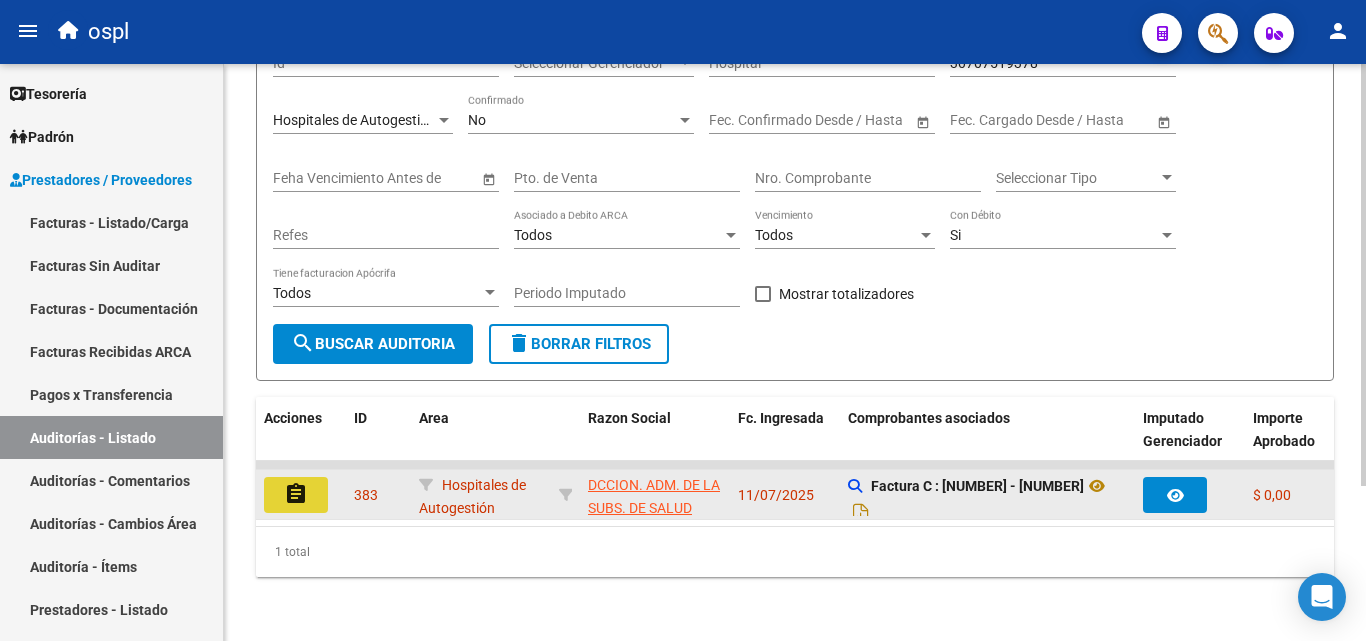 click on "assignment" 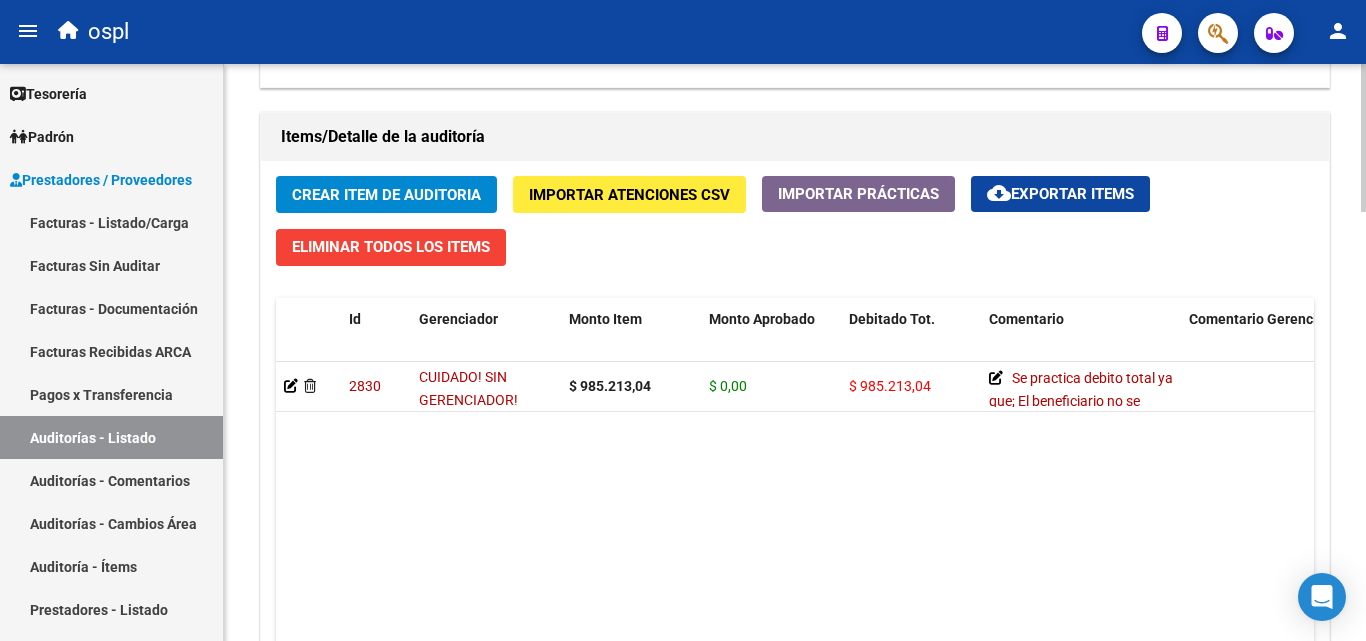 scroll, scrollTop: 1400, scrollLeft: 0, axis: vertical 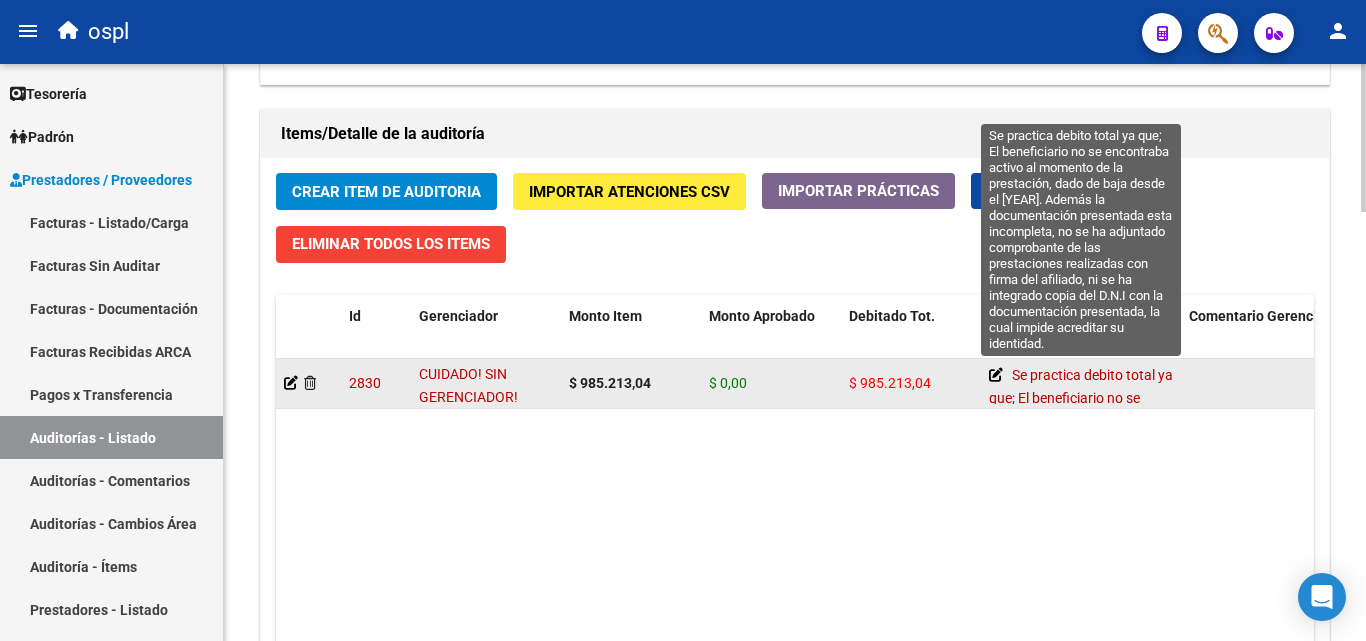 click 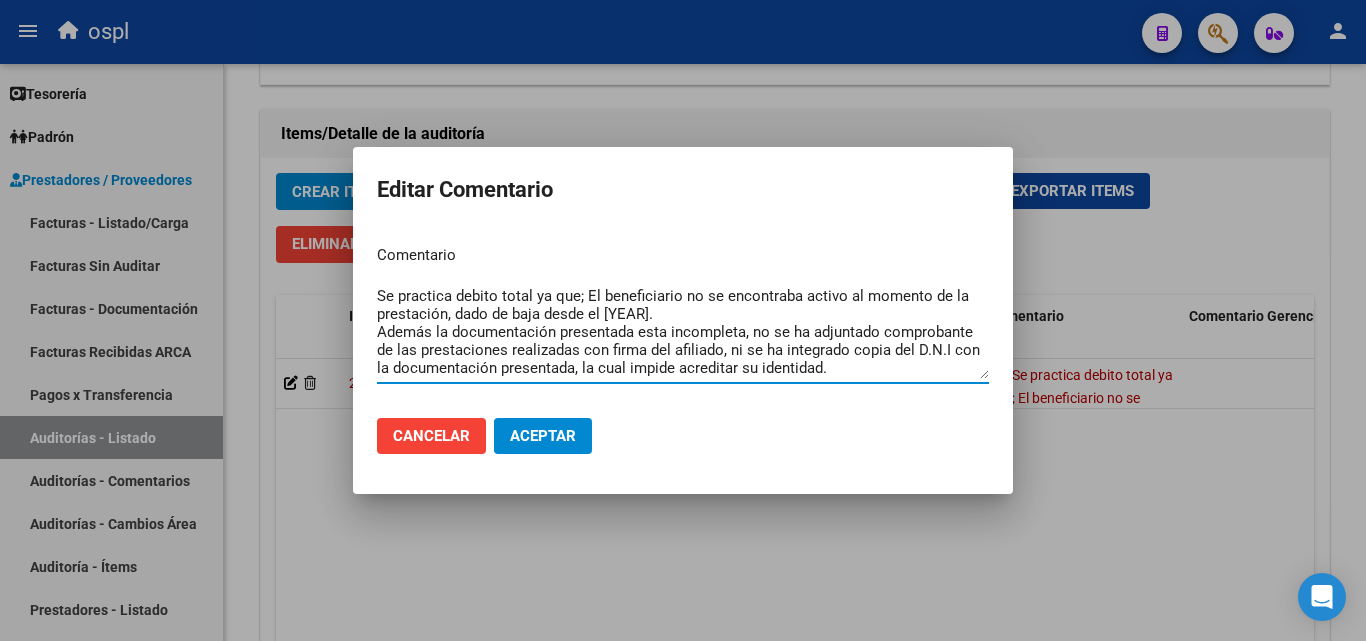 drag, startPoint x: 575, startPoint y: 296, endPoint x: 335, endPoint y: 298, distance: 240.00833 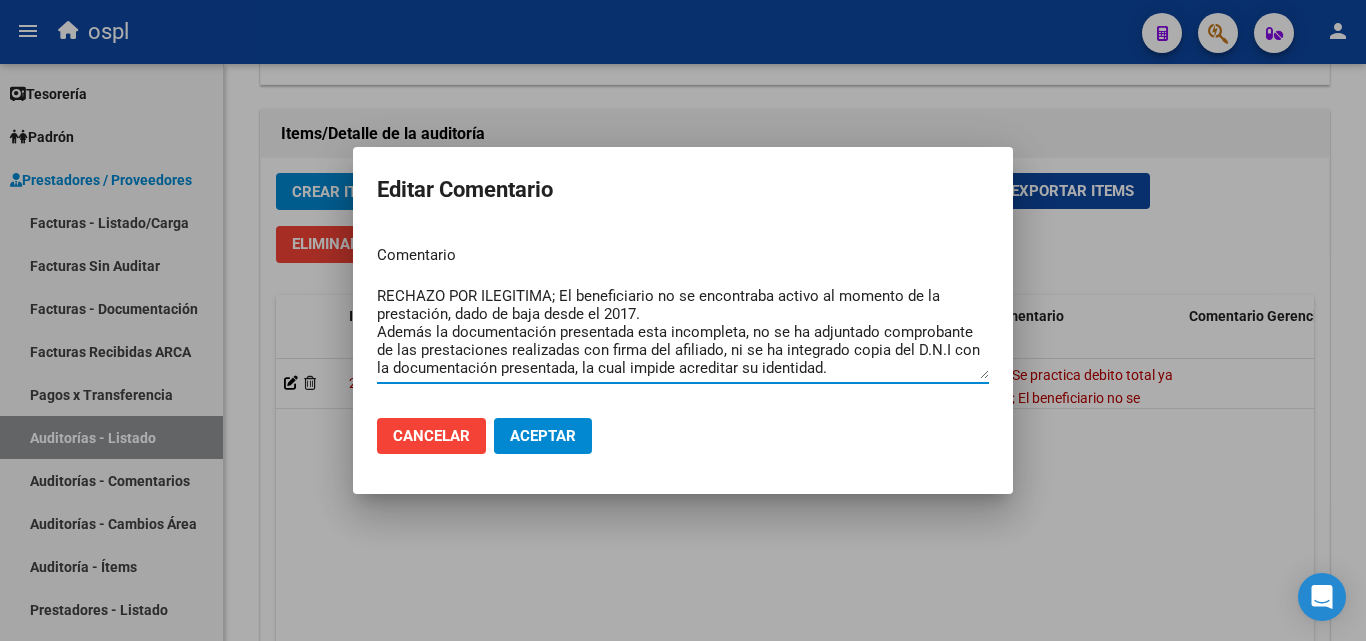 type on "RECHAZO POR ILEGITIMA; El beneficiario no se encontraba activo al momento de la prestación, dado de baja desde el 2017.
Además la documentación presentada esta incompleta, no se ha adjuntado comprobante de las prestaciones realizadas con firma del afiliado, ni se ha integrado copia del D.N.I con la documentación presentada, la cual impide acreditar su identidad." 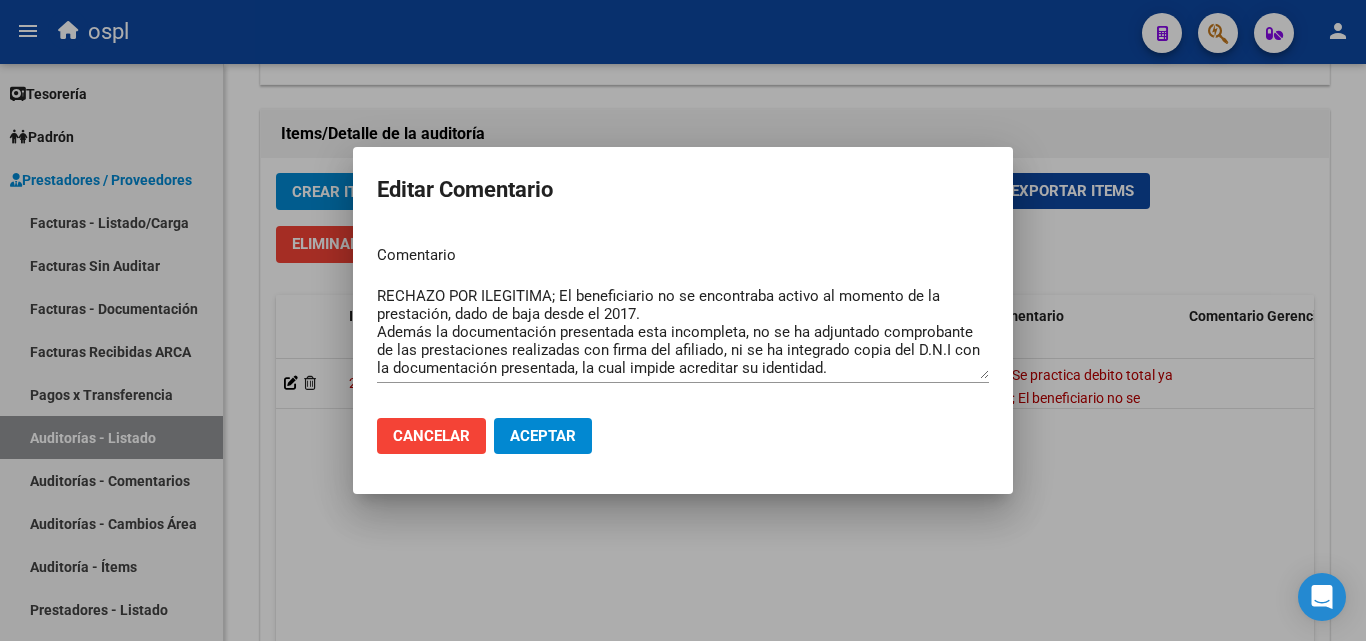 click on "Comentario    RECHAZO POR ILEGITIMA; El beneficiario no se encontraba activo al momento de la prestación, dado de baja desde el [YEAR].
Además la documentación presentada esta incompleta, no se ha adjuntado comprobante de las prestaciones realizadas con firma del afiliado, ni se ha integrado copia del D.N.I con la documentación presentada, la cual impide acreditar su identidad. Ingresar el comentario" at bounding box center [683, 315] 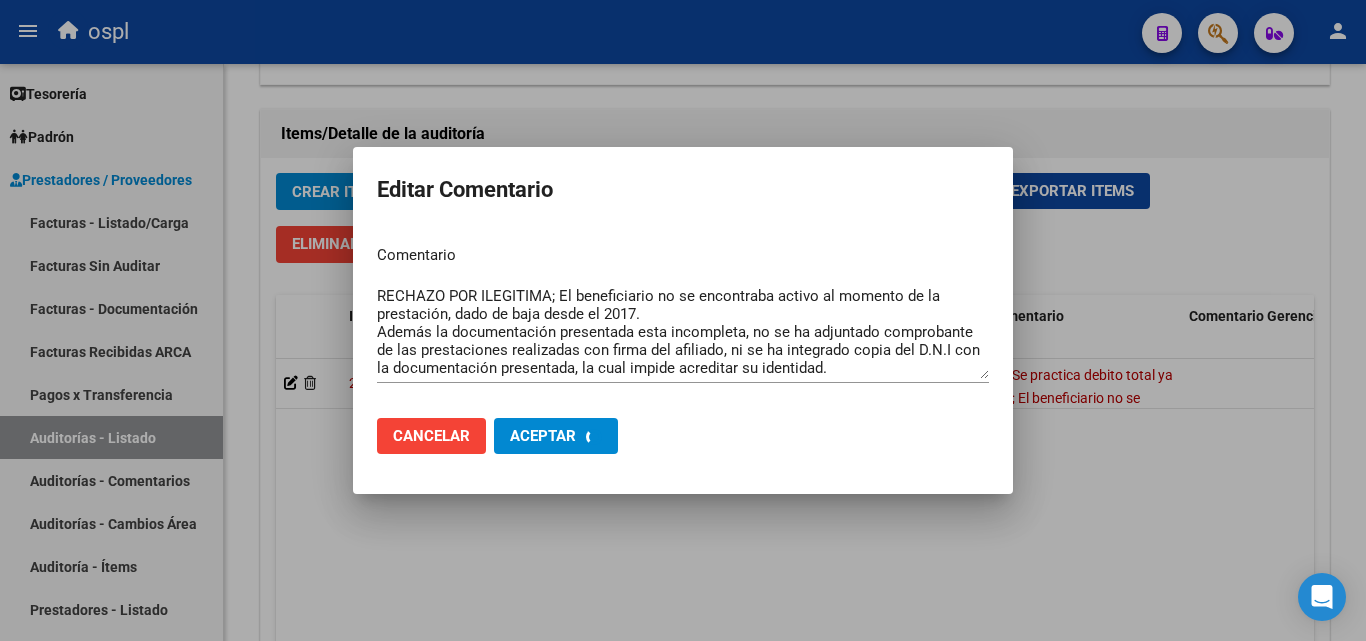 type 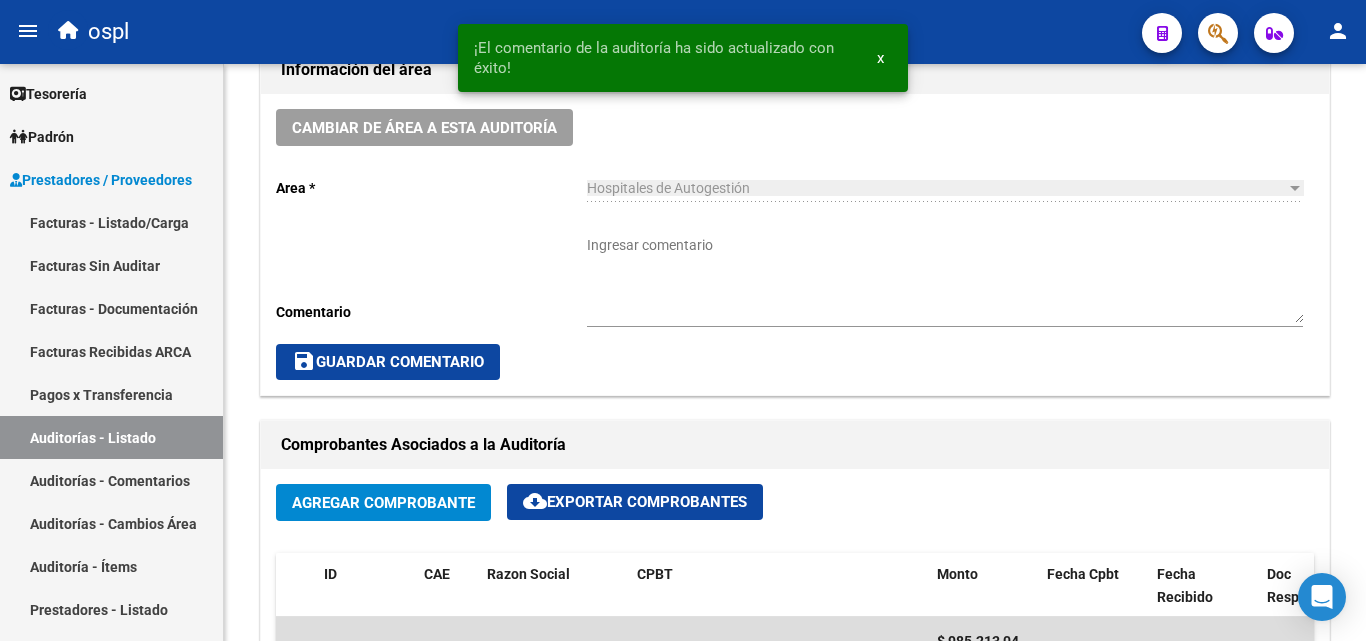 scroll, scrollTop: 400, scrollLeft: 0, axis: vertical 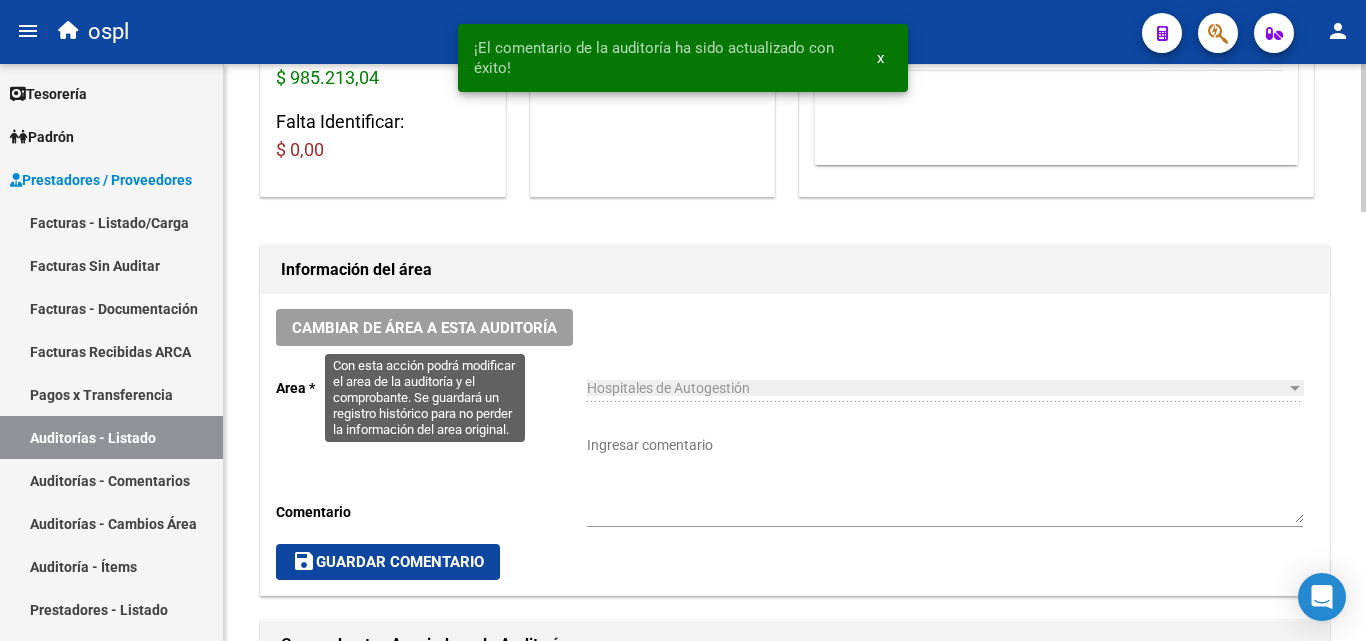 click on "Cambiar de área a esta auditoría" 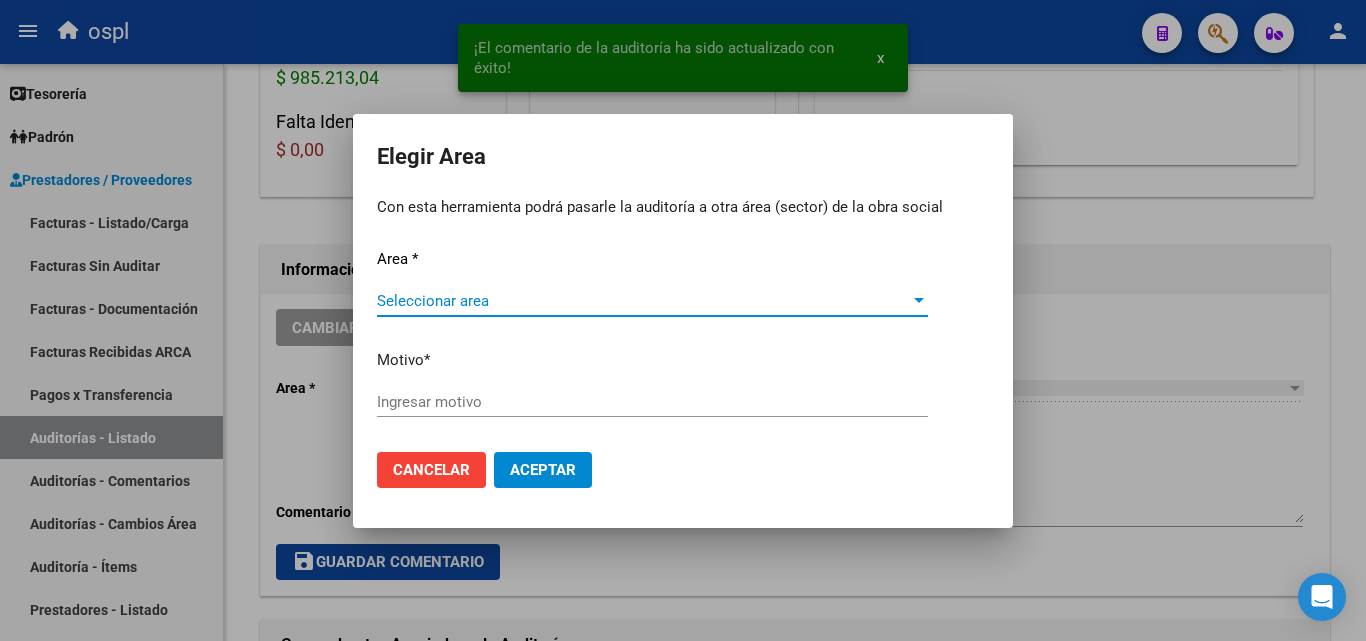 click on "Seleccionar area" at bounding box center [643, 301] 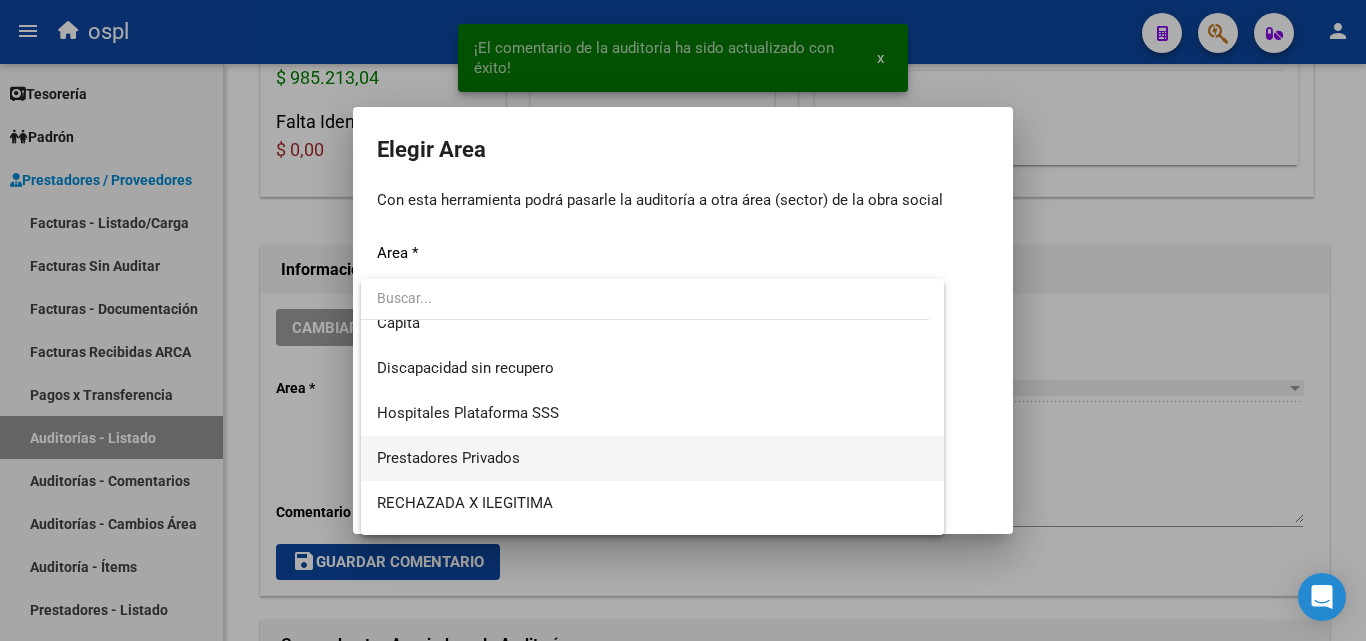 scroll, scrollTop: 194, scrollLeft: 0, axis: vertical 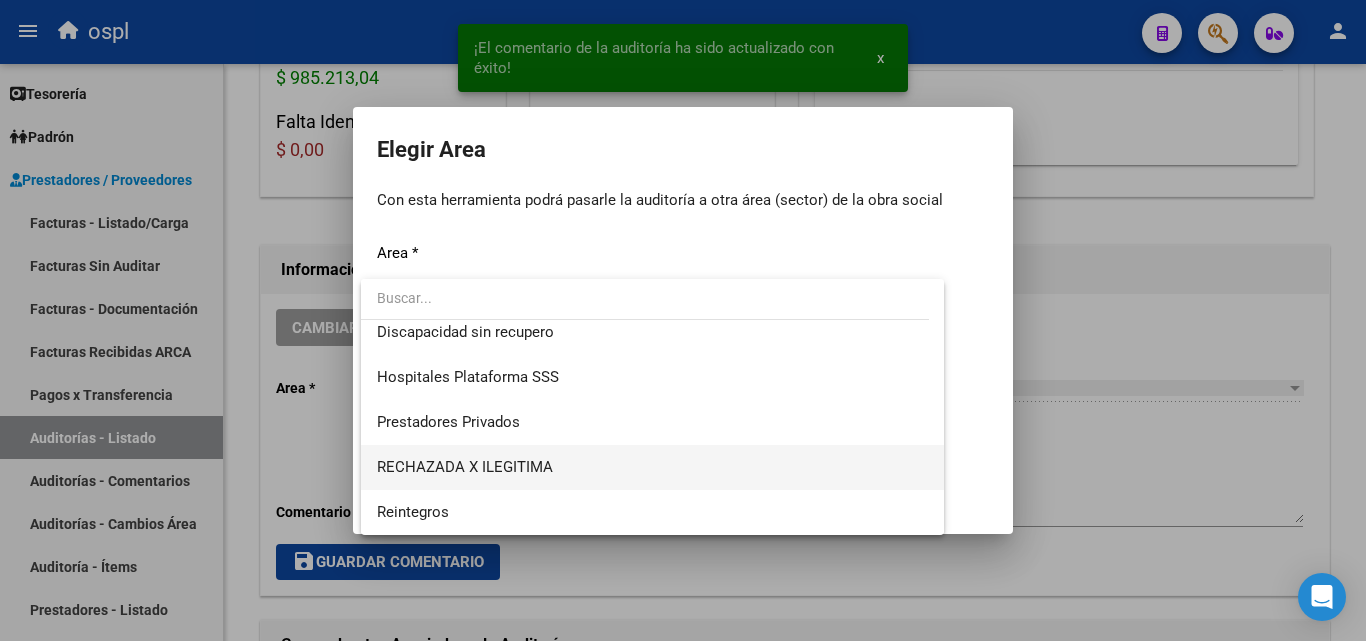 click on "RECHAZADA X ILEGITIMA" at bounding box center (652, 467) 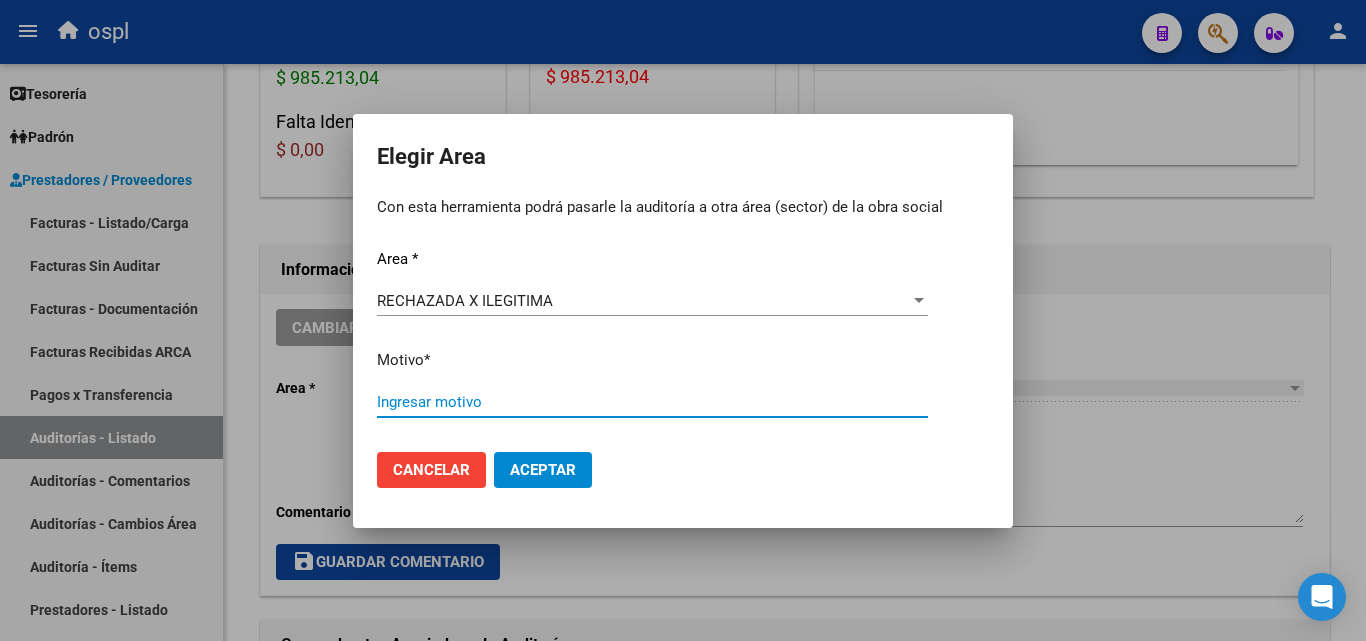 click on "Ingresar motivo" at bounding box center [652, 402] 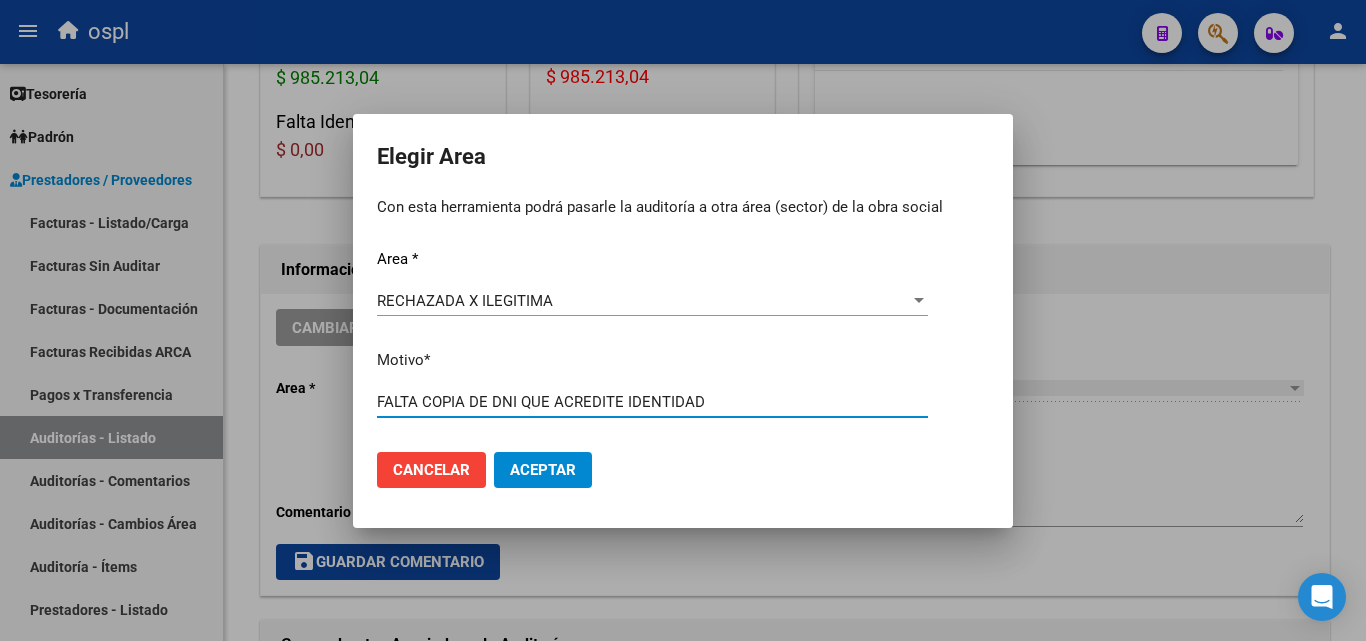 drag, startPoint x: 720, startPoint y: 398, endPoint x: 310, endPoint y: 369, distance: 411.02432 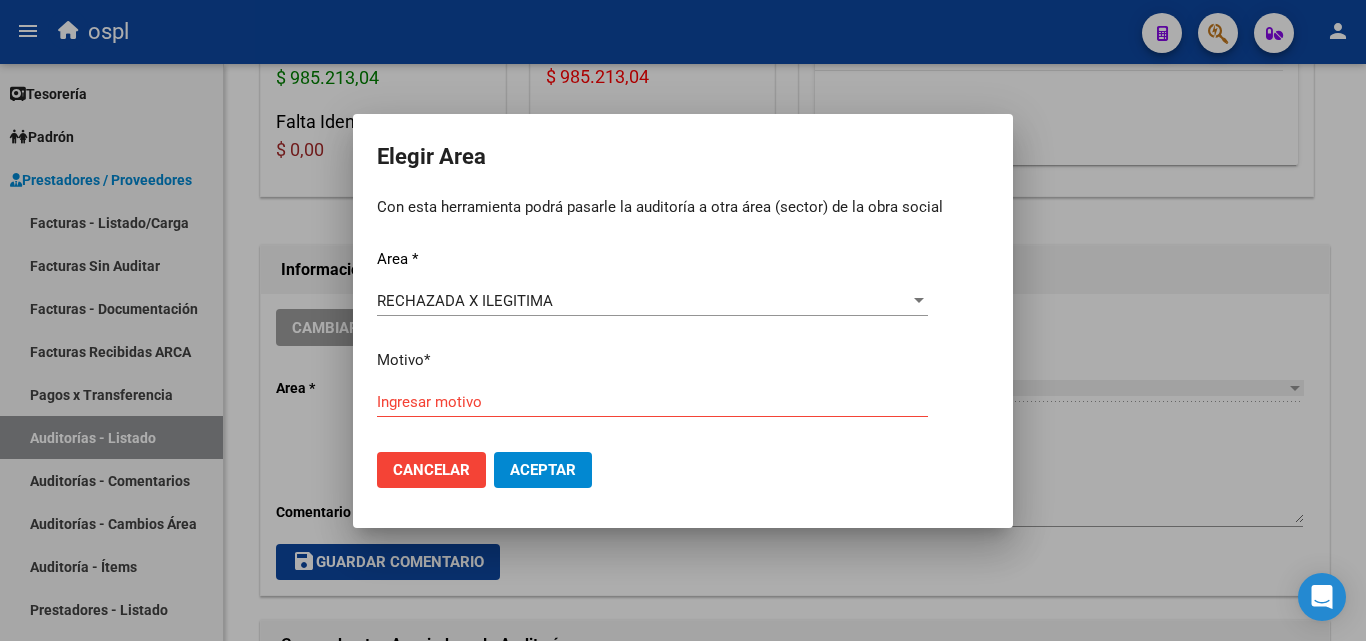 drag, startPoint x: 480, startPoint y: 389, endPoint x: 404, endPoint y: 402, distance: 77.10383 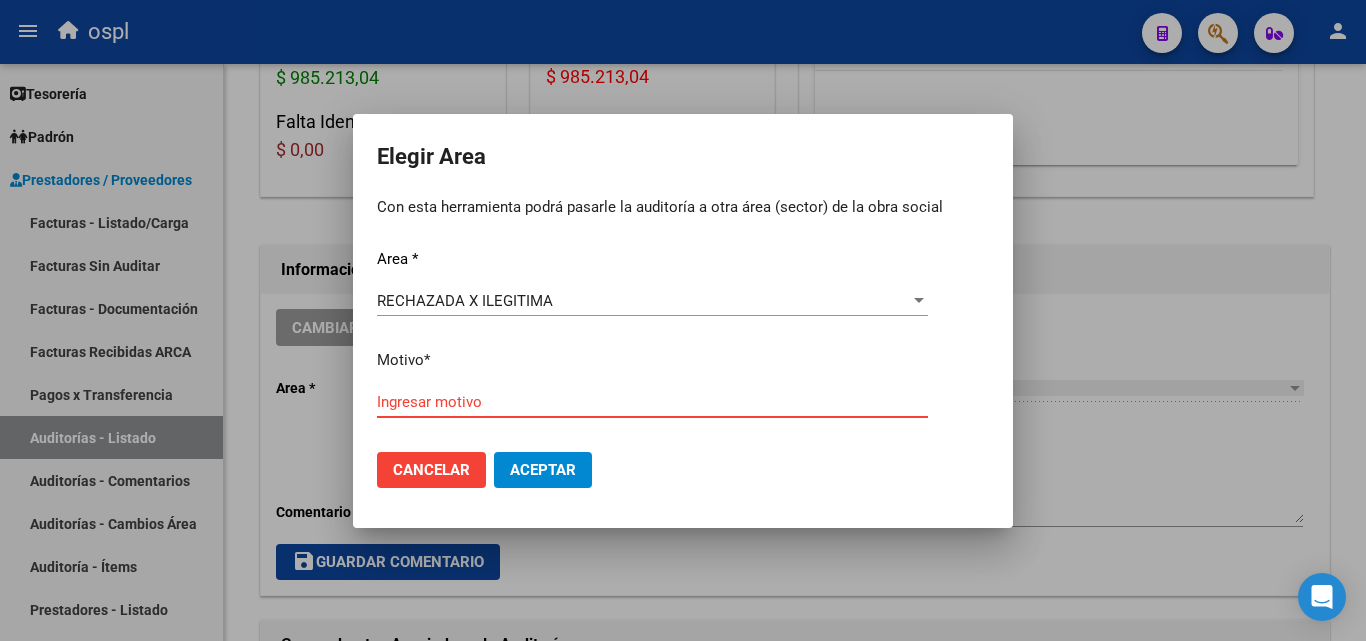 paste on "FALTA COPIA DE DNI Y NO FIRMAN EL COMPROBANTE DE ATENCION" 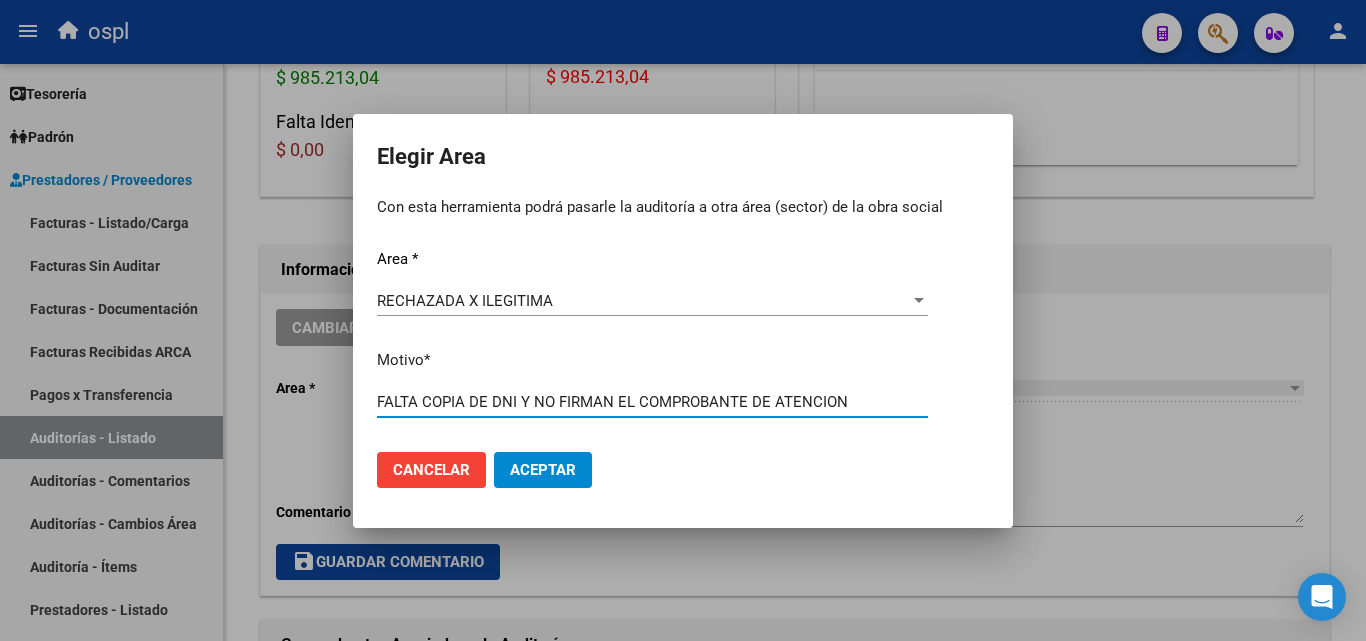 type on "FALTA COPIA DE DNI Y NO FIRMAN EL COMPROBANTE DE ATENCION" 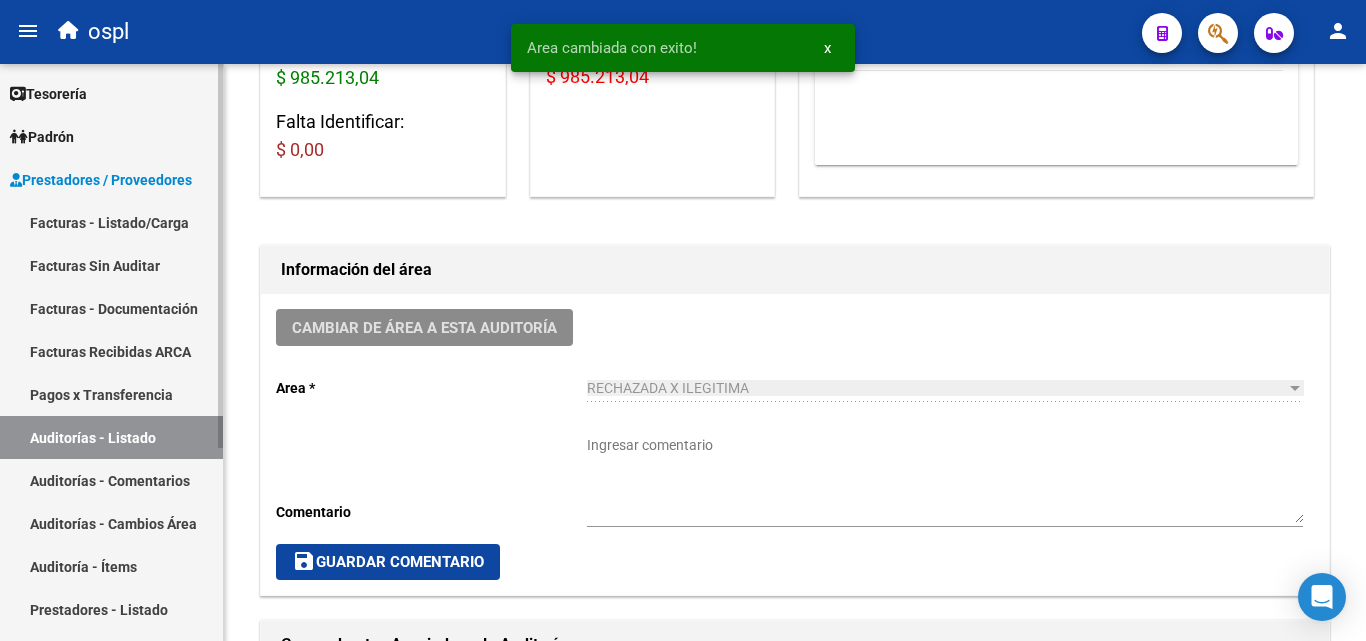 click on "Auditorías - Listado" at bounding box center (111, 437) 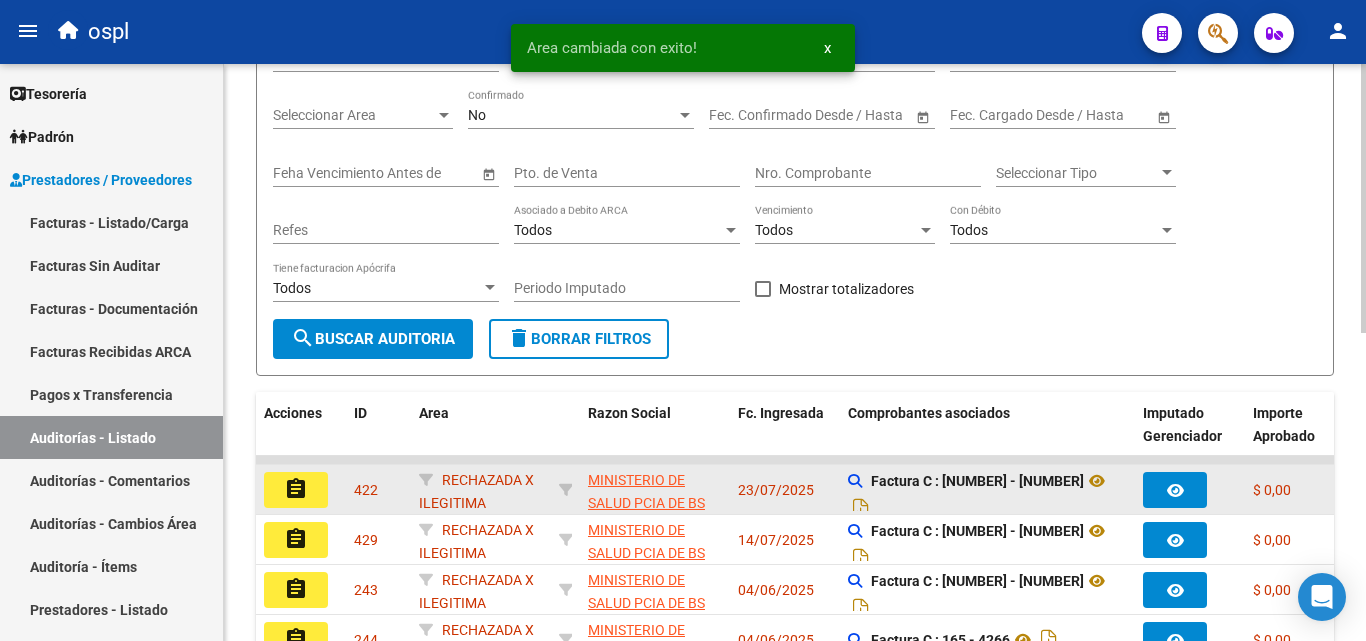 scroll, scrollTop: 0, scrollLeft: 0, axis: both 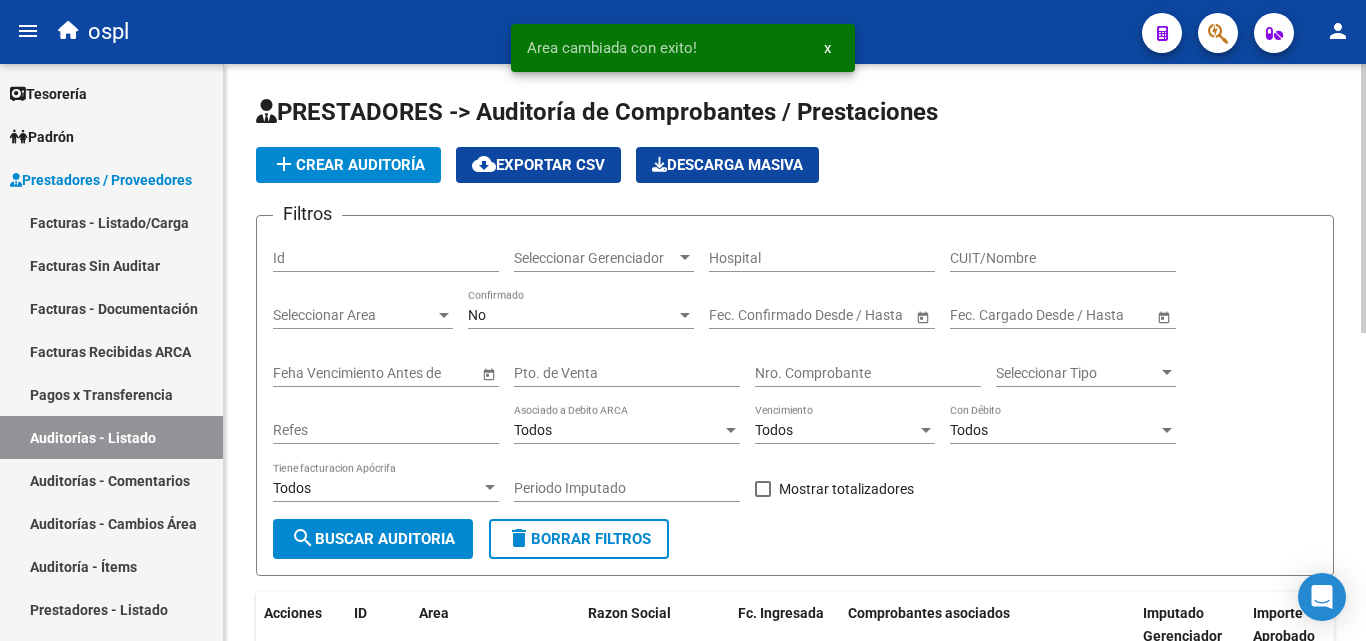 click on "Seleccionar Area" at bounding box center (354, 315) 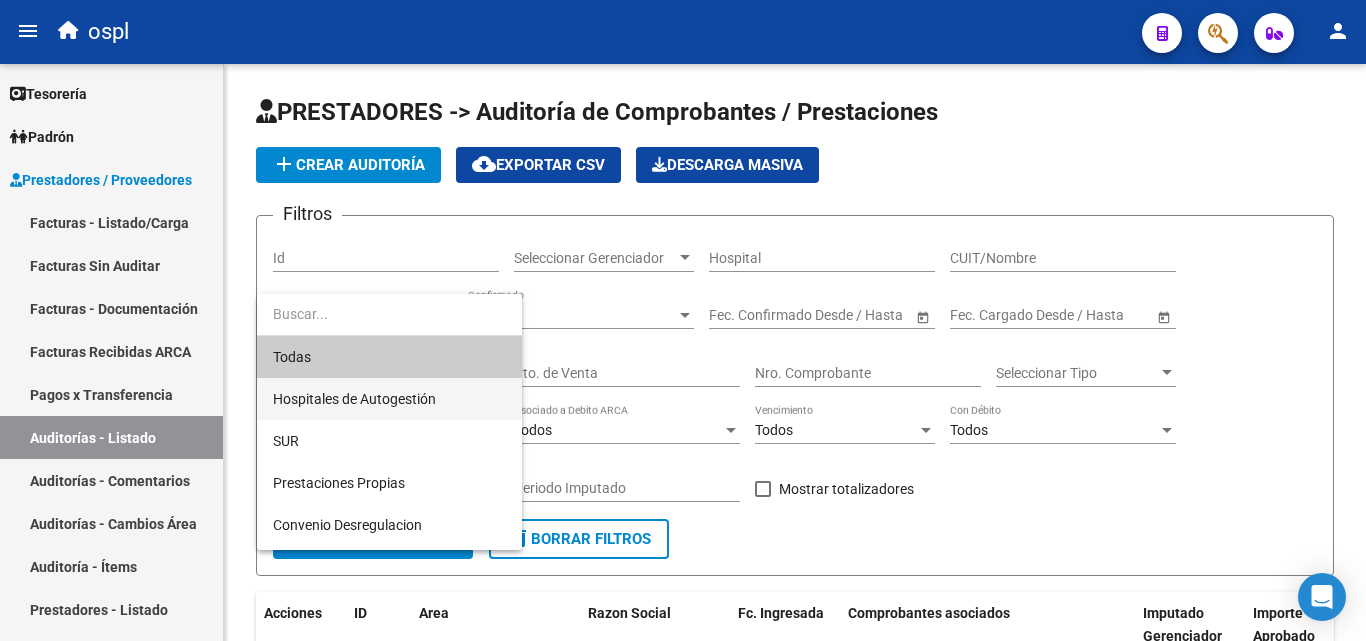 click on "Hospitales de Autogestión" at bounding box center [389, 399] 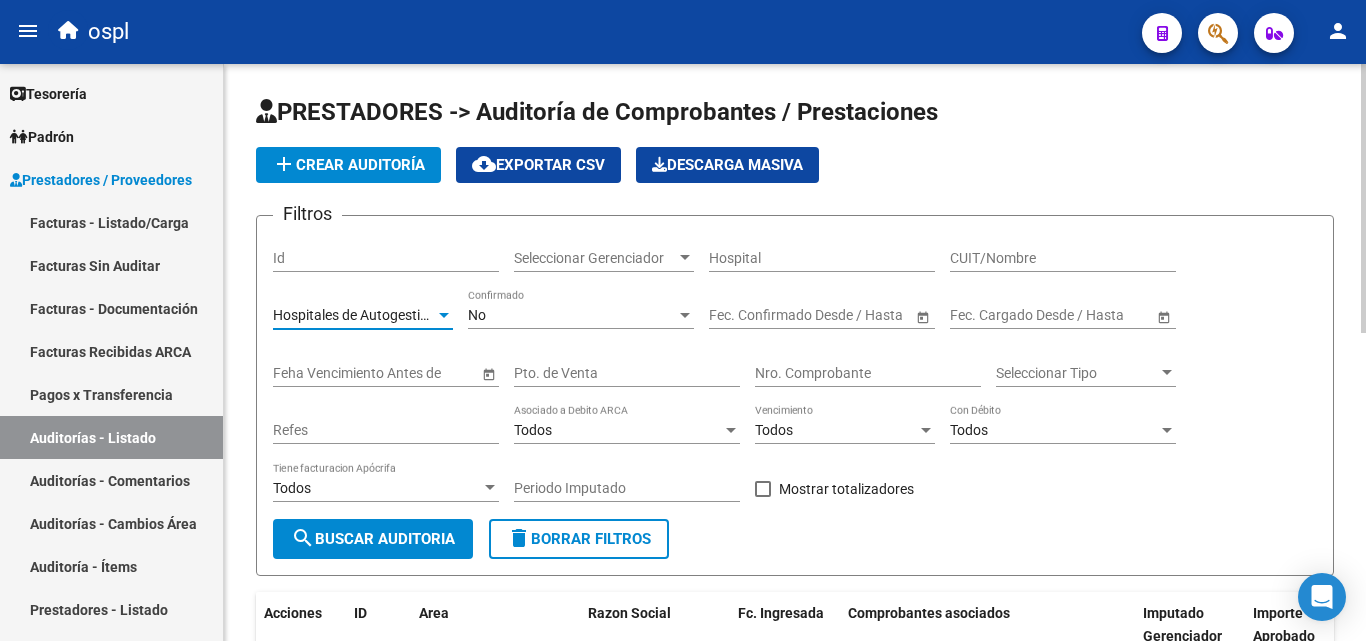 click on "Todos Con Débito" 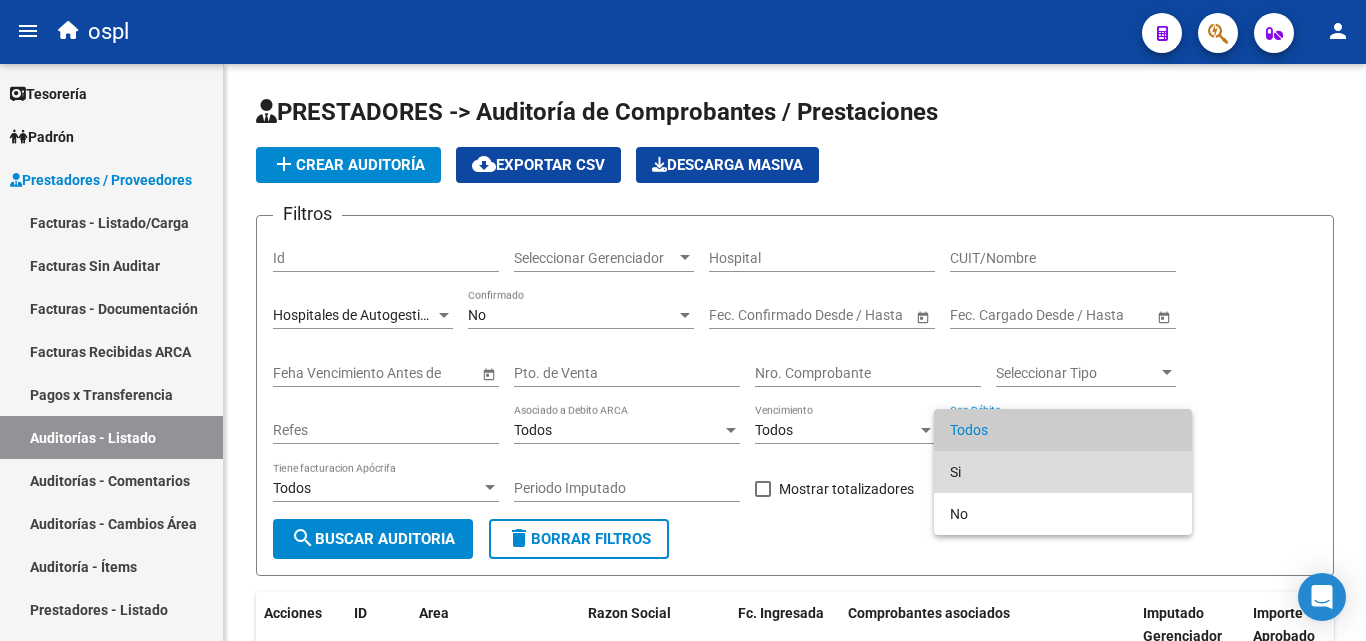 click on "Si" at bounding box center [1063, 472] 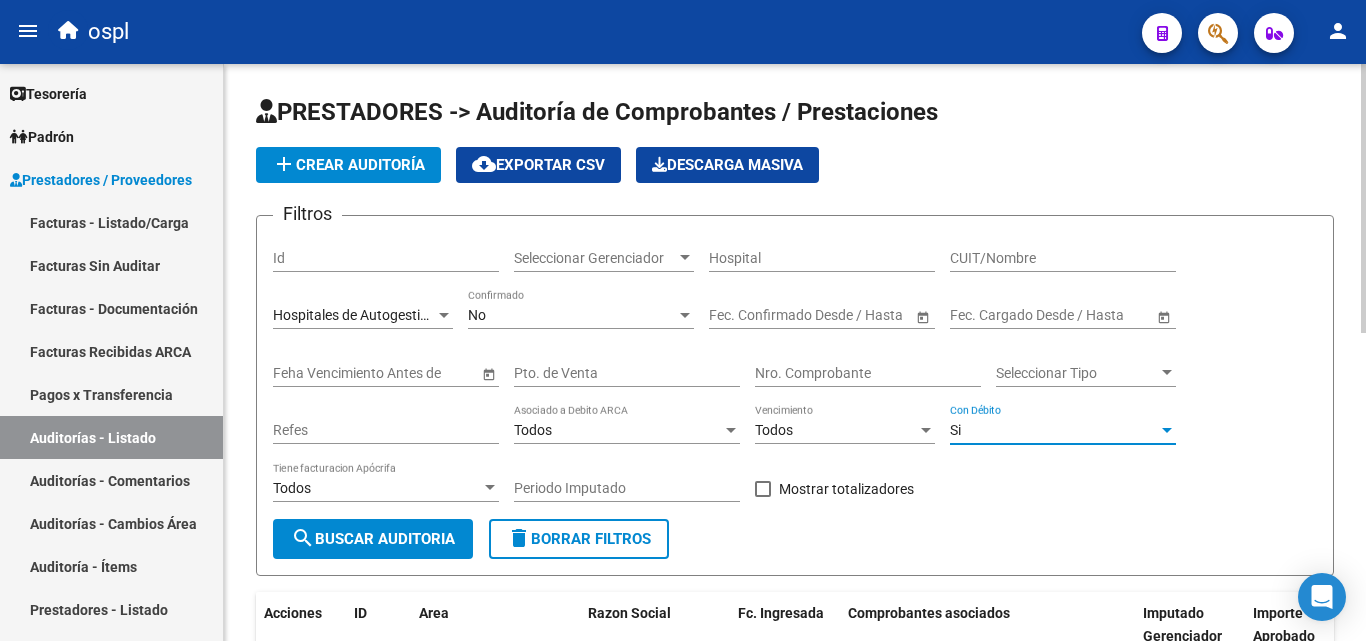 click on "search  Buscar Auditoria" 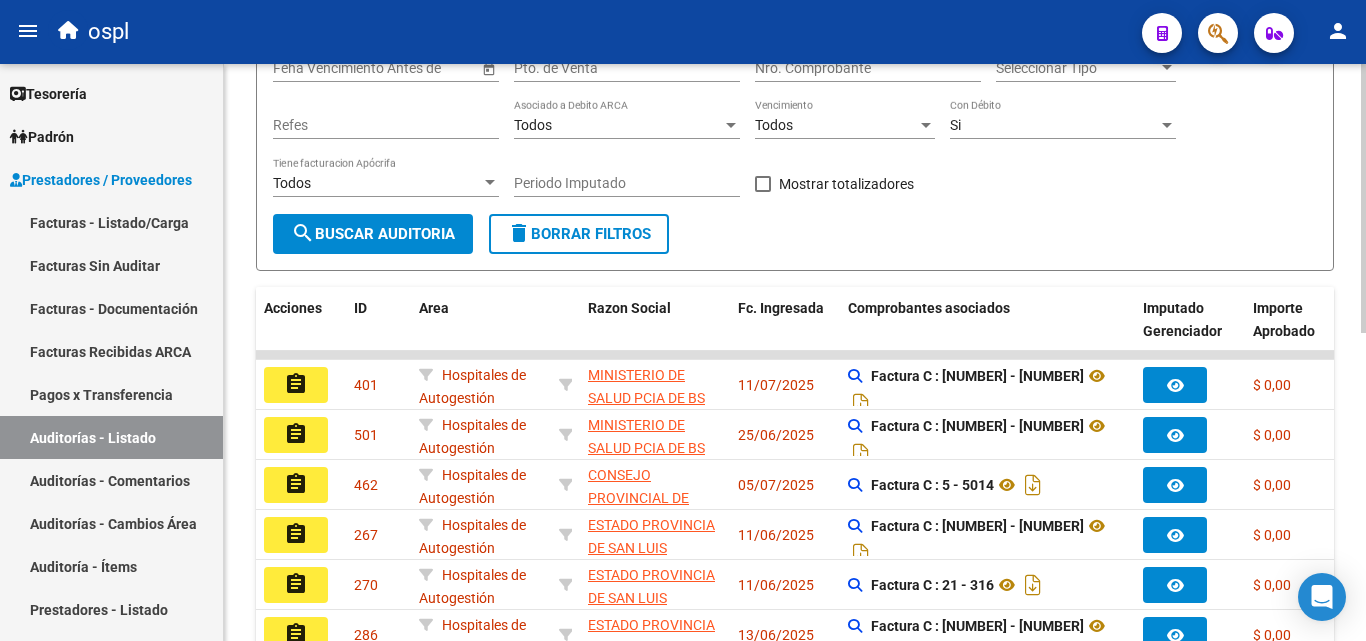 scroll, scrollTop: 600, scrollLeft: 0, axis: vertical 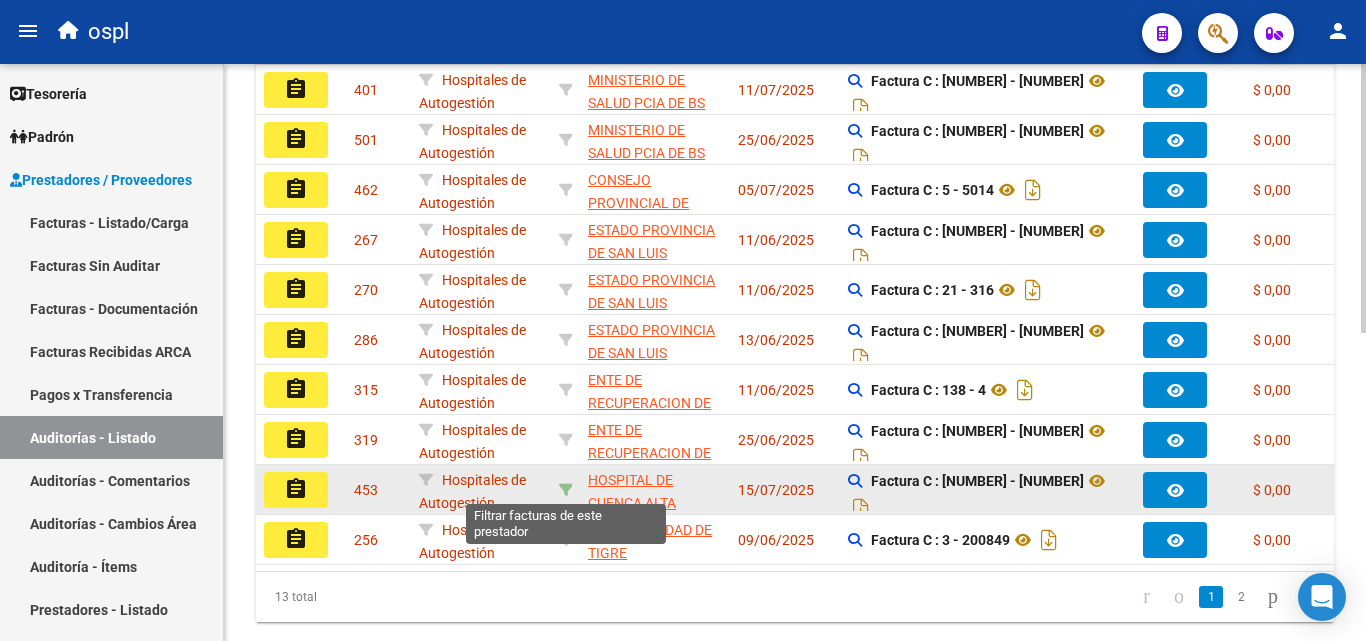 click 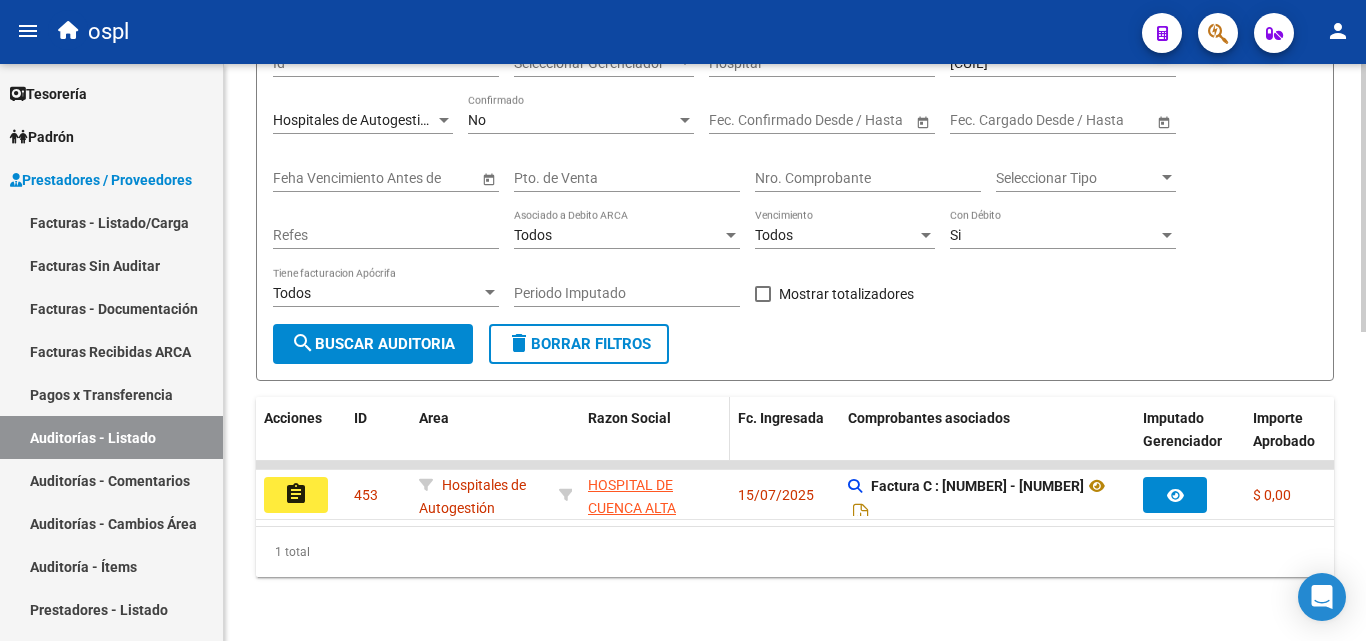 scroll, scrollTop: 211, scrollLeft: 0, axis: vertical 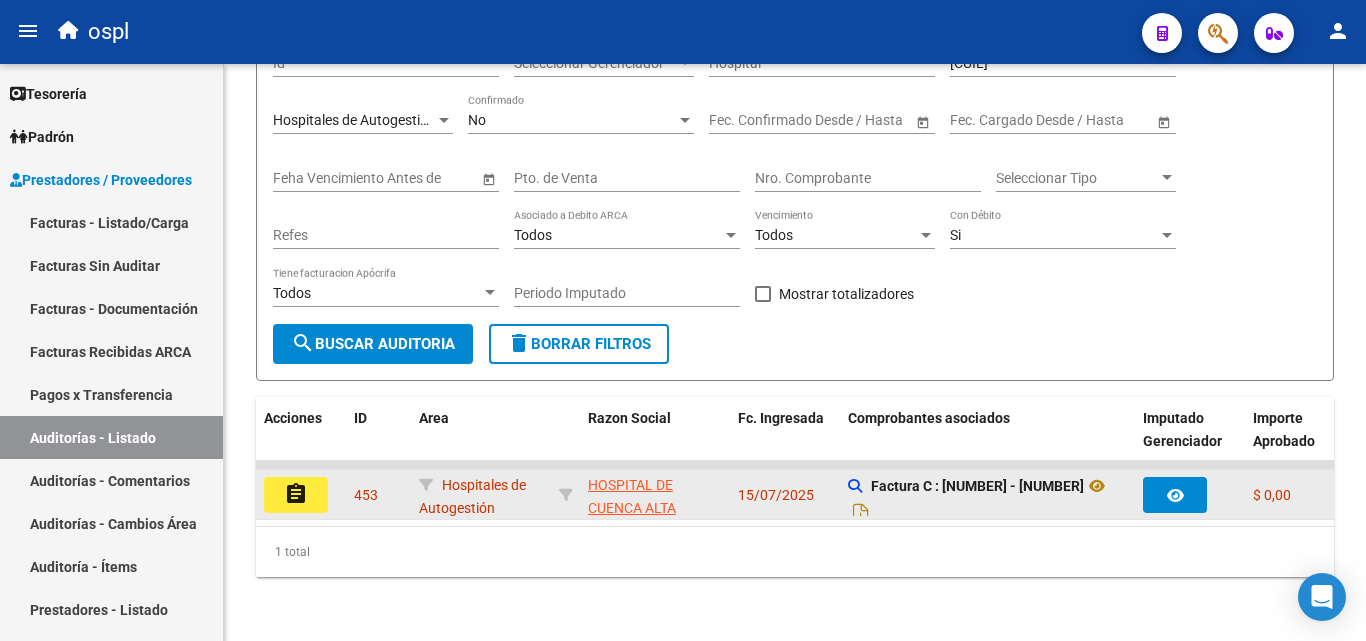 click on "assignment" 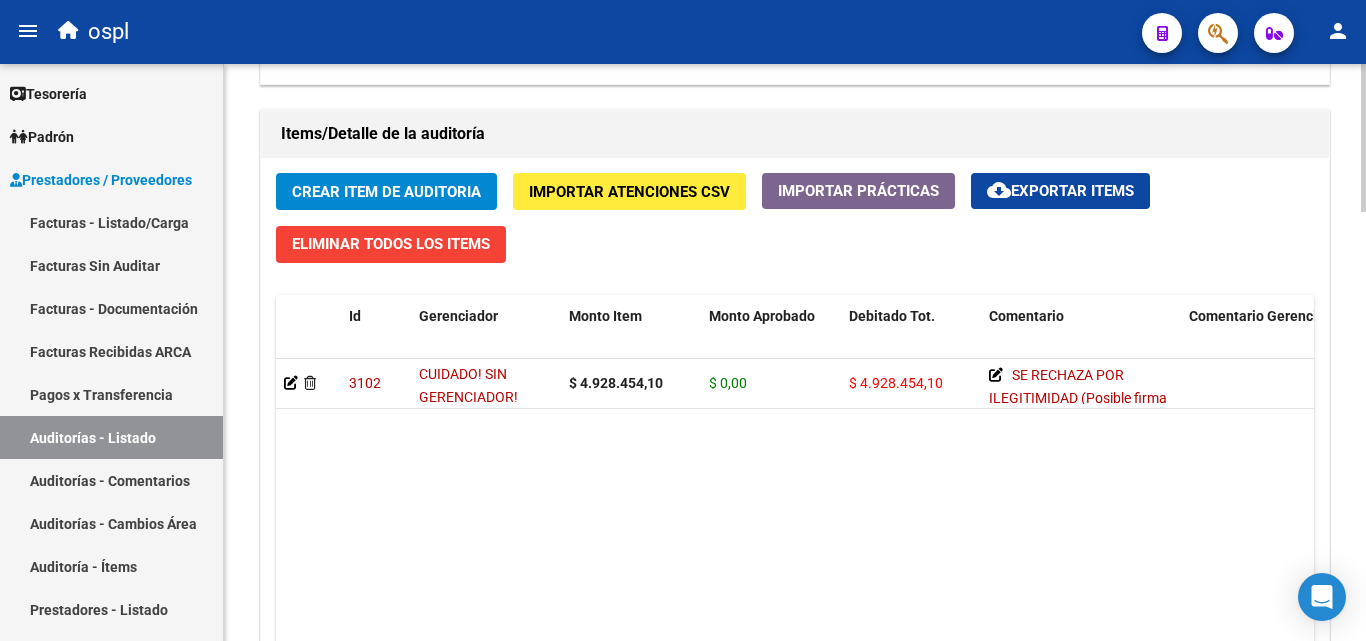 scroll, scrollTop: 1500, scrollLeft: 0, axis: vertical 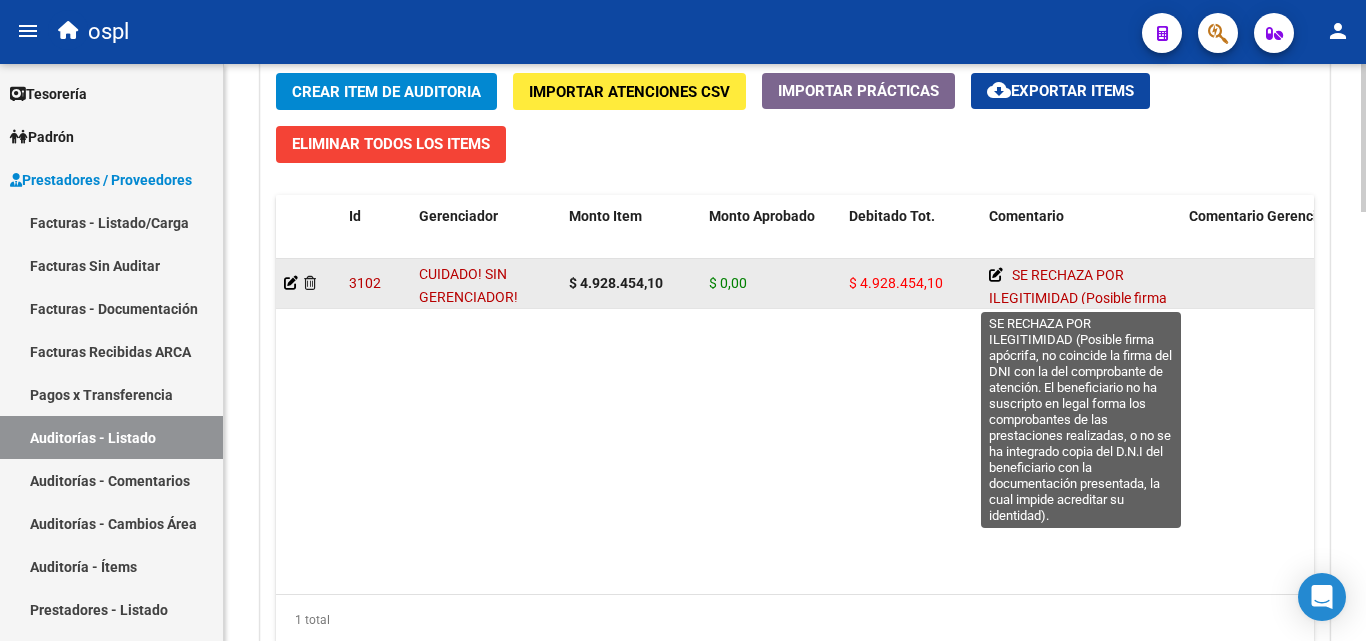 click on "SE RECHAZA POR ILEGITIMIDAD (Posible firma apócrifa, no coincide la firma del DNI con la del comprobante de atención. El beneficiario no ha suscripto en legal forma los comprobantes de las prestaciones realizadas, o no se ha integrado copia del D.N.I del beneficiario con la documentación presentada, la cual impide acreditar su identidad)." 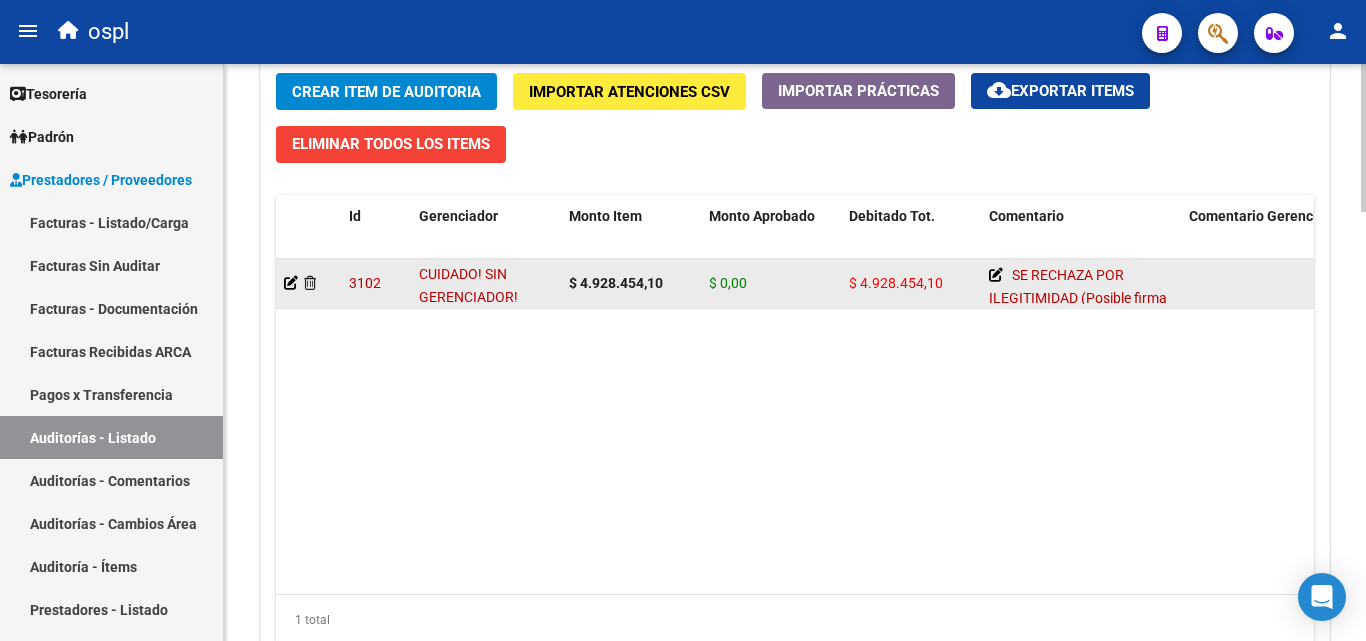 click 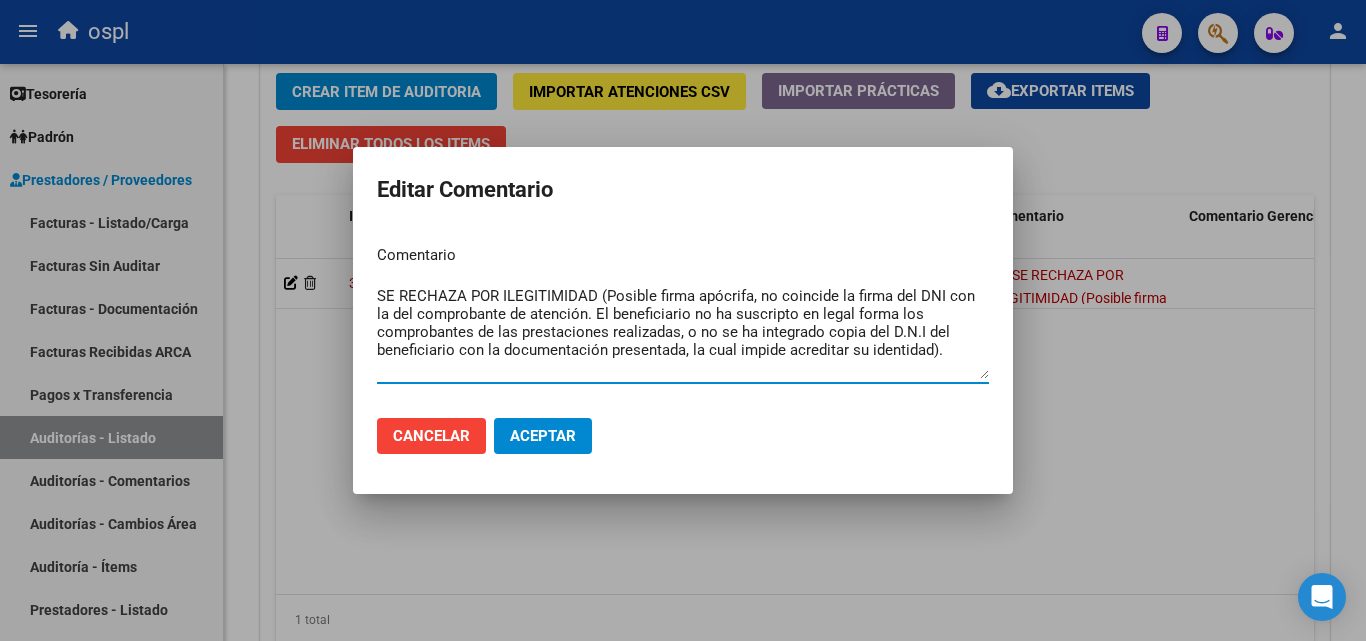 click at bounding box center [683, 320] 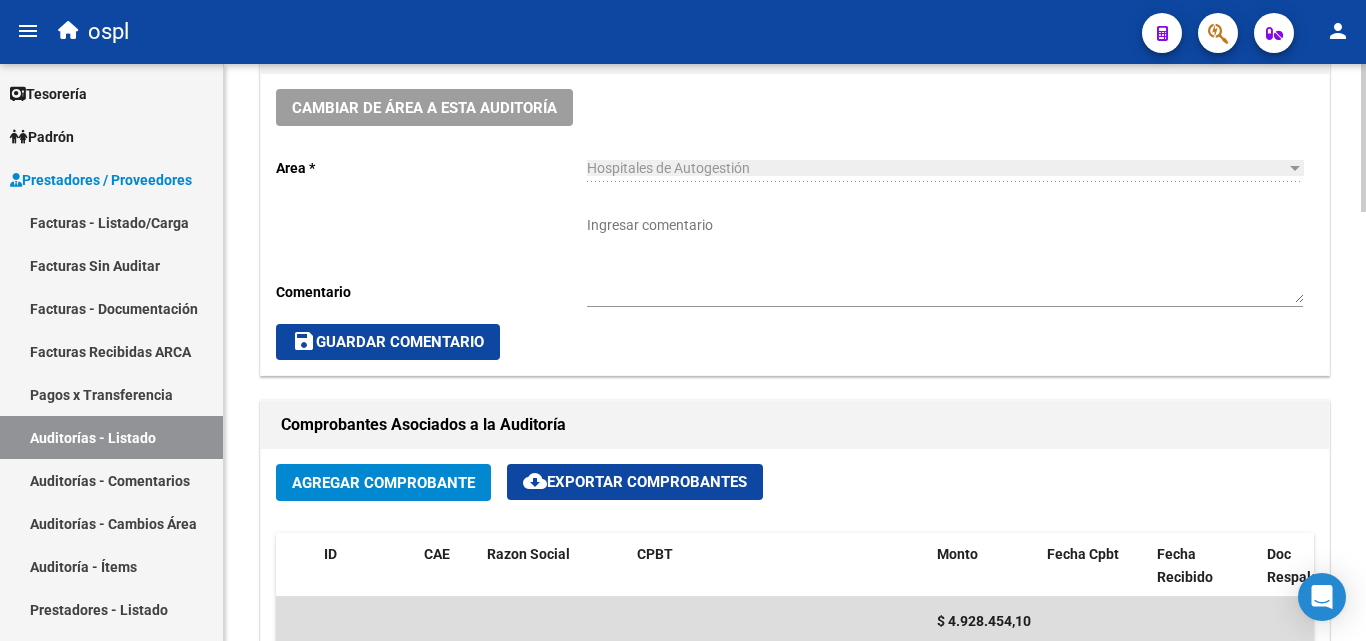 scroll, scrollTop: 500, scrollLeft: 0, axis: vertical 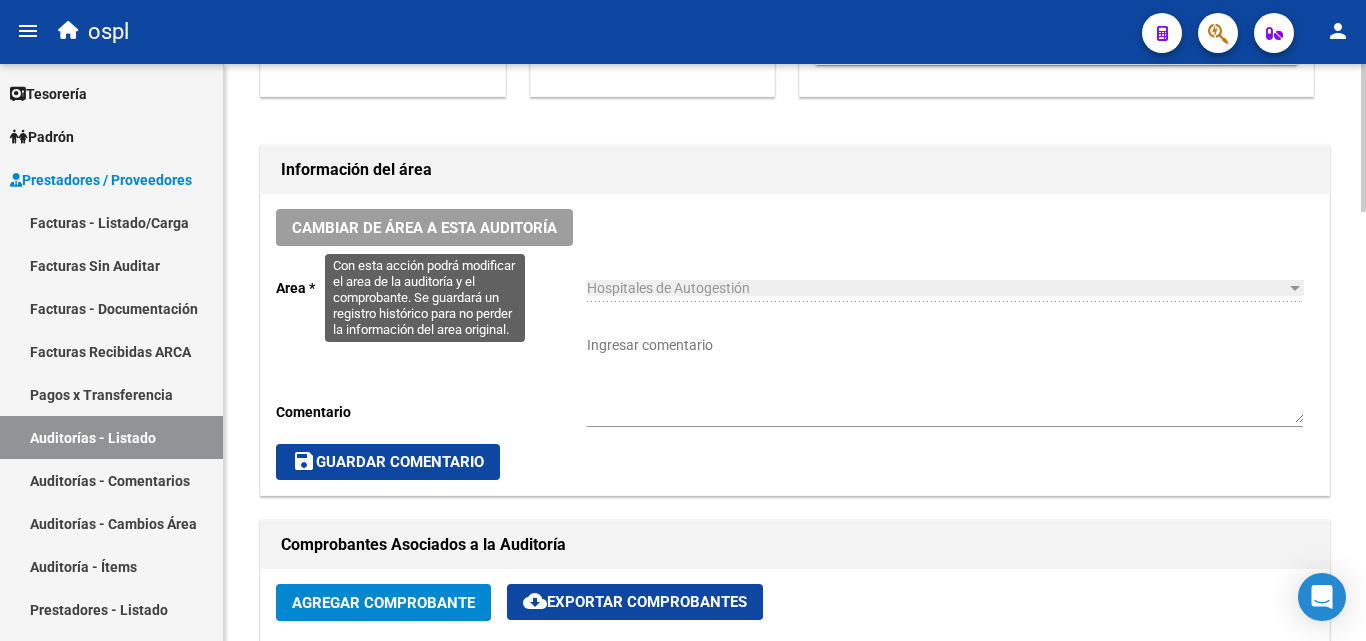 click on "Cambiar de área a esta auditoría" 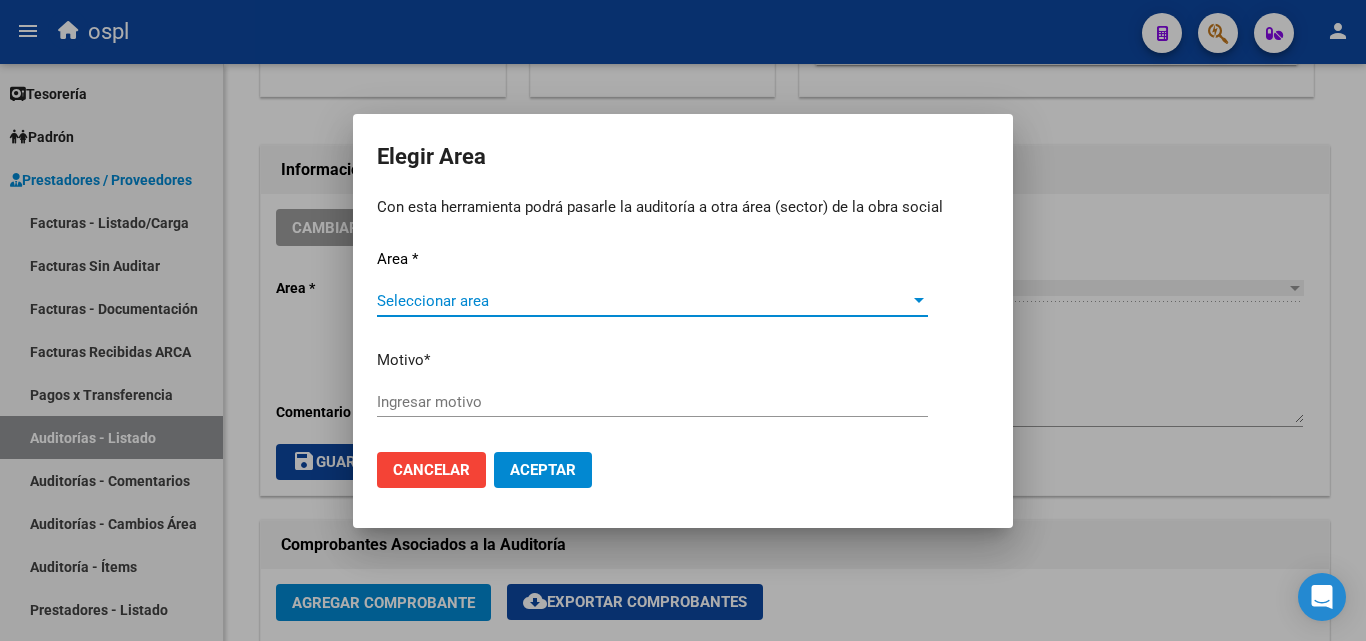click on "Seleccionar area" at bounding box center [643, 301] 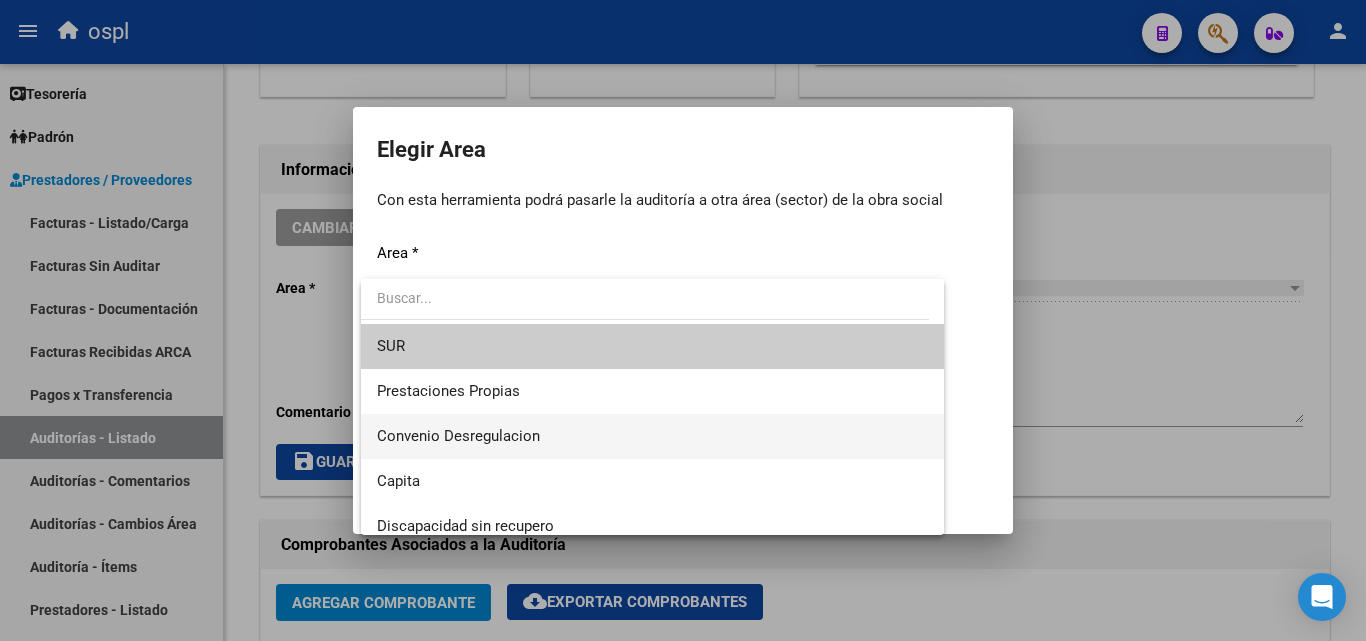 scroll, scrollTop: 194, scrollLeft: 0, axis: vertical 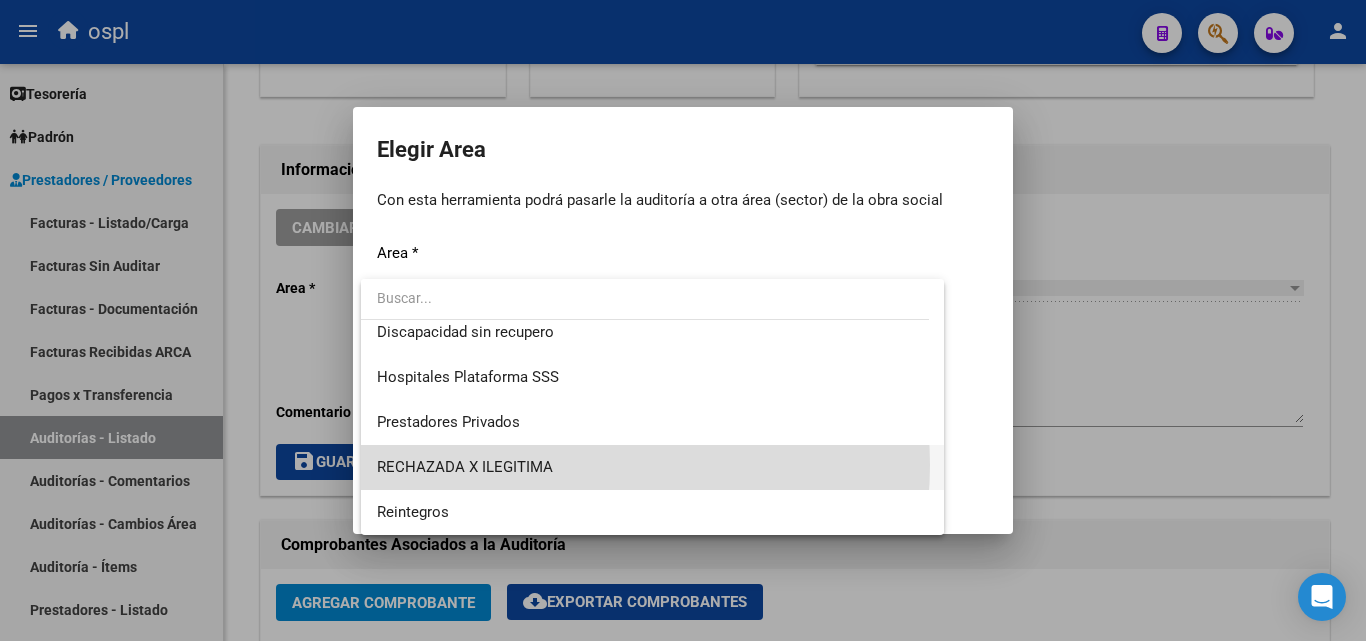 click on "RECHAZADA X ILEGITIMA" at bounding box center [652, 467] 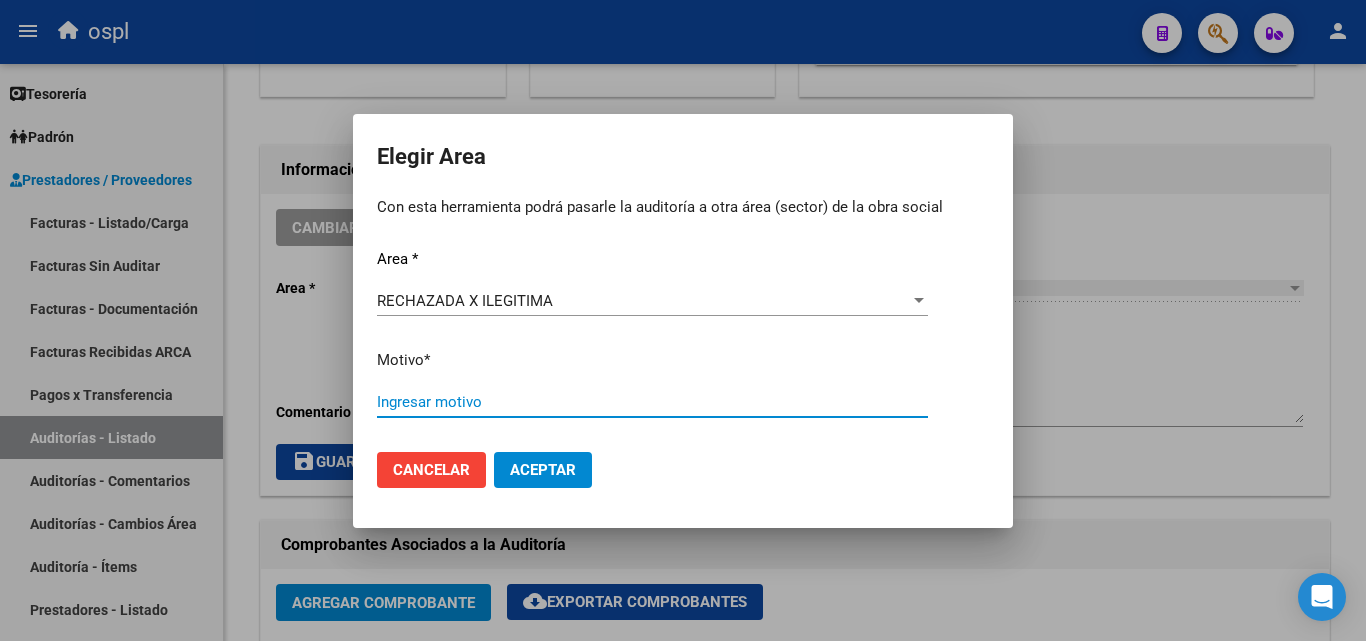 click on "Ingresar motivo" at bounding box center [652, 402] 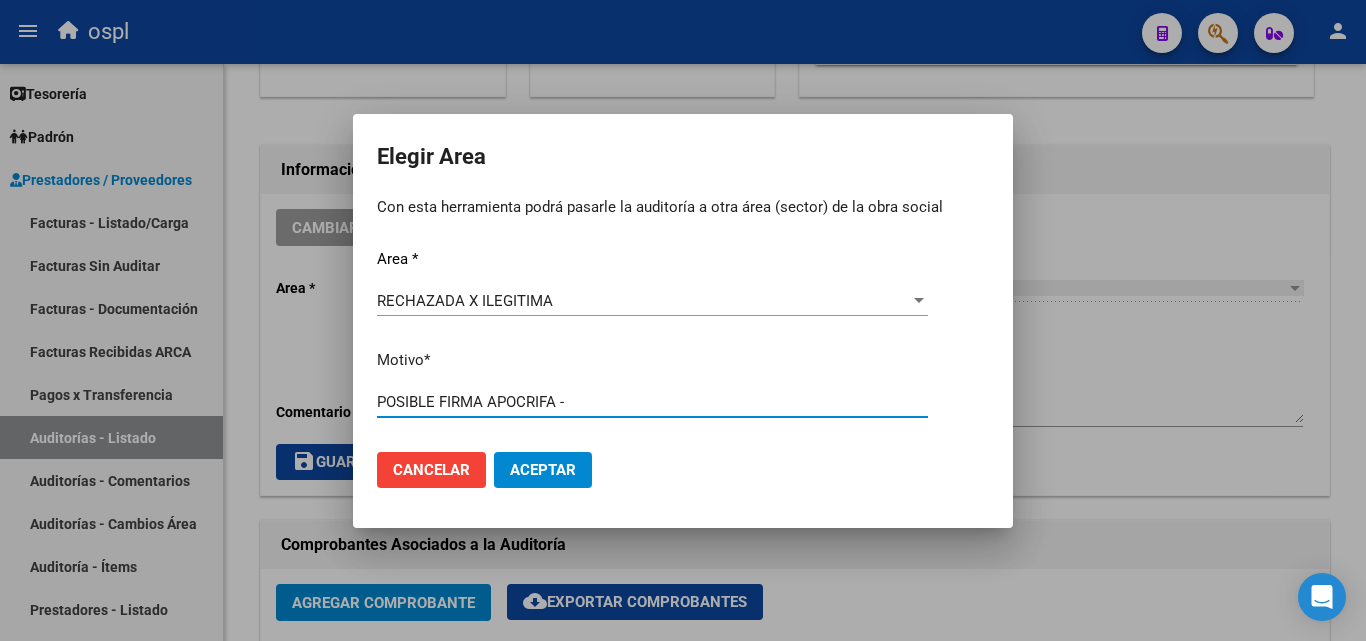 paste on "FALTA COPIA DE DNI Y NO FIRMAN EL COMPROBANTE DE ATENCION" 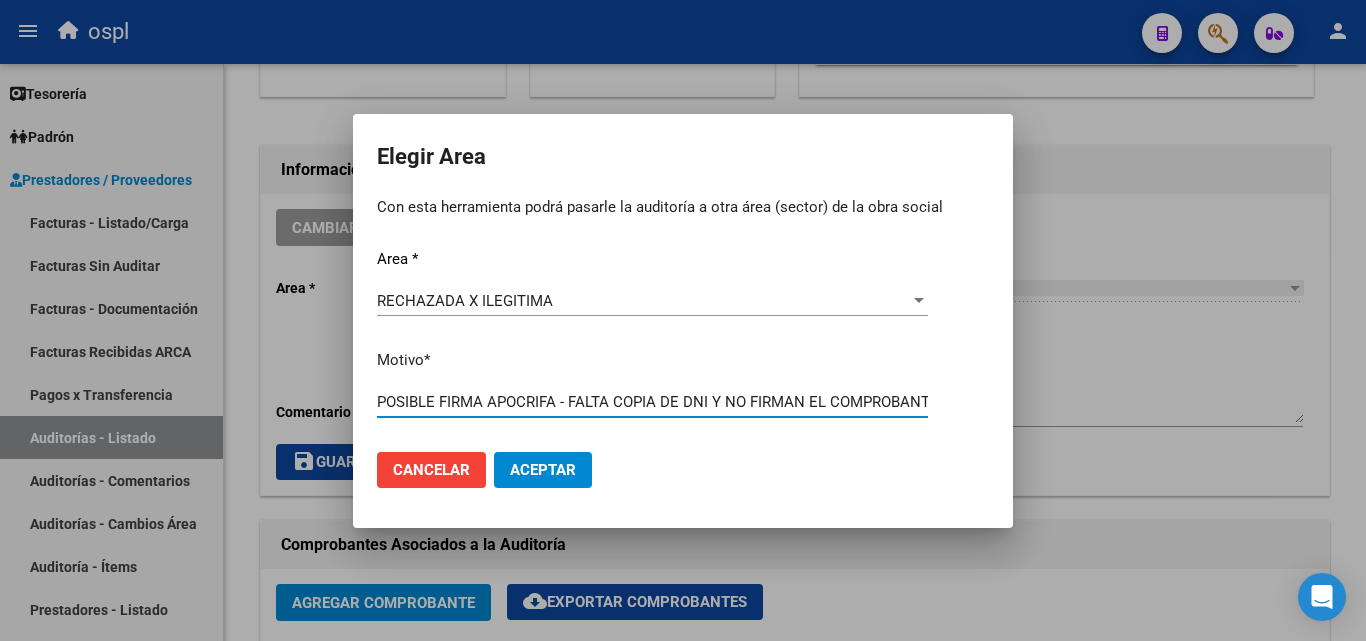 scroll, scrollTop: 0, scrollLeft: 107, axis: horizontal 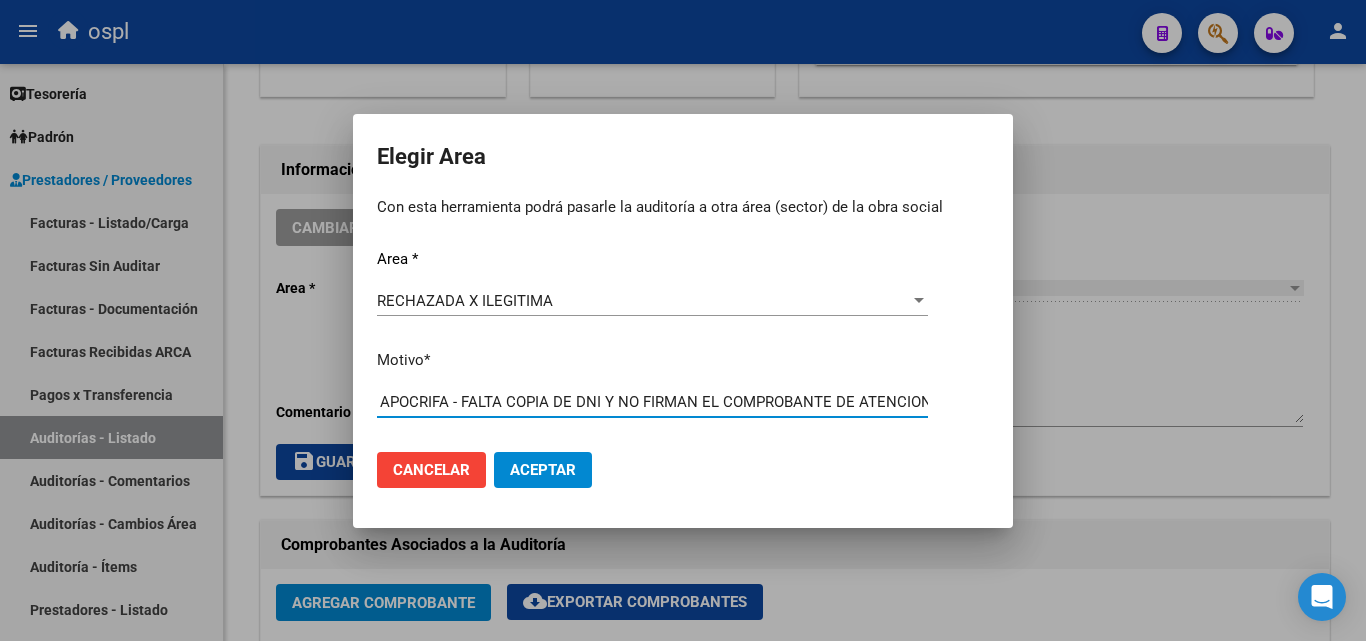 type on "POSIBLE FIRMA APOCRIFA - FALTA COPIA DE DNI Y NO FIRMAN EL COMPROBANTE DE ATENCION" 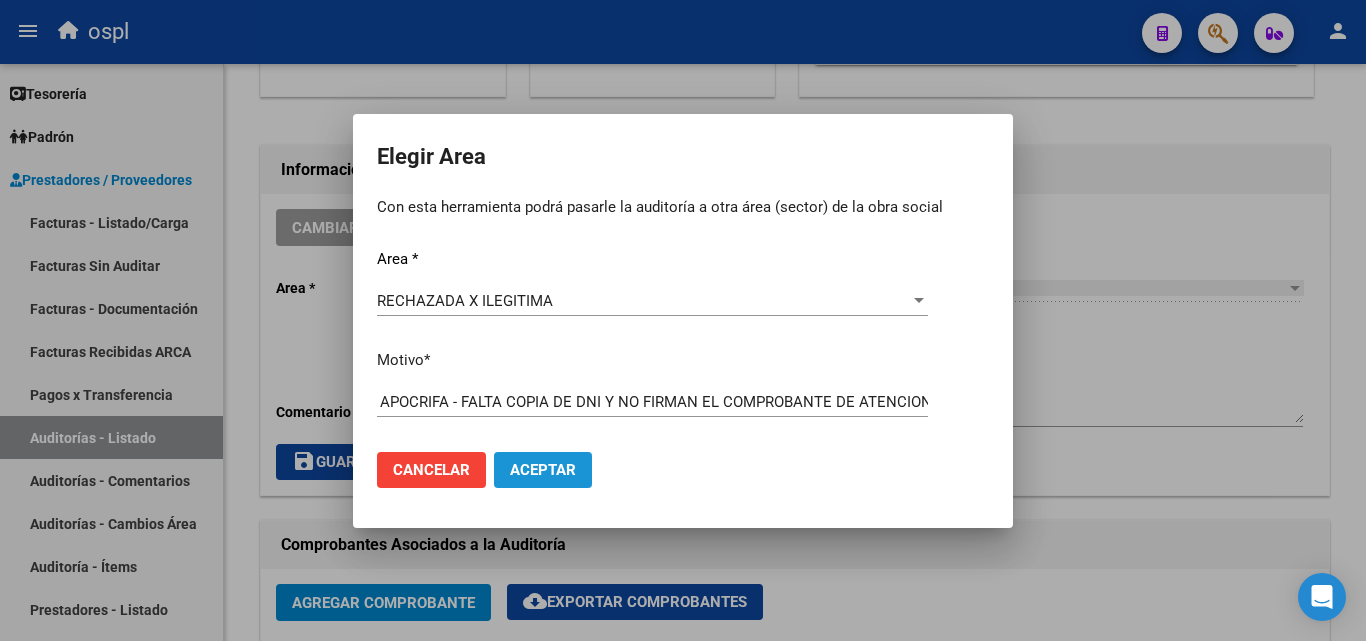 click on "Aceptar" at bounding box center [543, 470] 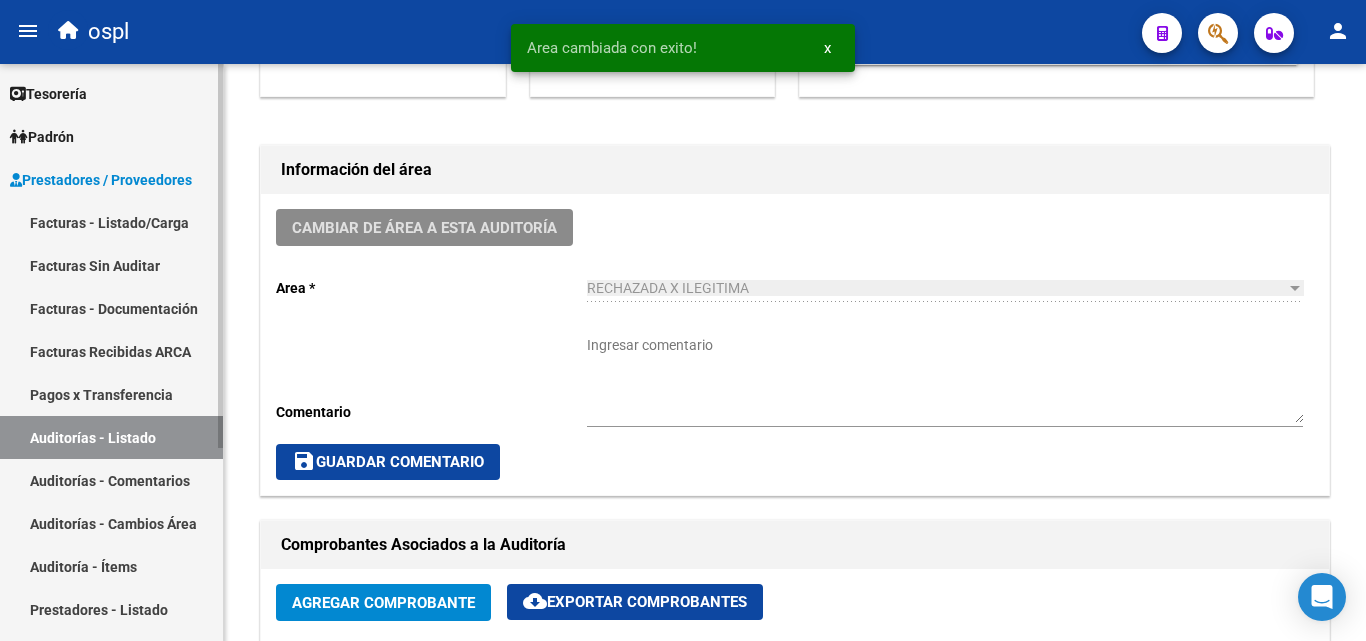 click on "Auditorías - Listado" at bounding box center [111, 437] 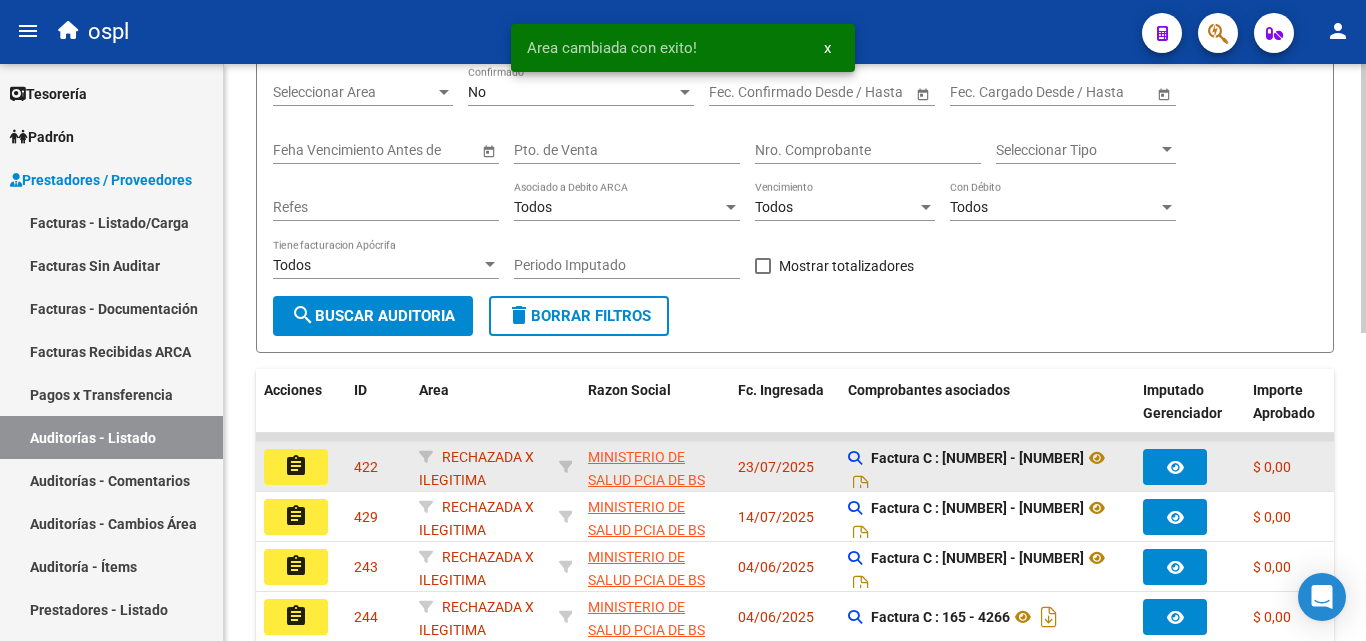 scroll, scrollTop: 200, scrollLeft: 0, axis: vertical 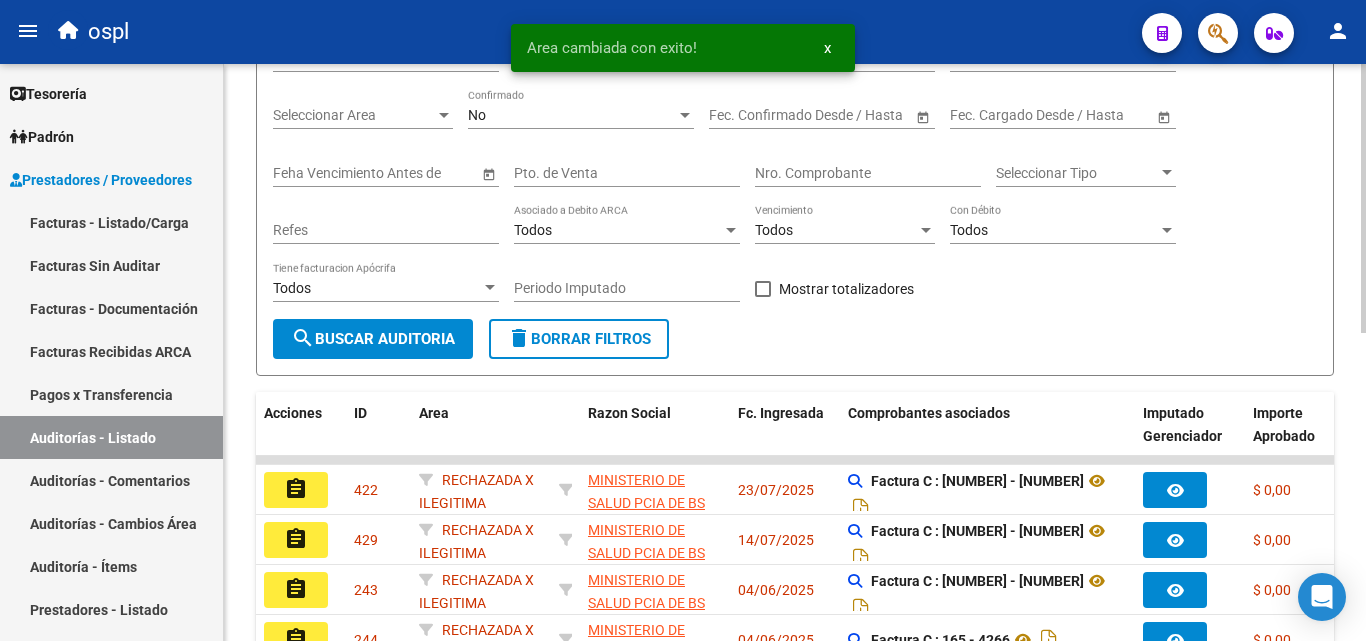 click on "Seleccionar Area" at bounding box center (354, 115) 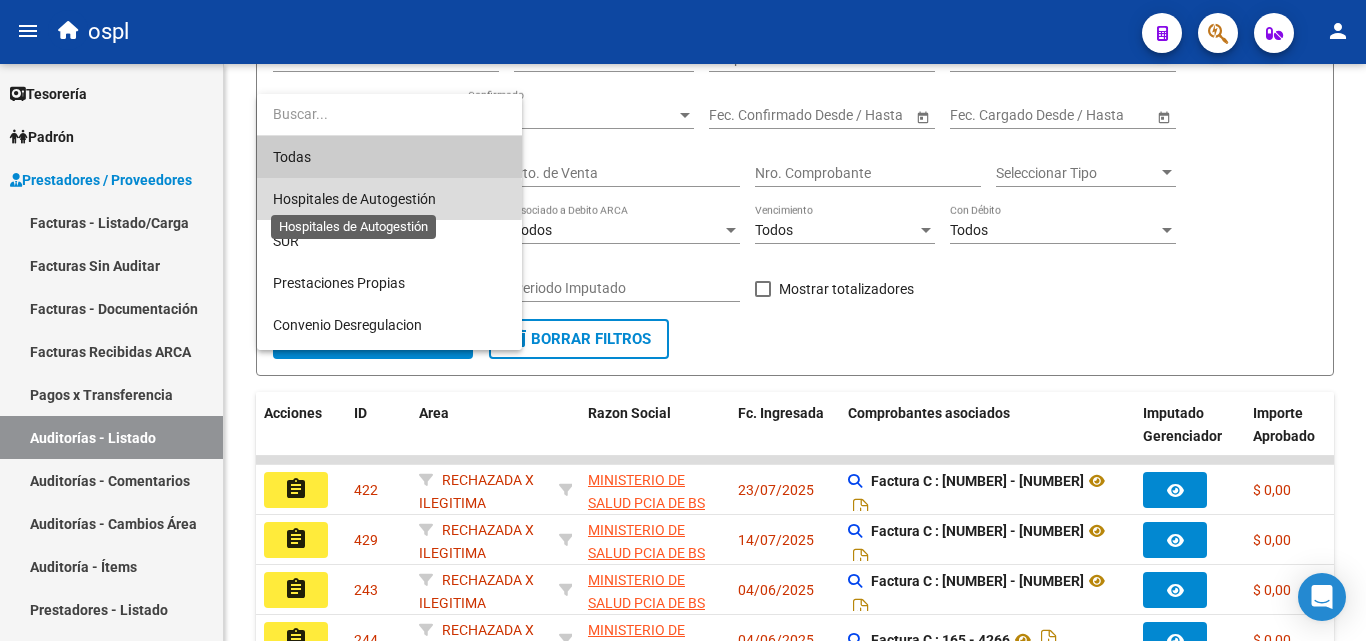 click on "Hospitales de Autogestión" at bounding box center (354, 199) 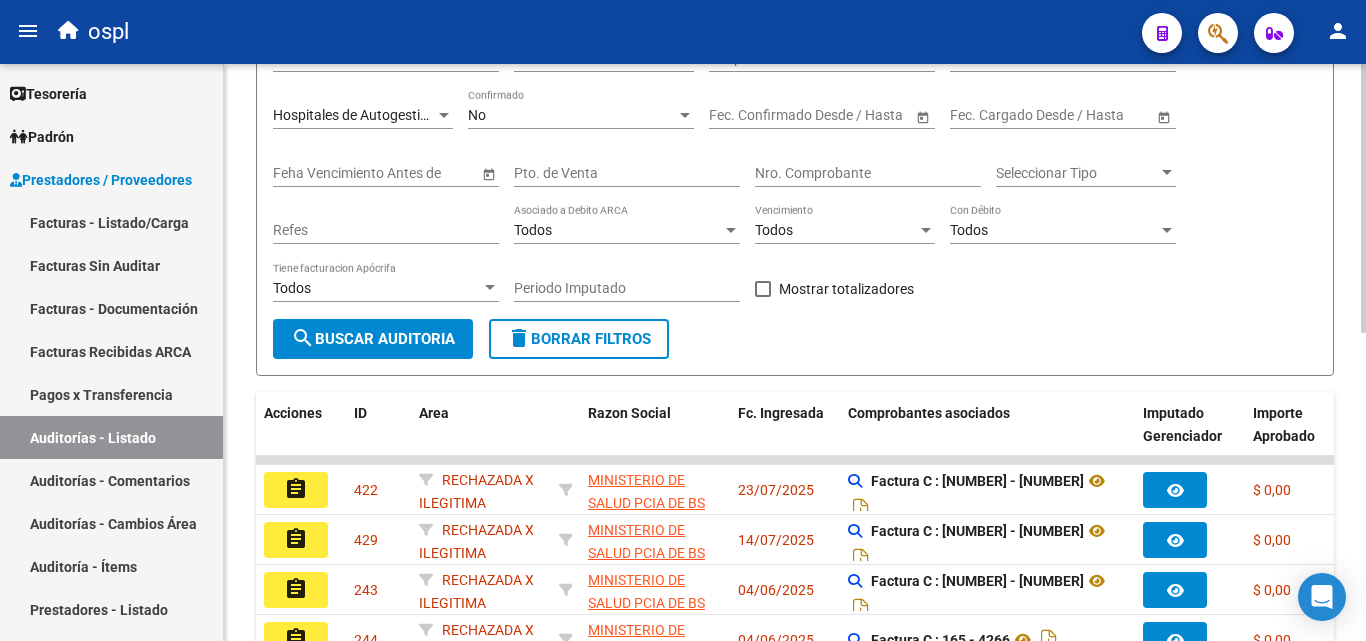 click on "Todos Con Débito" 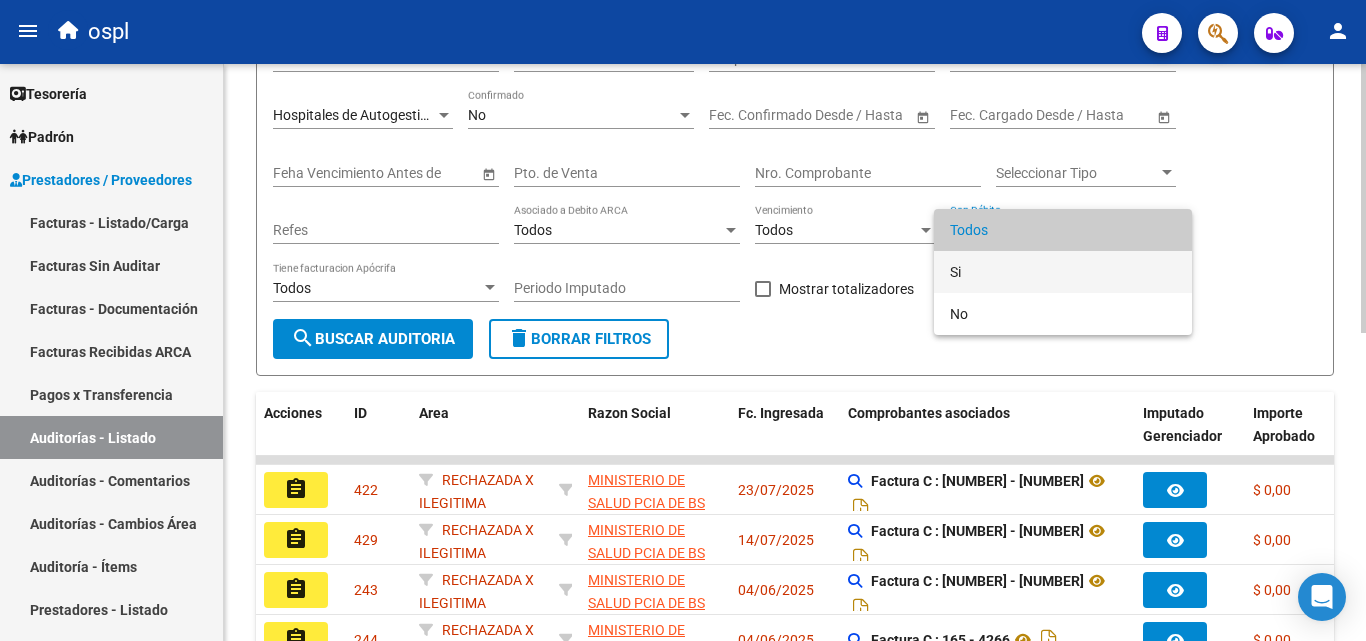 click on "Si" at bounding box center (1063, 272) 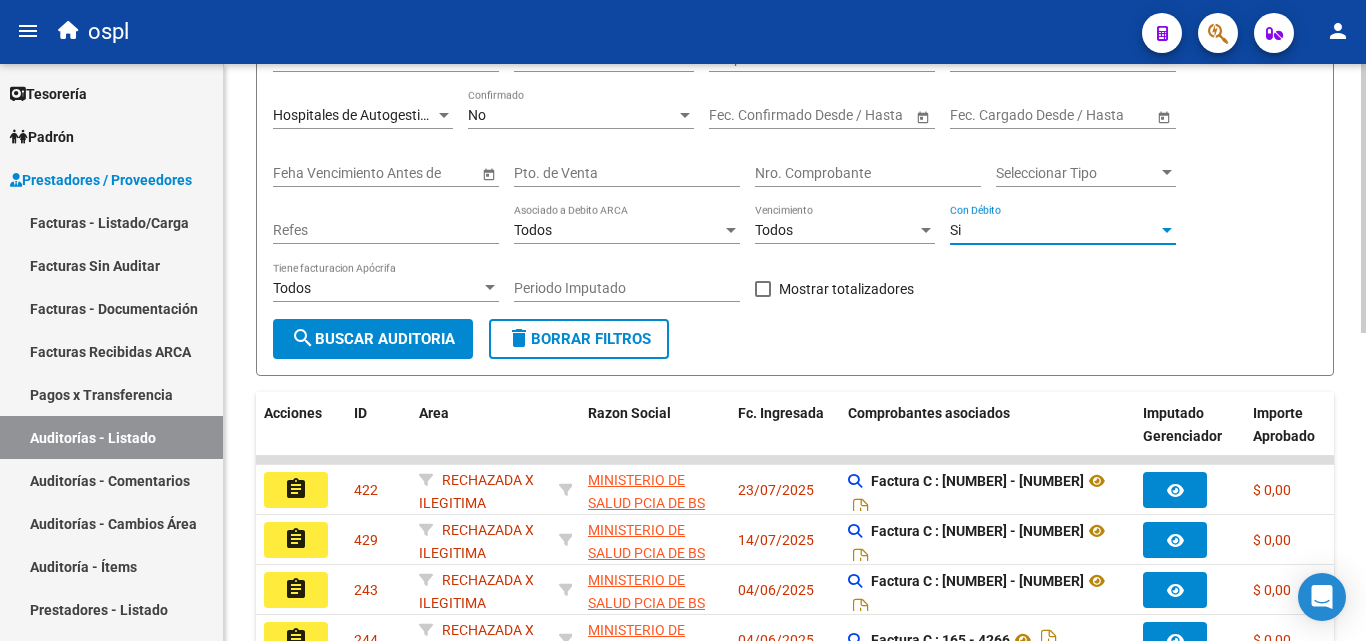 click on "search  Buscar Auditoria" 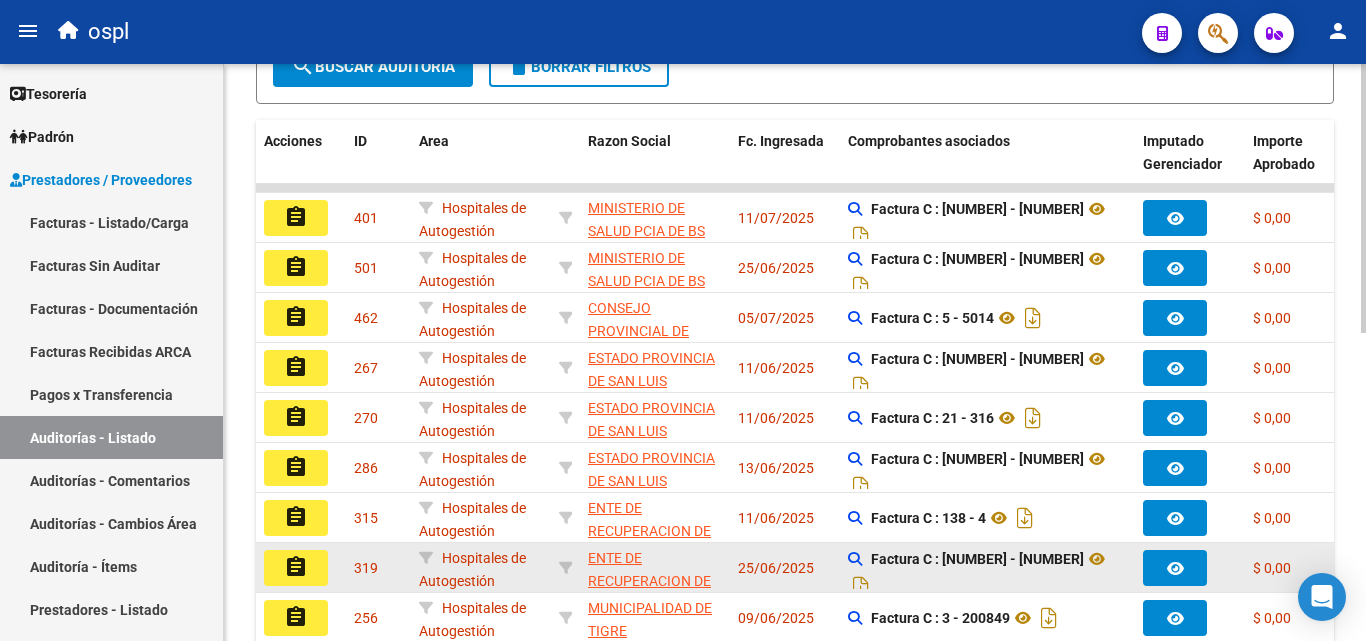 scroll, scrollTop: 461, scrollLeft: 0, axis: vertical 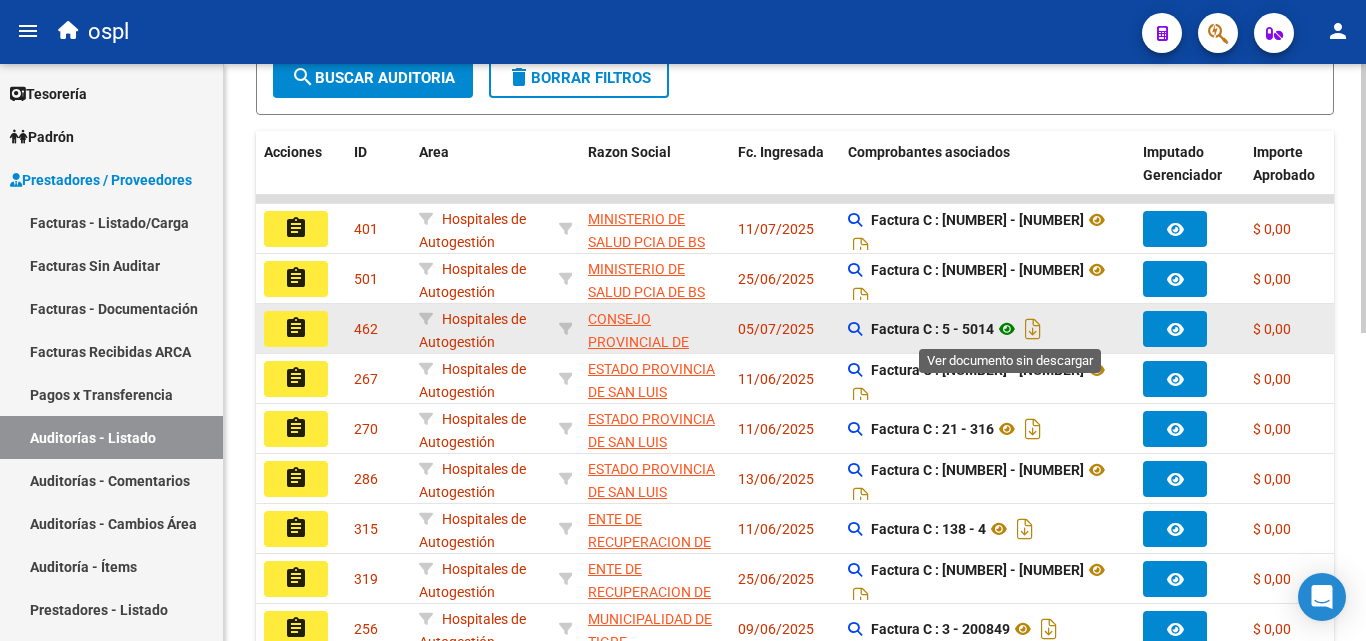 click 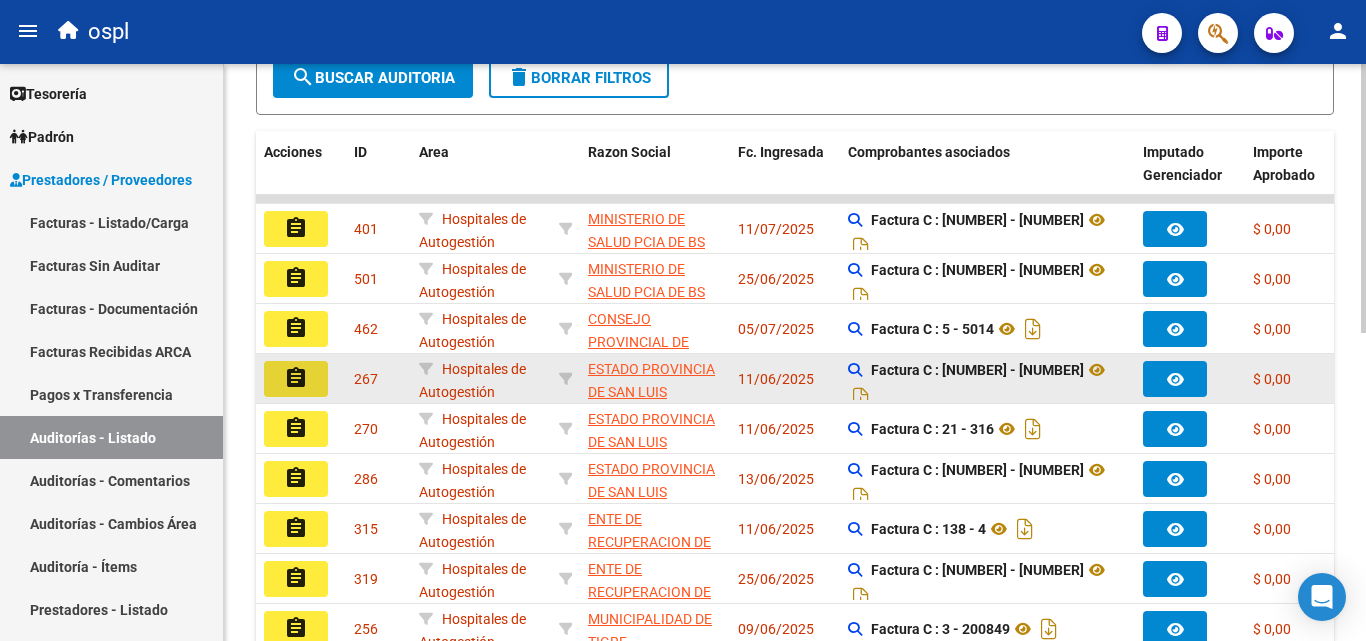 click on "assignment" 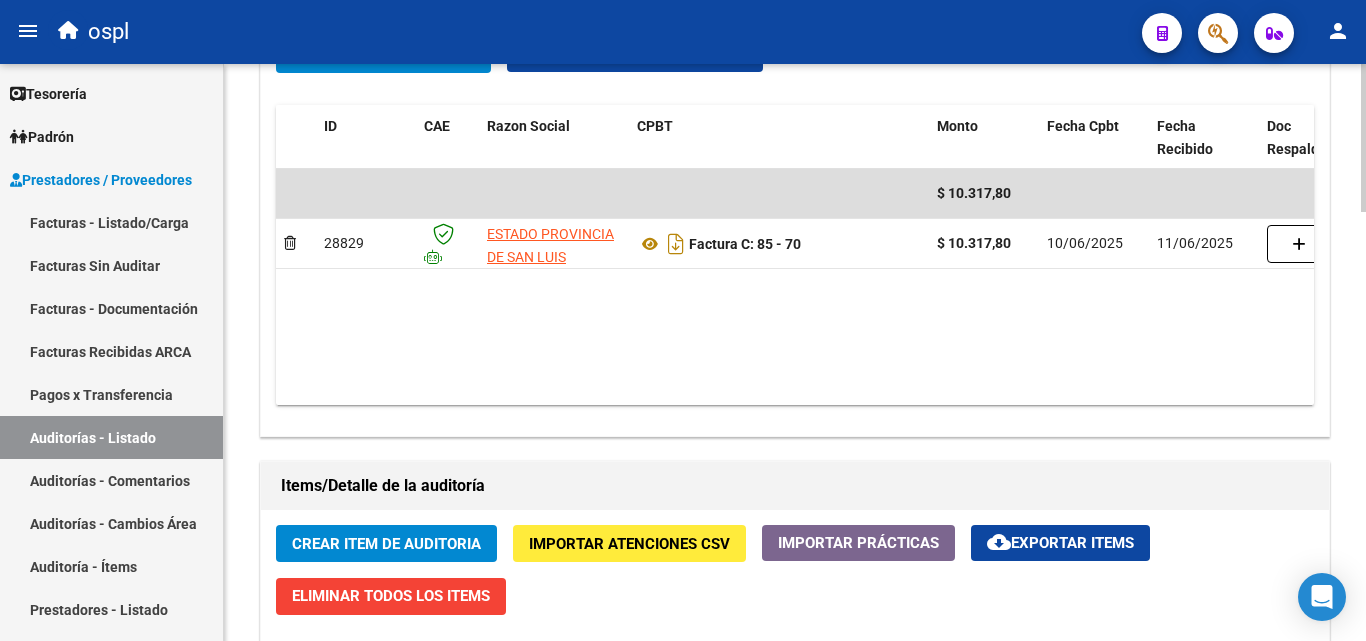 scroll, scrollTop: 977, scrollLeft: 0, axis: vertical 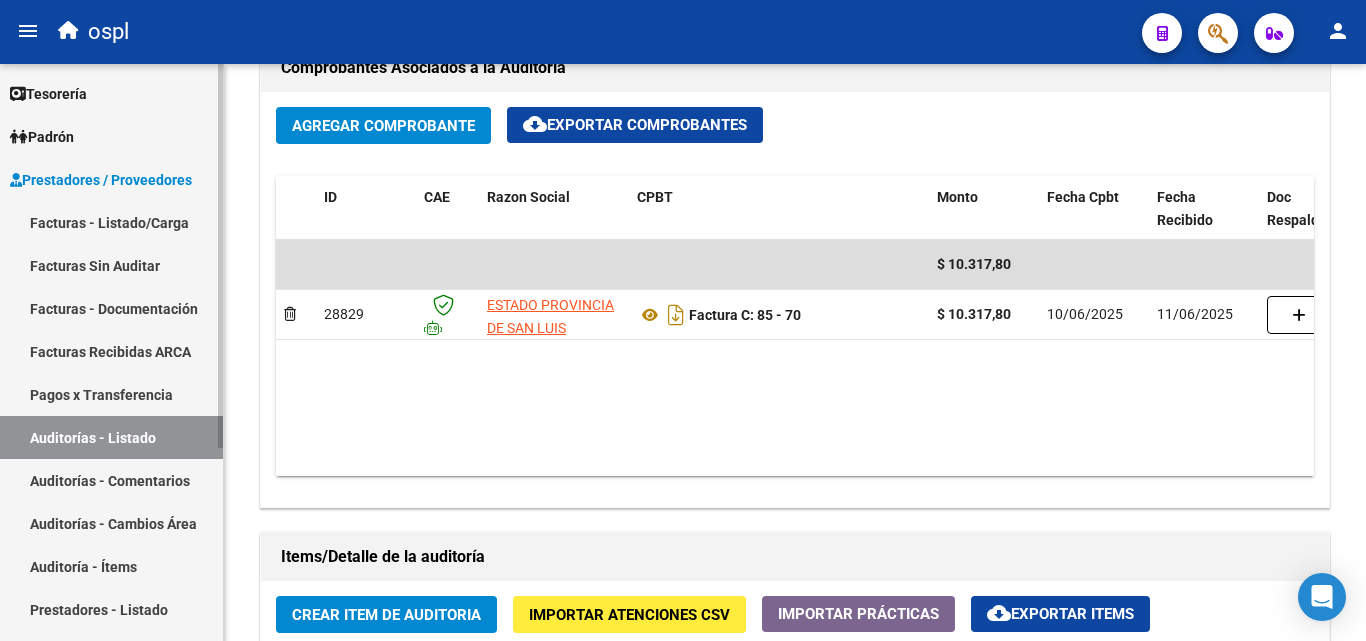 click on "Auditorías - Listado" at bounding box center (111, 437) 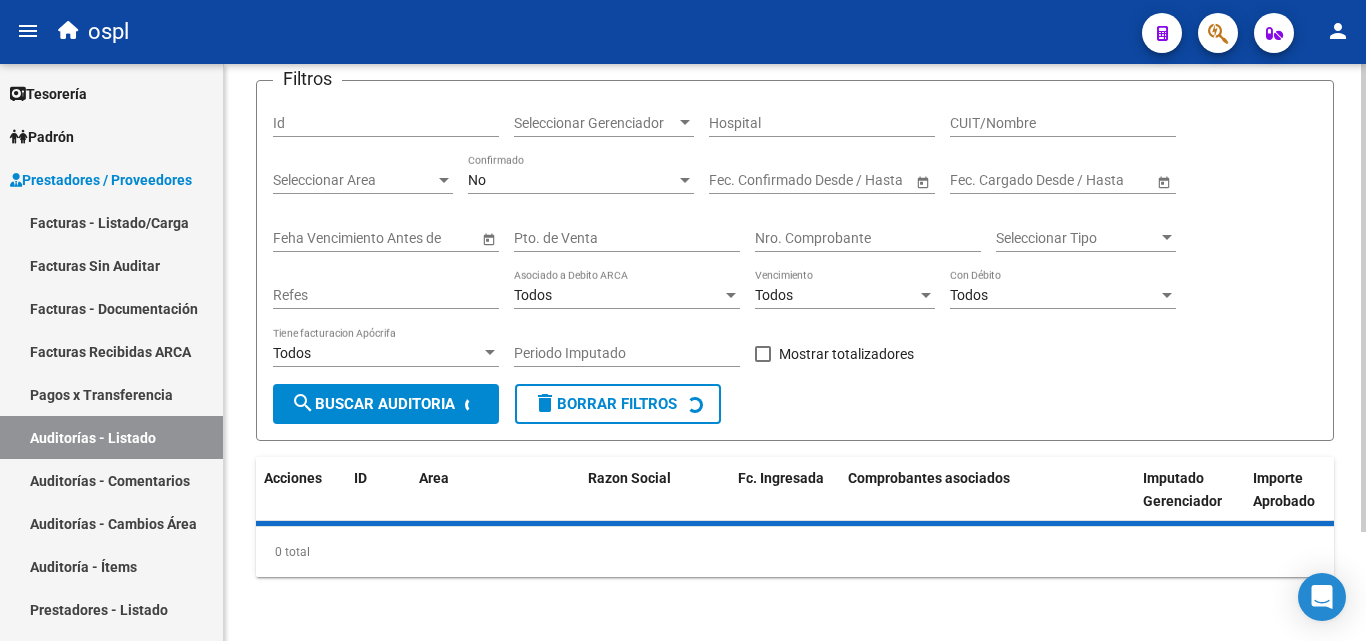 scroll, scrollTop: 135, scrollLeft: 0, axis: vertical 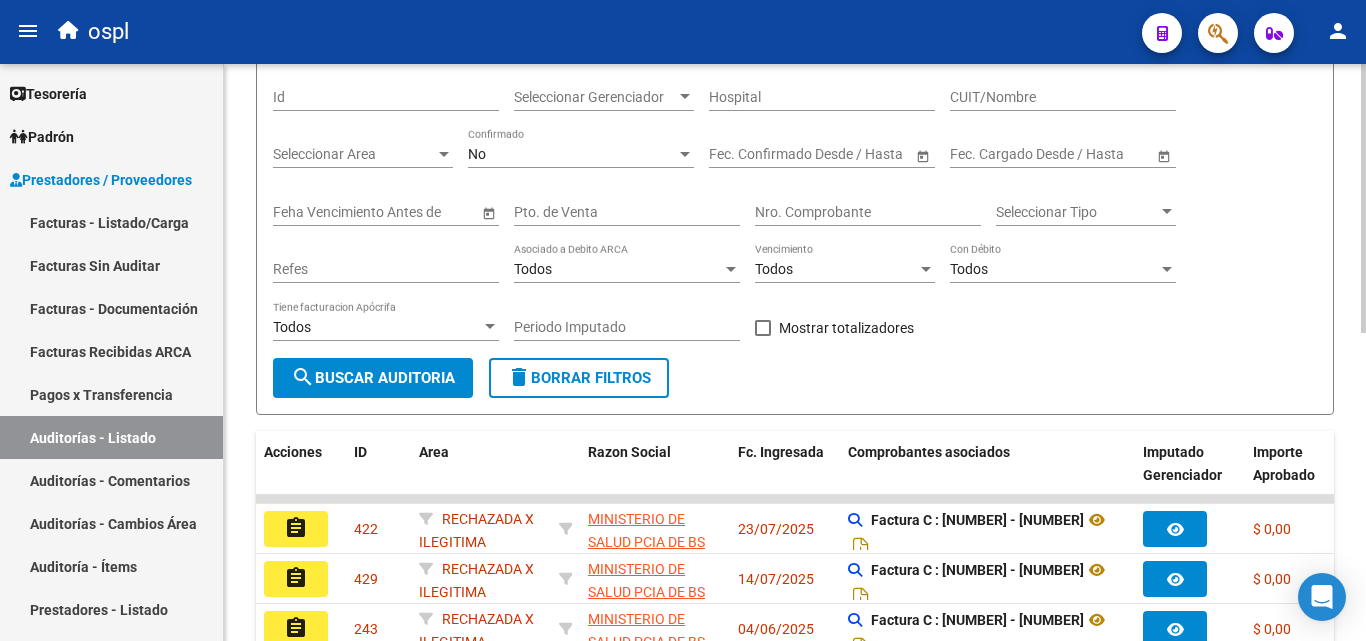 click on "Nro. Comprobante" 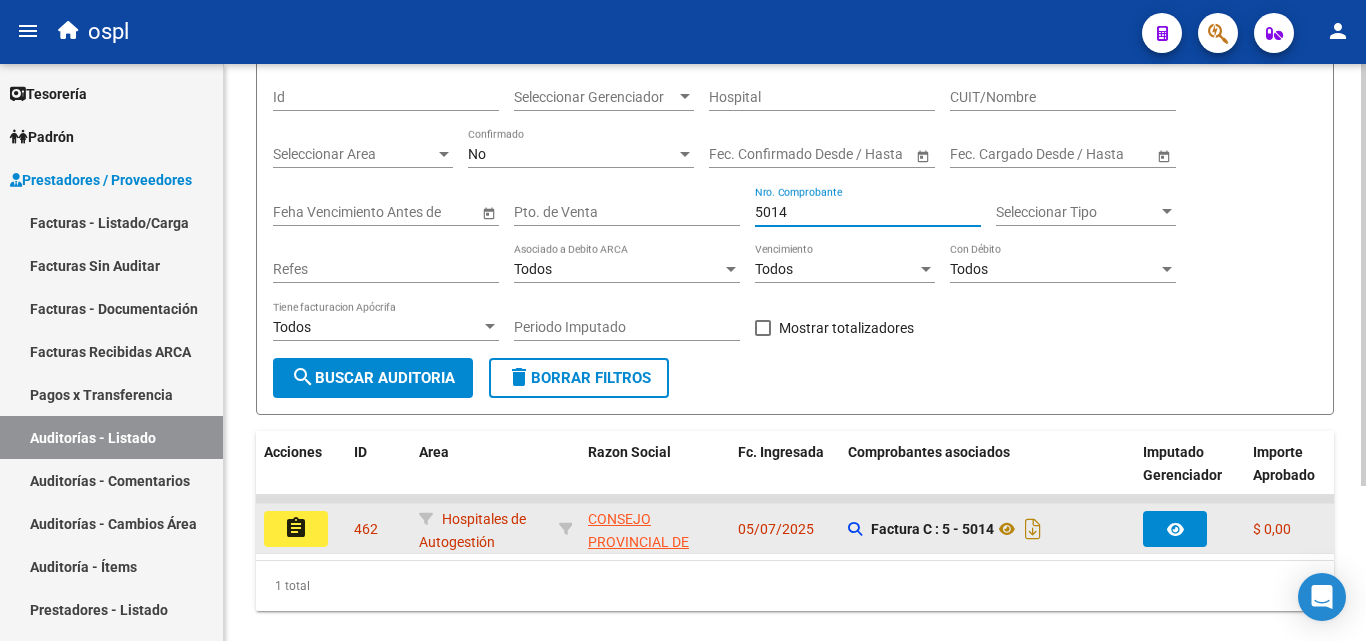 type on "5014" 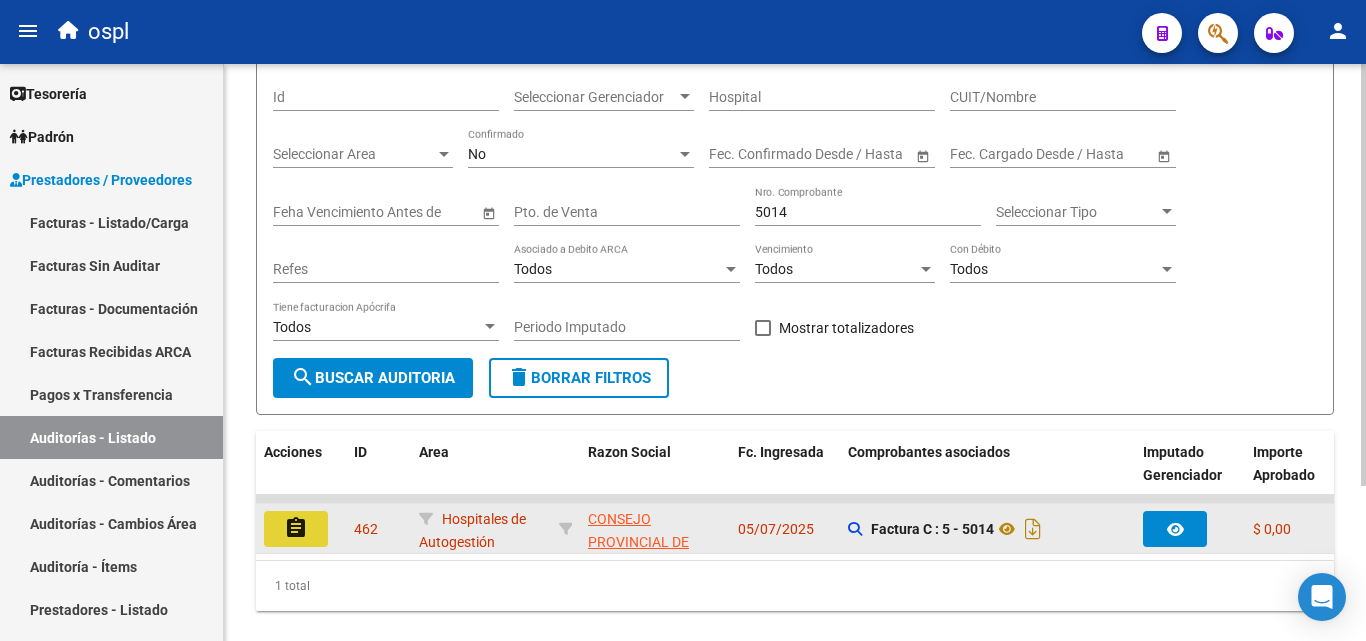 click on "assignment" 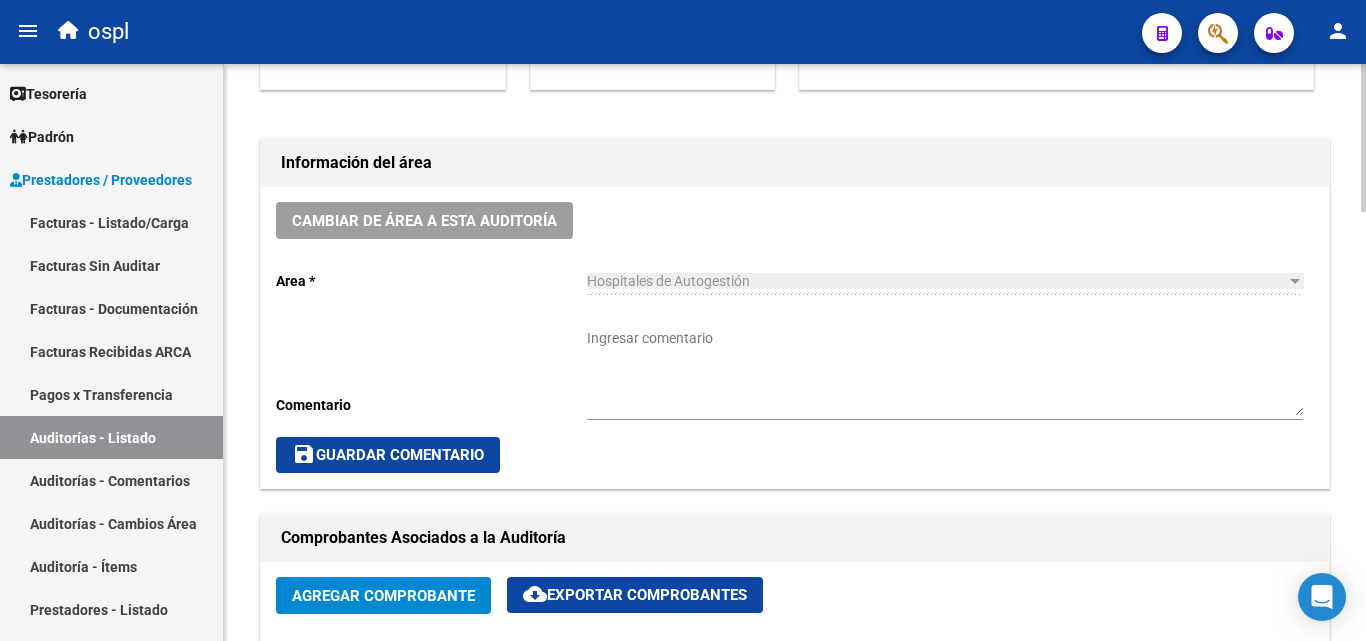 scroll, scrollTop: 500, scrollLeft: 0, axis: vertical 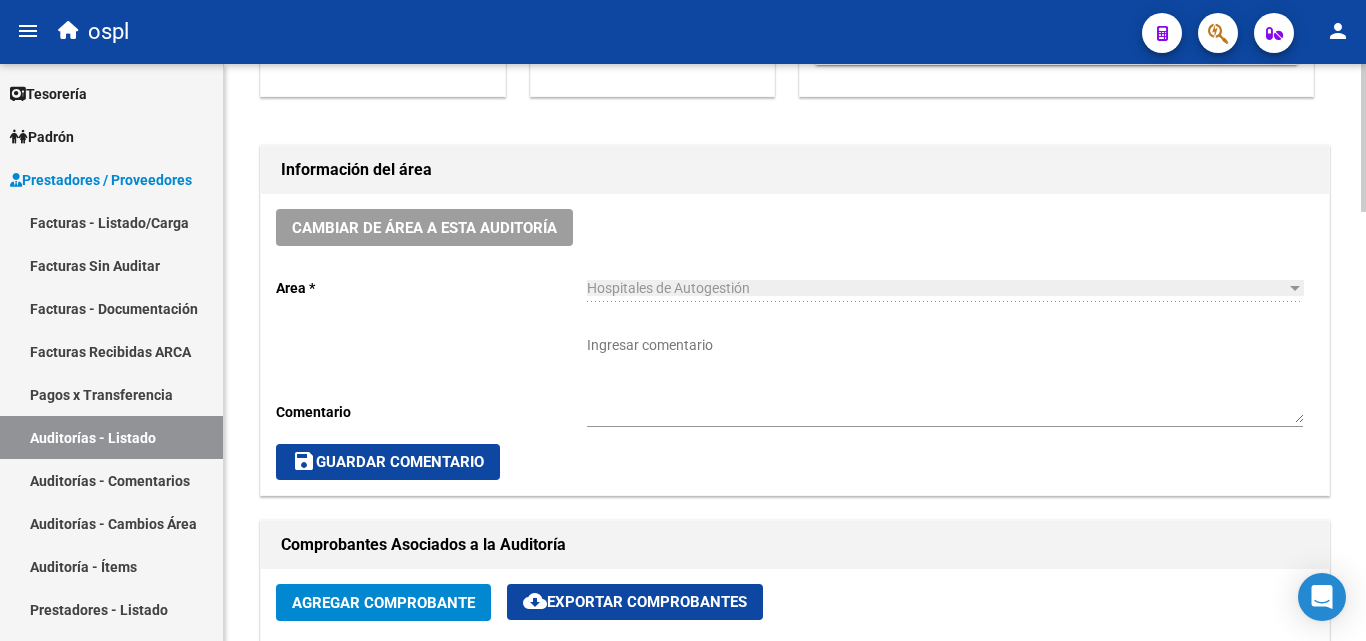 click on "Cambiar de área a esta auditoría" 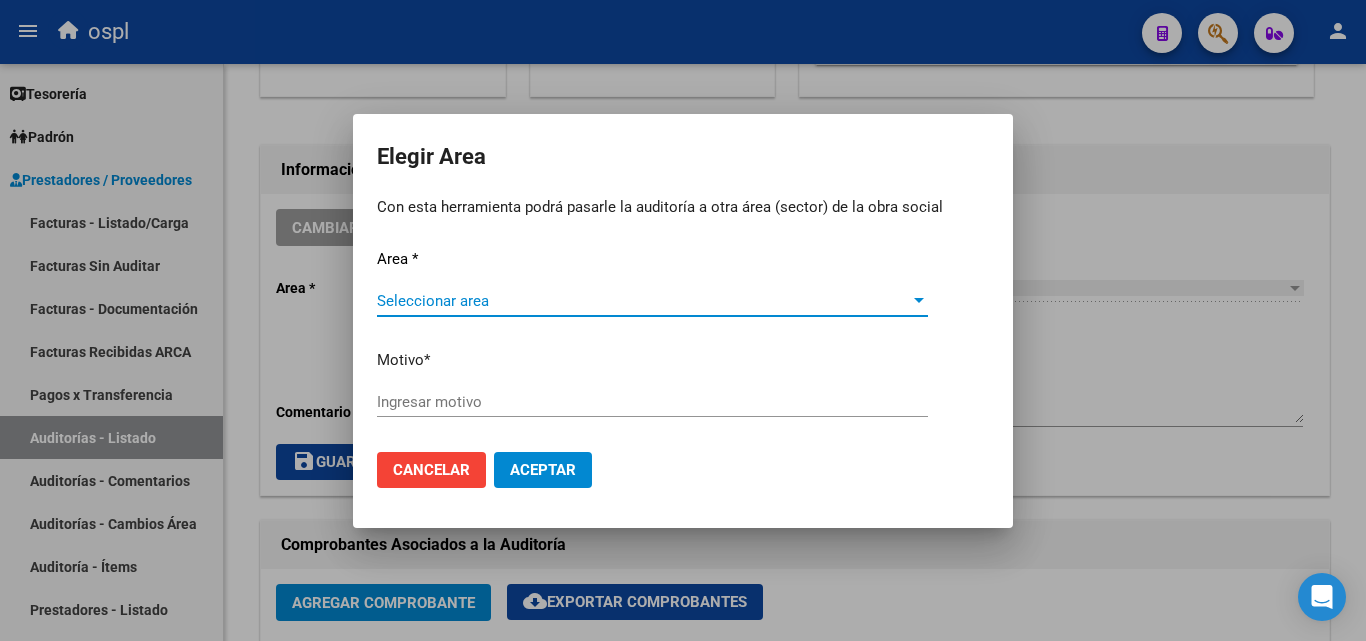 click on "Seleccionar area" at bounding box center [643, 301] 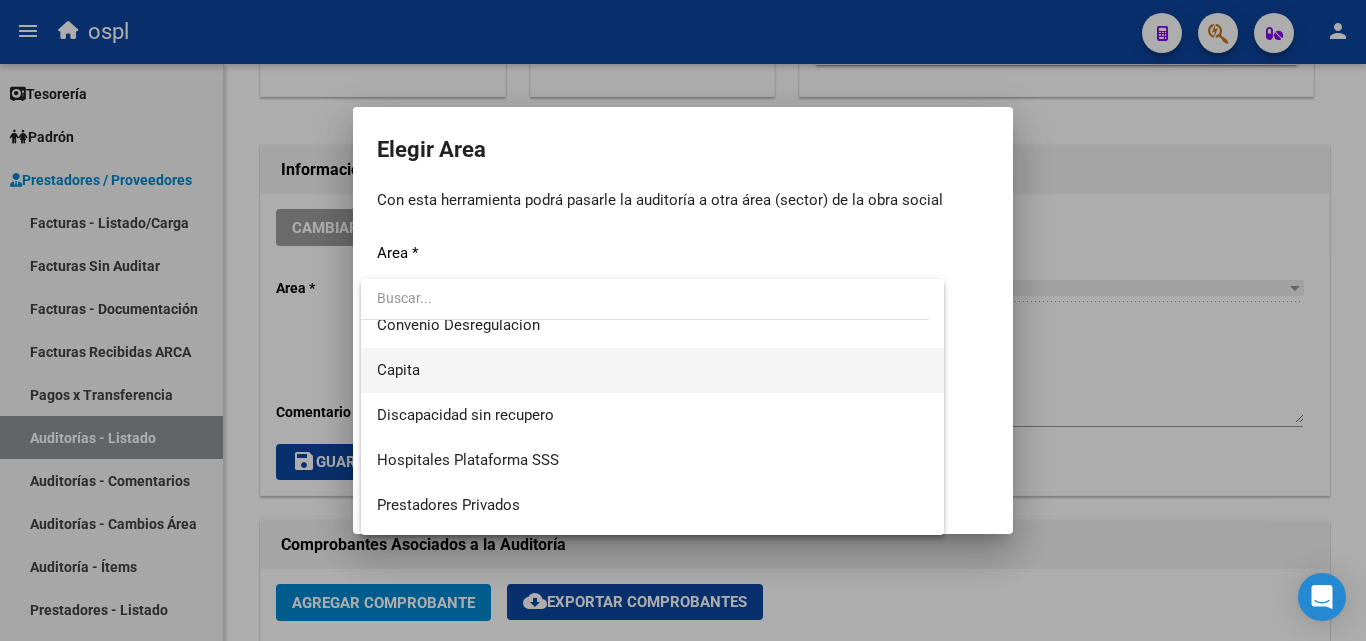 scroll, scrollTop: 194, scrollLeft: 0, axis: vertical 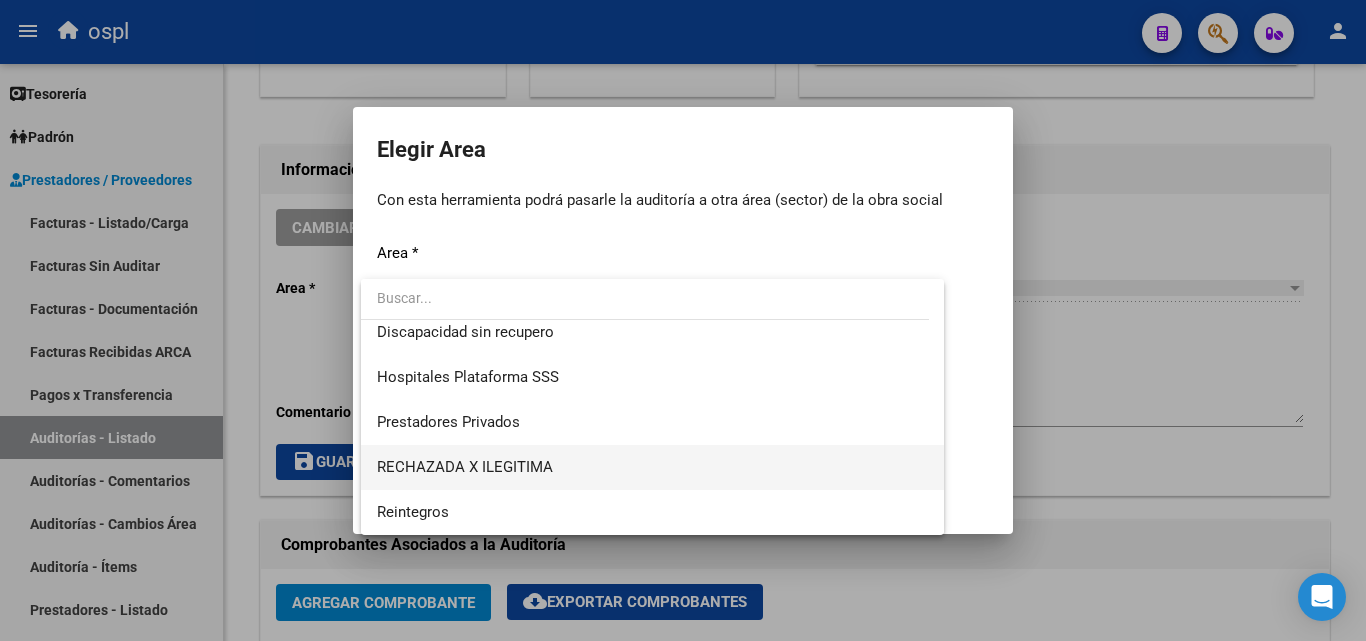 click on "RECHAZADA X ILEGITIMA" at bounding box center (652, 467) 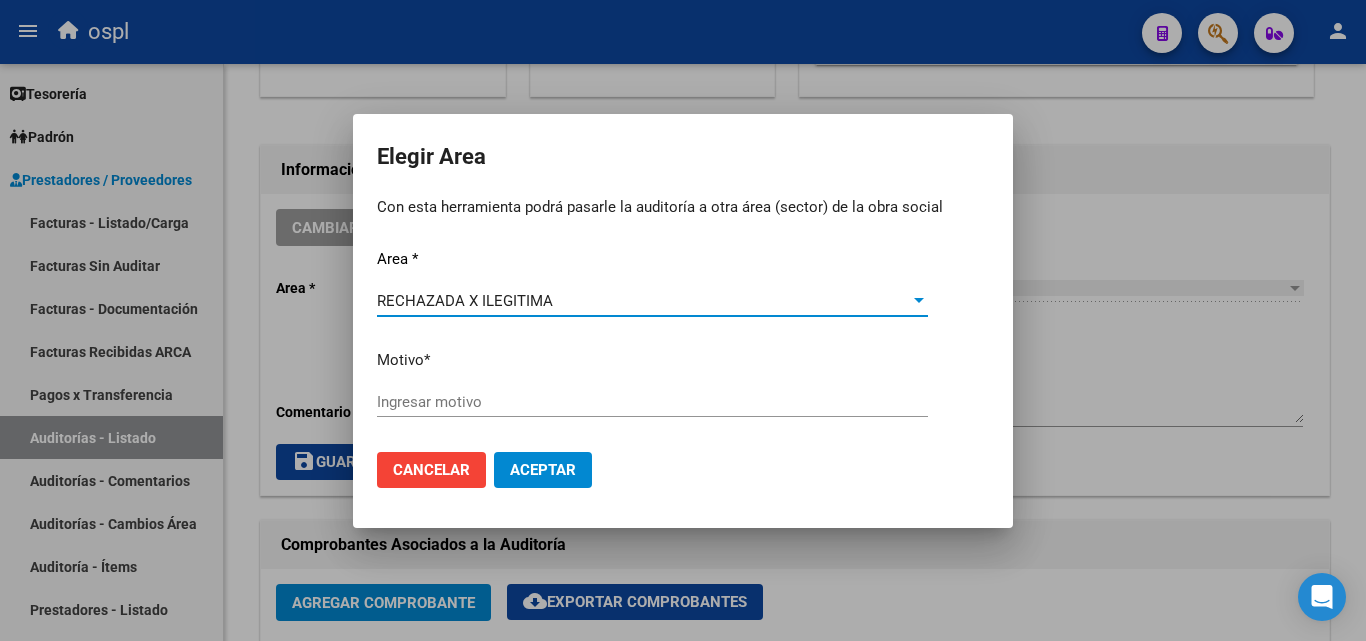 click on "Ingresar motivo" at bounding box center [652, 402] 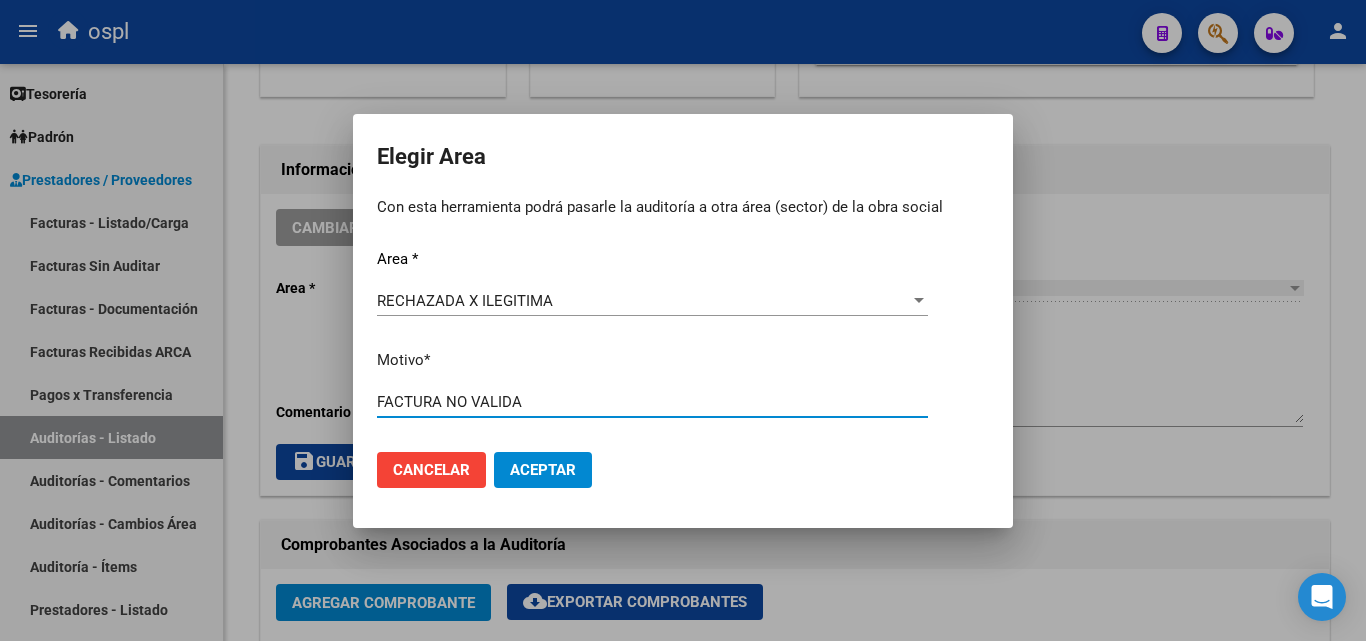 type on "FACTURA NO VALIDA" 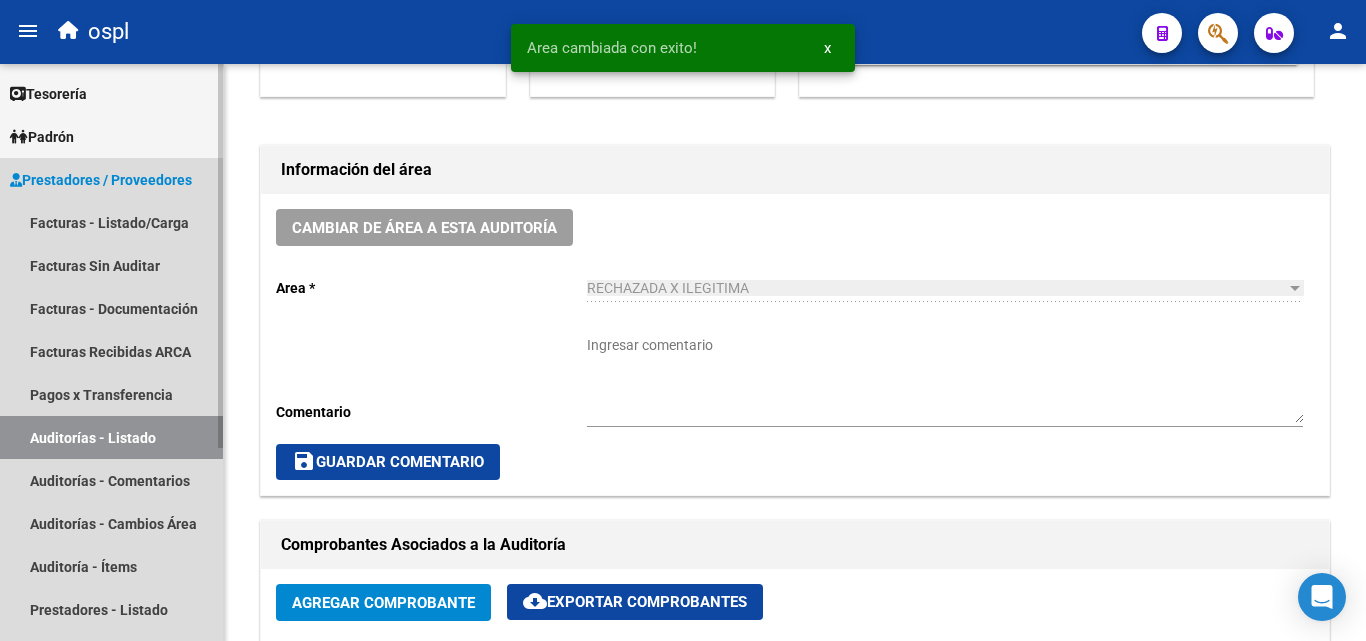 click on "Auditorías - Listado" at bounding box center (111, 437) 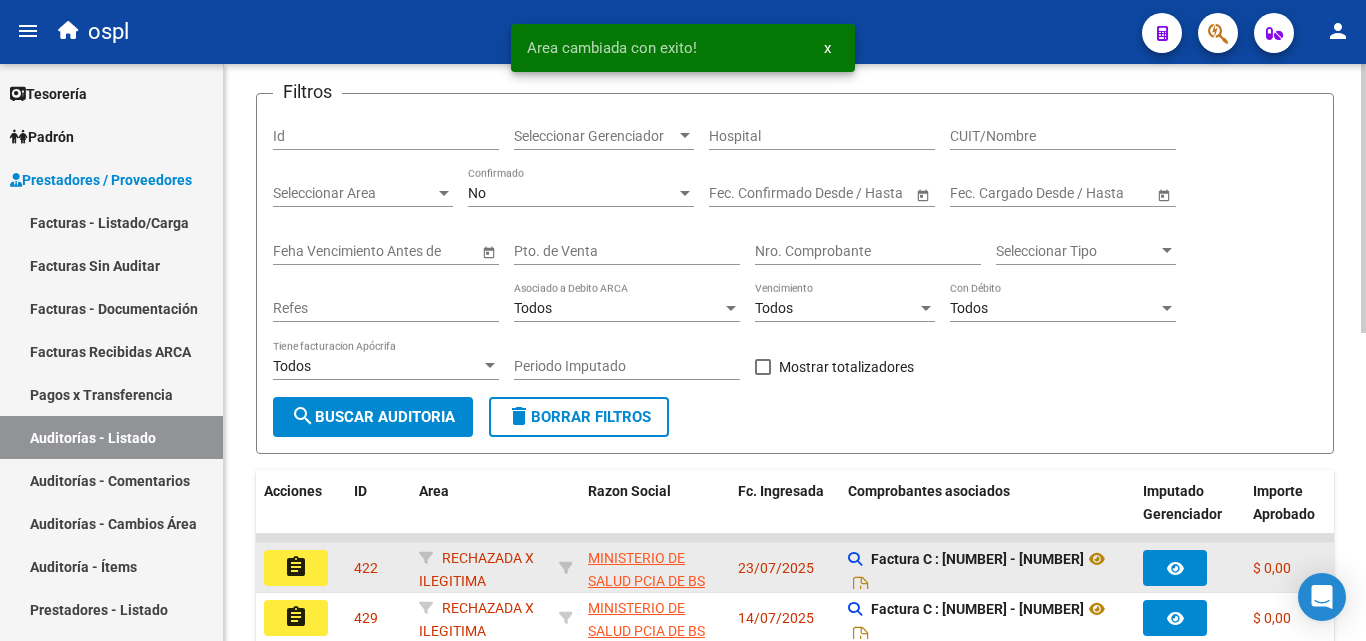 scroll, scrollTop: 100, scrollLeft: 0, axis: vertical 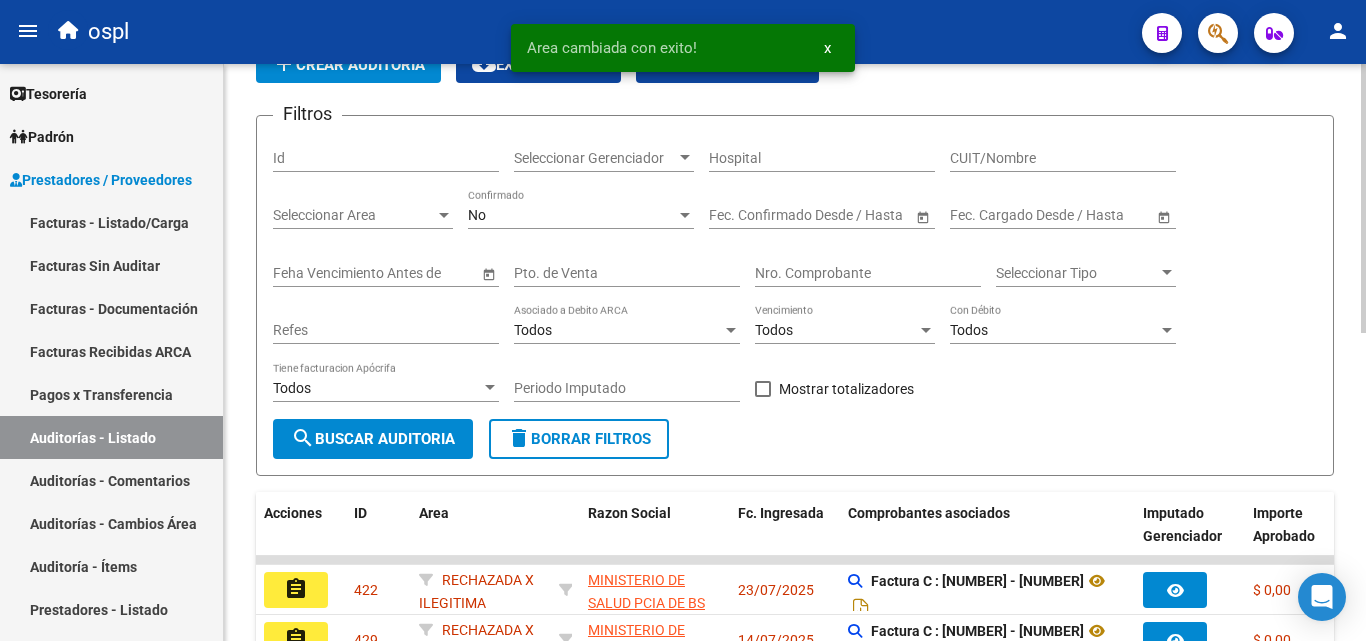 click on "Seleccionar Area Seleccionar Area" 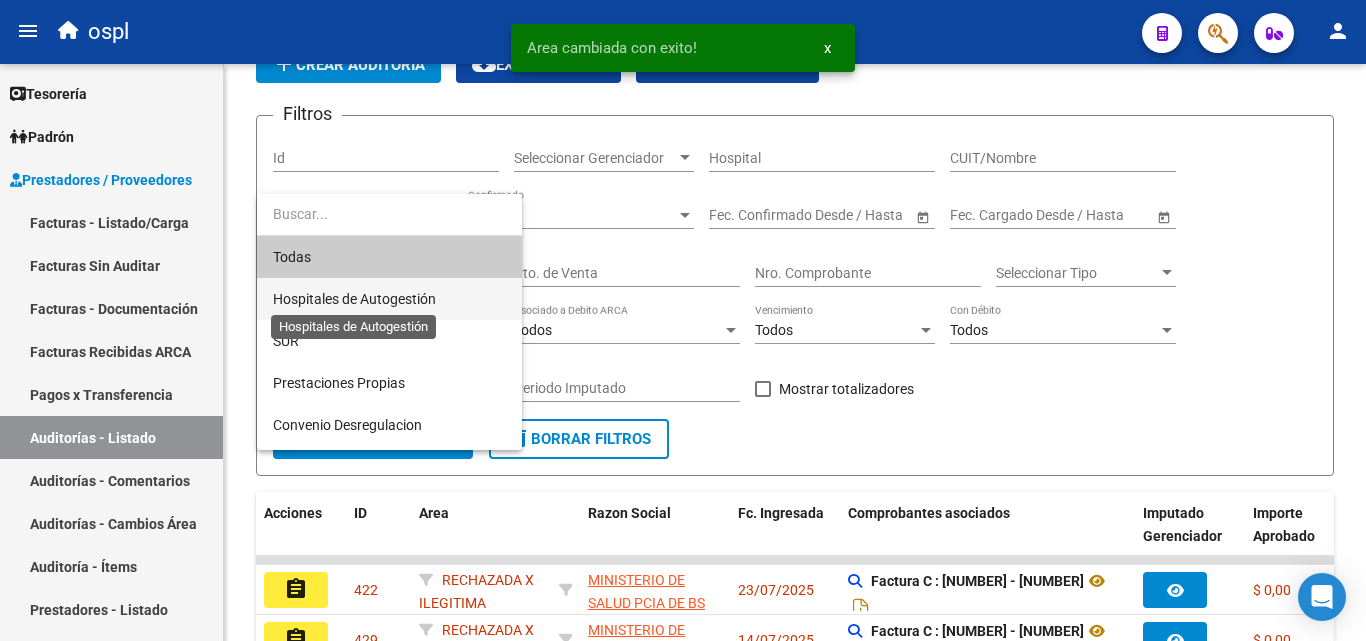 click on "Hospitales de Autogestión" at bounding box center (354, 299) 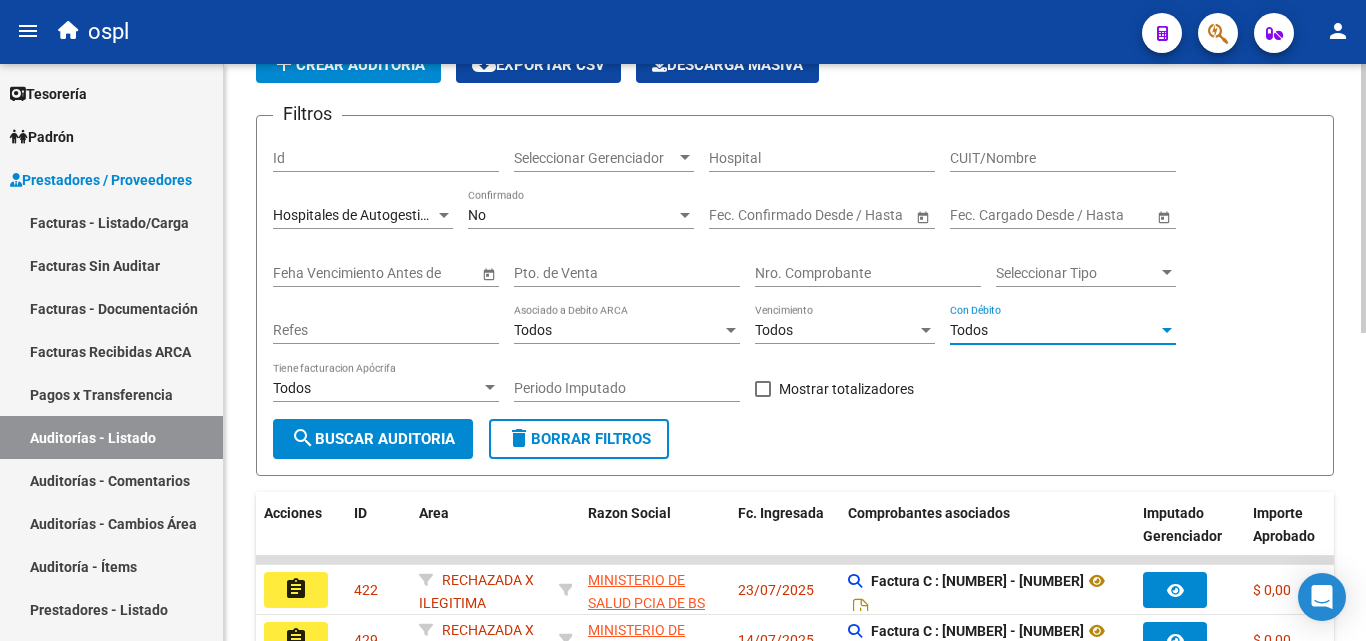 click on "Todos" at bounding box center (1054, 330) 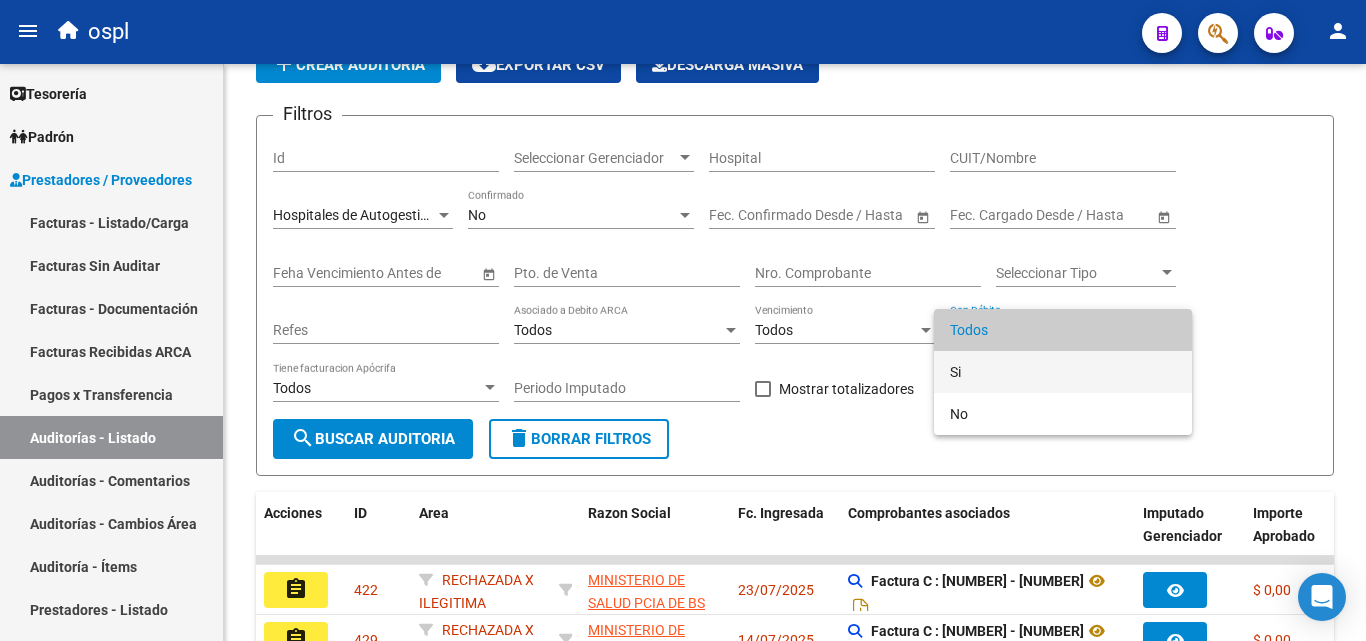 click on "Si" at bounding box center [1063, 372] 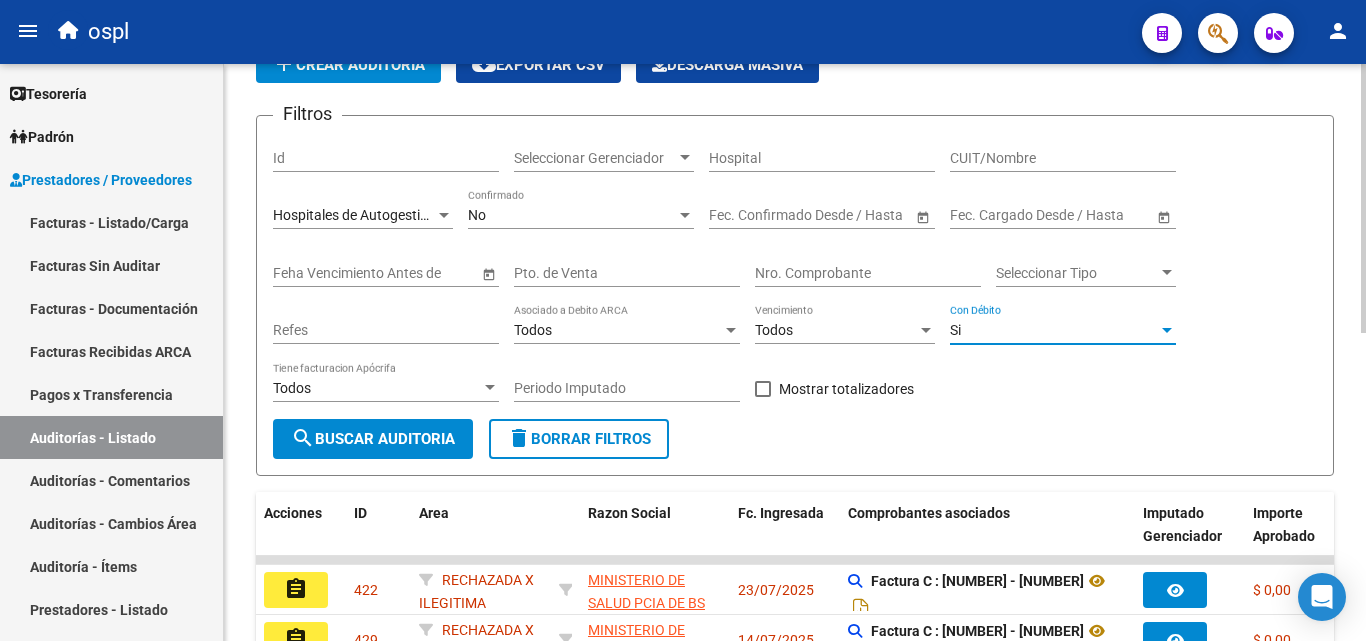 click on "search  Buscar Auditoria" 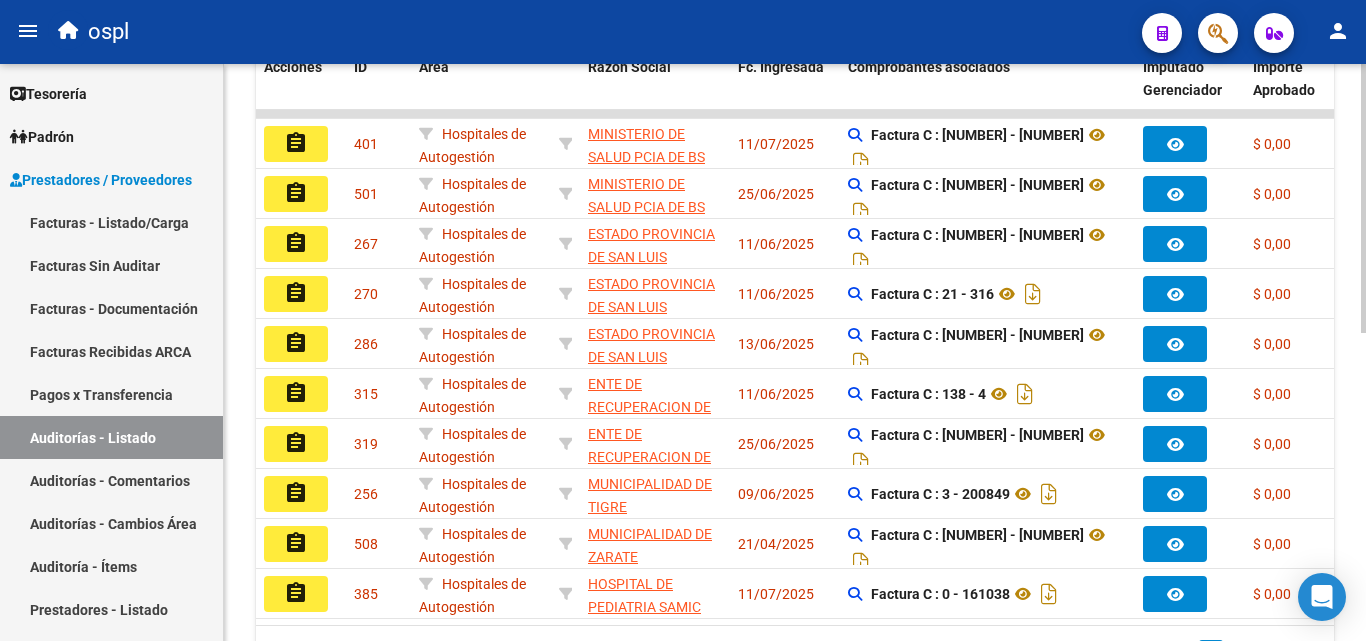 scroll, scrollTop: 600, scrollLeft: 0, axis: vertical 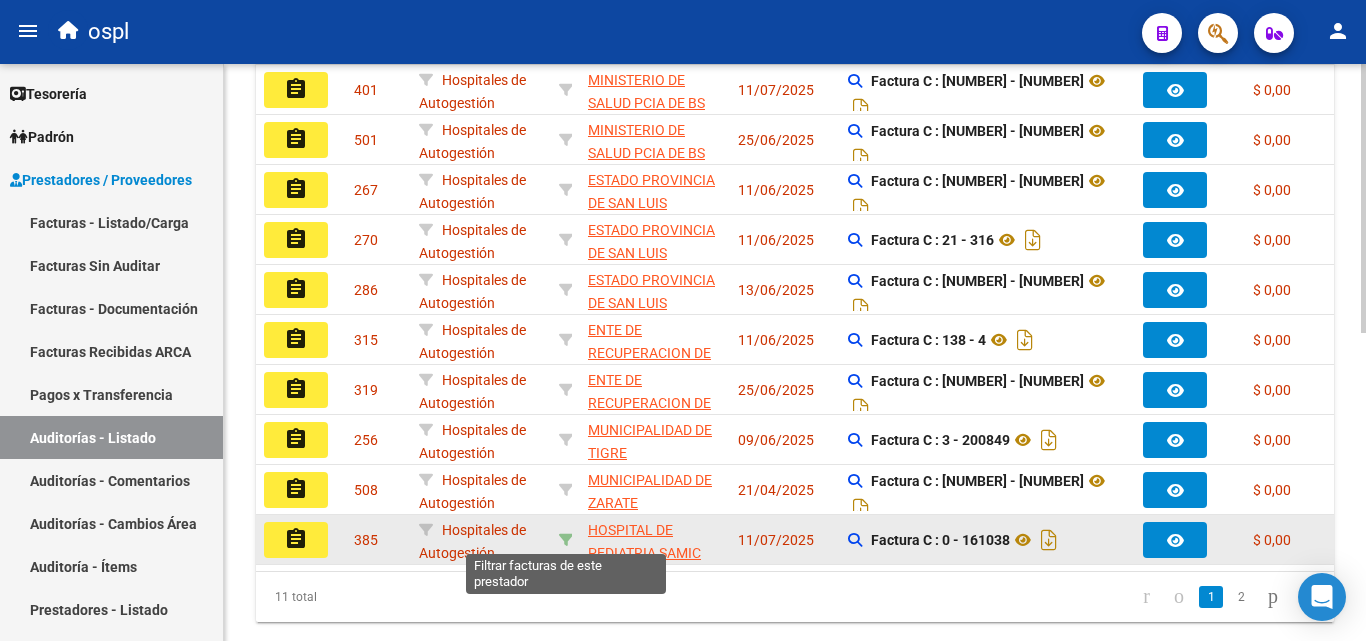 click 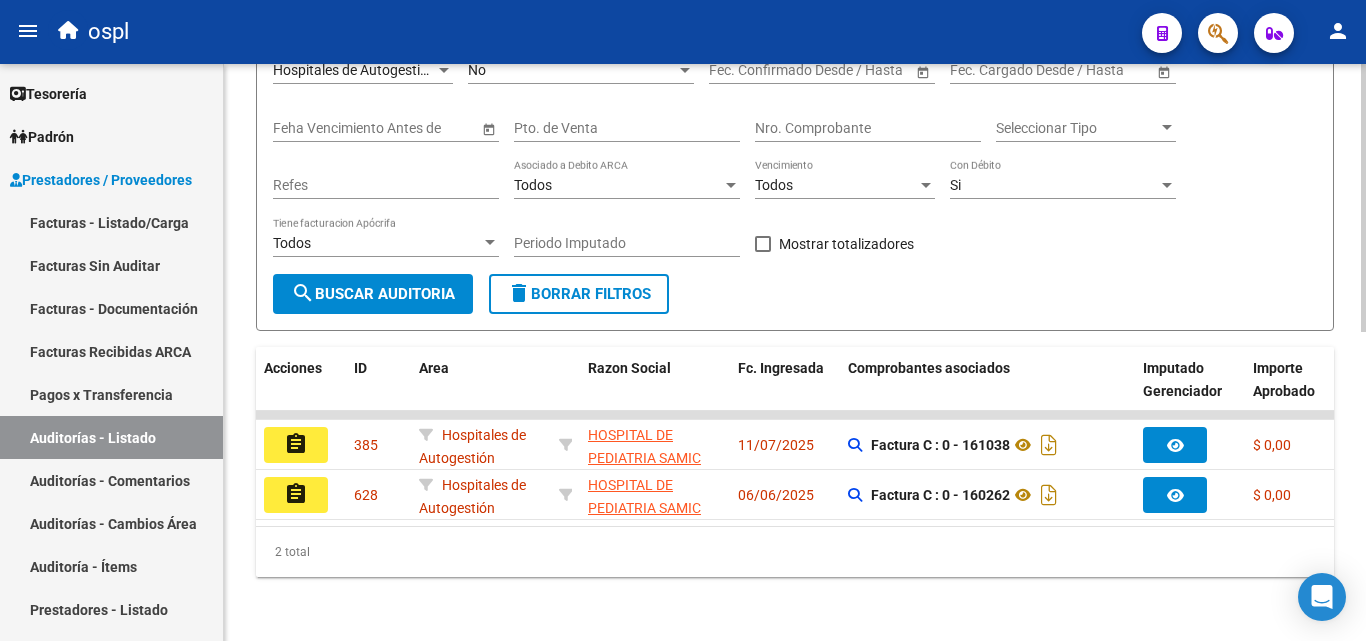 scroll, scrollTop: 261, scrollLeft: 0, axis: vertical 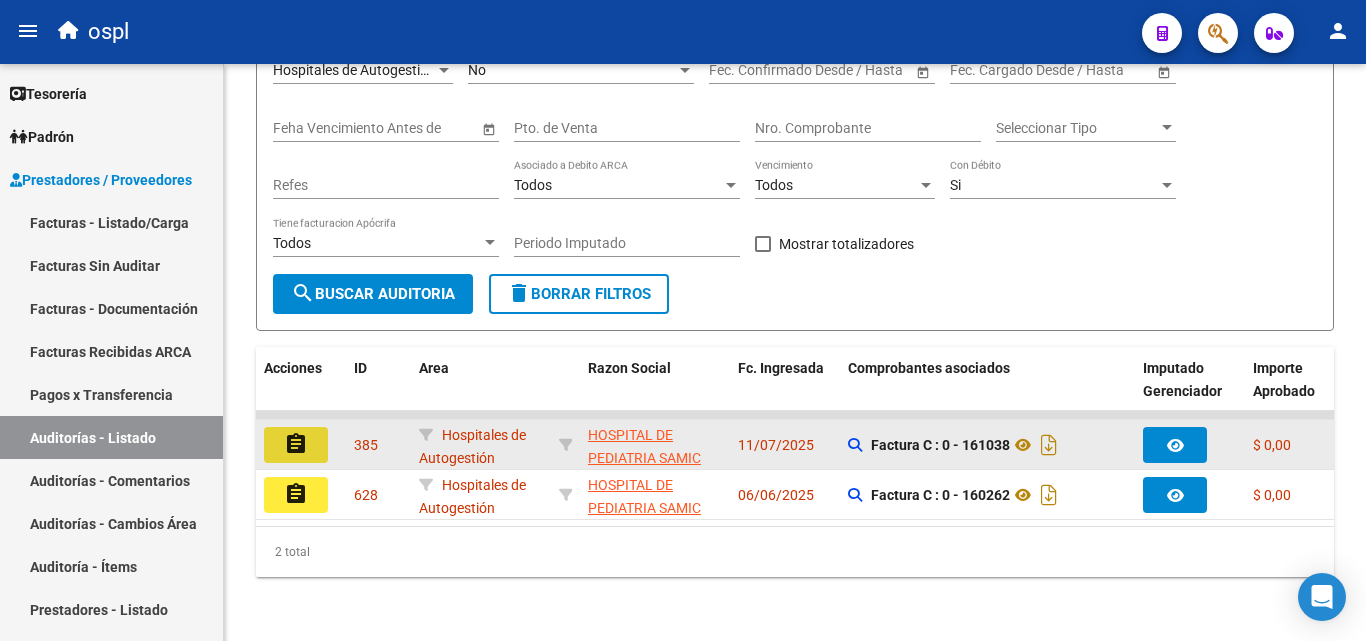 click on "assignment" 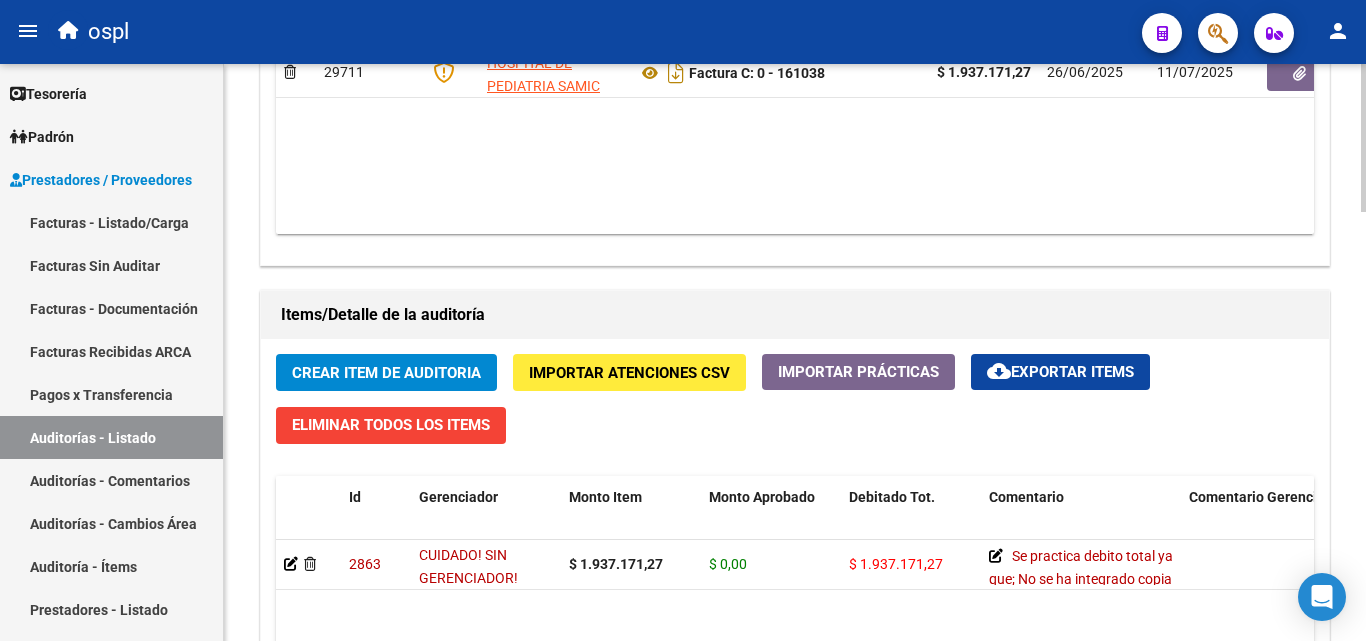 scroll, scrollTop: 1300, scrollLeft: 0, axis: vertical 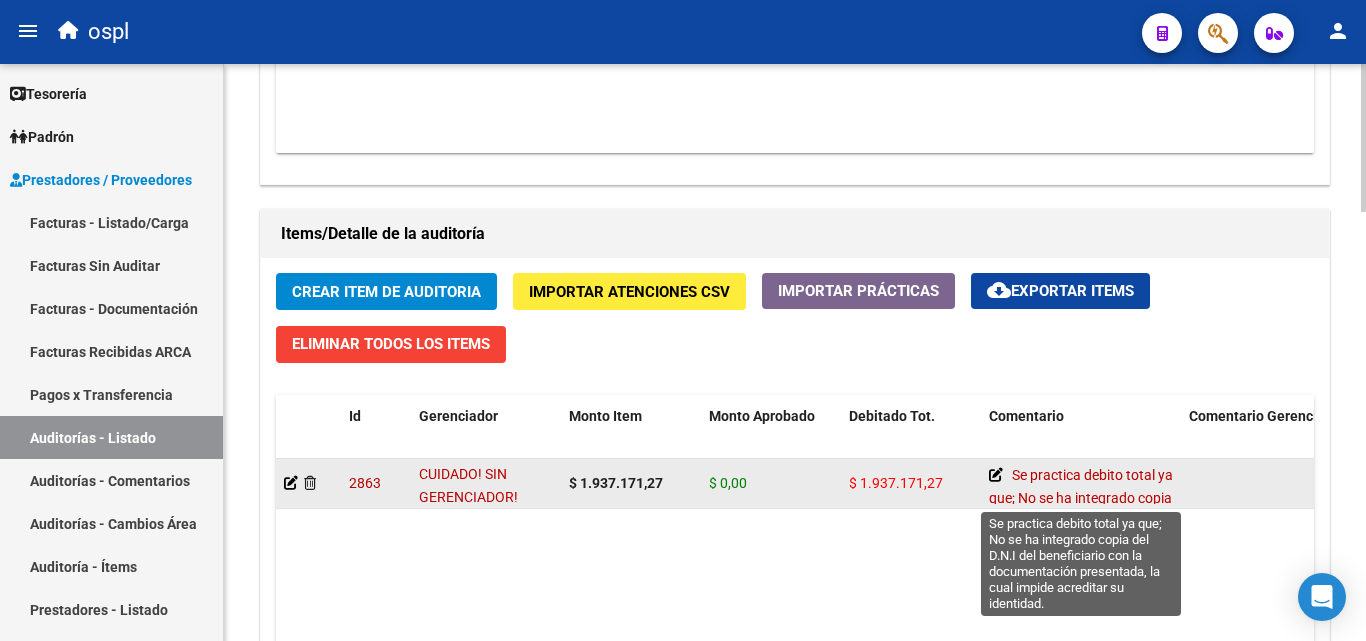 click 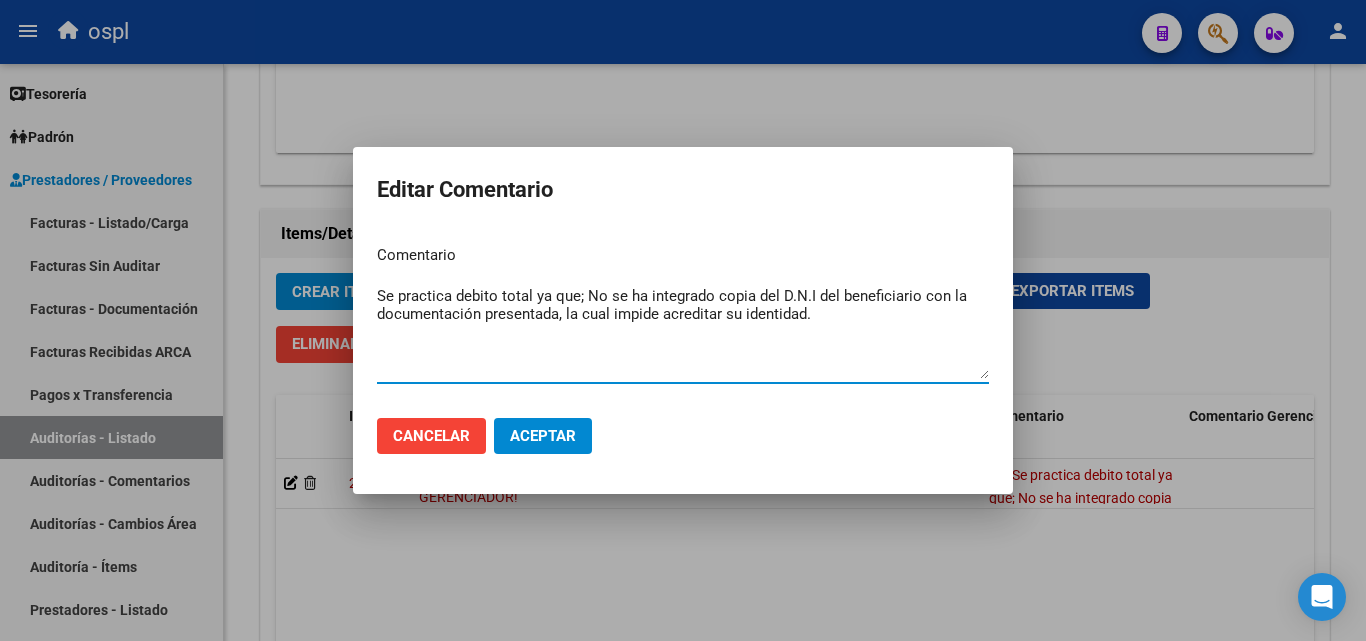 drag, startPoint x: 576, startPoint y: 293, endPoint x: 275, endPoint y: 294, distance: 301.00165 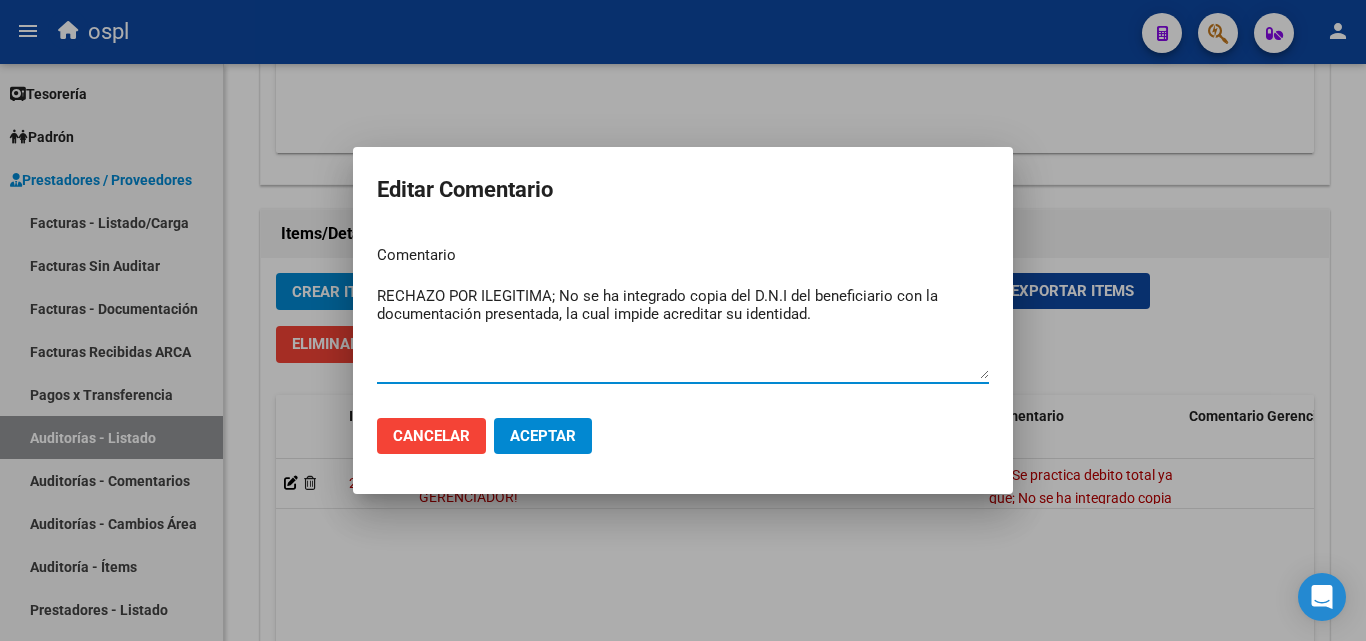 type on "RECHAZO POR ILEGITIMA; No se ha integrado copia del D.N.I del beneficiario con la documentación presentada, la cual impide acreditar su identidad." 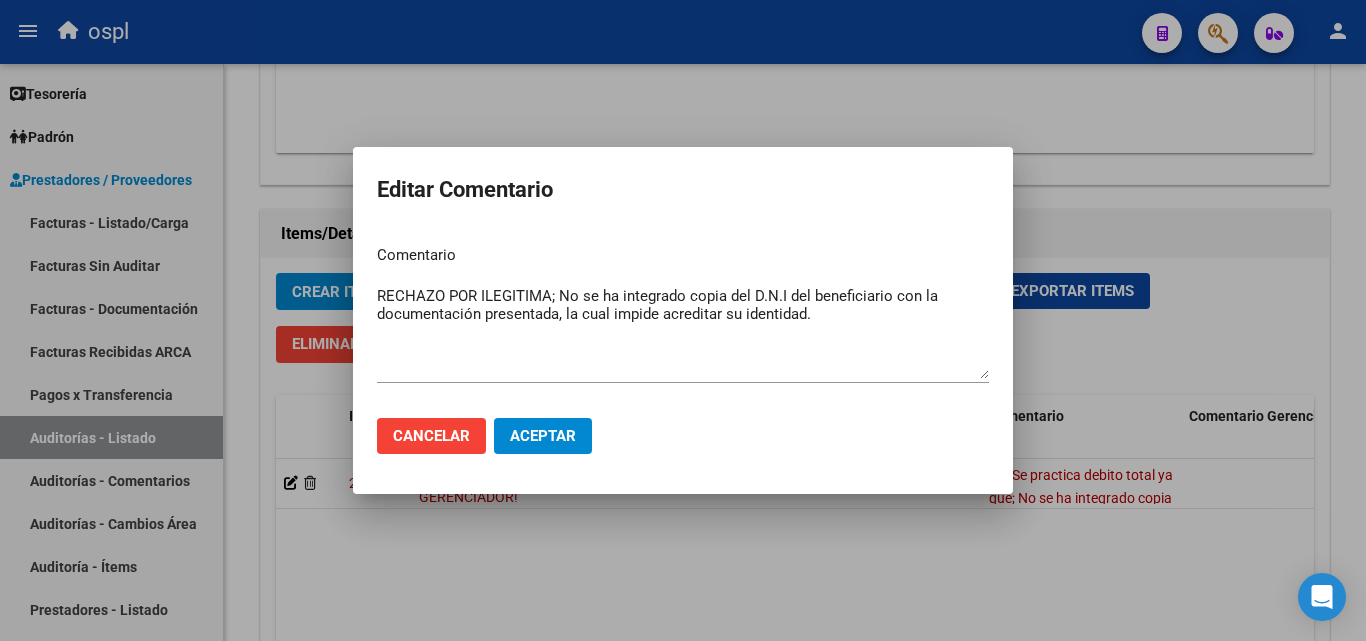 click on "Aceptar" 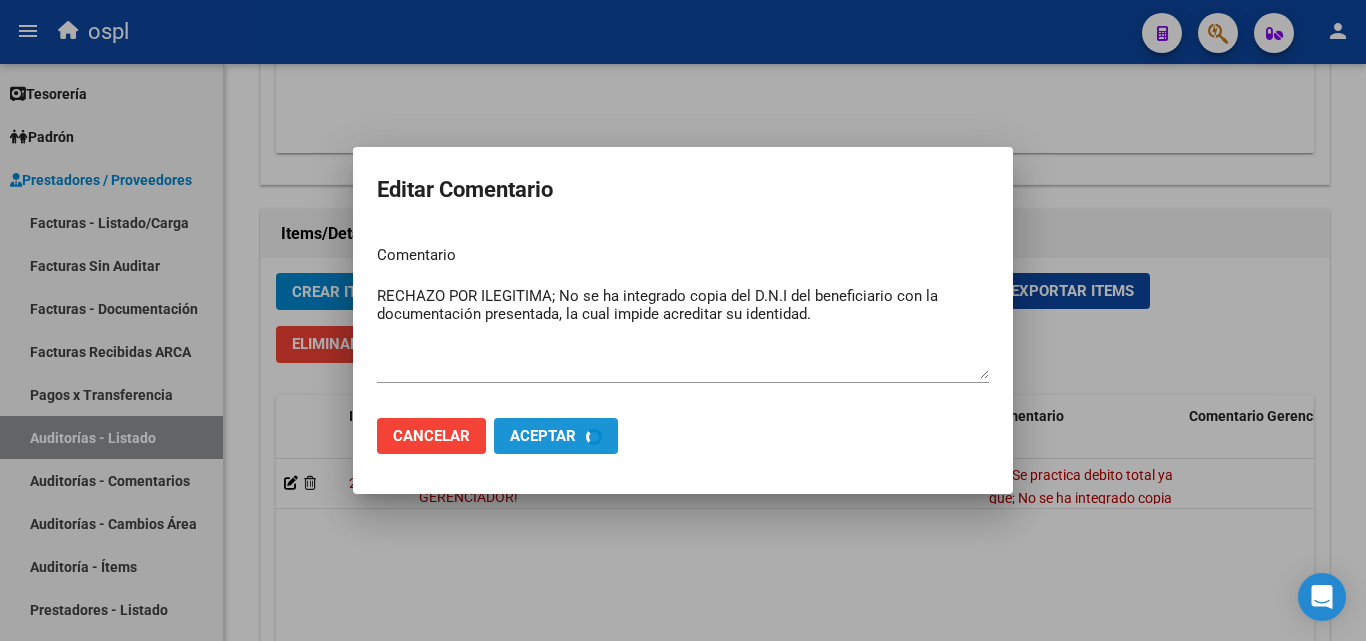 type 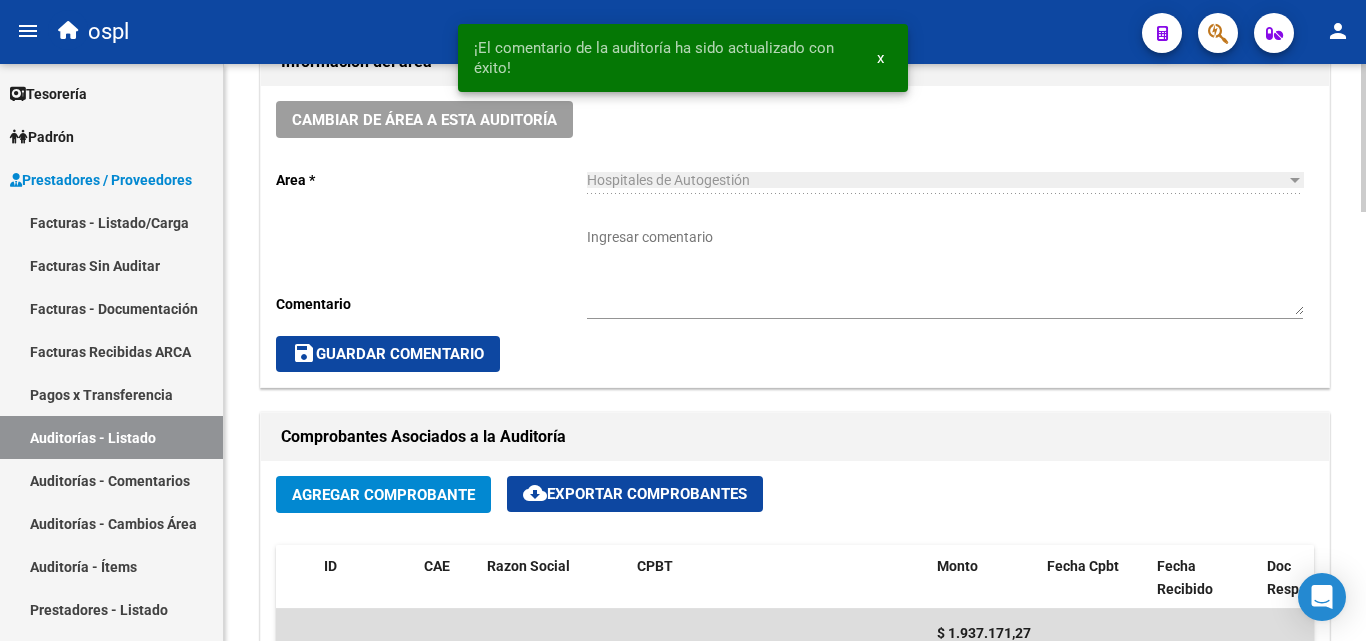 scroll, scrollTop: 500, scrollLeft: 0, axis: vertical 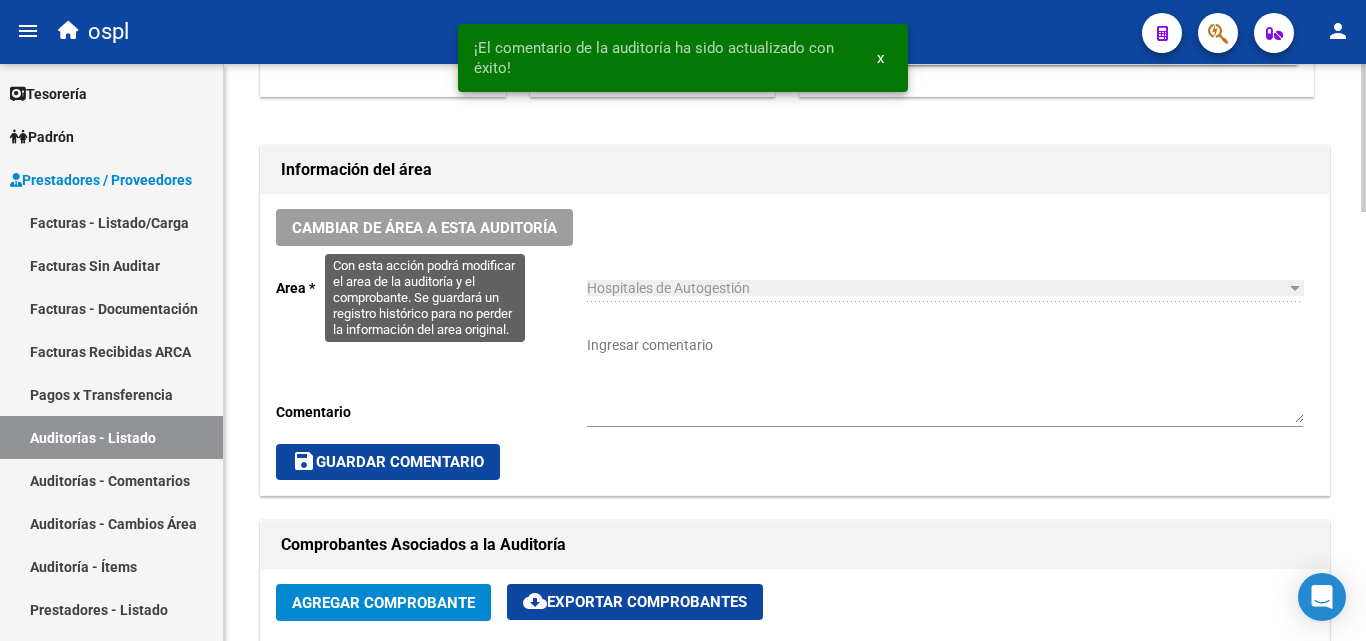 click on "Cambiar de área a esta auditoría" 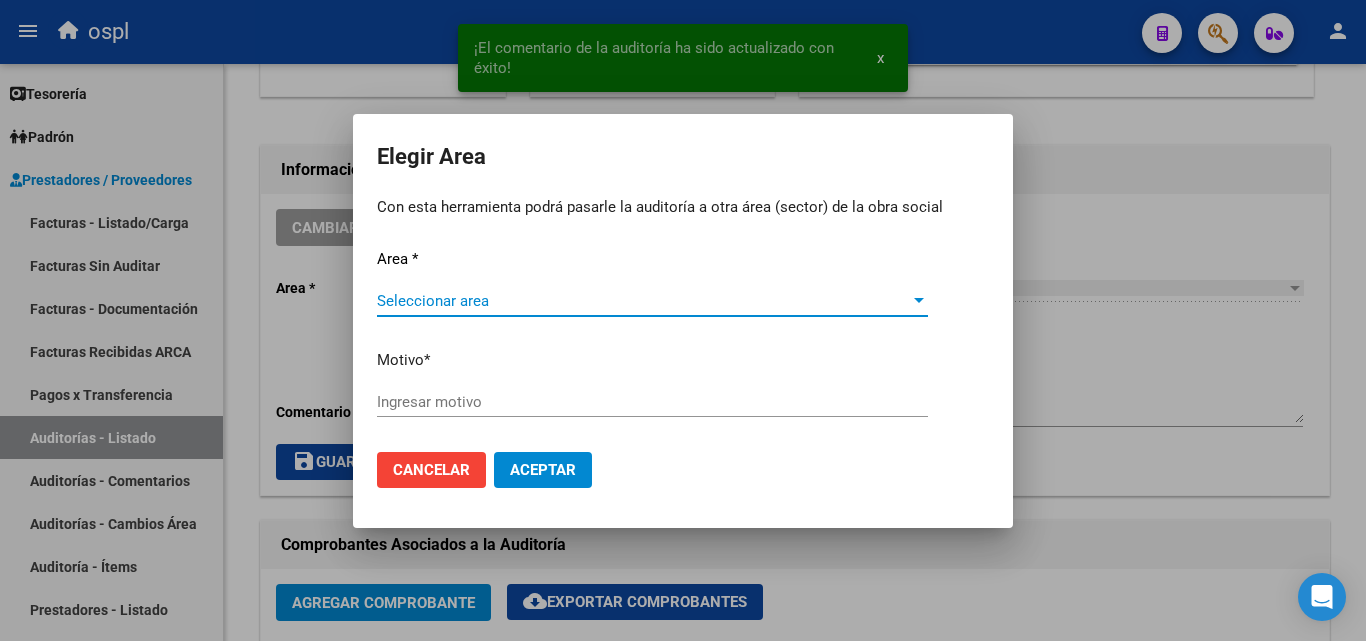 click on "Seleccionar area Seleccionar area" at bounding box center [652, 301] 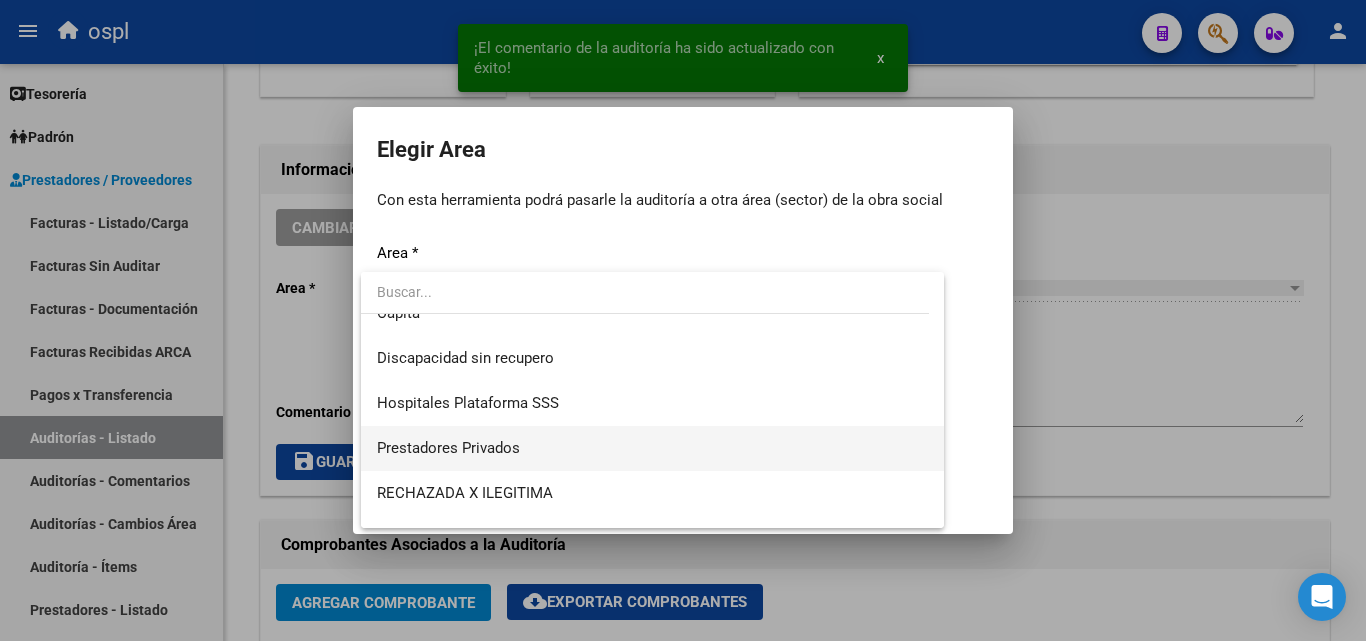 scroll, scrollTop: 194, scrollLeft: 0, axis: vertical 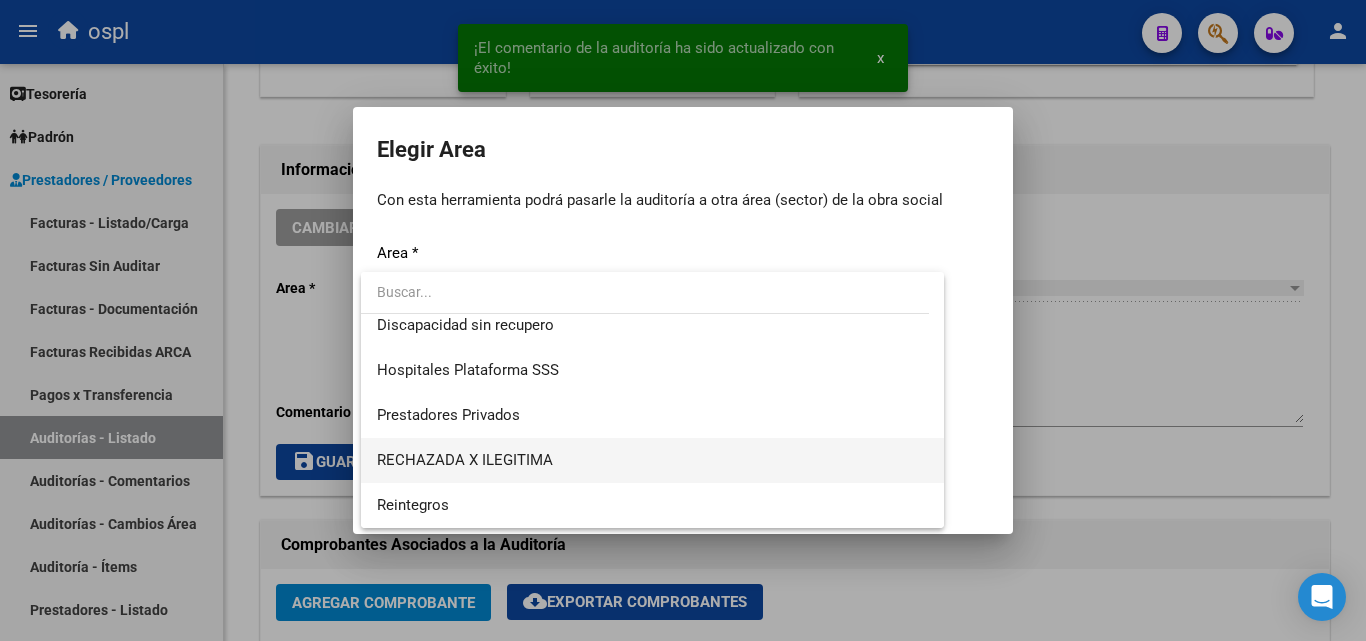 click on "RECHAZADA X ILEGITIMA" at bounding box center (652, 460) 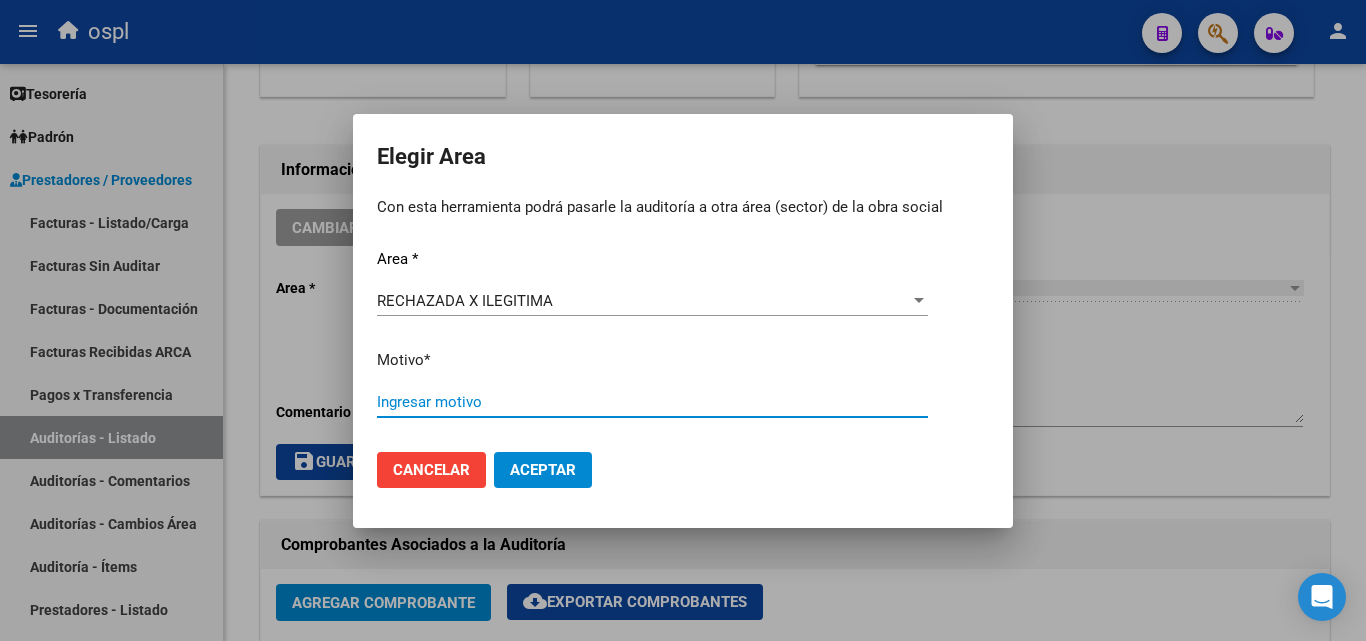 paste on "FALTA COPIA DE DNI QUE ACREDITE IDENTIDAD" 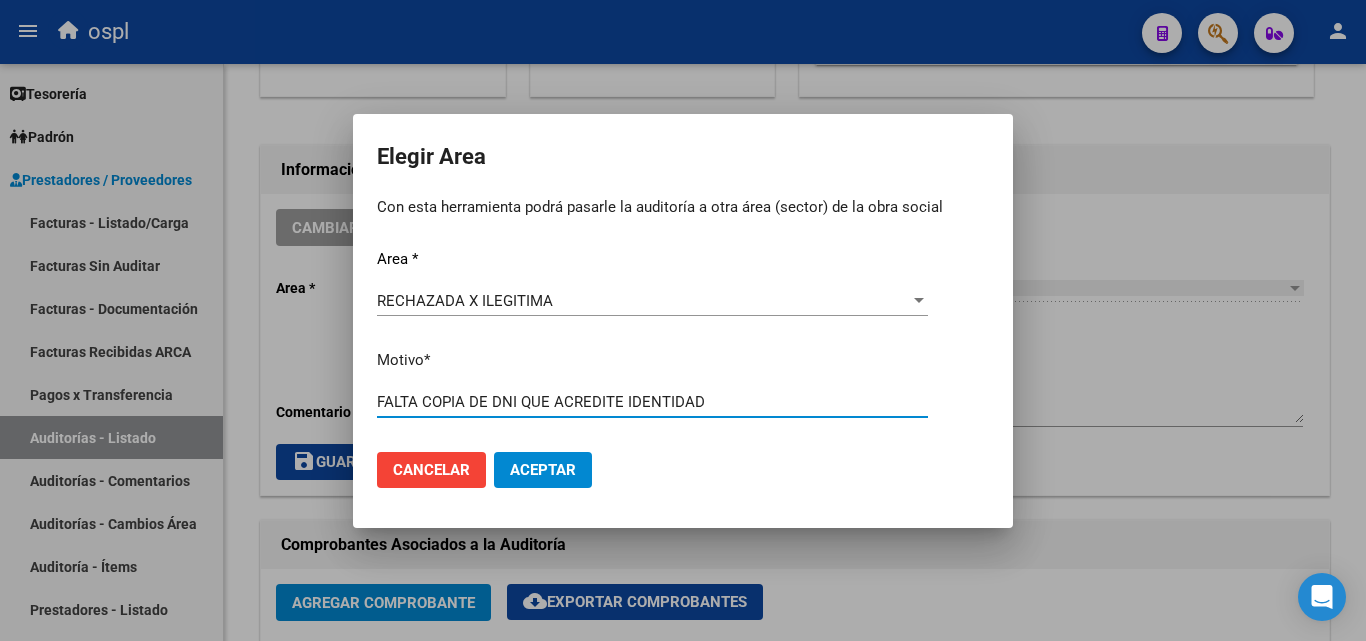 type on "FALTA COPIA DE DNI QUE ACREDITE IDENTIDAD" 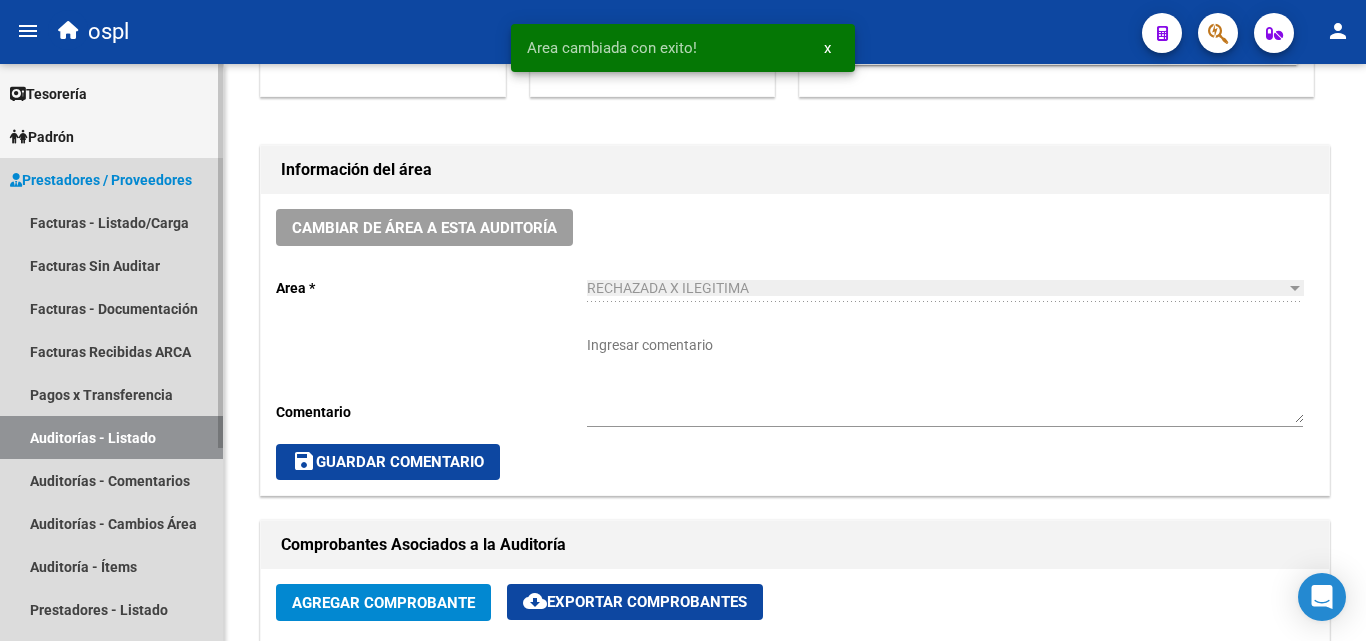 click on "Auditorías - Listado" at bounding box center (111, 437) 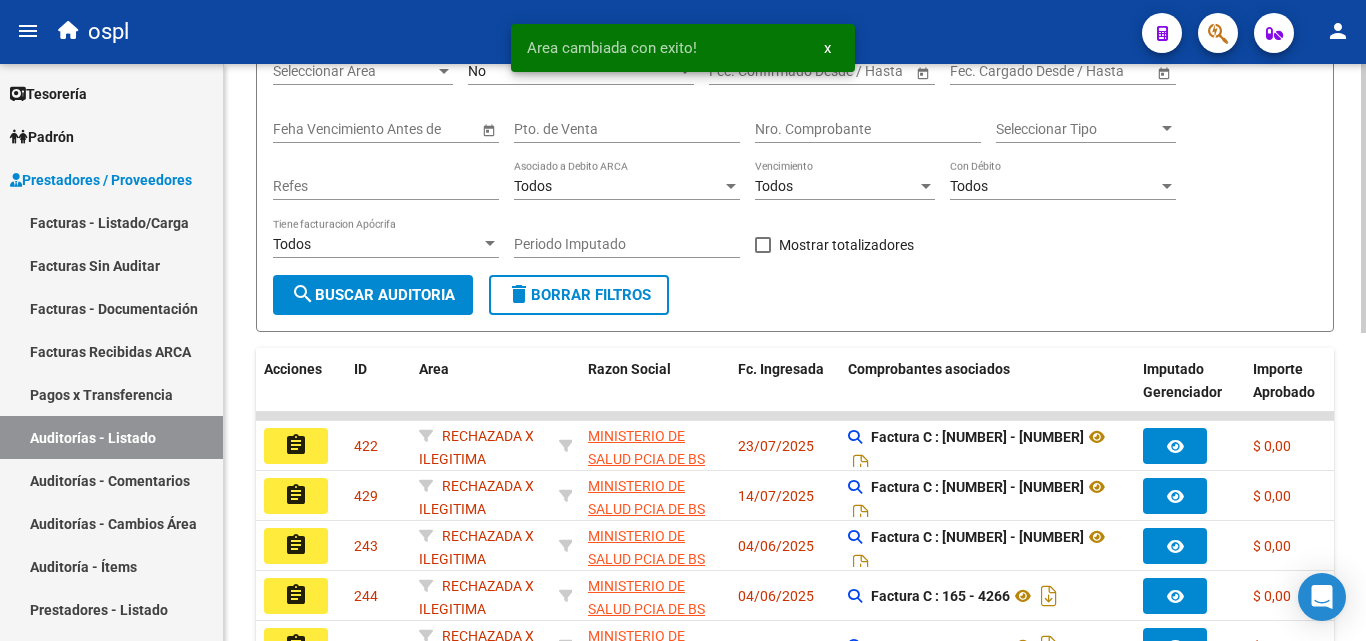 scroll, scrollTop: 200, scrollLeft: 0, axis: vertical 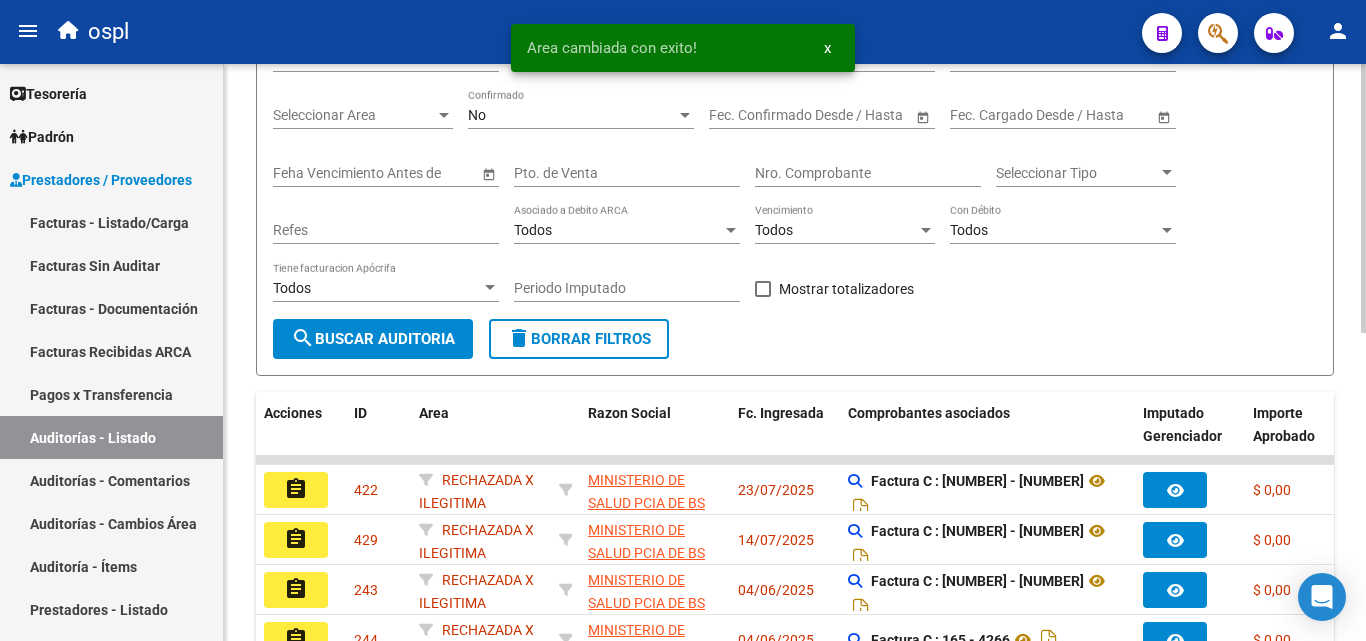click on "Nro. Comprobante" at bounding box center (868, 173) 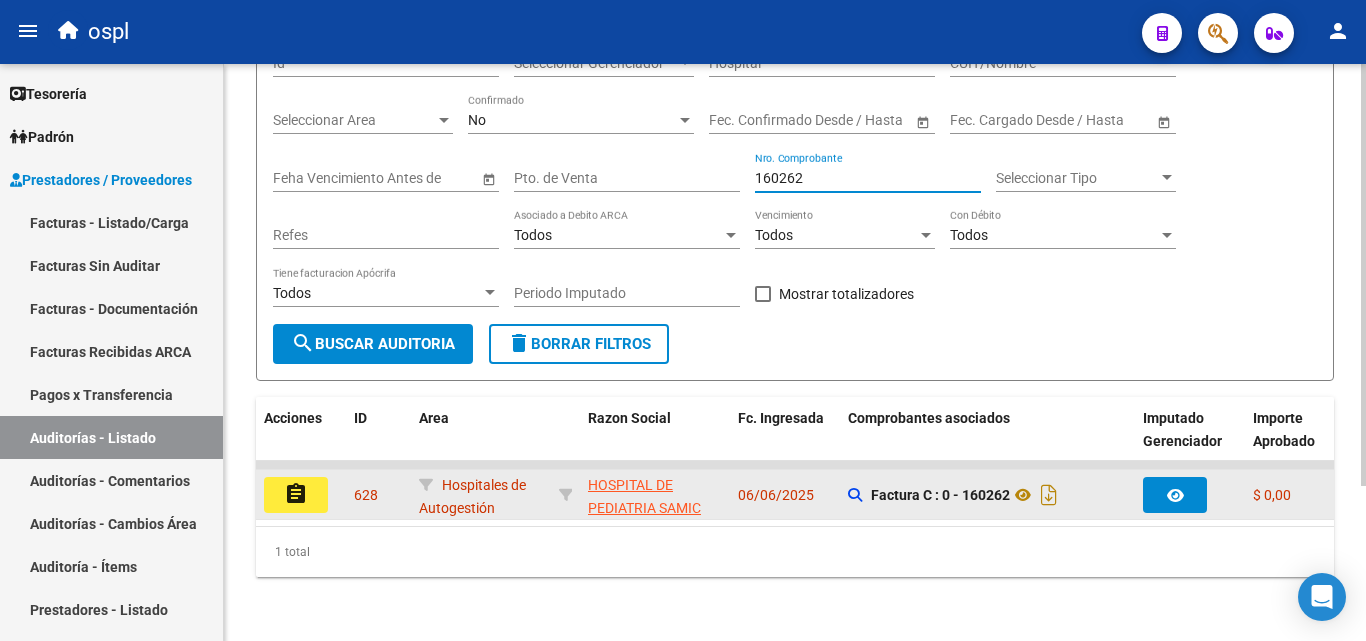 type on "160262" 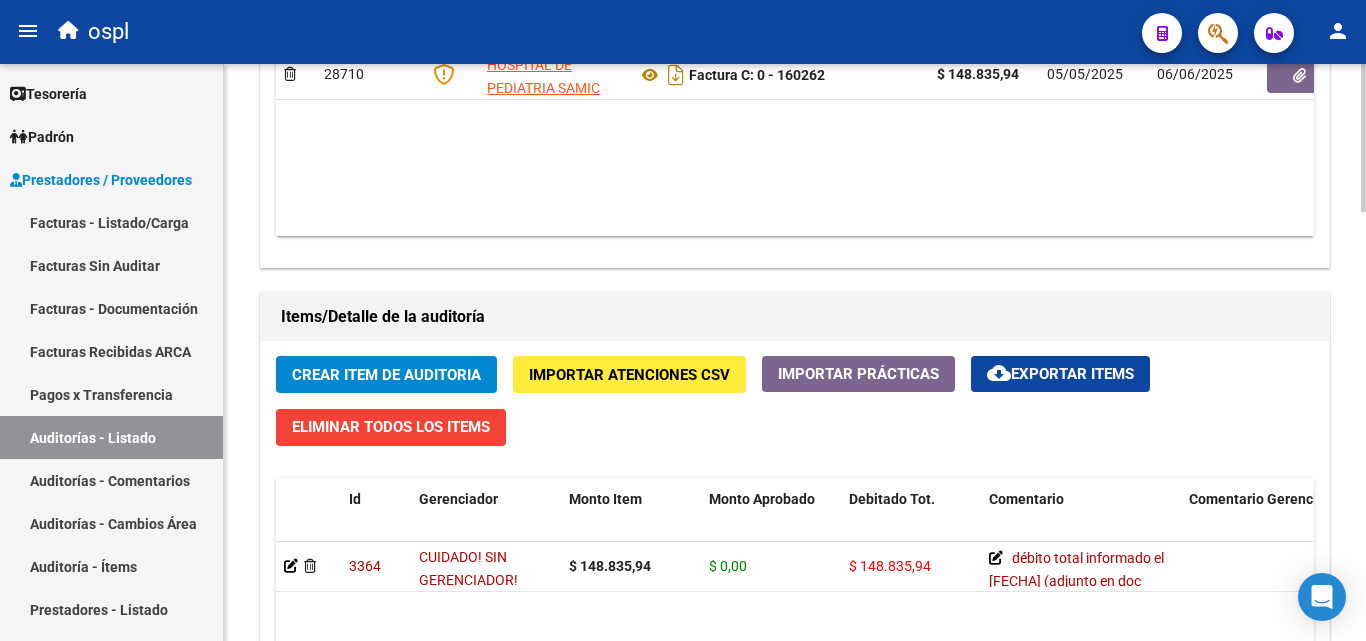 scroll, scrollTop: 1400, scrollLeft: 0, axis: vertical 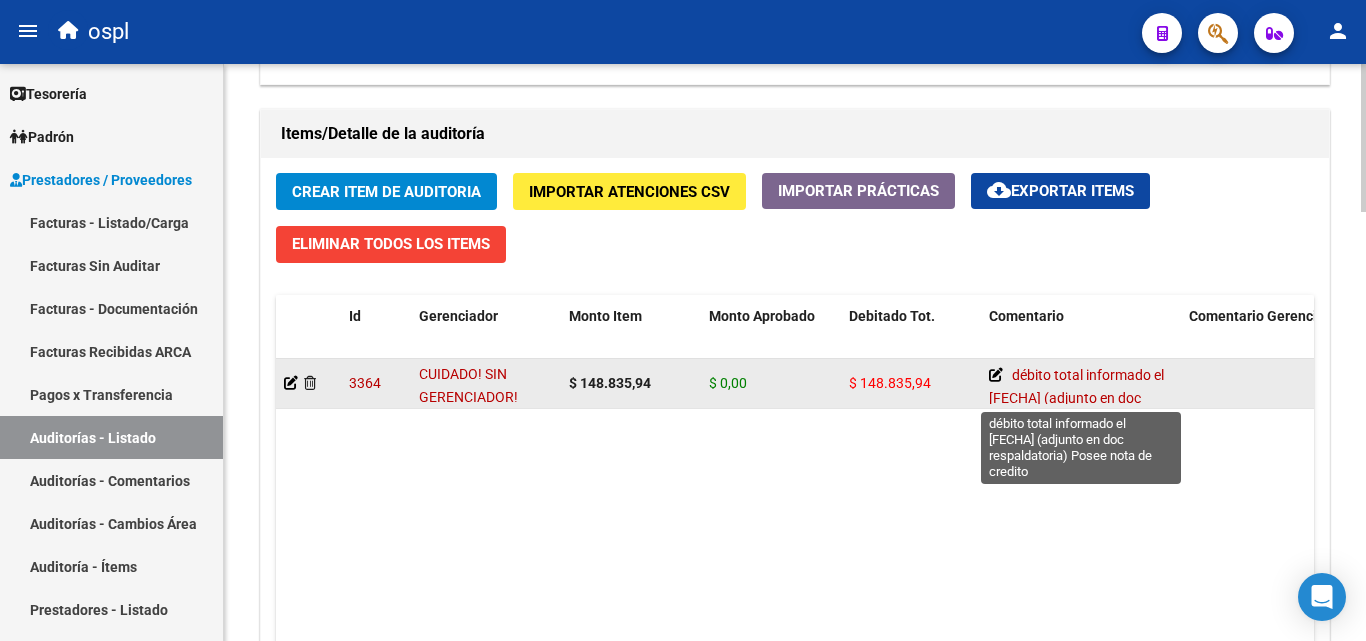 click 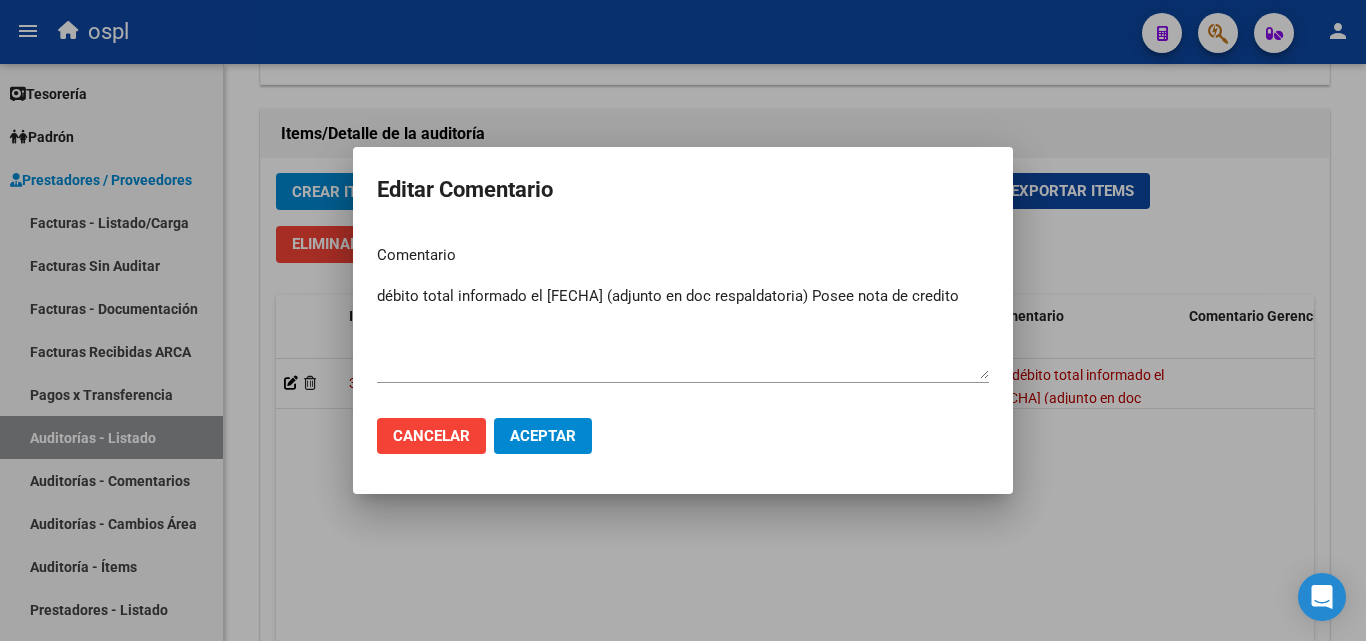 click at bounding box center [683, 320] 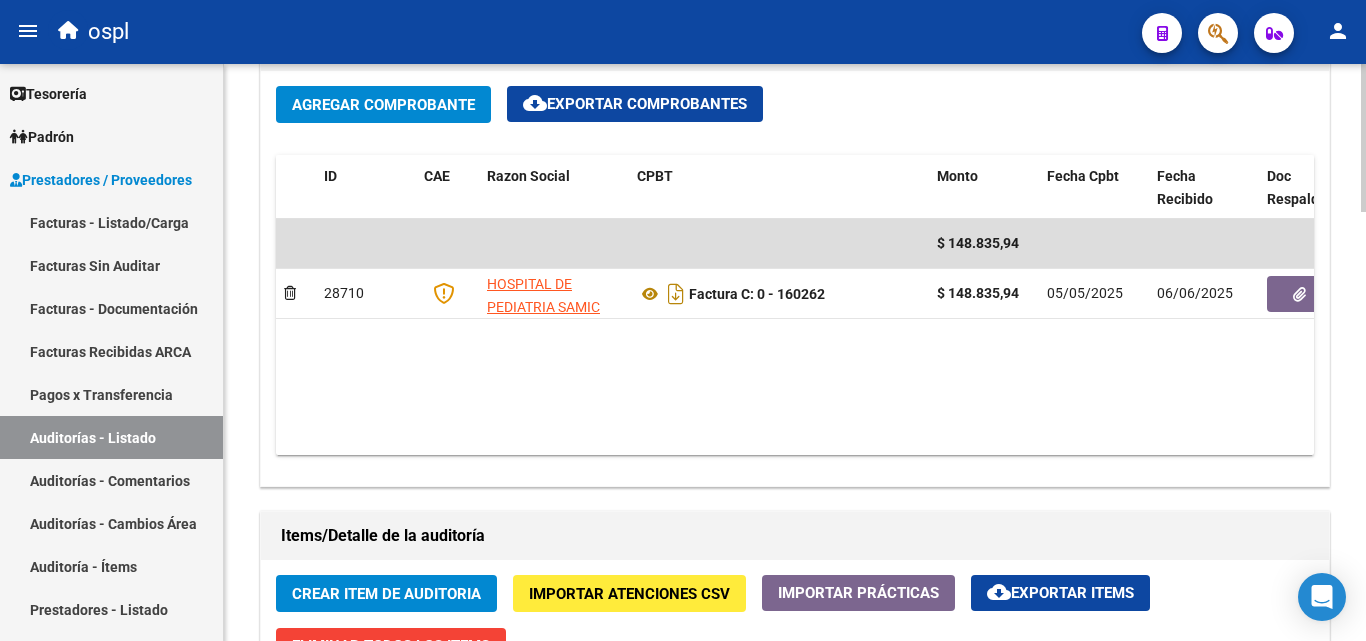 scroll, scrollTop: 1000, scrollLeft: 0, axis: vertical 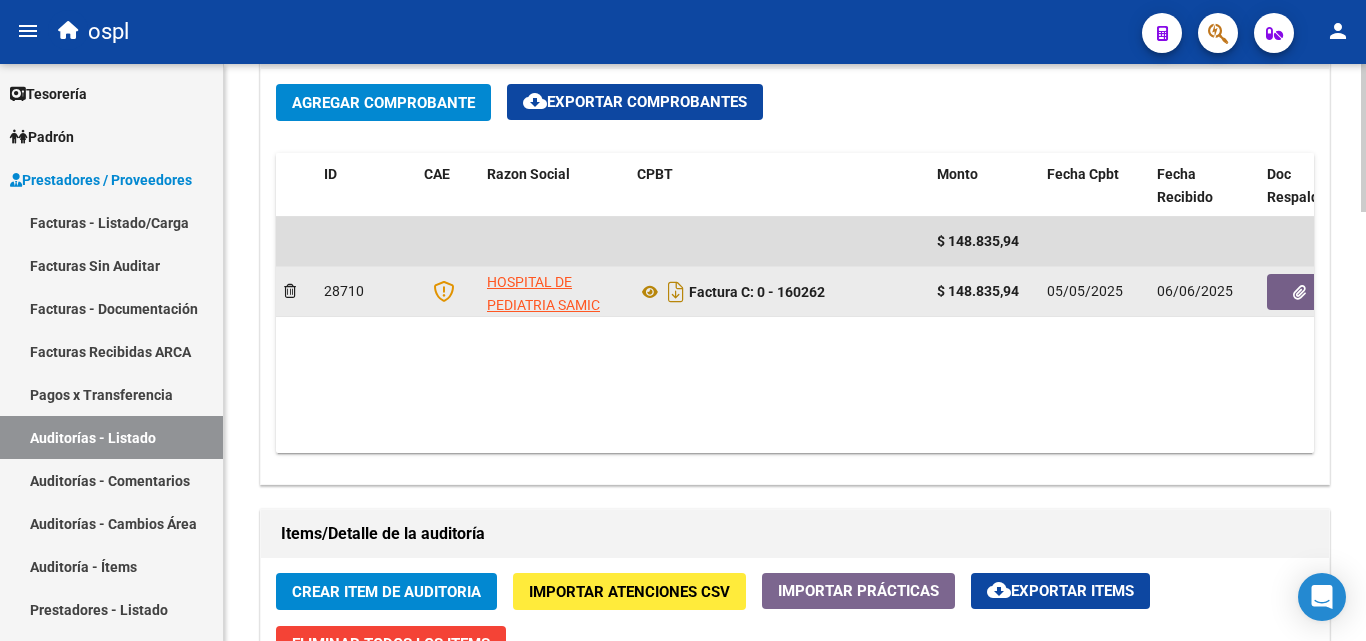 click 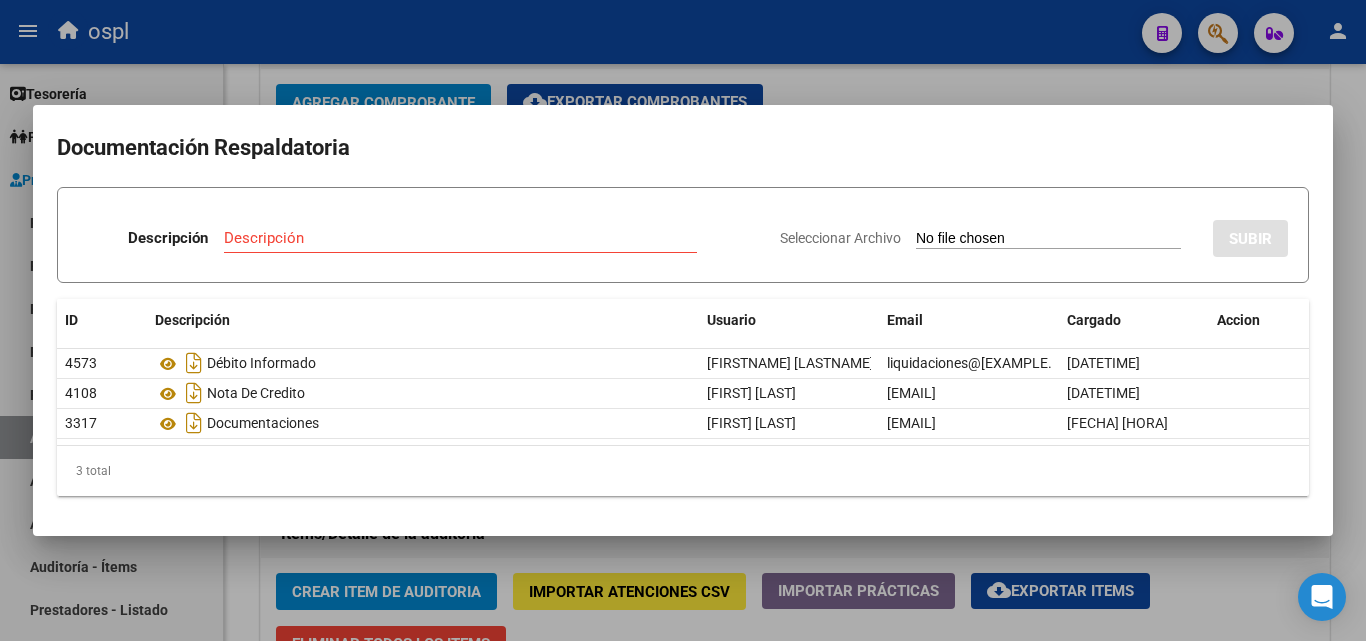 click at bounding box center (683, 320) 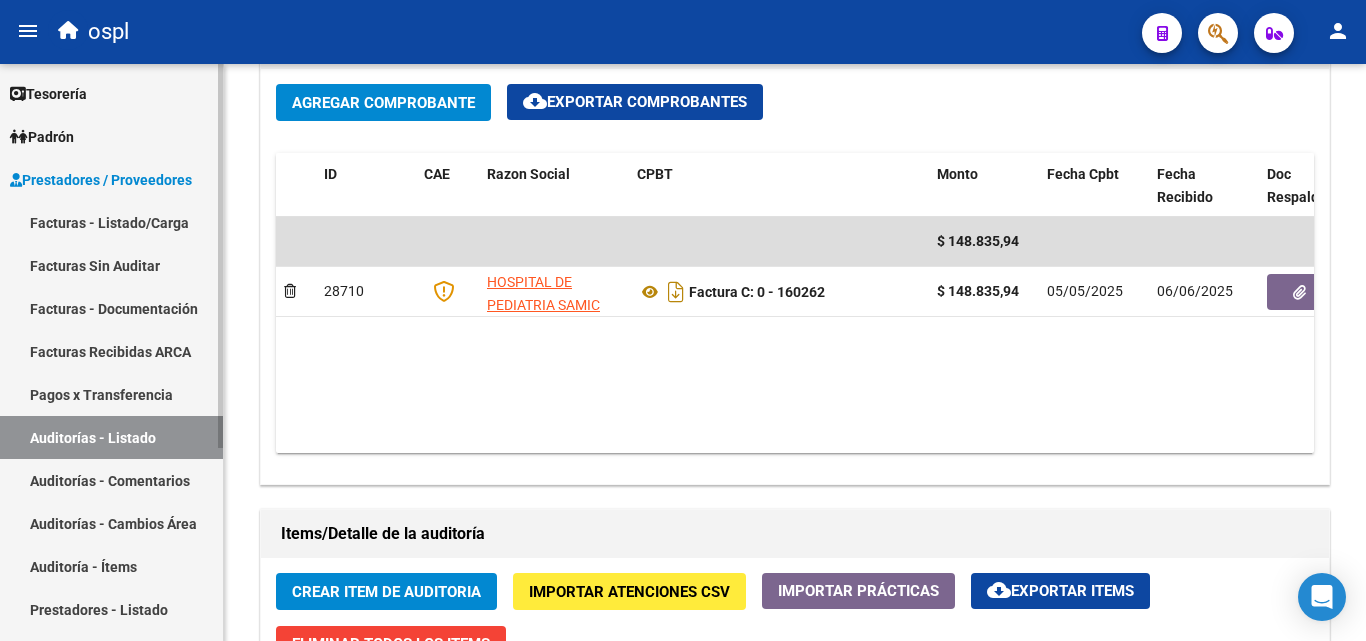 click on "Auditorías - Listado" at bounding box center [111, 437] 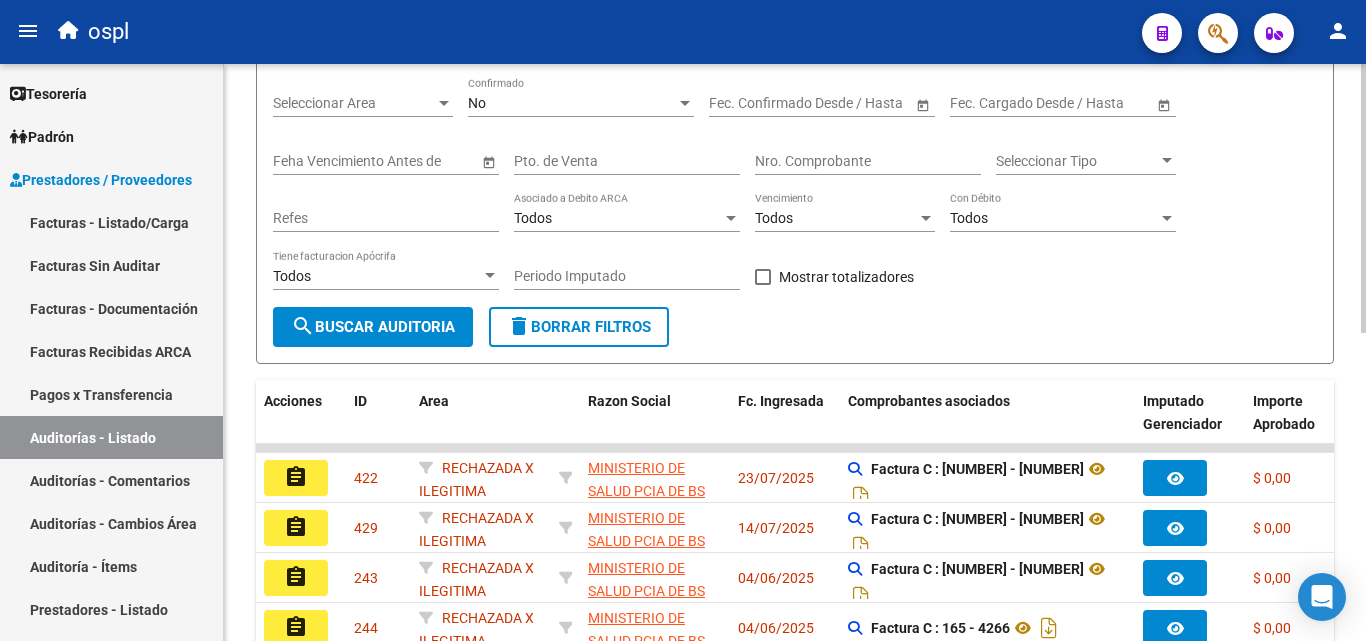 scroll, scrollTop: 161, scrollLeft: 0, axis: vertical 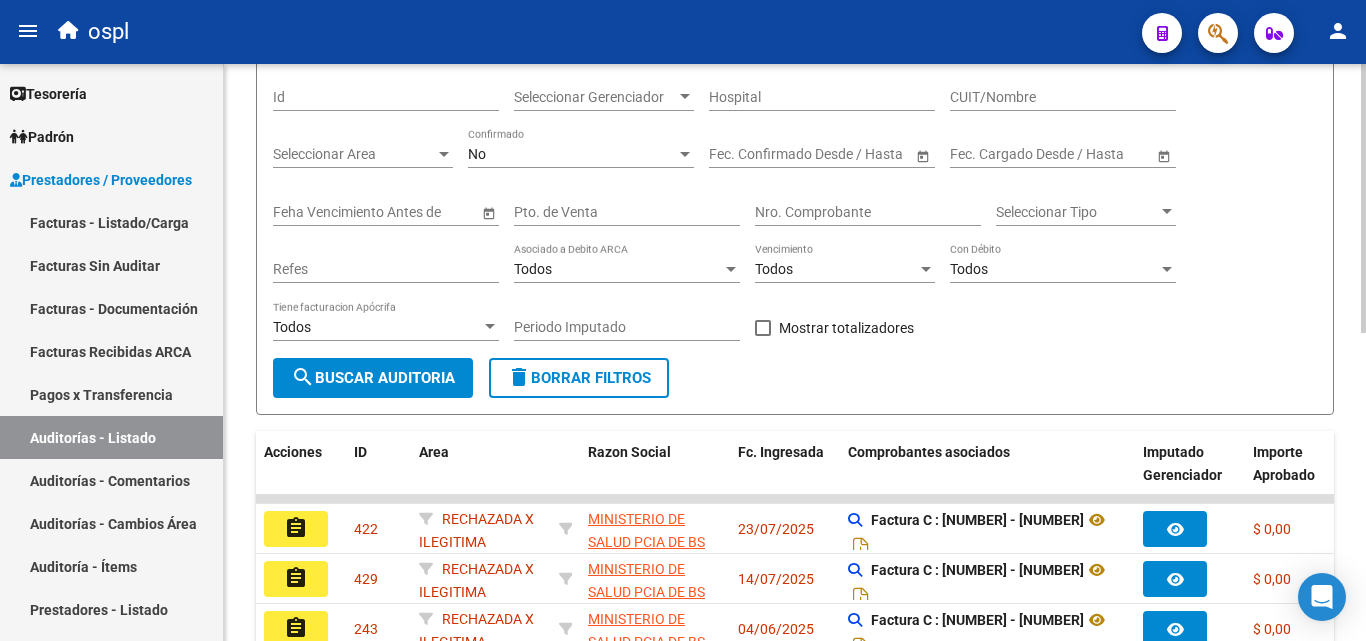 click on "Seleccionar Area Seleccionar Area" 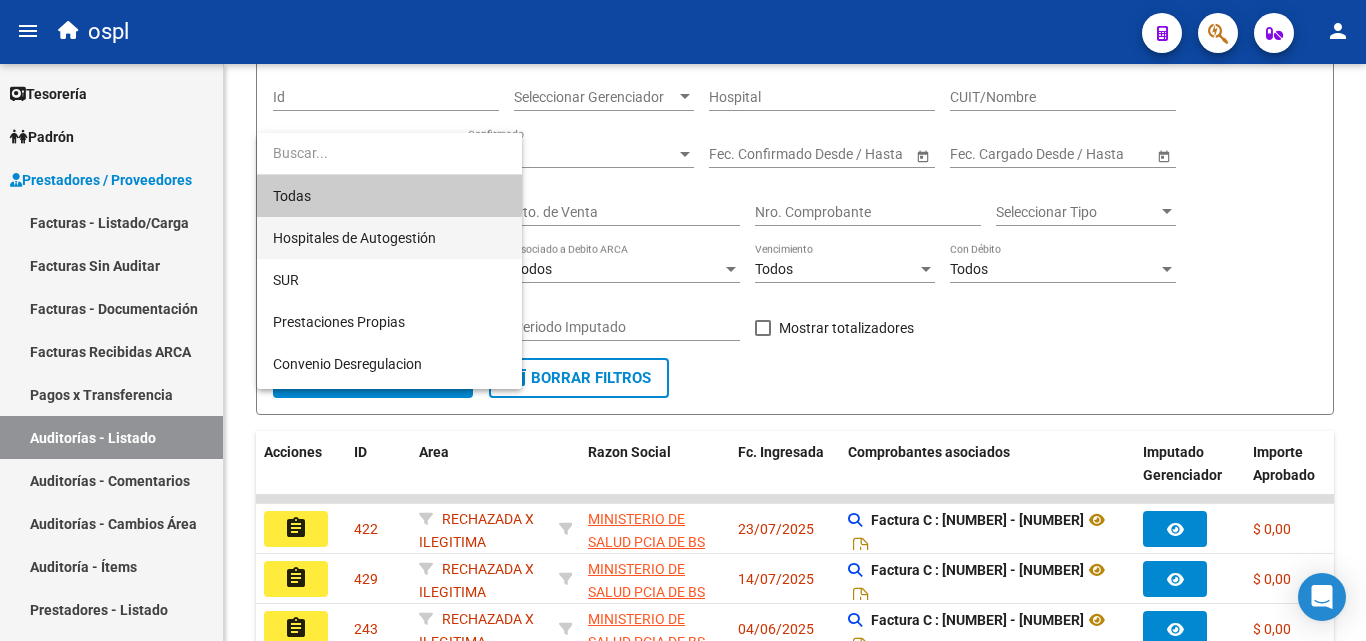 click on "Hospitales de Autogestión" at bounding box center (389, 238) 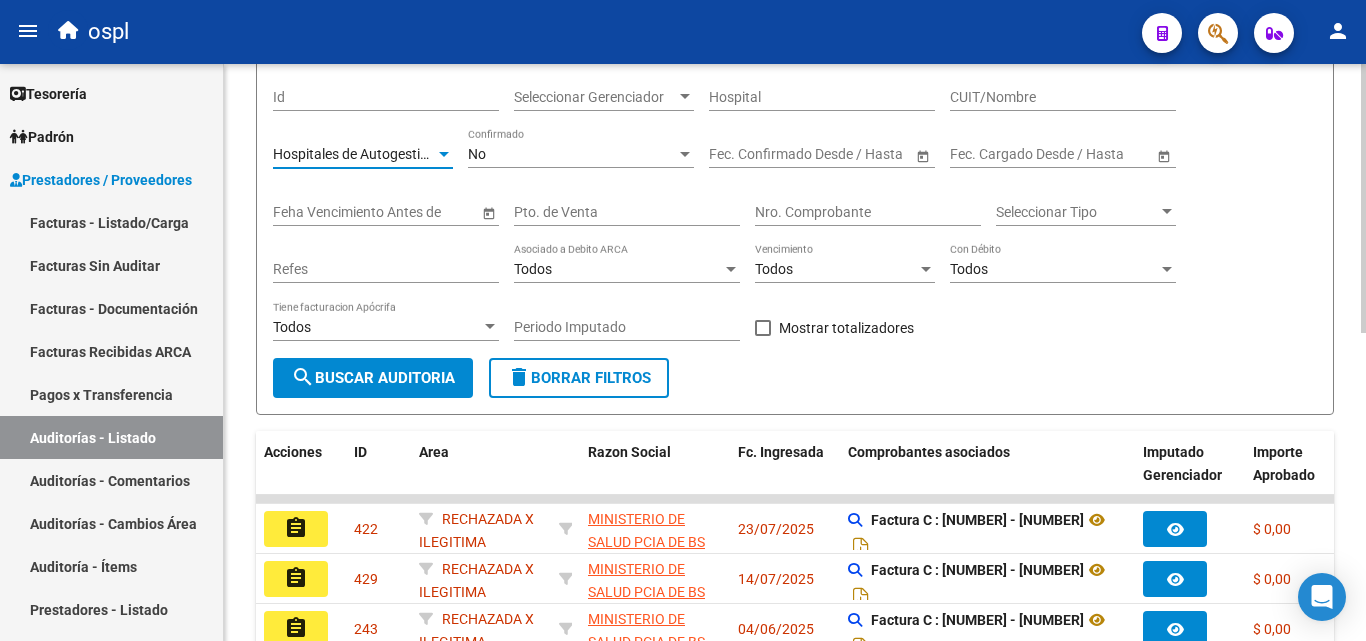 click on "Todos" at bounding box center [1054, 269] 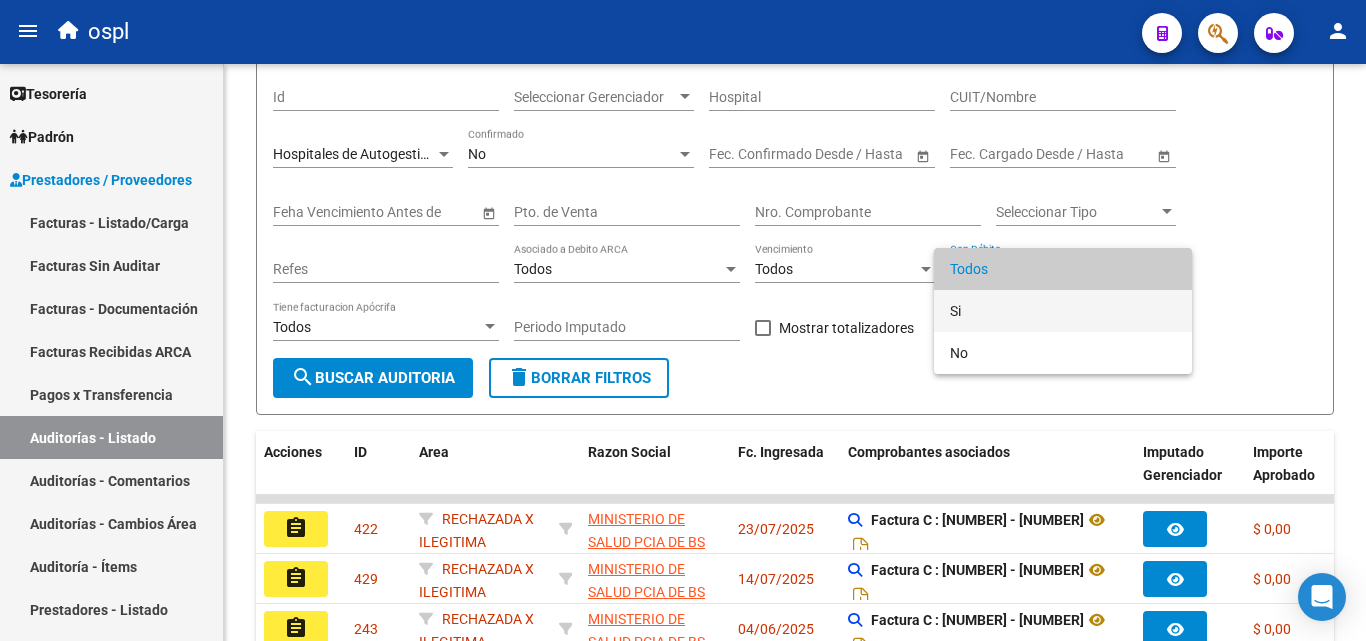 click on "Si" at bounding box center [1063, 311] 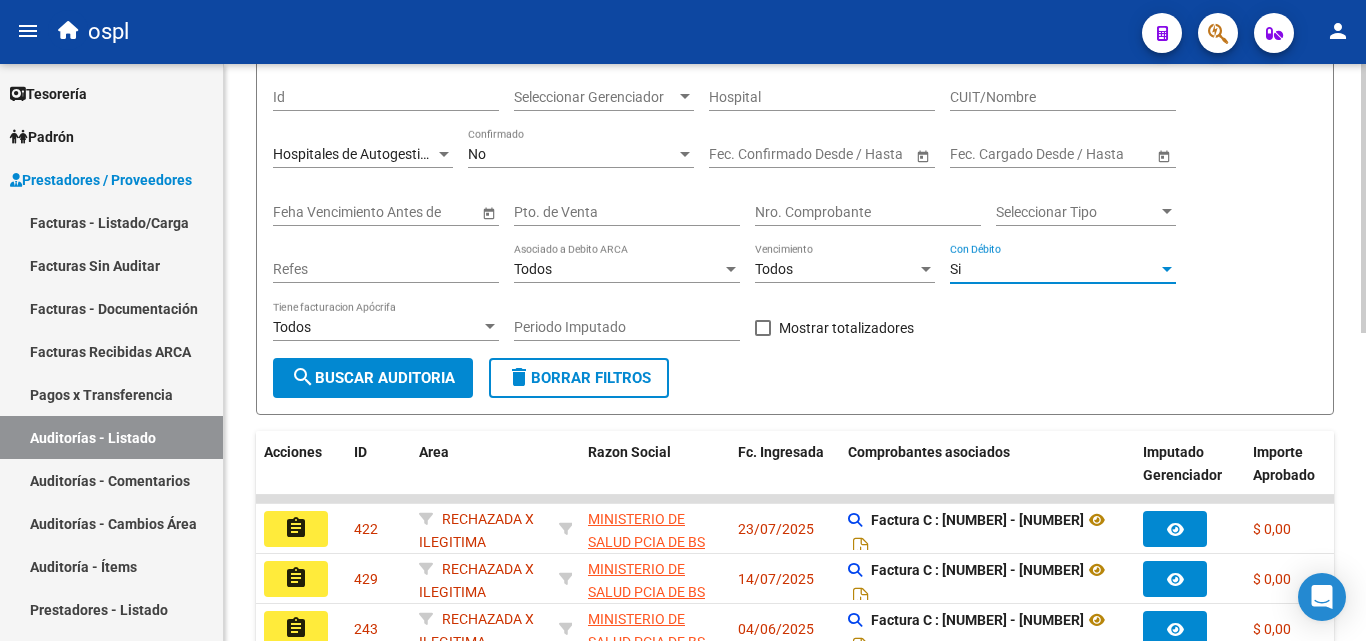 click on "search  Buscar Auditoria" 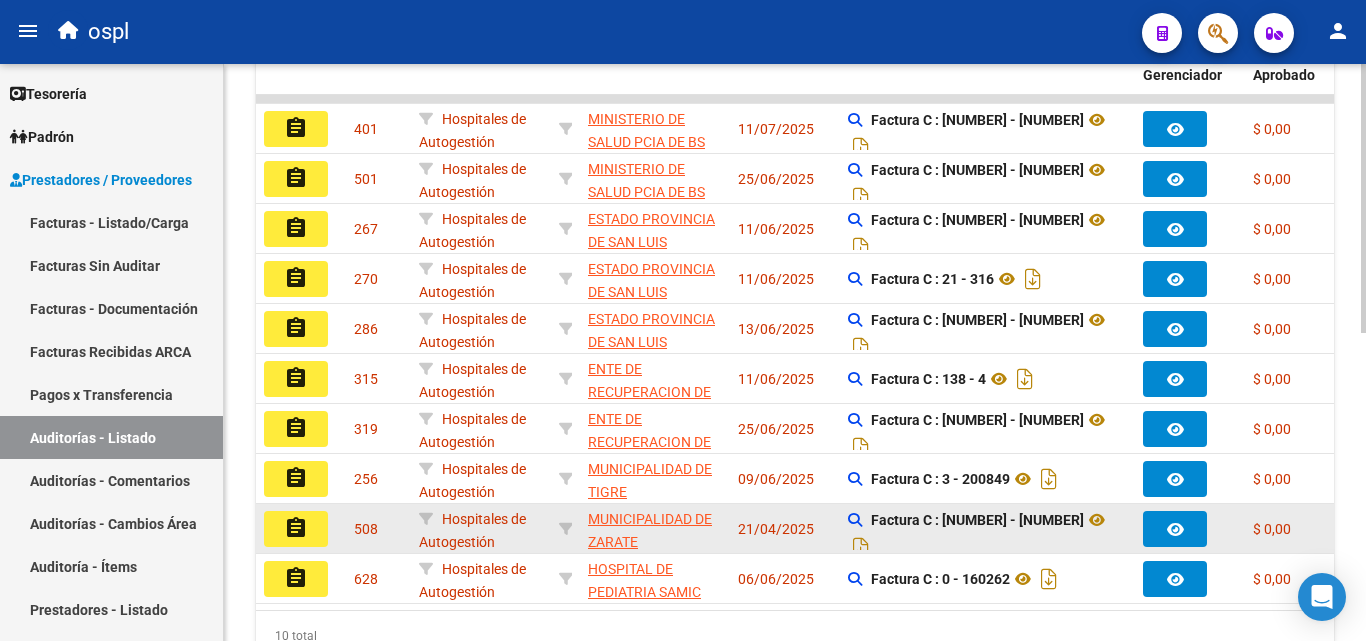 scroll, scrollTop: 661, scrollLeft: 0, axis: vertical 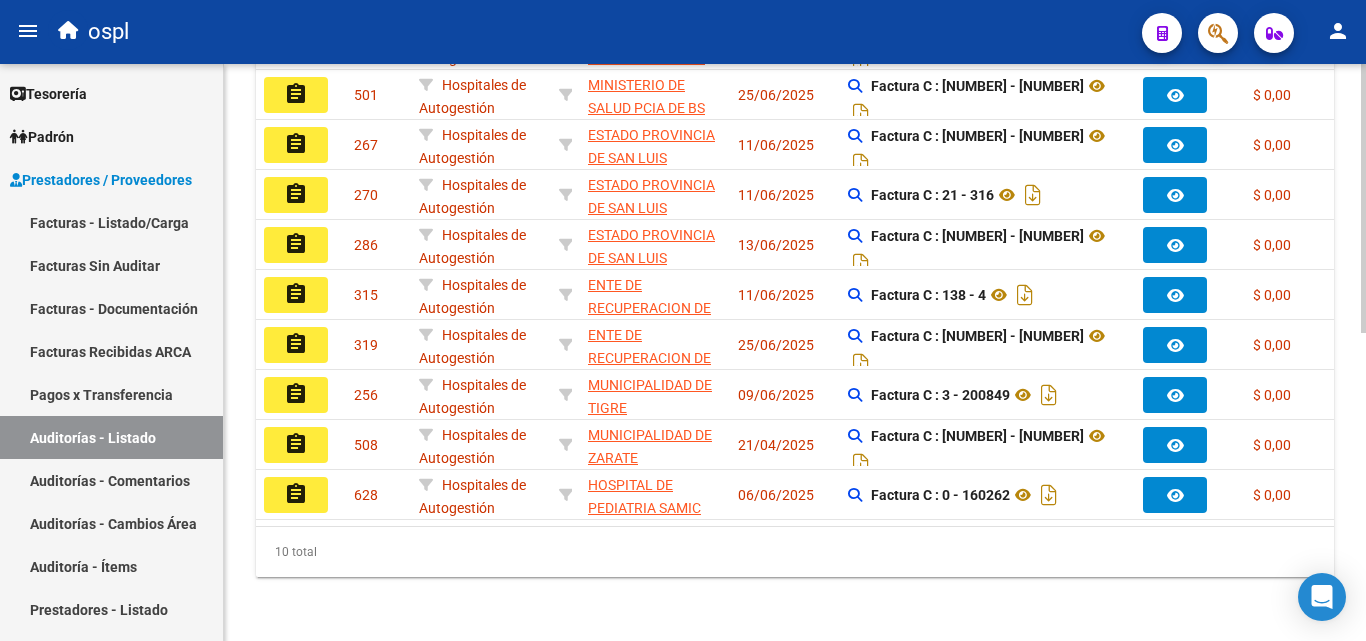click on "10 total" 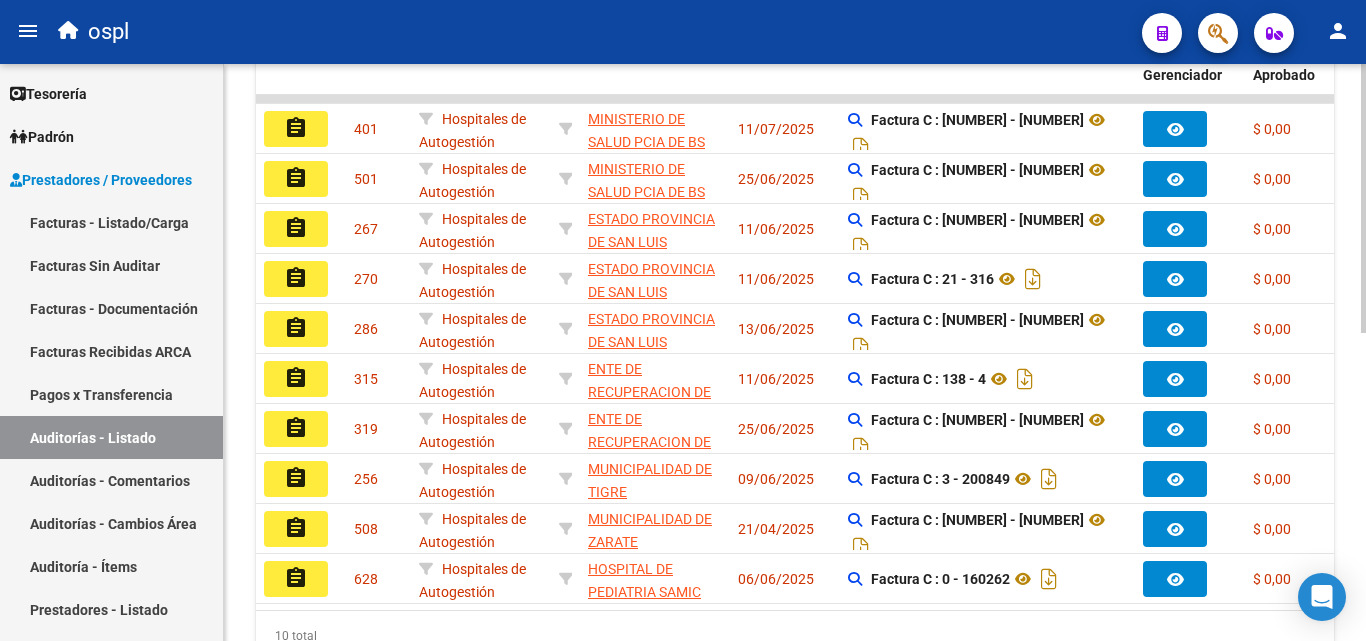 scroll, scrollTop: 661, scrollLeft: 0, axis: vertical 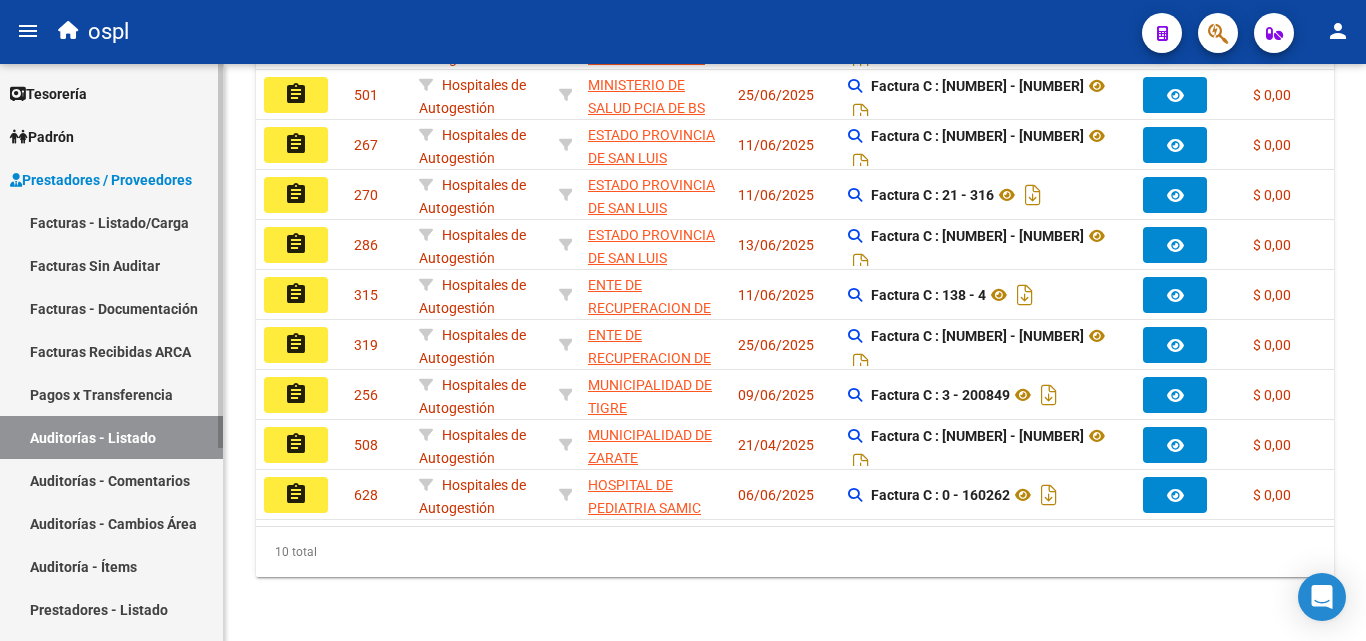 click on "Auditorías - Cambios Área" at bounding box center [111, 523] 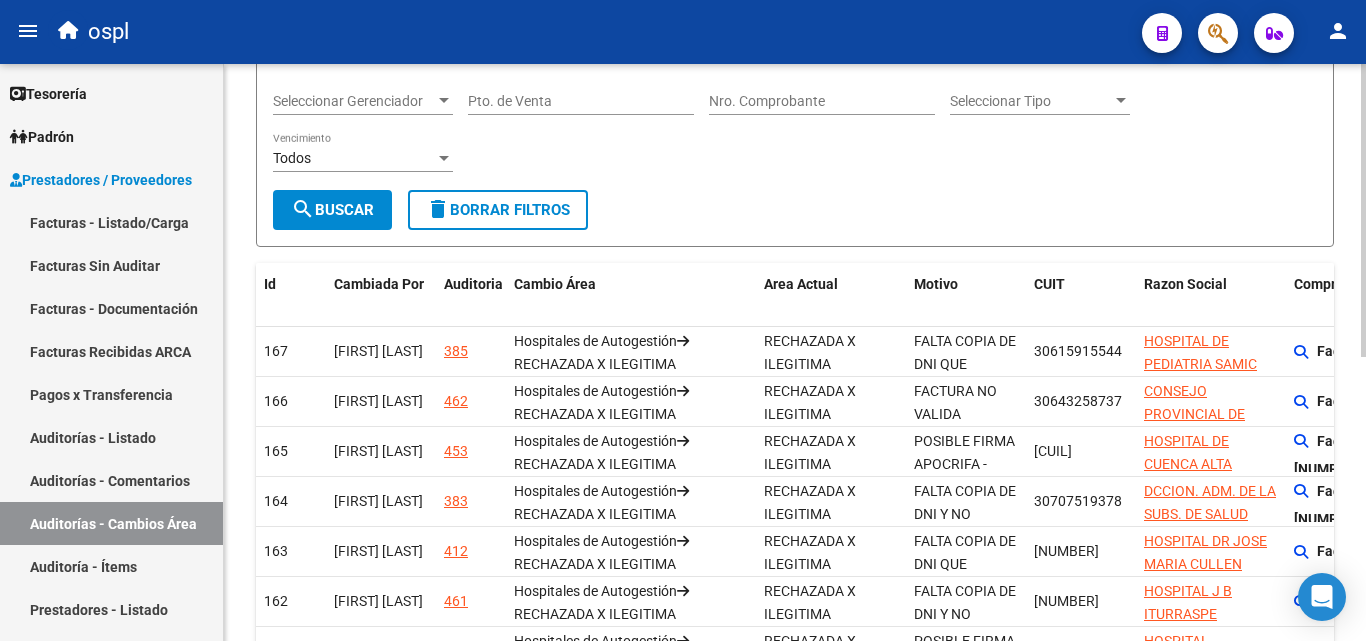 scroll, scrollTop: 59, scrollLeft: 0, axis: vertical 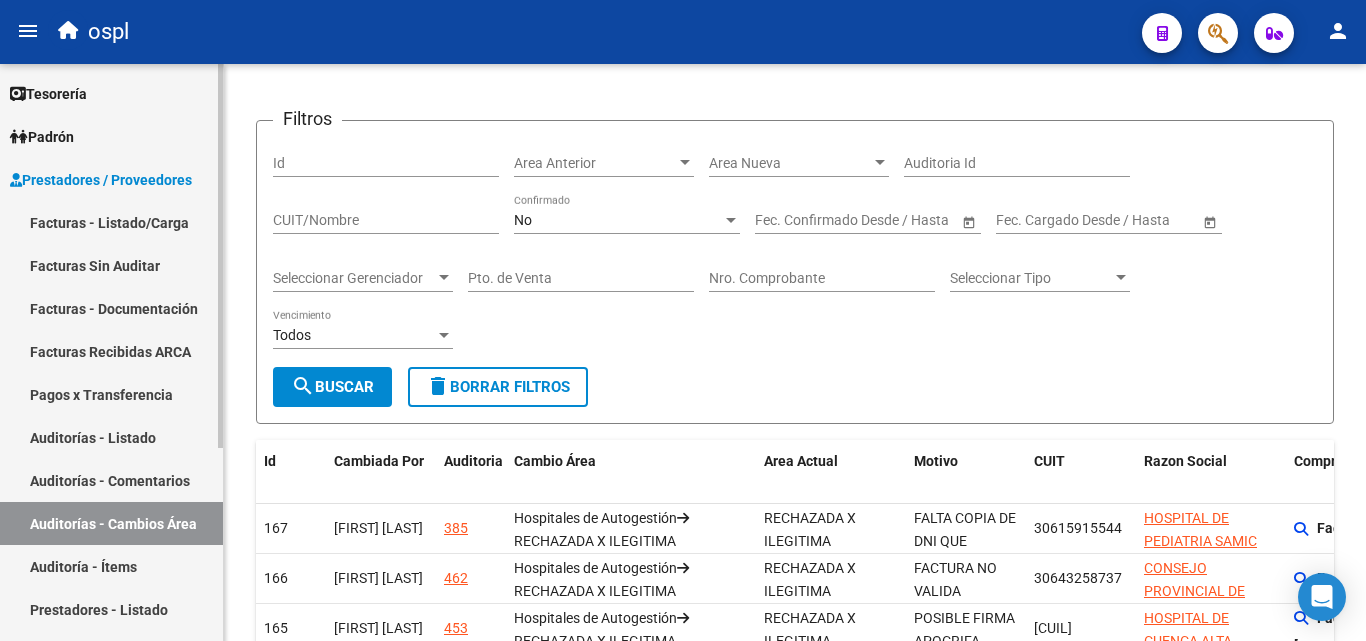 click on "Auditorías - Listado" at bounding box center [111, 437] 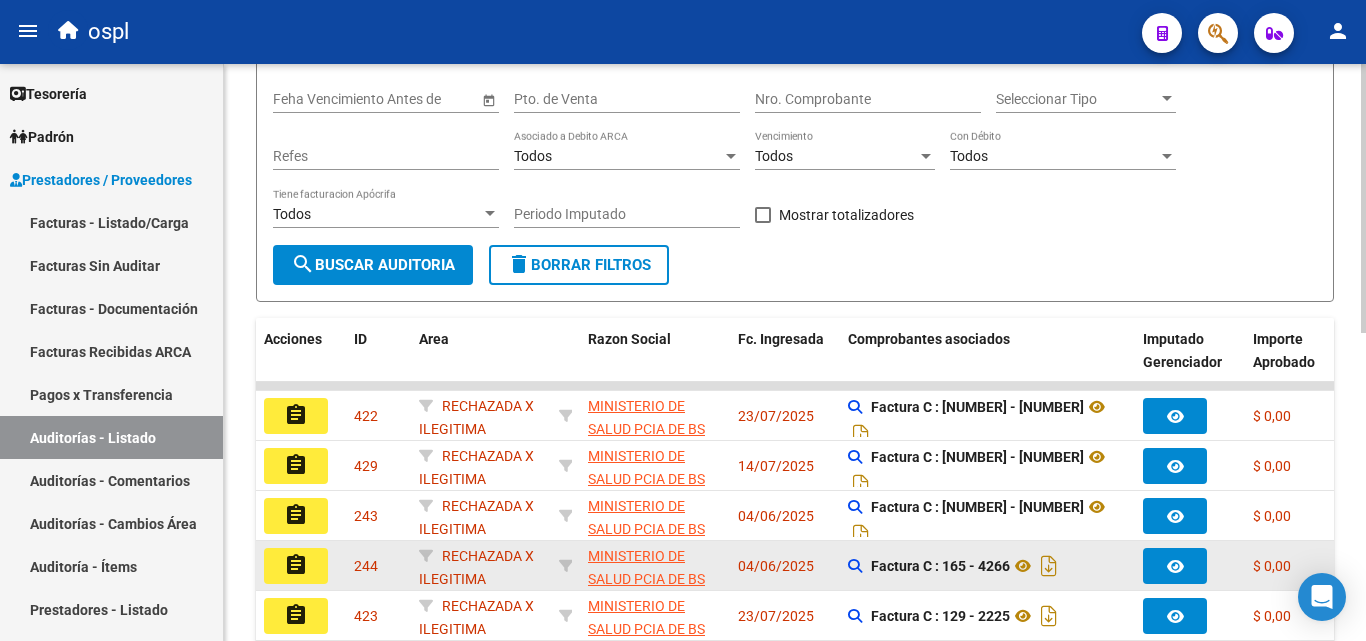 scroll, scrollTop: 159, scrollLeft: 0, axis: vertical 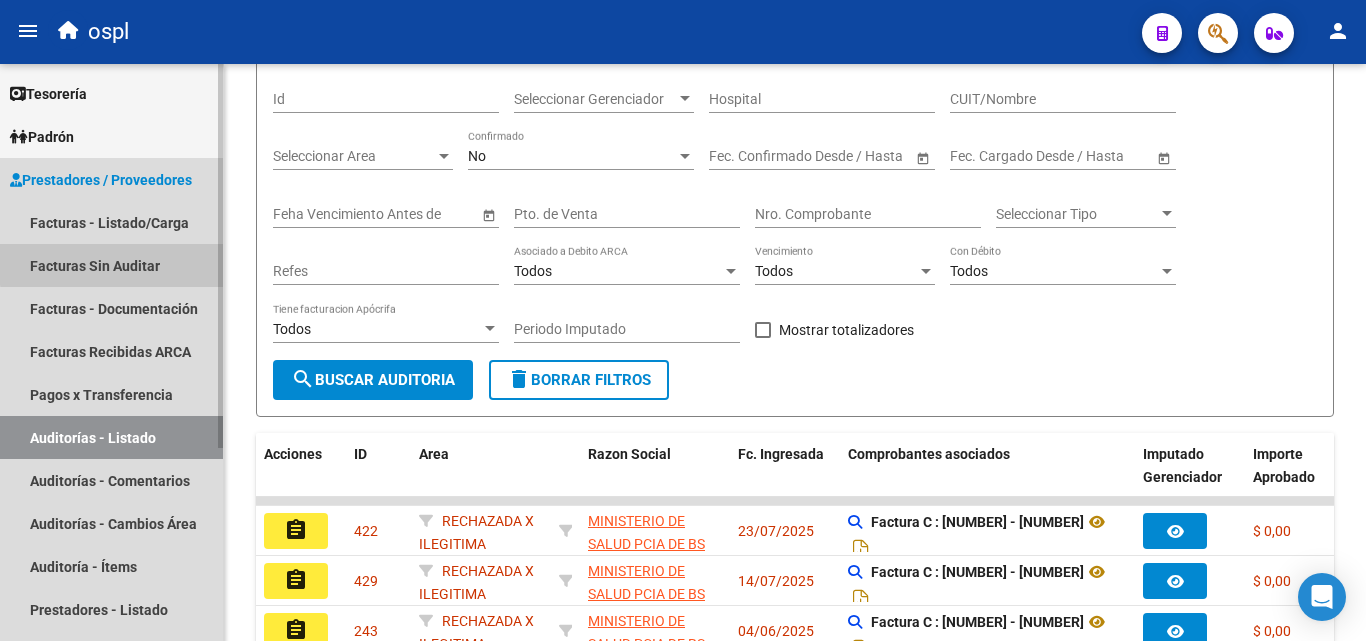 click on "Facturas Sin Auditar" at bounding box center (111, 265) 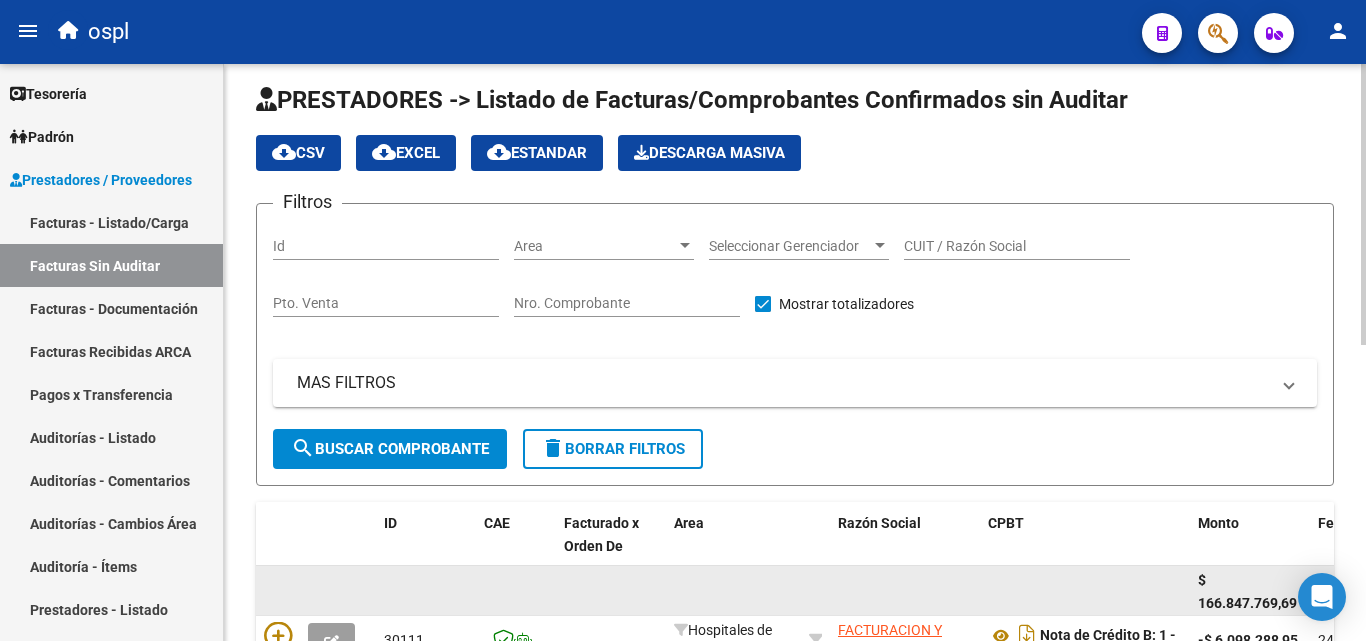 scroll, scrollTop: 6, scrollLeft: 0, axis: vertical 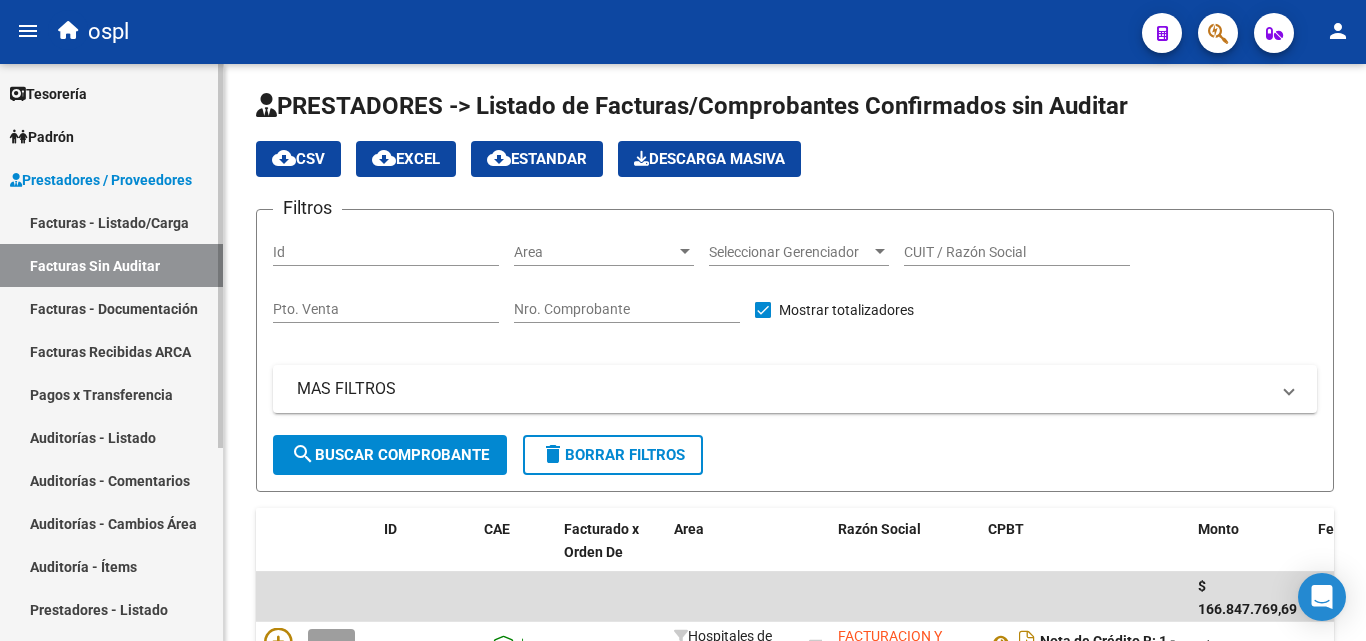 click on "Facturas - Listado/Carga" at bounding box center (111, 222) 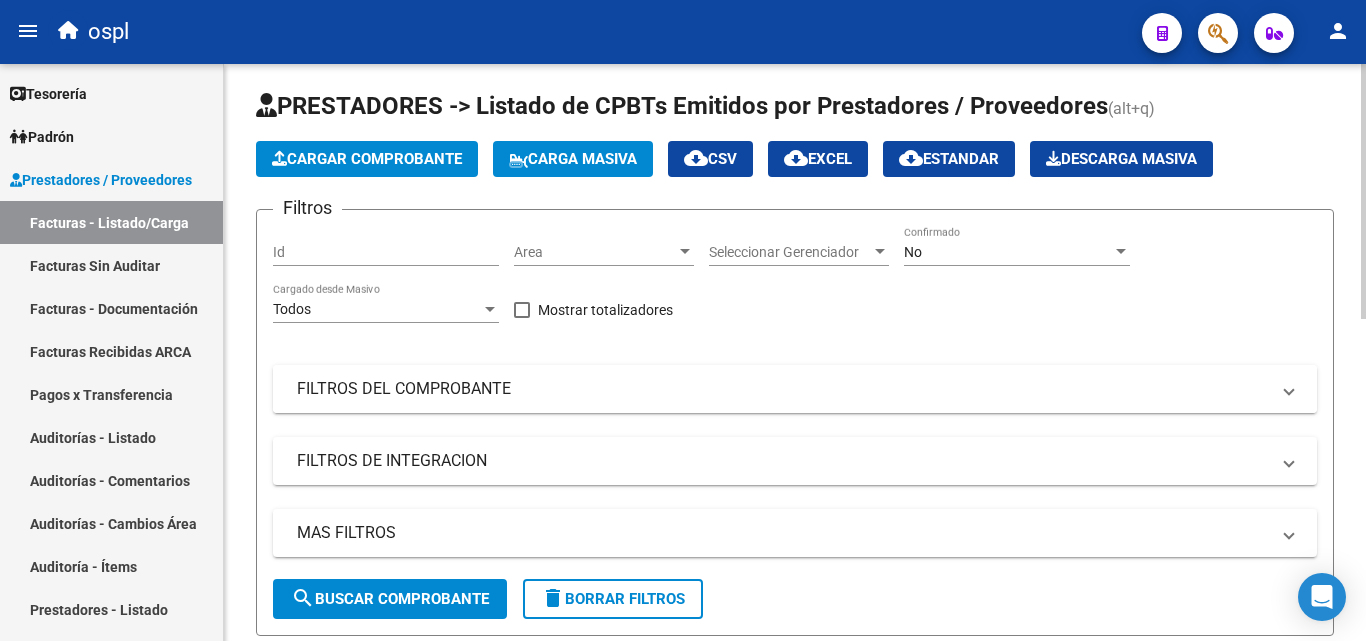 click on "FILTROS DEL COMPROBANTE" at bounding box center (795, 389) 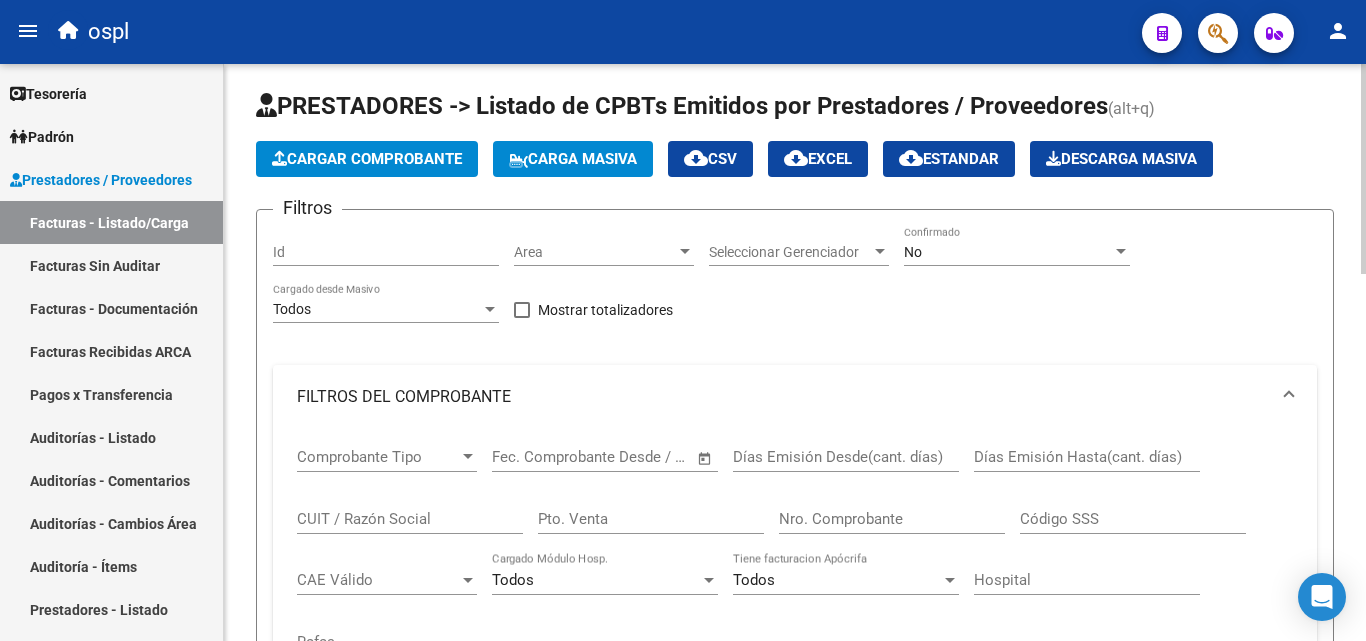 click on "Area" at bounding box center (595, 252) 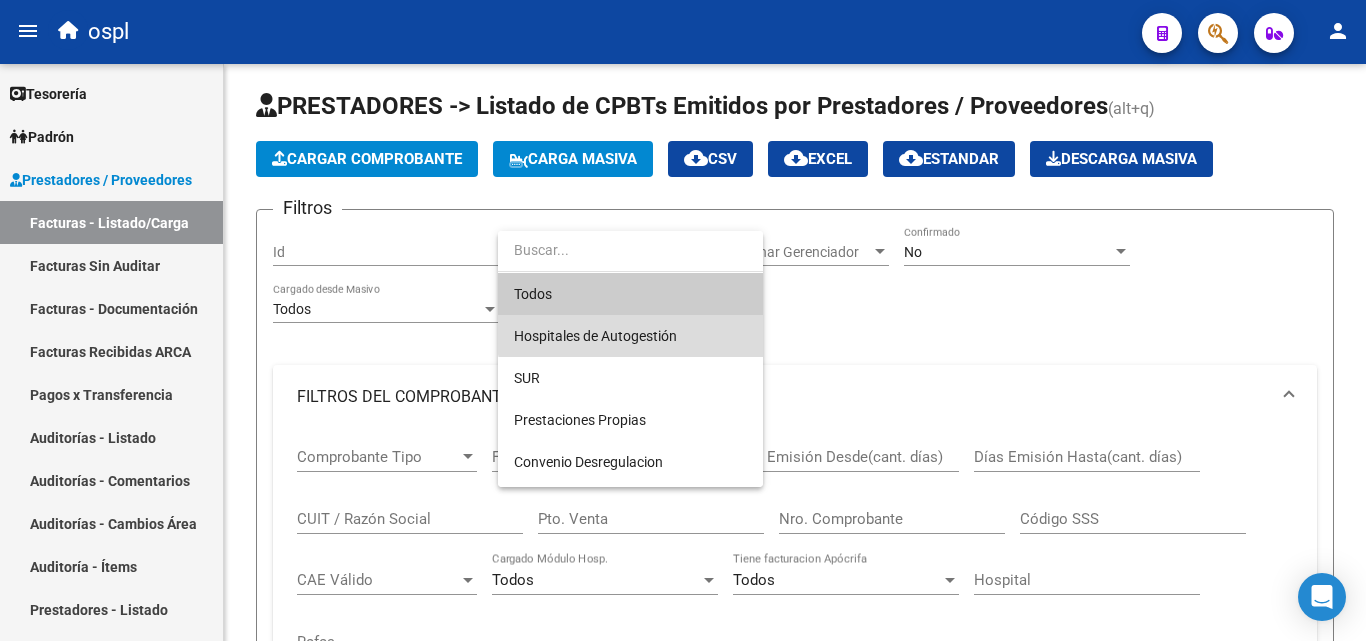 click on "Hospitales de Autogestión" at bounding box center [630, 336] 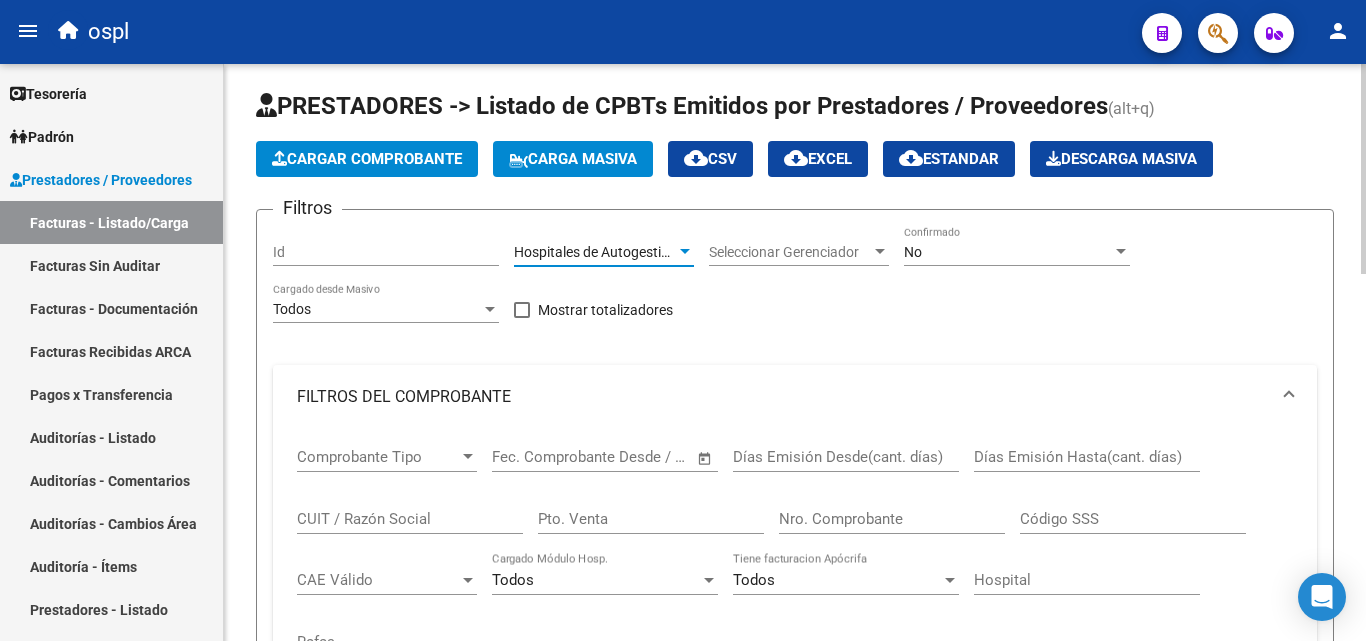 click on "Filtros Id Hospitales de Autogestión Area Seleccionar Gerenciador Seleccionar Gerenciador No Confirmado Todos Cargado desde Masivo   Mostrar totalizadores   FILTROS DEL COMPROBANTE  Comprobante Tipo Comprobante Tipo Start date – End date Fec. Comprobante Desde / Hasta Días Emisión Desde(cant. días) Días Emisión Hasta(cant. días) CUIT / Razón Social Pto. Venta Nro. Comprobante Código SSS CAE Válido CAE Válido Todos Cargado Módulo Hosp. Todos Tiene facturacion Apócrifa Hospital Refes  FILTROS DE INTEGRACION  Período De Prestación Campos del Archivo de Rendición Devuelto x SSS (dr_envio) Todos Rendido x SSS (dr_envio) Tipo de Registro Tipo de Registro Período Presentación Período Presentación Campos del Legajo Asociado (preaprobación) Afiliado Legajo (cuil/nombre) Todos Solo facturas preaprobadas  MAS FILTROS  Todos Con Doc. Respaldatoria Todos Con Trazabilidad Todos Asociado a Expediente Sur Auditoría Auditoría Auditoría Id Start date – End date Auditoría Confirmada Desde / Hasta" 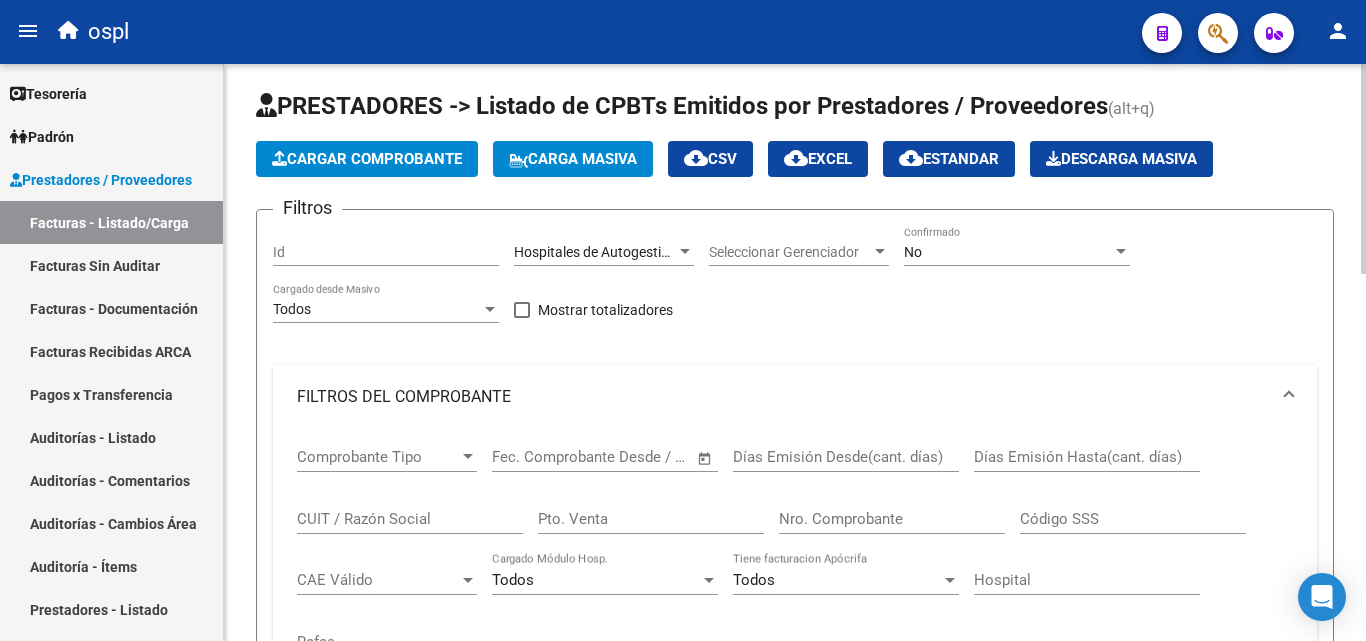 scroll, scrollTop: 106, scrollLeft: 0, axis: vertical 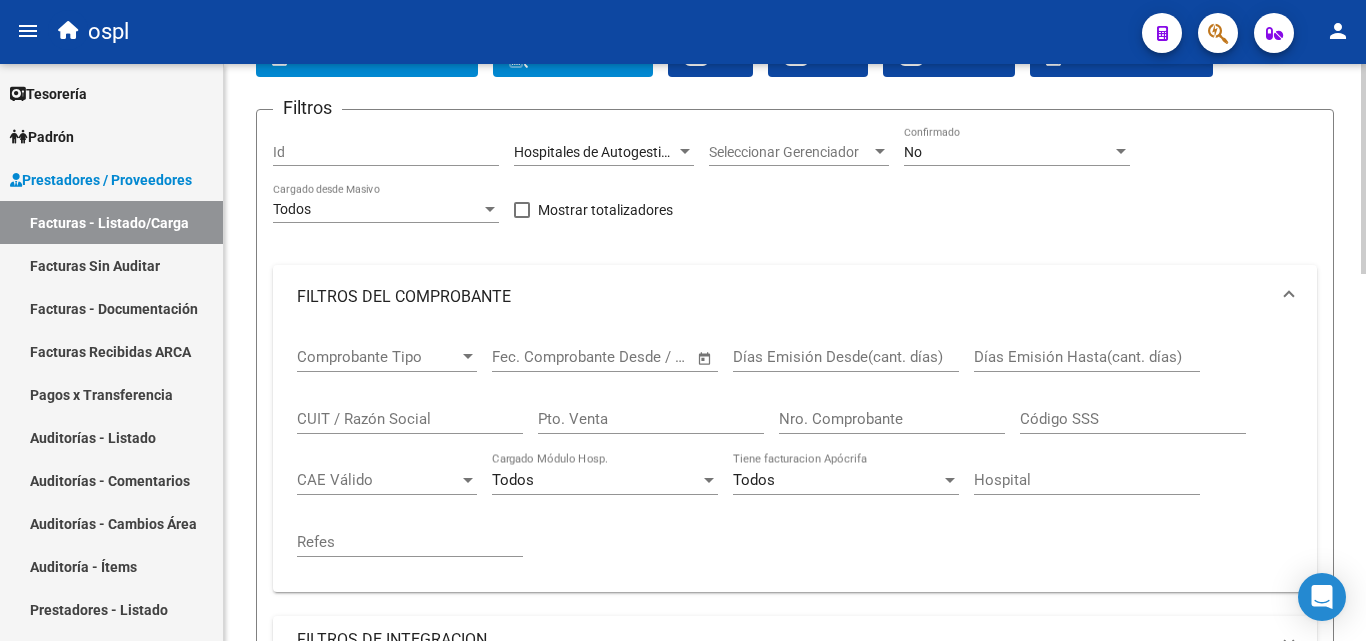 click 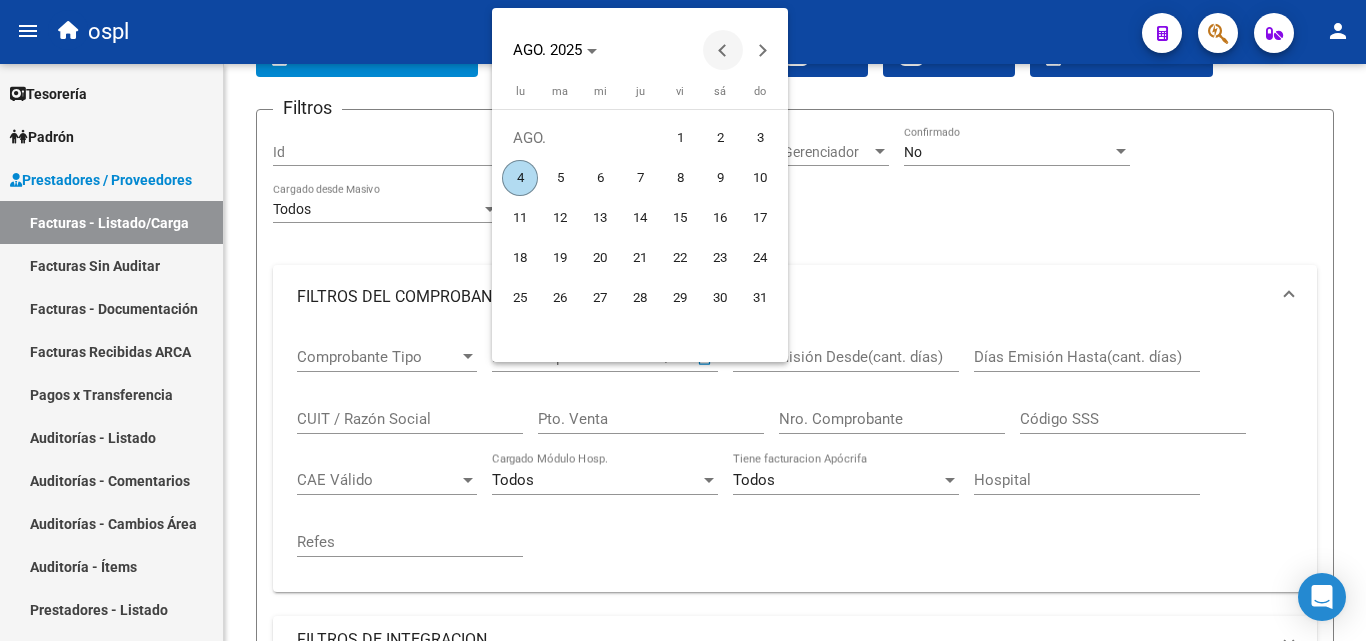 click at bounding box center [723, 50] 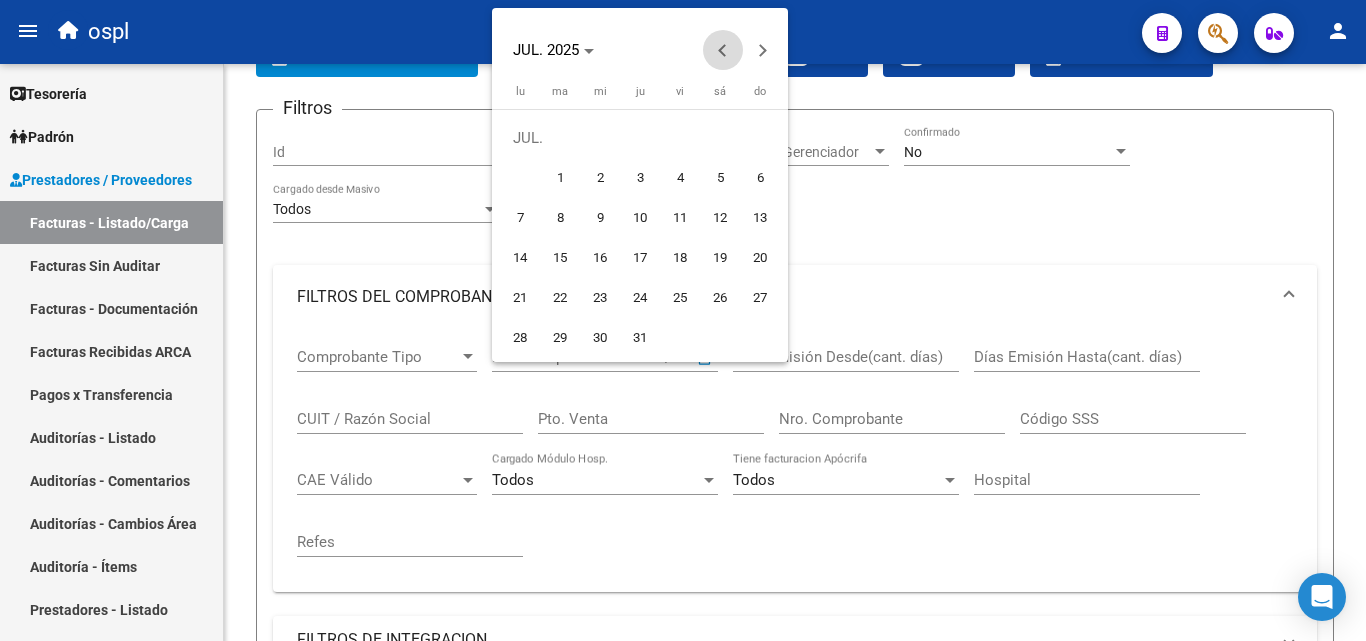 click at bounding box center [723, 50] 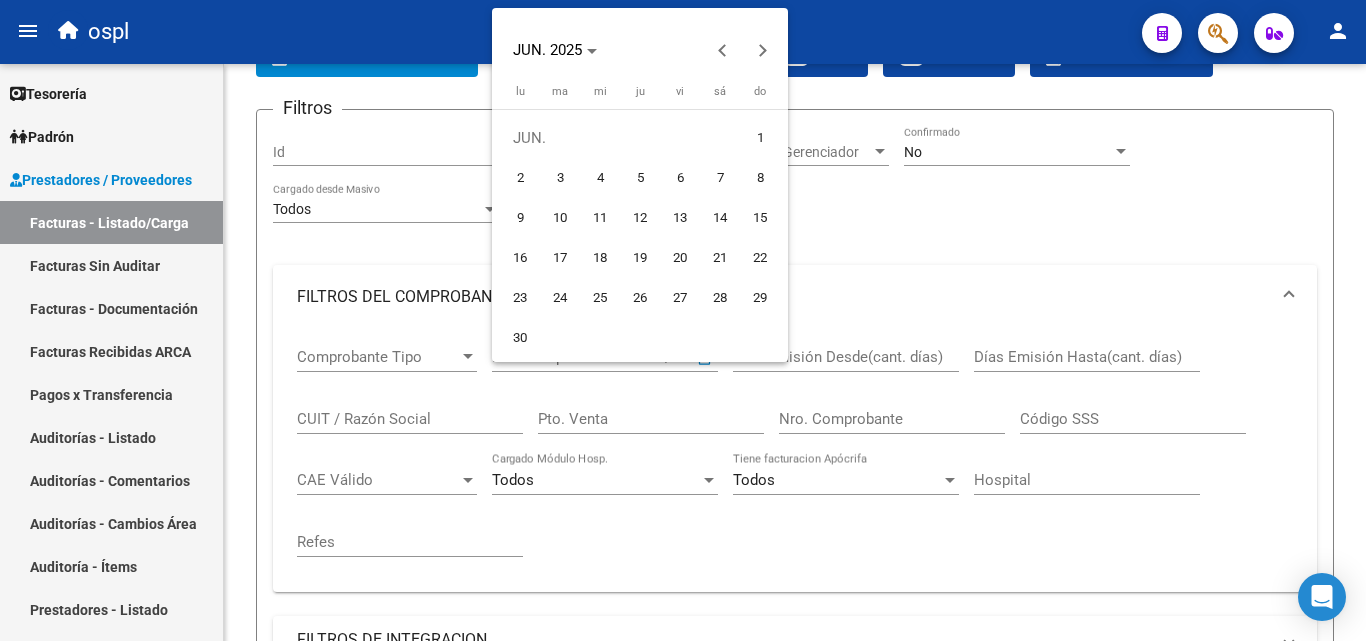 click on "1" at bounding box center (760, 138) 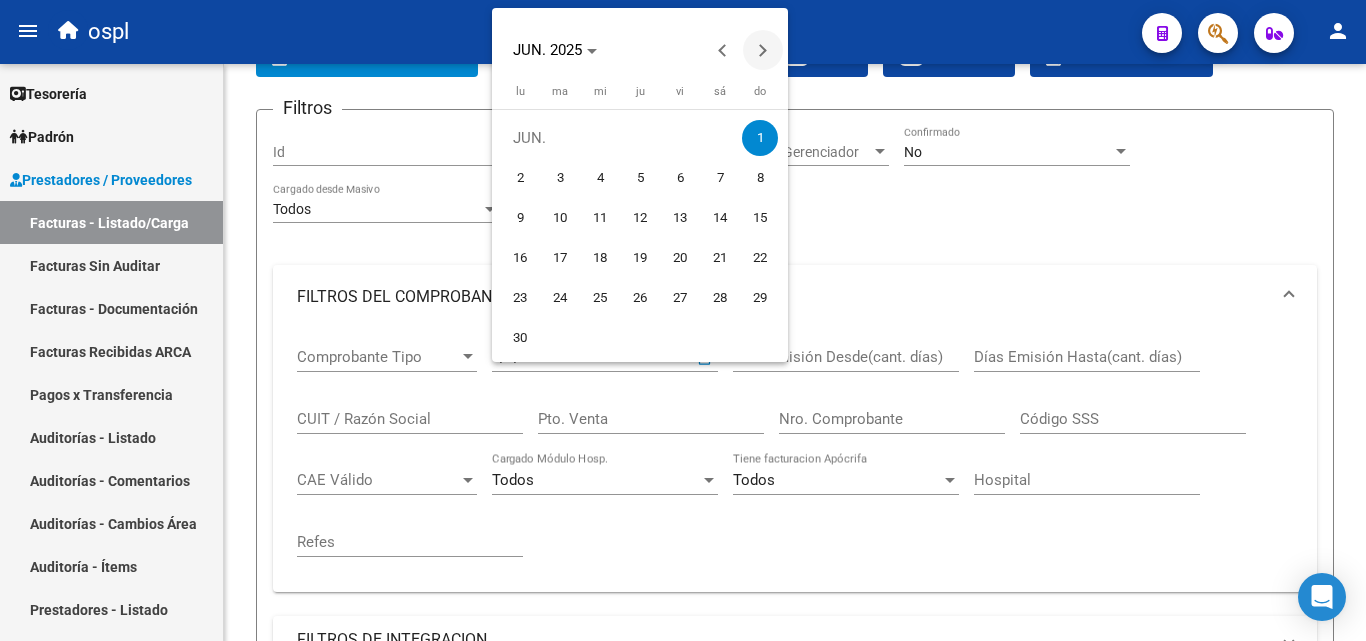 click at bounding box center [763, 50] 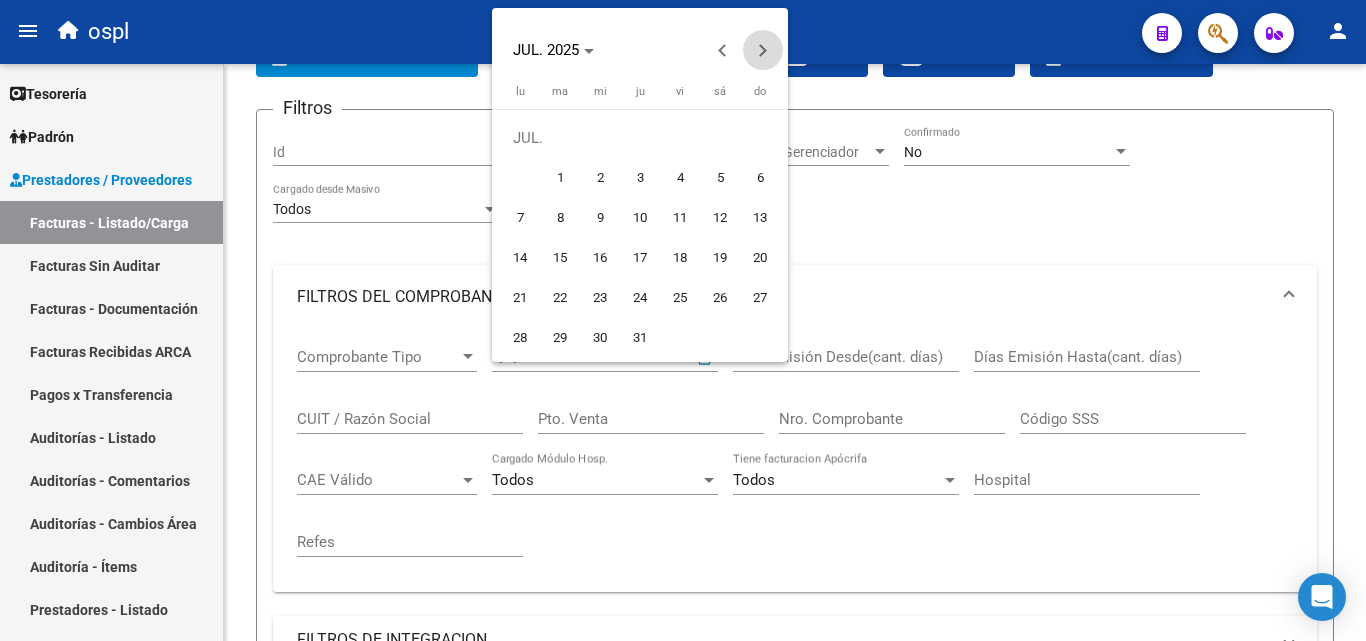 click at bounding box center [763, 50] 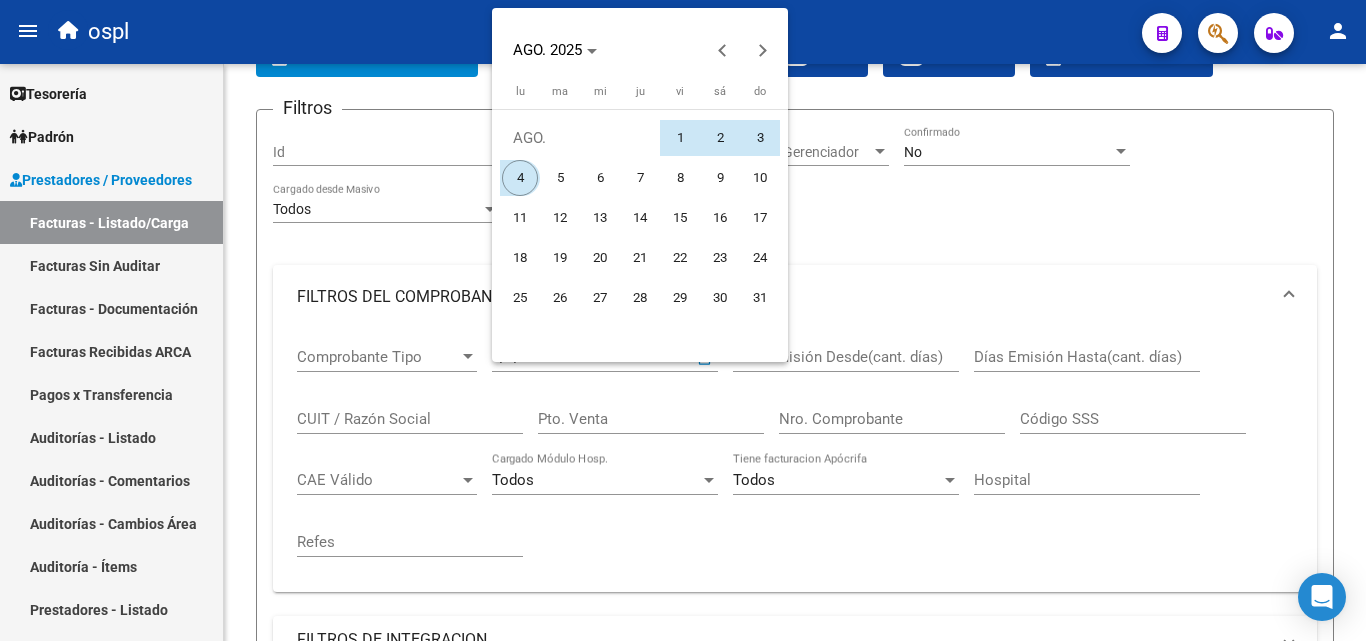 click on "4" at bounding box center (520, 178) 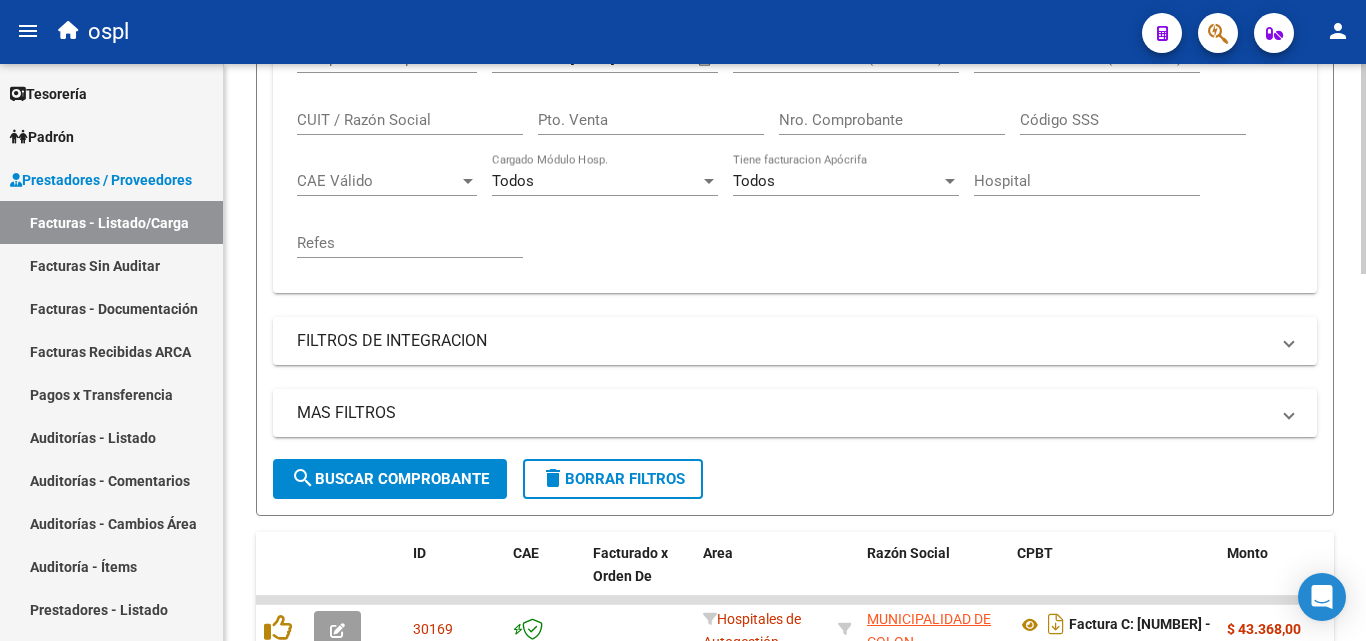 scroll, scrollTop: 406, scrollLeft: 0, axis: vertical 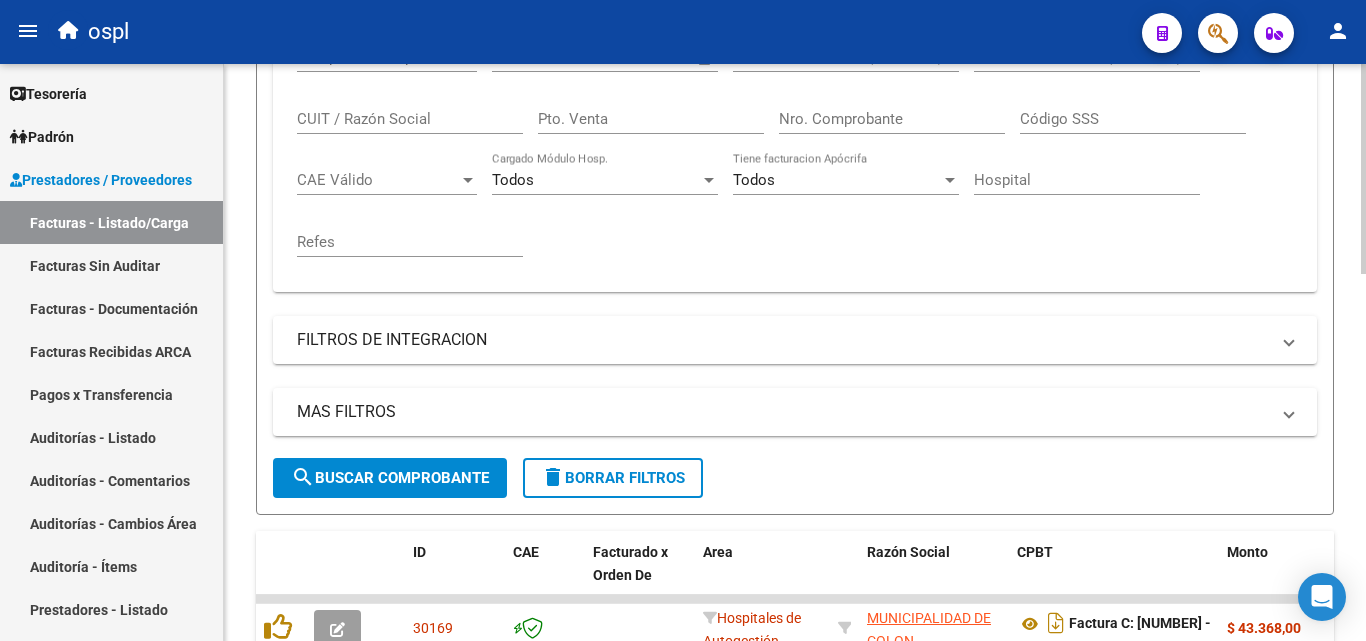 click on "search  Buscar Comprobante" 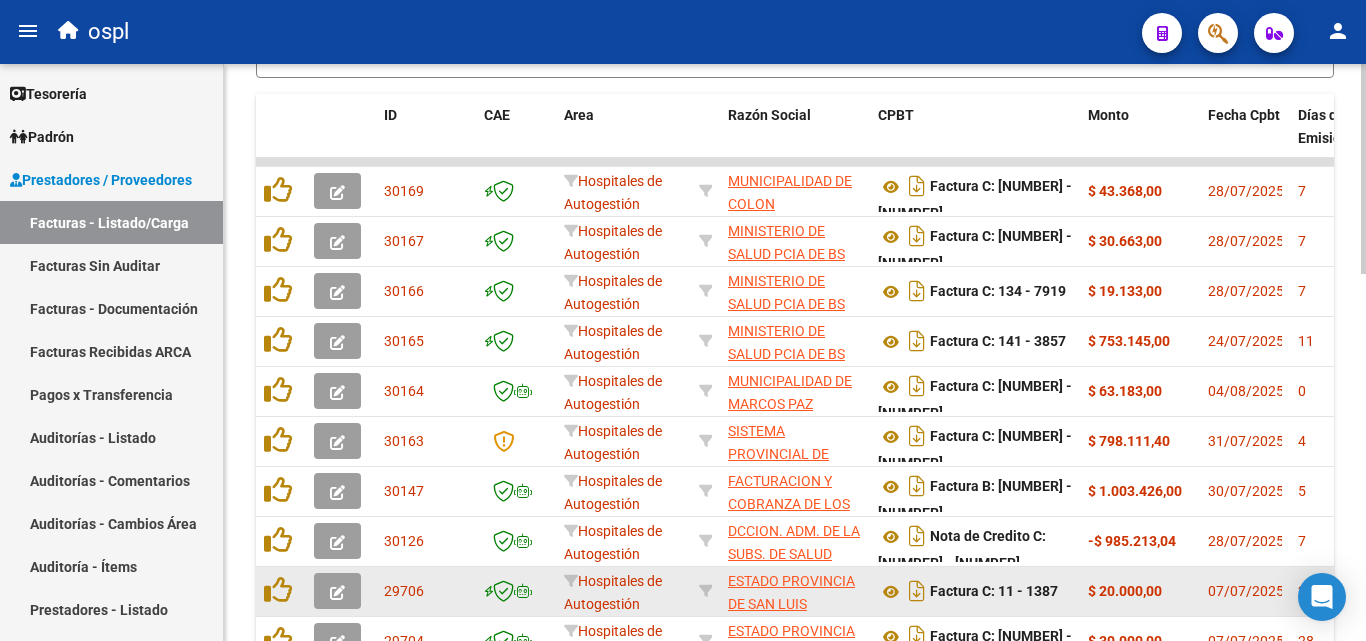 scroll, scrollTop: 806, scrollLeft: 0, axis: vertical 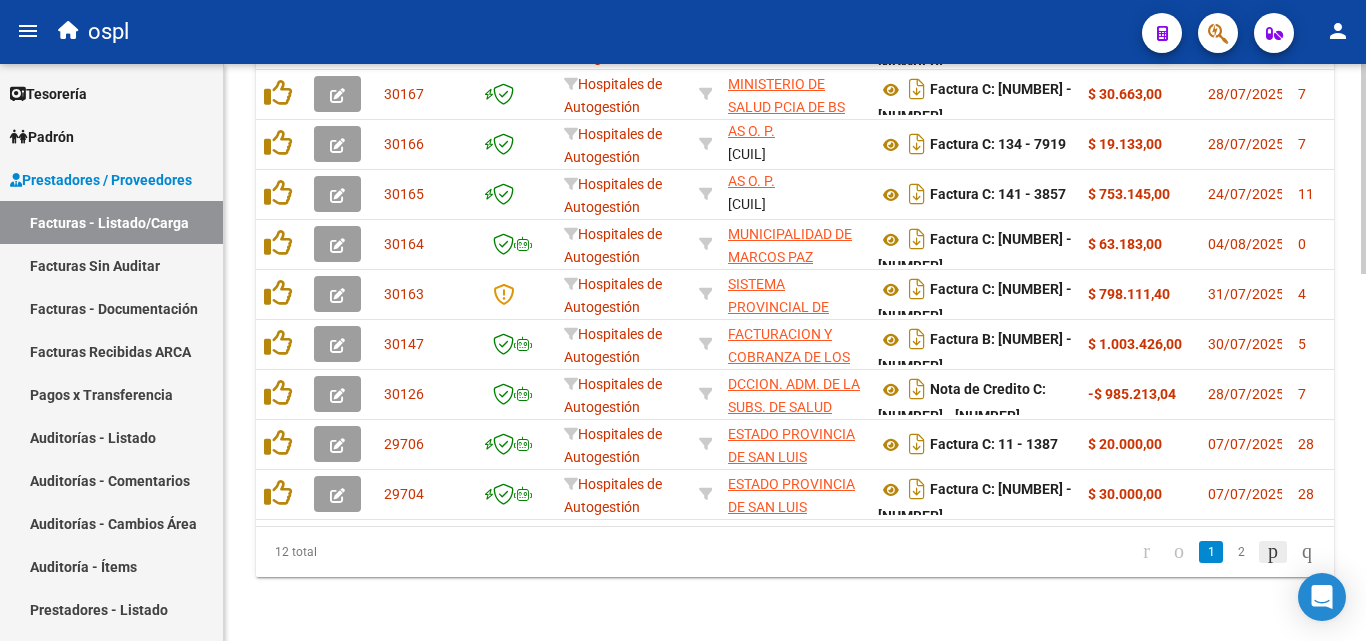 click 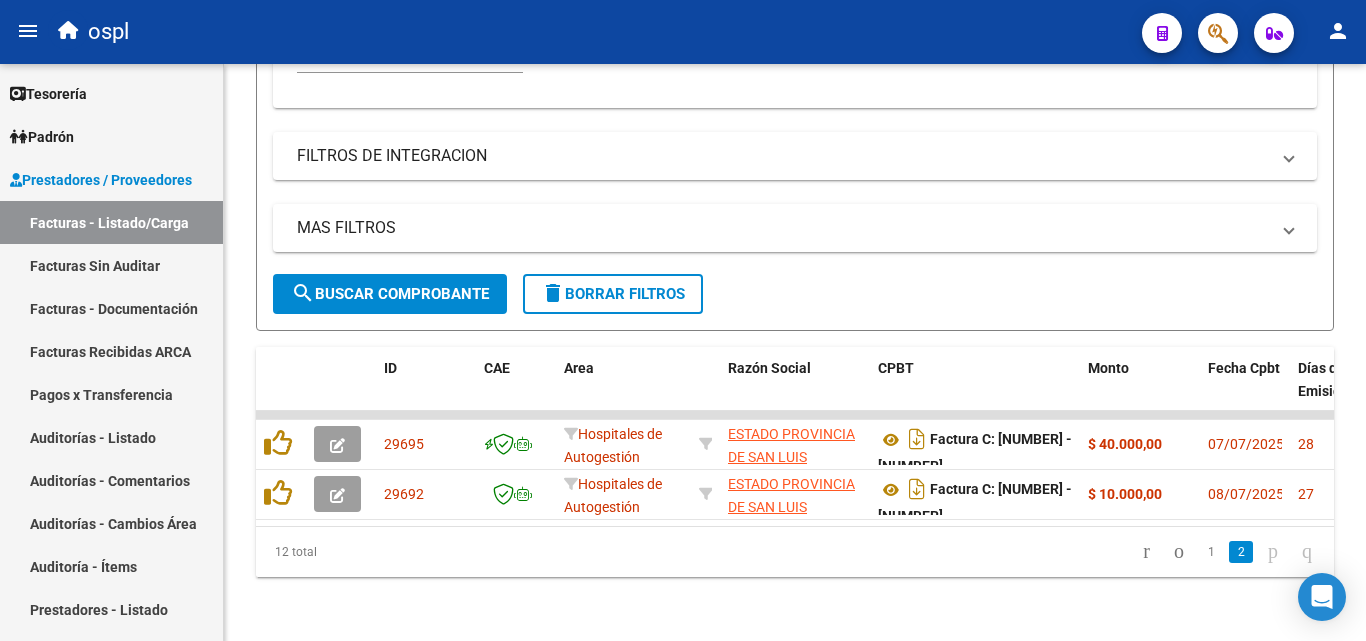 scroll, scrollTop: 606, scrollLeft: 0, axis: vertical 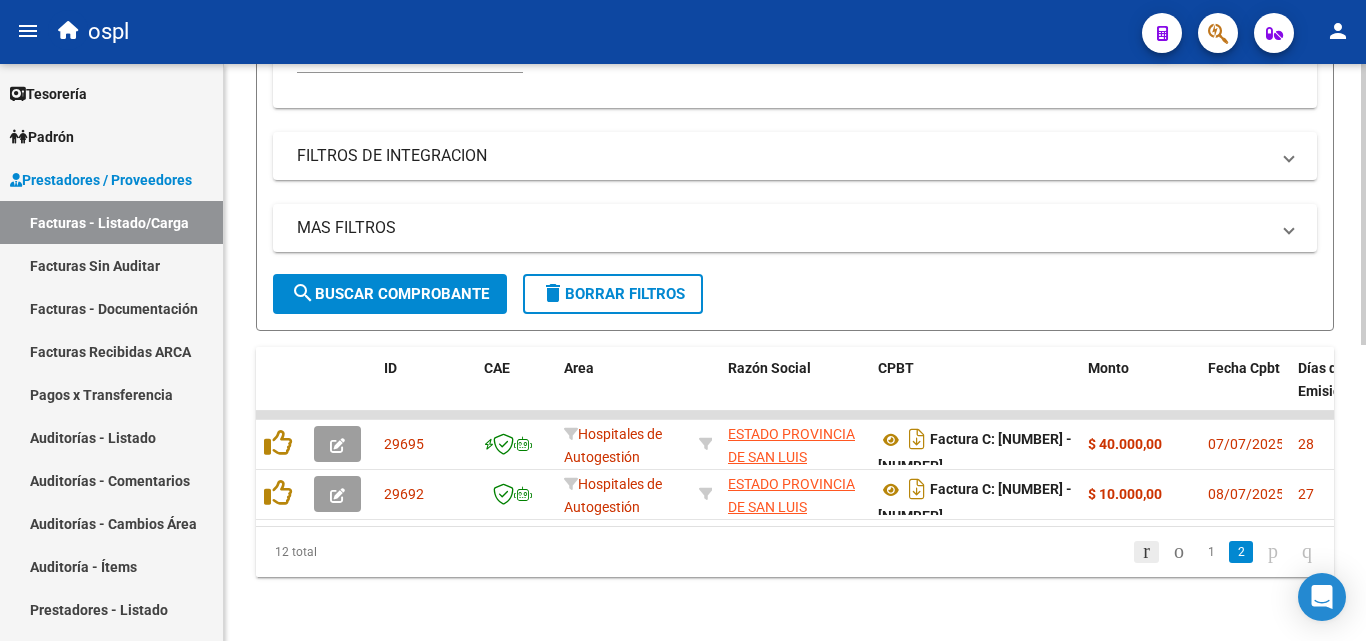 click 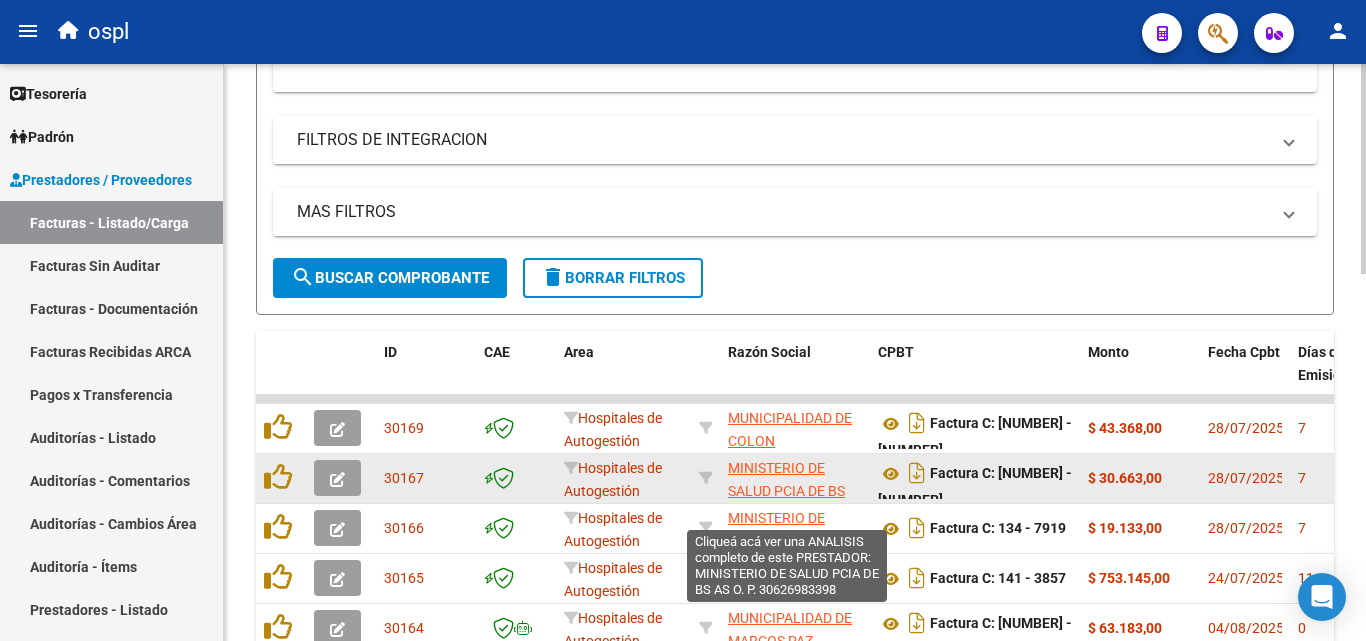 scroll, scrollTop: 49, scrollLeft: 0, axis: vertical 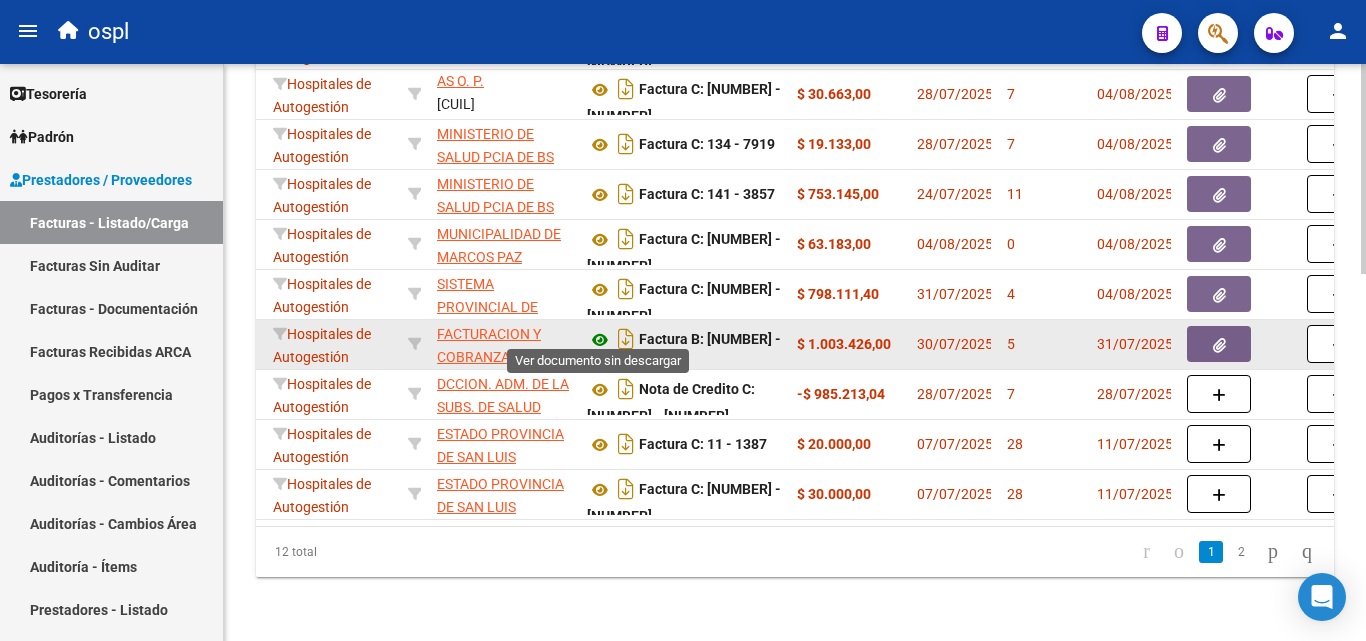 click 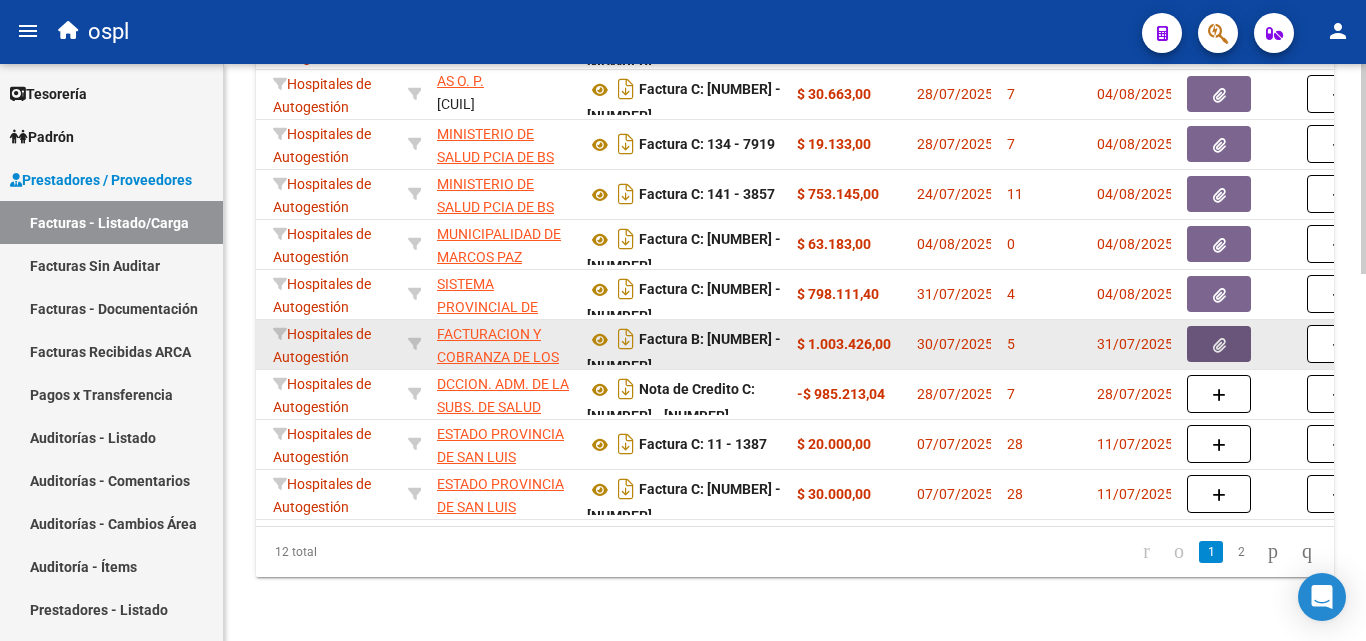 click 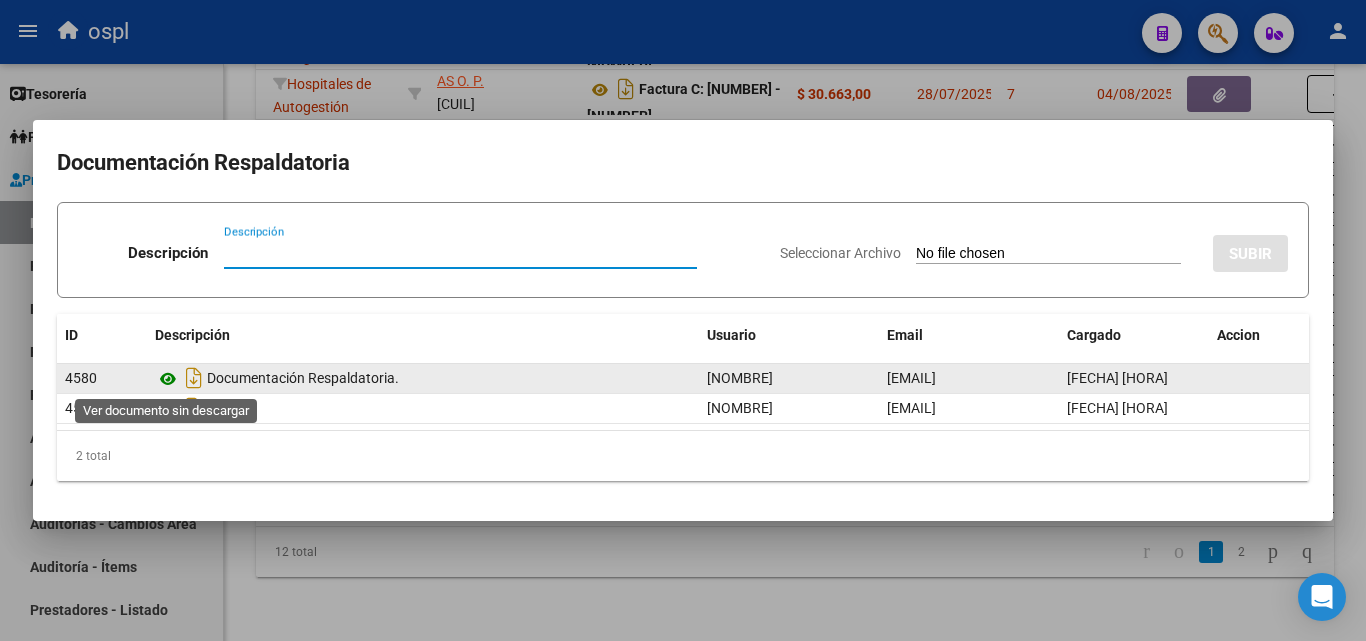 click 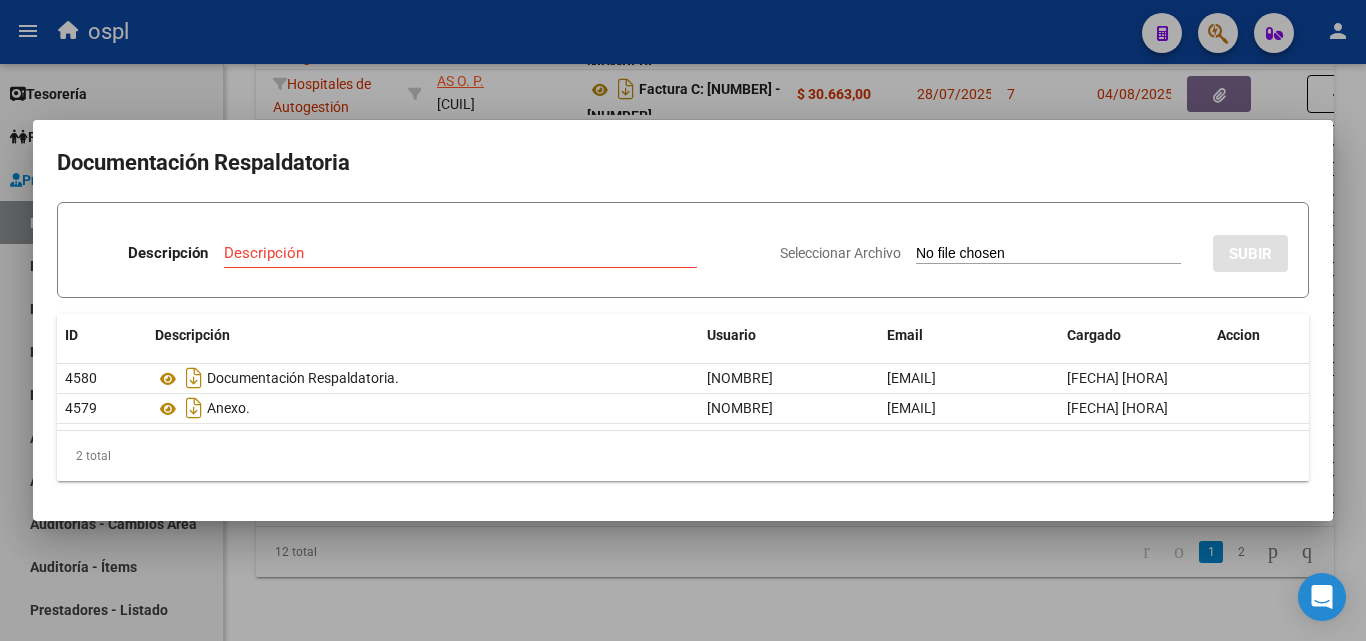click at bounding box center (683, 320) 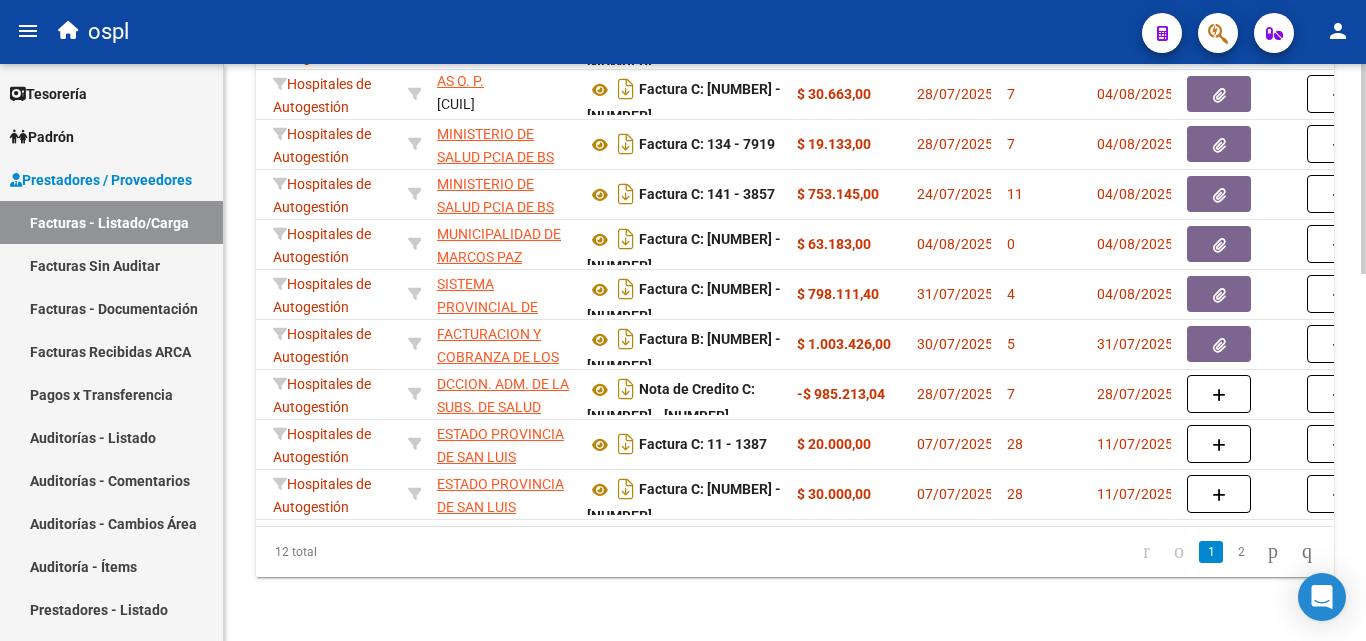 scroll, scrollTop: 0, scrollLeft: 0, axis: both 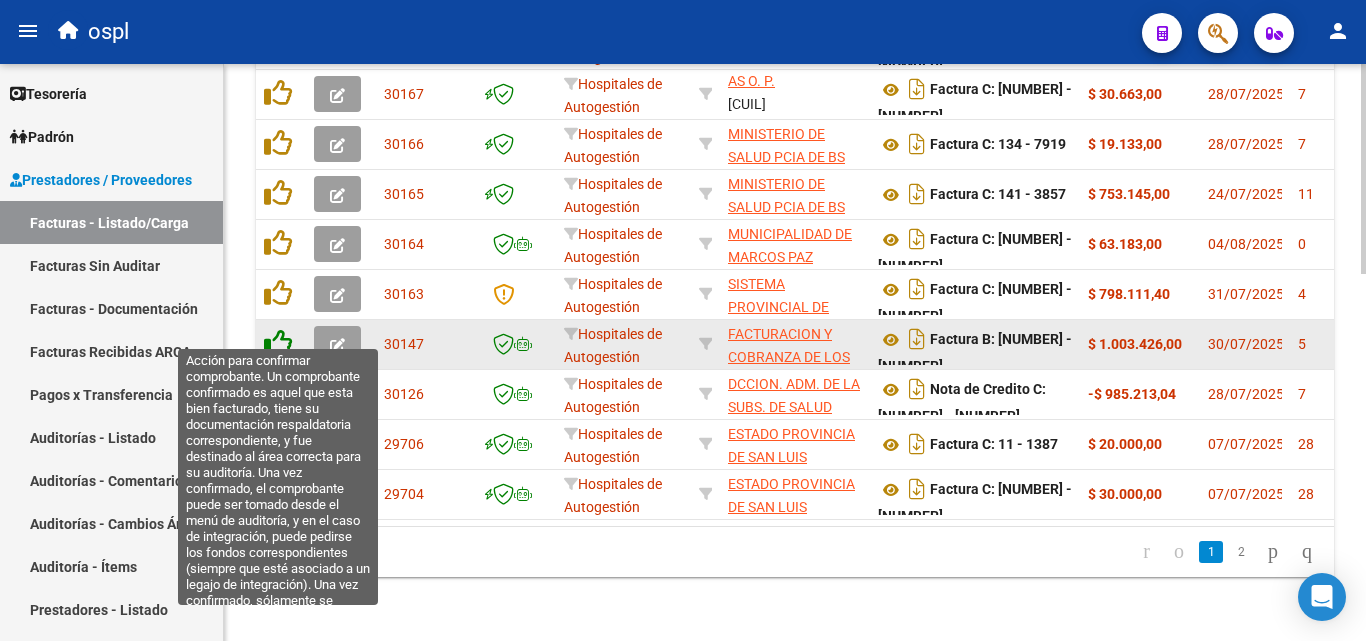 click 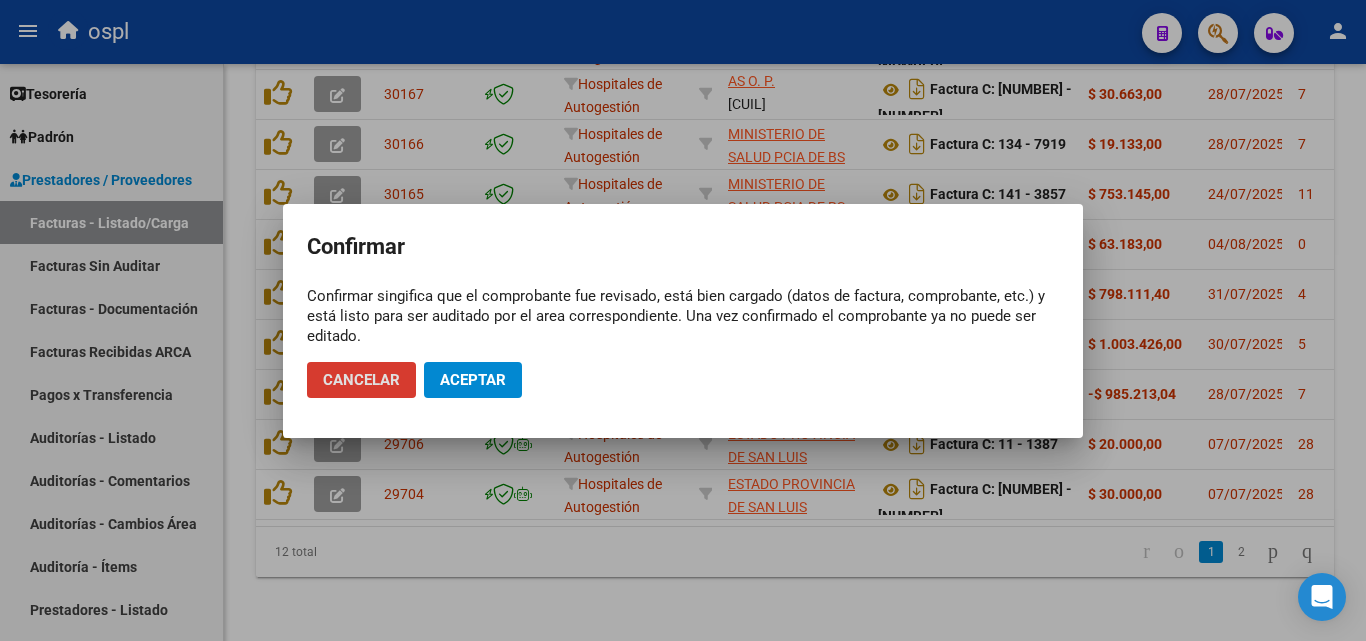 click on "Cancelar" 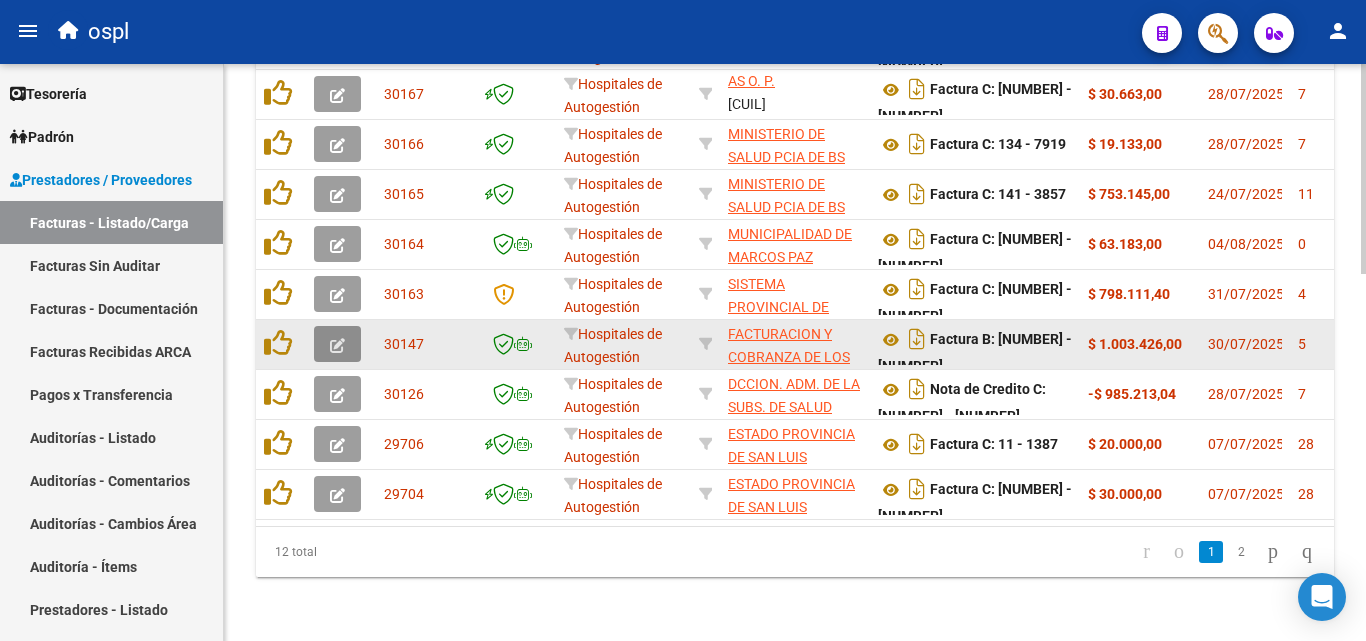 click 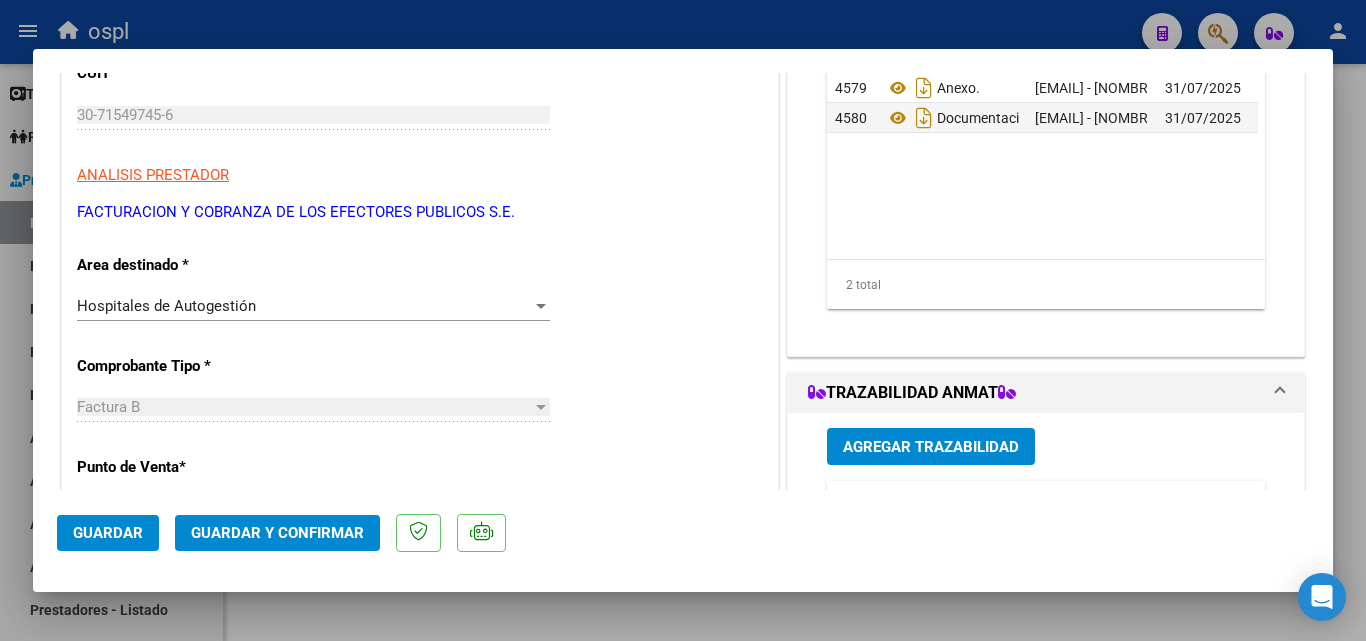 scroll, scrollTop: 300, scrollLeft: 0, axis: vertical 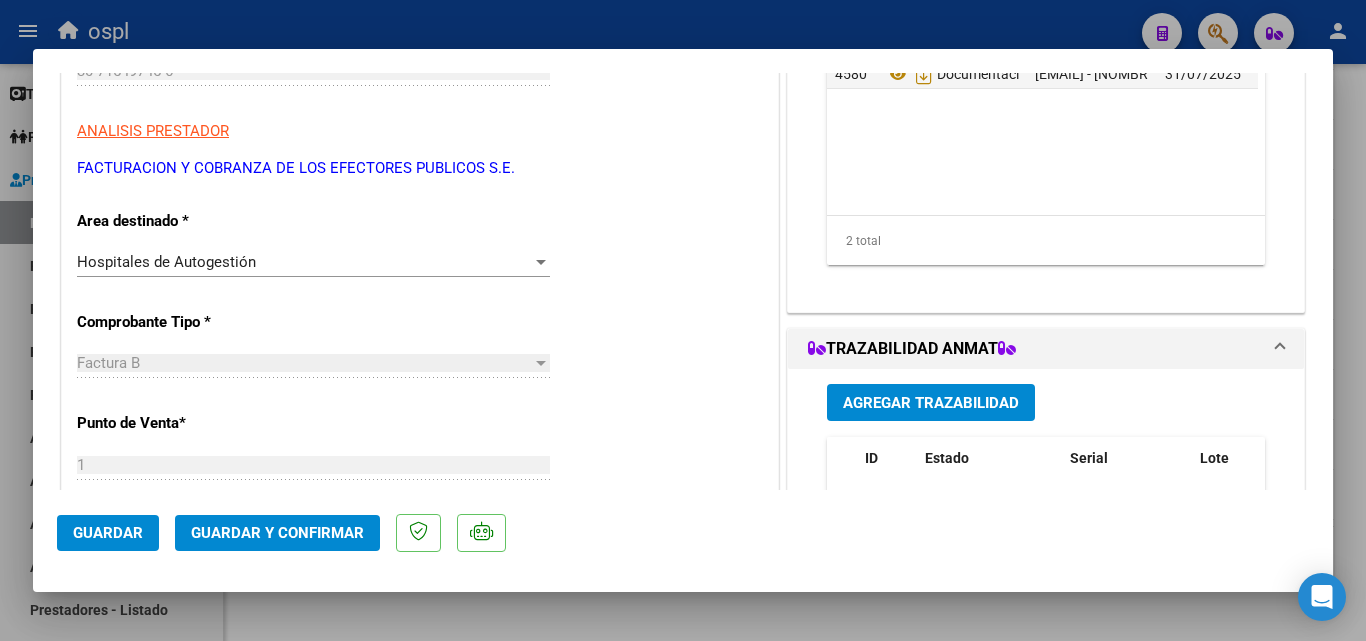 click on "Hospitales de Autogestión" at bounding box center (304, 262) 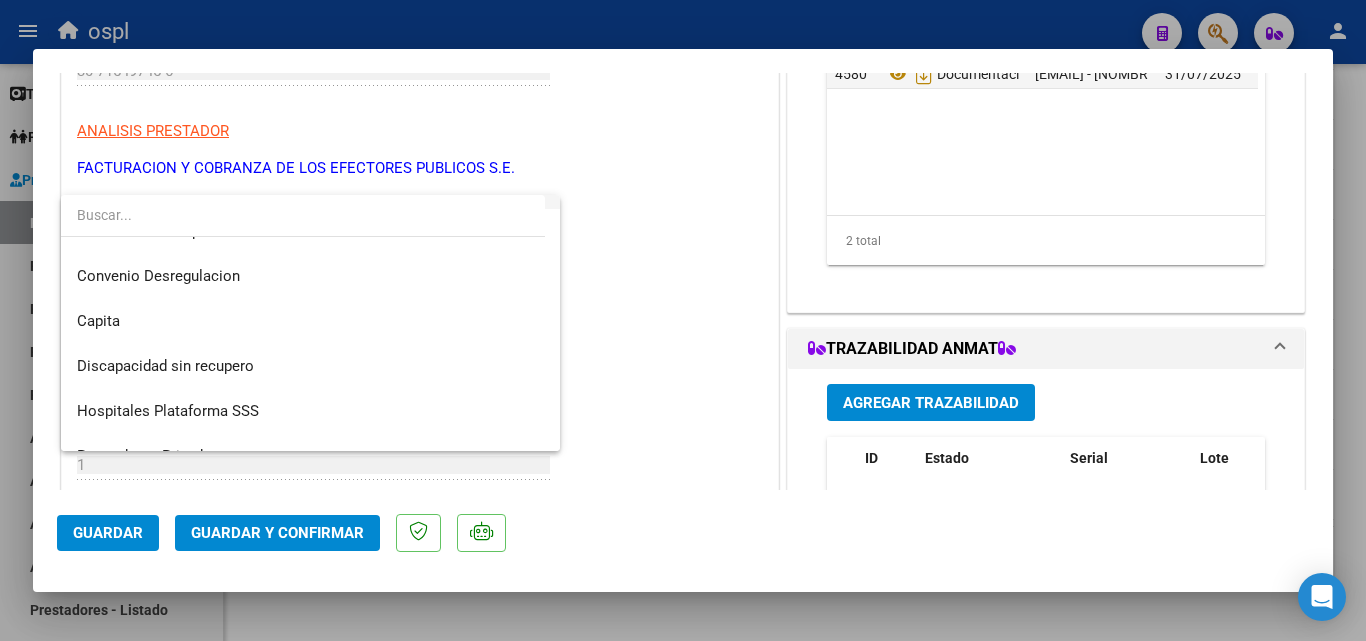scroll, scrollTop: 239, scrollLeft: 0, axis: vertical 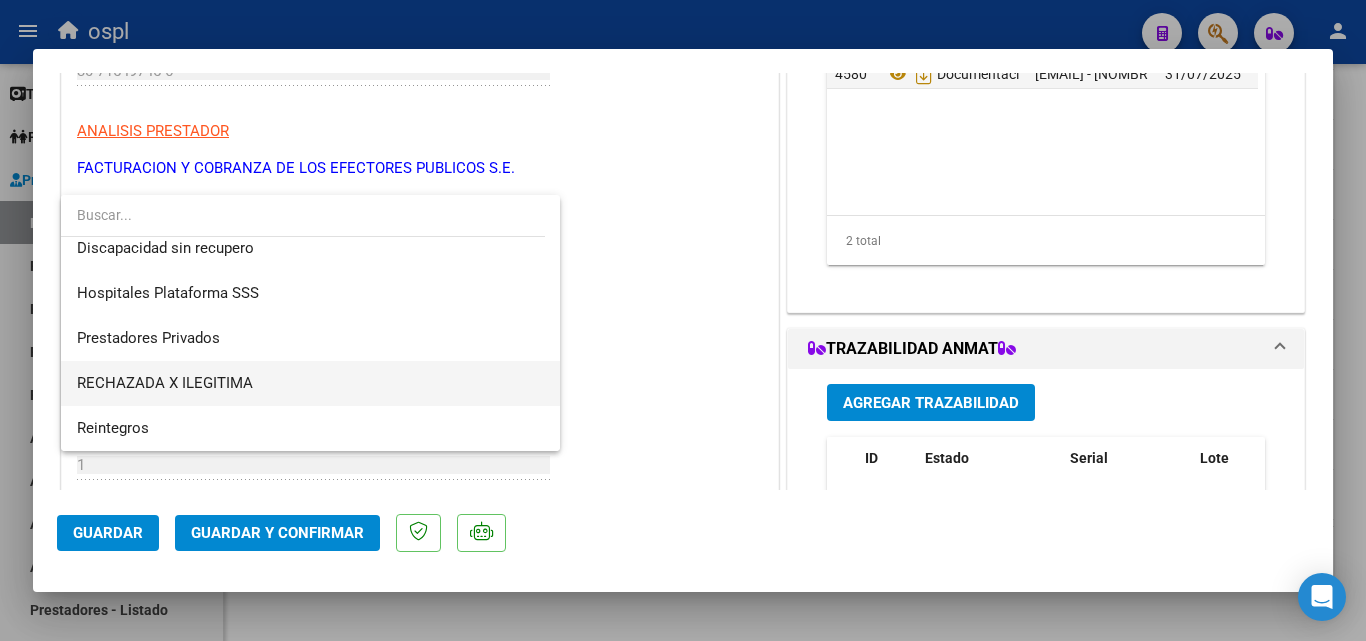 click on "RECHAZADA X ILEGITIMA" at bounding box center (310, 383) 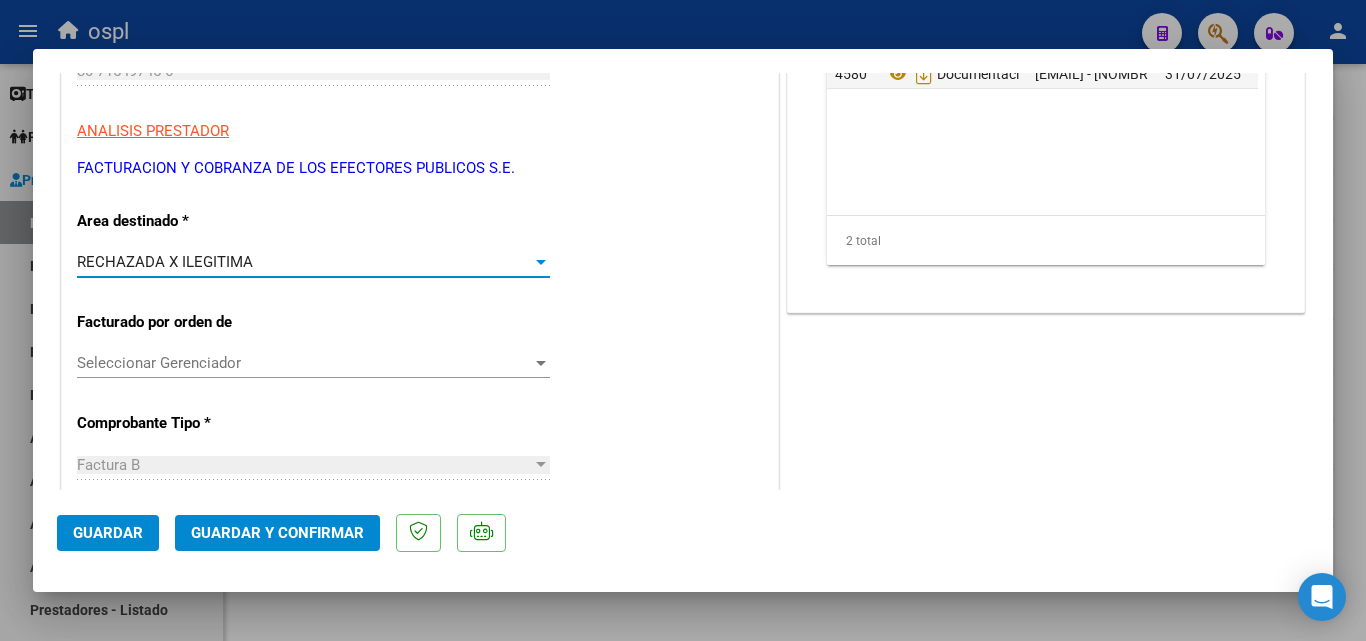 click on "Guardar y Confirmar" 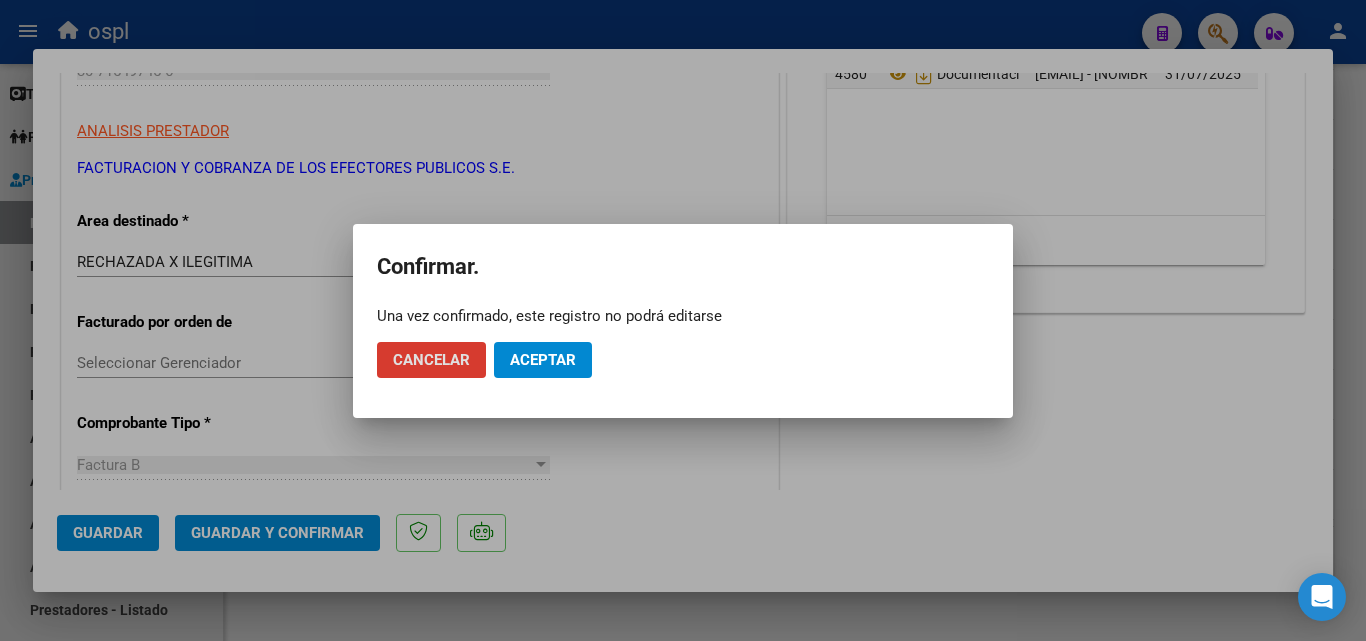 click on "Aceptar" 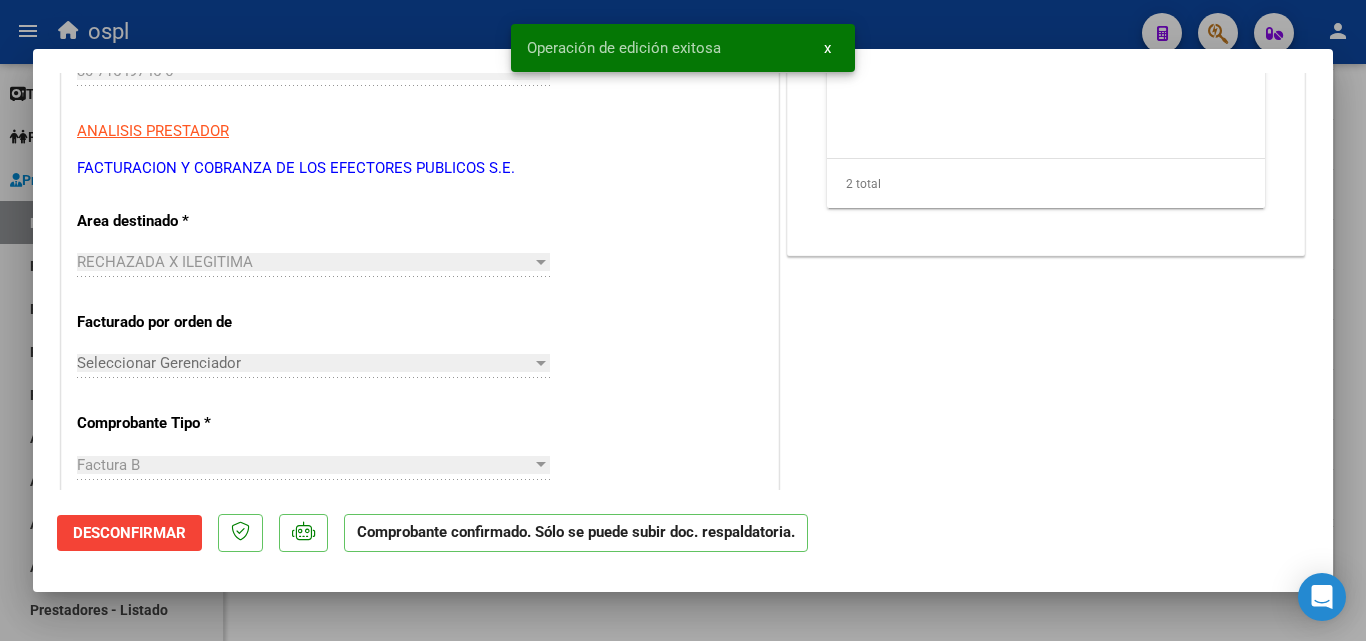 click on "Operación de edición exitosa x" at bounding box center [683, 48] 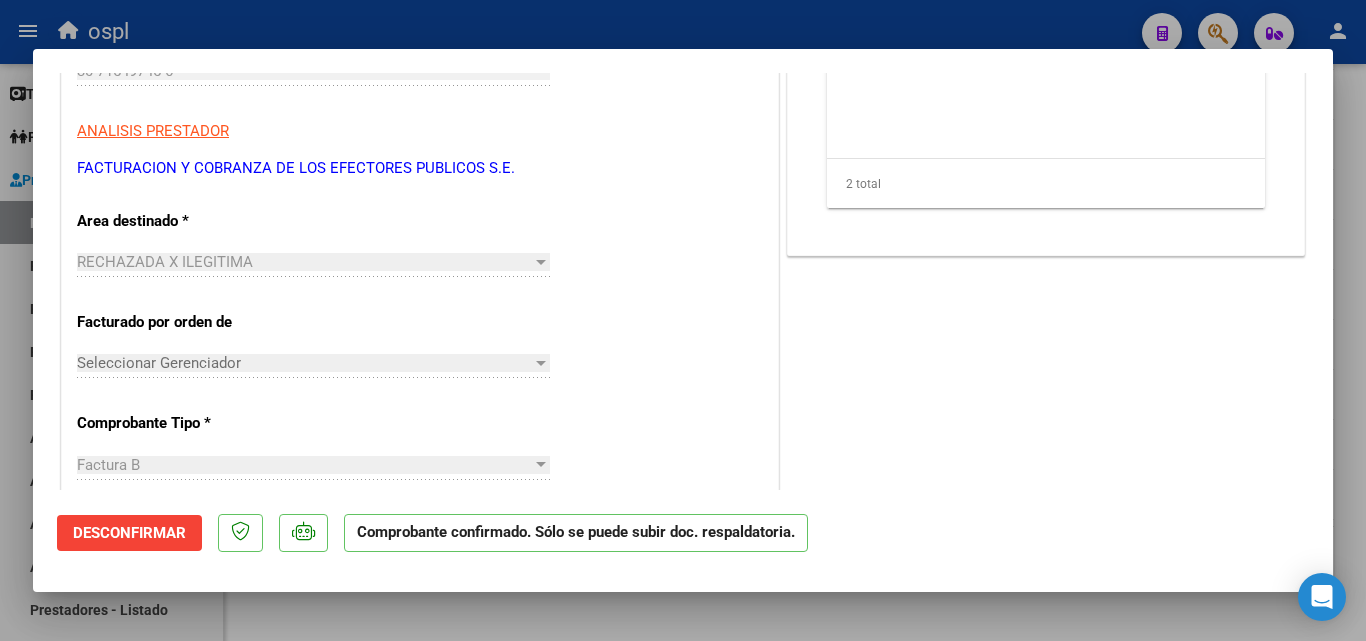 click at bounding box center [683, 320] 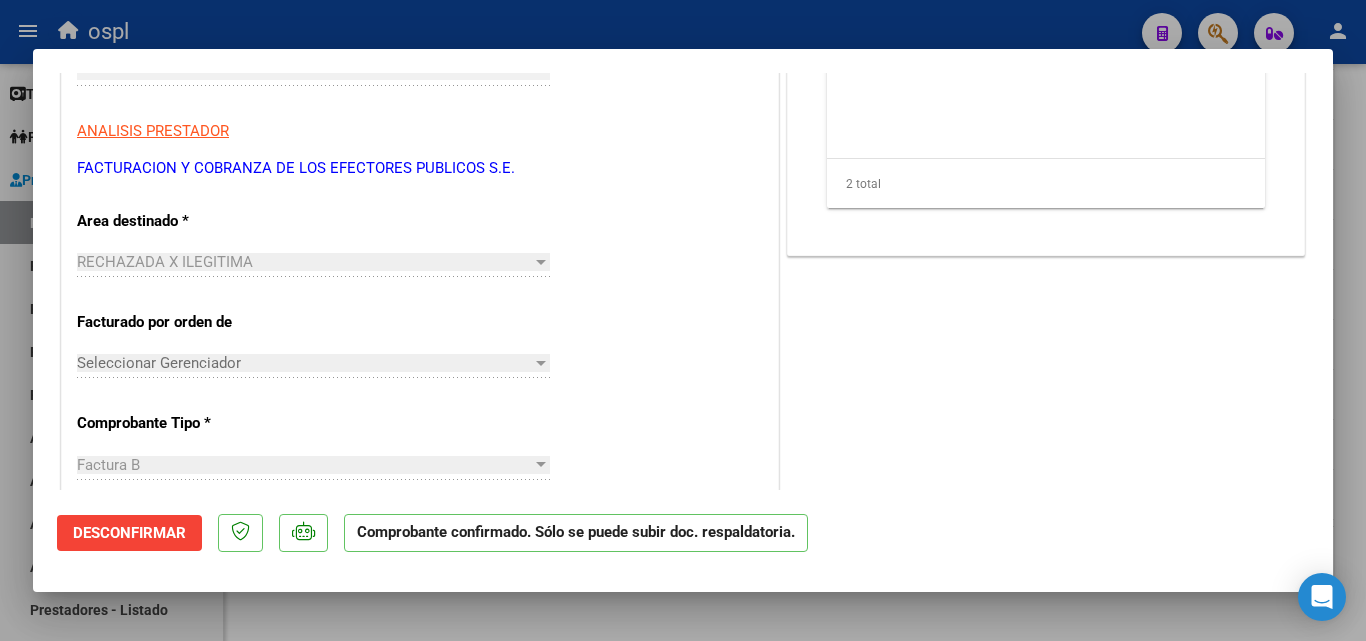 type 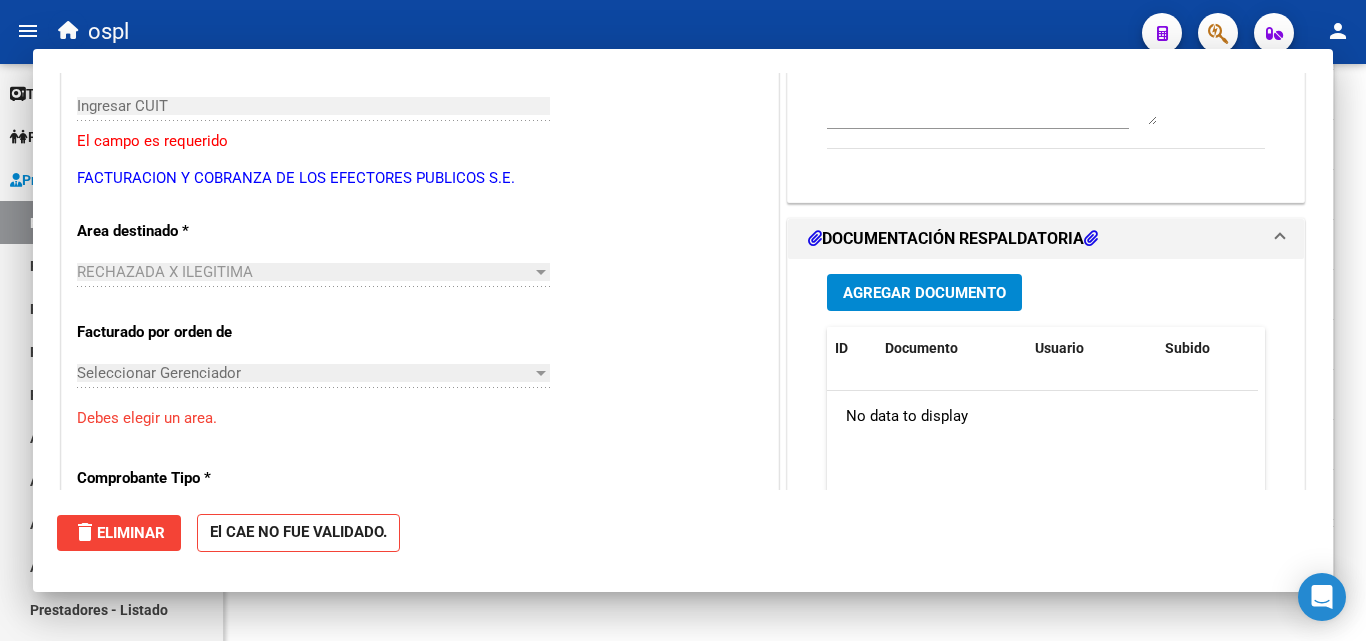 scroll, scrollTop: 1011, scrollLeft: 0, axis: vertical 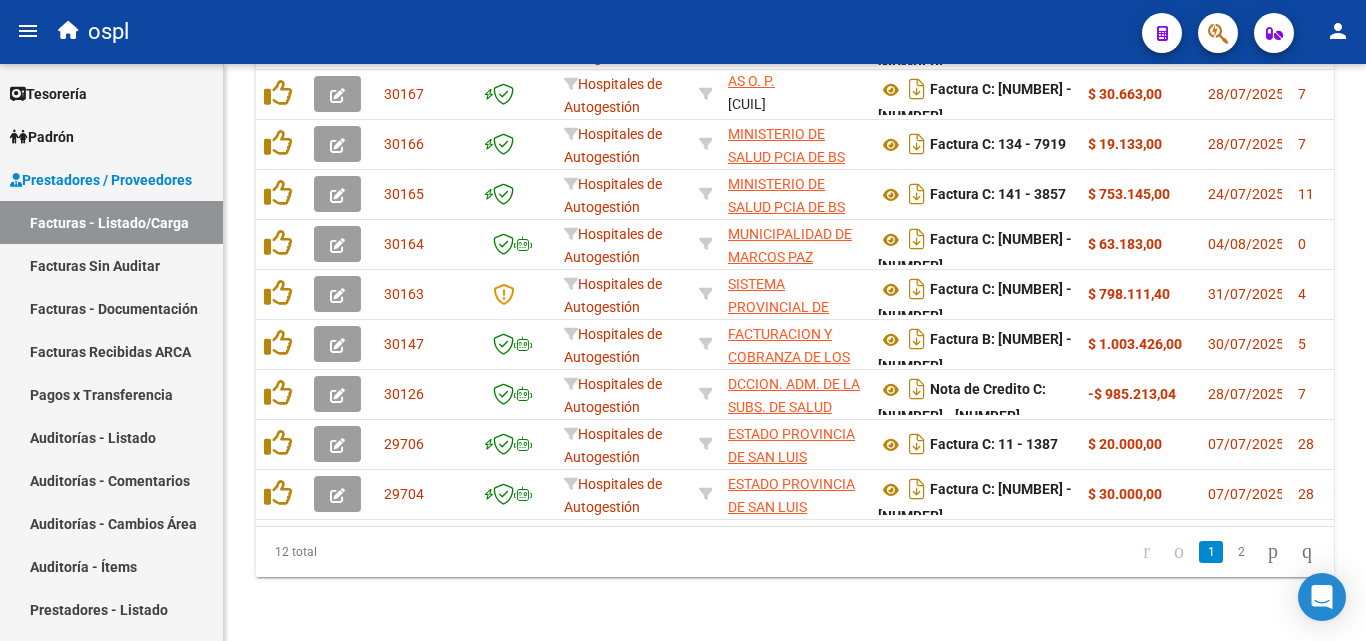 click on "ospl" 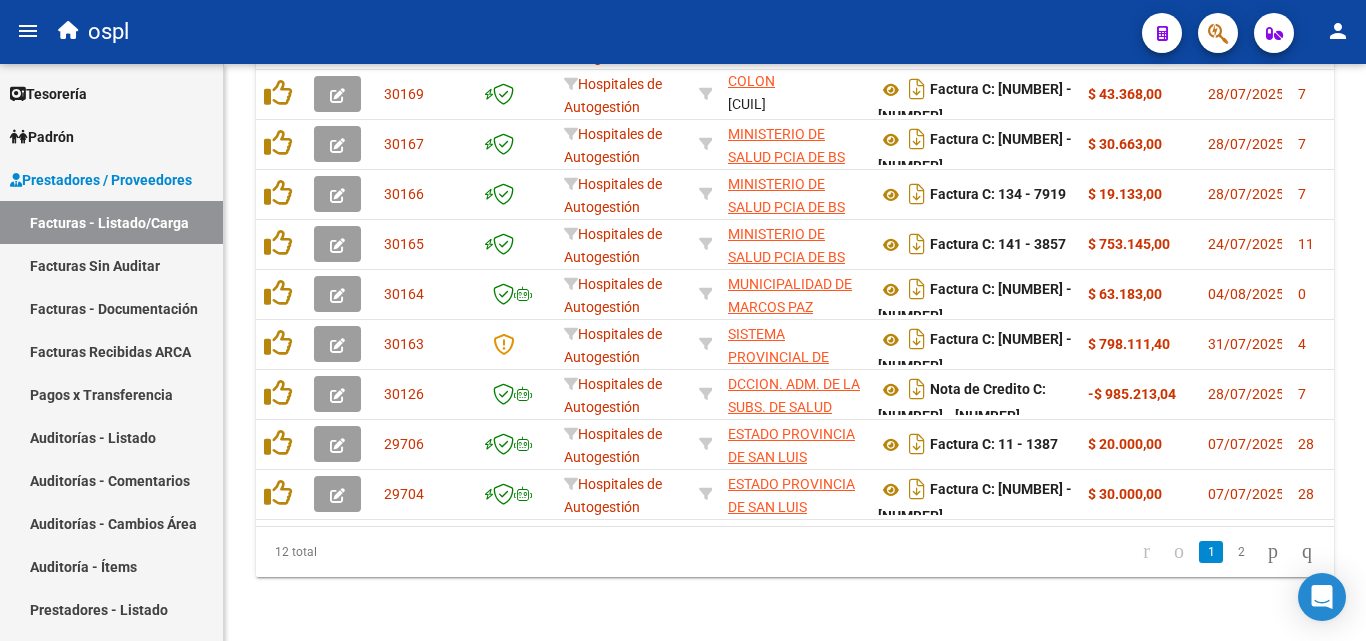 scroll, scrollTop: 26, scrollLeft: 0, axis: vertical 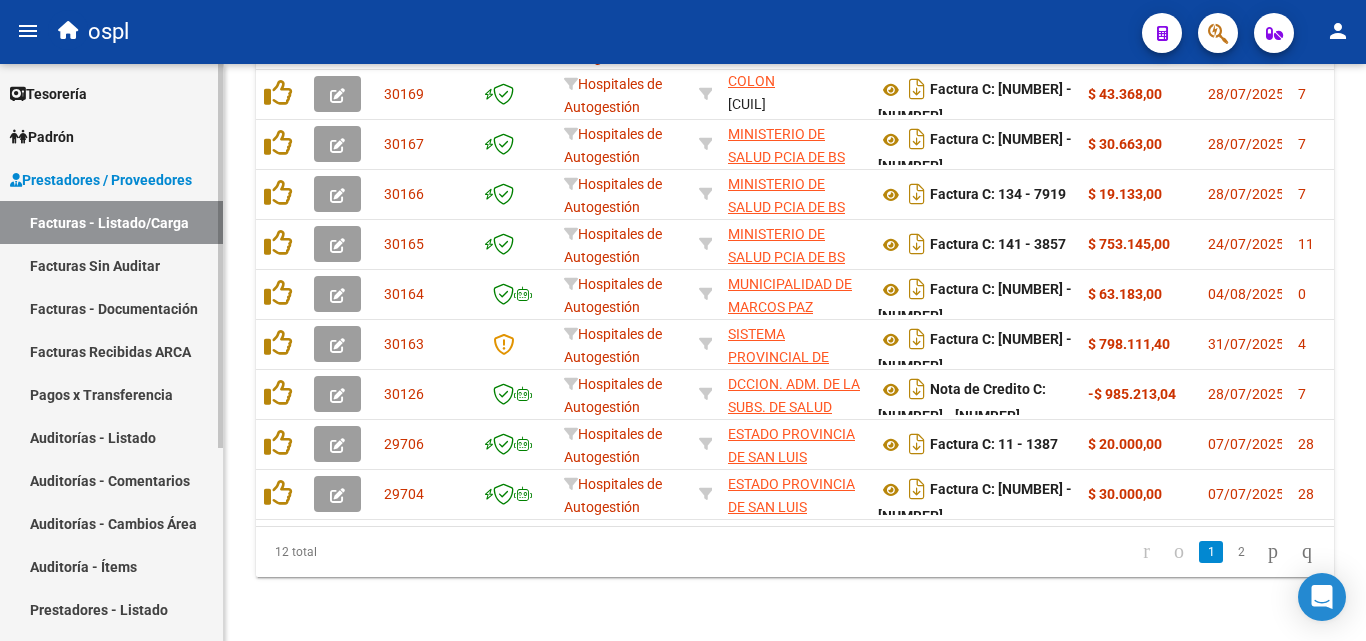 click on "Auditorías - Listado" at bounding box center (111, 437) 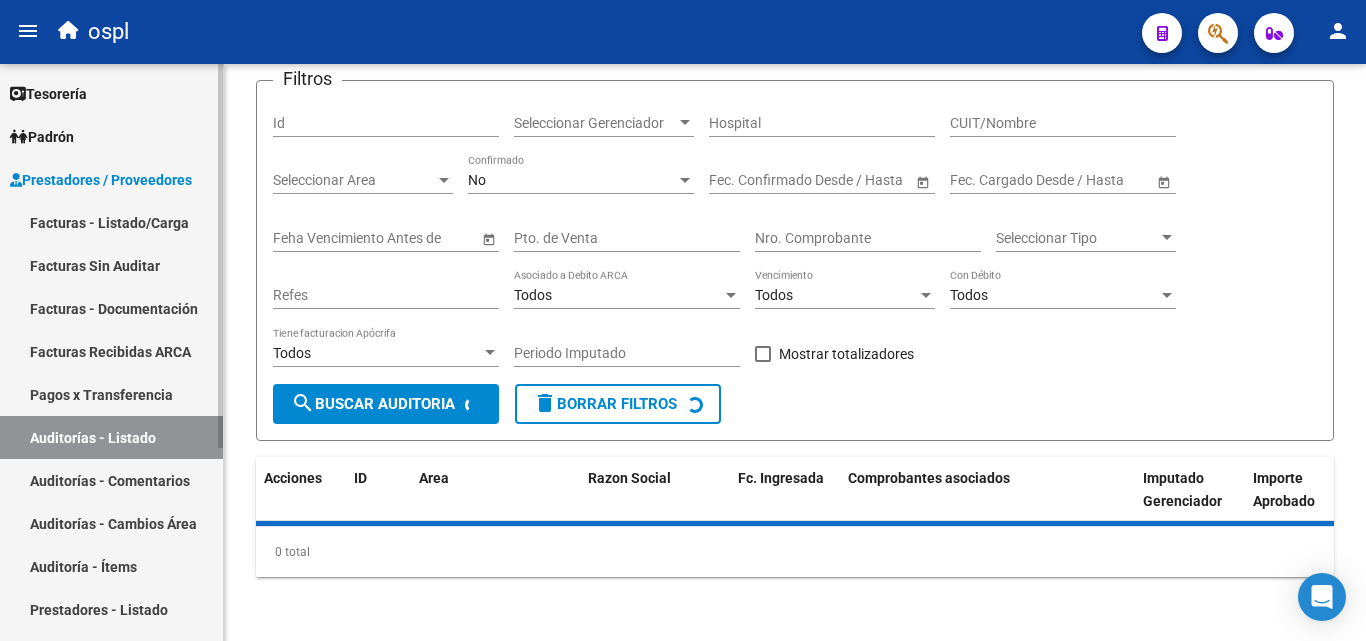 scroll, scrollTop: 0, scrollLeft: 0, axis: both 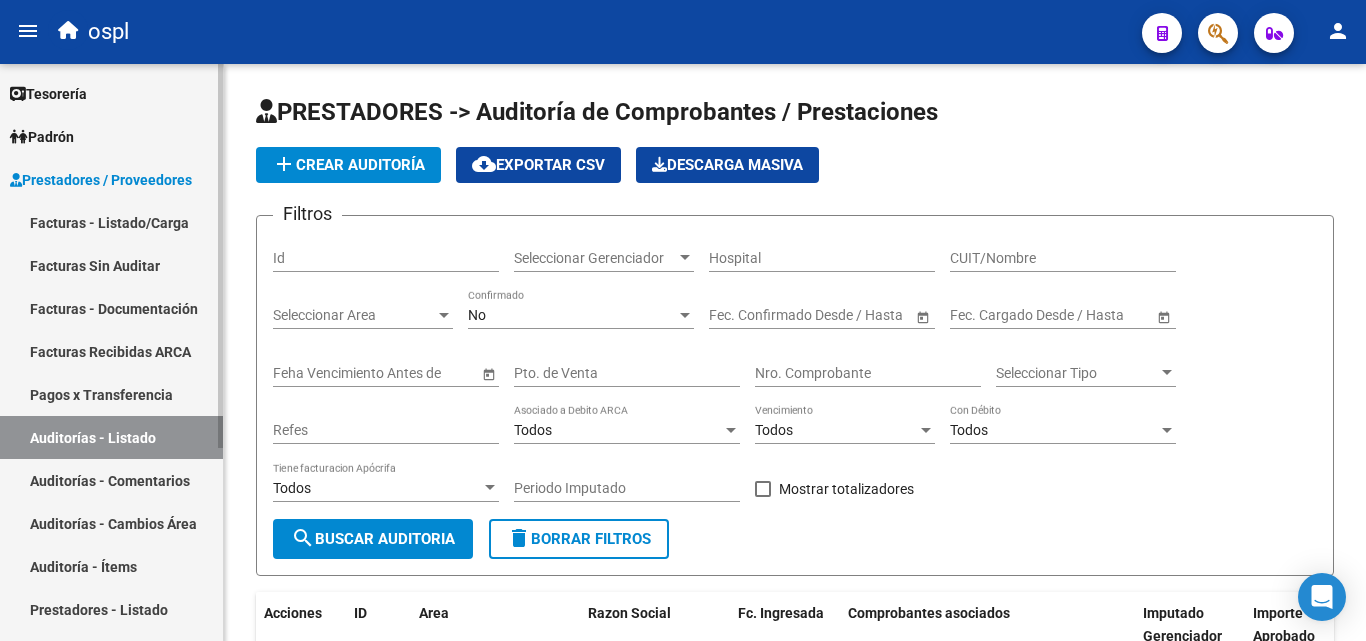 click on "Facturas Sin Auditar" at bounding box center [111, 265] 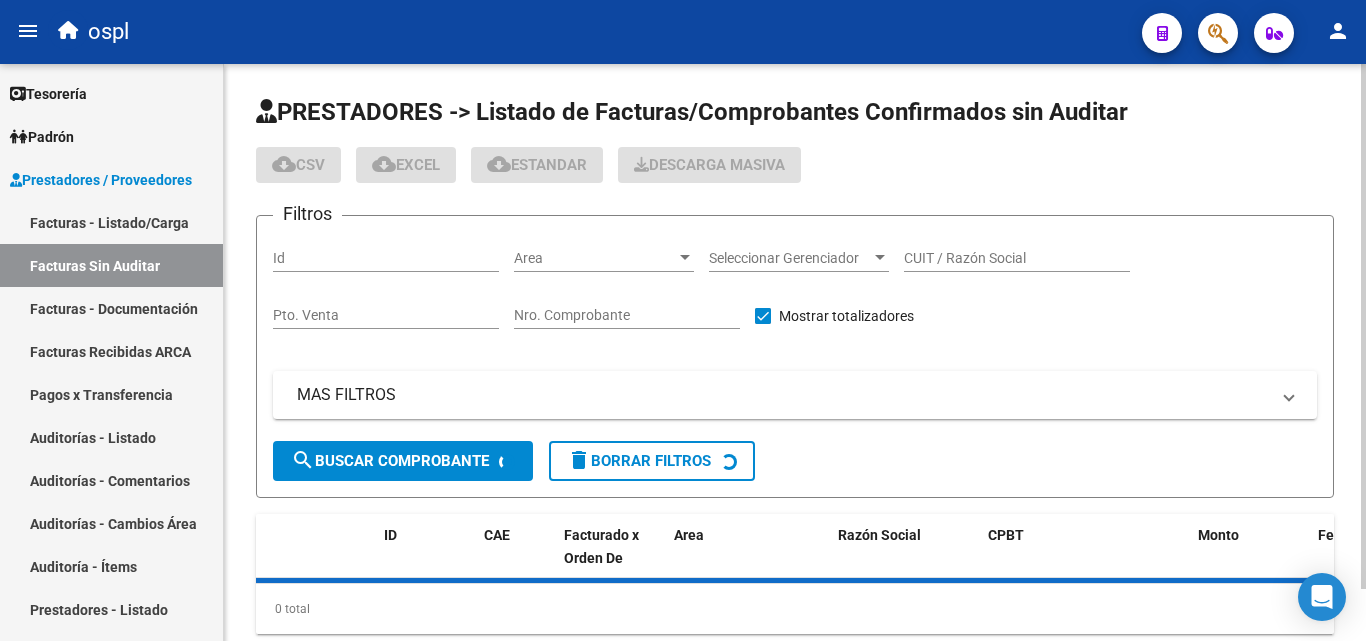 click on "Nro. Comprobante" at bounding box center (627, 315) 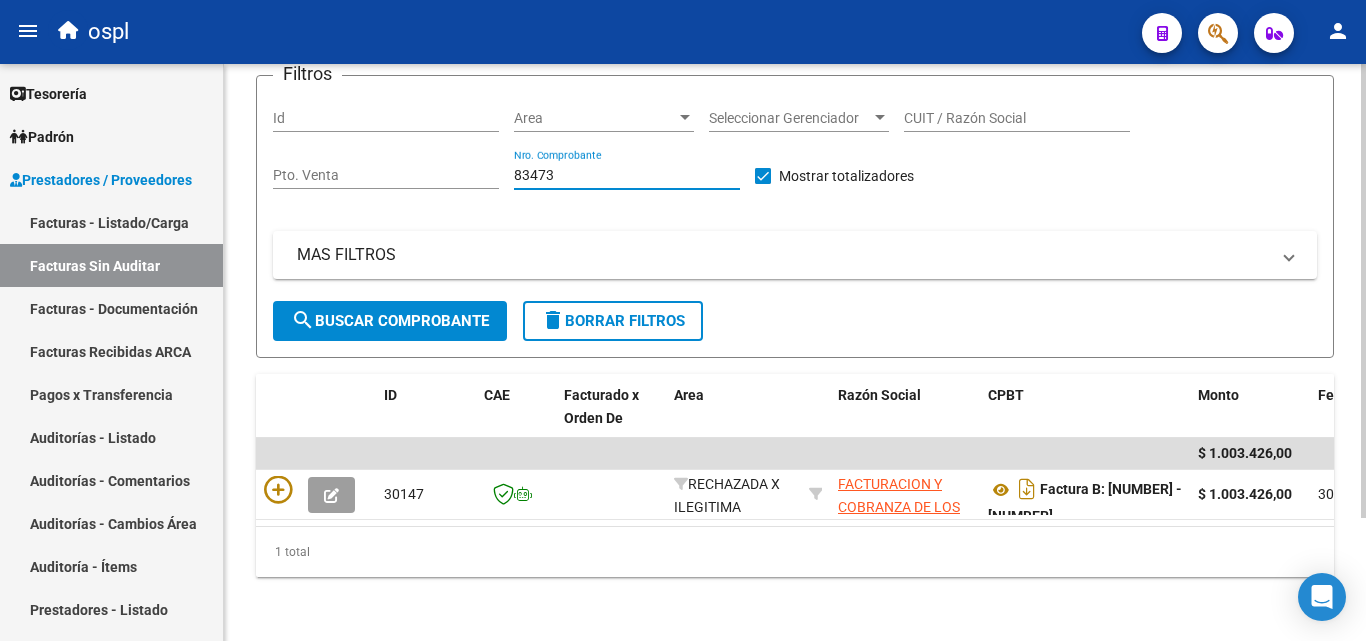 scroll, scrollTop: 156, scrollLeft: 0, axis: vertical 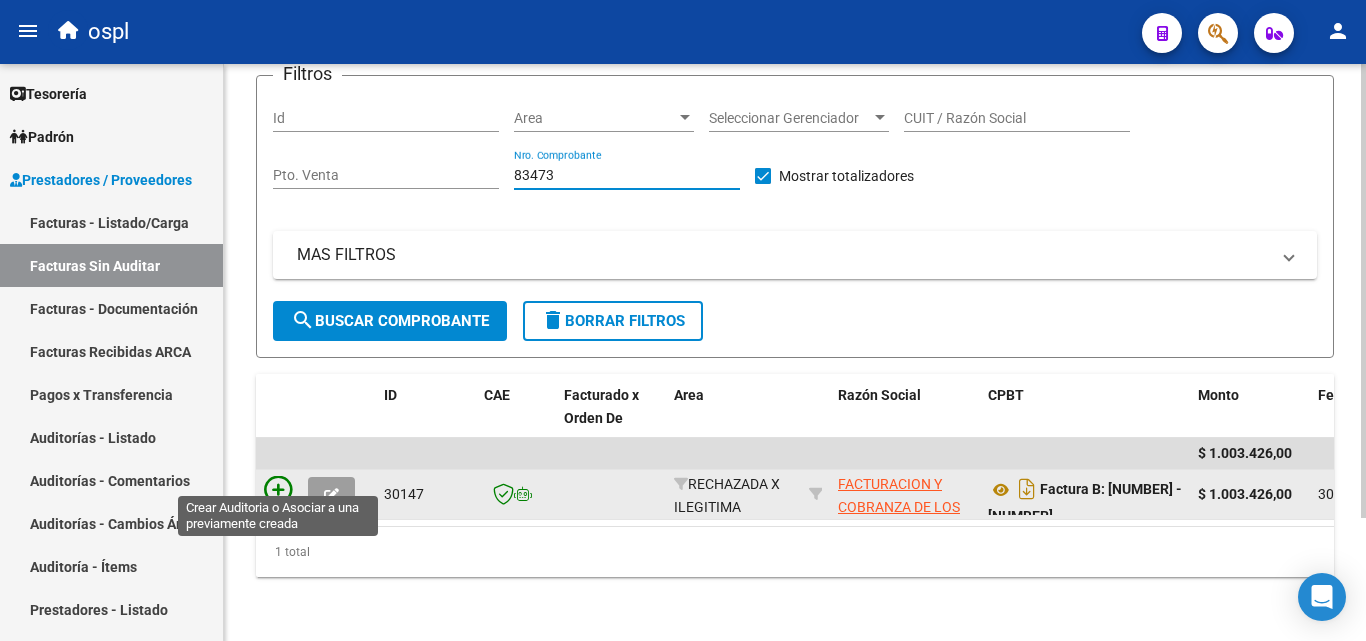type on "83473" 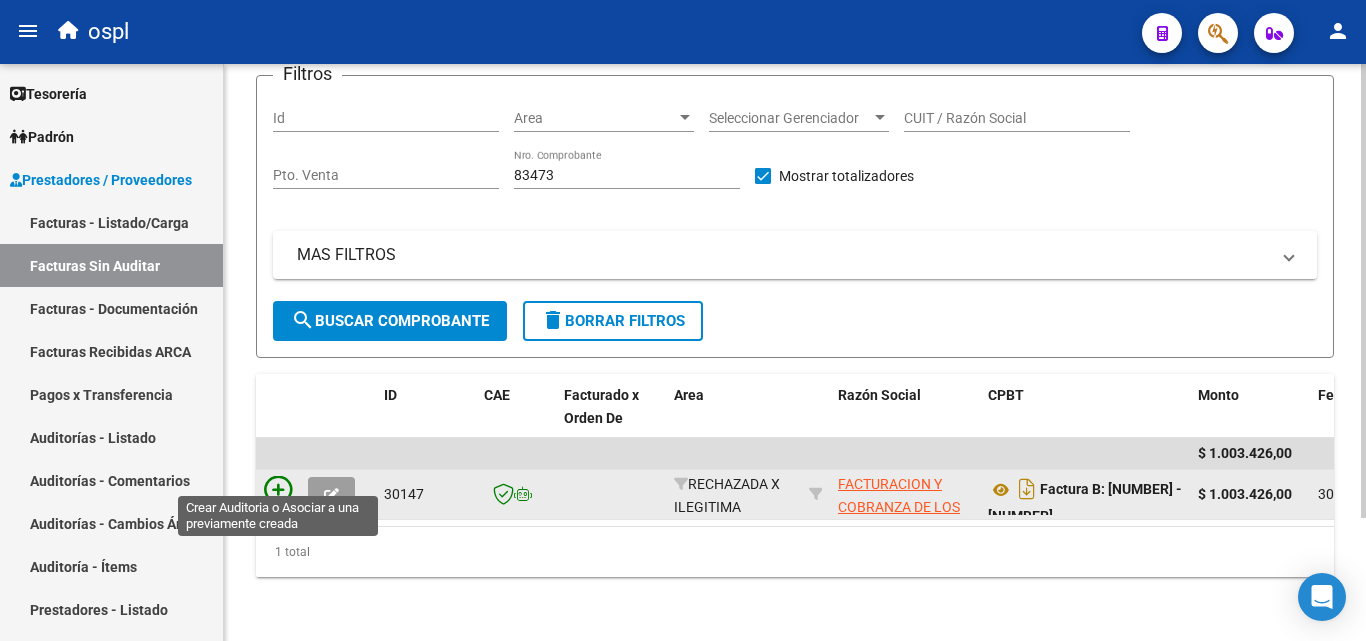 click 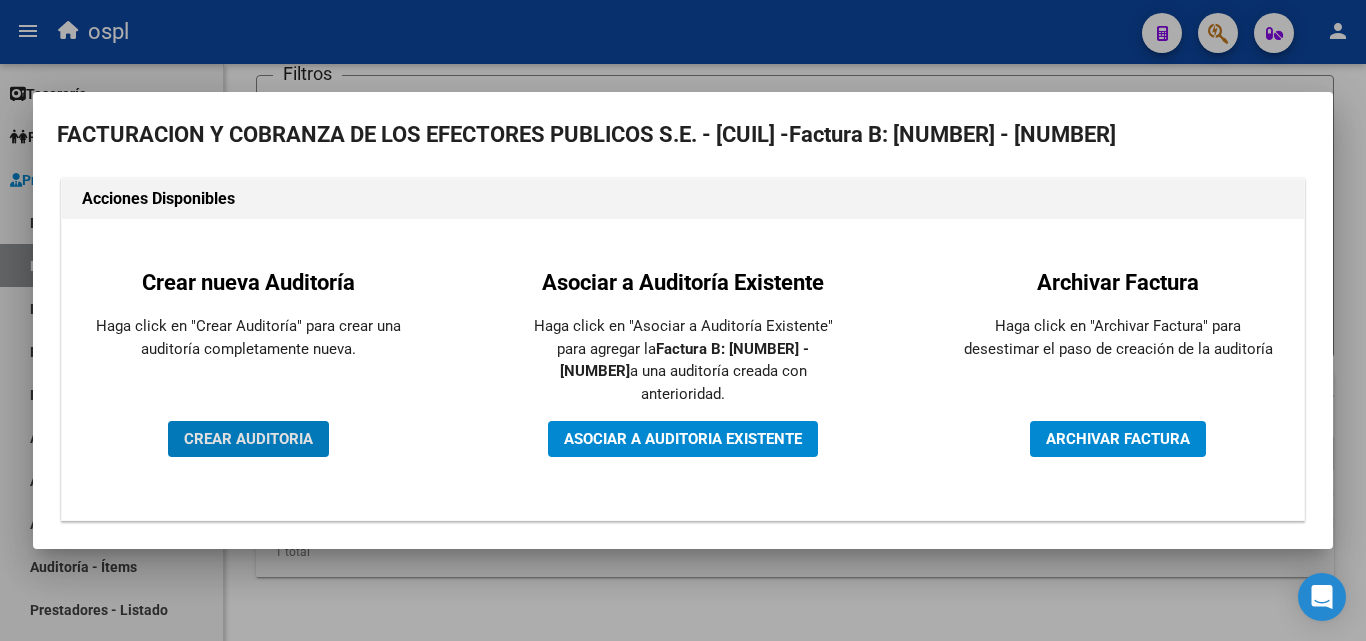 click on "CREAR AUDITORIA" at bounding box center (248, 439) 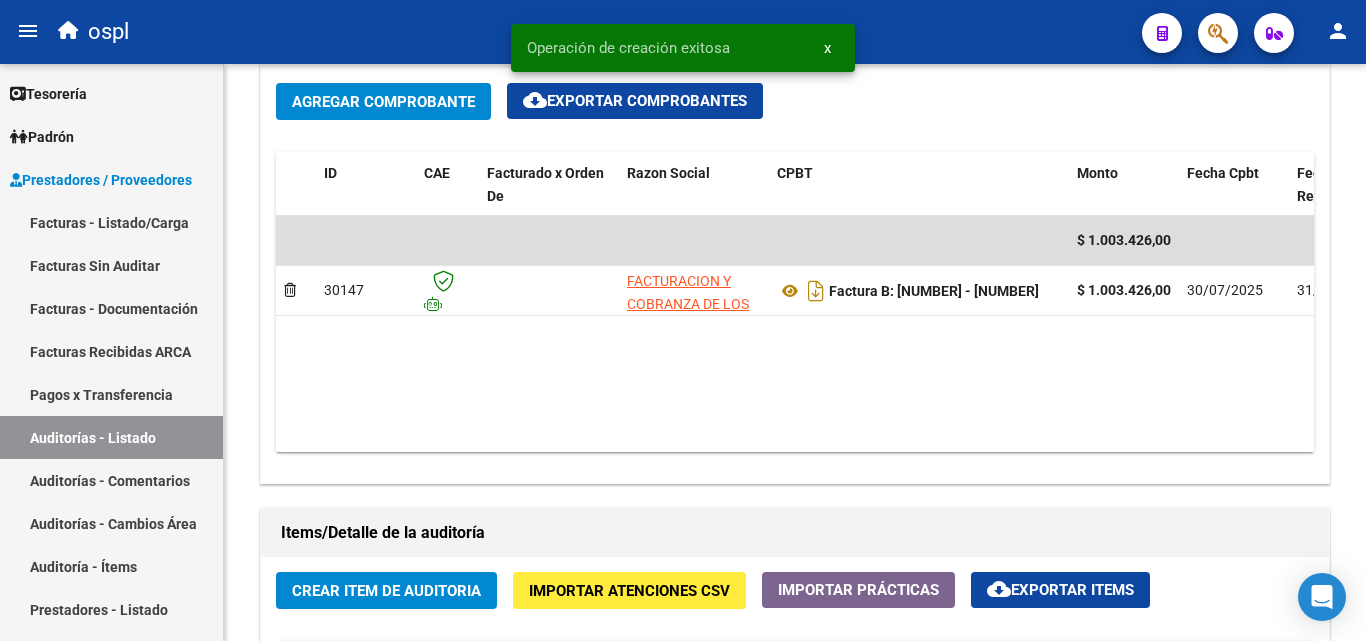 scroll, scrollTop: 1400, scrollLeft: 0, axis: vertical 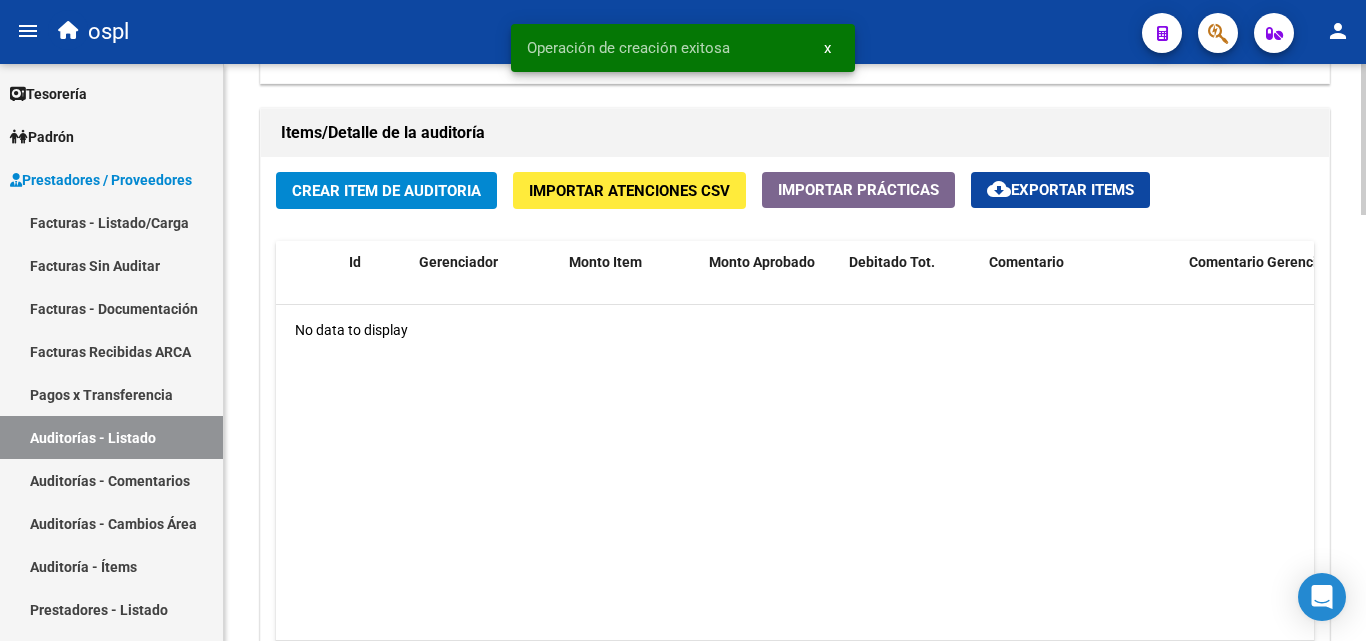 click on "Crear Item de Auditoria" 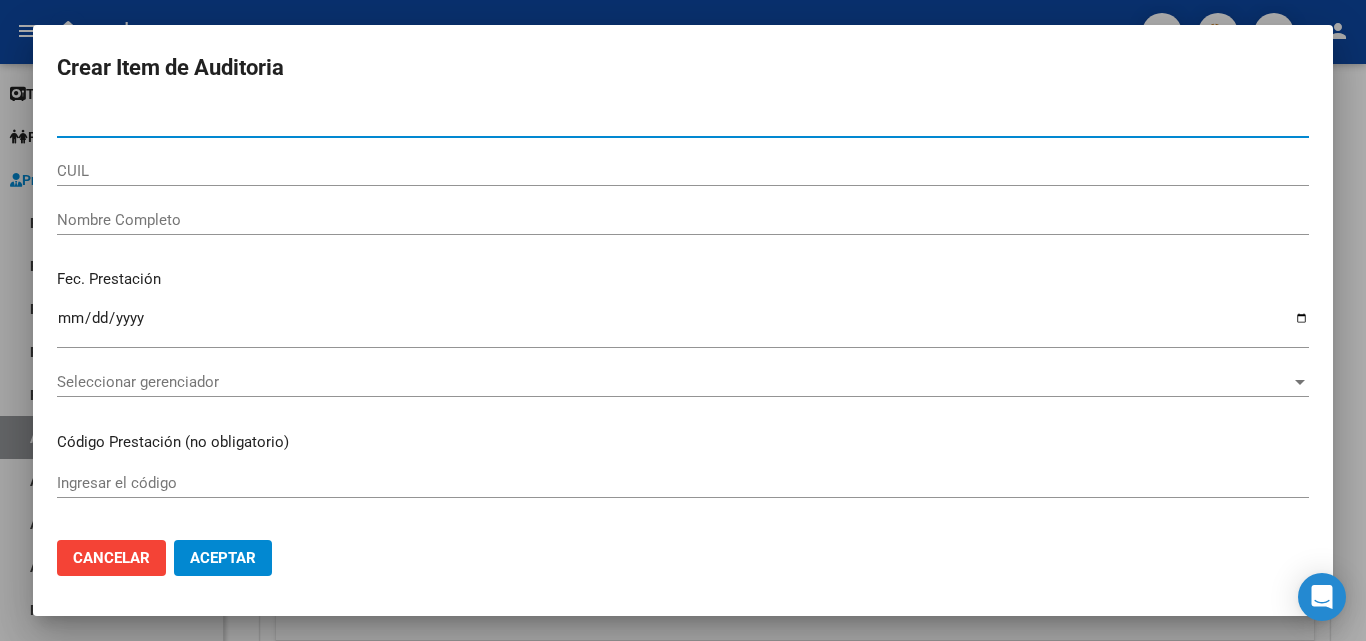 click on "Nombre Completo" at bounding box center [683, 220] 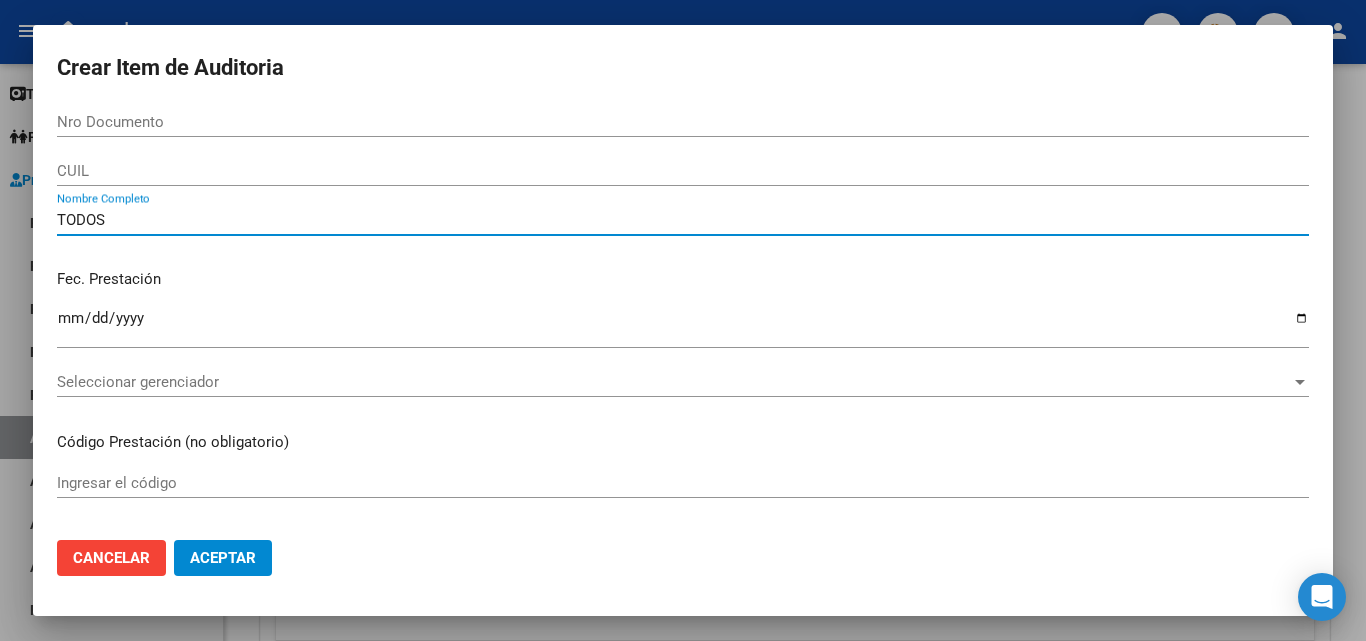 type on "TODOS" 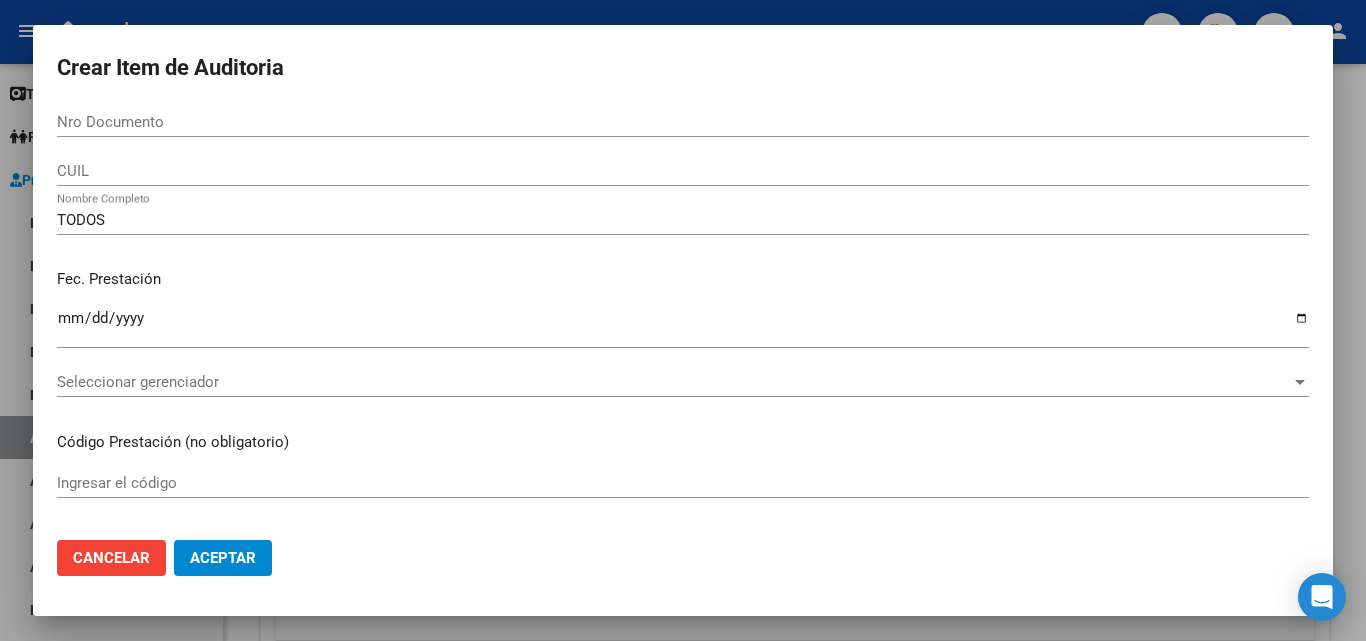 click on "Fec. Prestación" at bounding box center (683, 279) 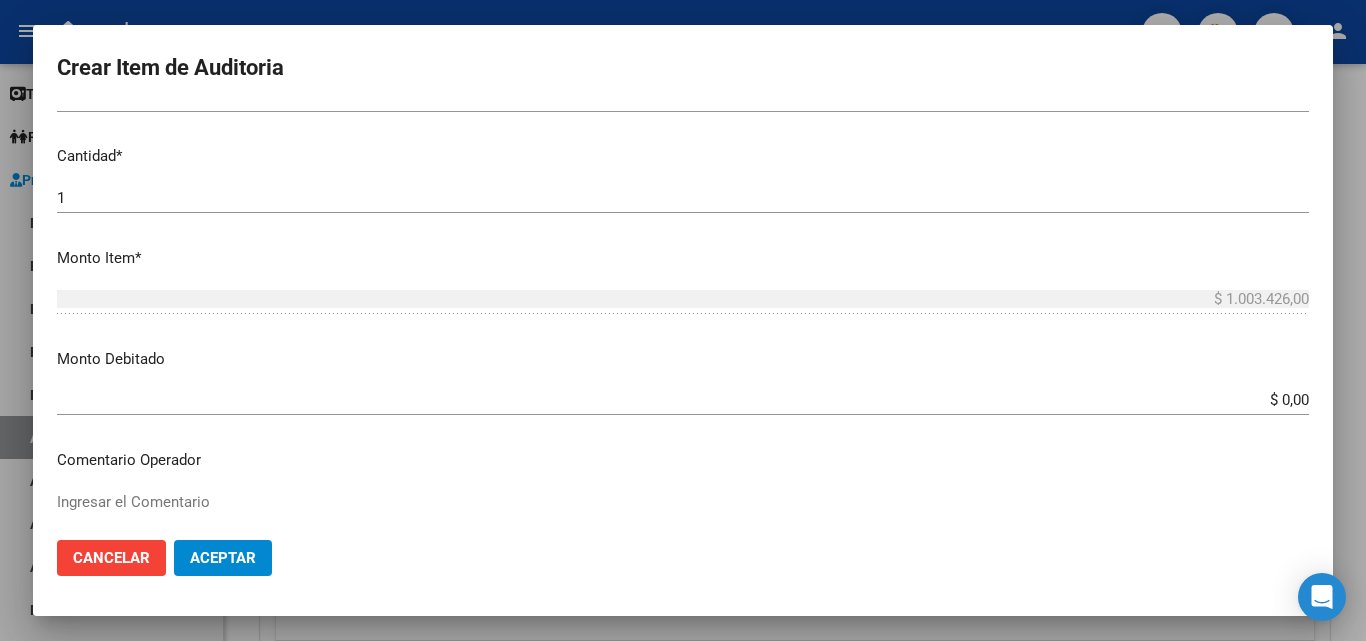 scroll, scrollTop: 500, scrollLeft: 0, axis: vertical 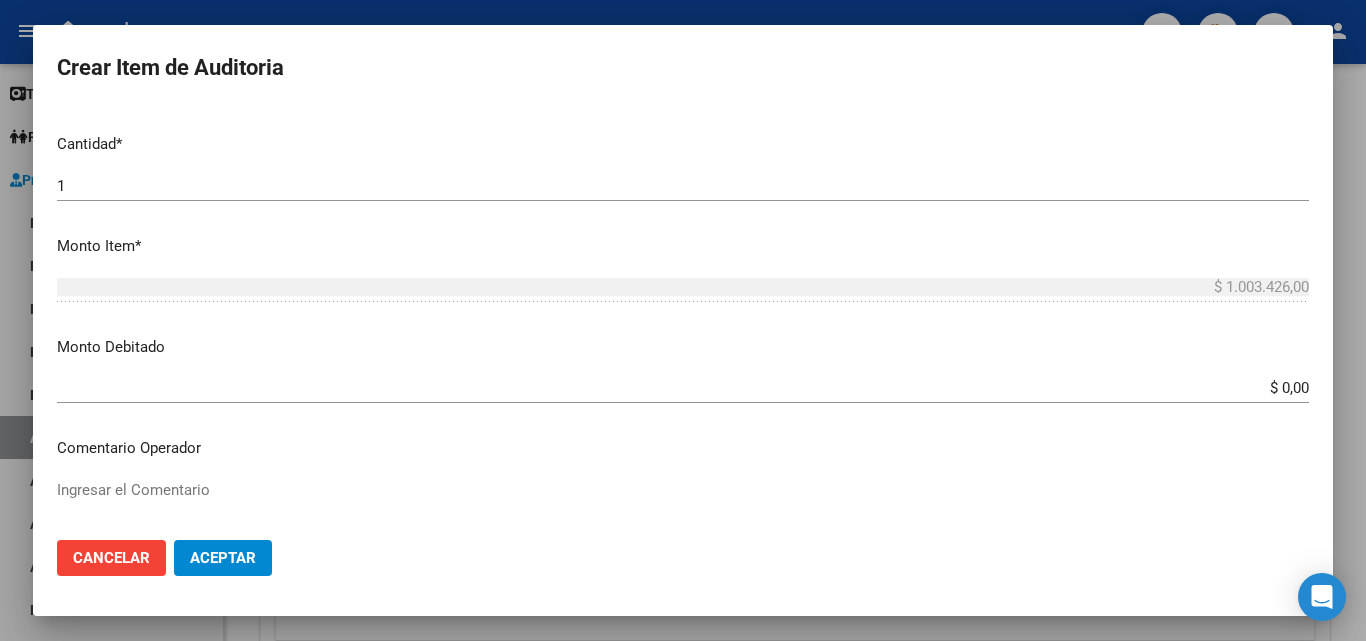 click on "Monto Debitado    $ 0,00 Ingresar el monto" at bounding box center (691, 367) 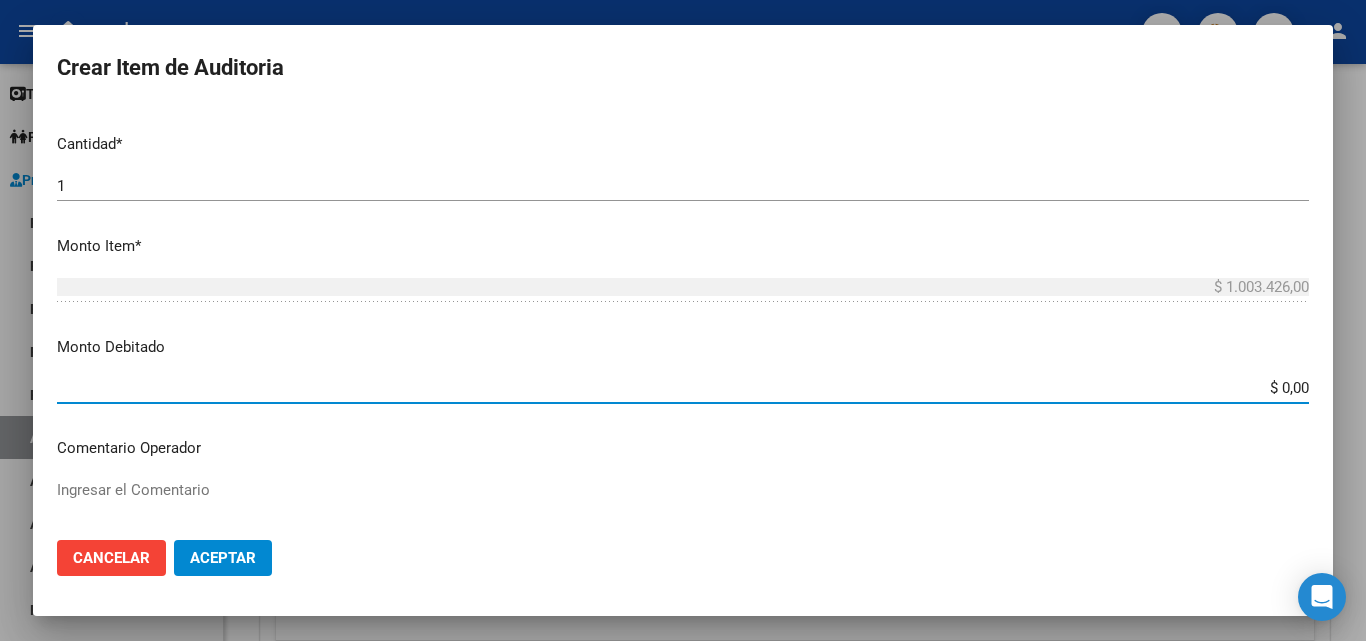 click on "$ 0,00" at bounding box center [683, 388] 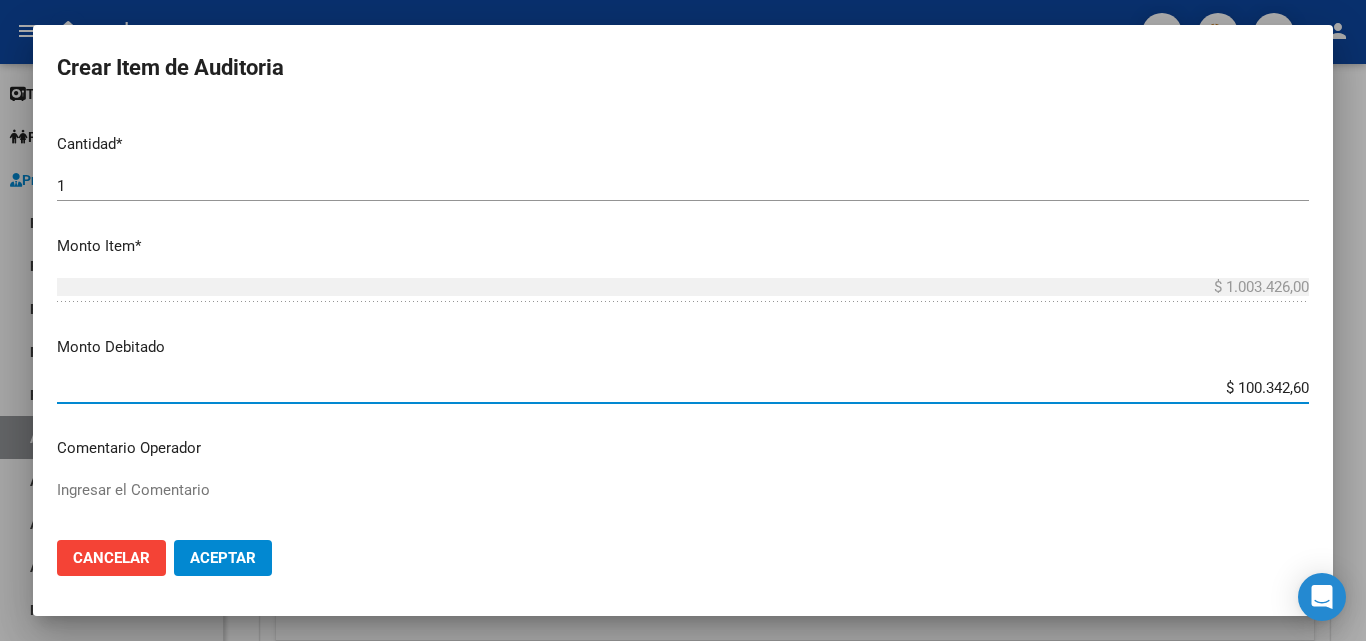 type on "$ 1.003.426,00" 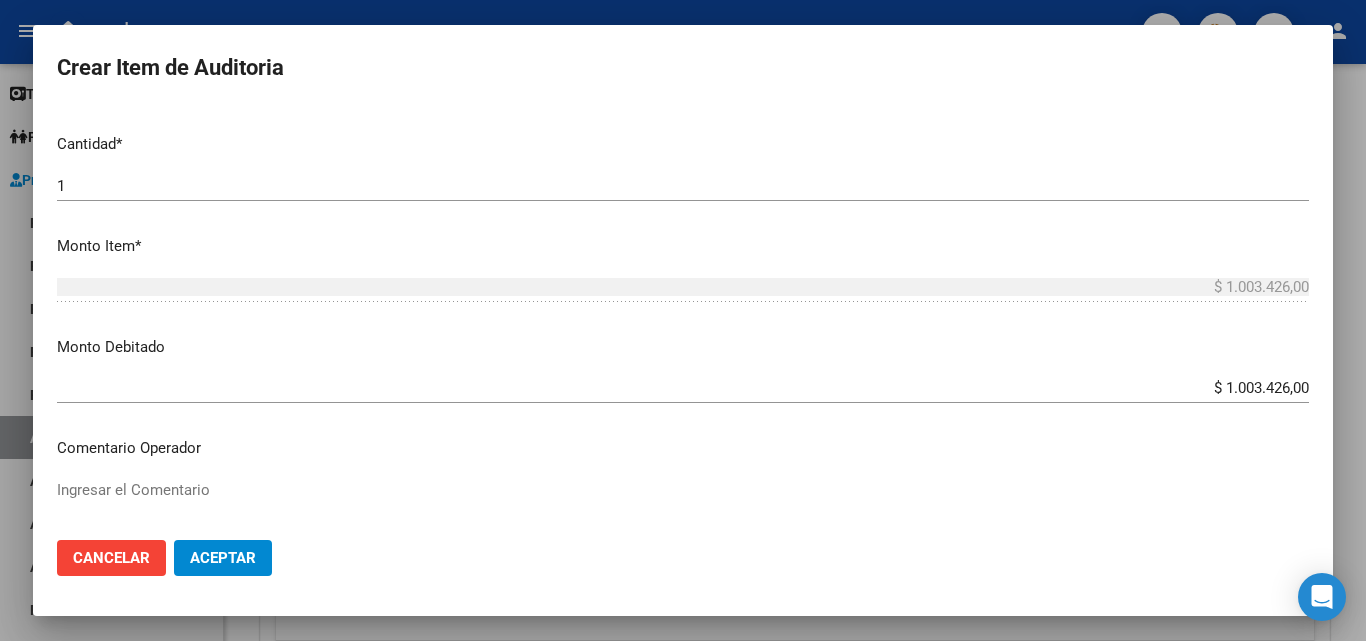 click on "Nro Documento    CUIL    TODOS Nombre Completo  Fec. Prestación    Ingresar la fecha  Seleccionar gerenciador Seleccionar gerenciador Código Prestación (no obligatorio)    Ingresar el código  Precio  *   $ [PRICE] Ingresar el precio  Cantidad  *   [NUMBER] Ingresar la cantidad  Monto Item  *   $ [PRICE] Ingresar el monto  Monto Debitado    $ [PRICE] Ingresar el monto  Comentario Operador    Ingresar el Comentario  Comentario Gerenciador    Ingresar el Comentario  Descripción    Ingresar el Descripción   Atencion Tipo  Seleccionar tipo Seleccionar tipo  Nomenclador  Seleccionar Nomenclador Seleccionar Nomenclador" at bounding box center [683, 315] 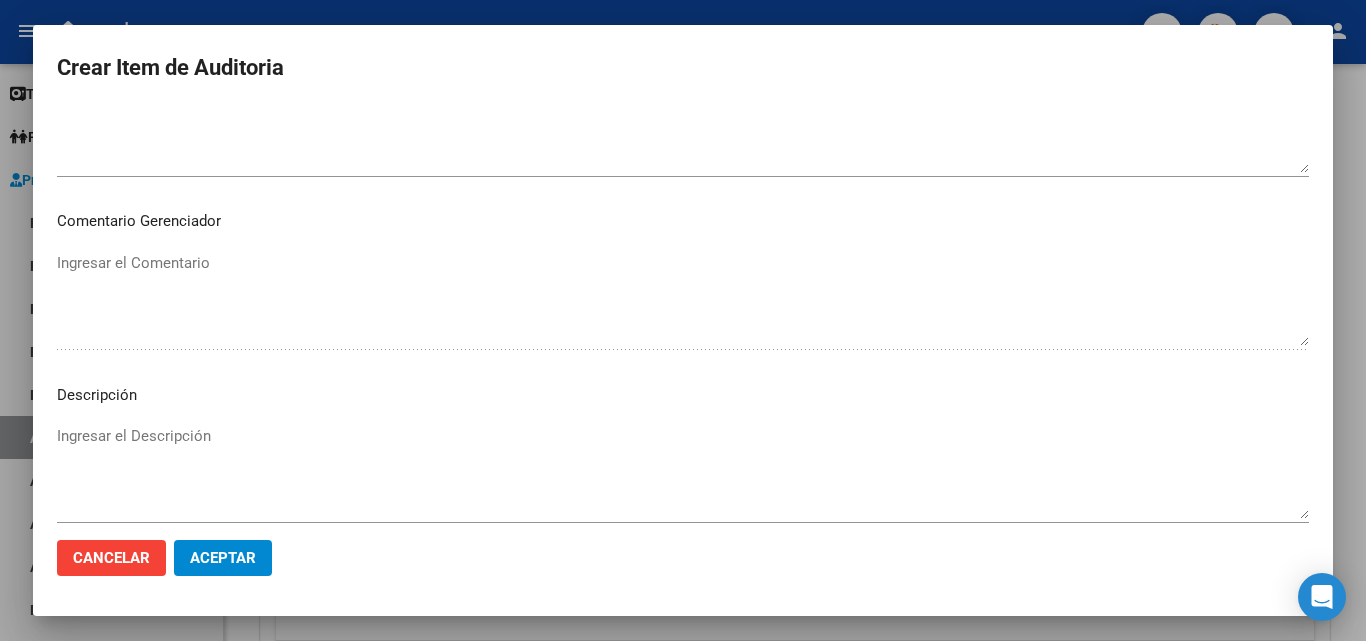 scroll, scrollTop: 800, scrollLeft: 0, axis: vertical 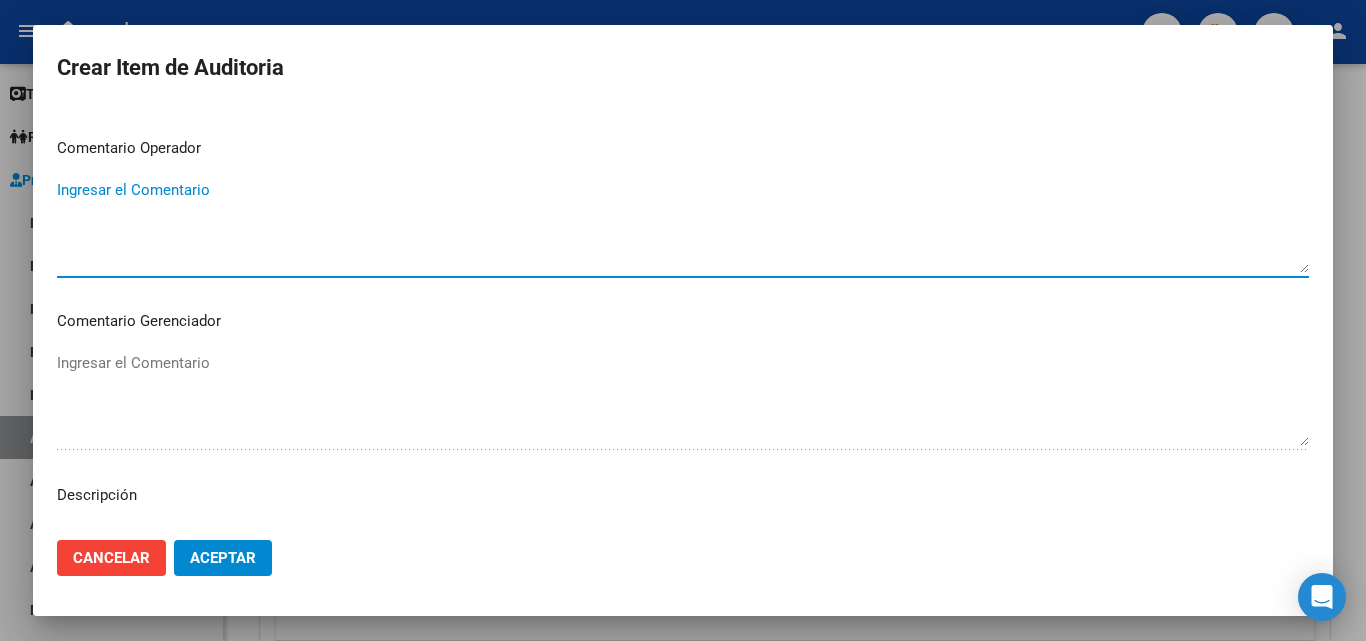 click on "Ingresar el Comentario" at bounding box center (683, 226) 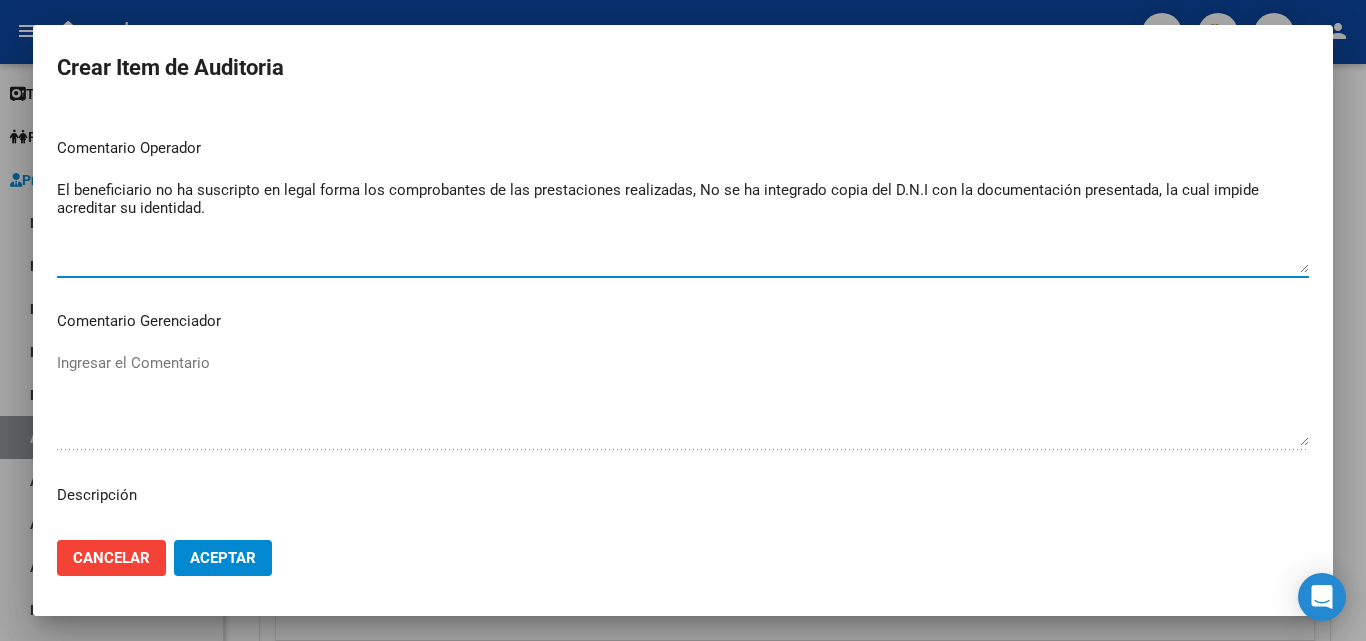 type on "El beneficiario no ha suscripto en legal forma los comprobantes de las prestaciones realizadas, No se ha integrado copia del D.N.I con la documentación presentada, la cual impide acreditar su identidad." 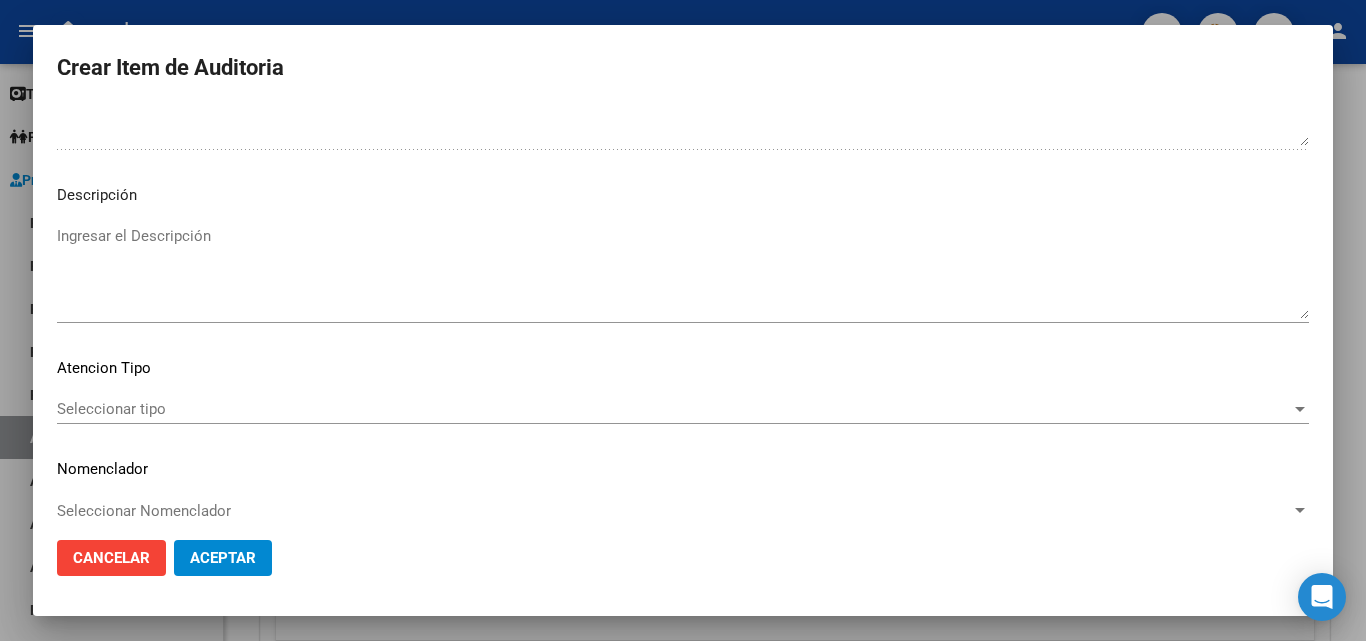 scroll, scrollTop: 1120, scrollLeft: 0, axis: vertical 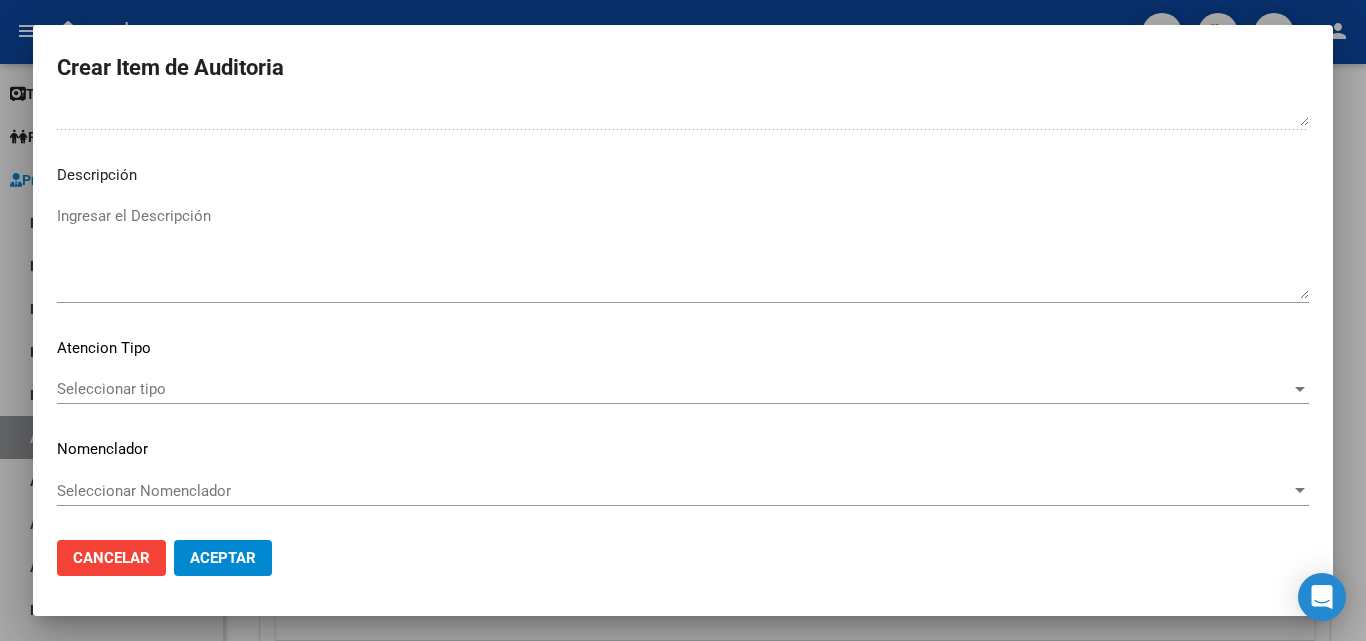 click on "Seleccionar tipo" at bounding box center (674, 389) 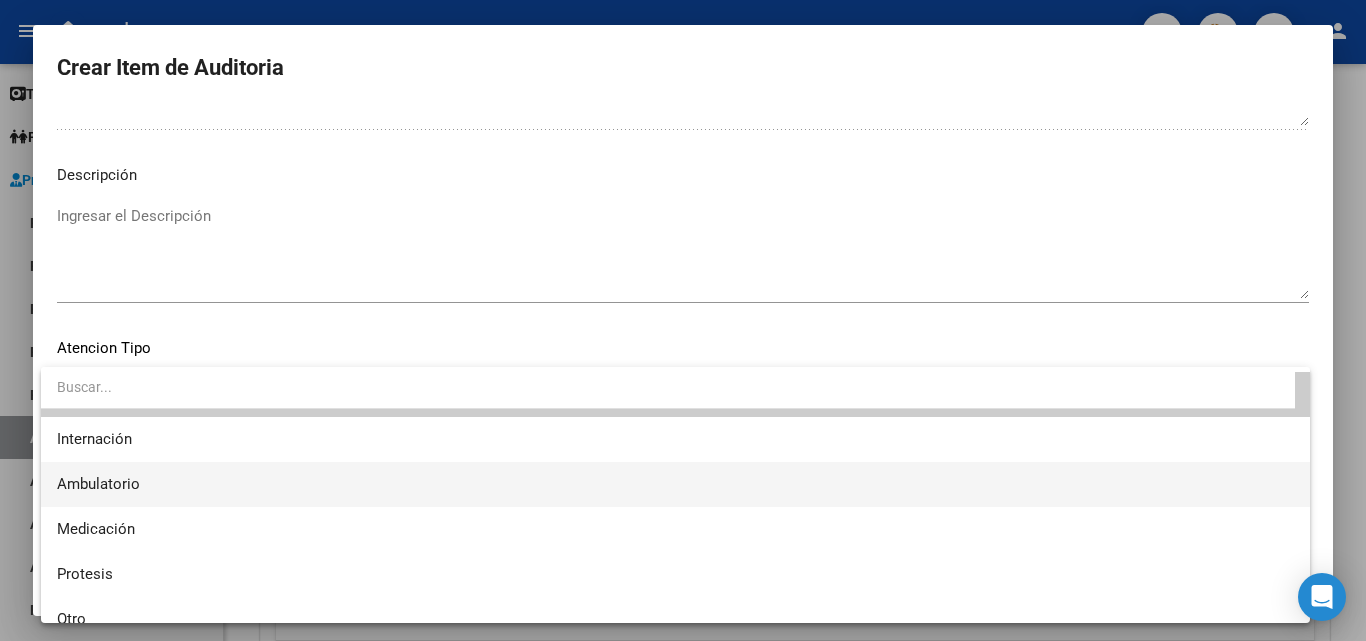 scroll, scrollTop: 59, scrollLeft: 0, axis: vertical 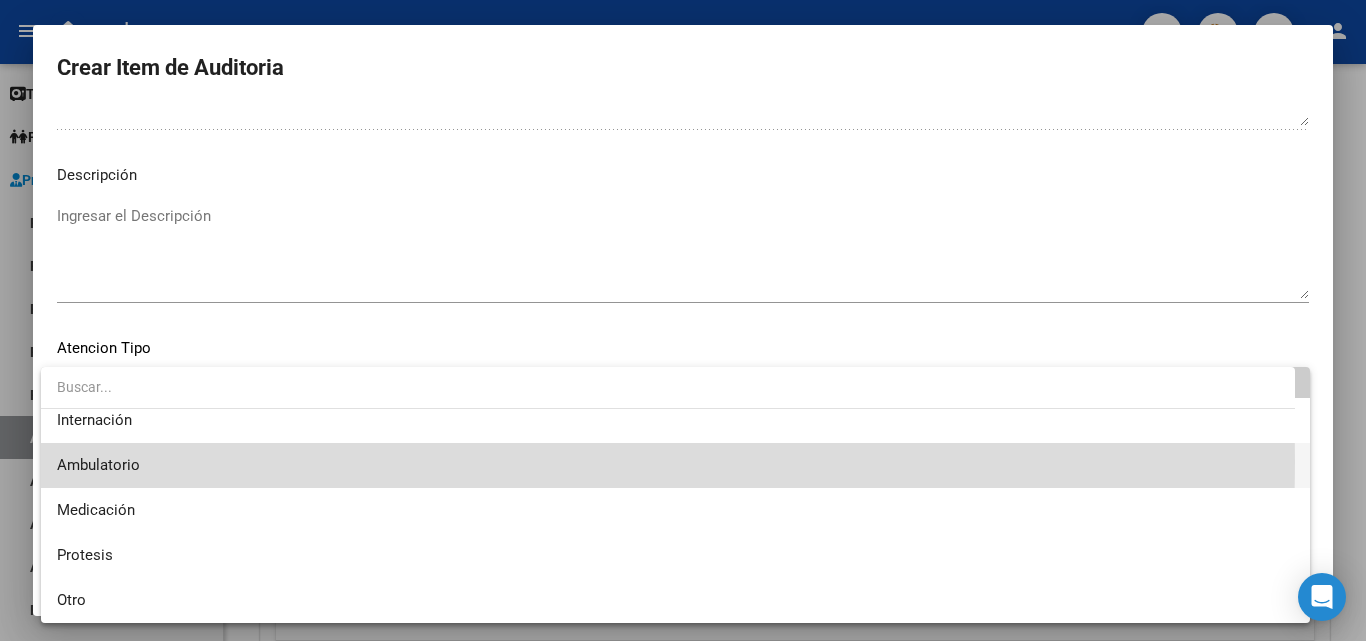 click on "Ambulatorio" at bounding box center (675, 465) 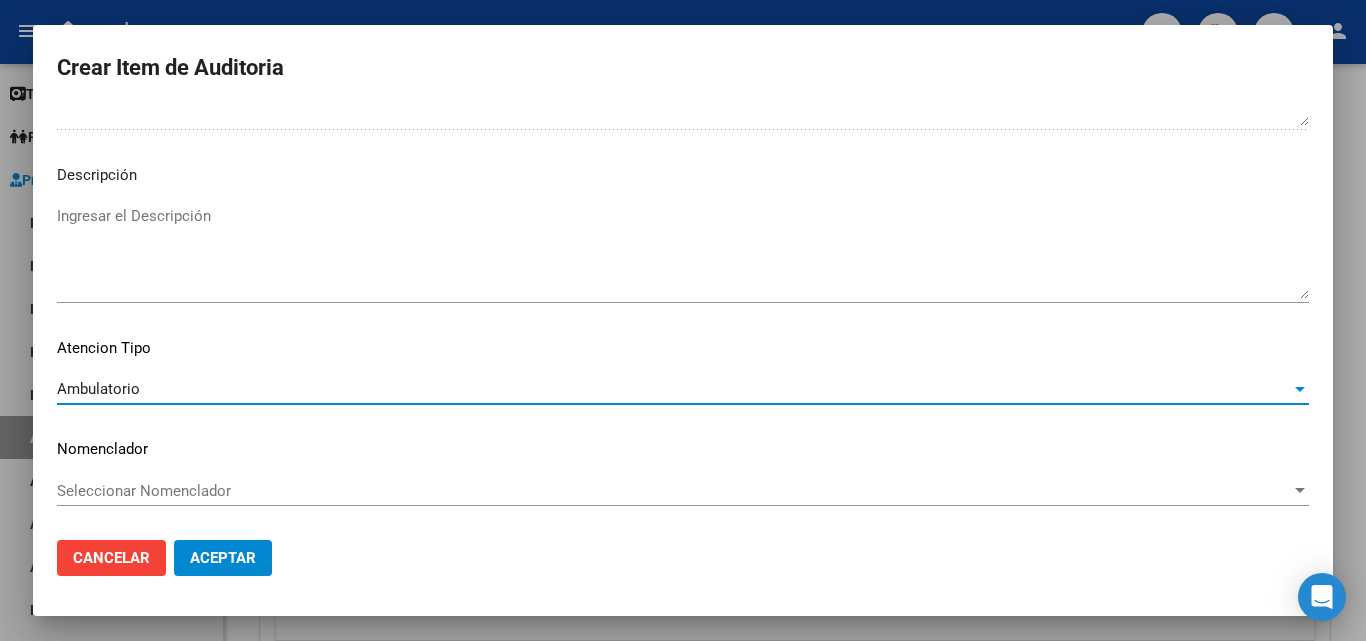 click on "Atencion Tipo" 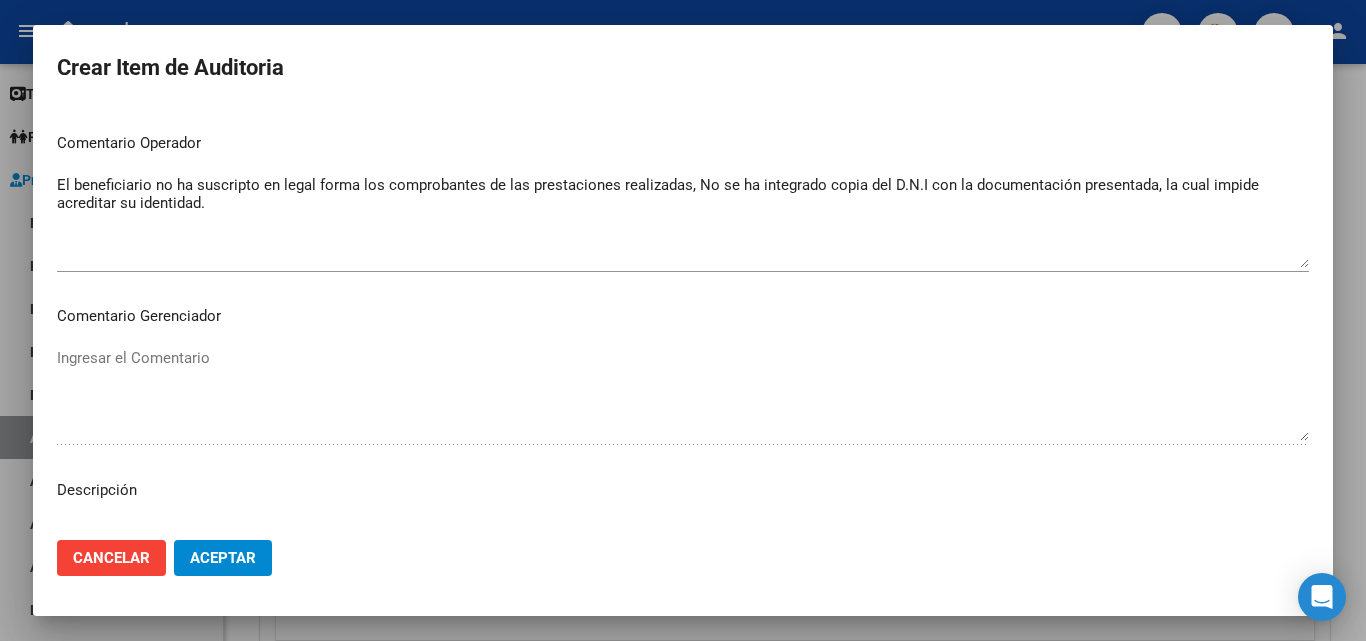 scroll, scrollTop: 1120, scrollLeft: 0, axis: vertical 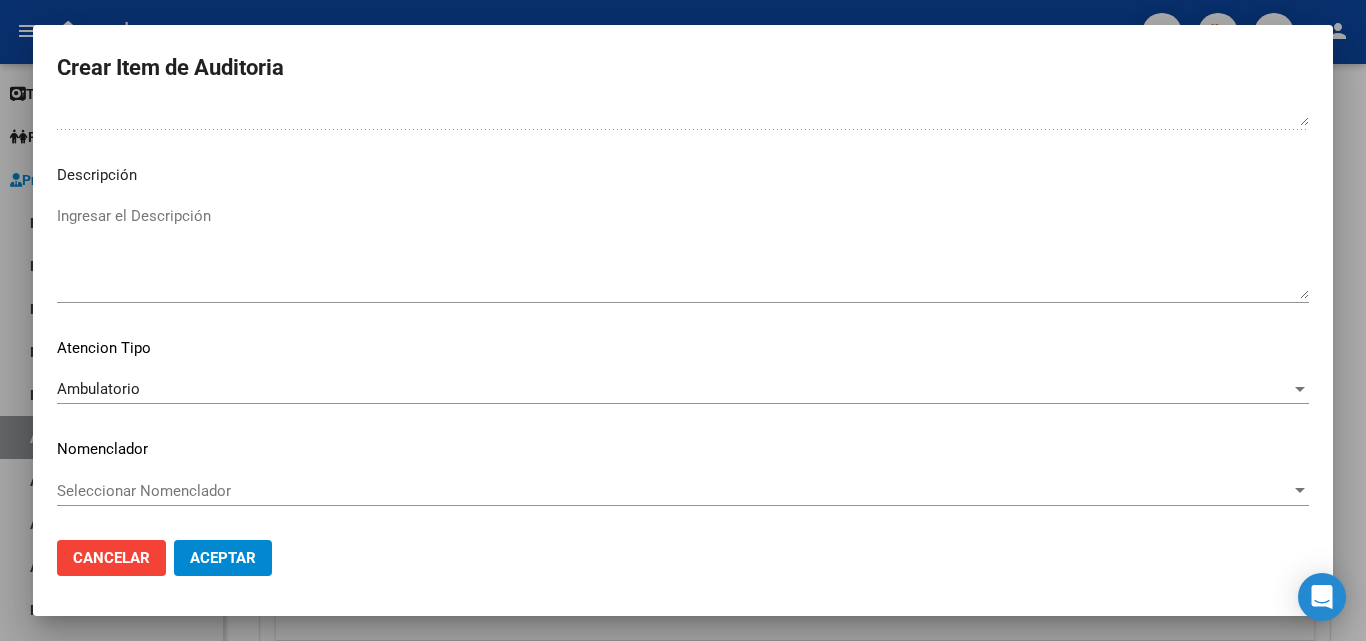 click on "Aceptar" 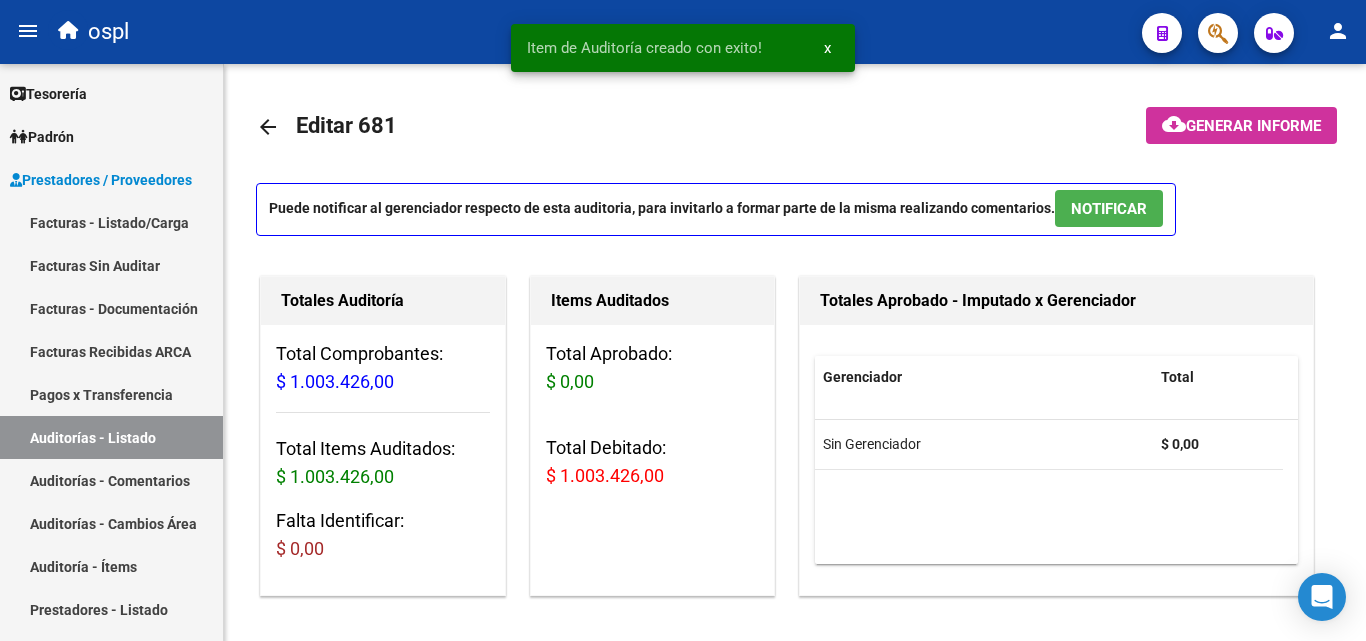 scroll, scrollTop: 0, scrollLeft: 0, axis: both 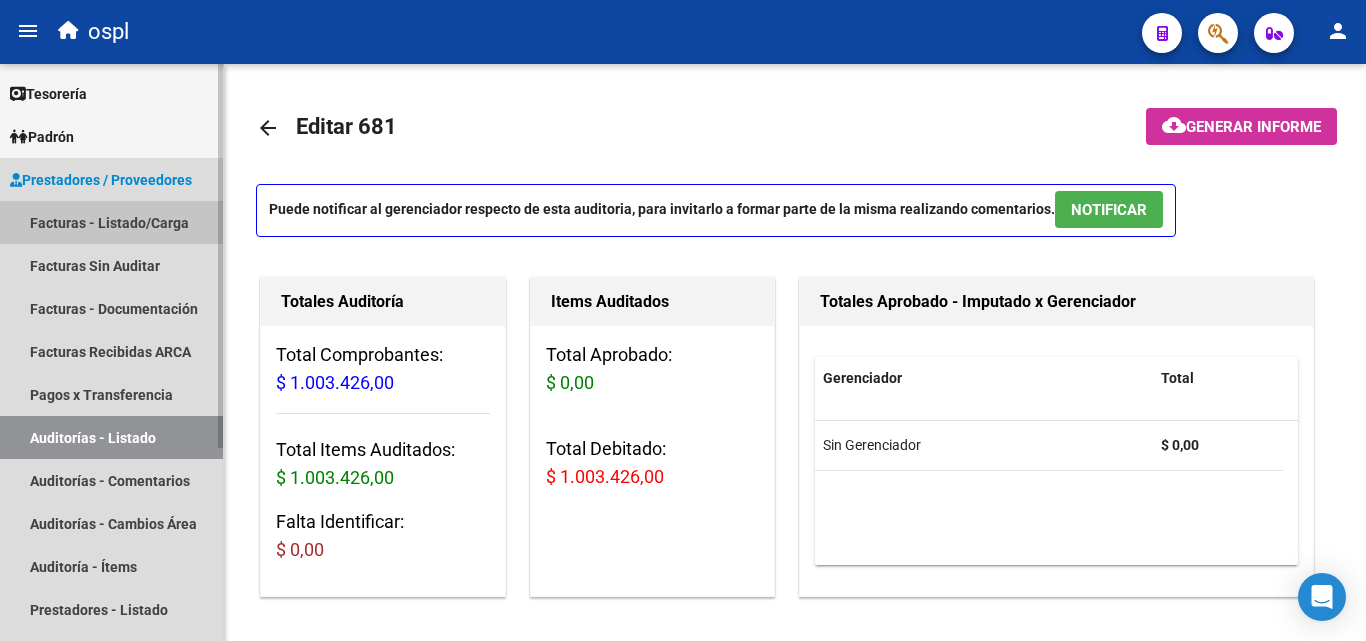 click on "Facturas - Listado/Carga" at bounding box center [111, 222] 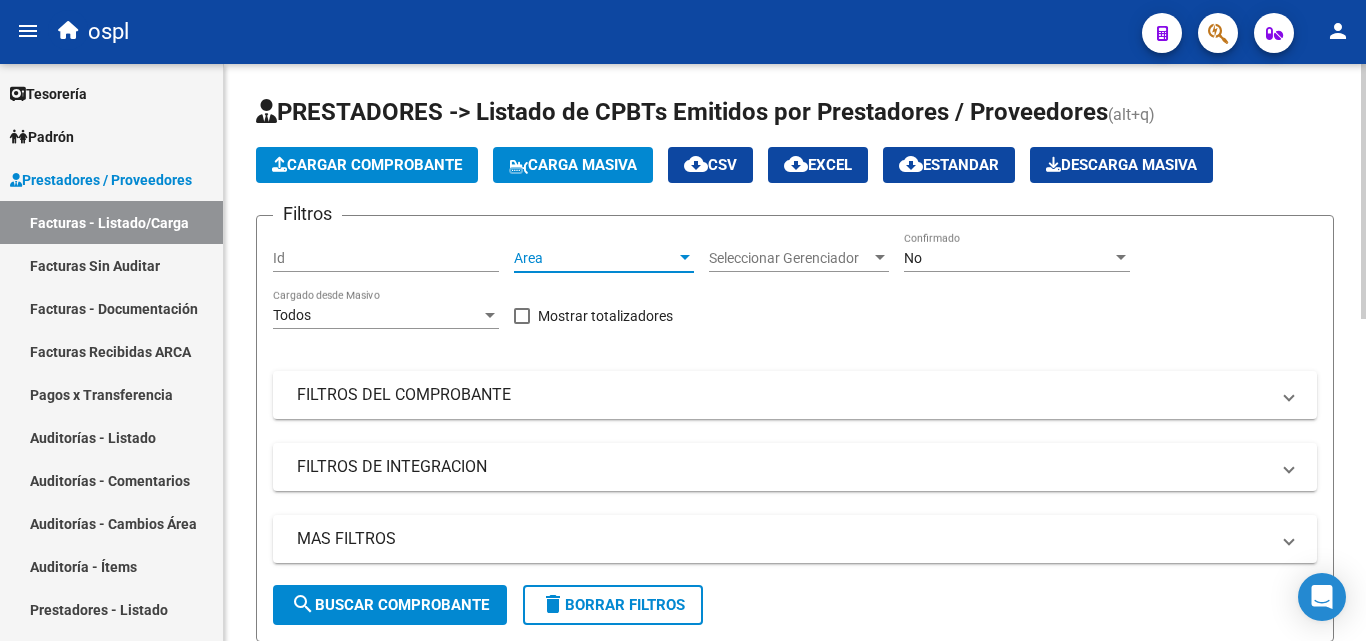click on "Area" at bounding box center (595, 258) 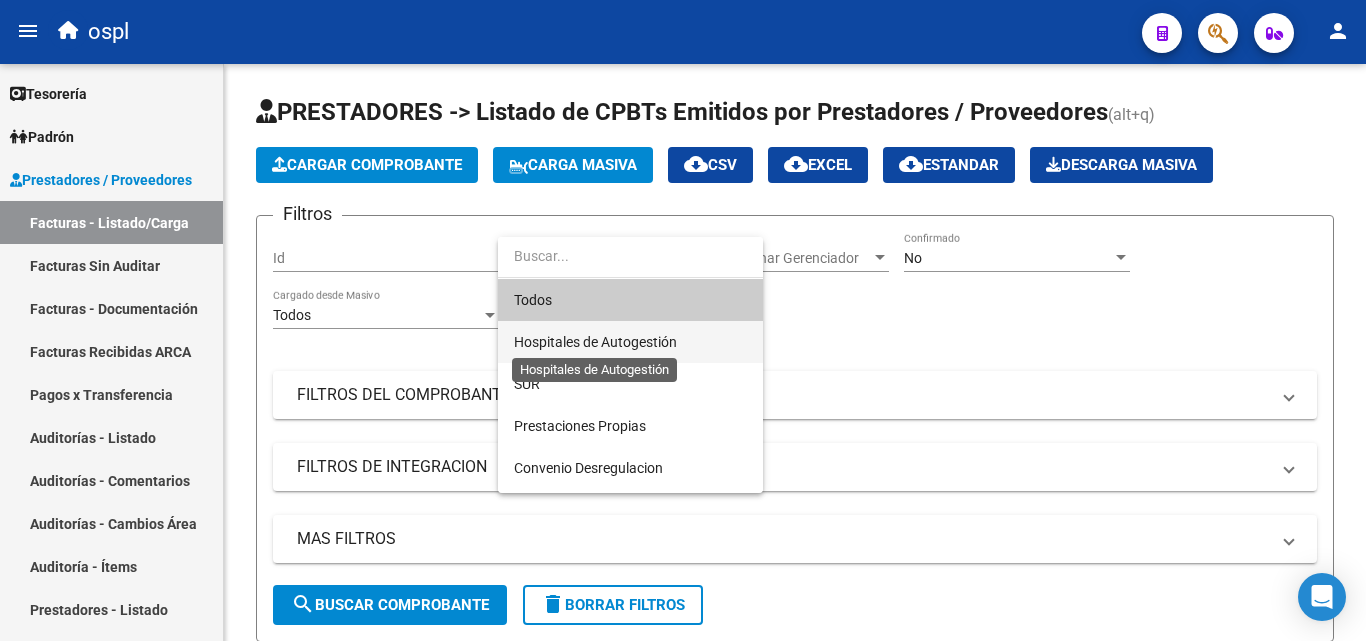 click on "Hospitales de Autogestión" at bounding box center [595, 342] 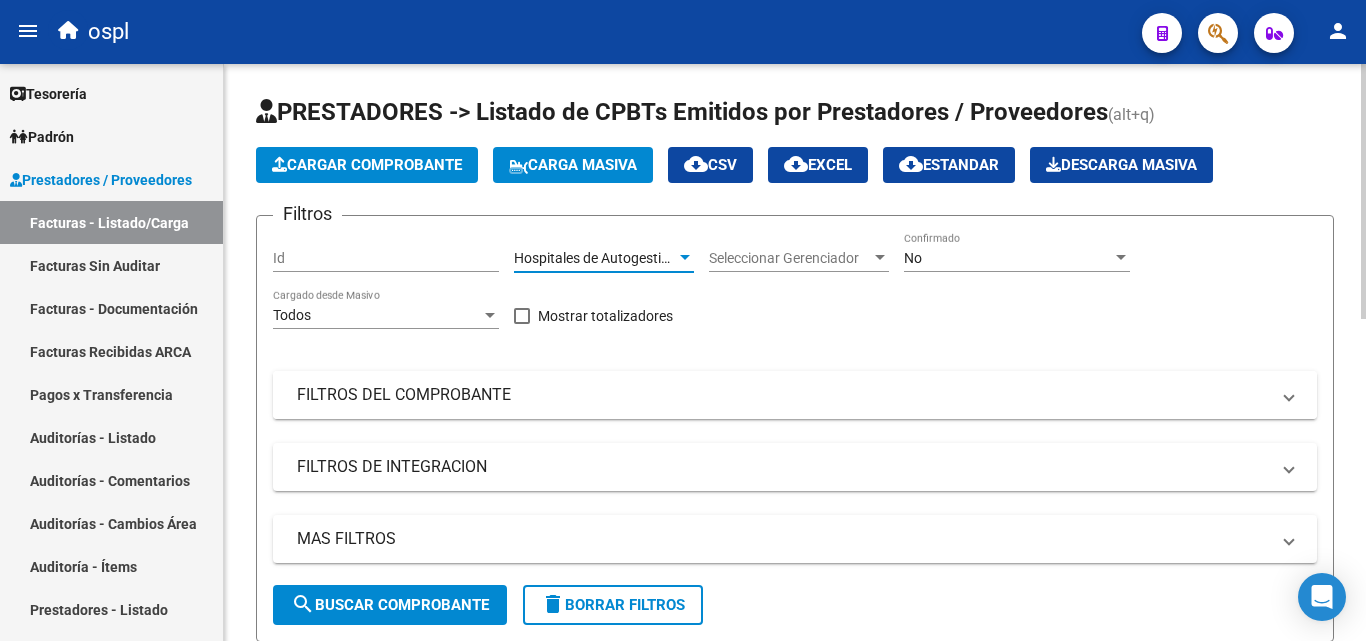 click on "FILTROS DEL COMPROBANTE" at bounding box center (783, 395) 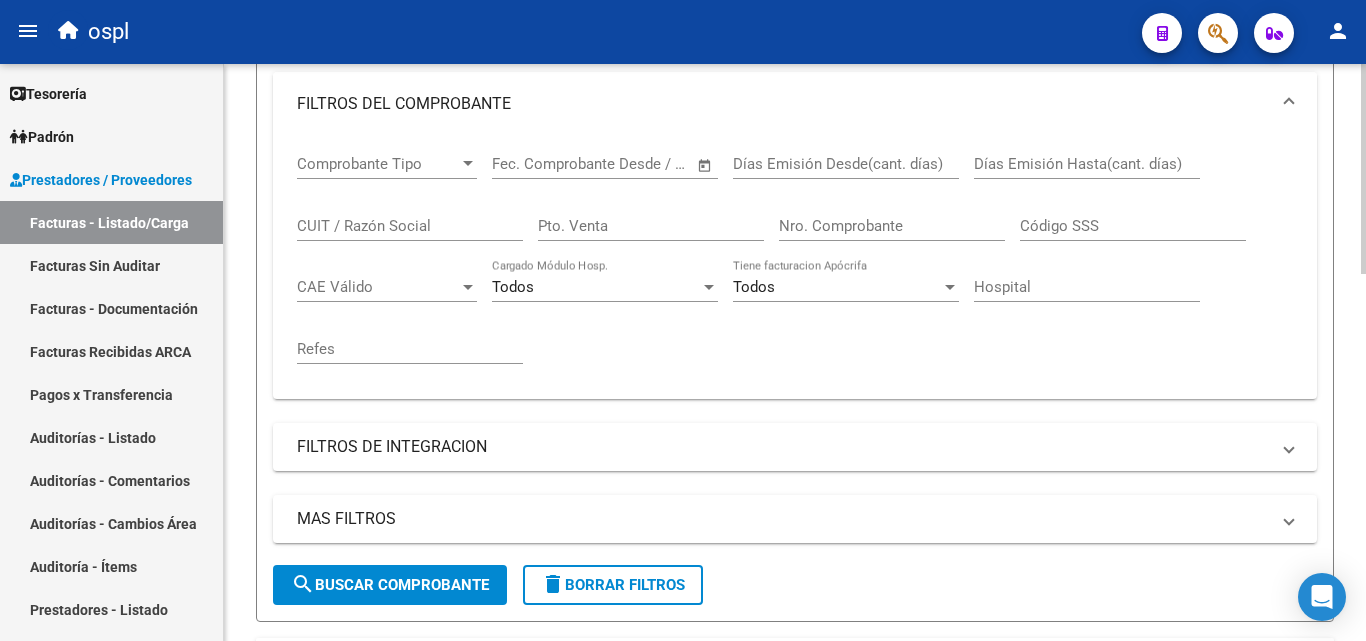 scroll, scrollTop: 300, scrollLeft: 0, axis: vertical 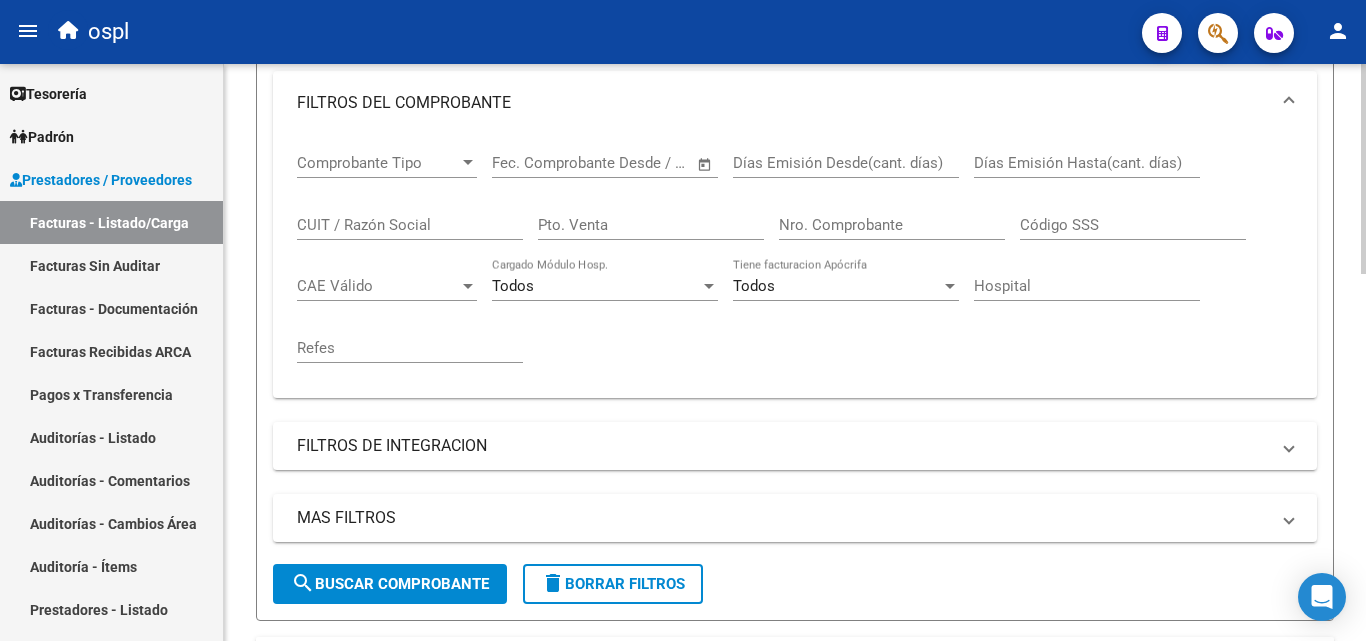 click 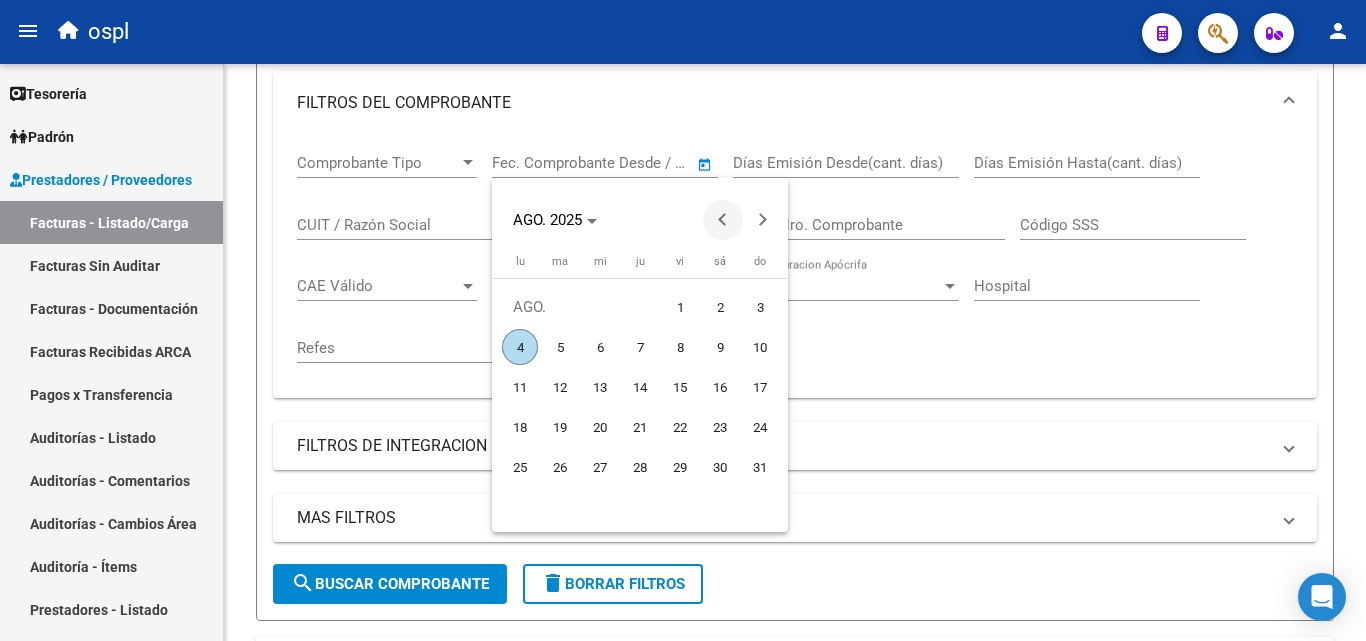 click at bounding box center (723, 220) 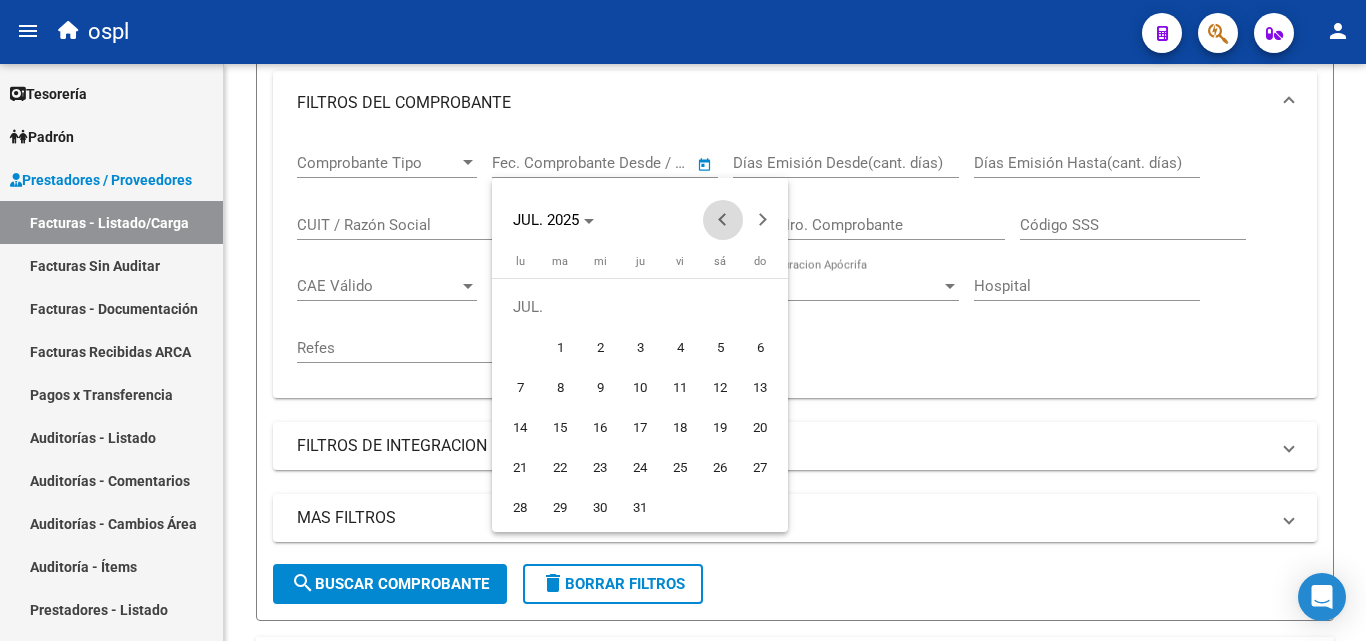 click at bounding box center (723, 220) 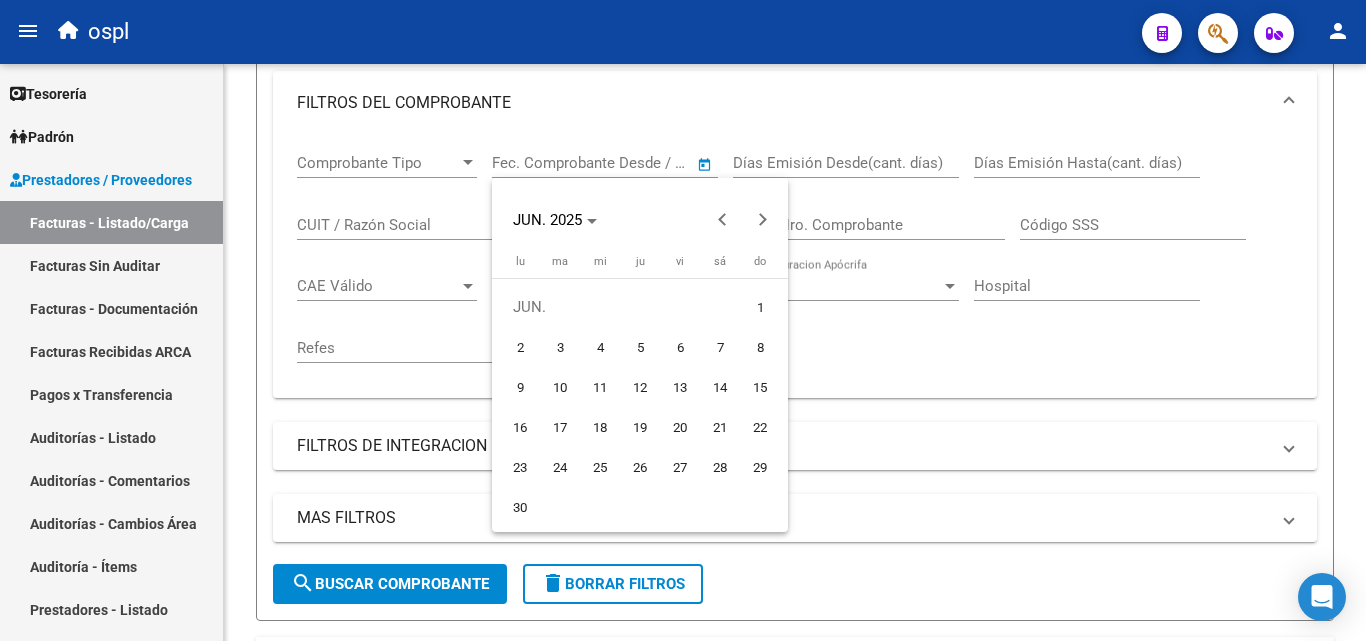 click on "1" at bounding box center [760, 307] 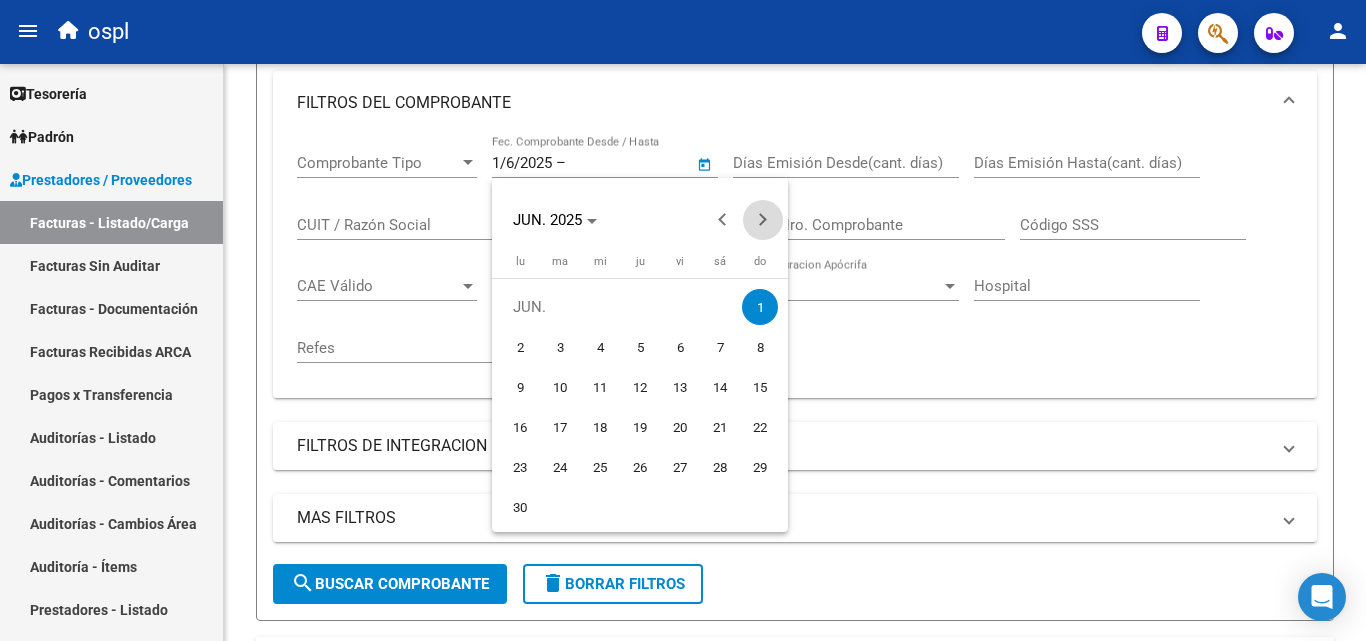 click at bounding box center (763, 220) 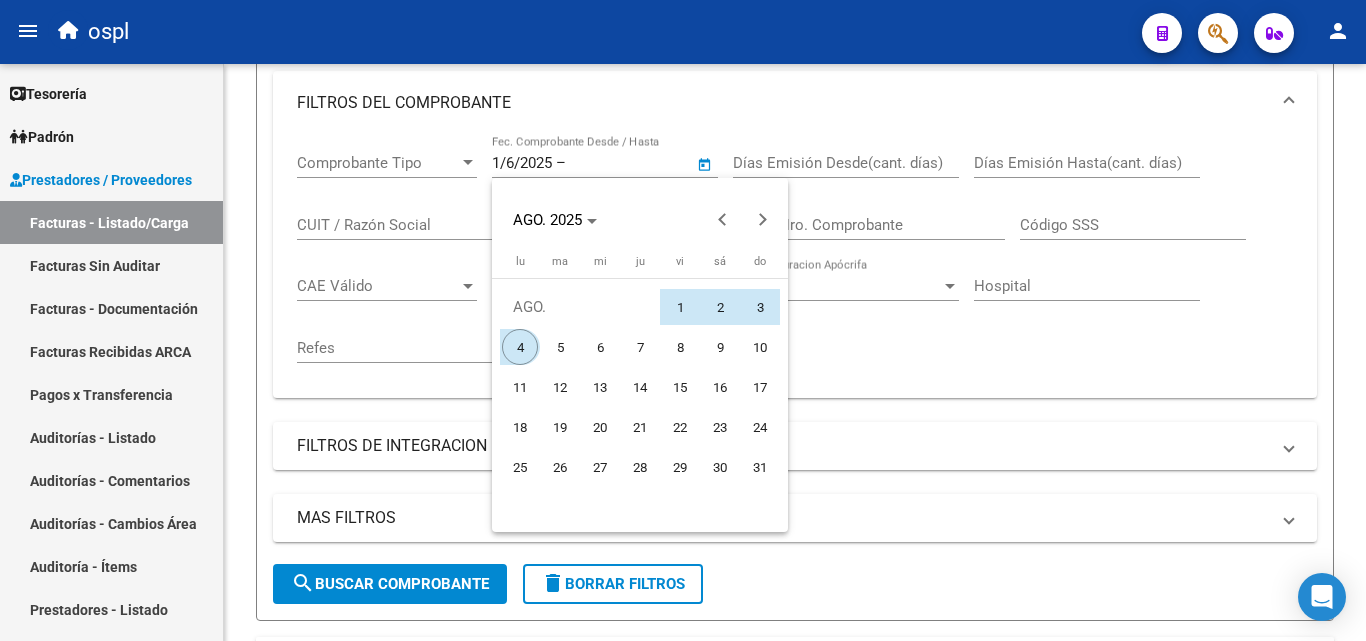 click on "4" at bounding box center [520, 347] 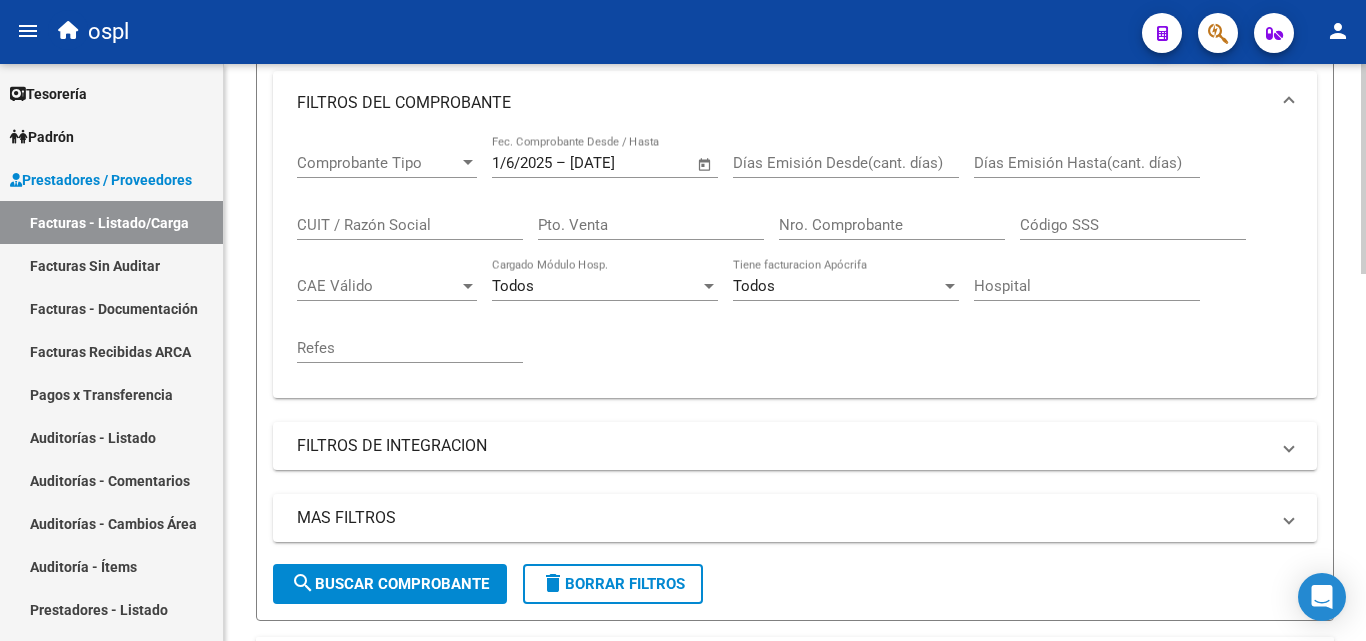 click on "search  Buscar Comprobante" 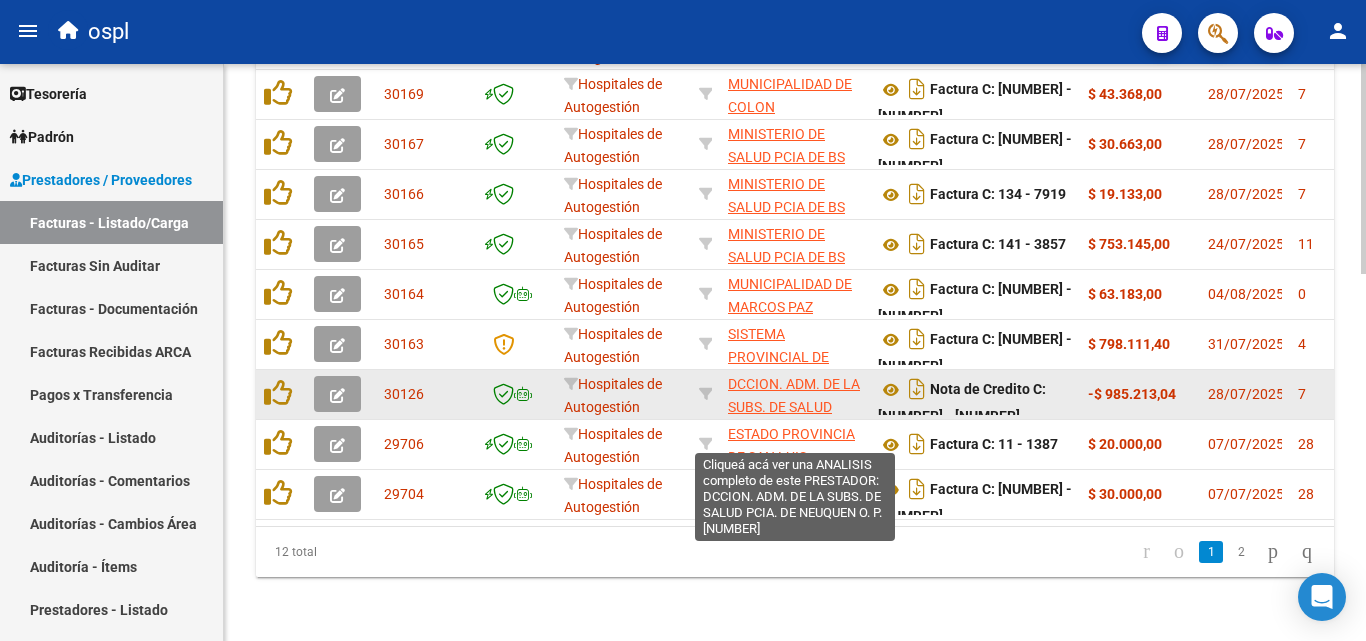 scroll, scrollTop: 906, scrollLeft: 0, axis: vertical 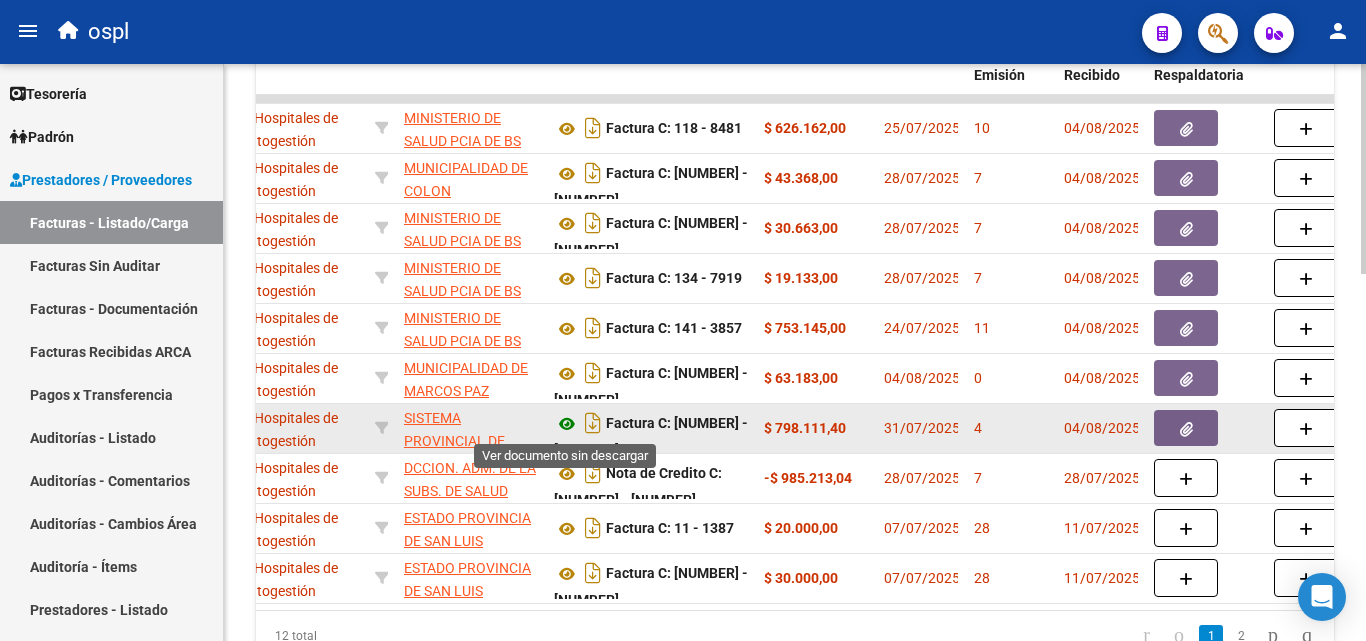 click 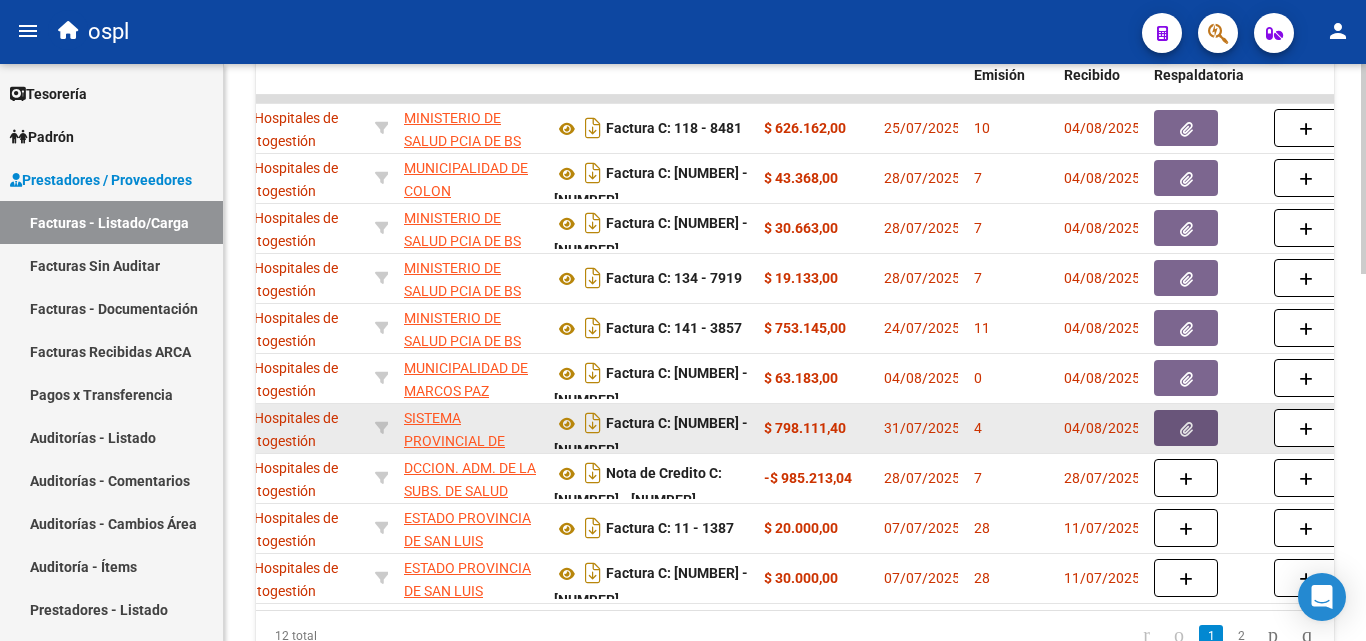 click 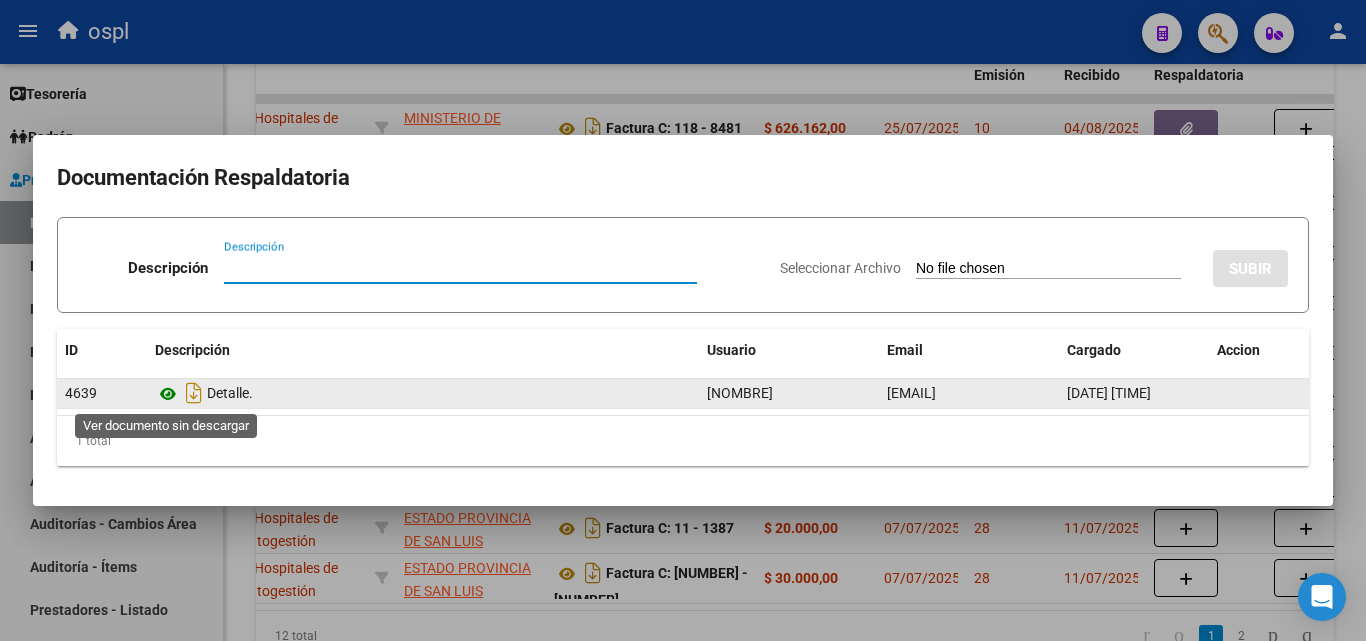 click 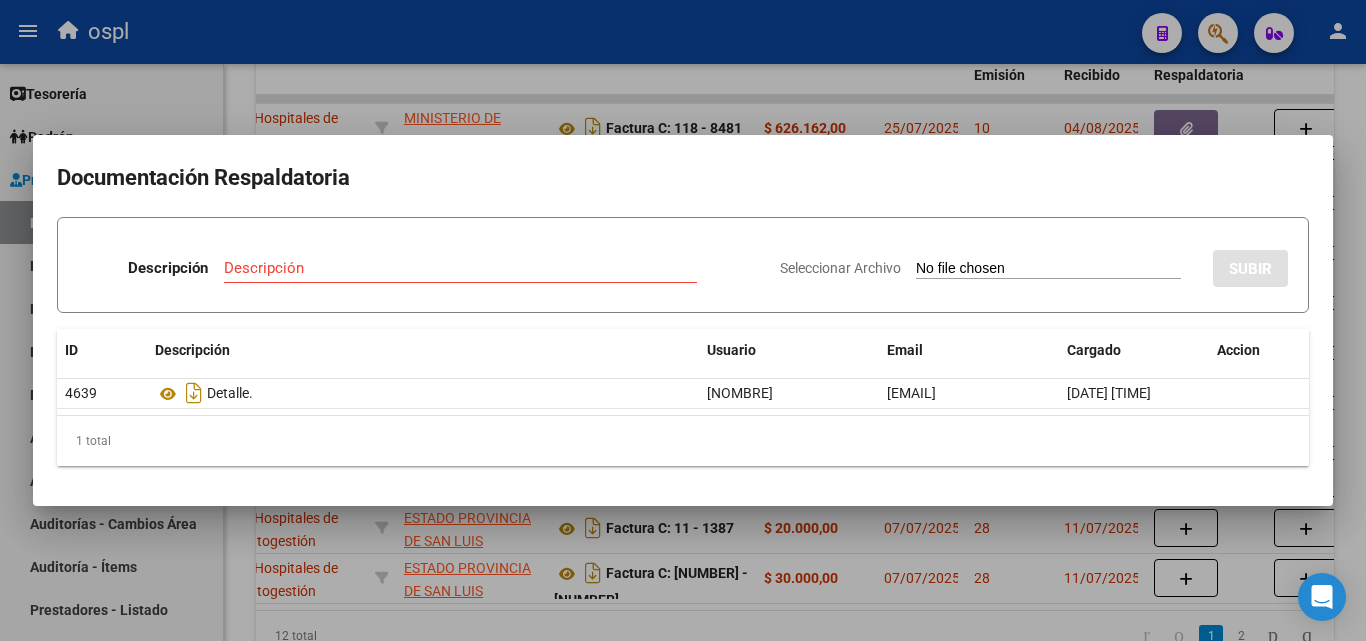 click at bounding box center [683, 320] 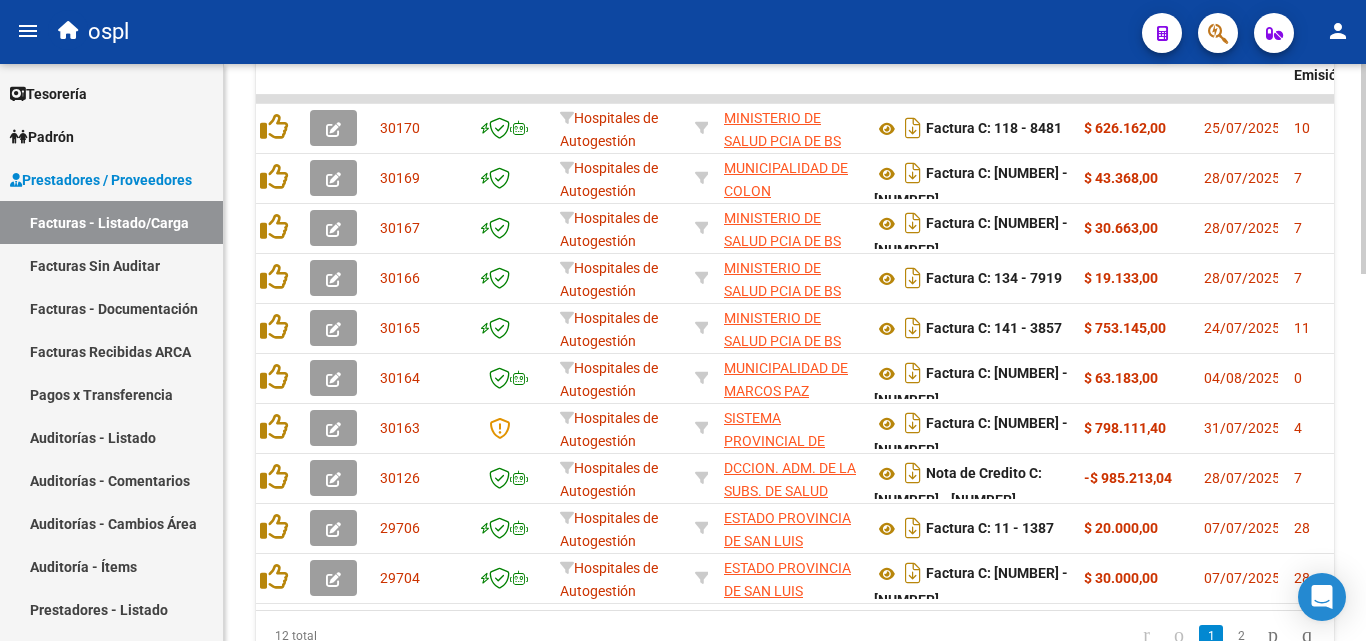 scroll, scrollTop: 0, scrollLeft: 0, axis: both 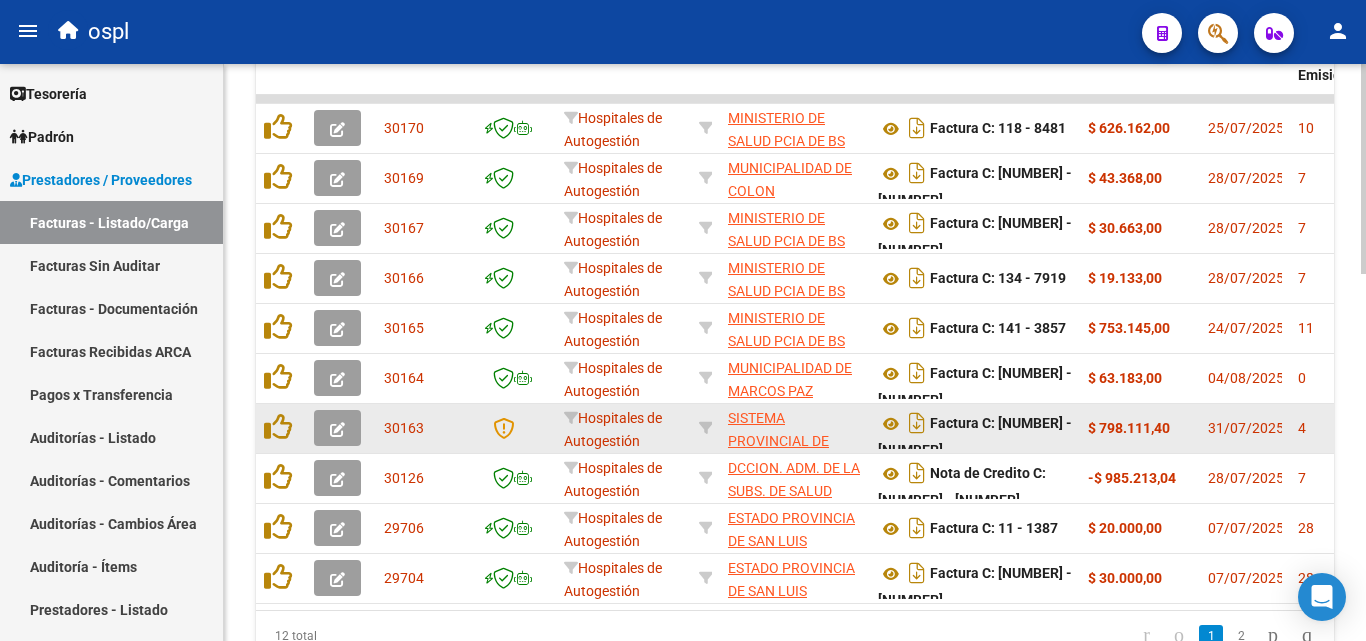 click 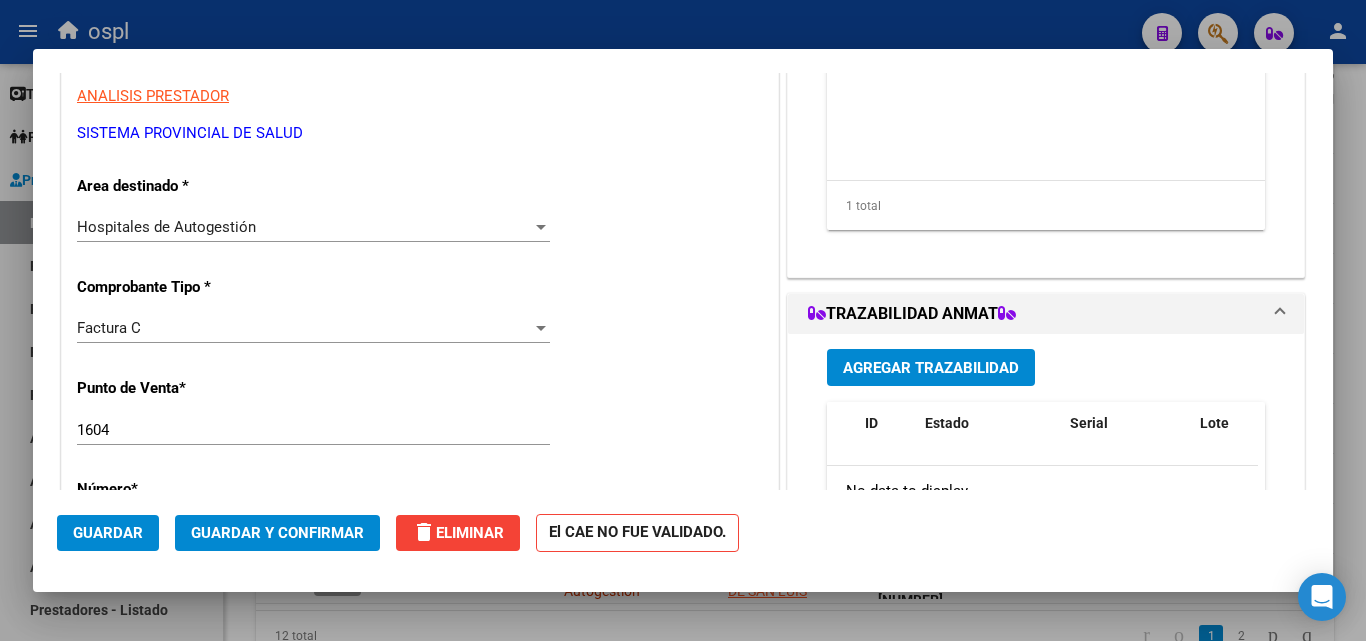 scroll, scrollTop: 300, scrollLeft: 0, axis: vertical 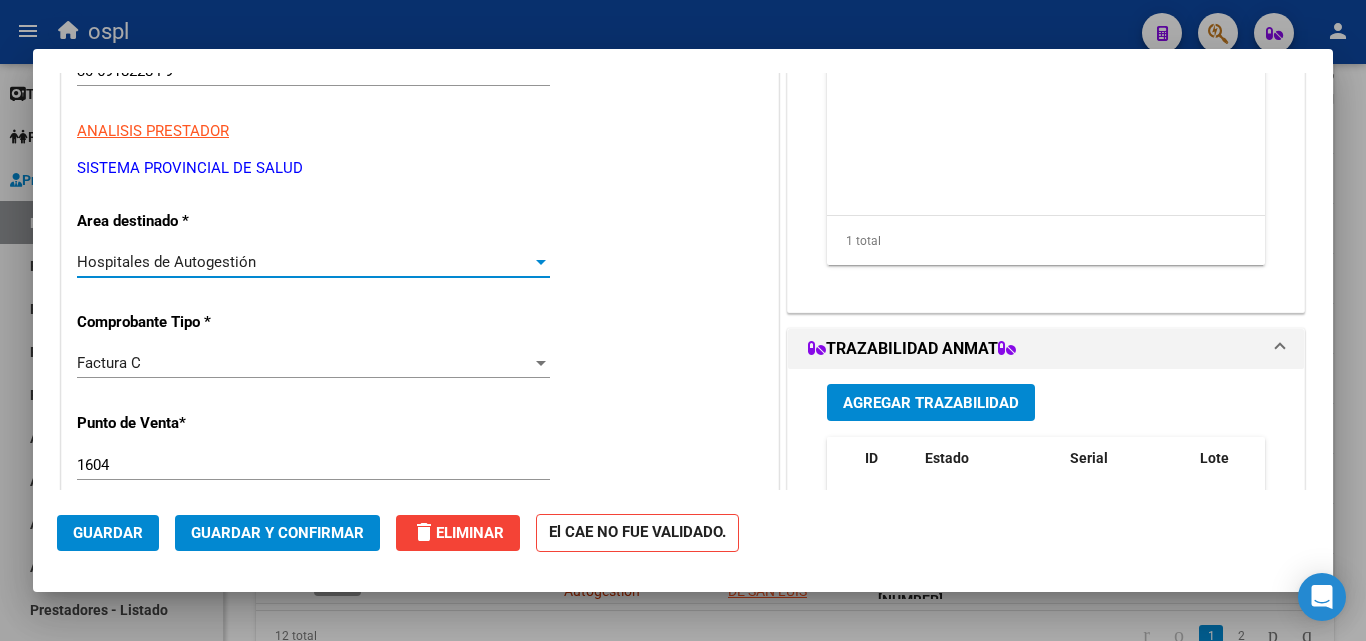 click on "Hospitales de Autogestión" at bounding box center (304, 262) 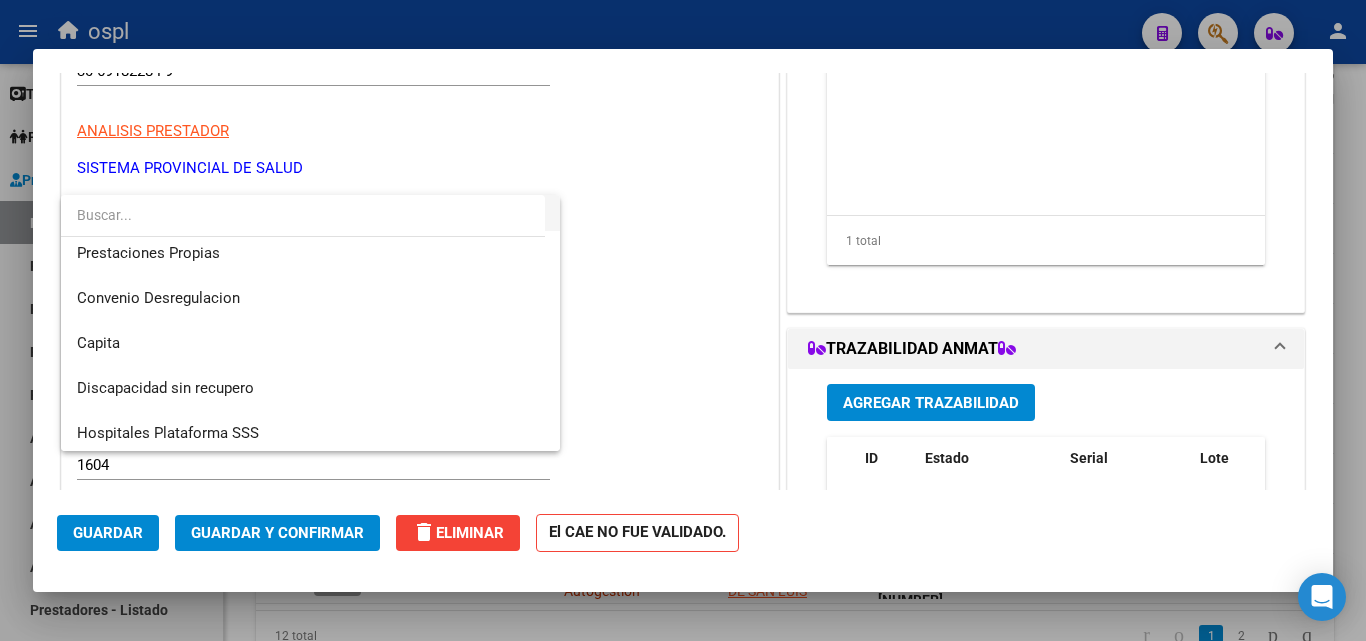 scroll, scrollTop: 239, scrollLeft: 0, axis: vertical 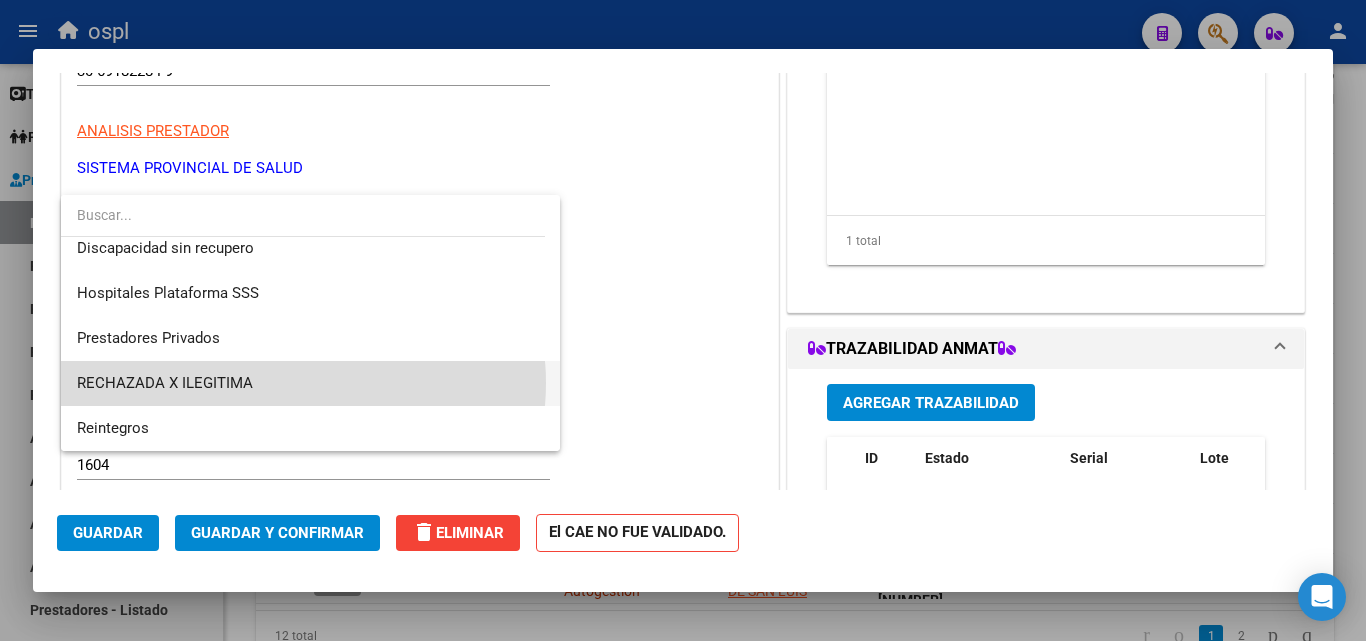 click on "RECHAZADA X ILEGITIMA" at bounding box center (310, 383) 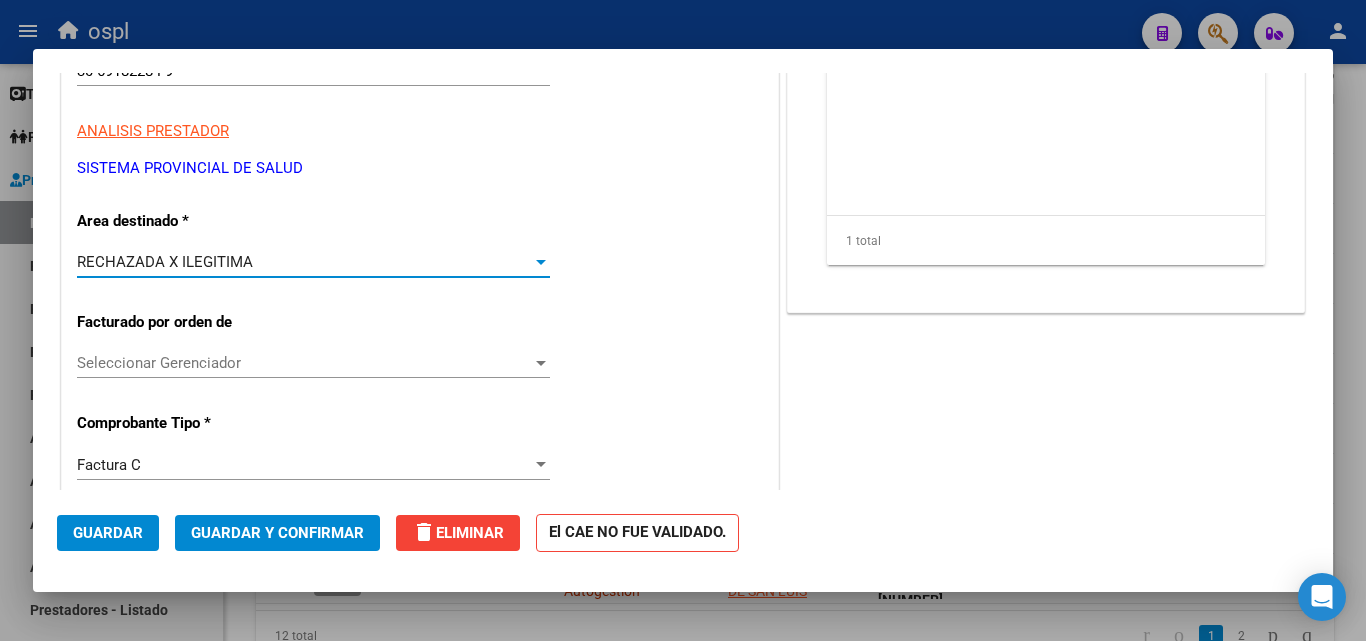 click on "Guardar y Confirmar" 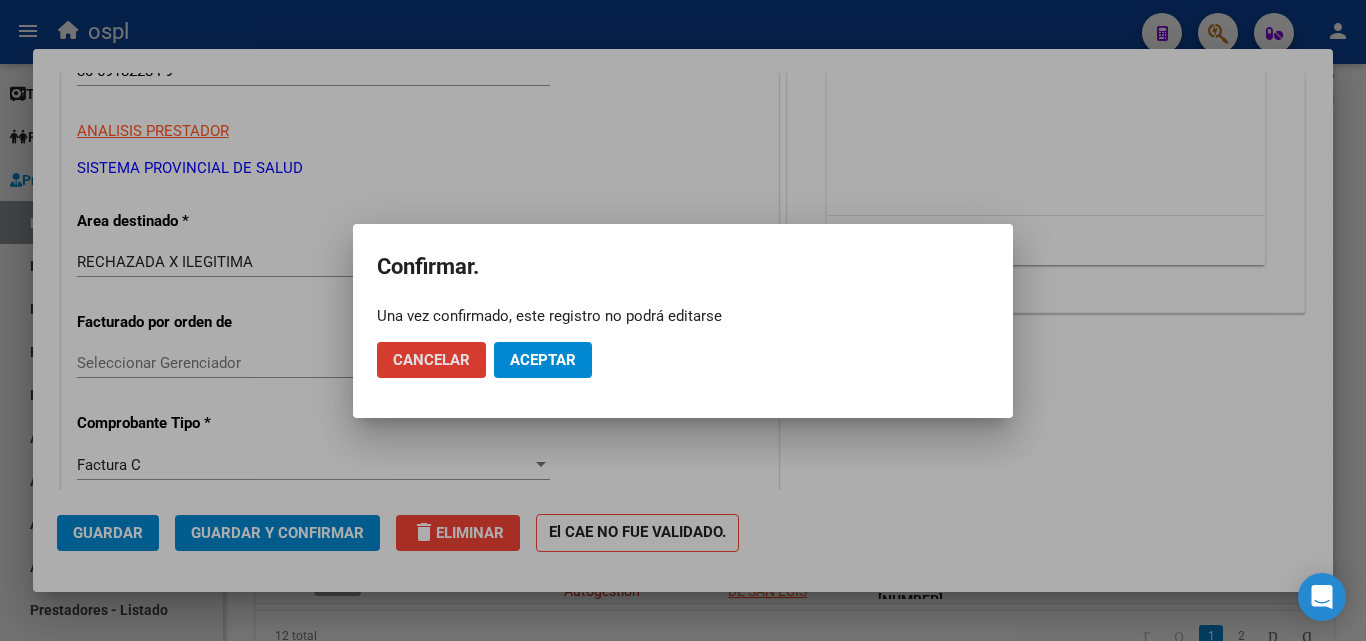 click on "Aceptar" 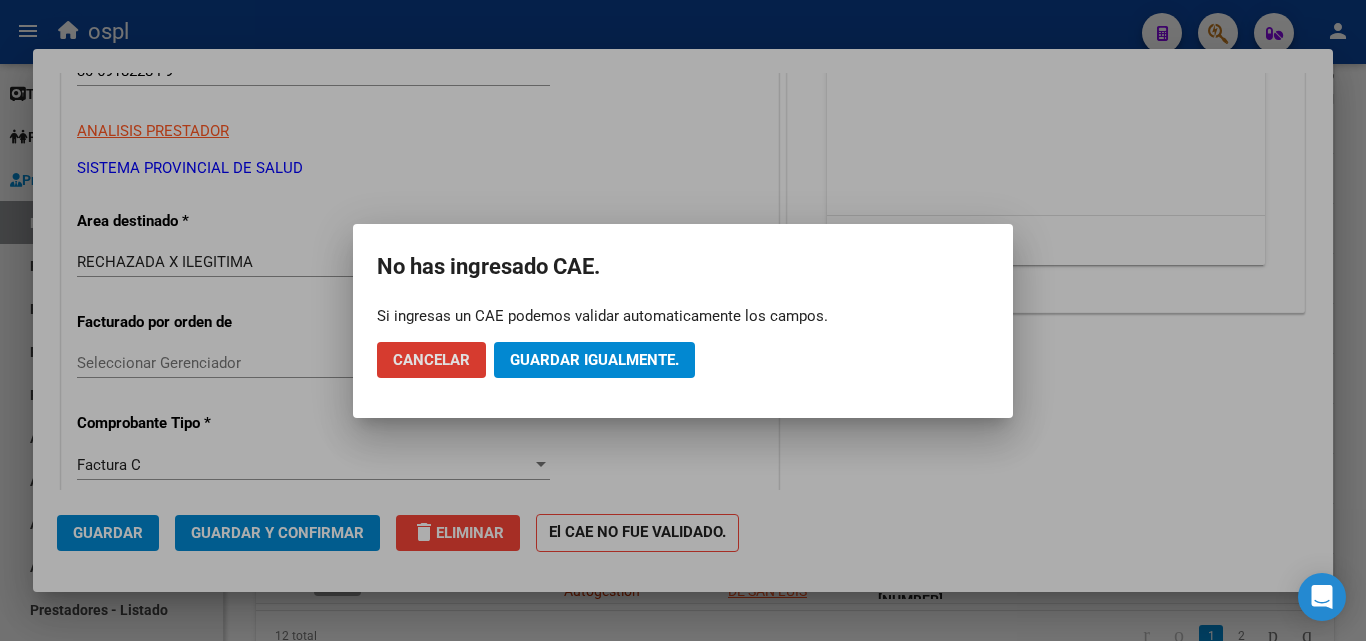 click on "Guardar igualmente." 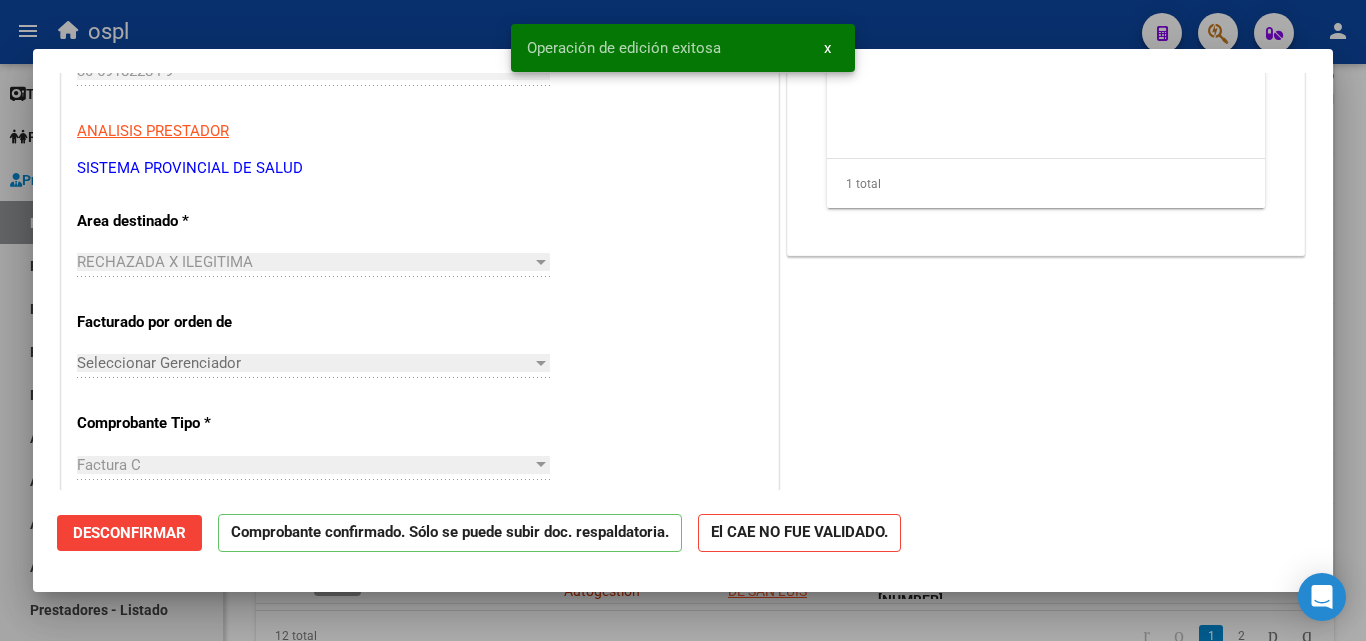 click at bounding box center (683, 320) 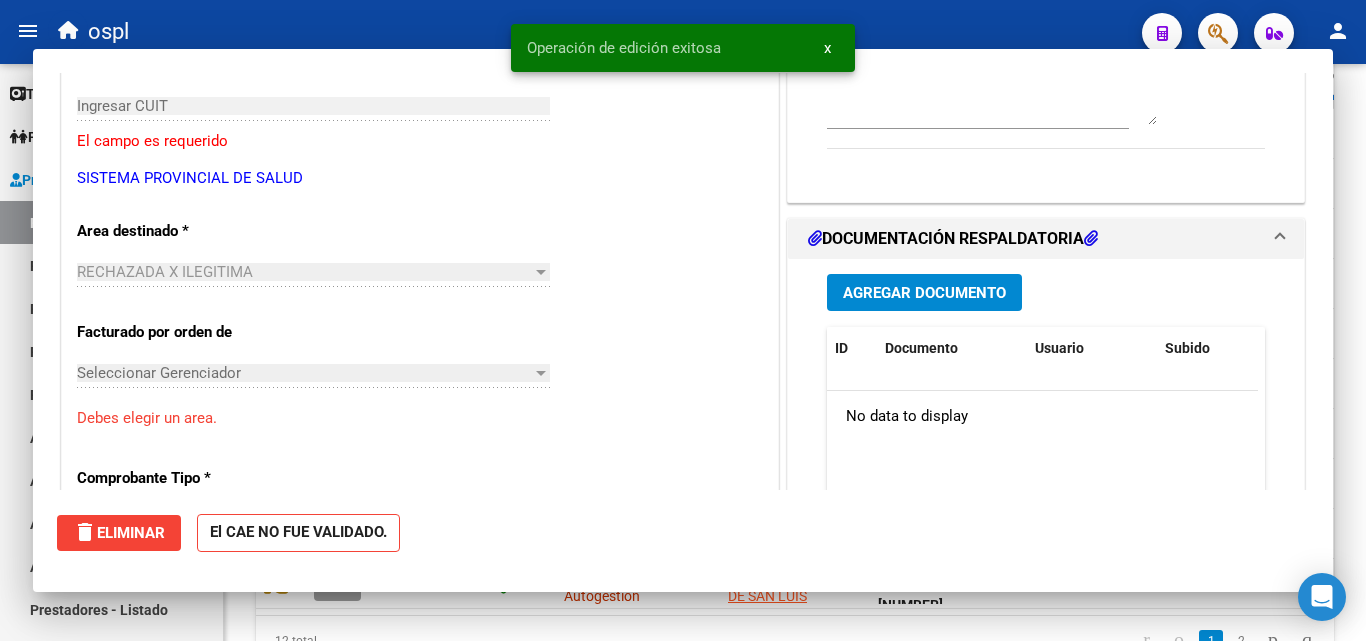 scroll, scrollTop: 0, scrollLeft: 0, axis: both 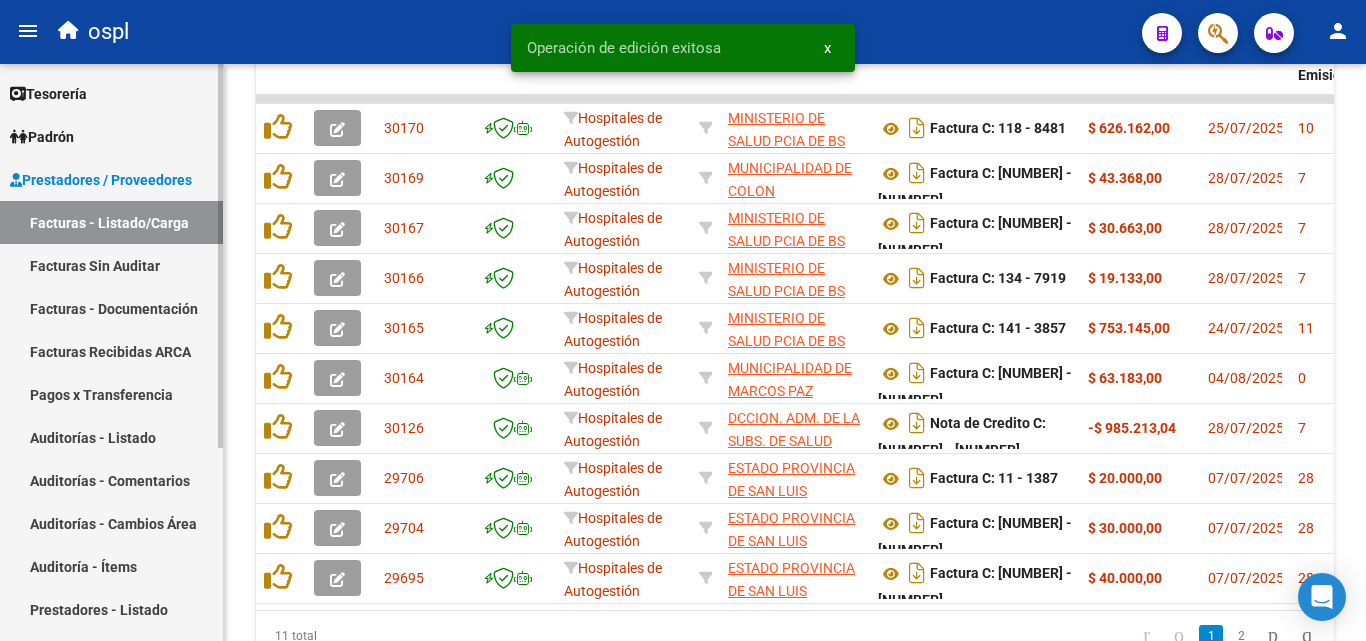 click on "Facturas Sin Auditar" at bounding box center [111, 265] 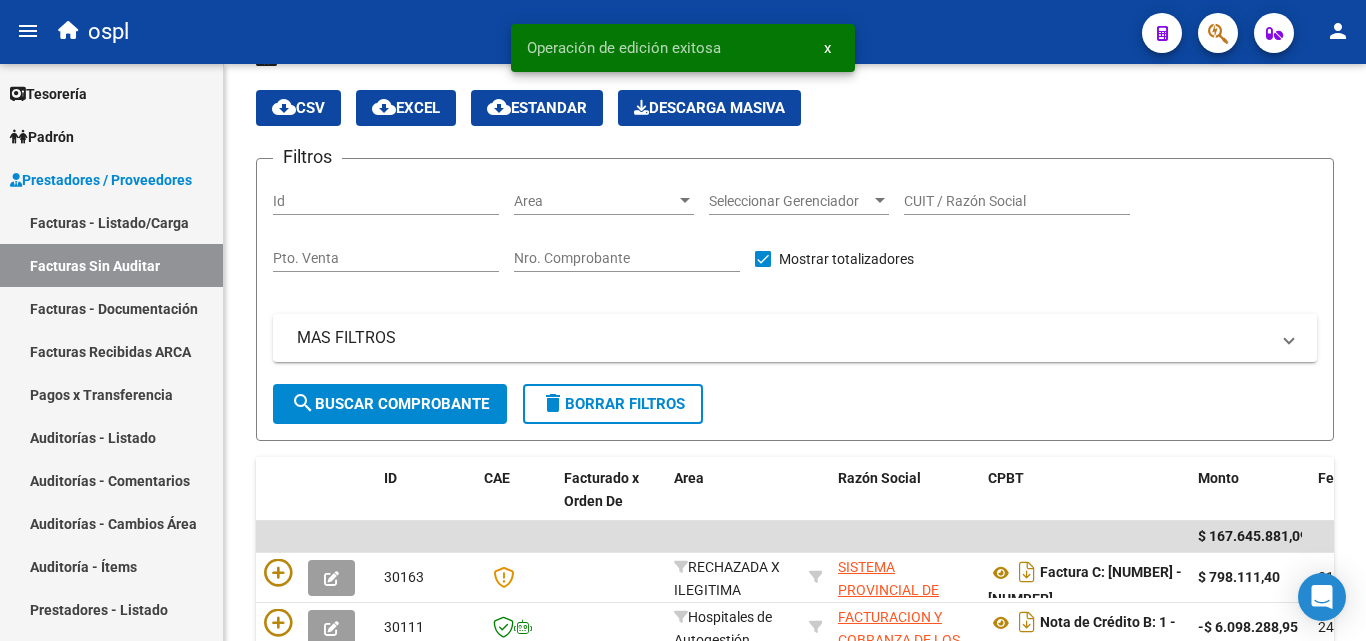 scroll, scrollTop: 606, scrollLeft: 0, axis: vertical 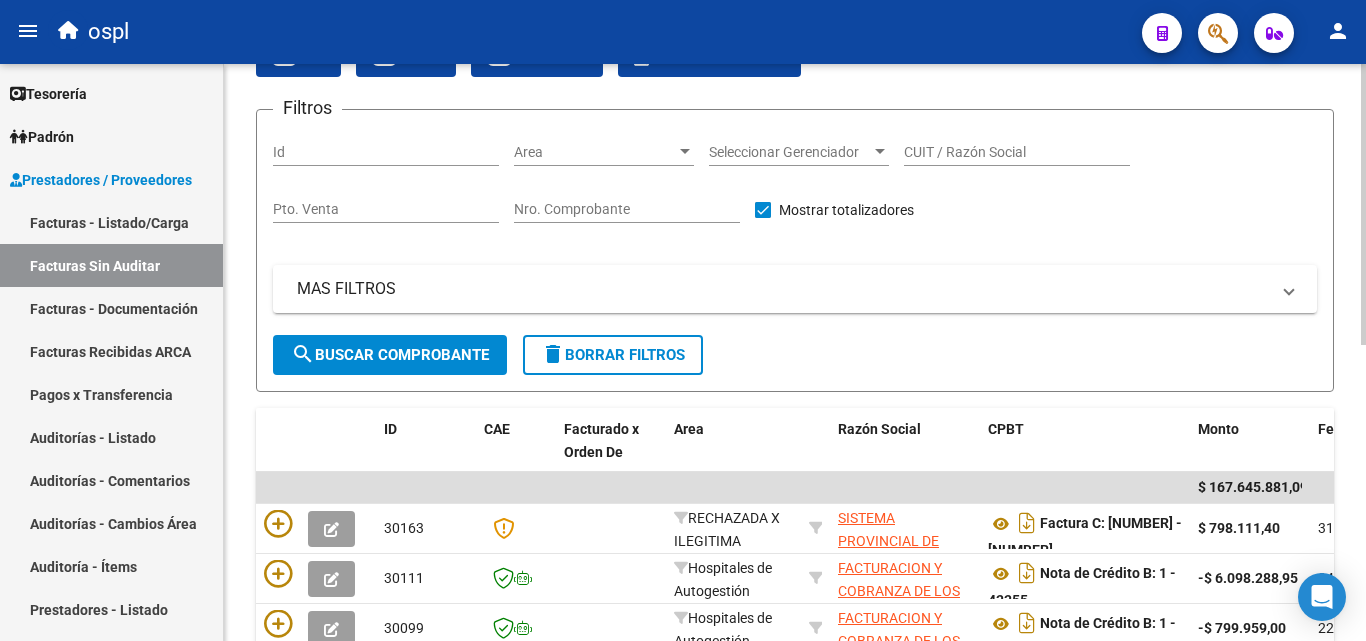 click on "Nro. Comprobante" at bounding box center [627, 209] 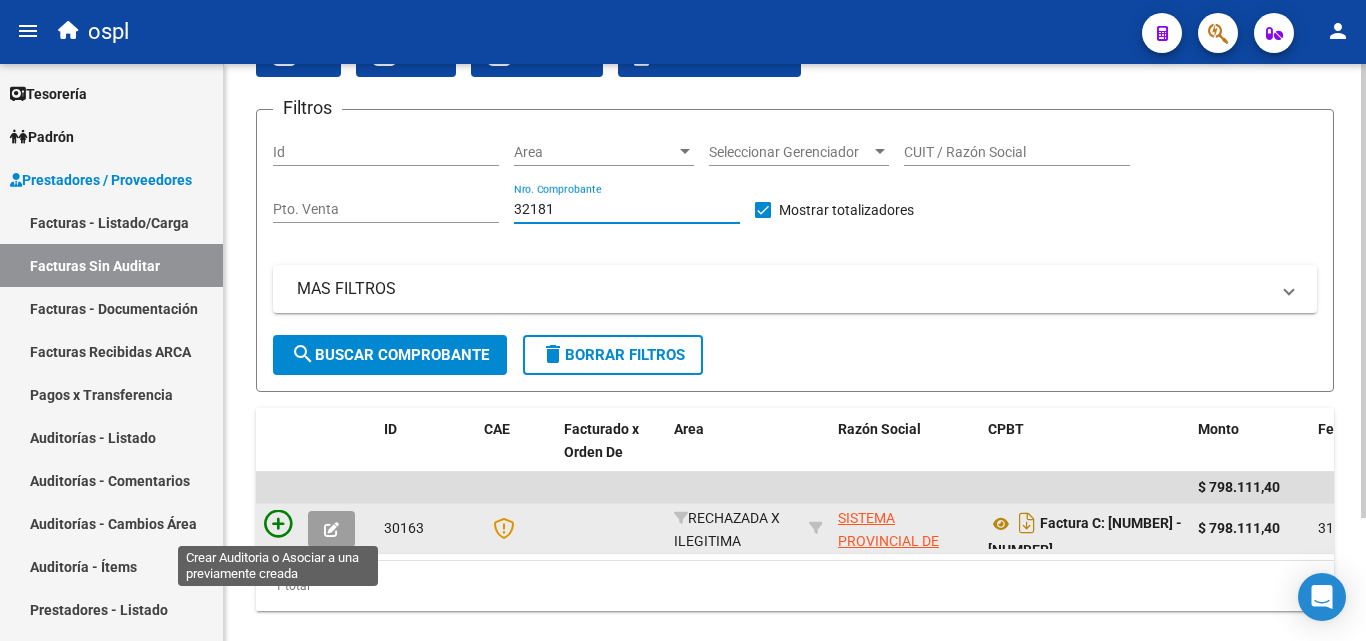 type on "32181" 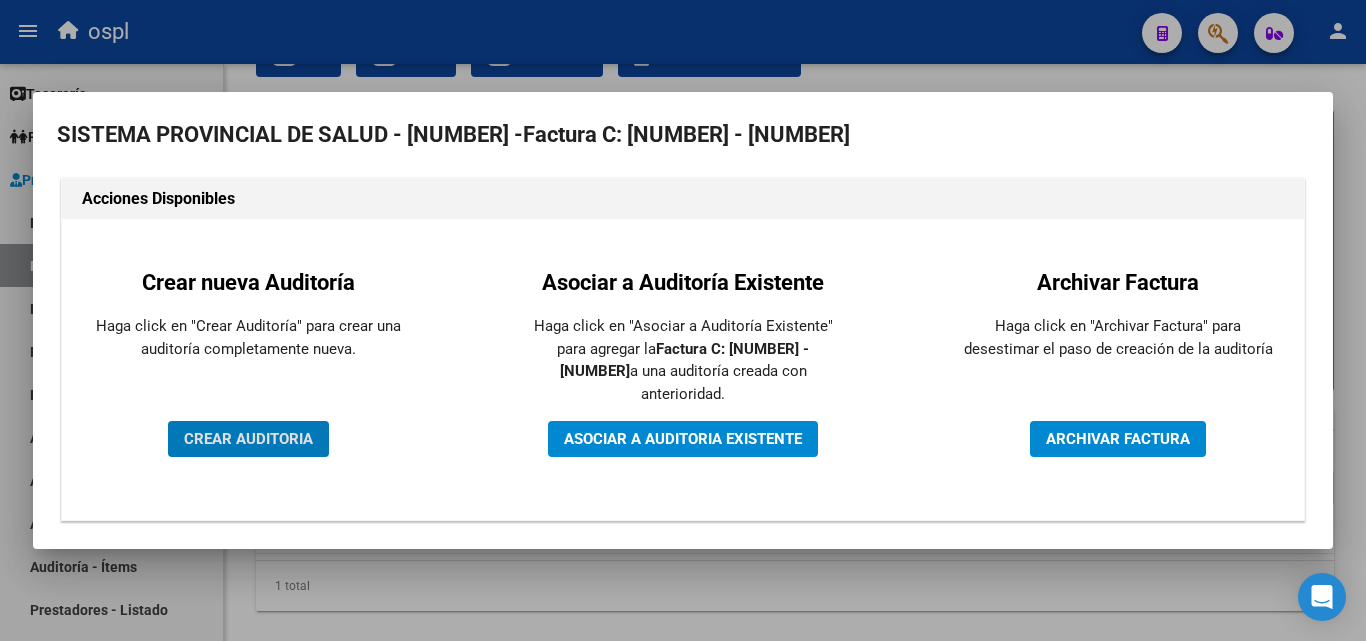 click on "CREAR AUDITORIA" at bounding box center [248, 439] 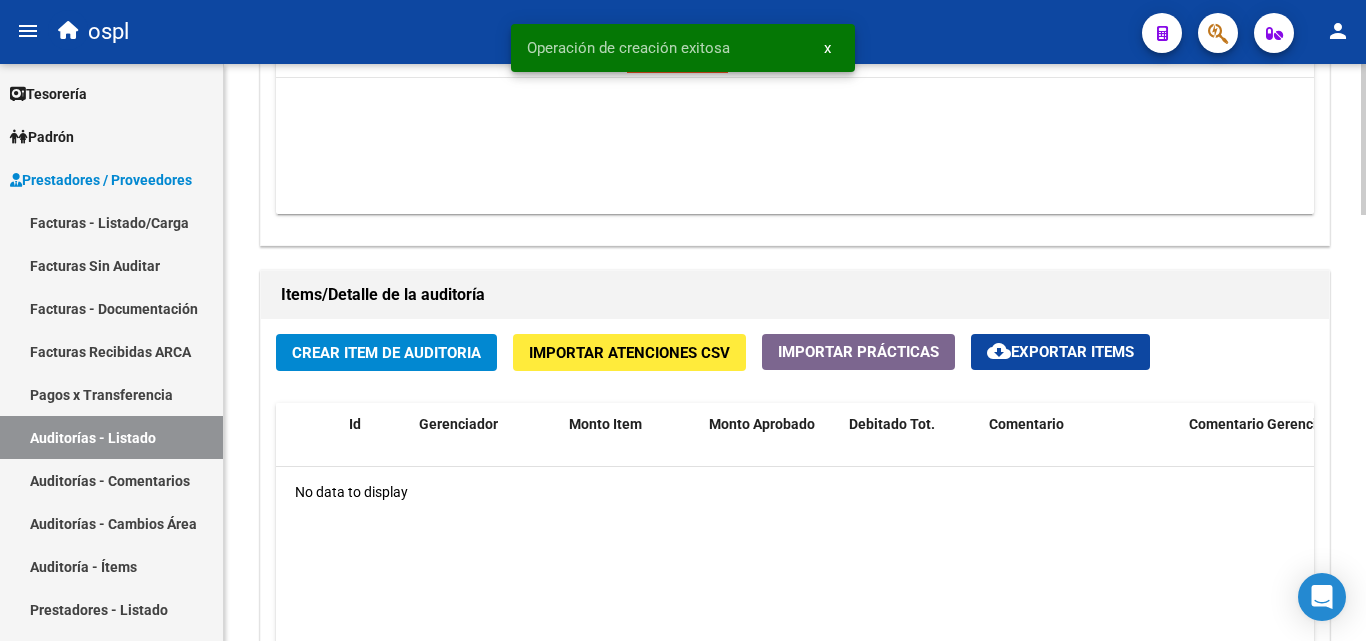 scroll, scrollTop: 1300, scrollLeft: 0, axis: vertical 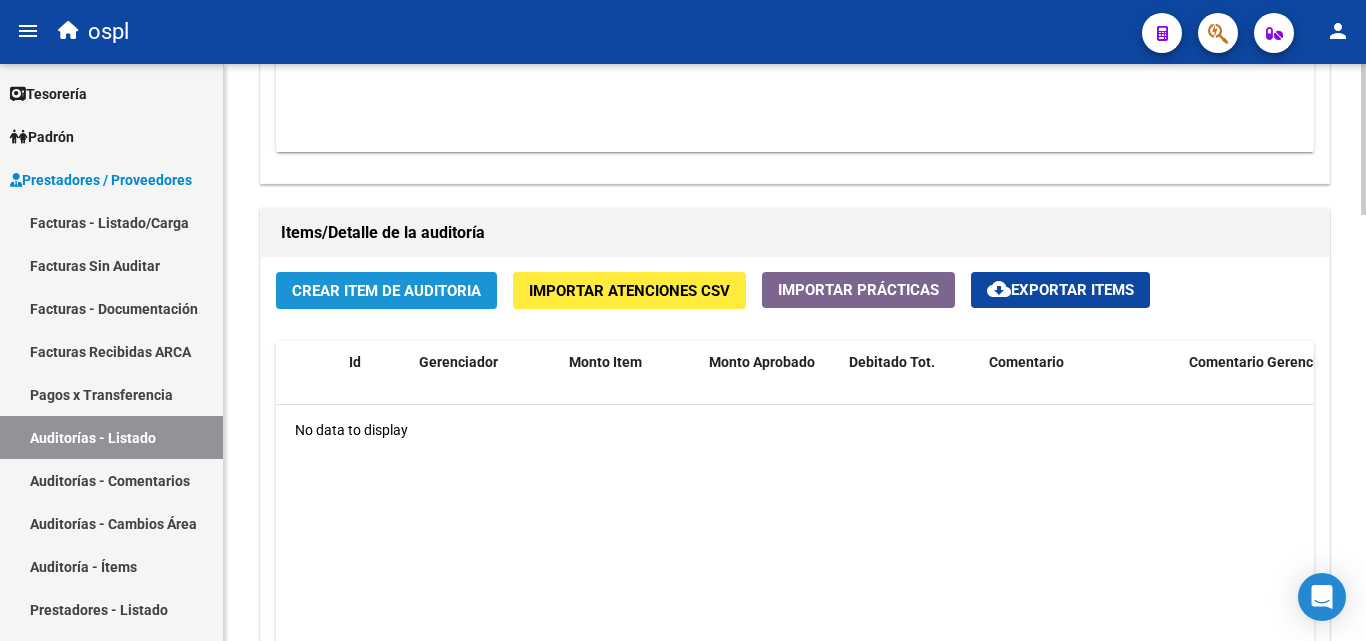 click on "Crear Item de Auditoria" 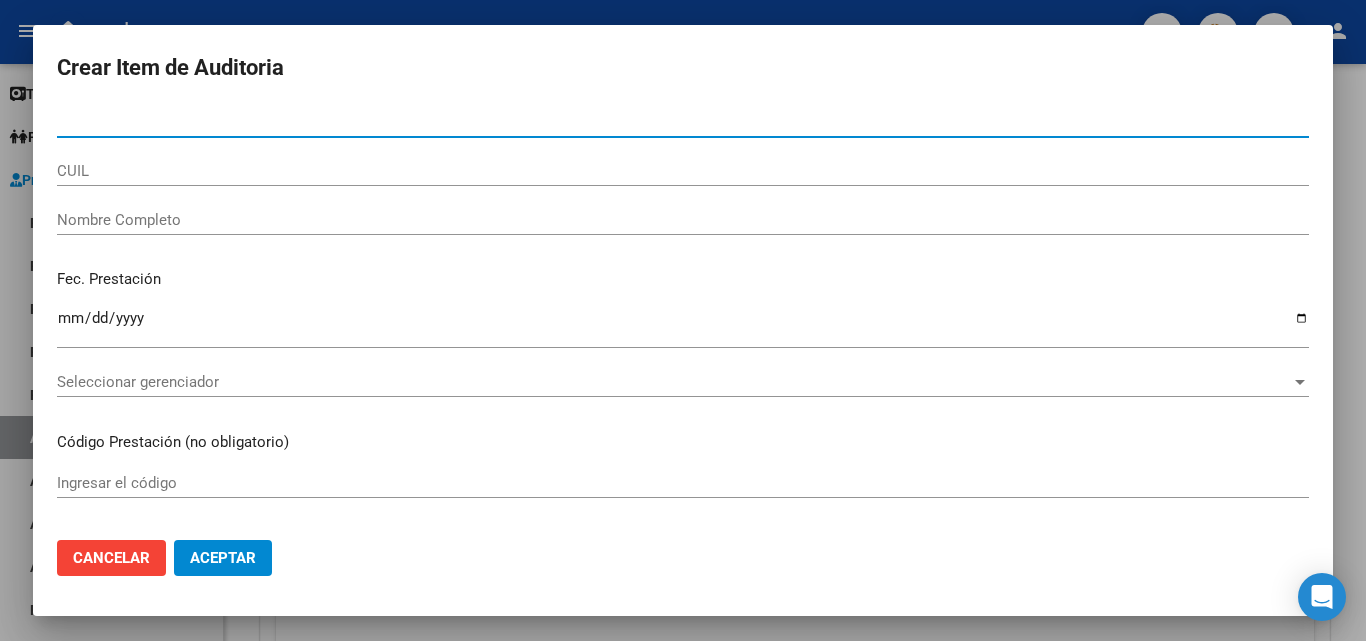 click on "Nombre Completo" at bounding box center (683, 220) 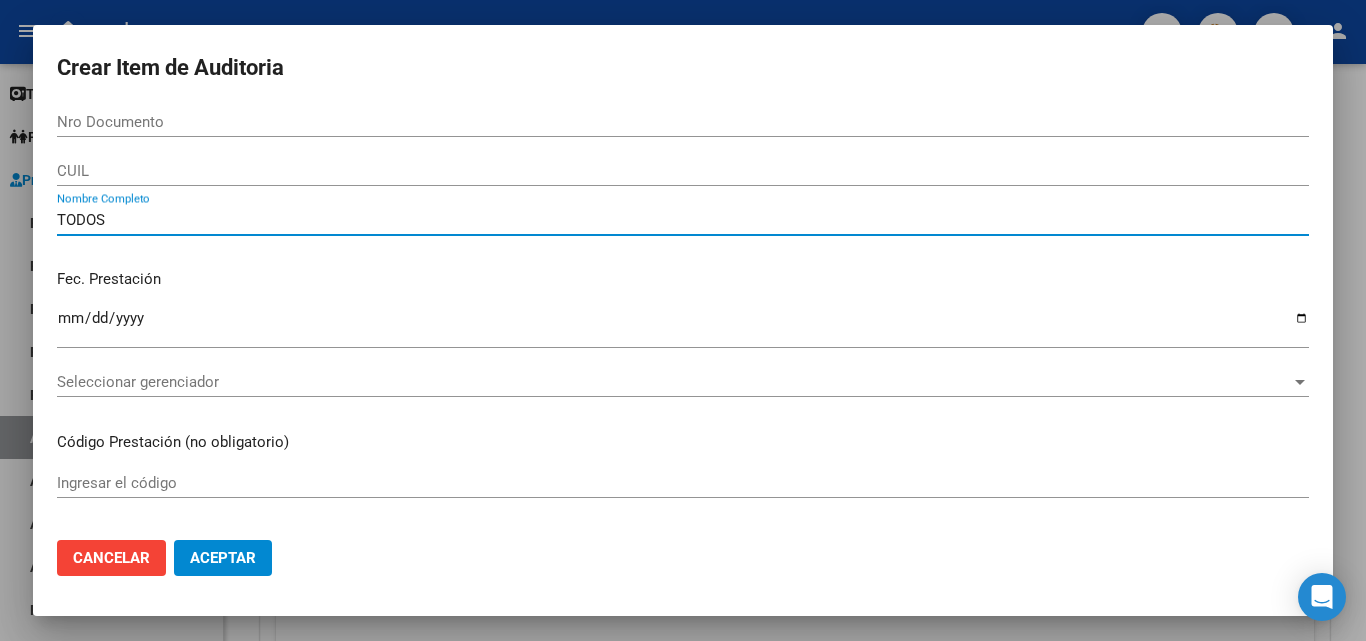 type on "TODOS" 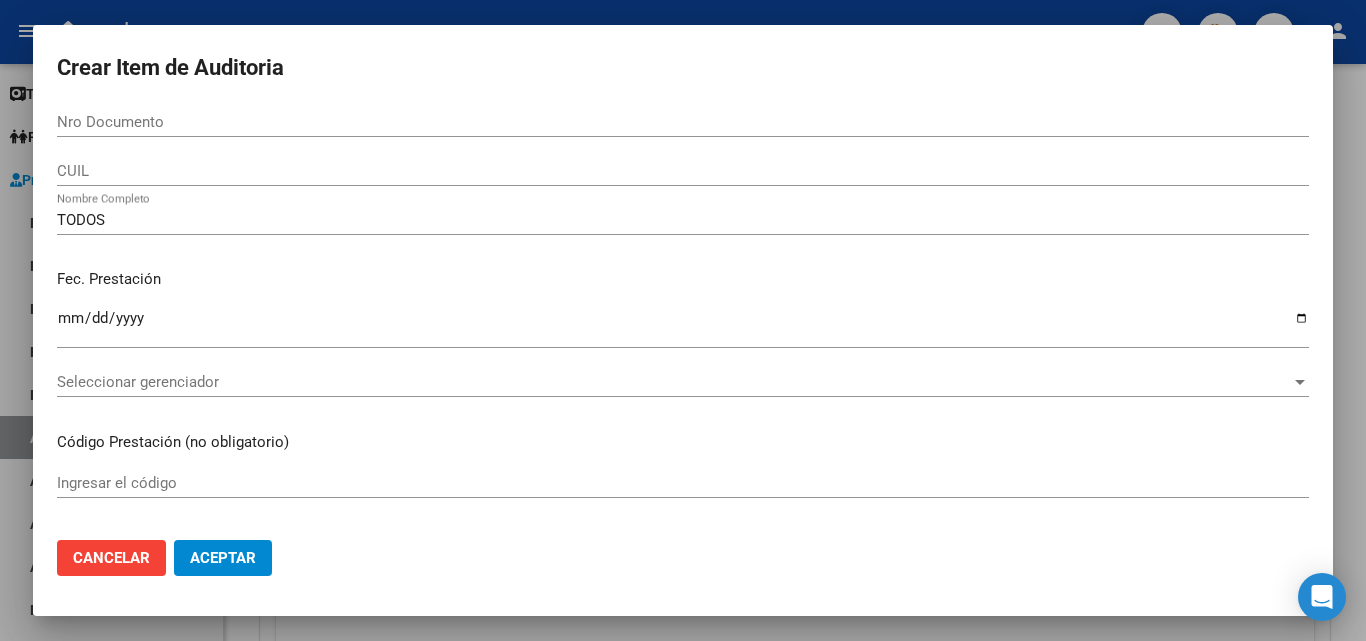 click on "Fec. Prestación    Ingresar la fecha" at bounding box center (683, 310) 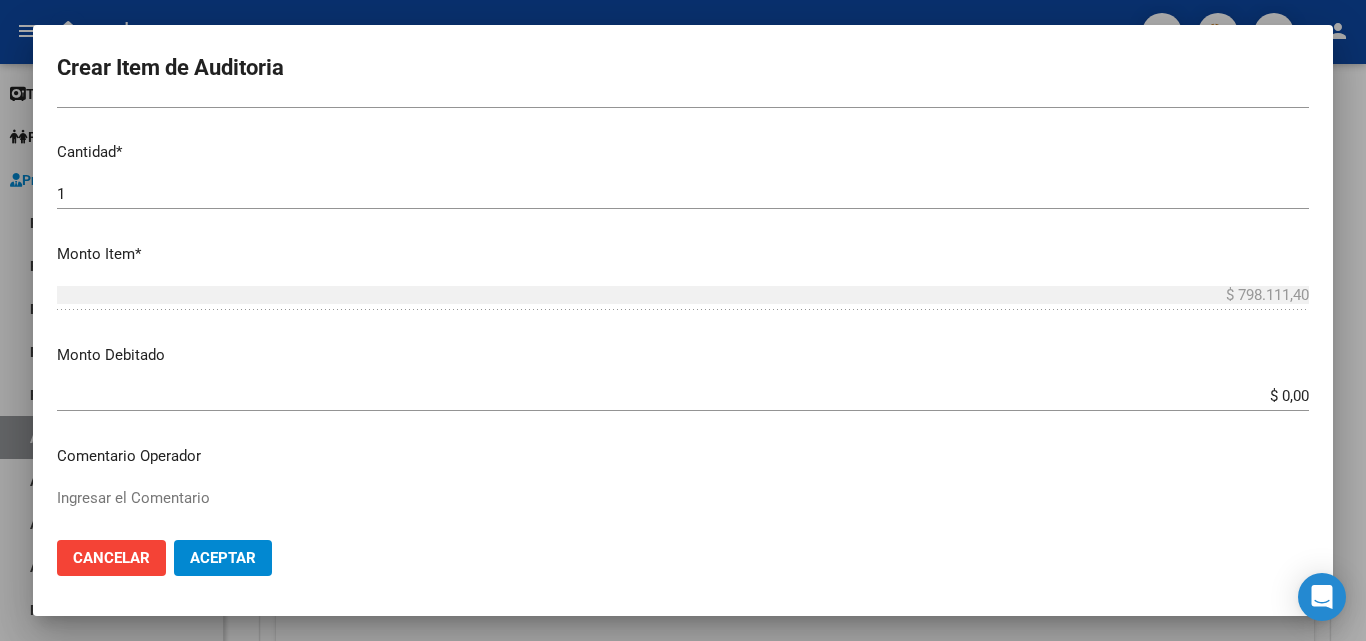 scroll, scrollTop: 500, scrollLeft: 0, axis: vertical 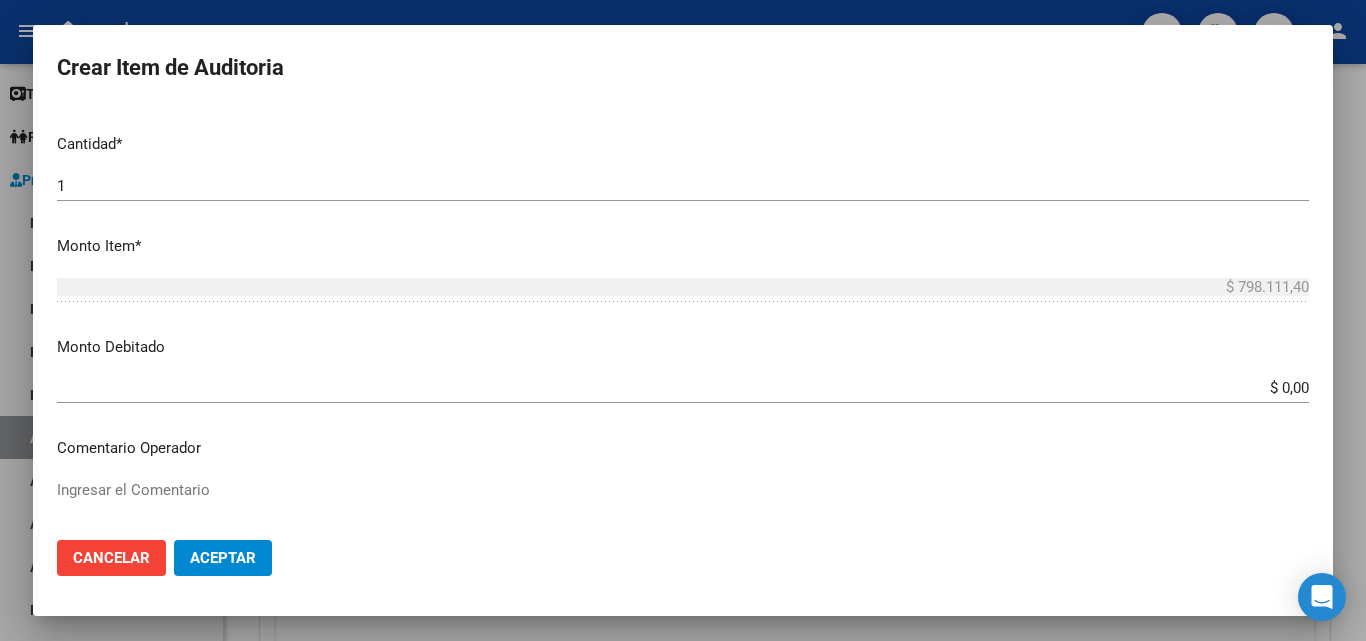 click on "$ 0,00" at bounding box center [683, 388] 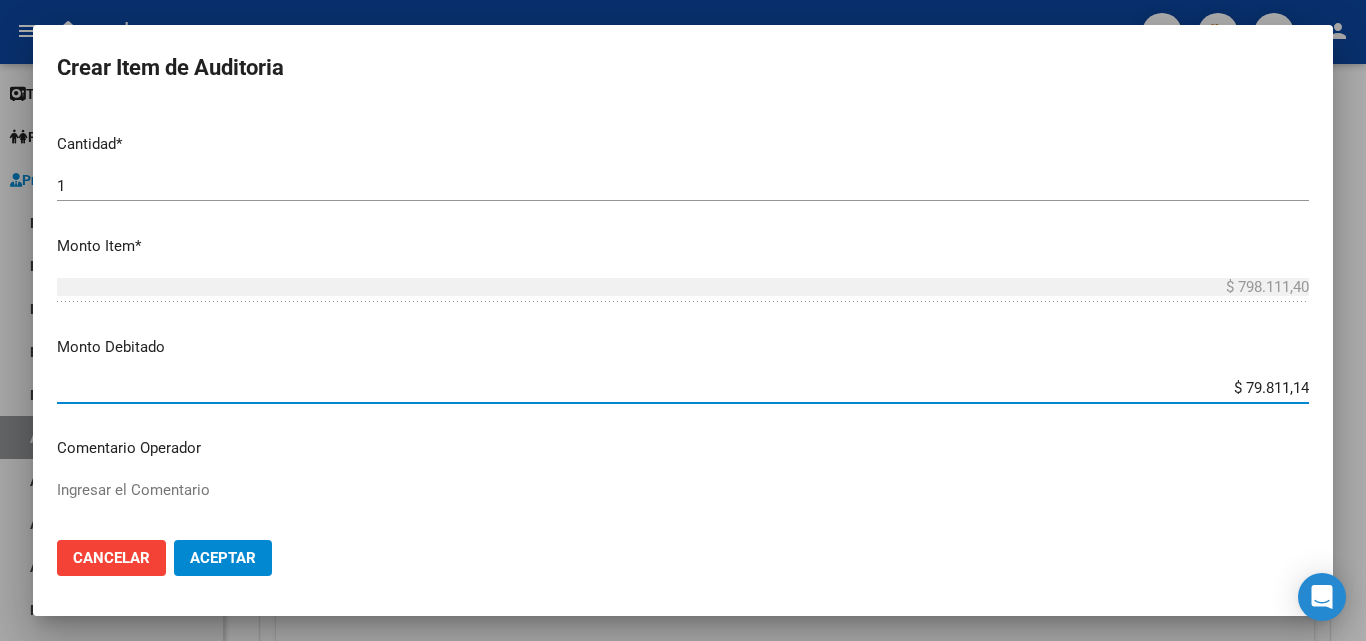 type on "$ 798.111,40" 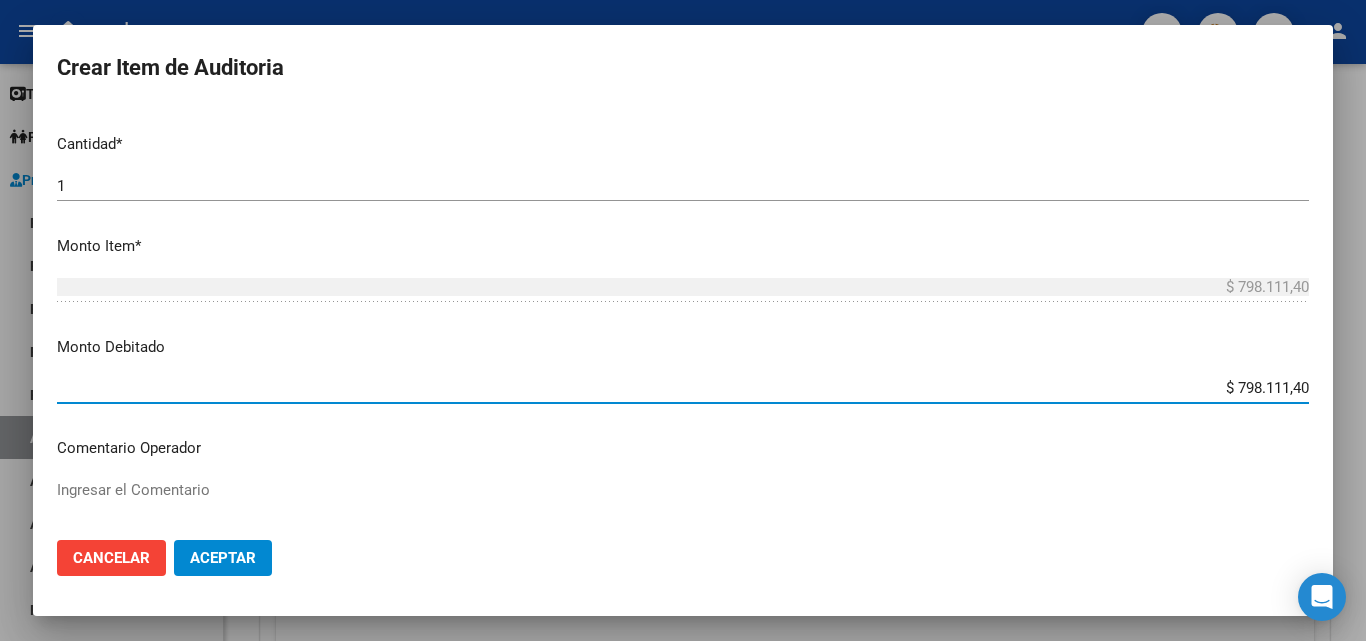 click on "Nro Documento    CUIL    TODOS Nombre Completo  Fec. Prestación    Ingresar la fecha  Seleccionar gerenciador Seleccionar gerenciador Código Prestación (no obligatorio)    Ingresar el código  Precio  *   $ 798.111,40 Ingresar el precio  Cantidad  *   1 Ingresar la cantidad  Monto Item  *   $ 798.111,40 Ingresar el monto  Monto Debitado    $ 798.111,40 Ingresar el monto  Comentario Operador    Ingresar el Comentario  Comentario Gerenciador    Ingresar el Comentario  Descripción    Ingresar el Descripción   Atencion Tipo  Seleccionar tipo Seleccionar tipo  Nomenclador  Seleccionar Nomenclador Seleccionar Nomenclador" at bounding box center [683, 315] 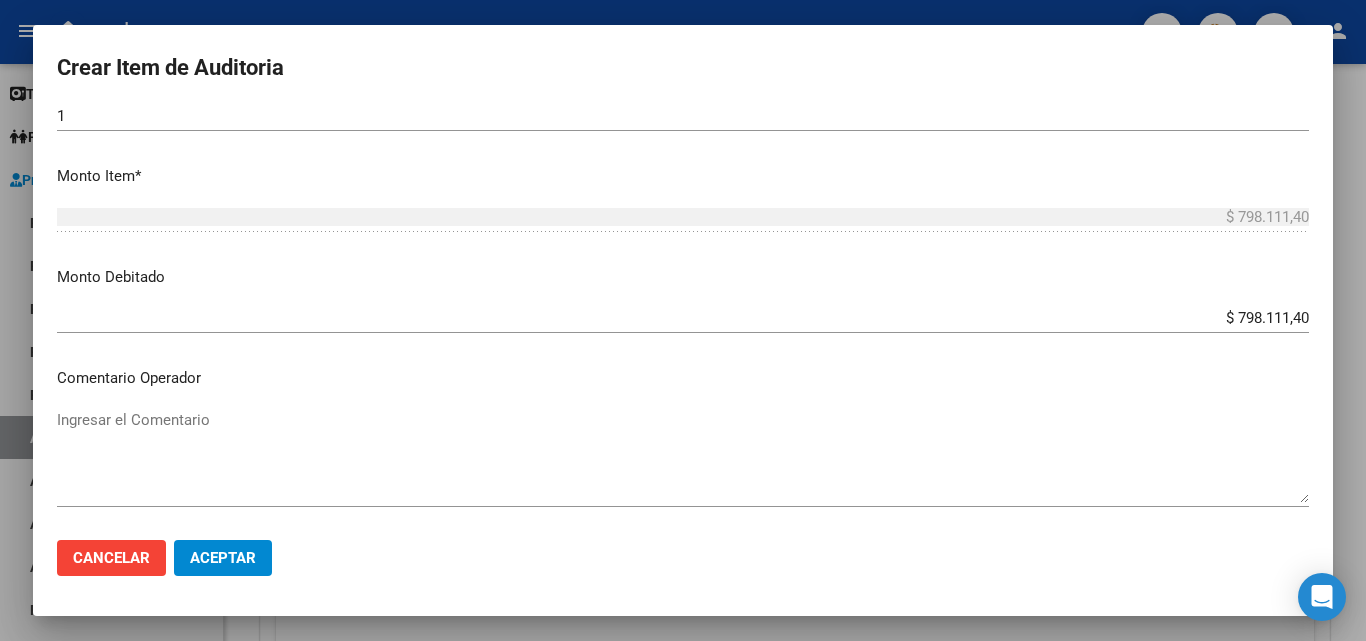scroll, scrollTop: 700, scrollLeft: 0, axis: vertical 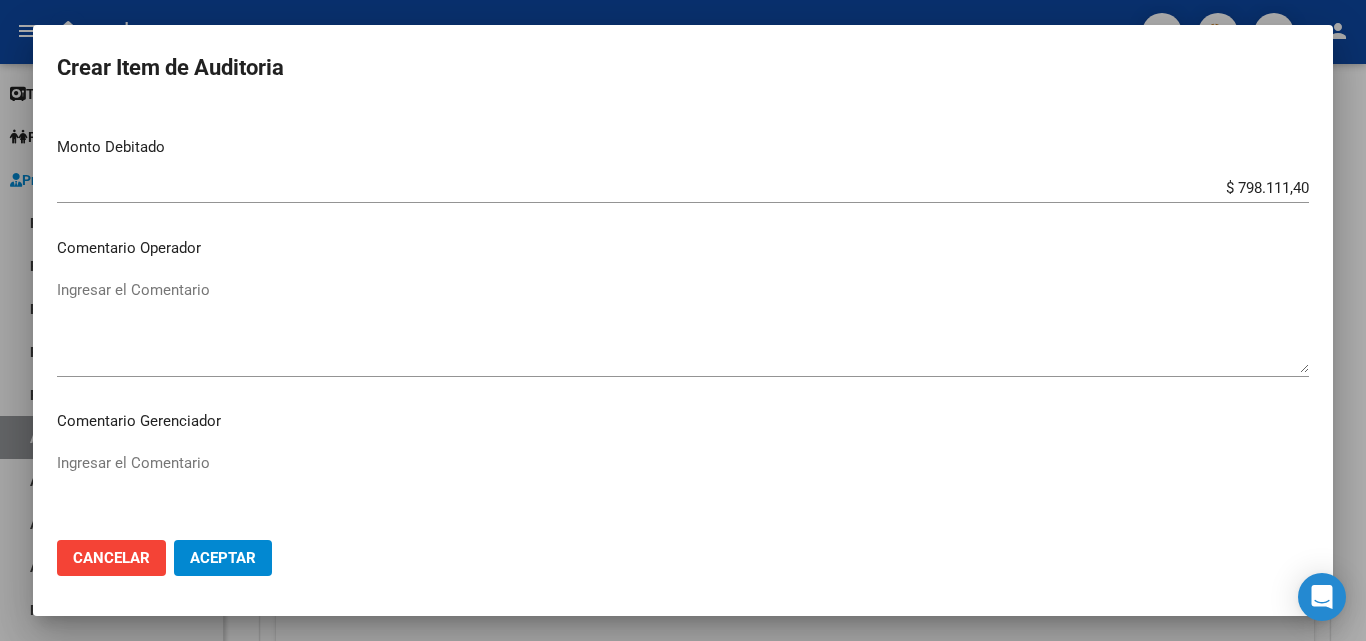 click on "Ingresar el Comentario" at bounding box center [683, 326] 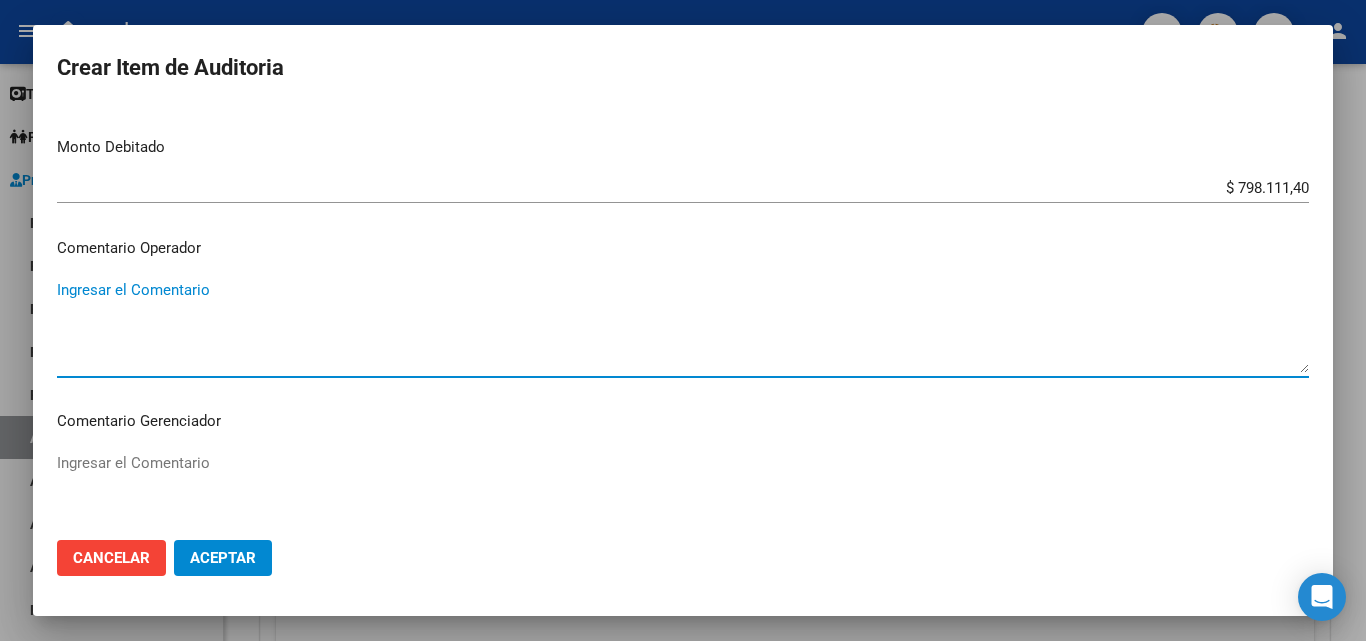 paste on "El beneficiario no ha suscripto en legal forma los comprobantes de las prestaciones realizadas, No se ha integrado copia del D.N.I con la documentación presentada, la cual impide acreditar su identidad." 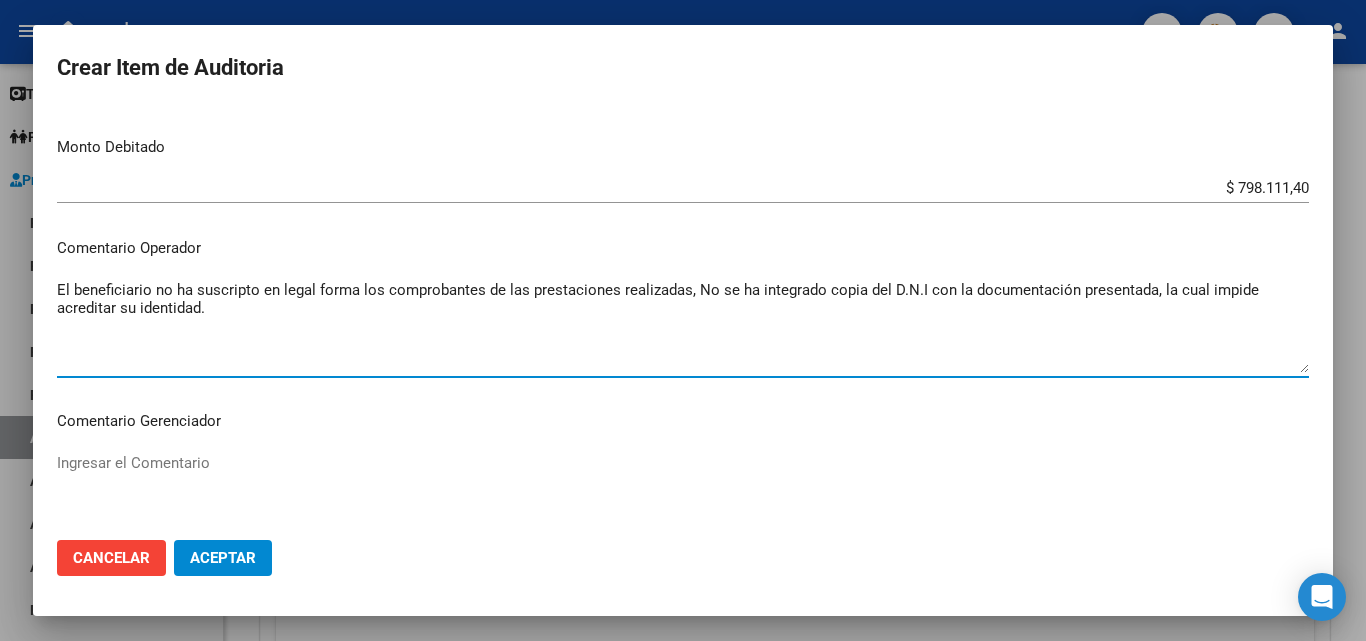 click on "El beneficiario no ha suscripto en legal forma los comprobantes de las prestaciones realizadas, No se ha integrado copia del D.N.I con la documentación presentada, la cual impide acreditar su identidad." at bounding box center [683, 326] 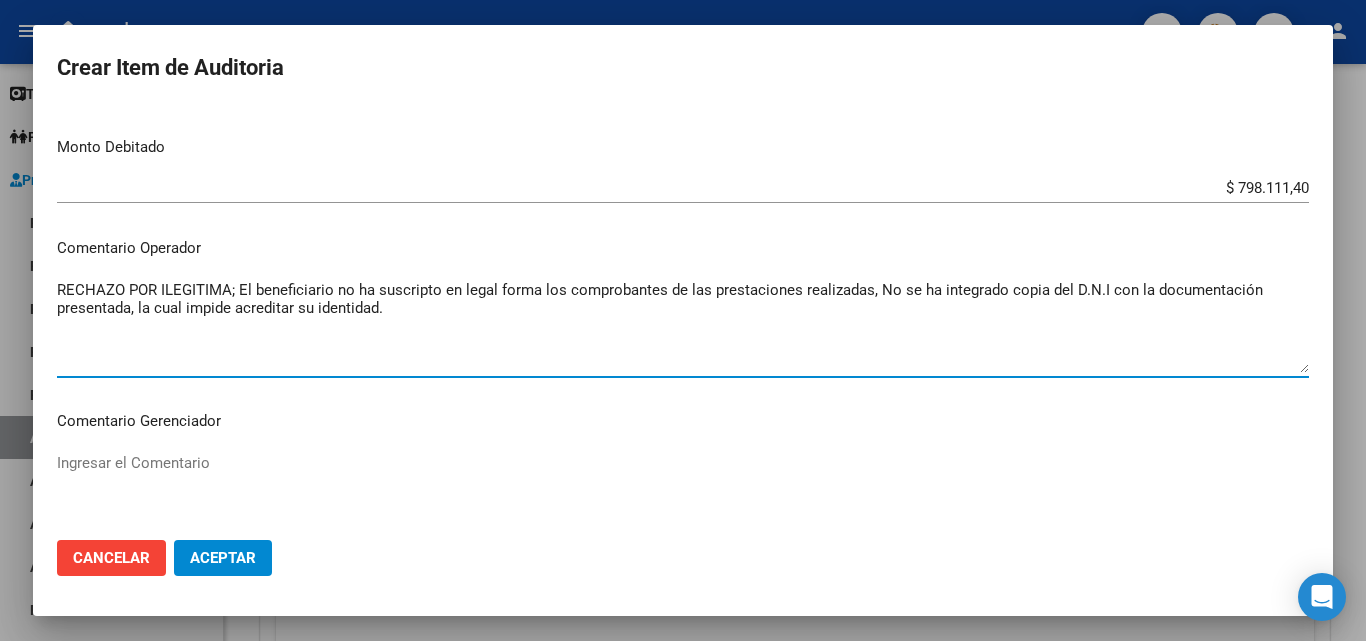 type on "RECHAZO POR ILEGITIMA; El beneficiario no ha suscripto en legal forma los comprobantes de las prestaciones realizadas, No se ha integrado copia del D.N.I con la documentación presentada, la cual impide acreditar su identidad." 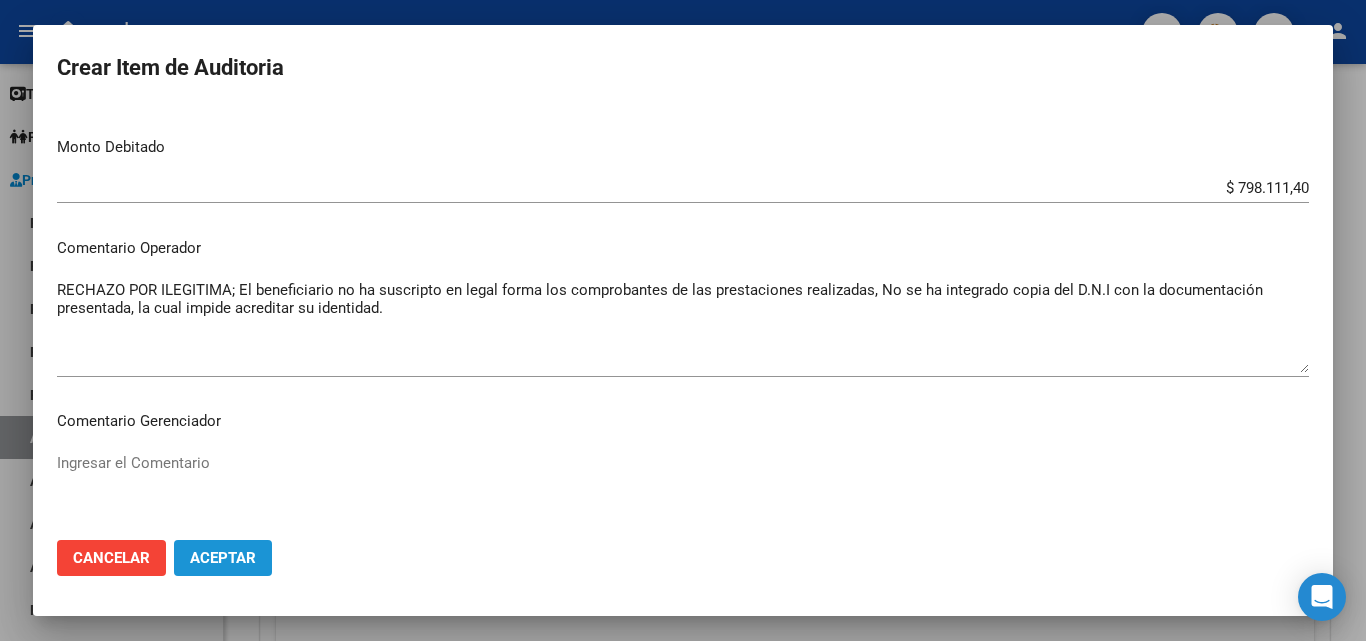click on "Aceptar" 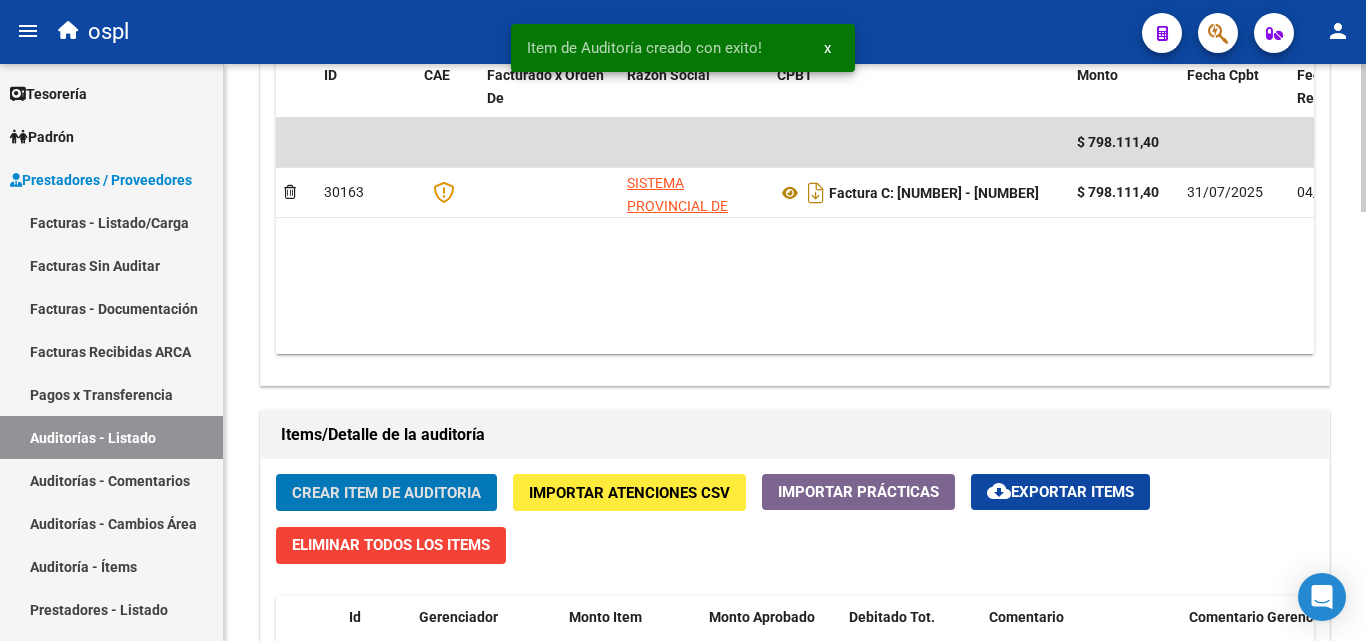 scroll, scrollTop: 1101, scrollLeft: 0, axis: vertical 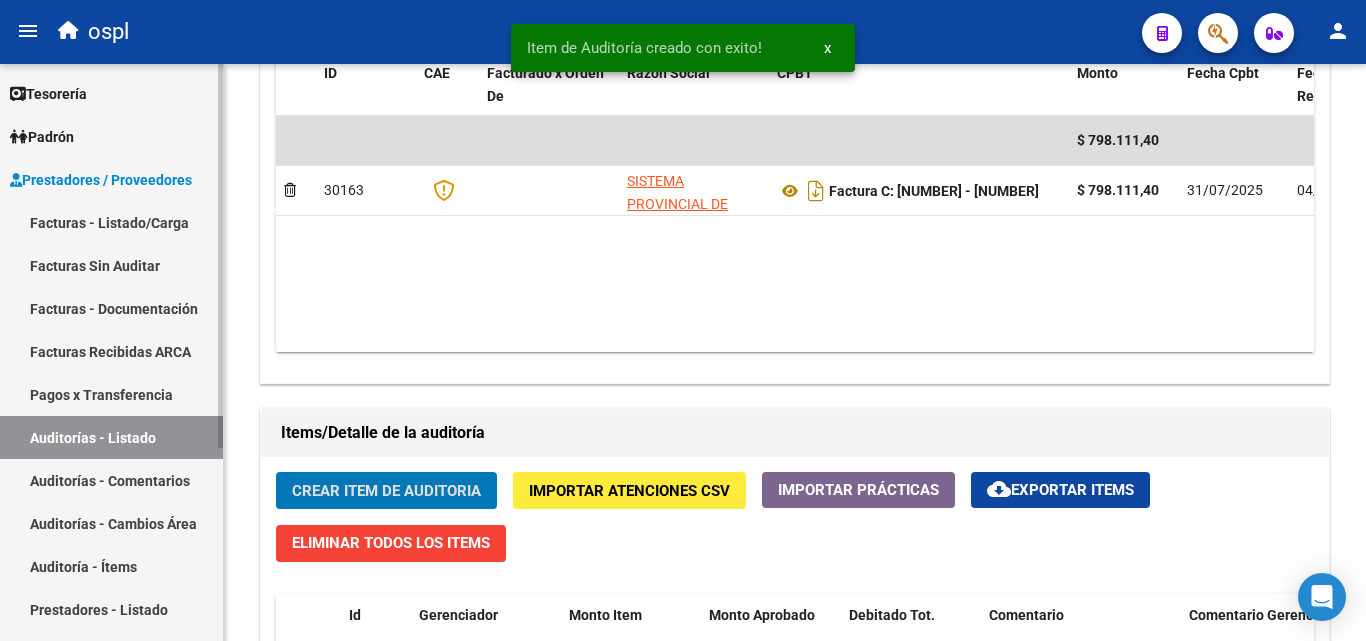 click on "Facturas - Listado/Carga" at bounding box center [111, 222] 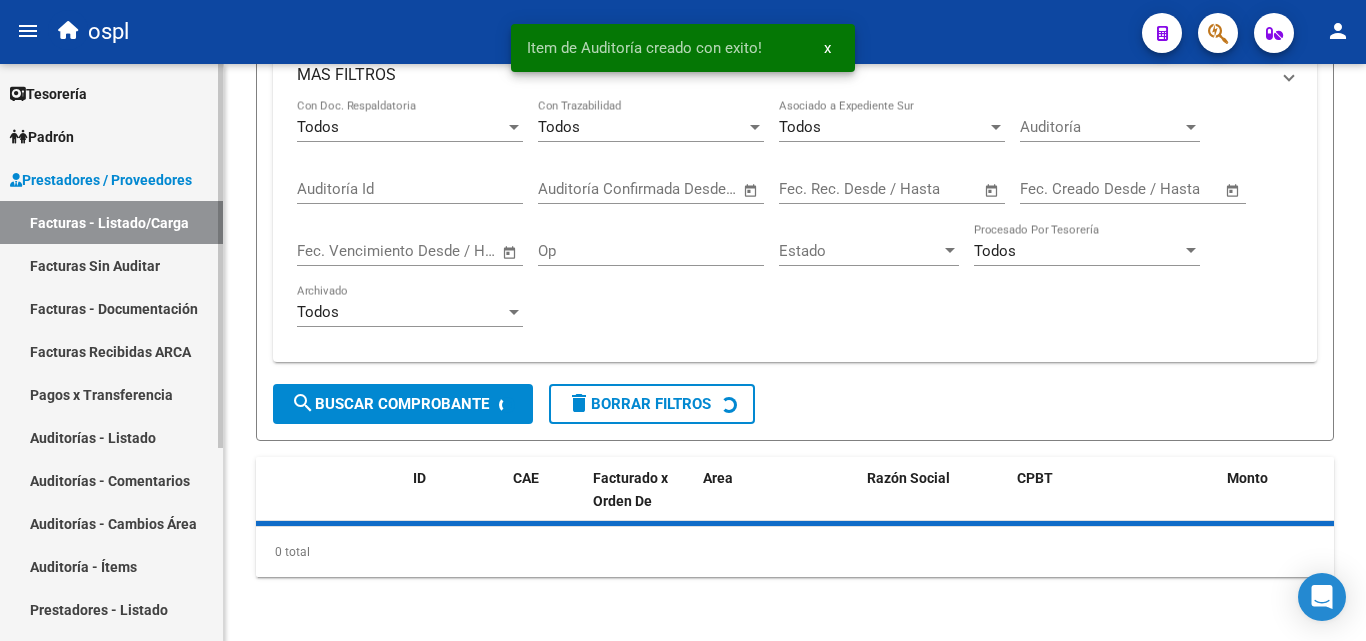 scroll, scrollTop: 201, scrollLeft: 0, axis: vertical 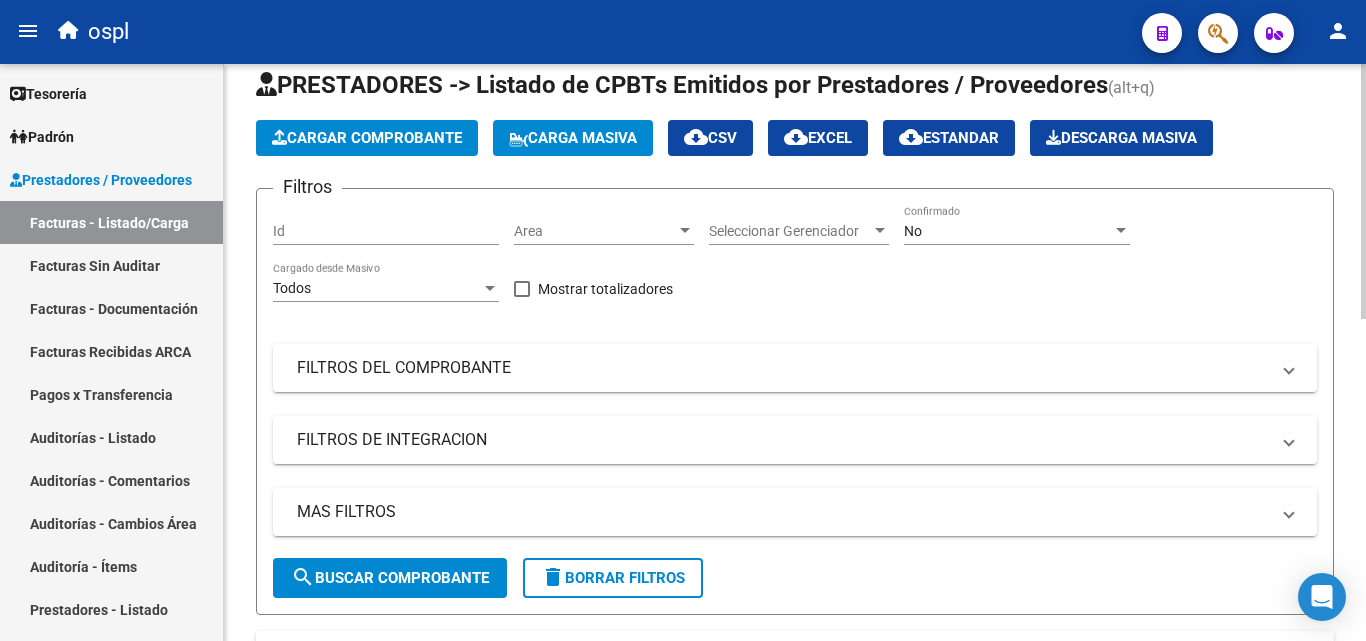 click on "Area Area" 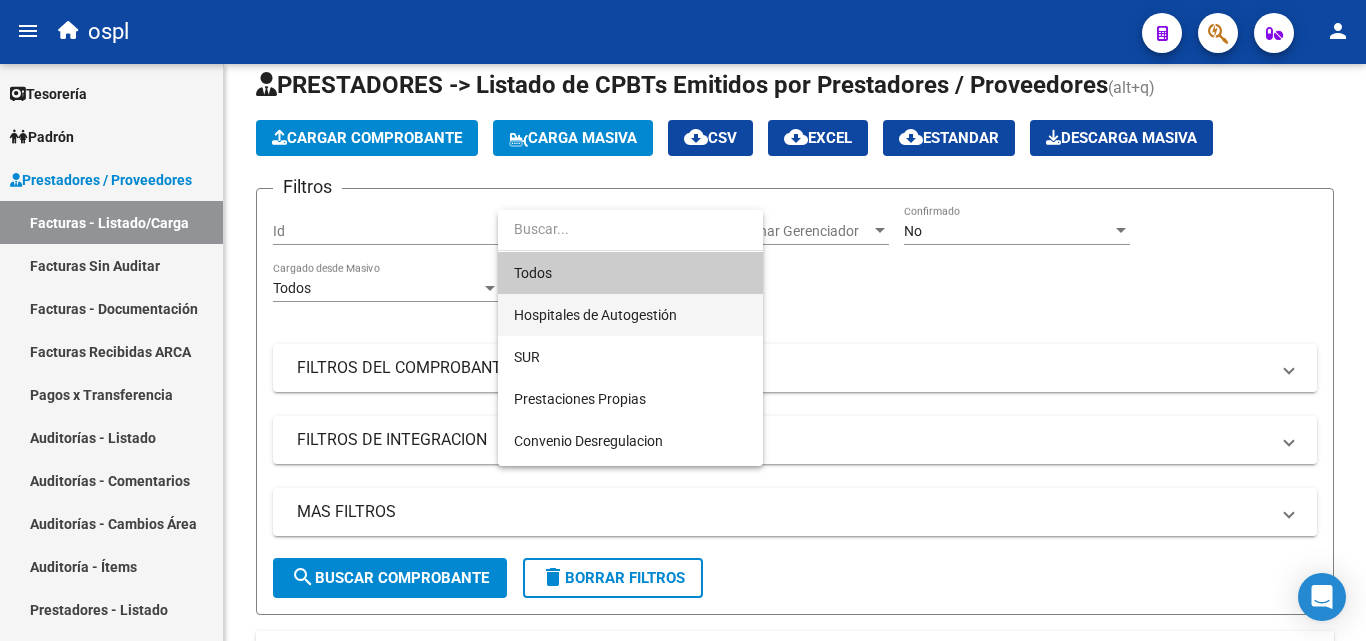 click on "Hospitales de Autogestión" at bounding box center [630, 315] 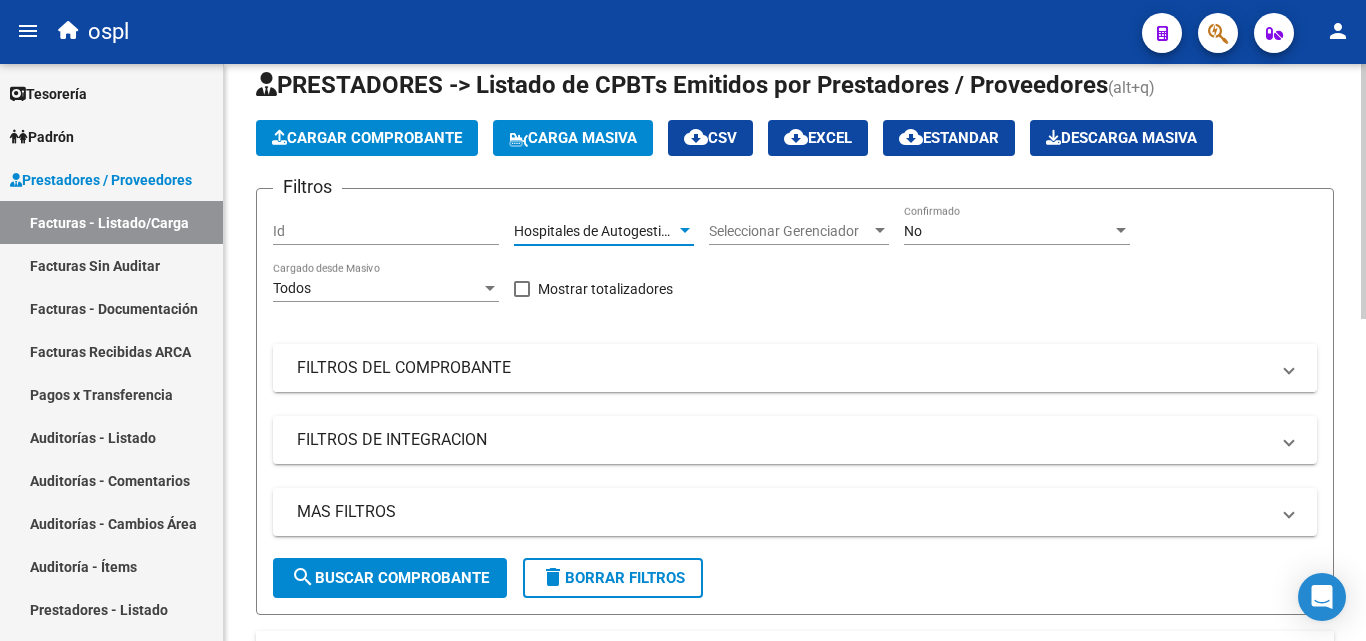 click on "FILTROS DEL COMPROBANTE" at bounding box center (783, 368) 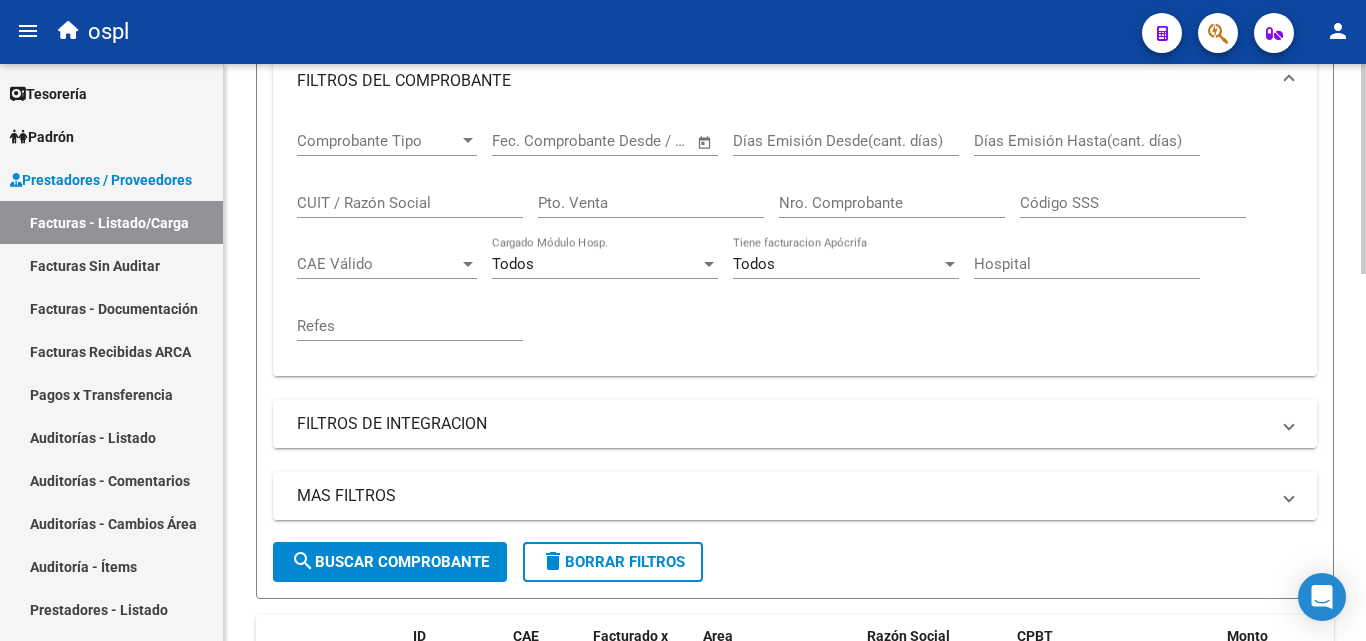 scroll, scrollTop: 327, scrollLeft: 0, axis: vertical 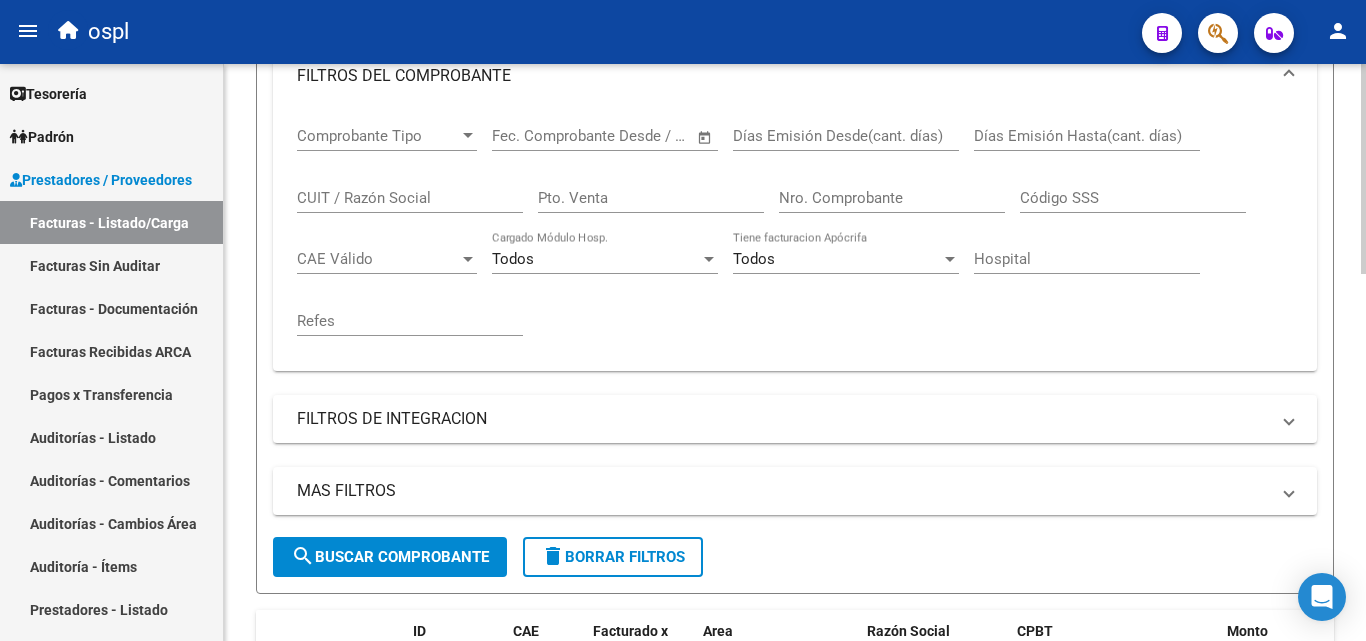 click 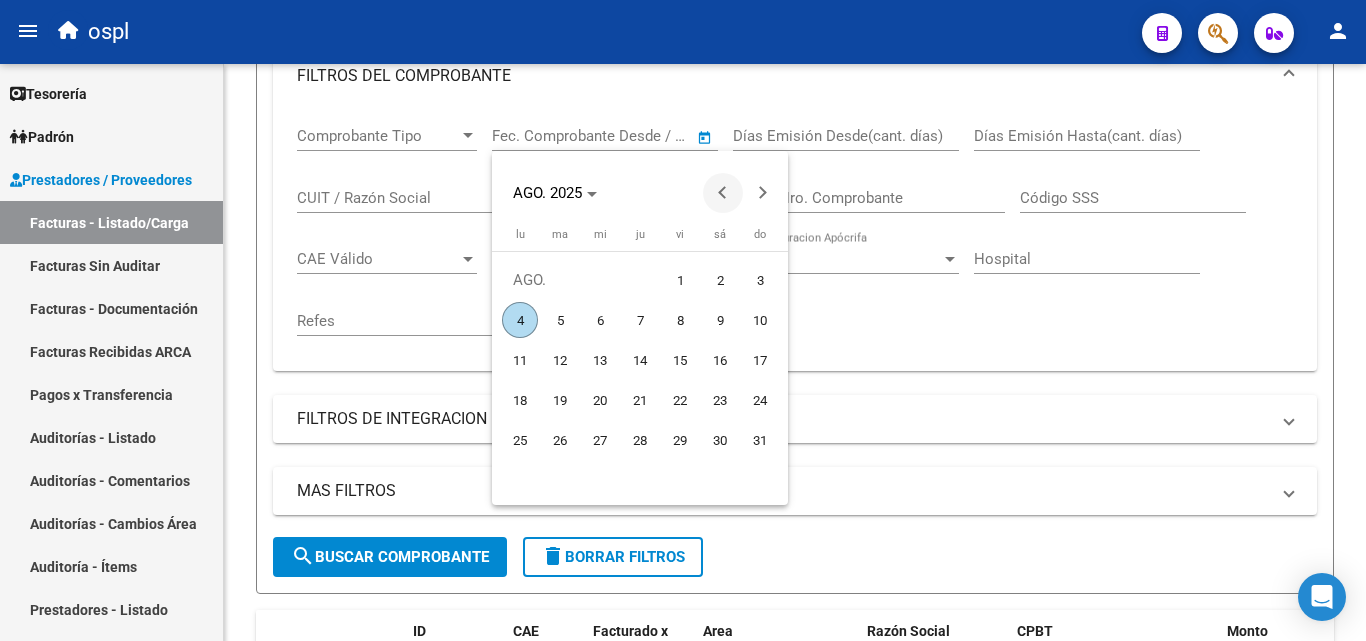 click at bounding box center (723, 193) 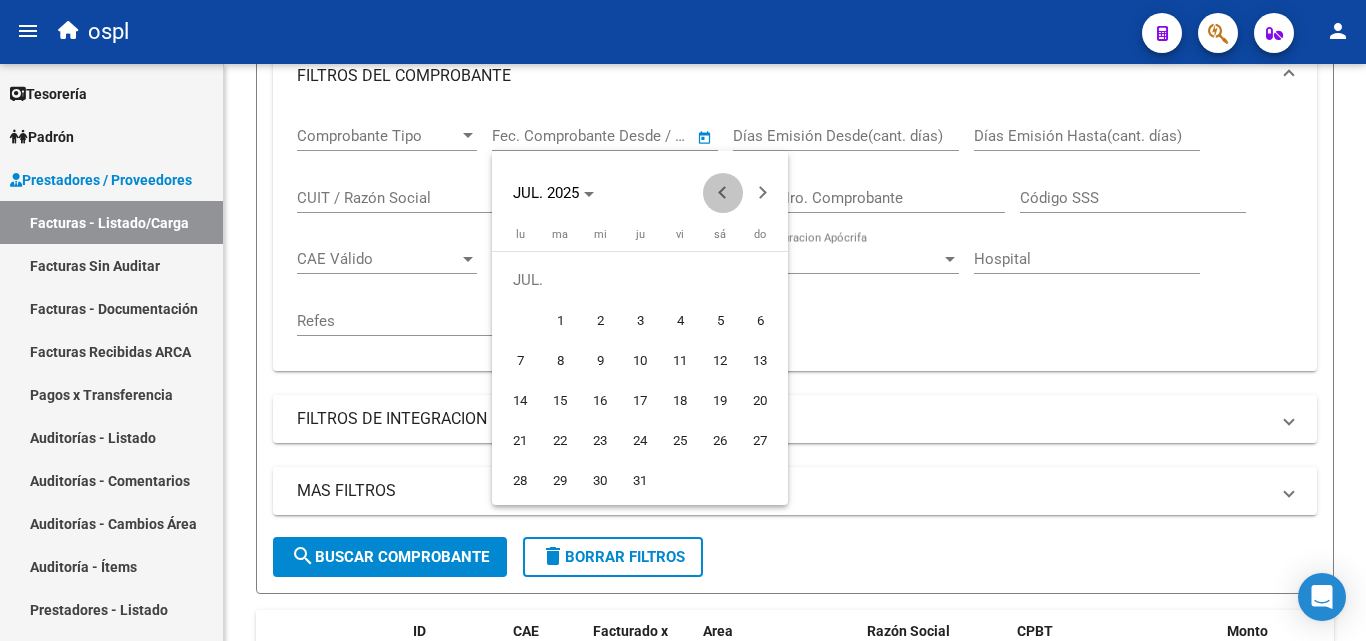 click at bounding box center [723, 193] 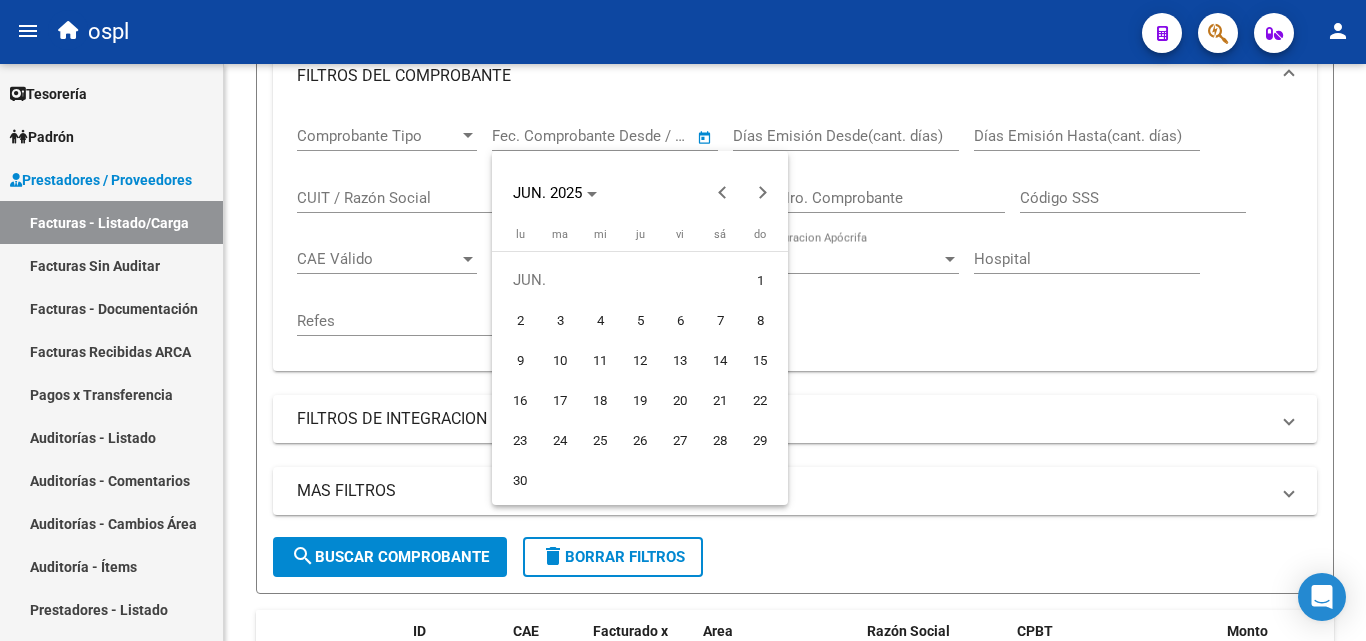 click on "1" at bounding box center (760, 280) 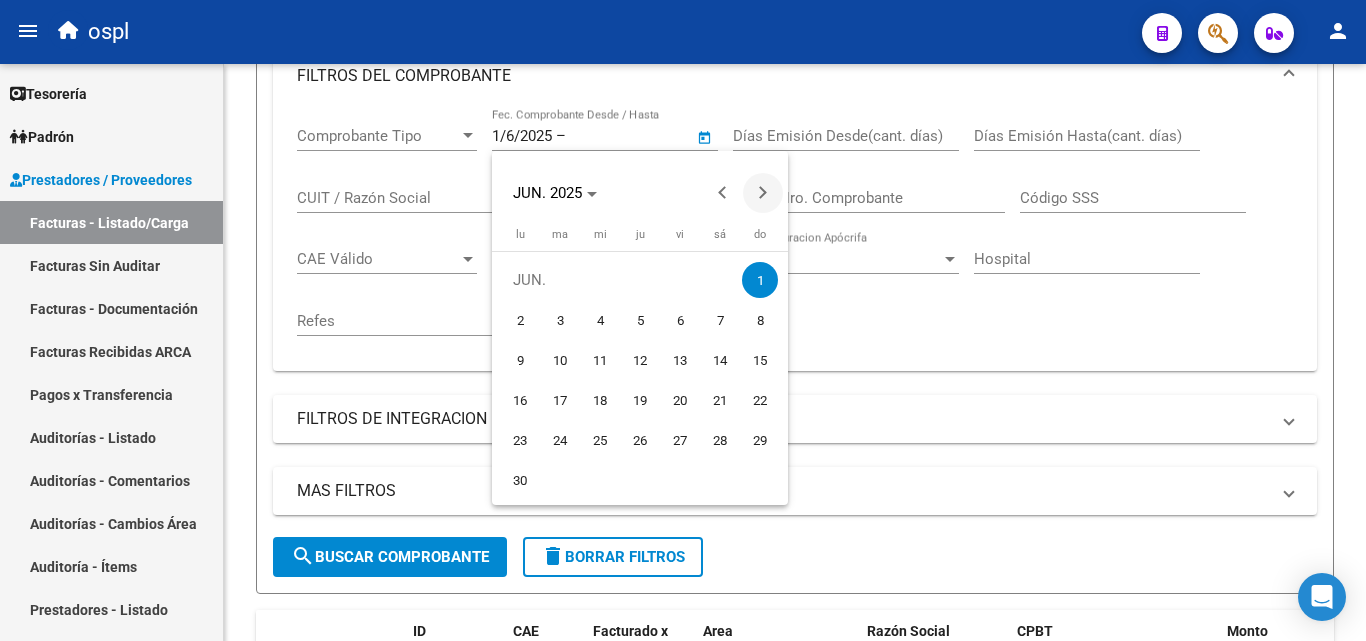 click at bounding box center (763, 193) 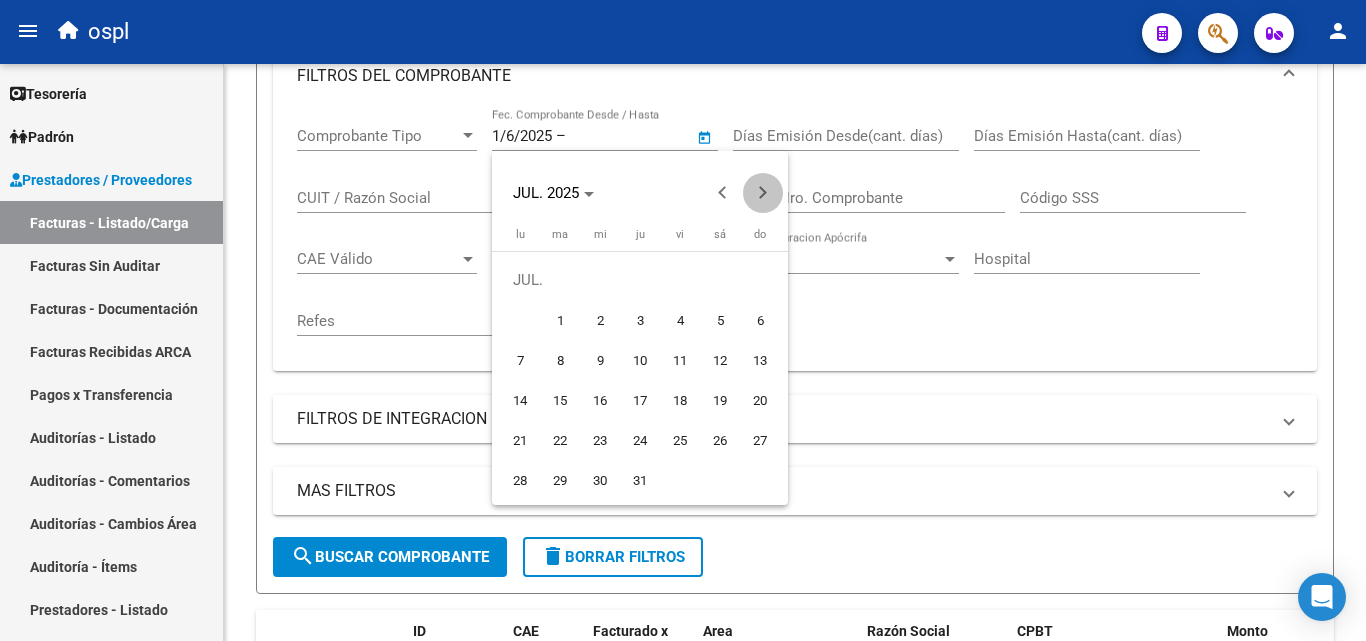 click at bounding box center [763, 193] 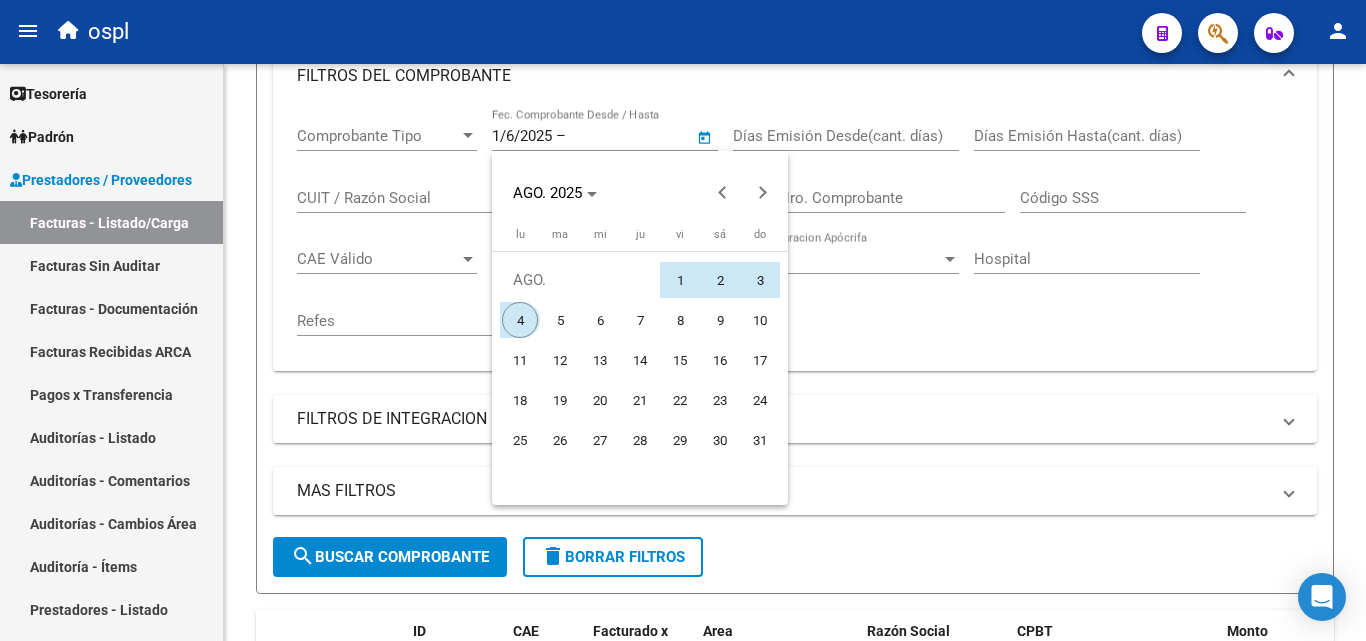 click on "4" at bounding box center [520, 320] 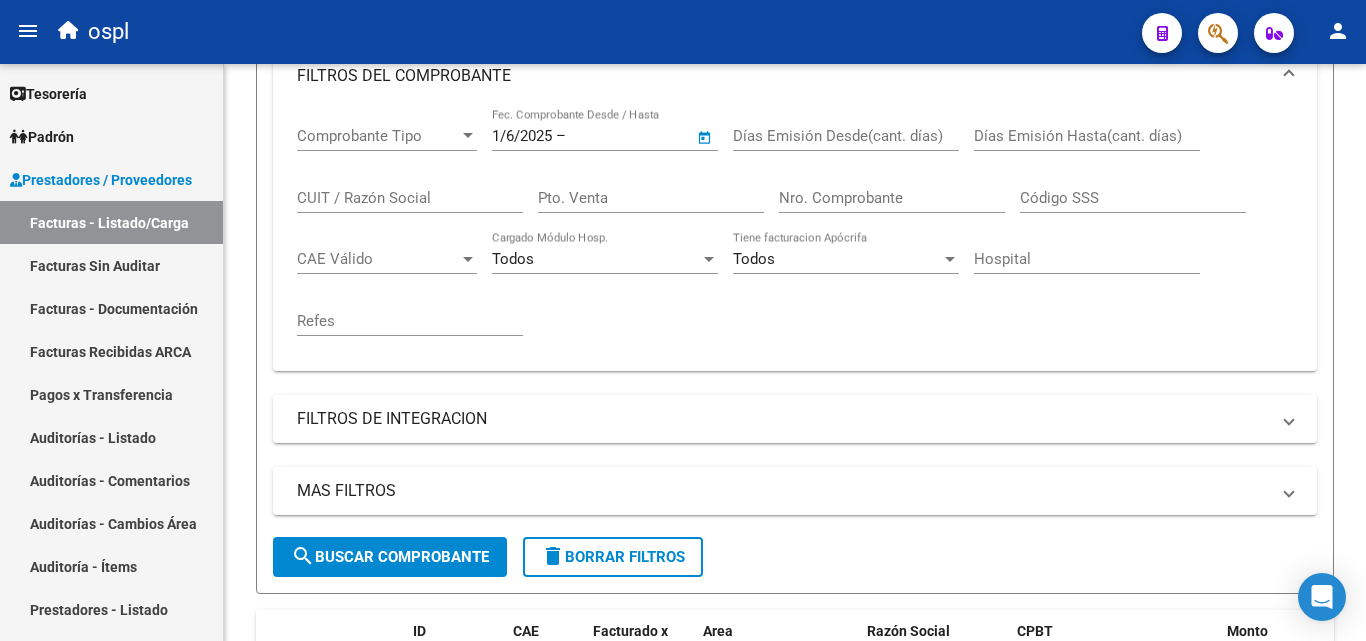 type on "[DATE]" 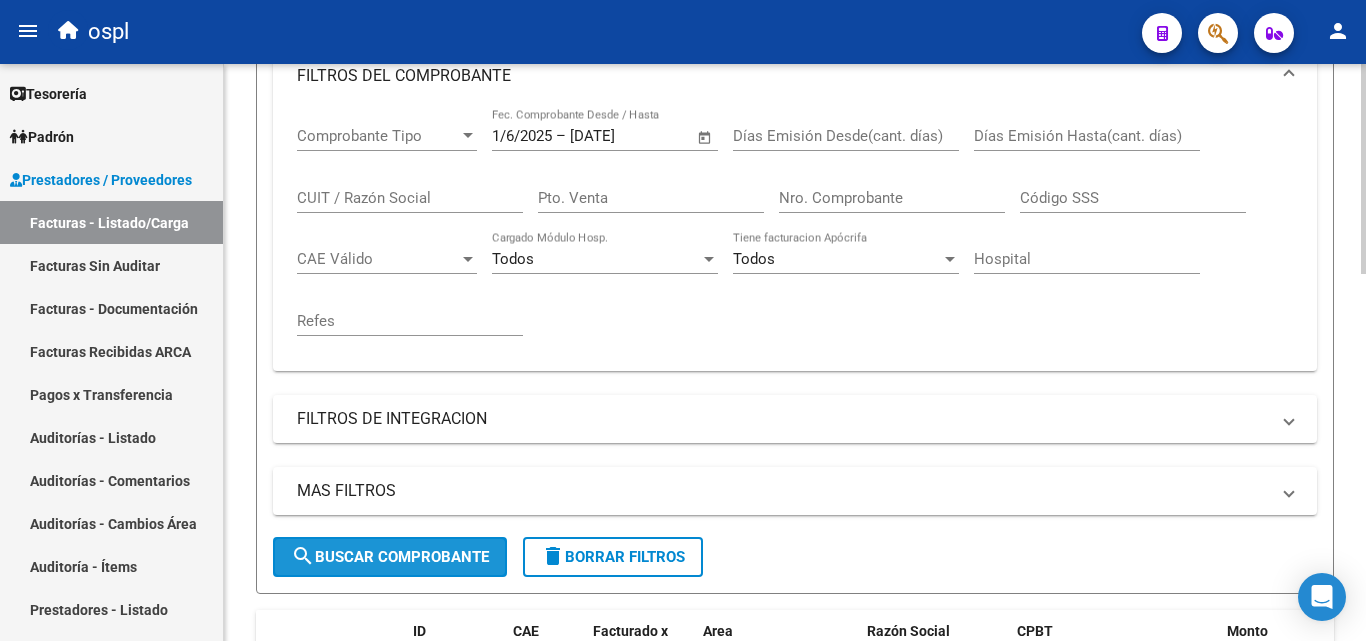 click on "search  Buscar Comprobante" 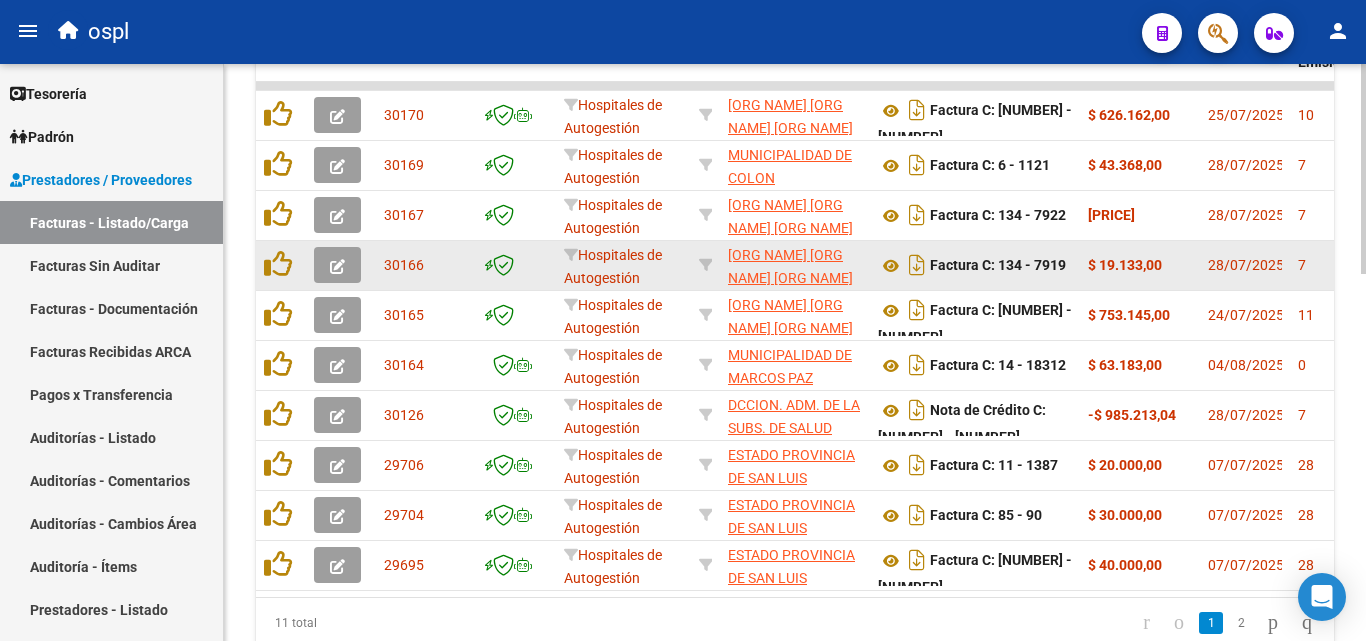 scroll, scrollTop: 906, scrollLeft: 0, axis: vertical 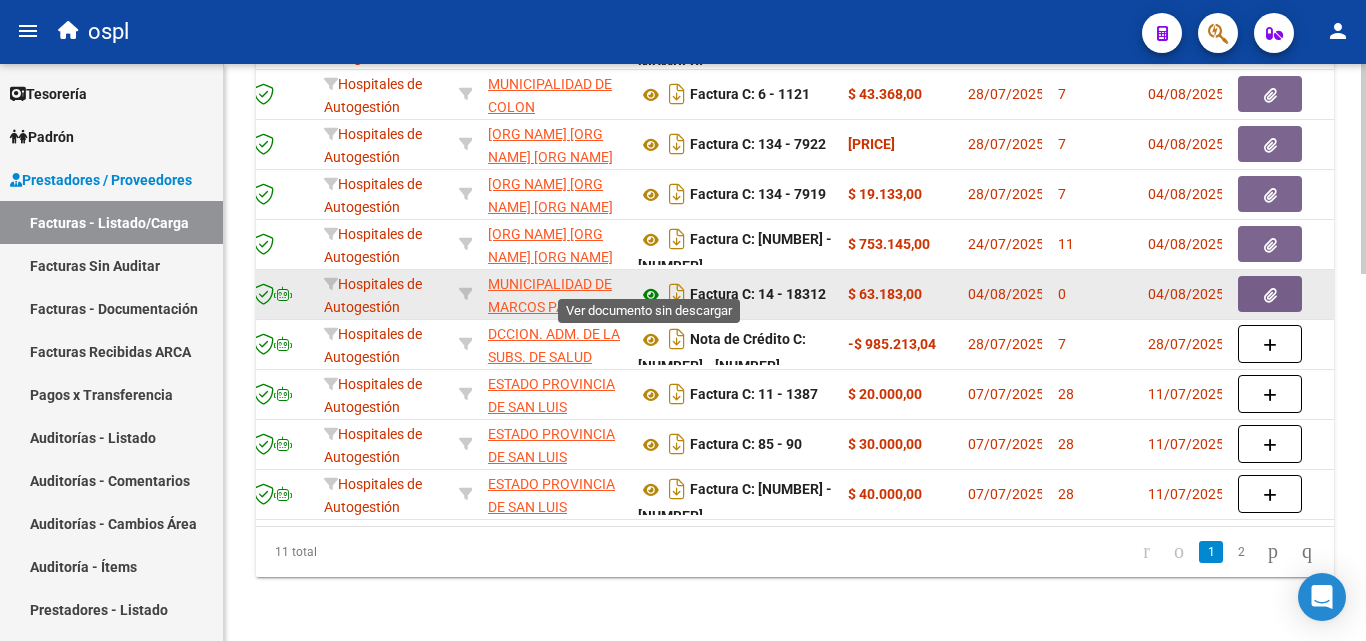 click 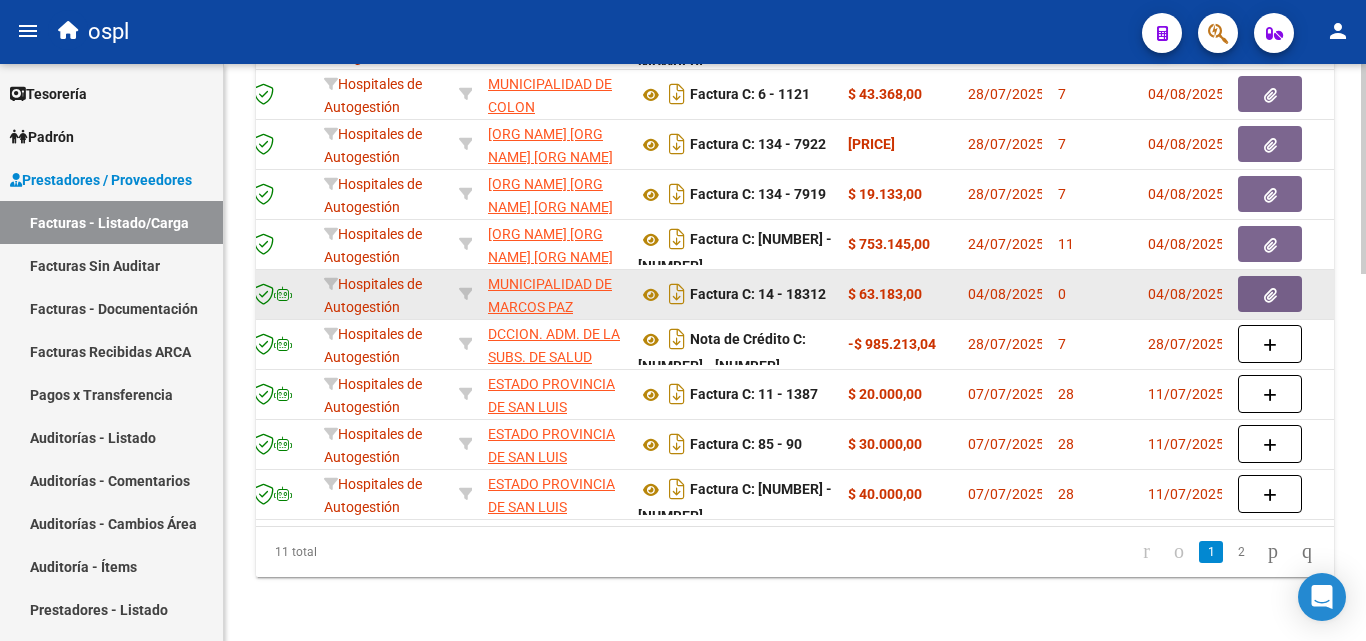 click 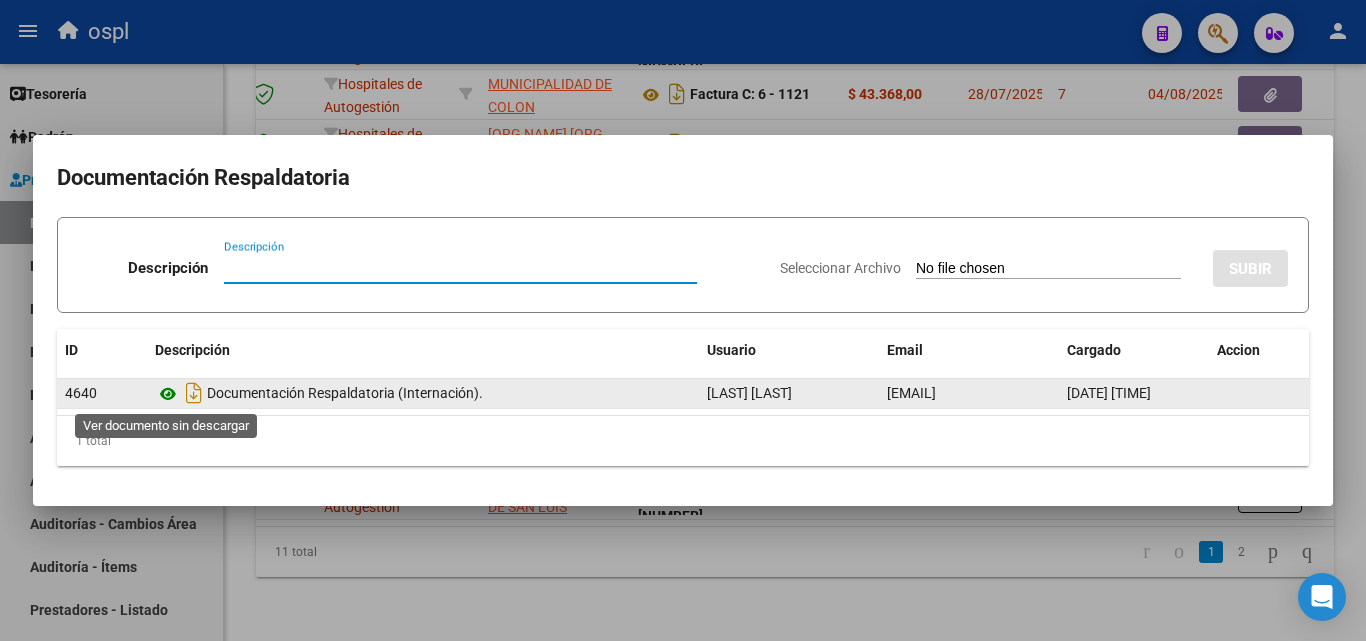 click 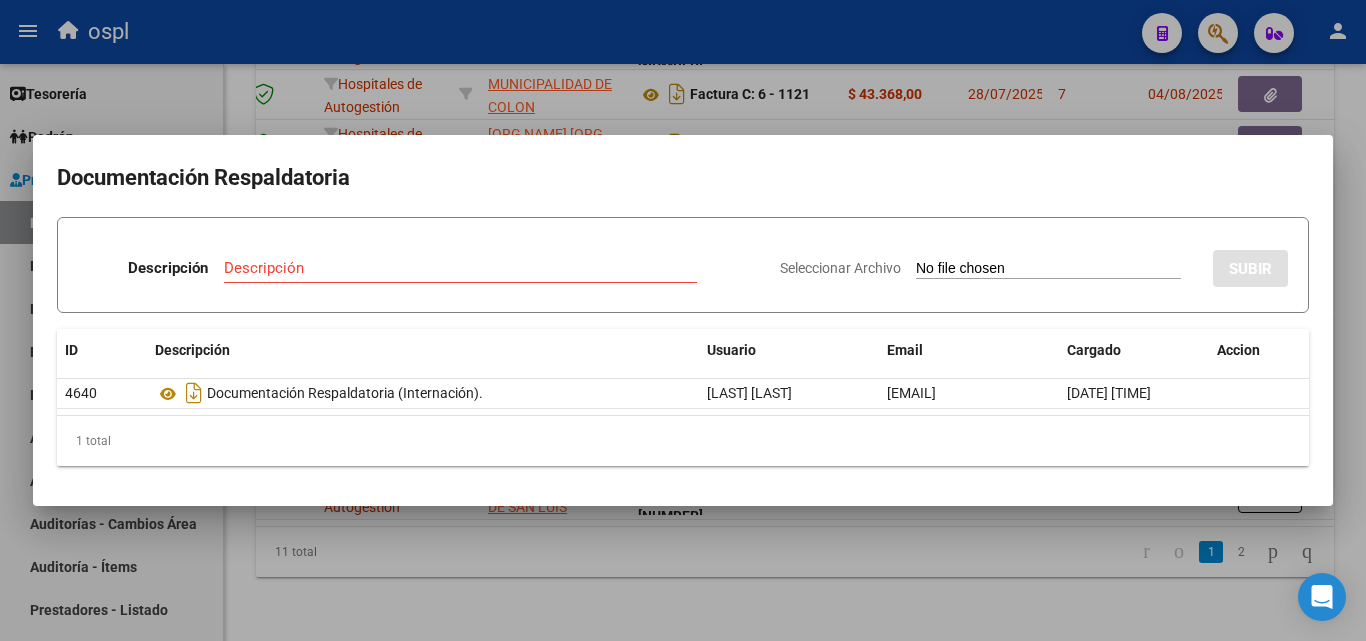 click at bounding box center [683, 320] 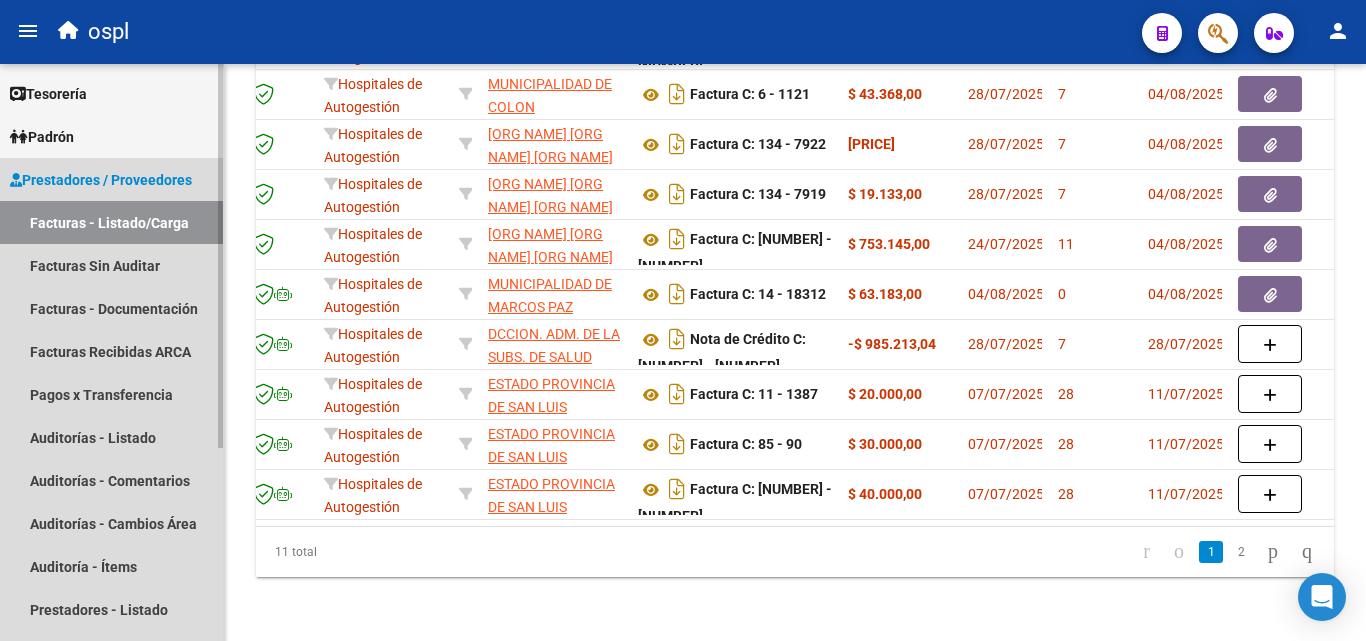 click on "Prestadores / Proveedores" at bounding box center (101, 180) 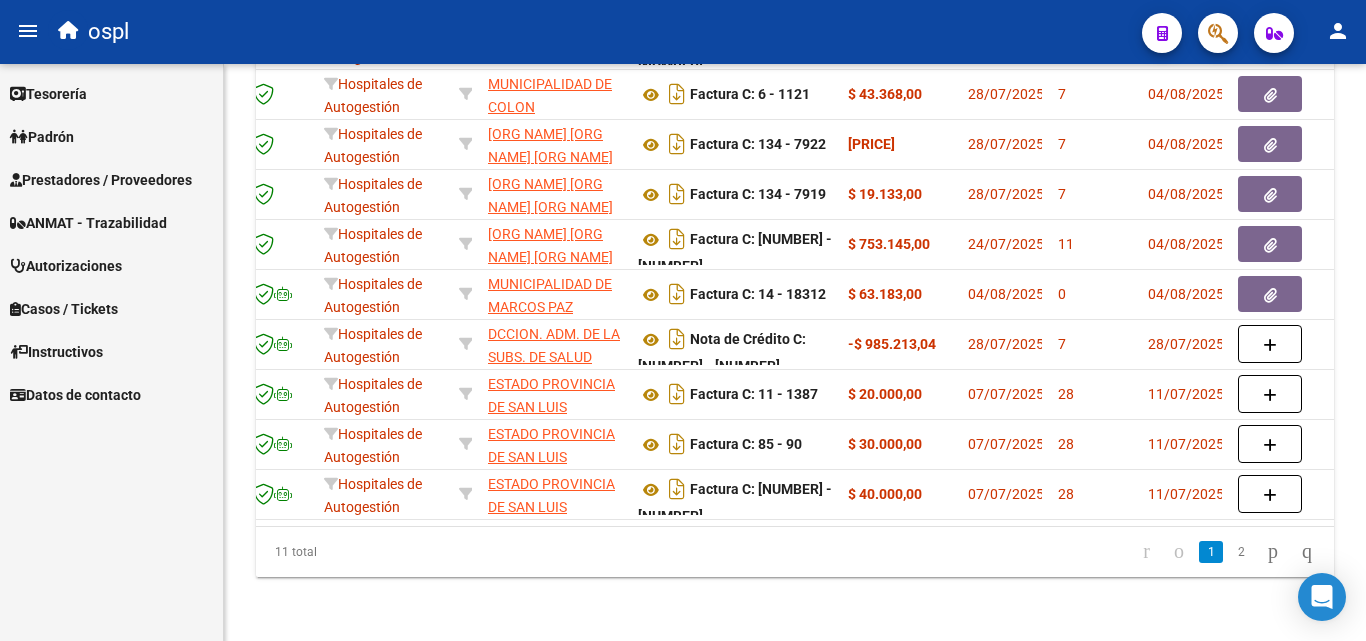 click on "Padrón" at bounding box center [111, 136] 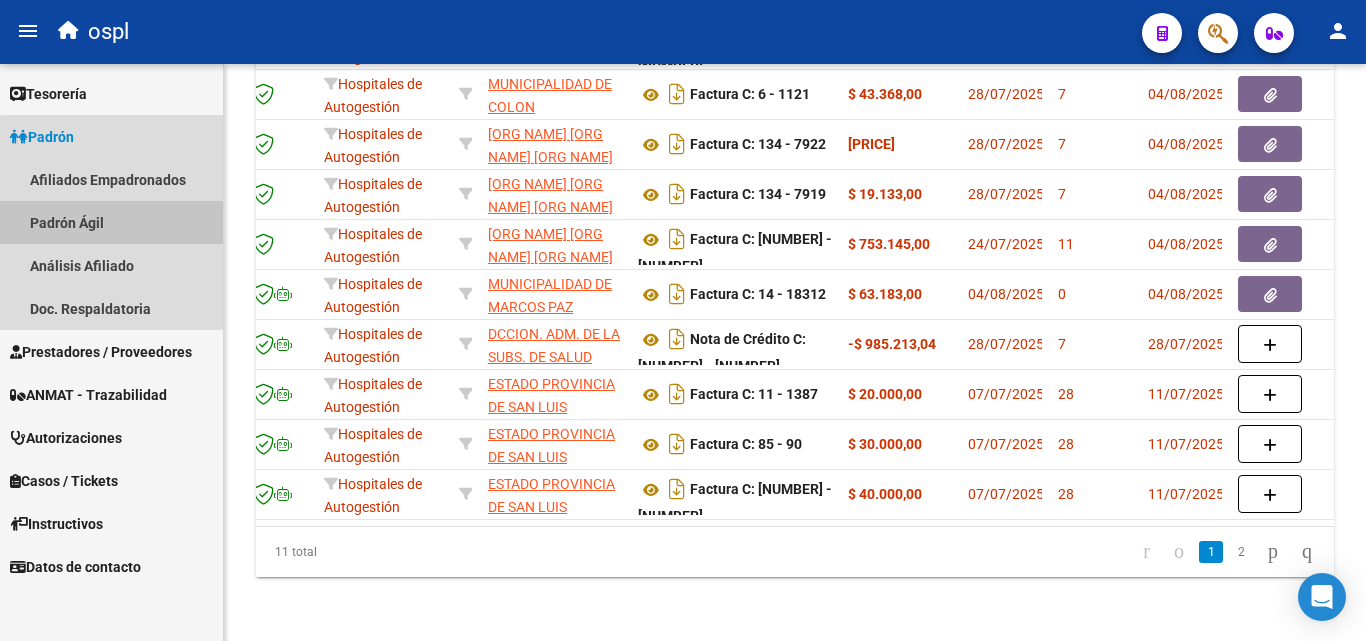 click on "Padrón Ágil" at bounding box center (111, 222) 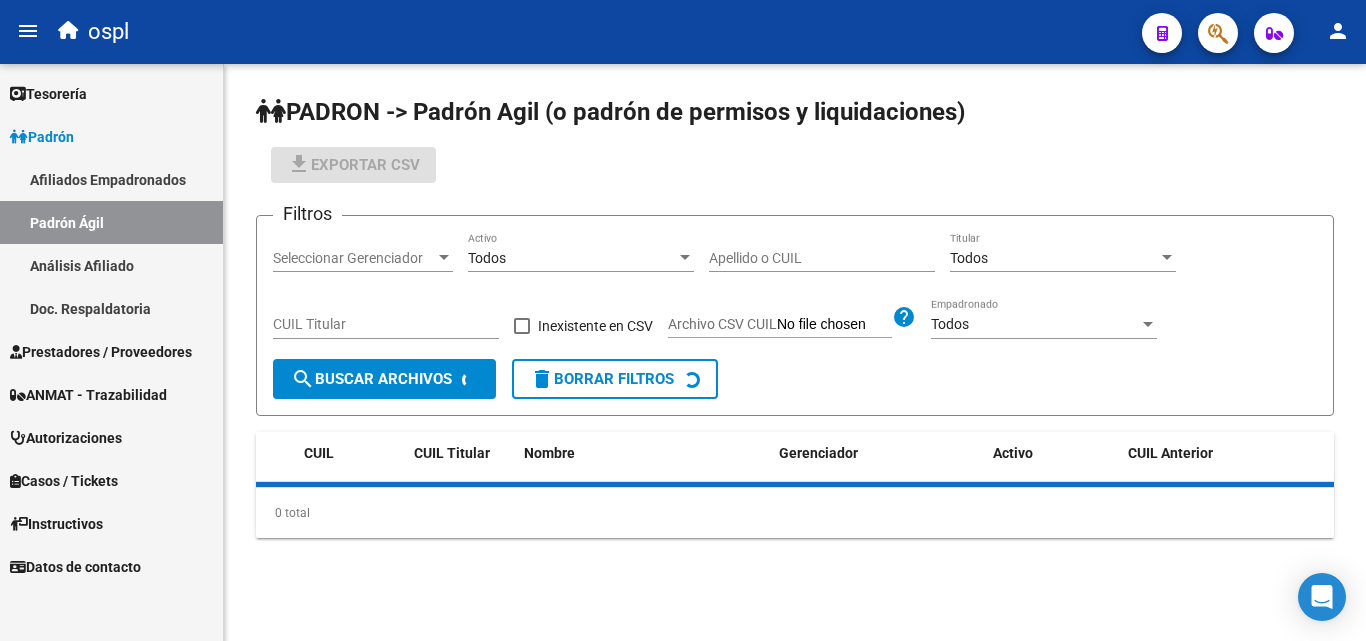 scroll, scrollTop: 0, scrollLeft: 0, axis: both 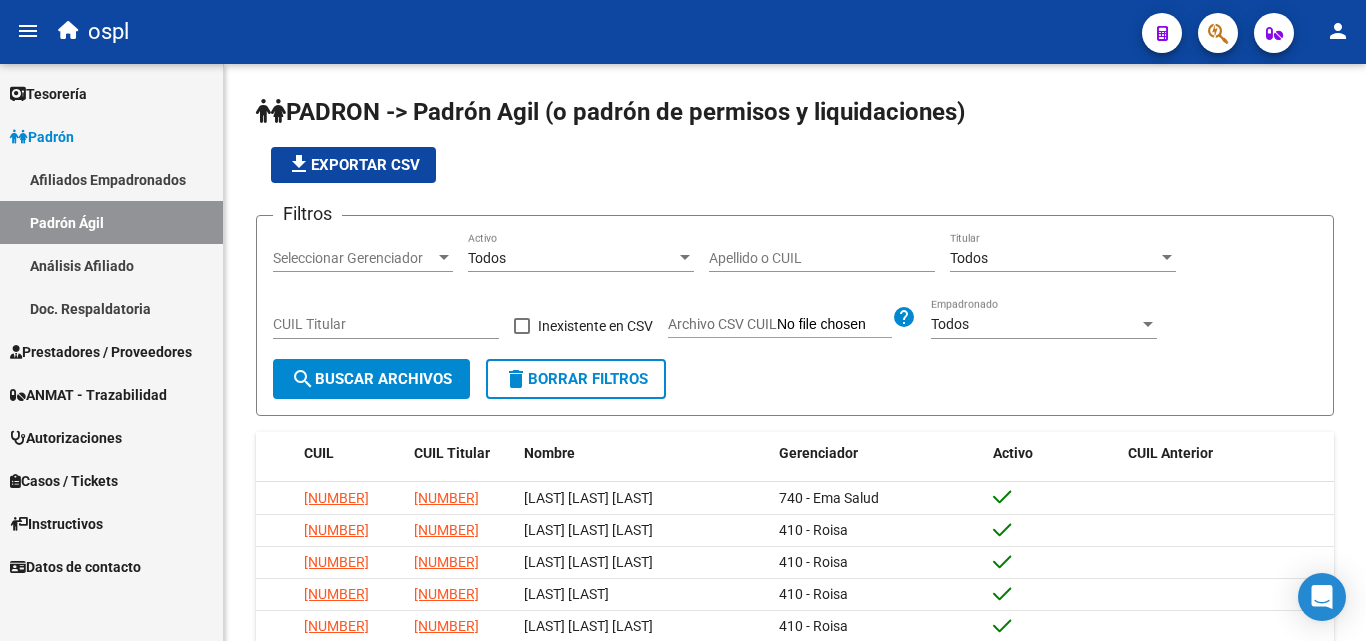 click on "Análisis Afiliado" at bounding box center (111, 265) 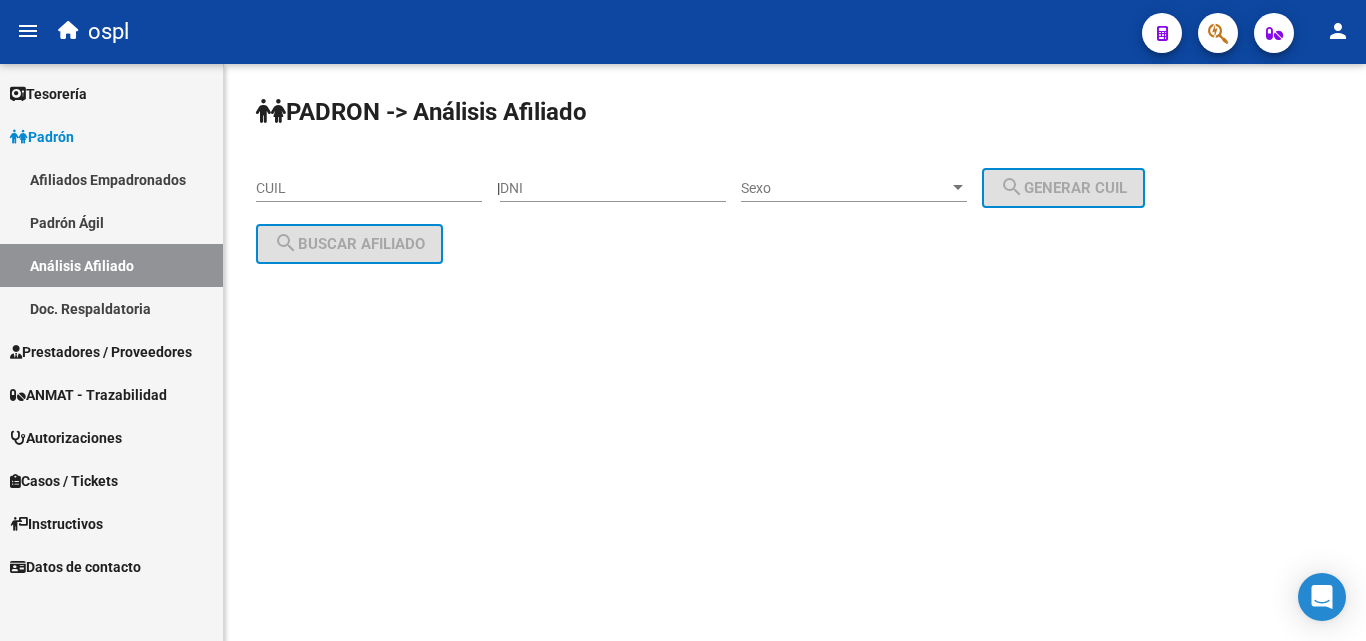 click on "DNI" at bounding box center (613, 188) 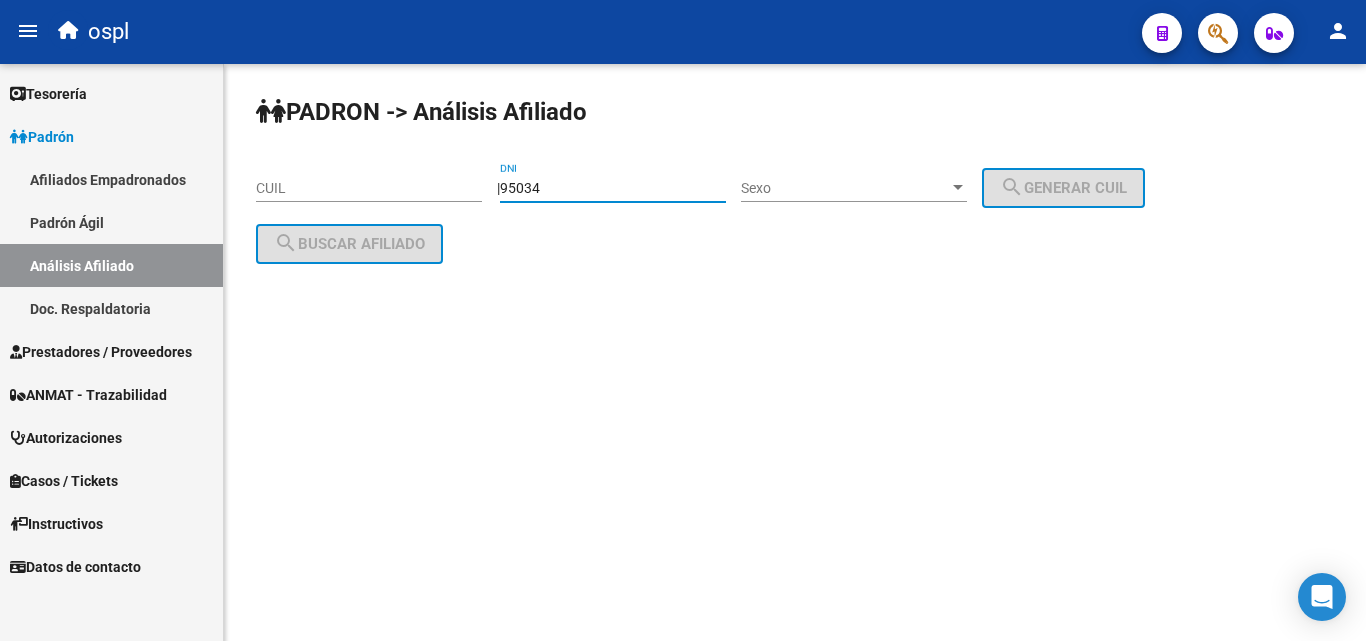 type on "95034857" 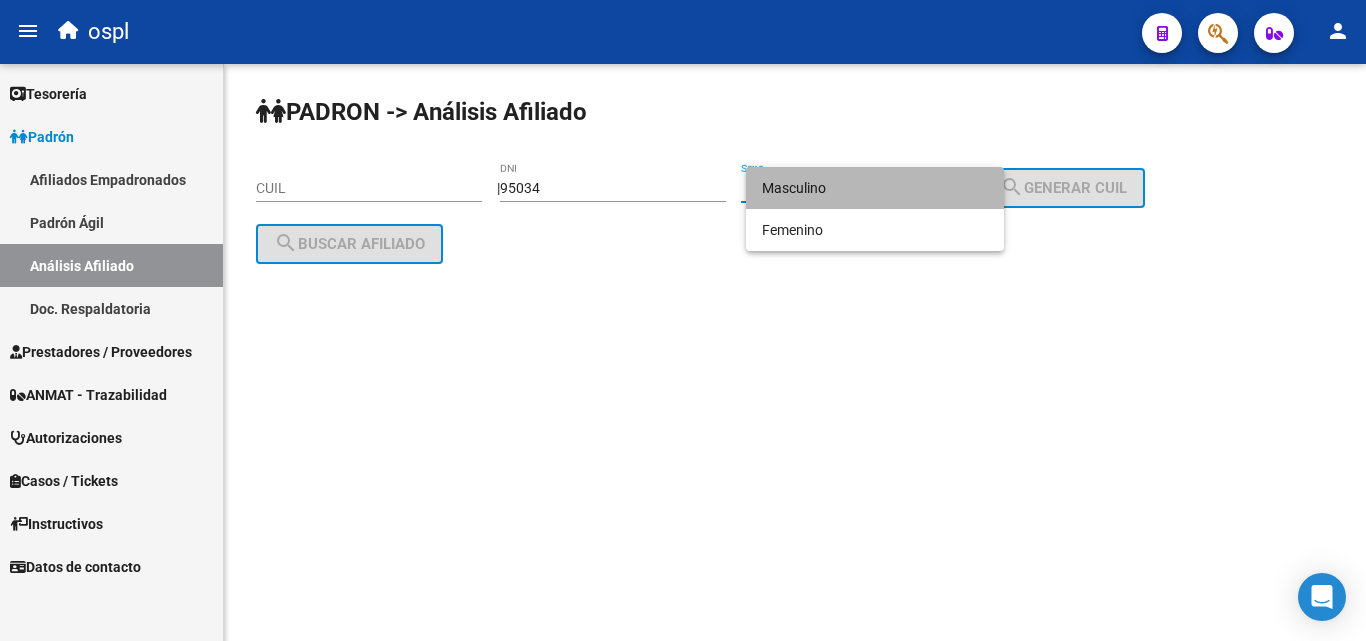 click on "Masculino" at bounding box center (875, 188) 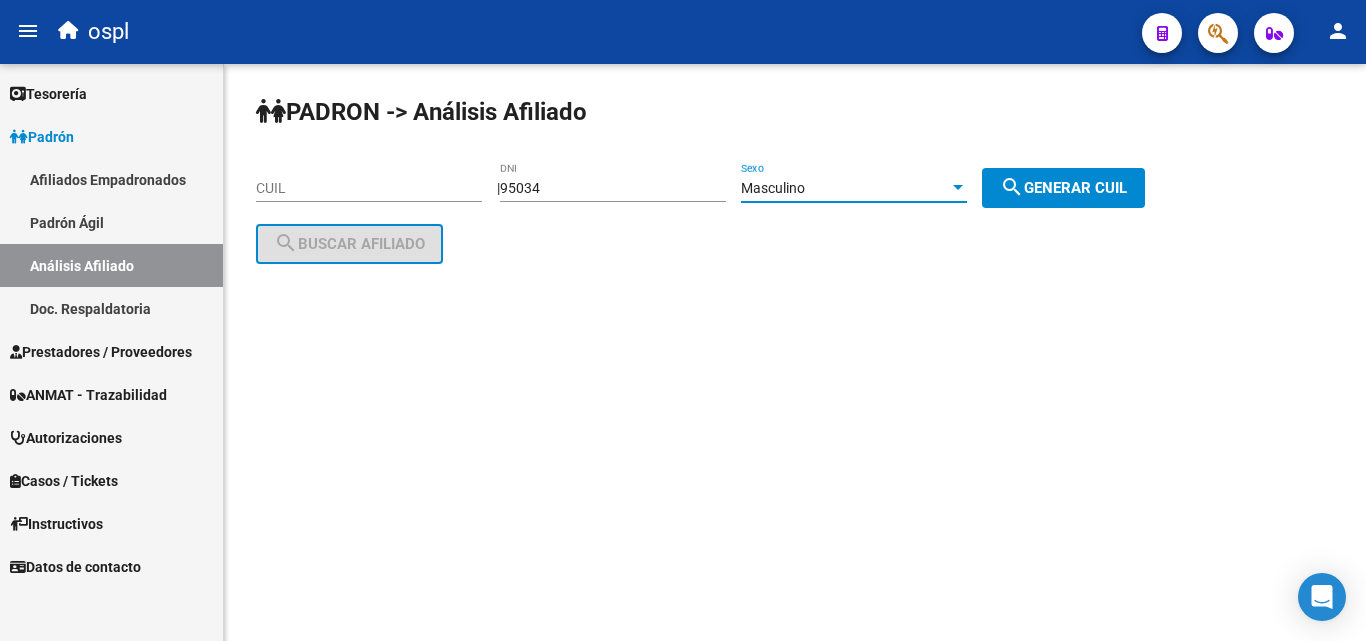 click on "search  Generar CUIL" 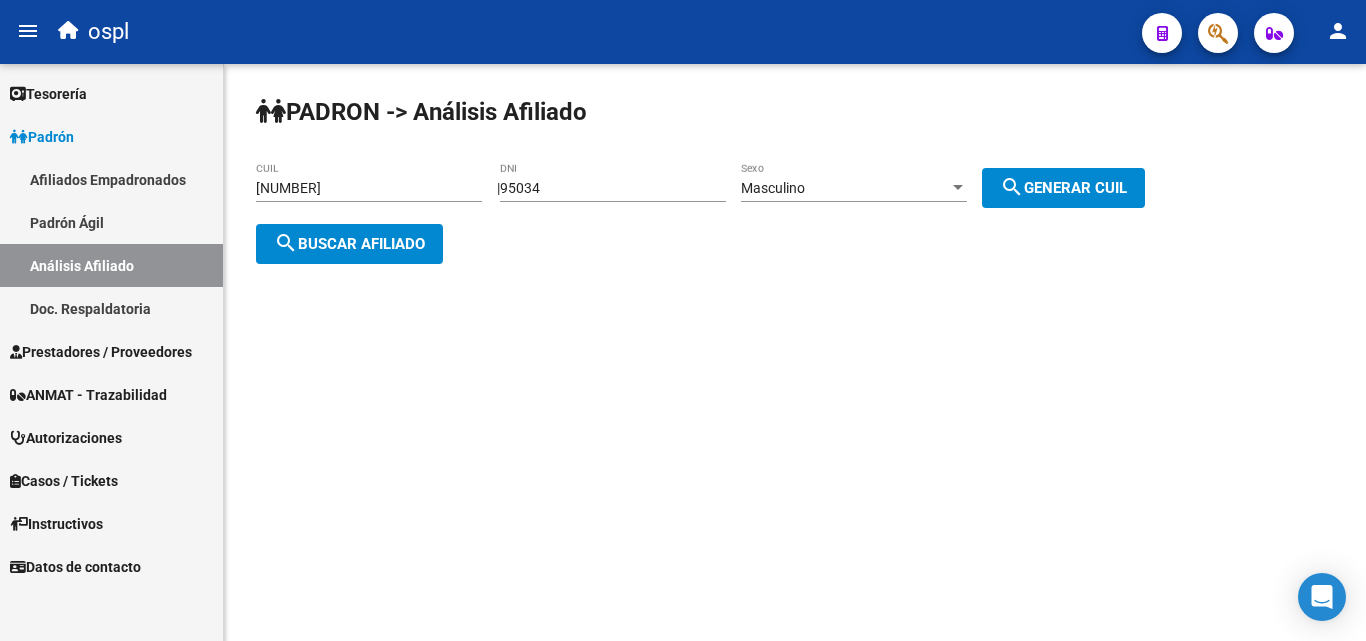 click on "search  Buscar afiliado" 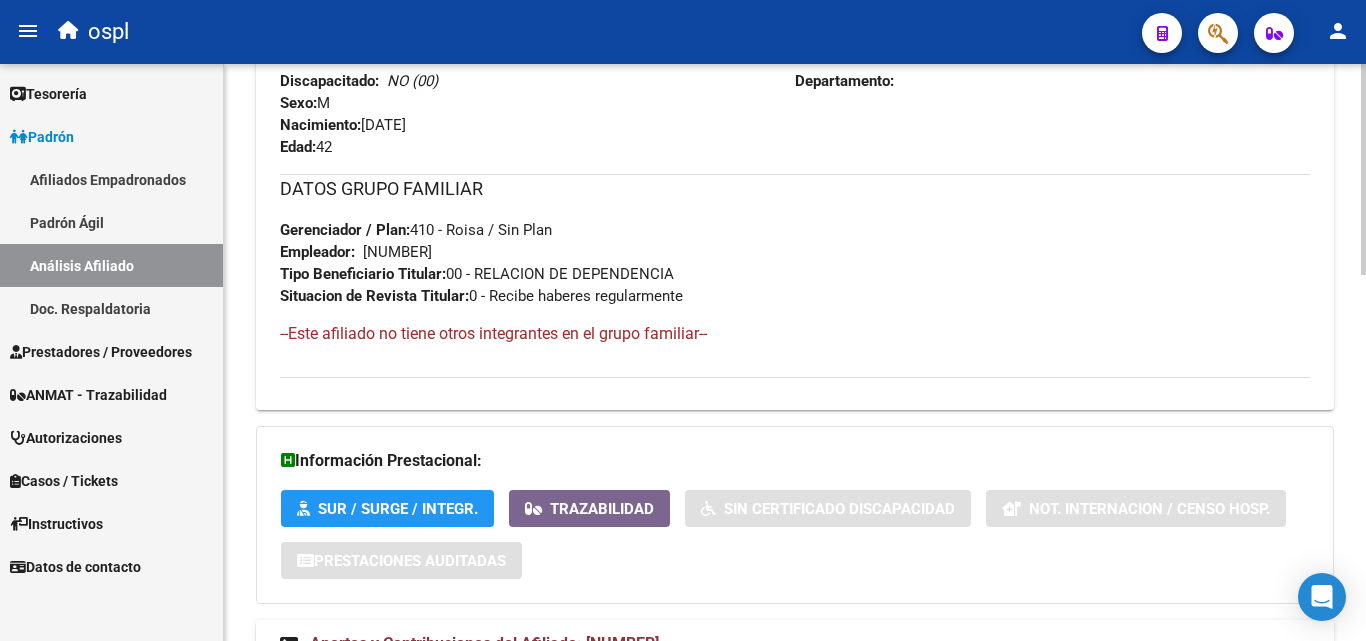 scroll, scrollTop: 1003, scrollLeft: 0, axis: vertical 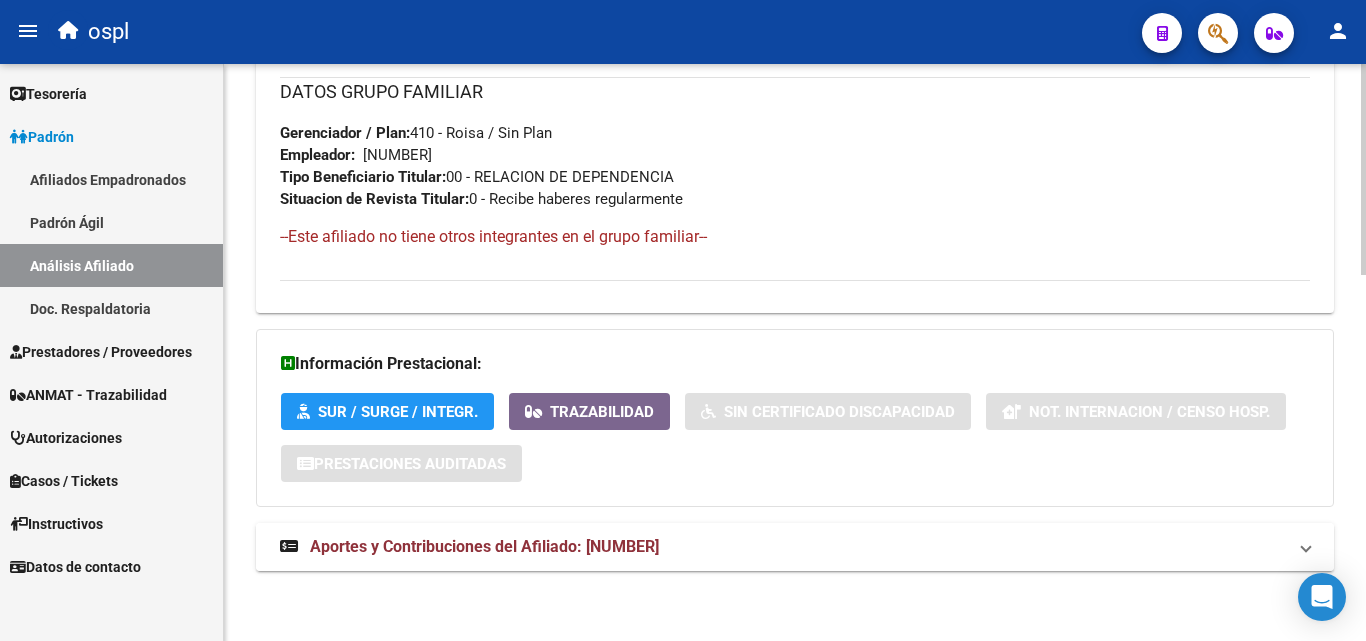 click on "Aportes y Contribuciones del Afiliado: 20950348578" at bounding box center [484, 546] 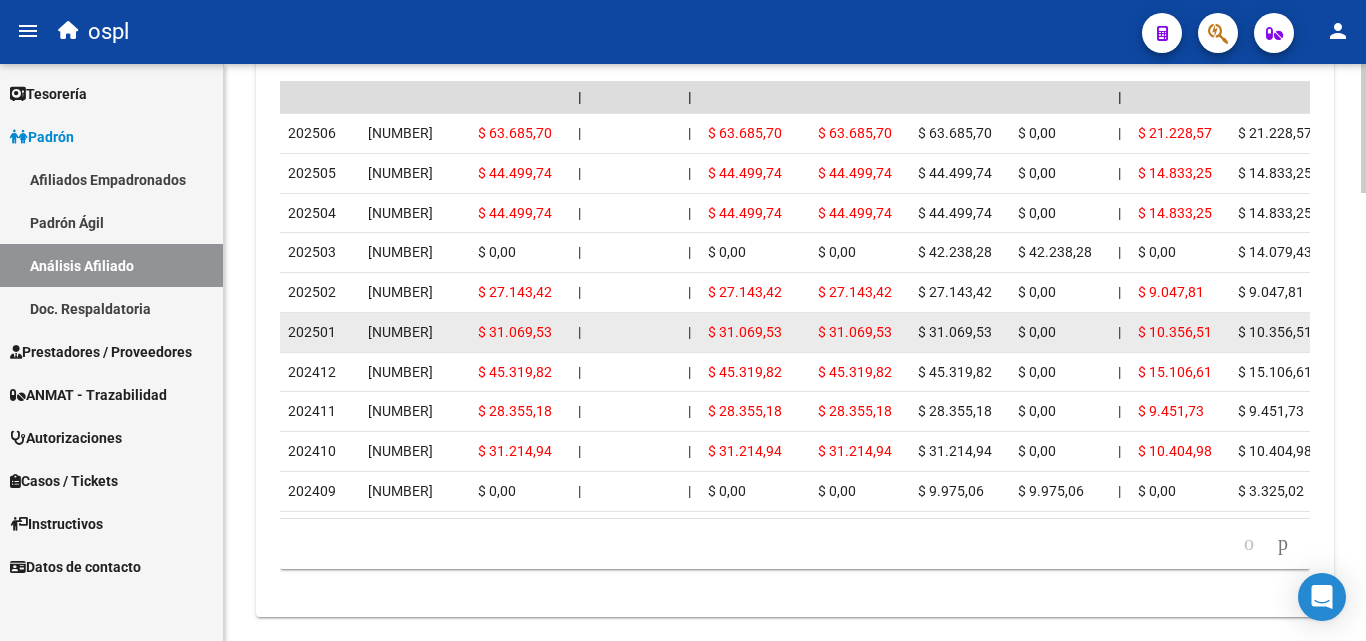 scroll, scrollTop: 1905, scrollLeft: 0, axis: vertical 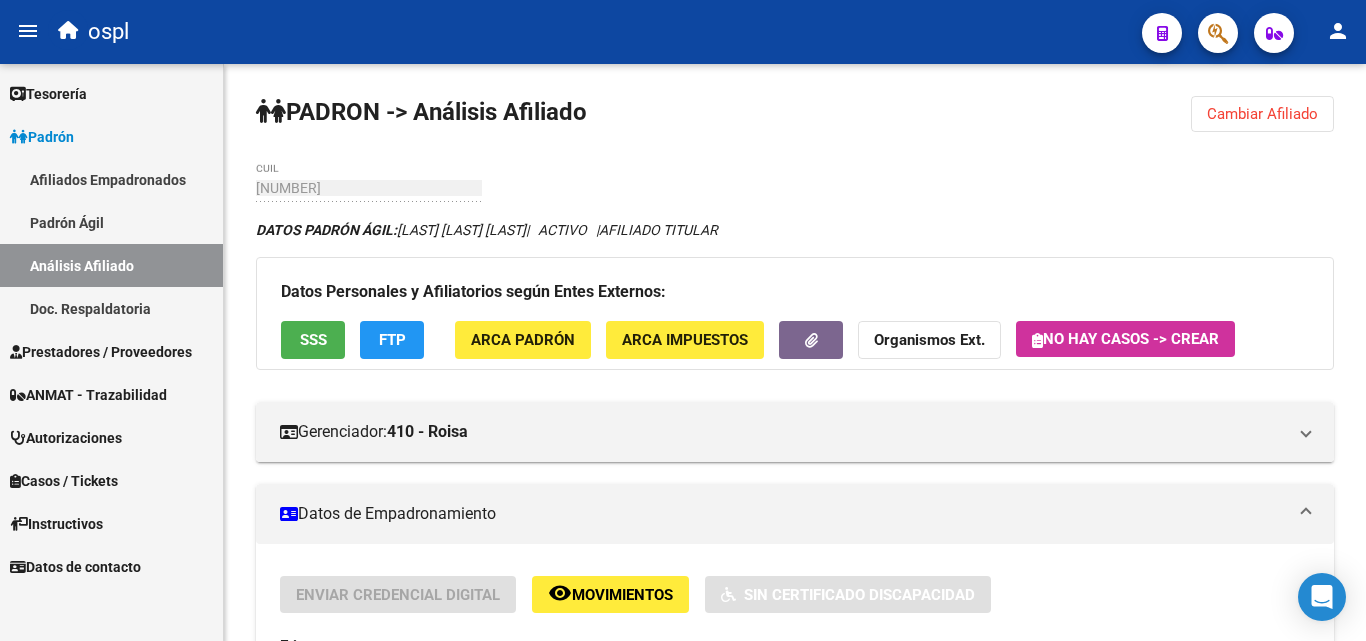 click on "Prestadores / Proveedores" at bounding box center (111, 351) 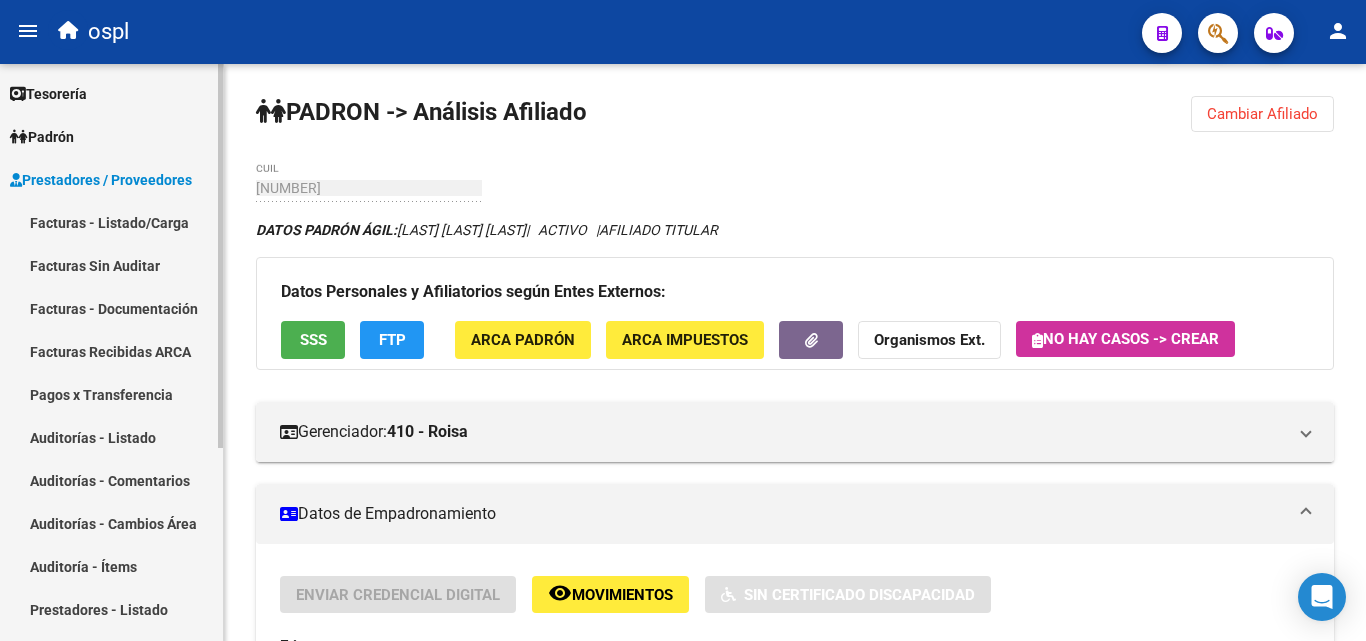 click on "Facturas - Listado/Carga" at bounding box center (111, 222) 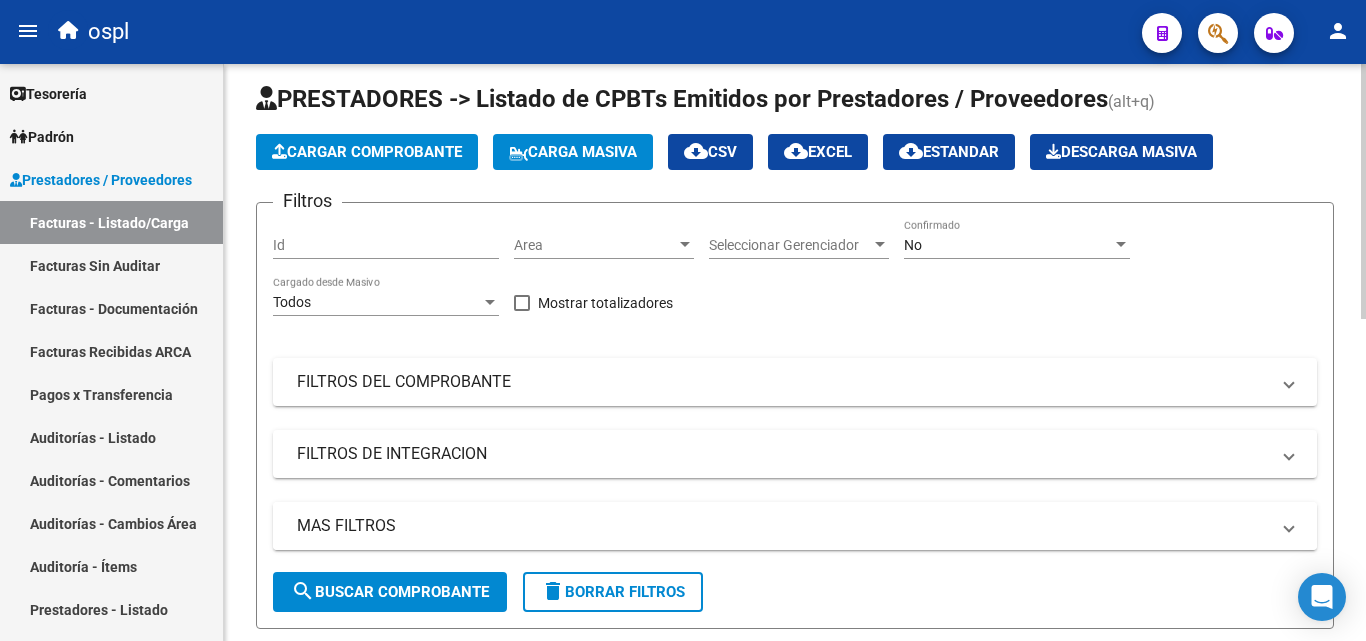 scroll, scrollTop: 0, scrollLeft: 0, axis: both 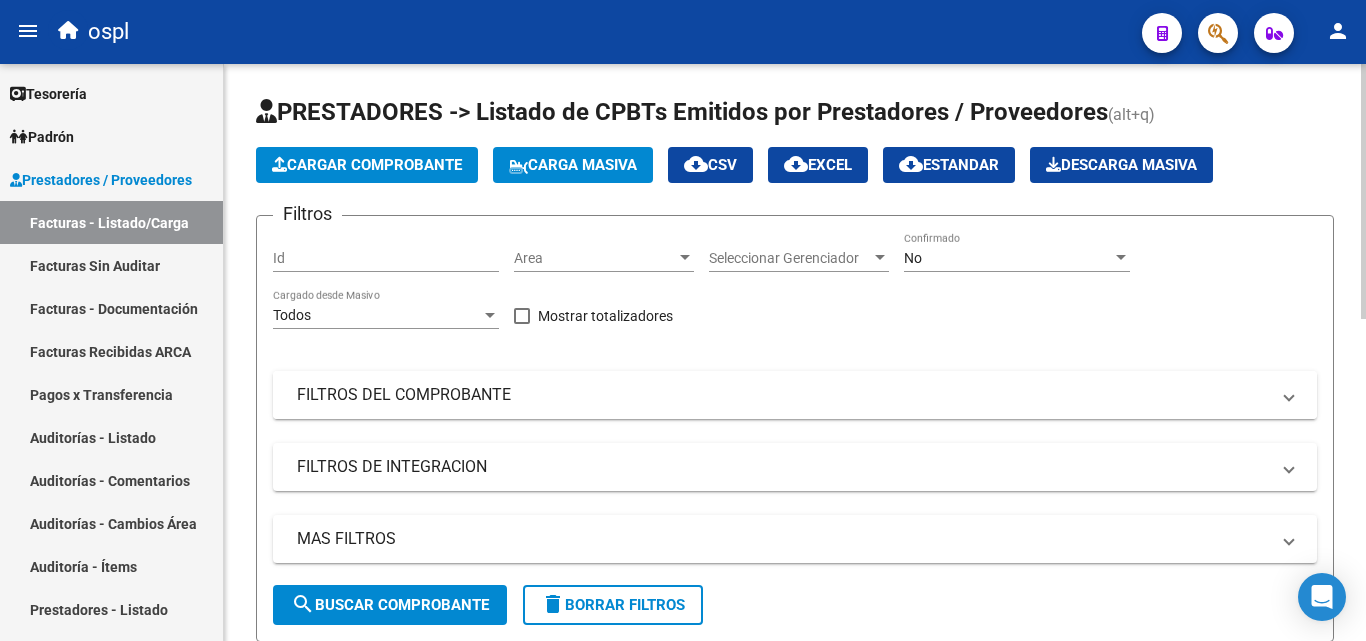 click on "FILTROS DEL COMPROBANTE" at bounding box center [795, 395] 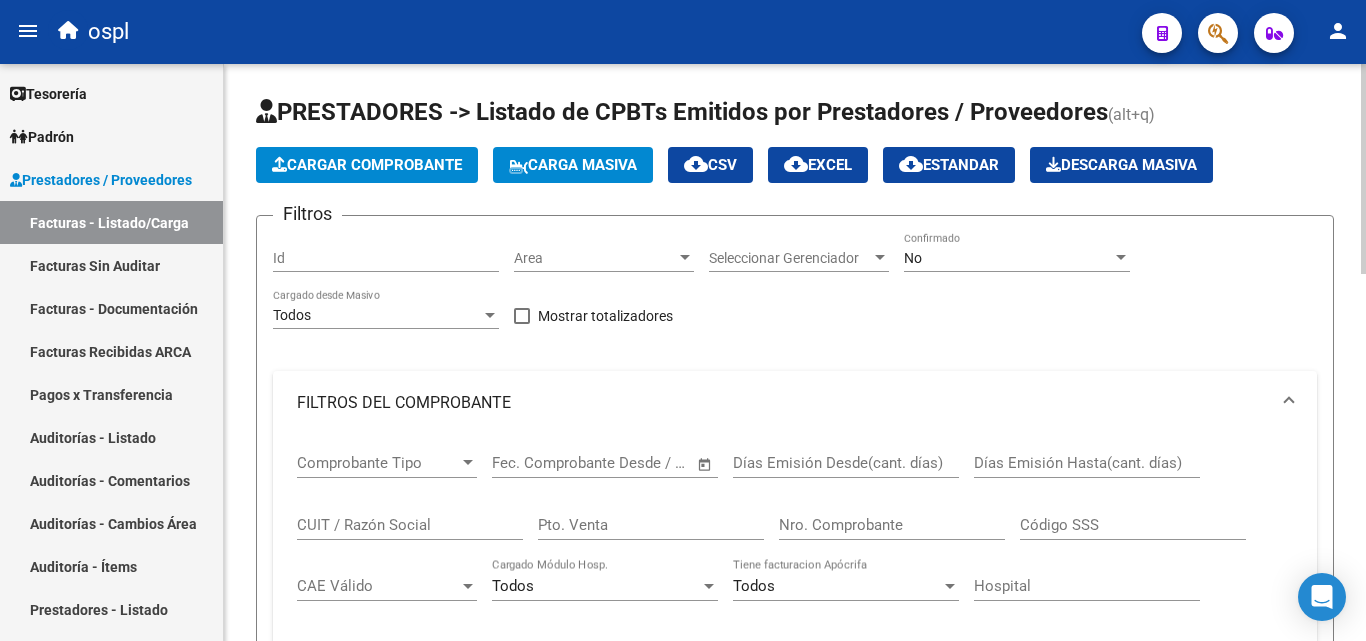 click on "Nro. Comprobante" 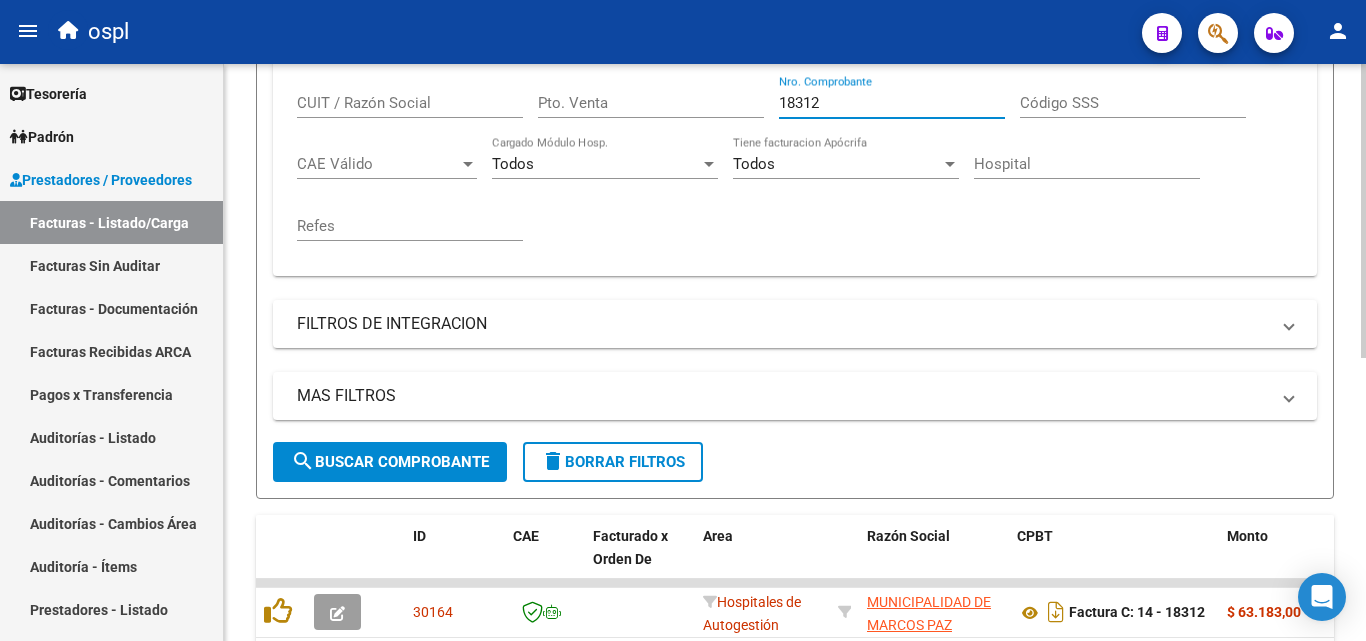 scroll, scrollTop: 500, scrollLeft: 0, axis: vertical 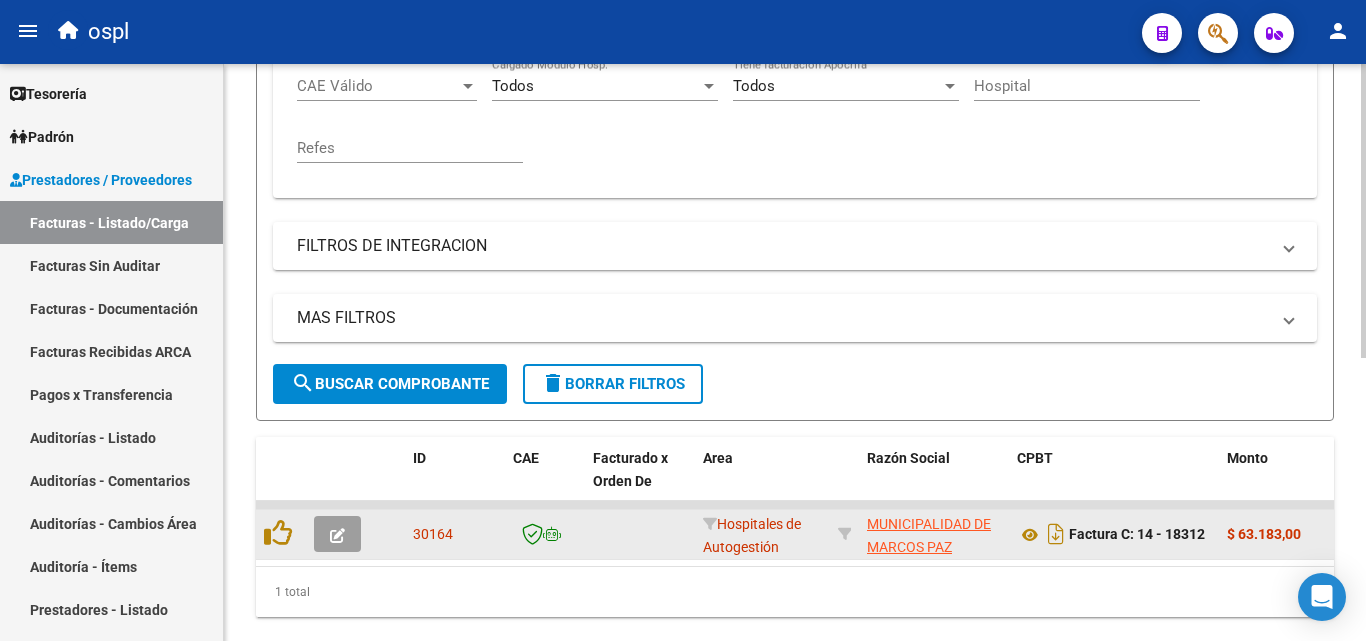 type on "18312" 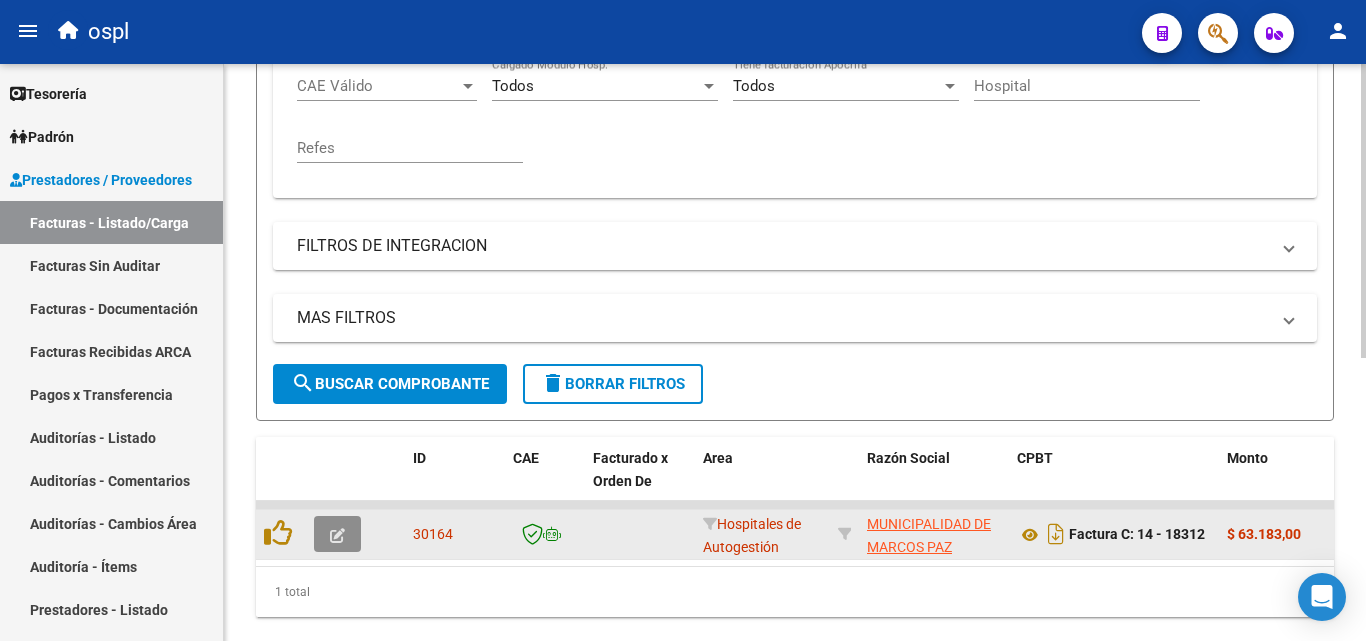click 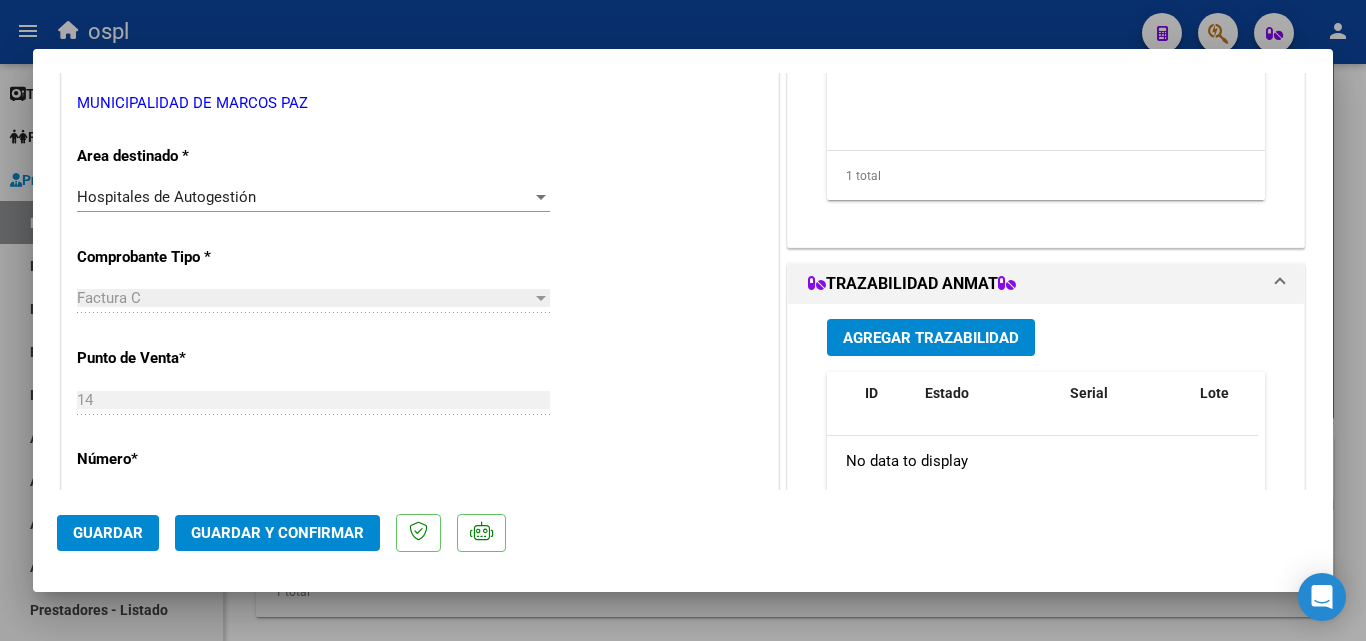 scroll, scrollTop: 400, scrollLeft: 0, axis: vertical 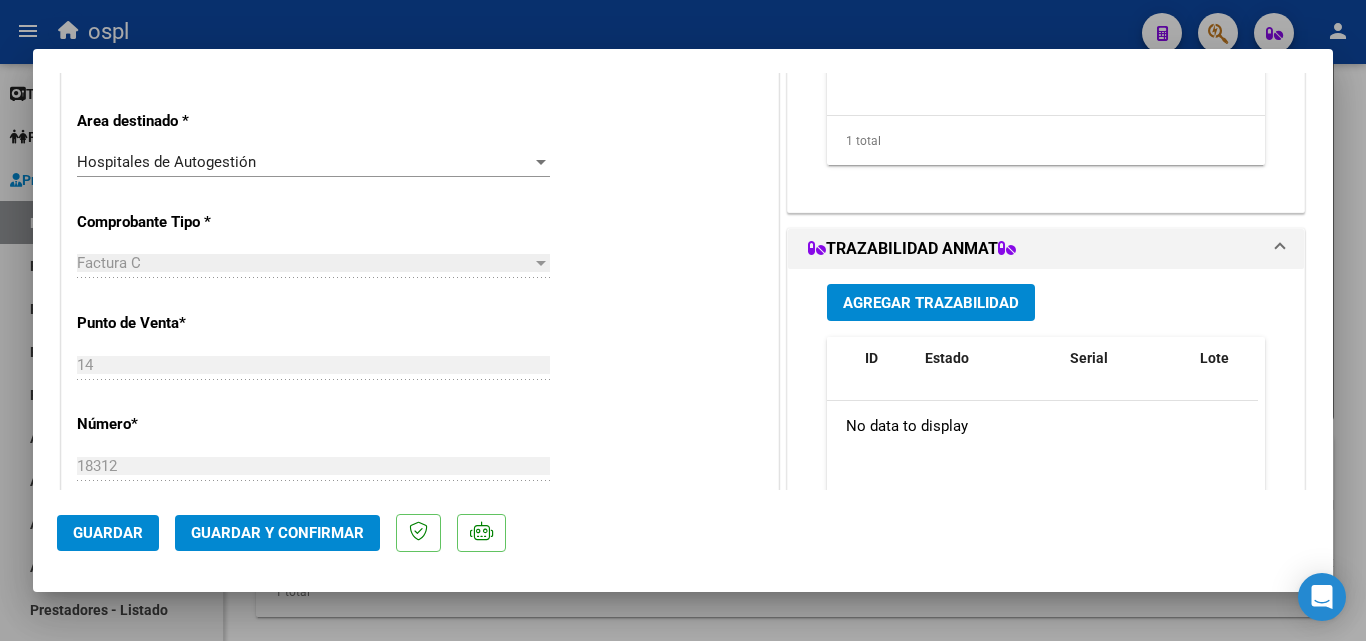 click on "Hospitales de Autogestión" at bounding box center (304, 162) 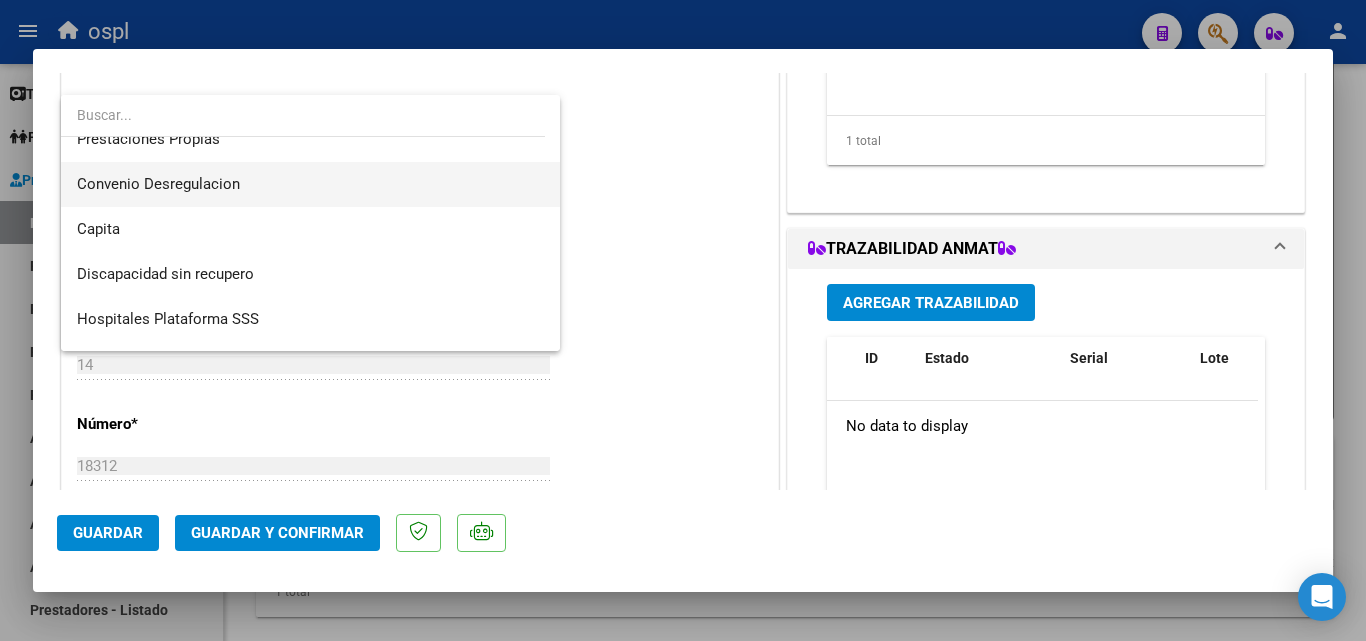 scroll, scrollTop: 239, scrollLeft: 0, axis: vertical 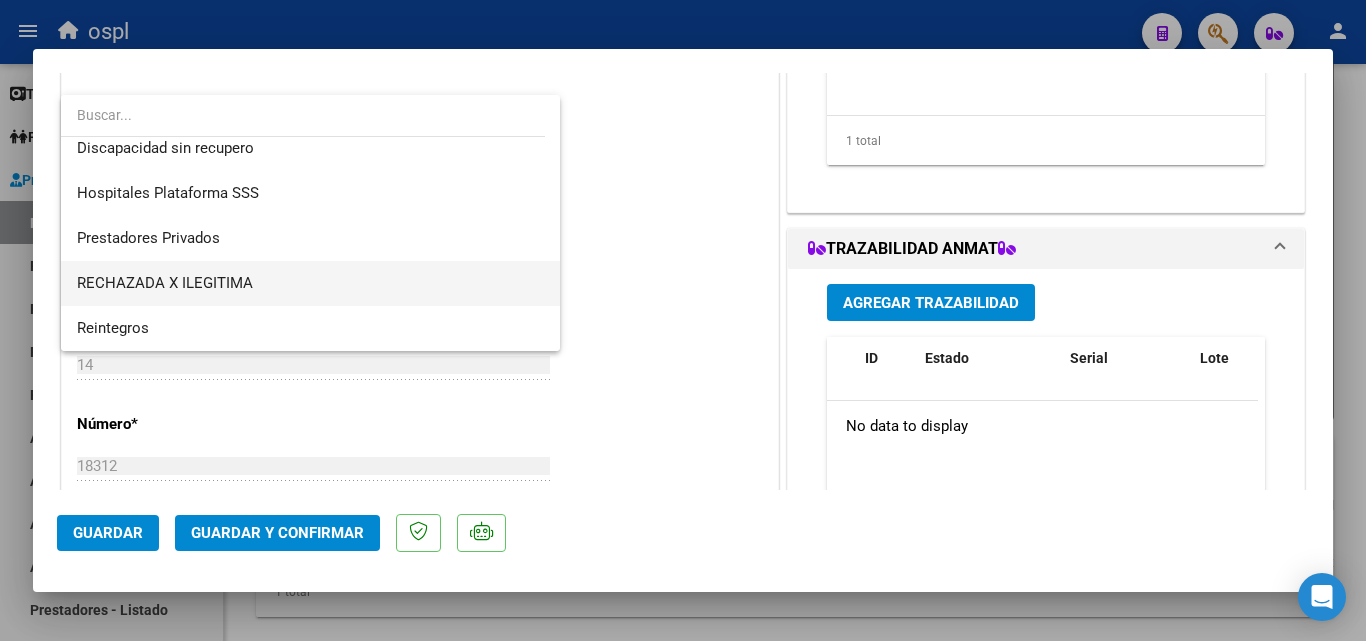 click on "RECHAZADA X ILEGITIMA" at bounding box center [310, 283] 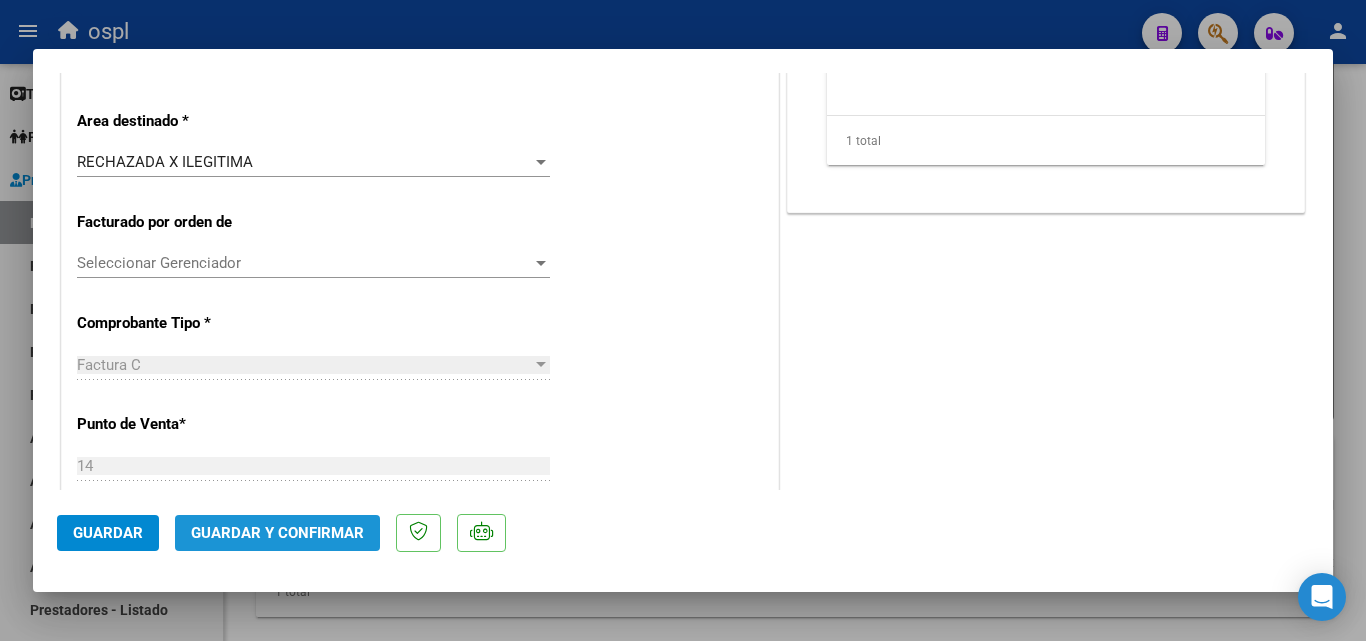 click on "Guardar y Confirmar" 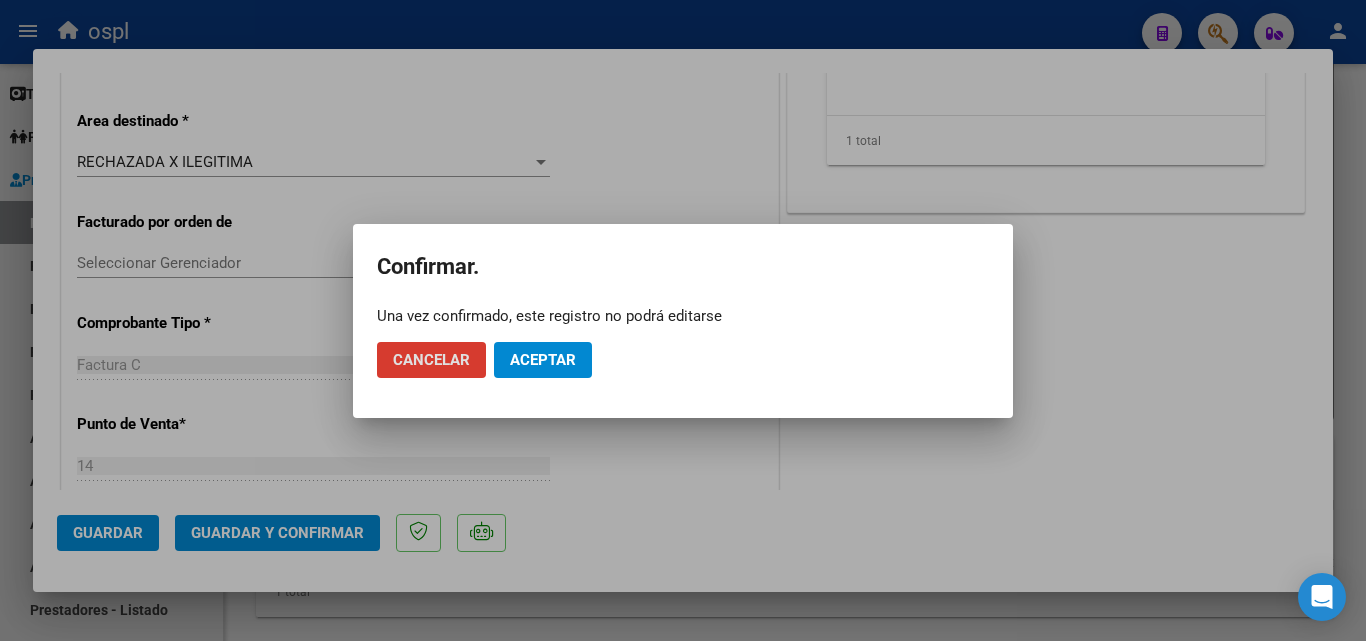 click on "Aceptar" 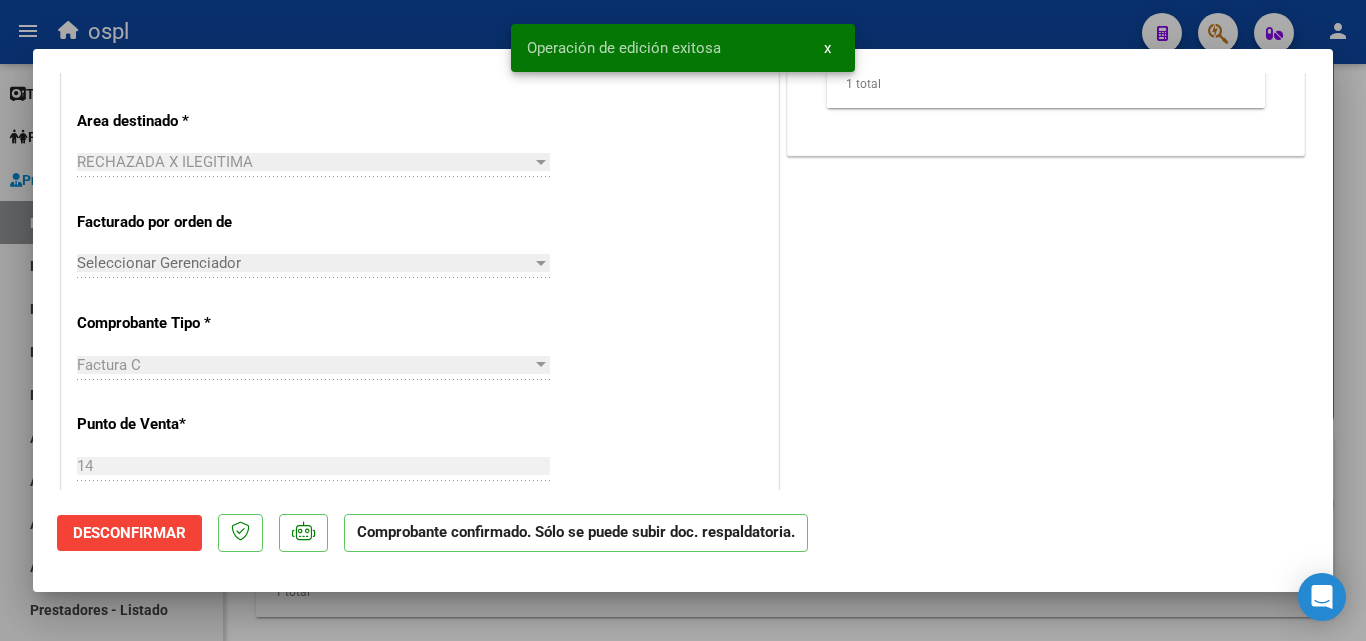 click at bounding box center (683, 320) 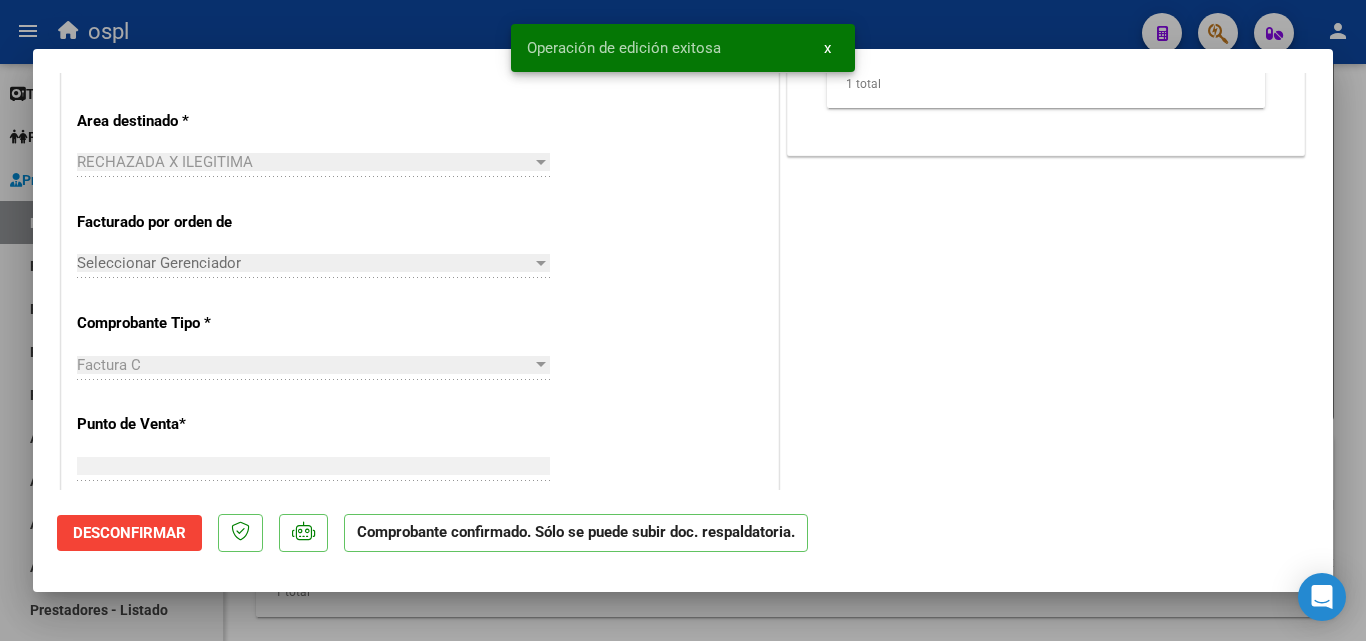 type on "$ 0,00" 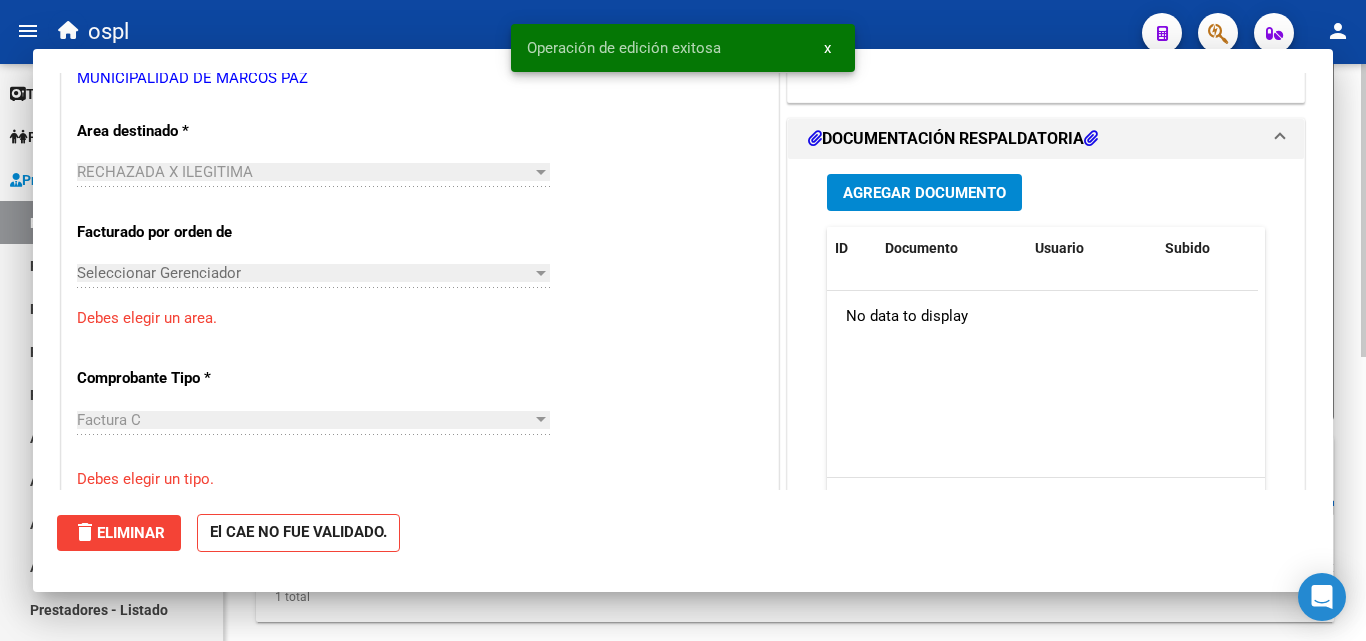 scroll, scrollTop: 410, scrollLeft: 0, axis: vertical 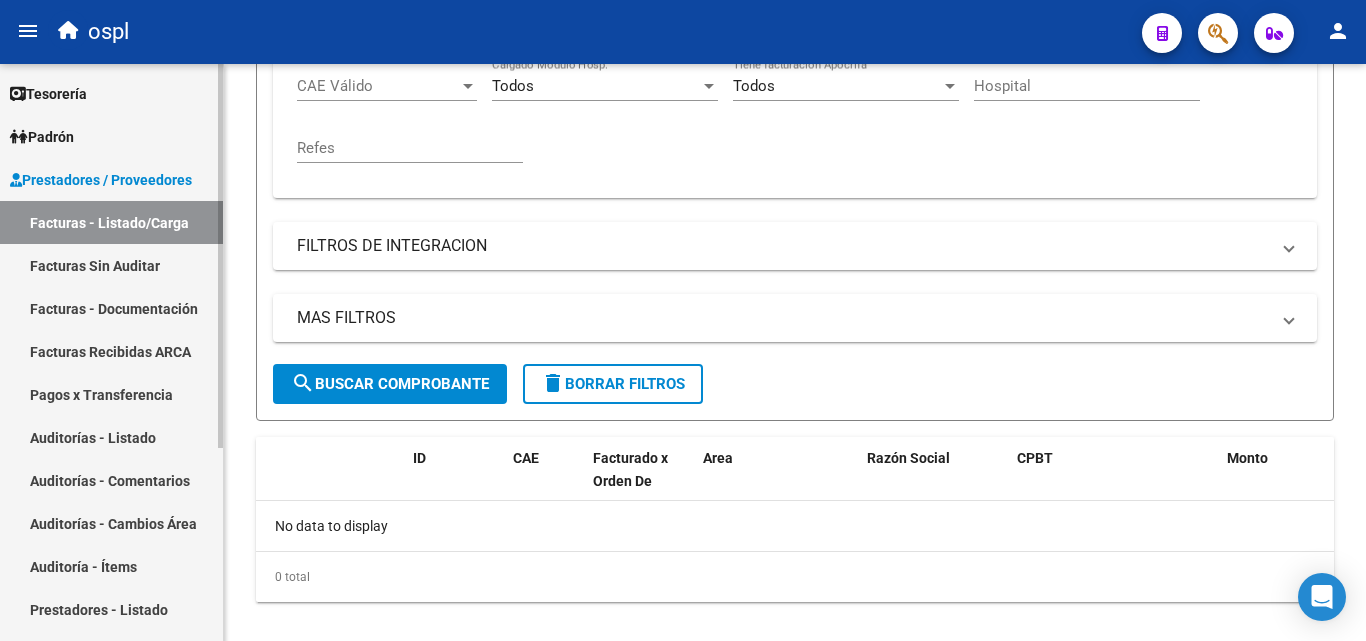 click on "Facturas Sin Auditar" at bounding box center [111, 265] 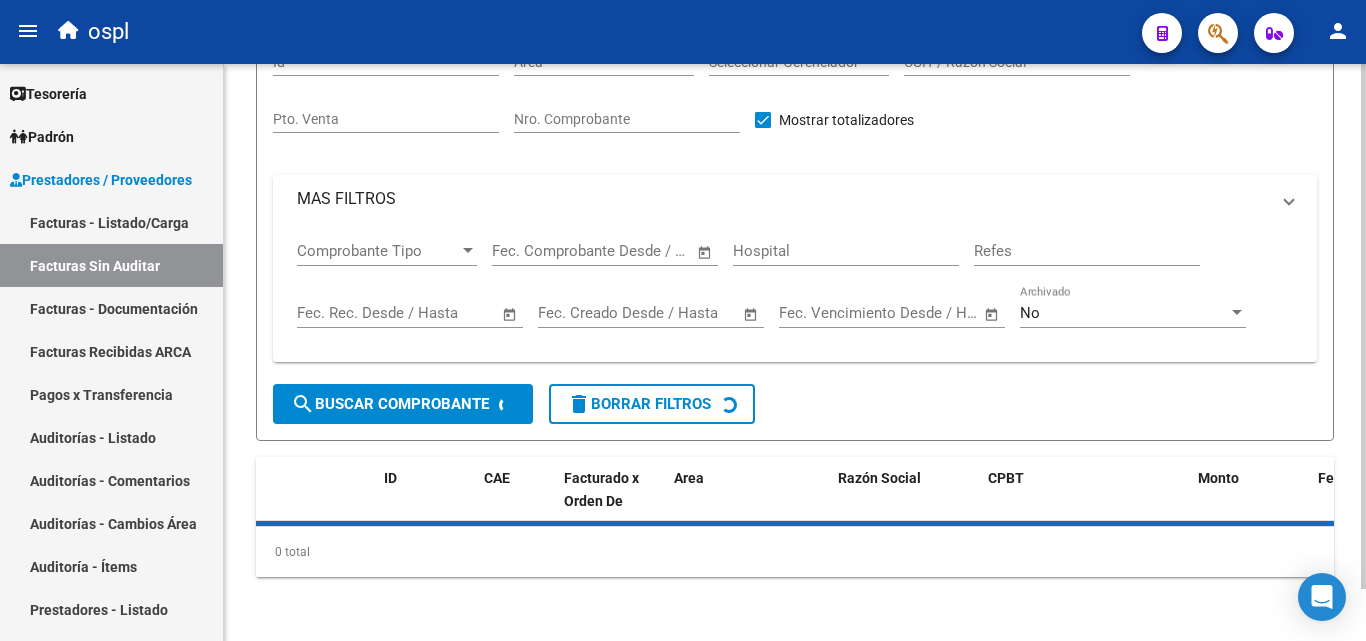 scroll, scrollTop: 0, scrollLeft: 0, axis: both 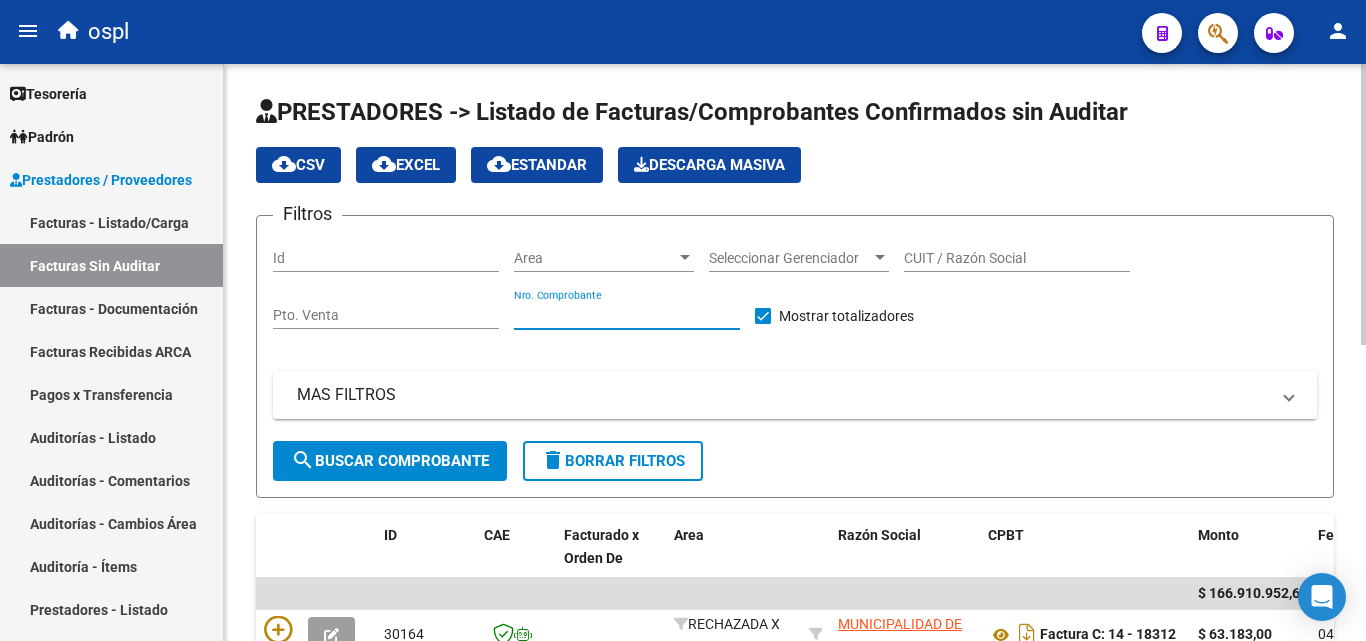 click on "Nro. Comprobante" at bounding box center (627, 315) 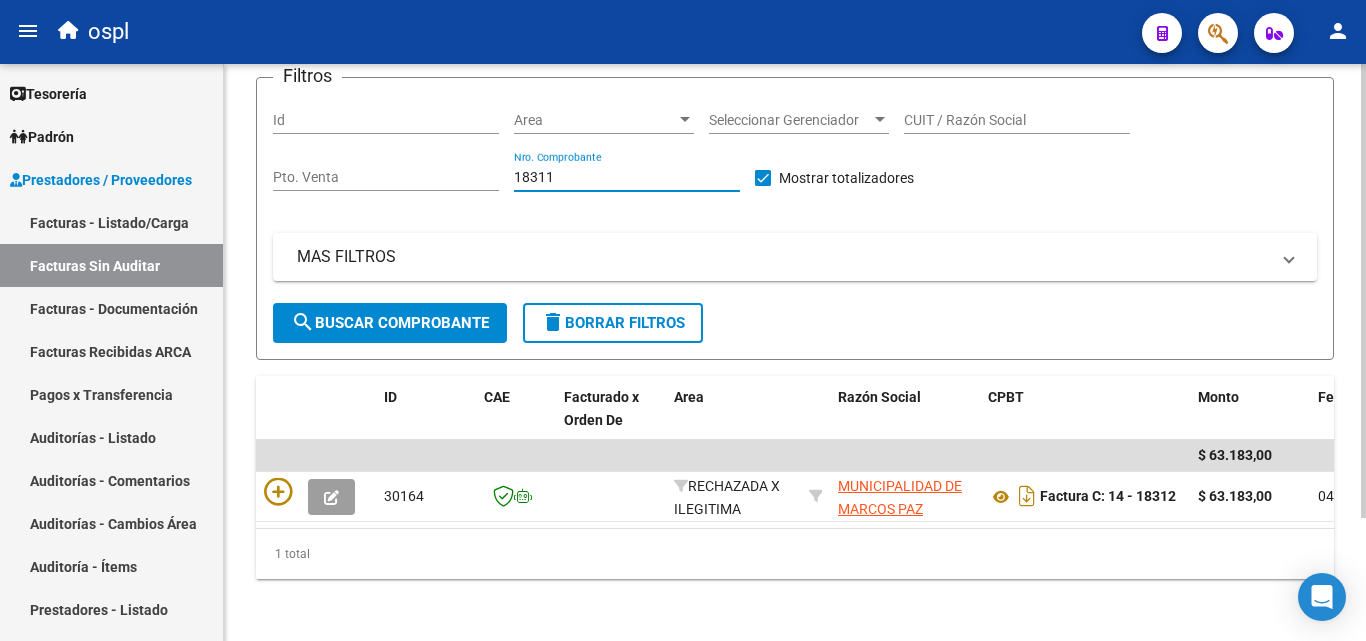 scroll, scrollTop: 156, scrollLeft: 0, axis: vertical 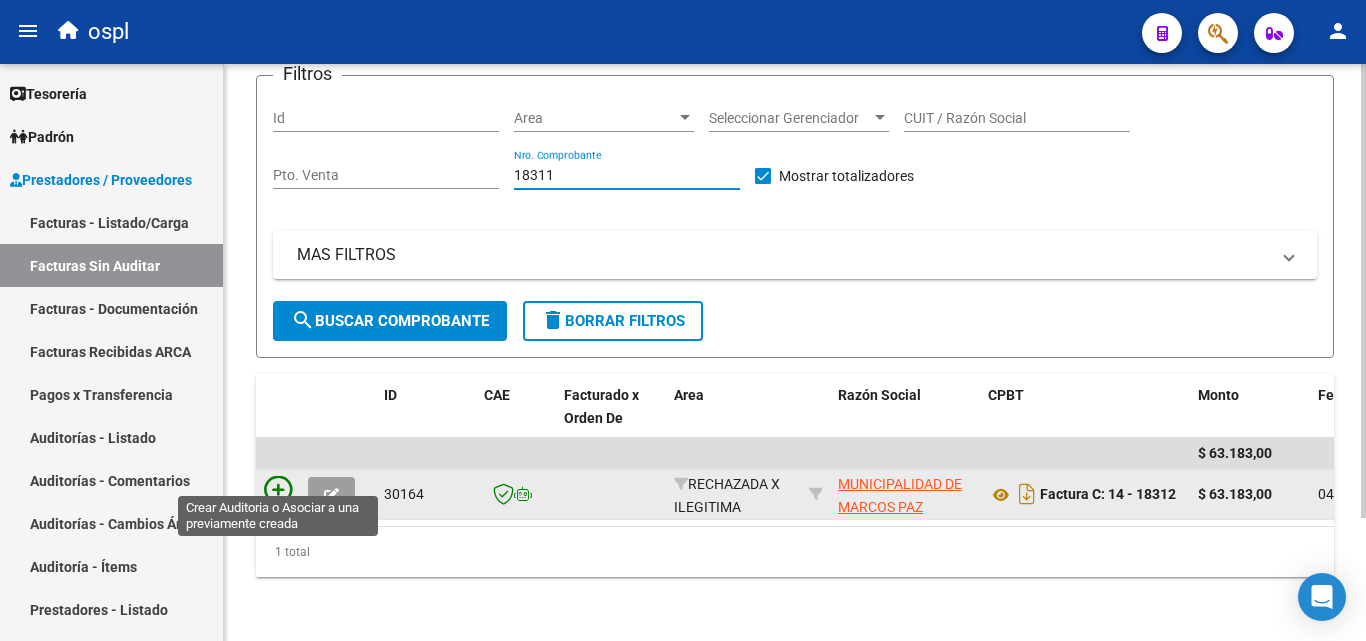 type on "18311" 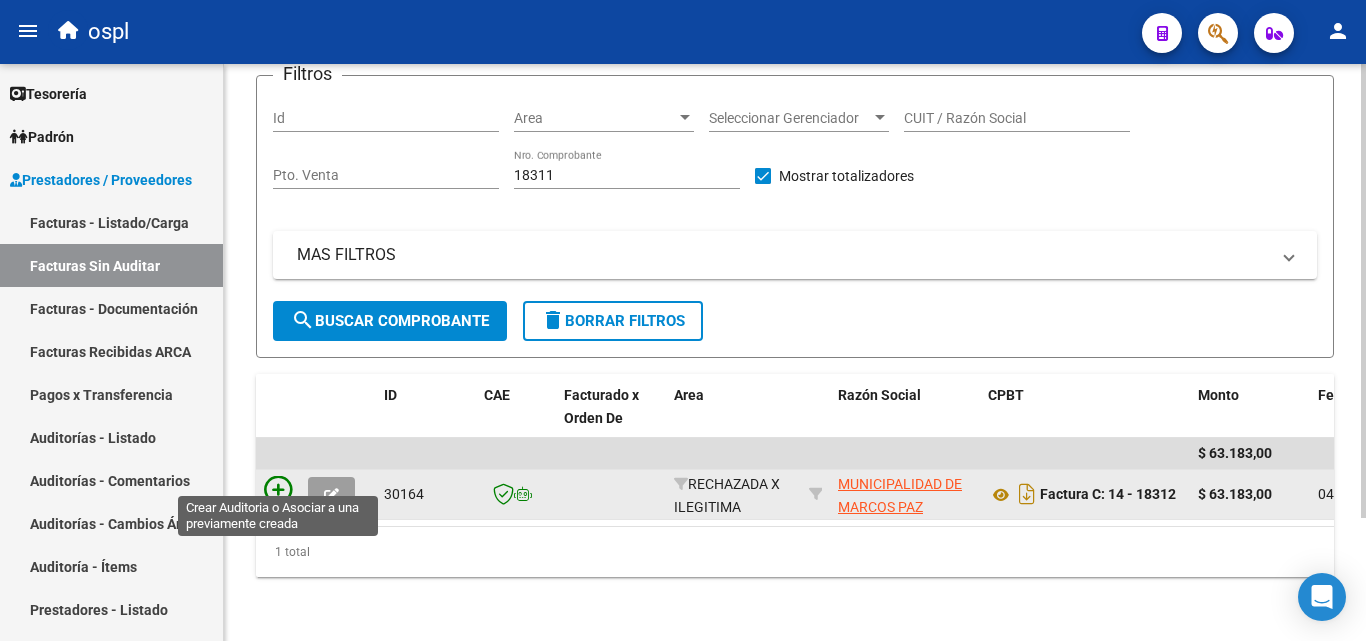 click 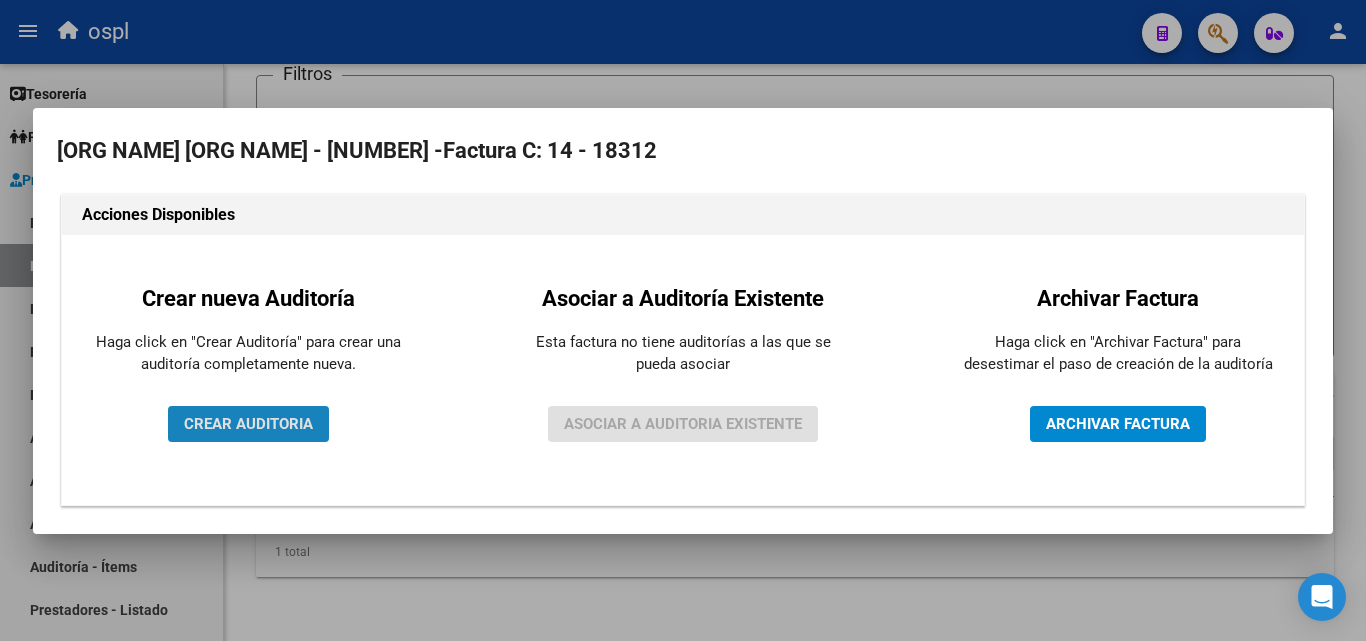 click on "CREAR AUDITORIA" at bounding box center [248, 424] 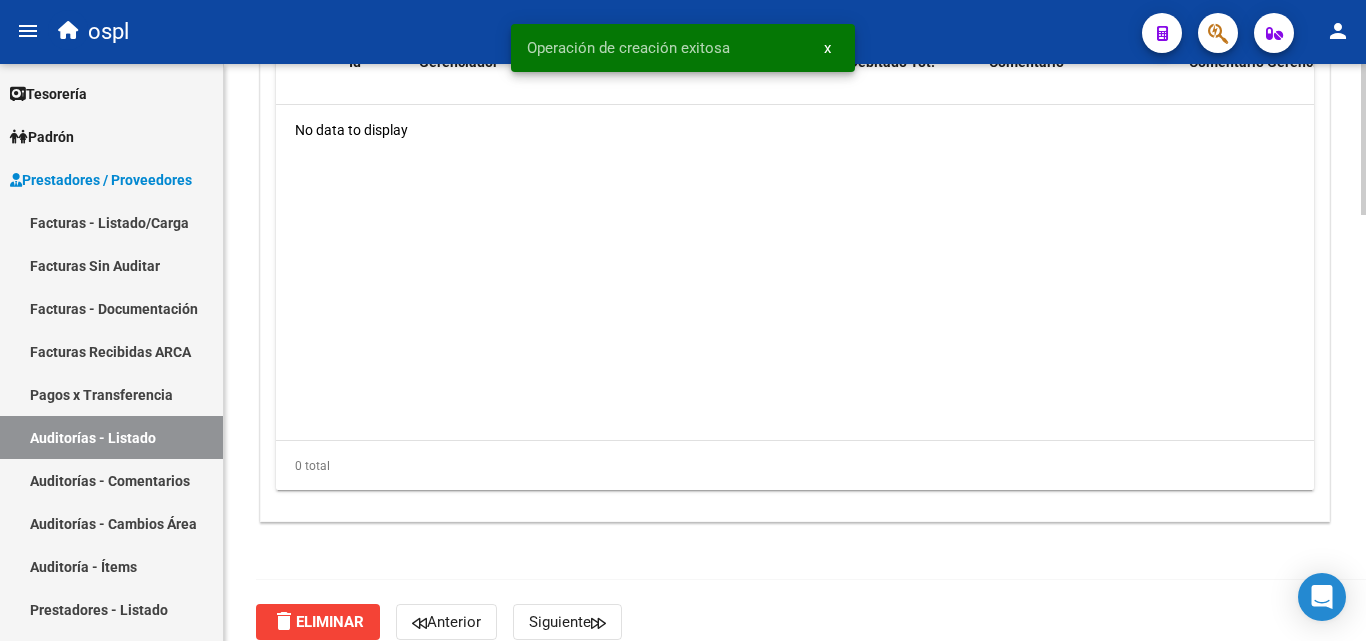 scroll, scrollTop: 1400, scrollLeft: 0, axis: vertical 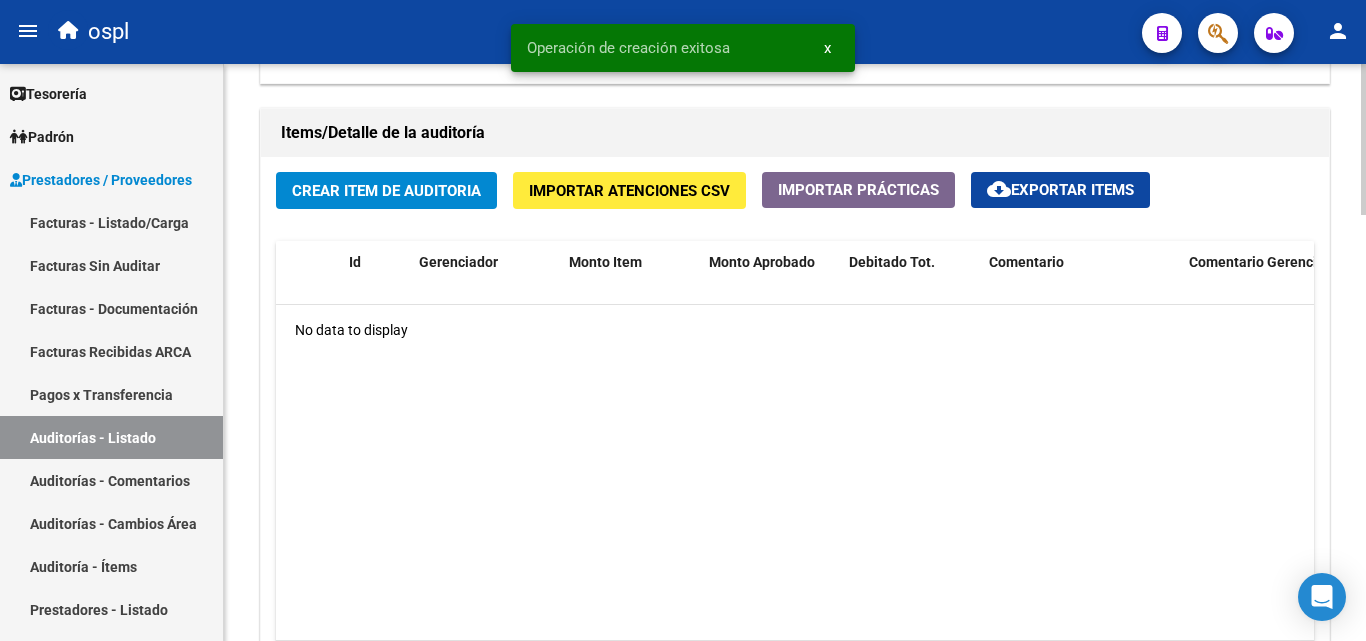 click on "Crear Item de Auditoria" 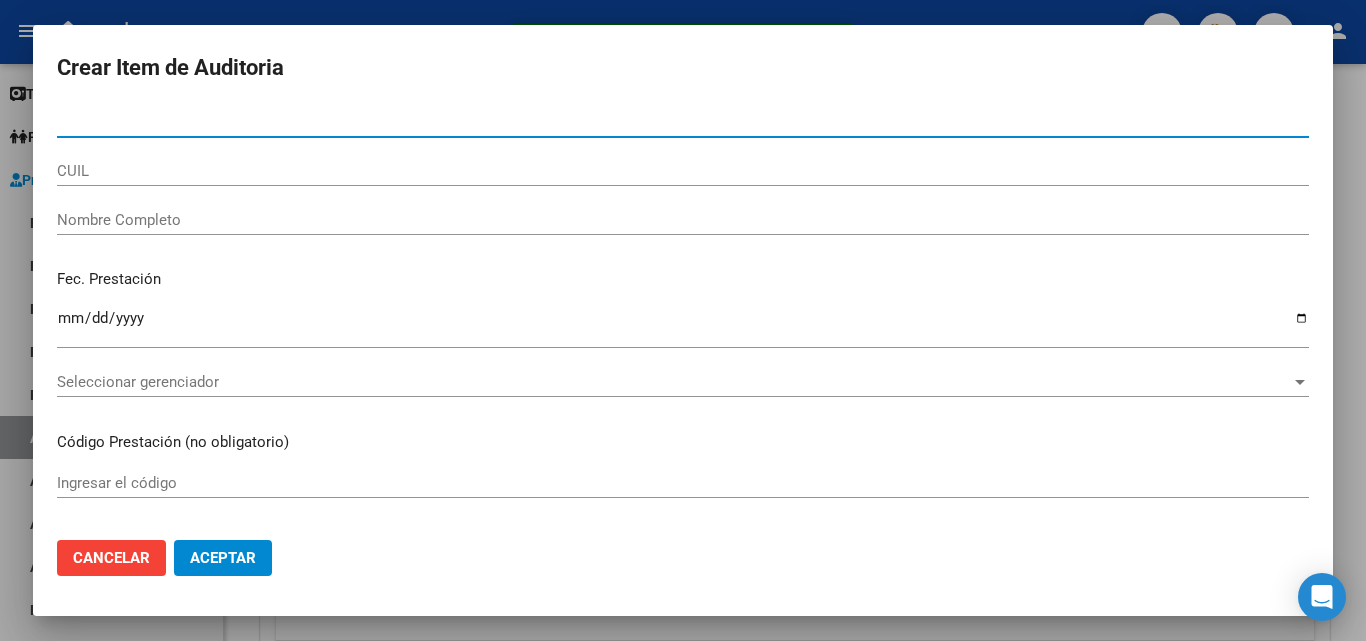 click on "Nombre Completo" at bounding box center (683, 220) 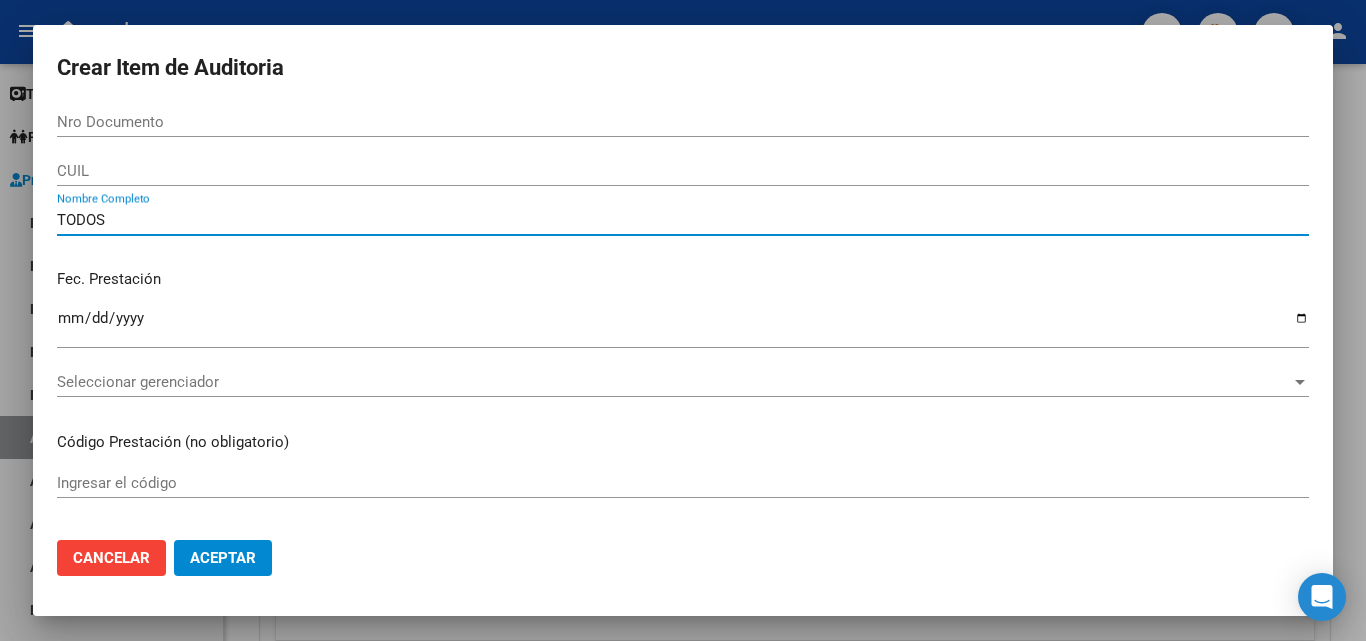 type on "TODOS" 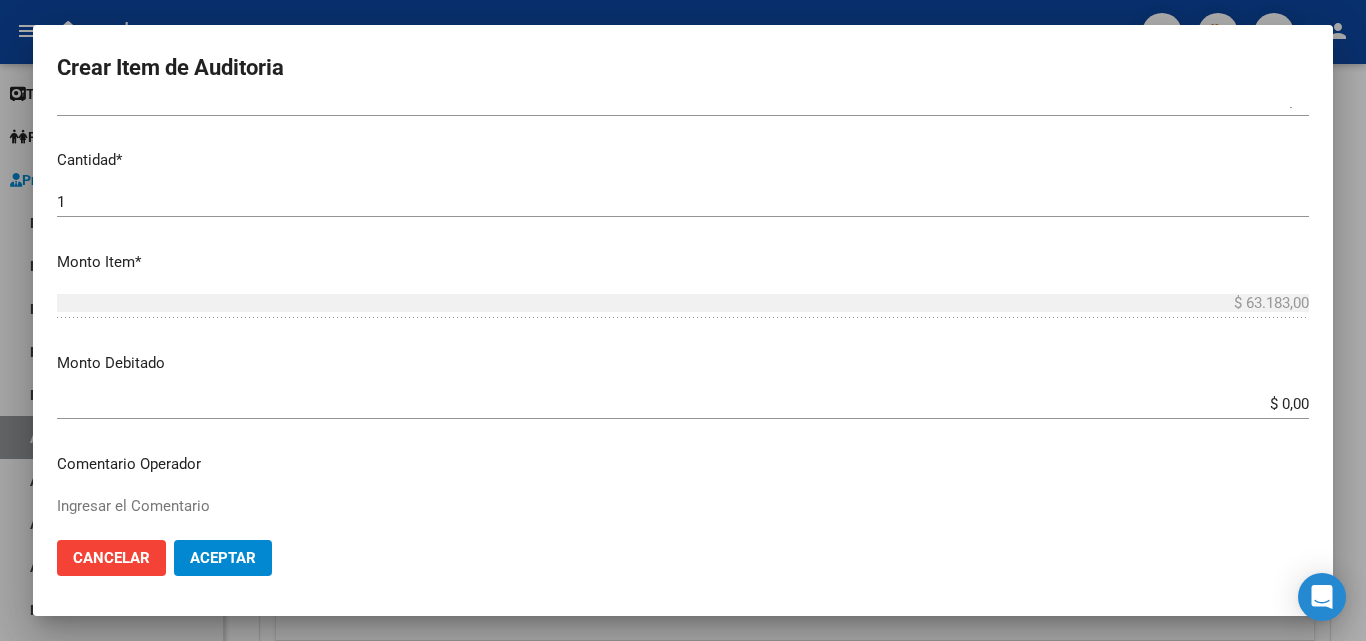 scroll, scrollTop: 500, scrollLeft: 0, axis: vertical 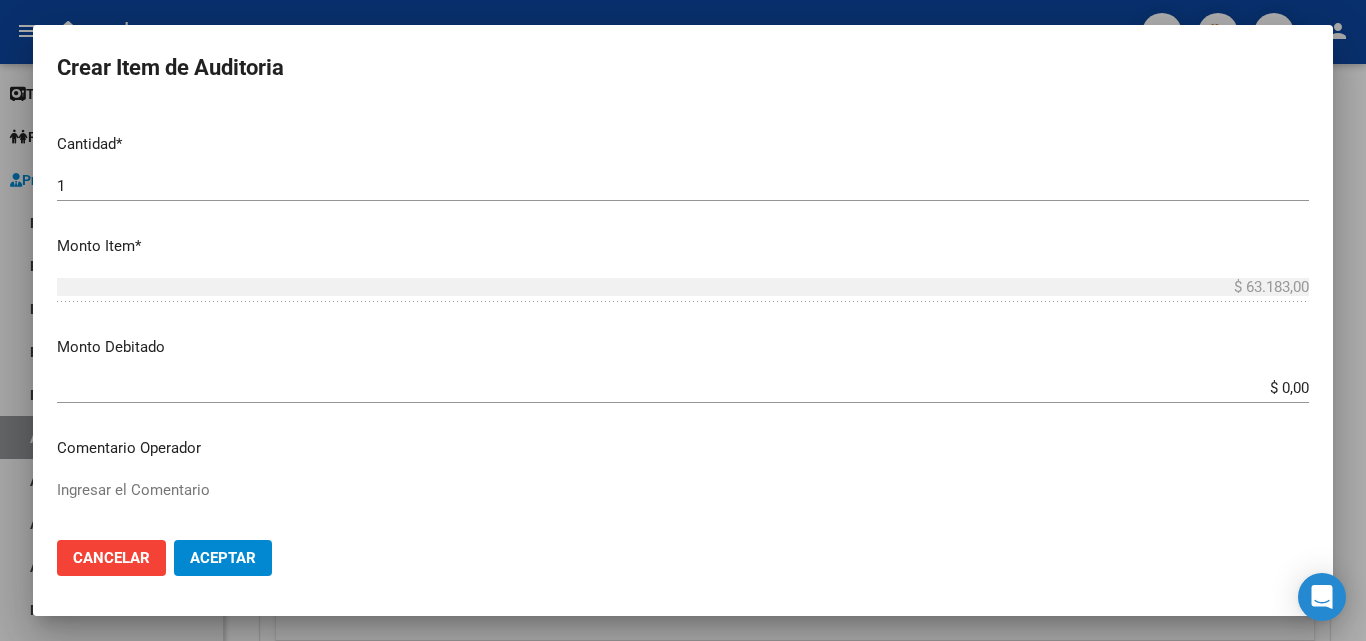 click on "Monto Debitado    $ 0,00 Ingresar el monto" at bounding box center [691, 367] 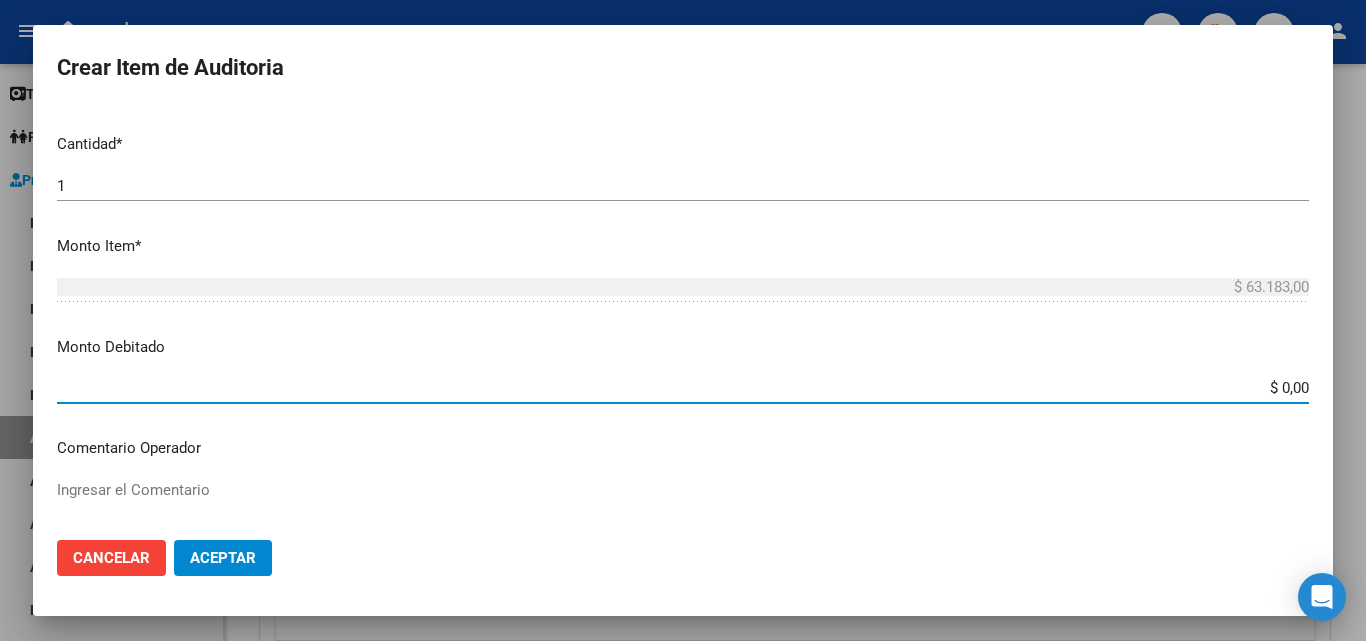 click on "$ 0,00" at bounding box center (683, 388) 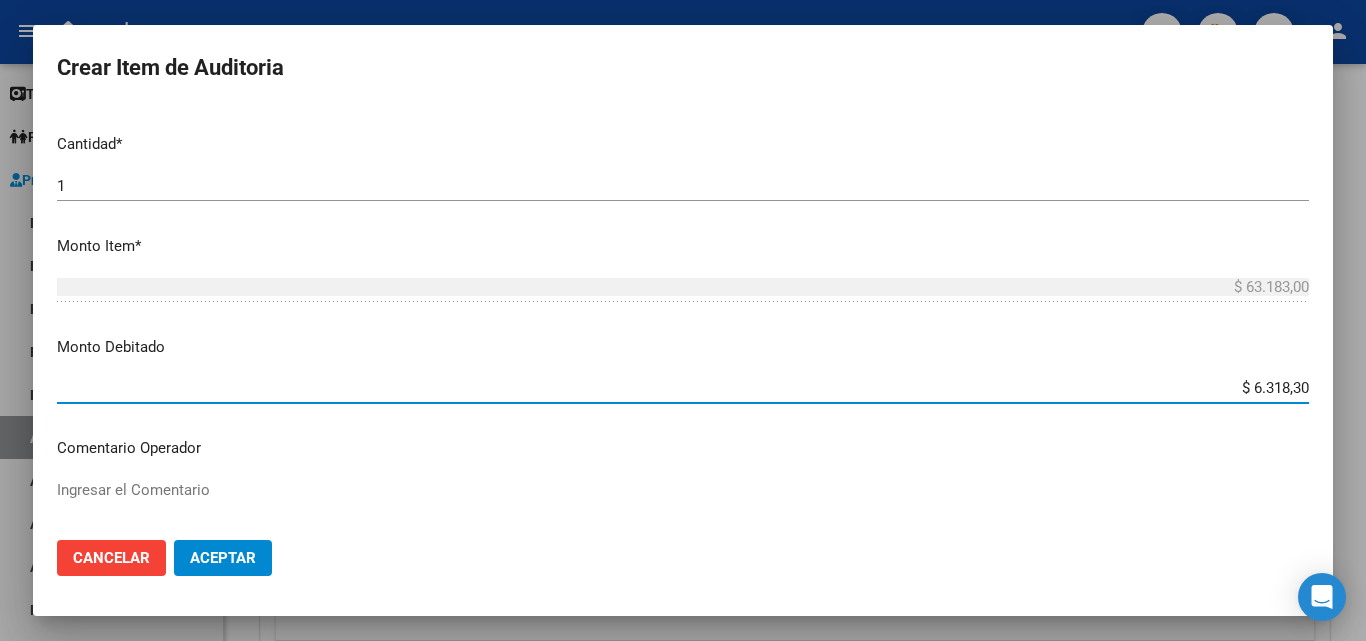 type on "$ 63.183,00" 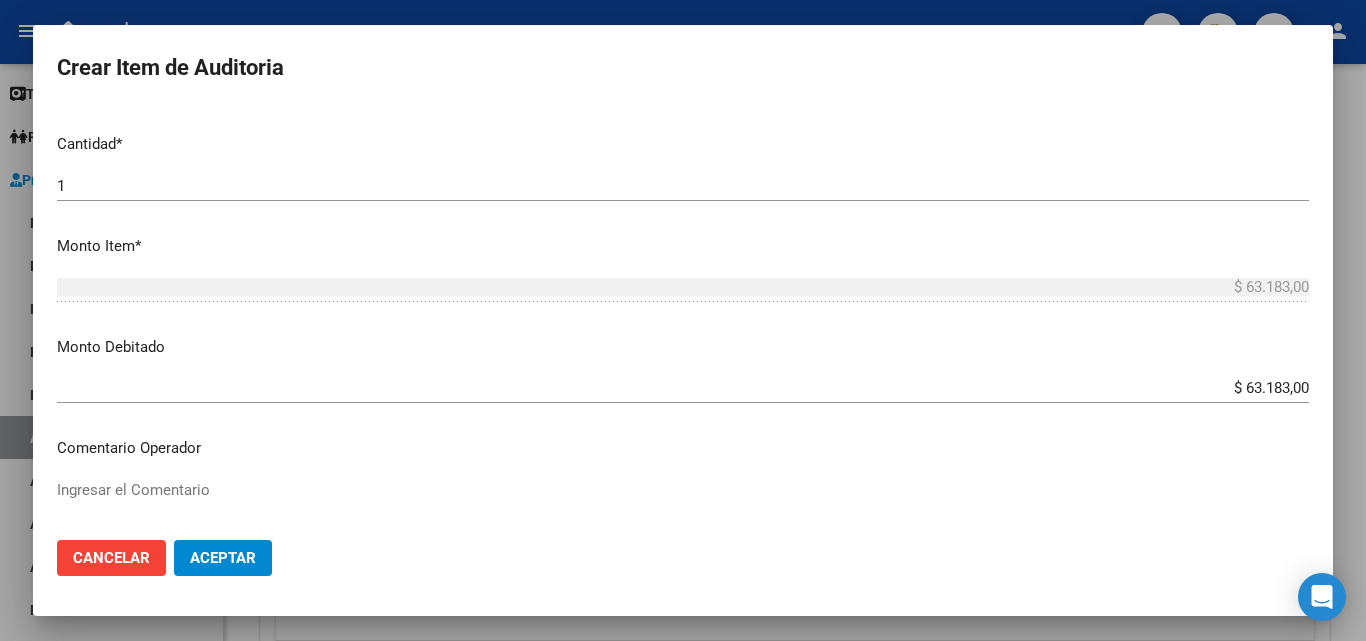 click on "Nro Documento    CUIL    TODOS Nombre Completo  Fec. Prestación    Ingresar la fecha  Seleccionar gerenciador Seleccionar gerenciador Código Prestación (no obligatorio)    Ingresar el código  Precio  *   $ 63.183,00 Ingresar el precio  Cantidad  *   1 Ingresar la cantidad  Monto Item  *   $ 63.183,00 Ingresar el monto  Monto Debitado    $ 63.183,00 Ingresar el monto  Comentario Operador    Ingresar el Comentario  Comentario Gerenciador    Ingresar el Comentario  Descripción    Ingresar el Descripción   Atencion Tipo  Seleccionar tipo Seleccionar tipo  Nomenclador  Seleccionar Nomenclador Seleccionar Nomenclador" at bounding box center (683, 315) 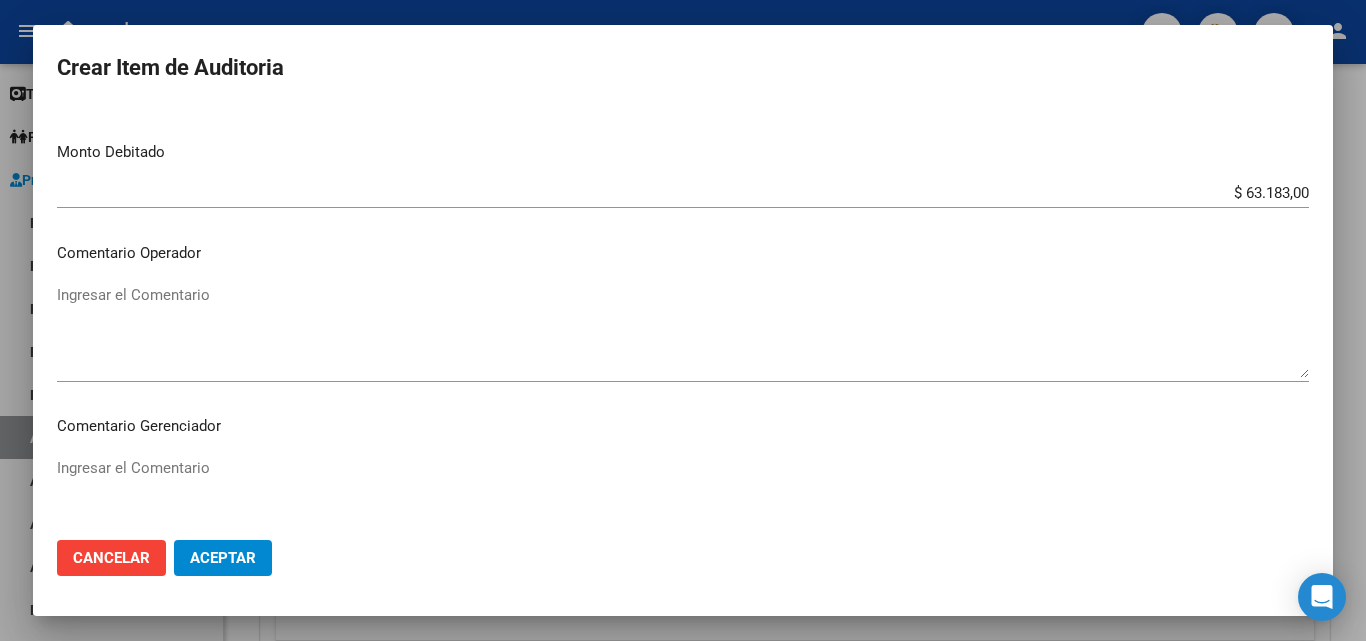 scroll, scrollTop: 700, scrollLeft: 0, axis: vertical 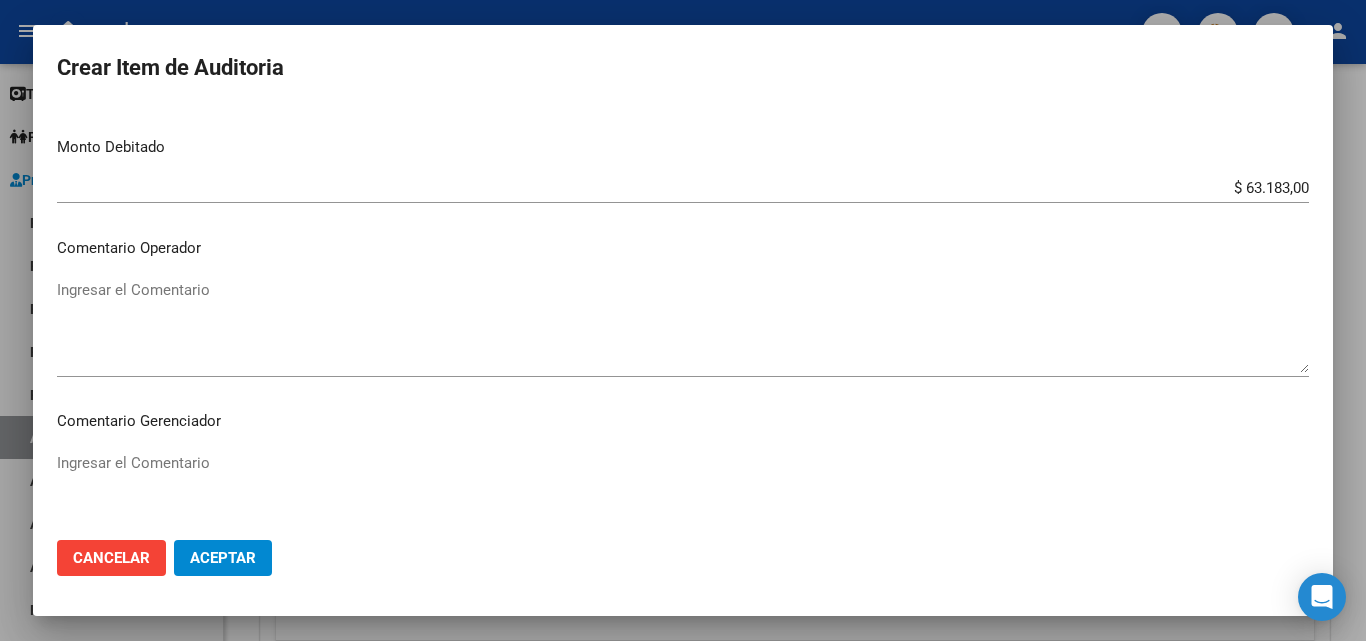 click on "Ingresar el Comentario" at bounding box center [683, 326] 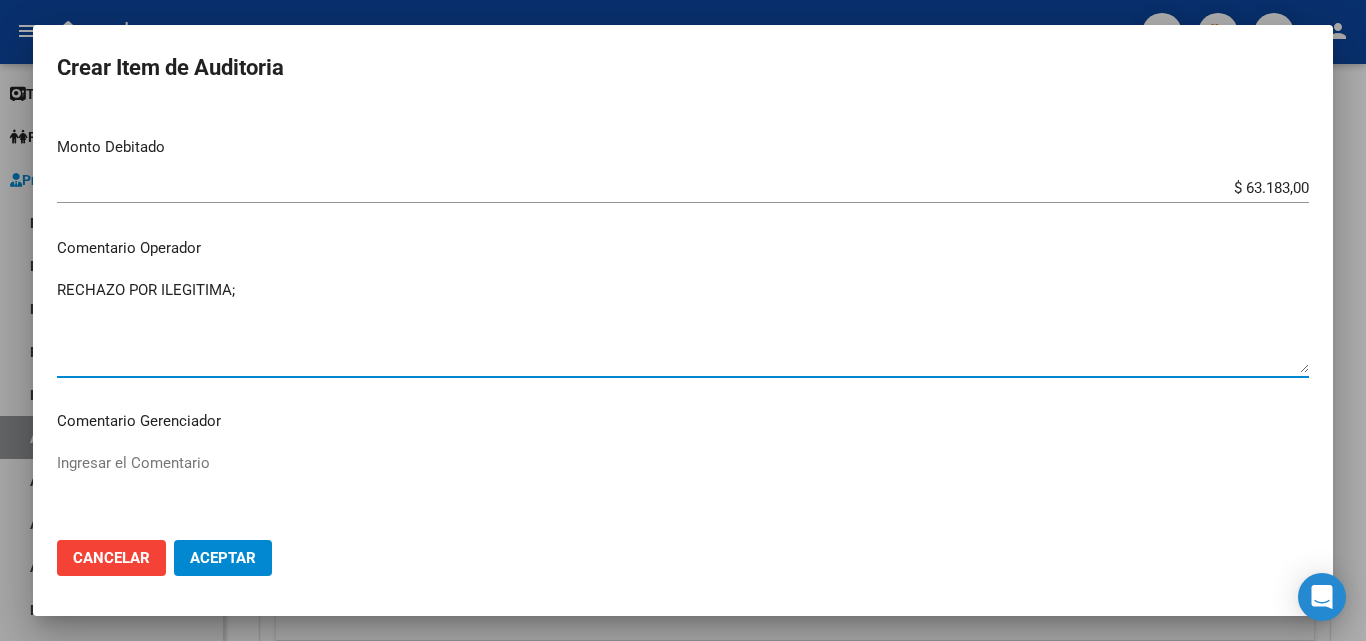 paste on "No se puede visualizar firma en DNI adjunto, la cual impide acreditar su identidad." 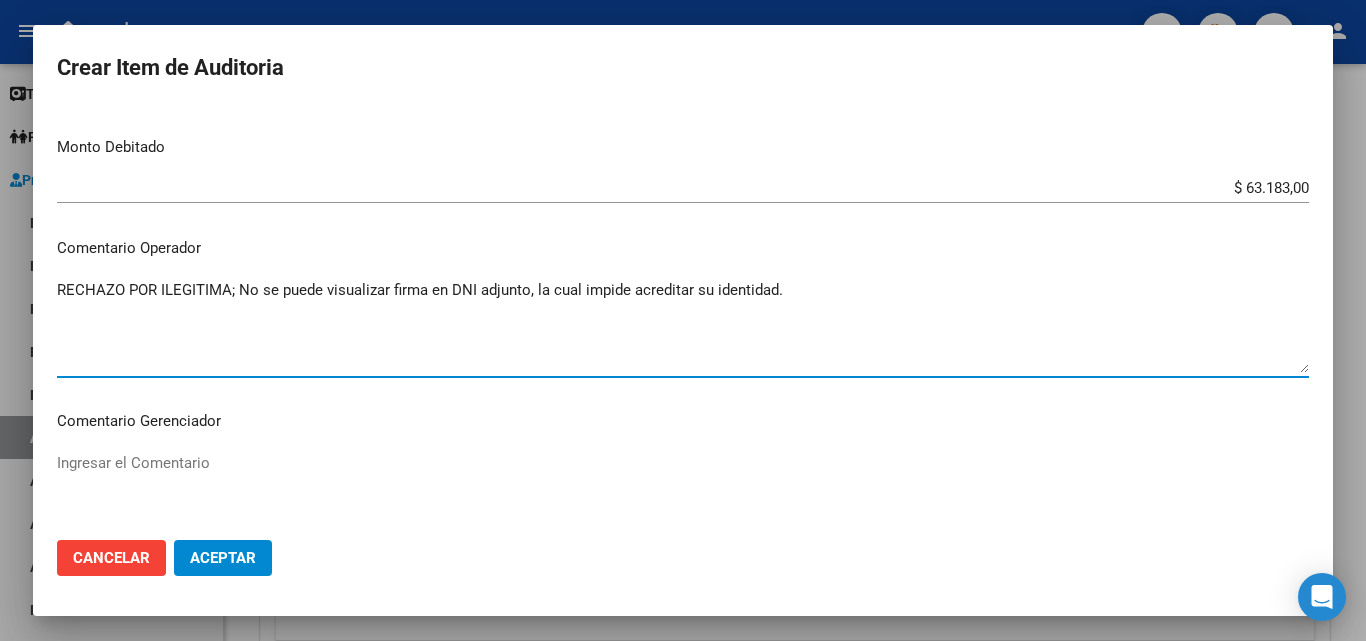 type on "RECHAZO POR ILEGITIMA; No se puede visualizar firma en DNI adjunto, la cual impide acreditar su identidad." 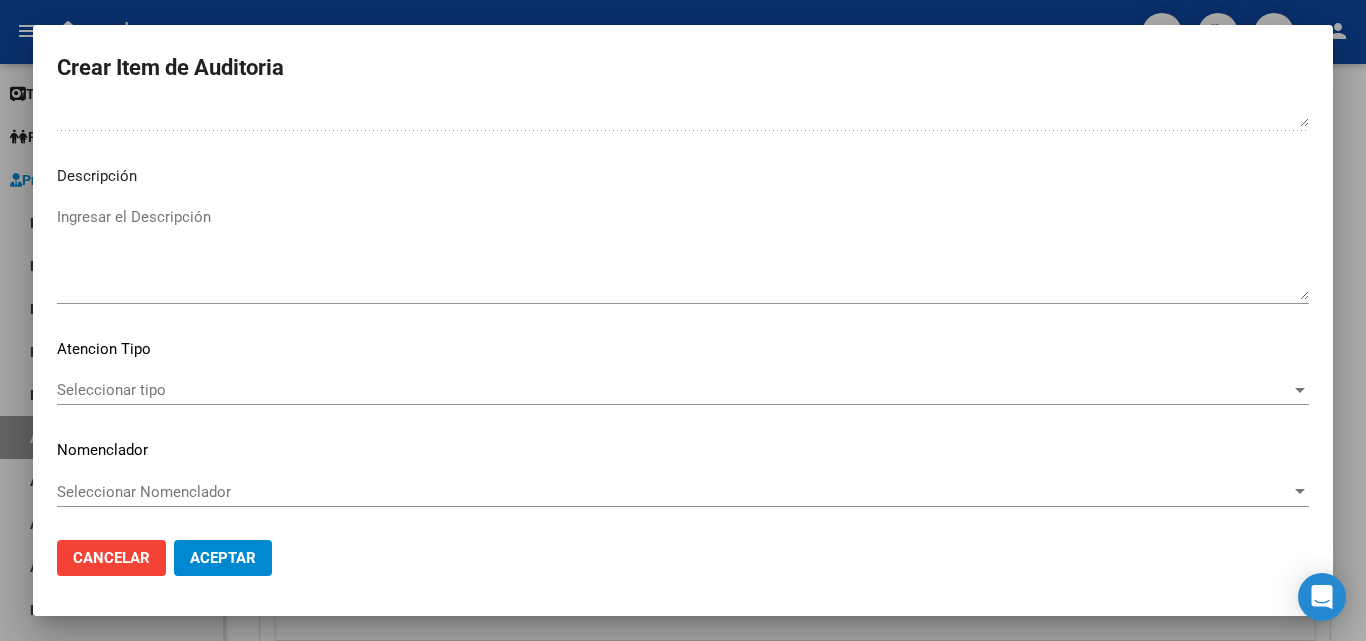 scroll, scrollTop: 1120, scrollLeft: 0, axis: vertical 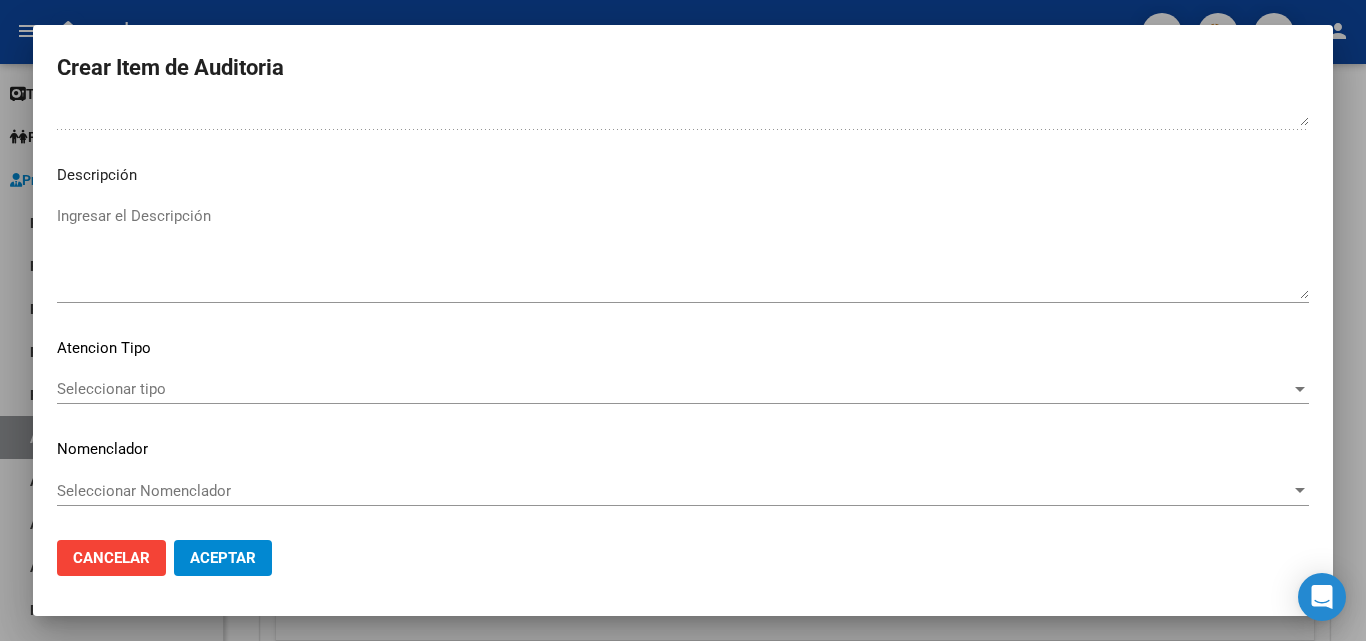 click on "Seleccionar tipo" at bounding box center [674, 389] 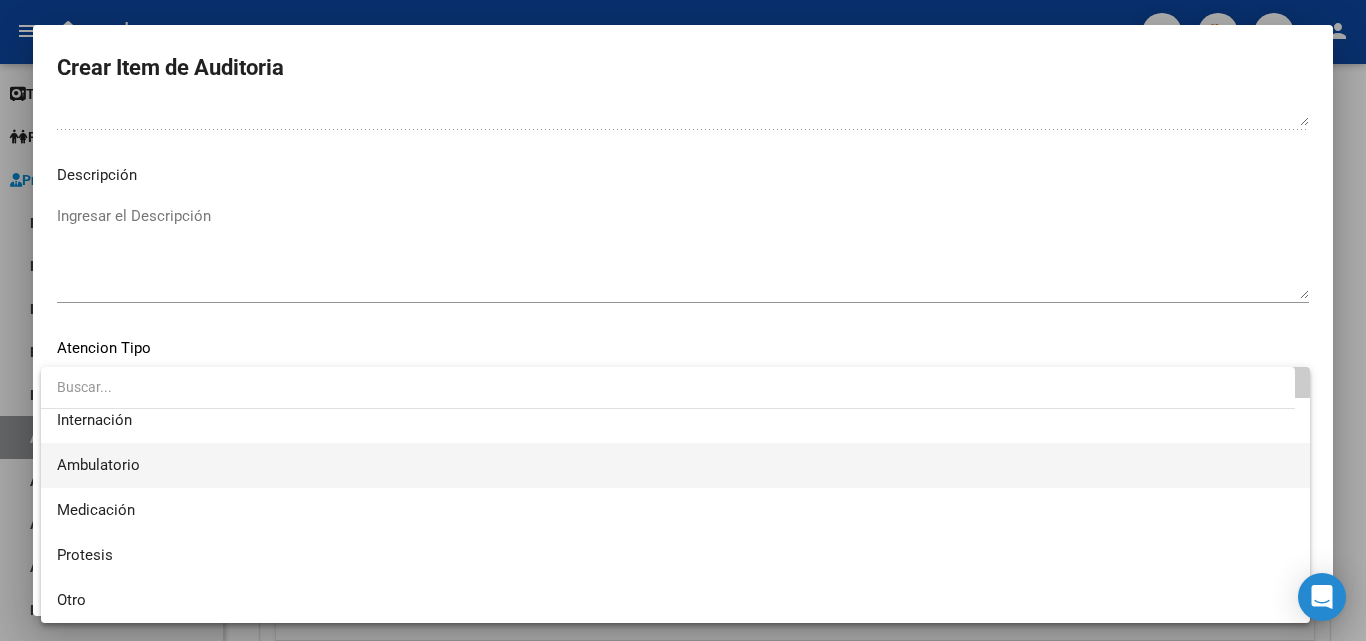 scroll, scrollTop: 0, scrollLeft: 0, axis: both 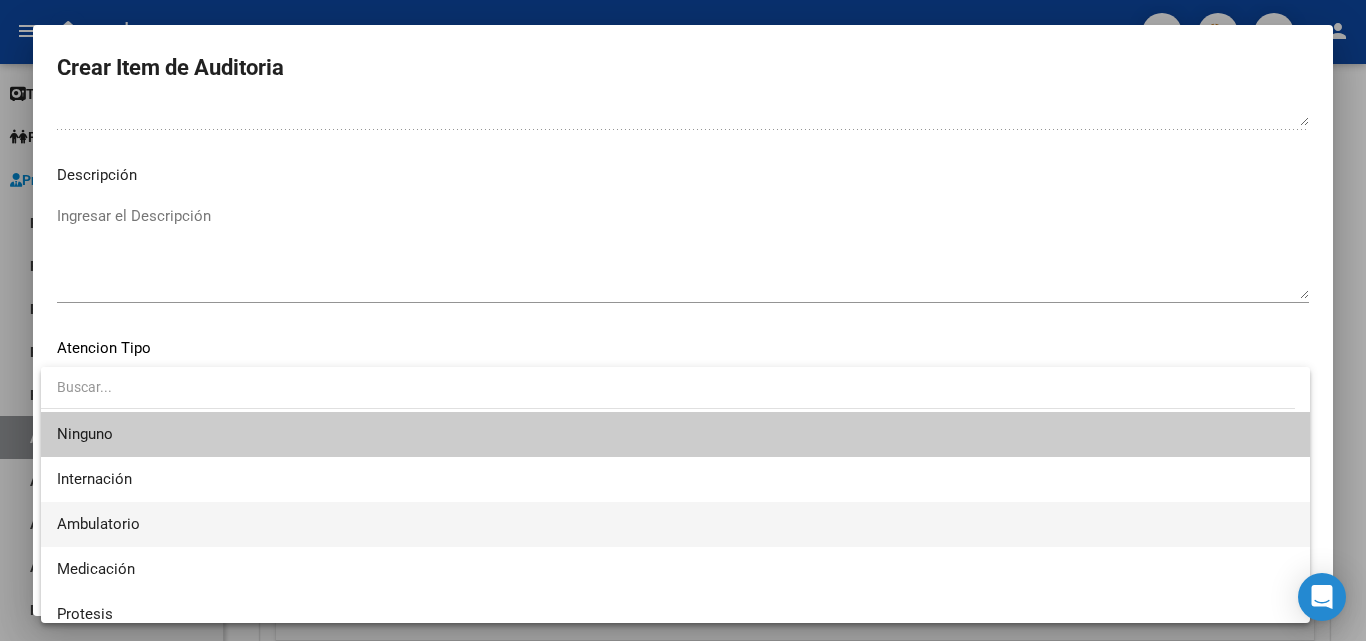 click on "Ambulatorio" at bounding box center (675, 524) 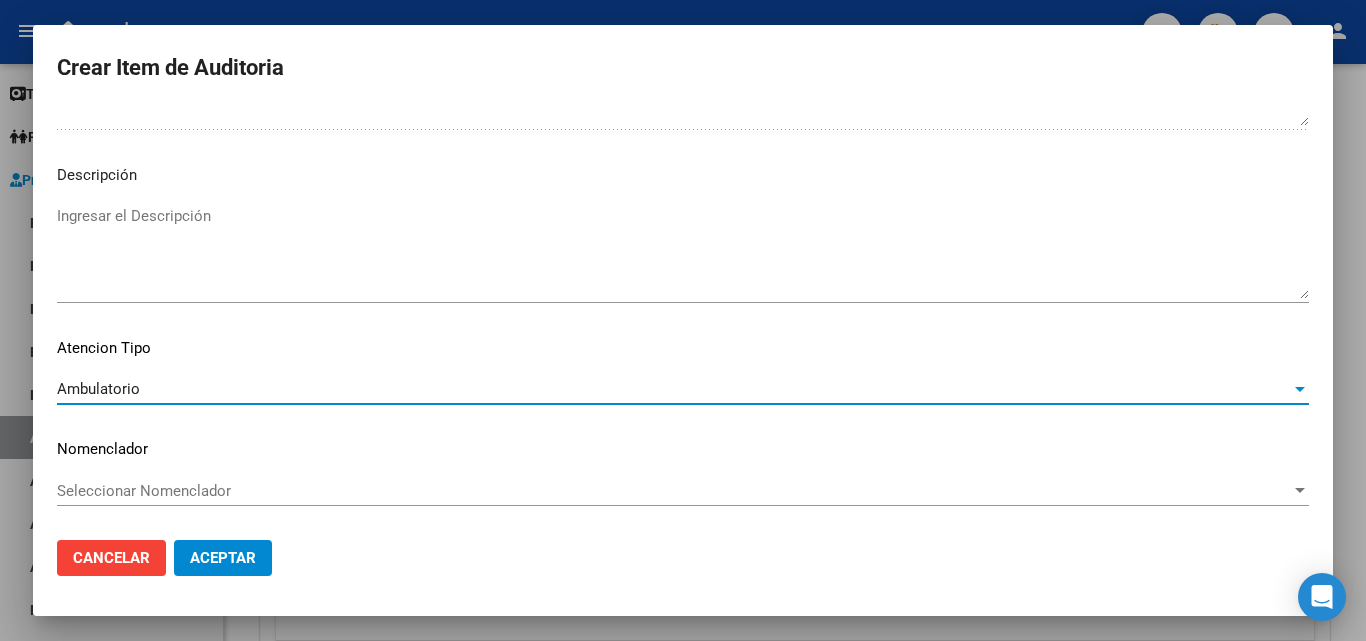 click on "Atencion Tipo" 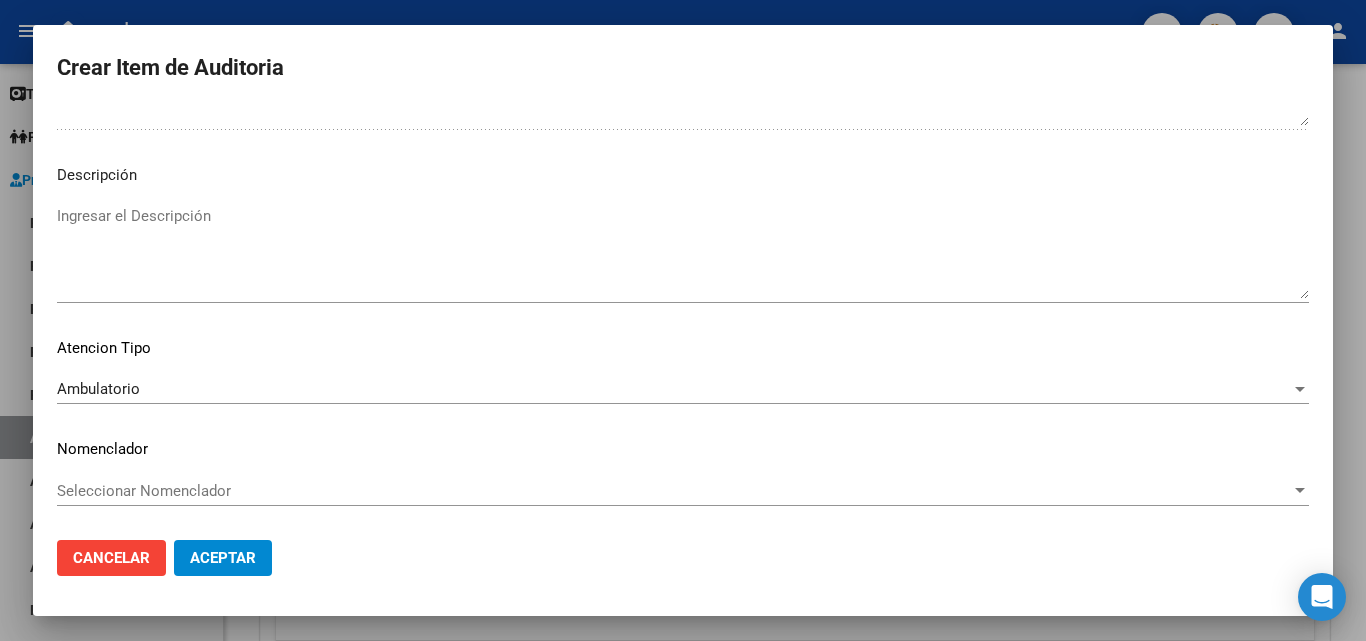 click on "Aceptar" 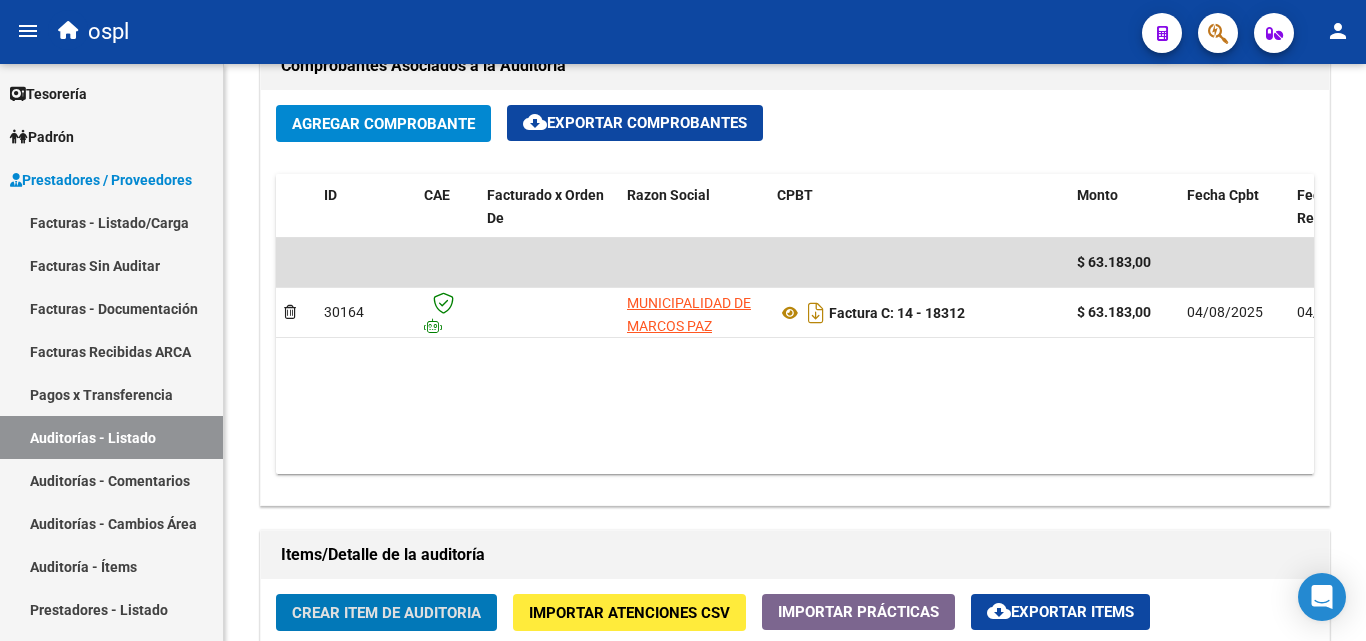 scroll, scrollTop: 1001, scrollLeft: 0, axis: vertical 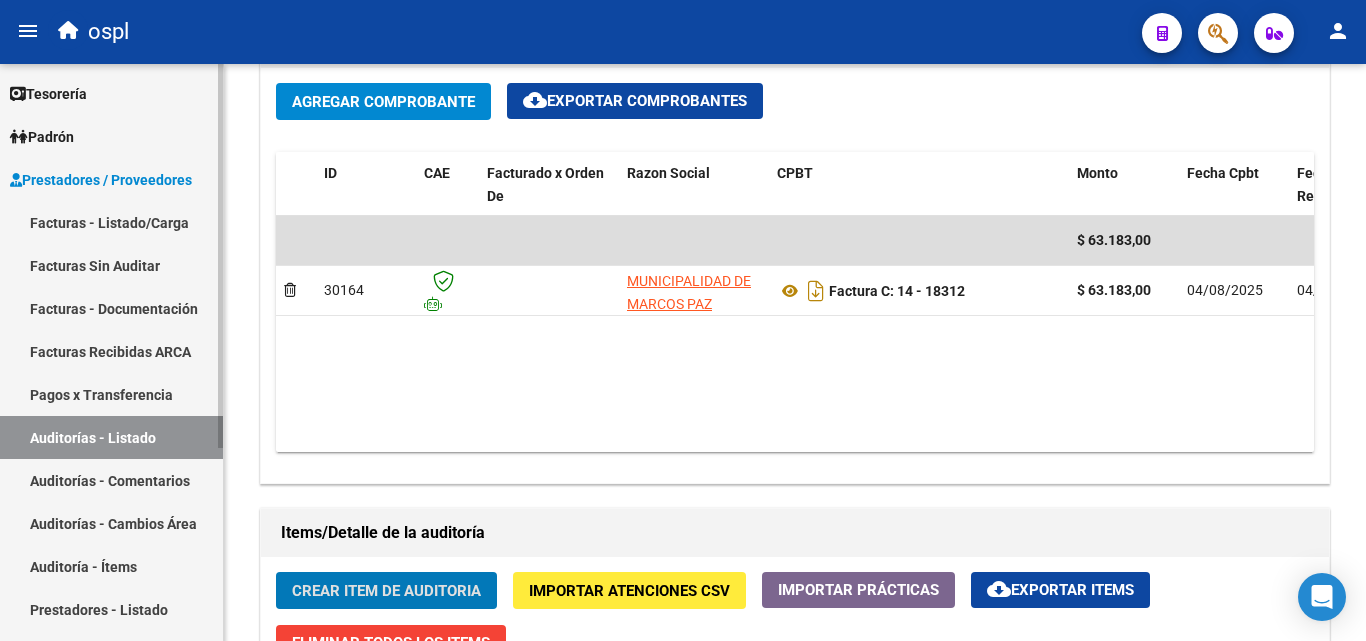 click on "Facturas - Listado/Carga" at bounding box center (111, 222) 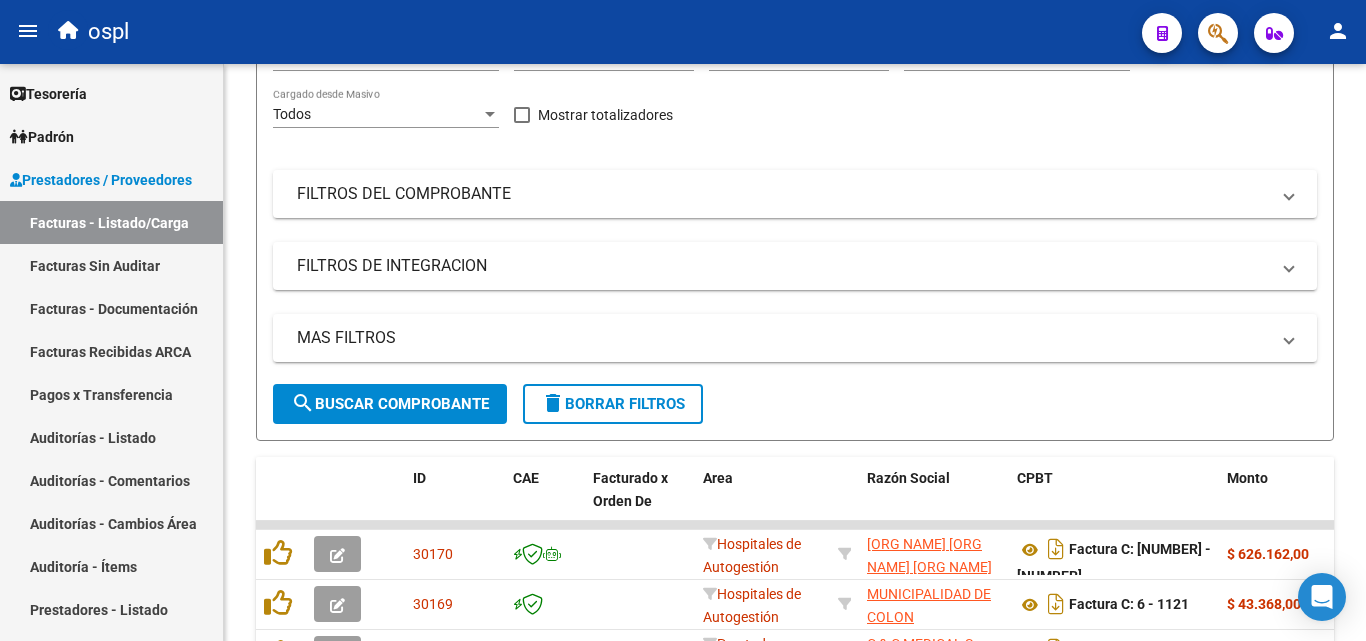 scroll, scrollTop: 727, scrollLeft: 0, axis: vertical 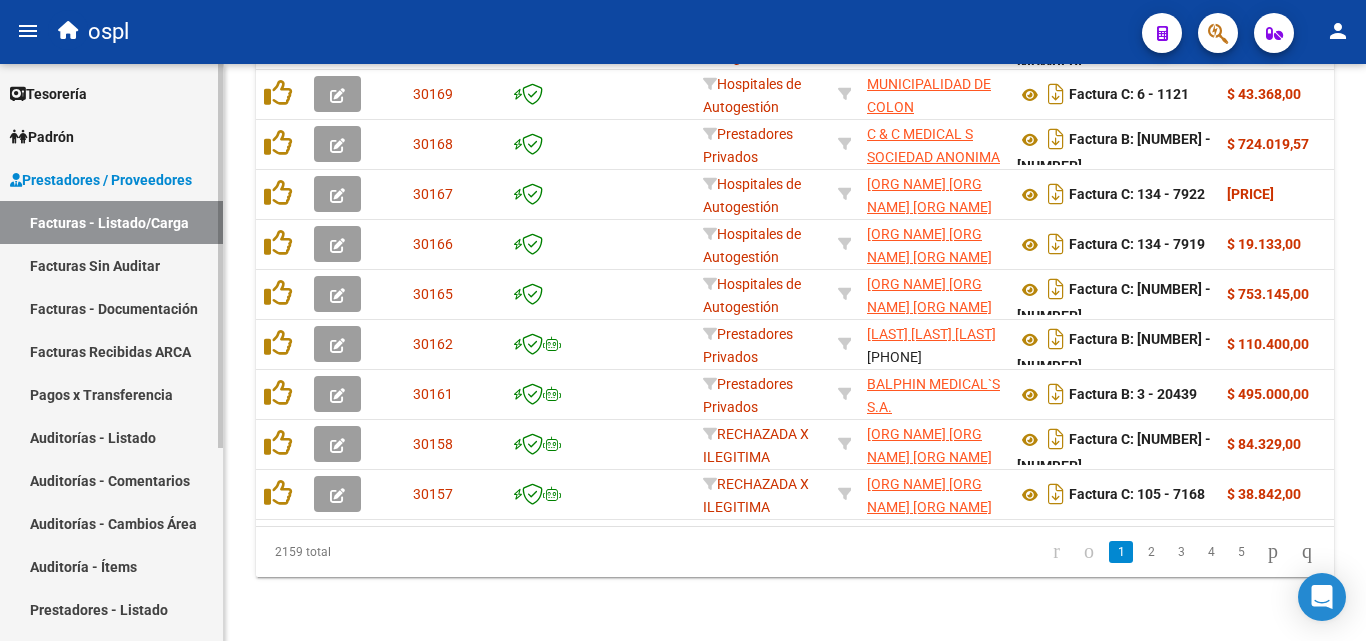 click on "Facturas - Listado/Carga" at bounding box center [111, 222] 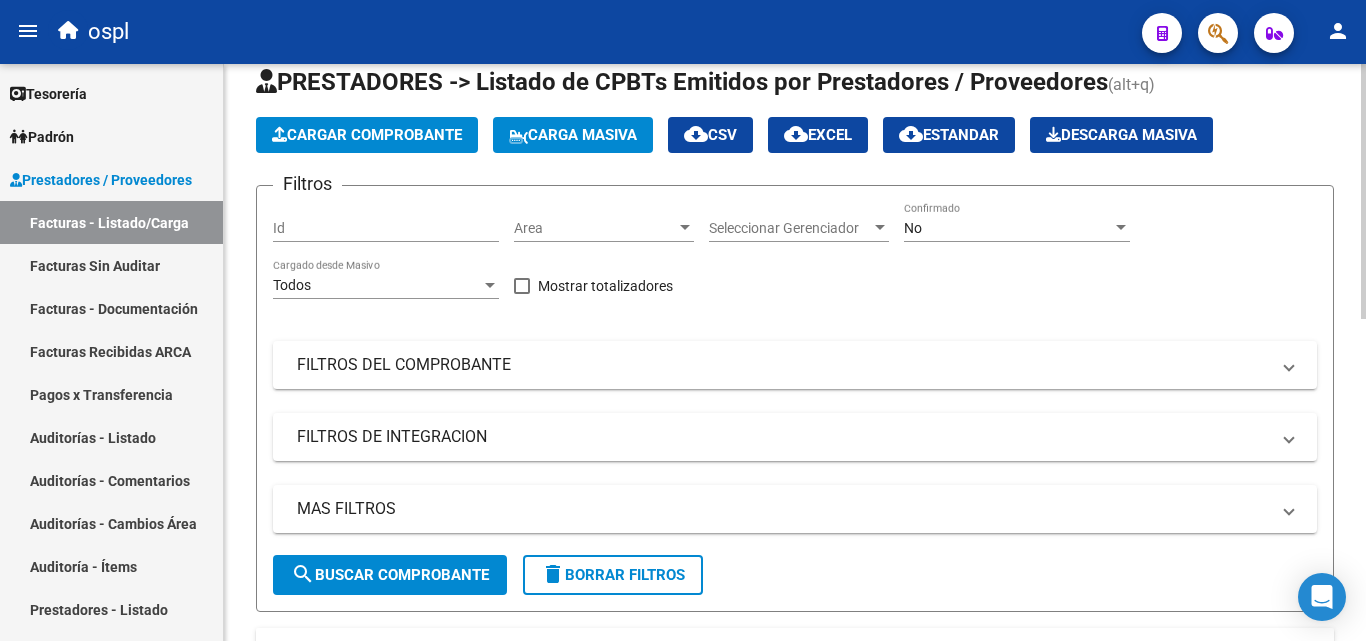 scroll, scrollTop: 27, scrollLeft: 0, axis: vertical 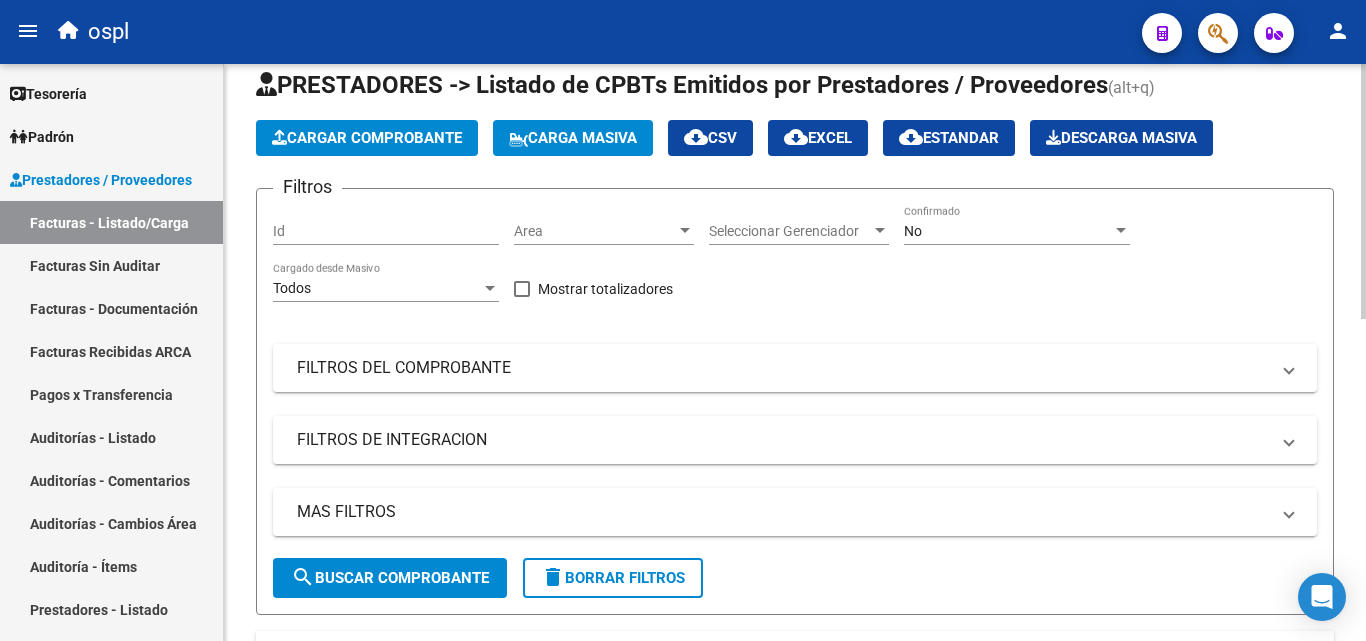 click on "Area" at bounding box center [595, 231] 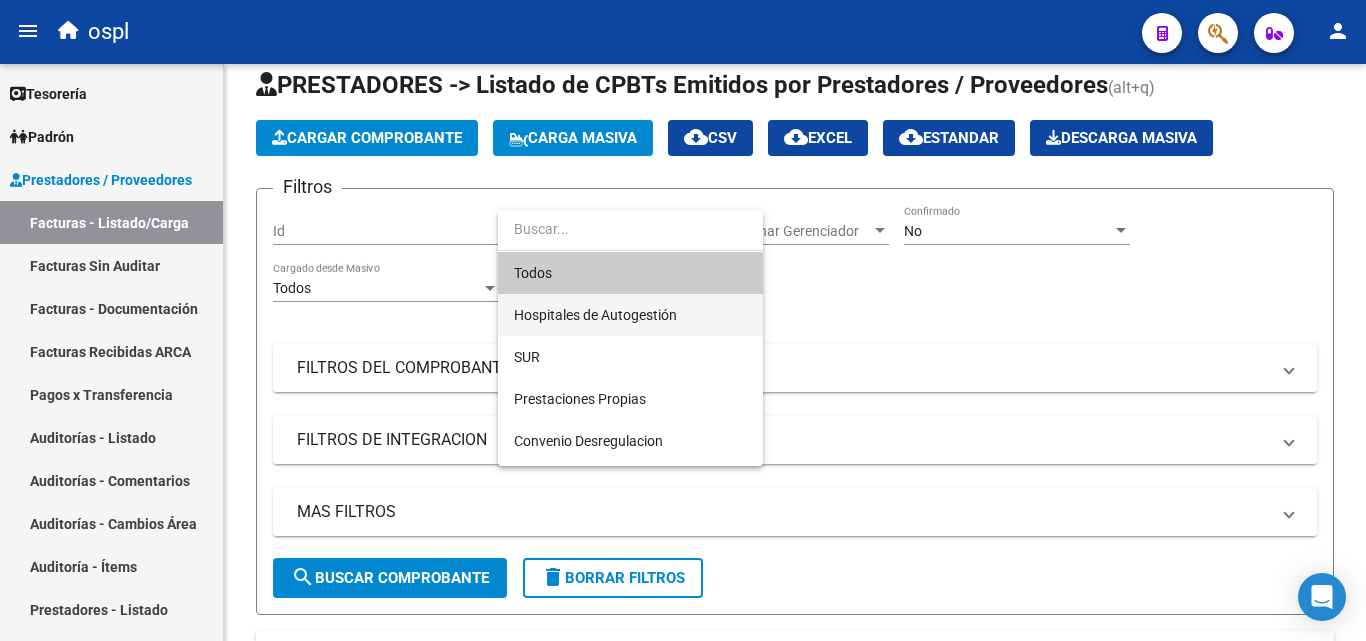 click on "Hospitales de Autogestión" at bounding box center (630, 315) 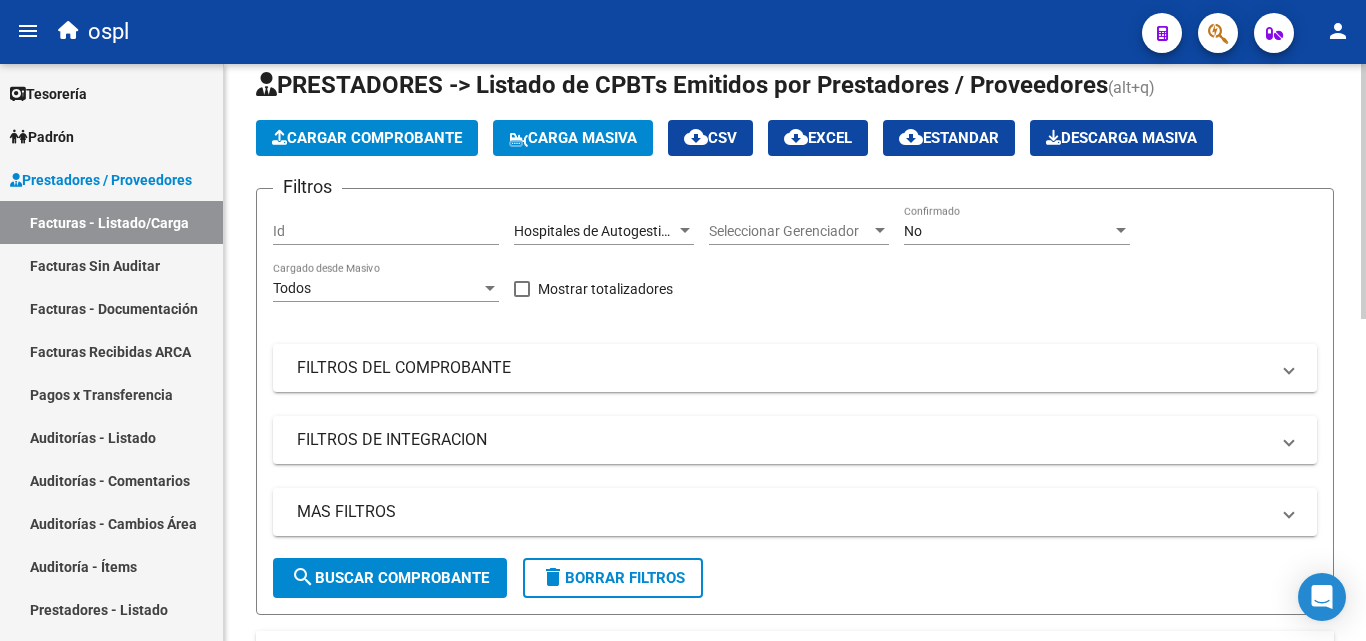 click on "Filtros Id Hospitales de Autogestión Area Seleccionar Gerenciador Seleccionar Gerenciador No Confirmado Todos Cargado desde Masivo   Mostrar totalizadores   FILTROS DEL COMPROBANTE  Comprobante Tipo Comprobante Tipo Start date – End date Fec. Comprobante Desde / Hasta Días Emisión Desde(cant. días) Días Emisión Hasta(cant. días) CUIT / Razón Social Pto. Venta Nro. Comprobante Código SSS CAE Válido CAE Válido Todos Cargado Módulo Hosp. Todos Tiene facturacion Apócrifa Hospital Refes  FILTROS DE INTEGRACION  Período De Prestación Campos del Archivo de Rendición Devuelto x SSS (dr_envio) Todos Rendido x SSS (dr_envio) Tipo de Registro Tipo de Registro Período Presentación Período Presentación Campos del Legajo Asociado (preaprobación) Afiliado Legajo (cuil/nombre) Todos Solo facturas preaprobadas  MAS FILTROS  Todos Con Doc. Respaldatoria Todos Con Trazabilidad Todos Asociado a Expediente Sur Auditoría Auditoría Auditoría Id Start date – End date Auditoría Confirmada Desde / Hasta" 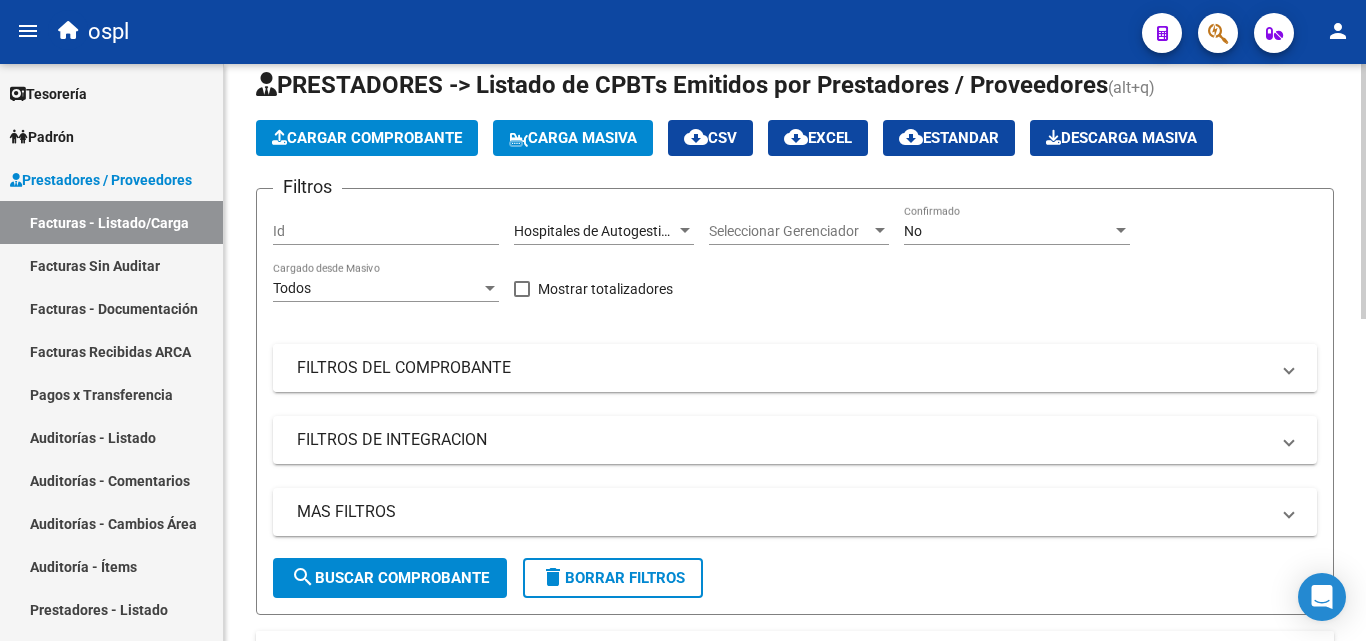 click on "FILTROS DEL COMPROBANTE" at bounding box center (783, 368) 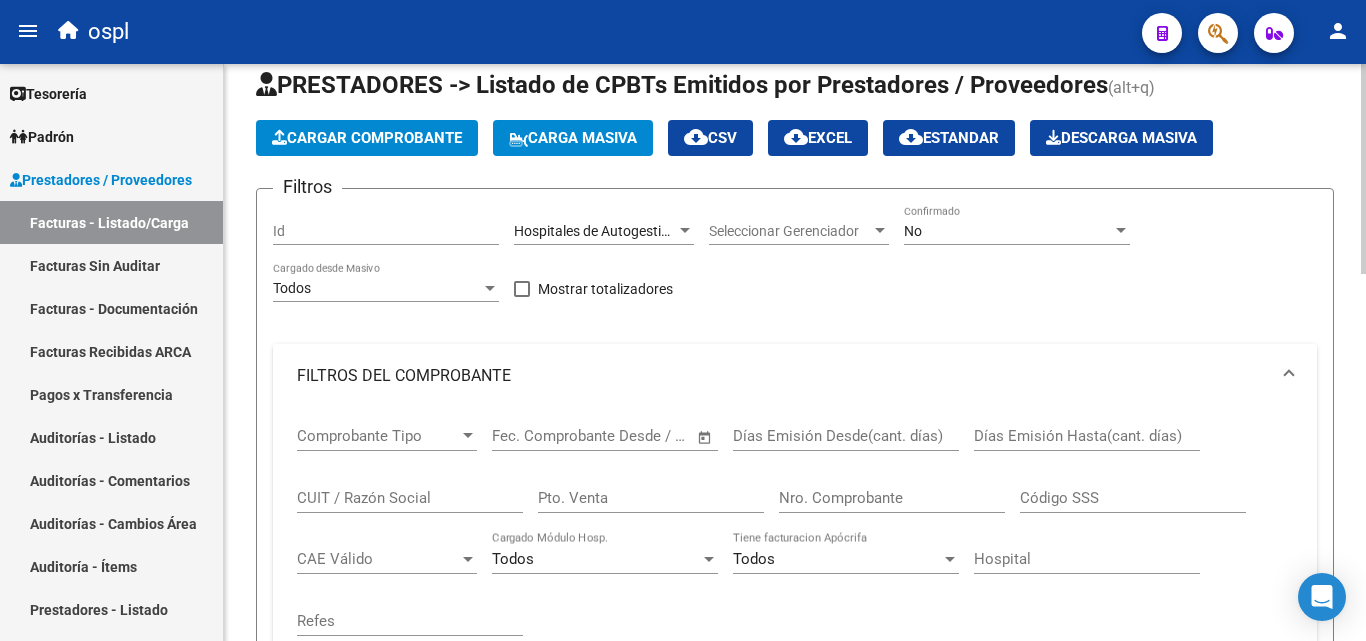 scroll, scrollTop: 127, scrollLeft: 0, axis: vertical 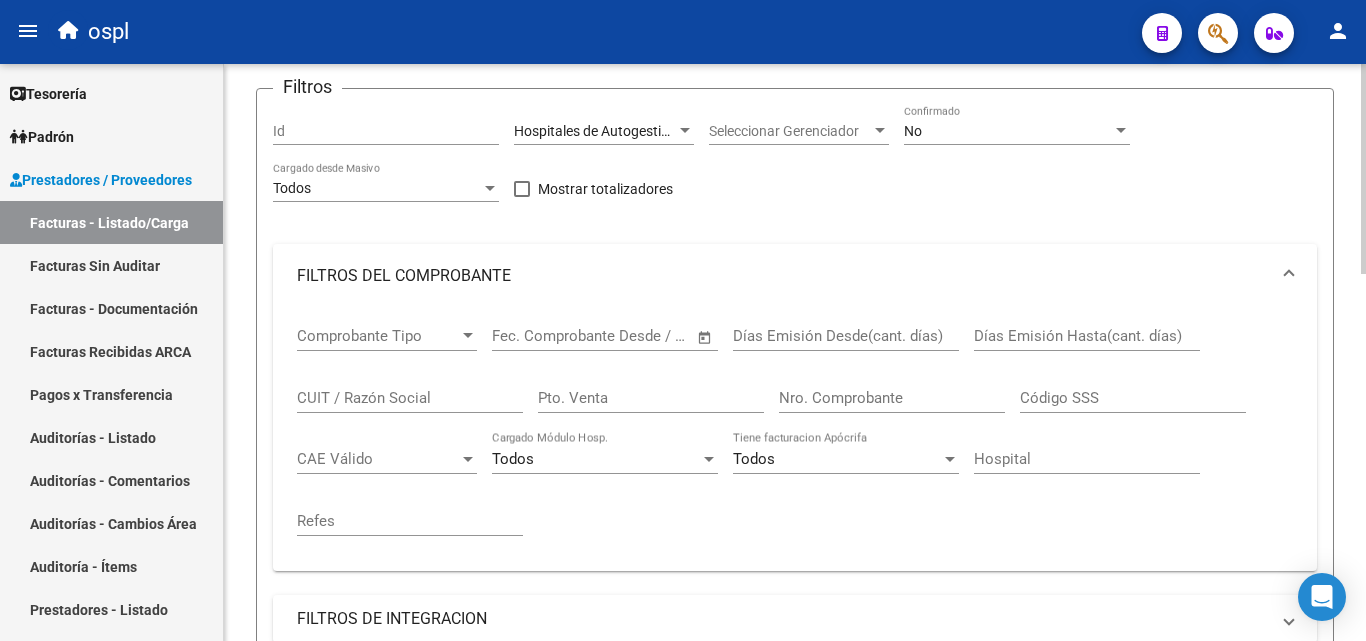 click 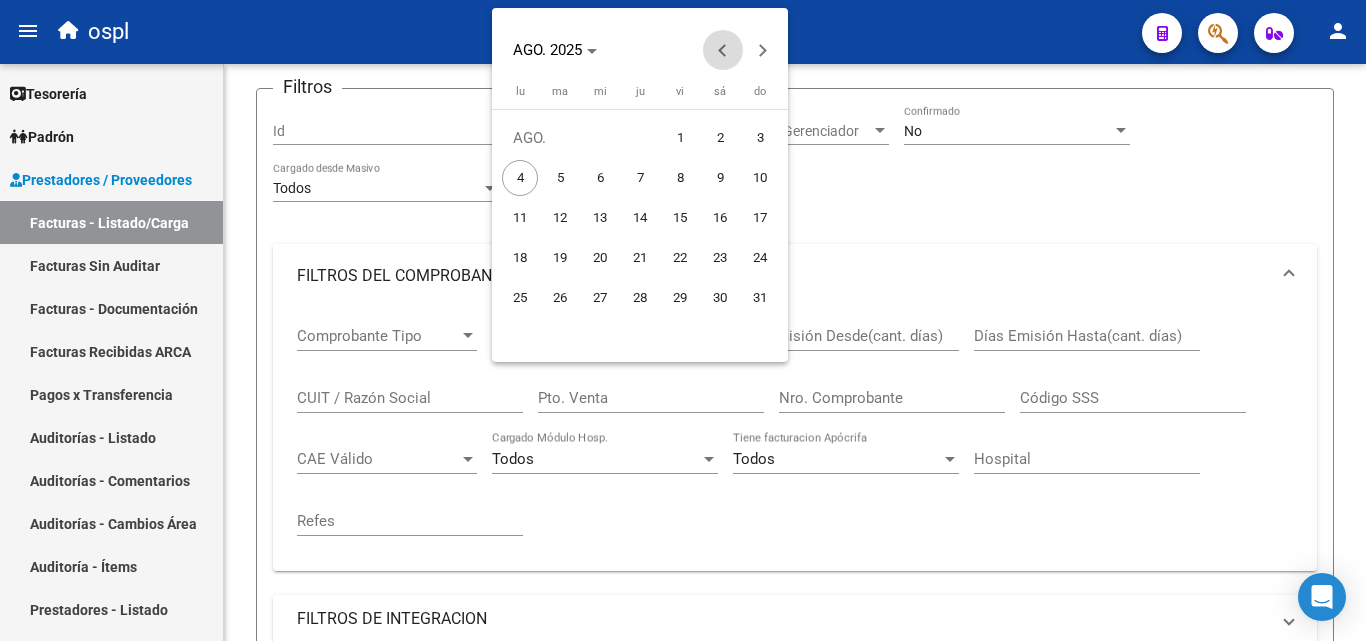 click at bounding box center (723, 50) 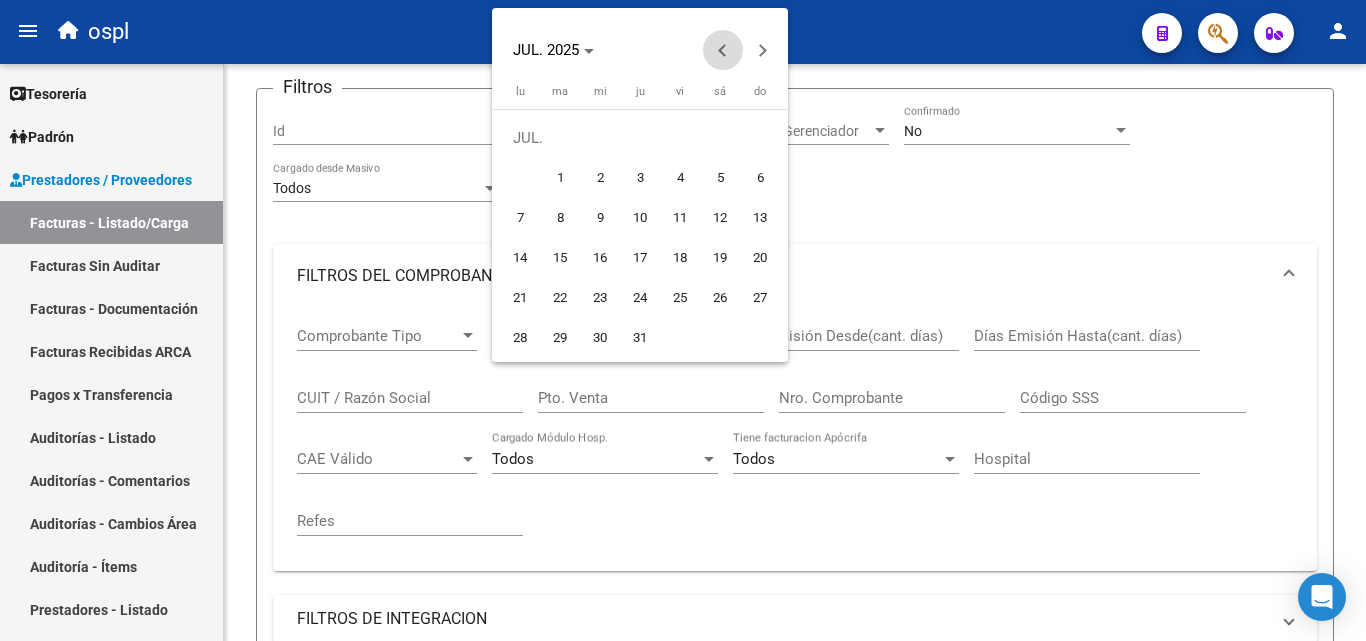 click at bounding box center [723, 50] 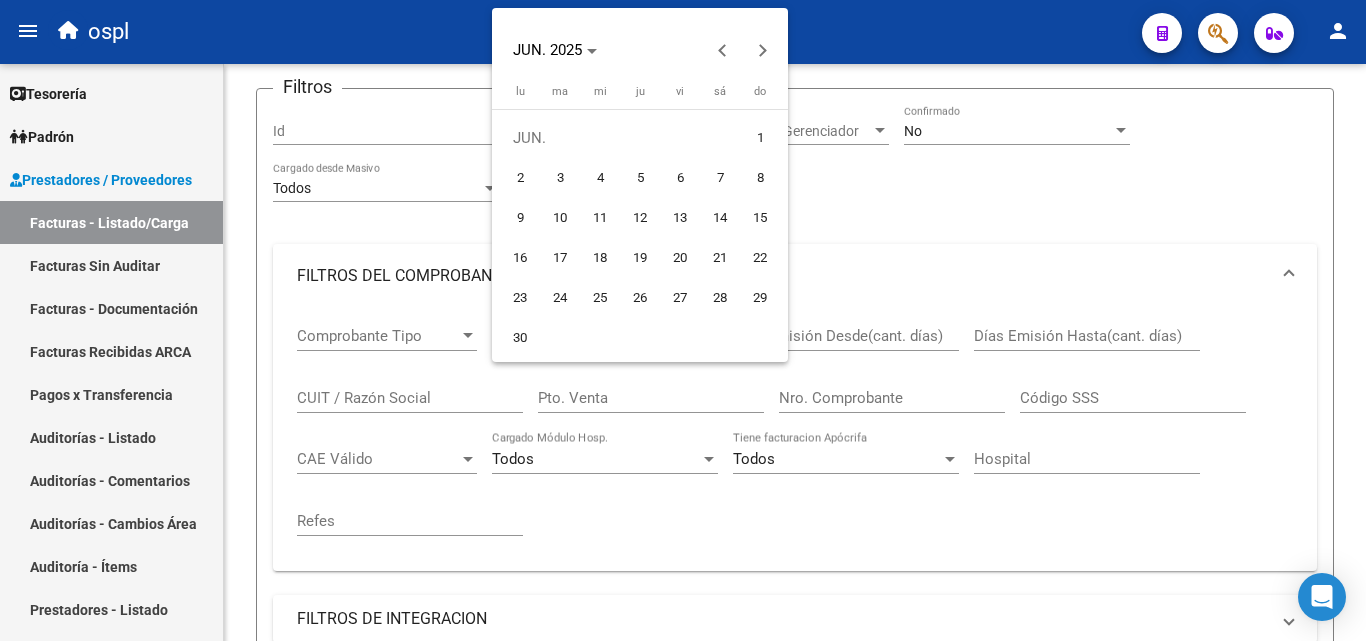 click on "1" at bounding box center (760, 138) 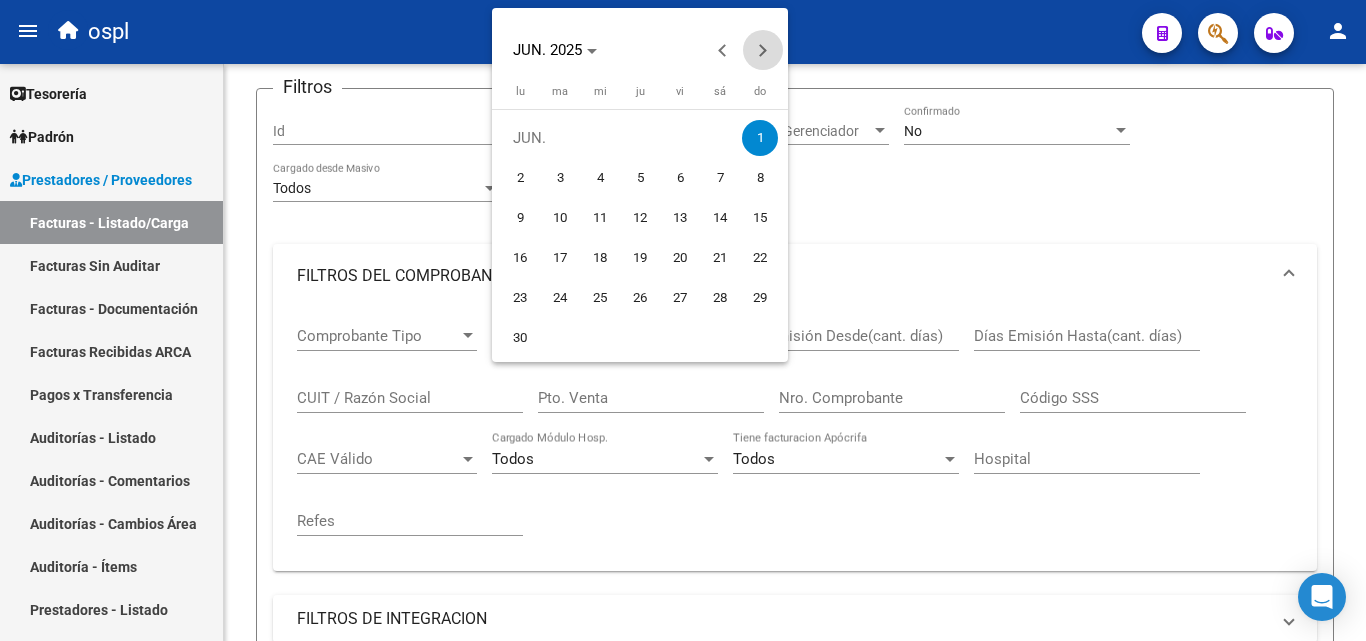 click at bounding box center (763, 50) 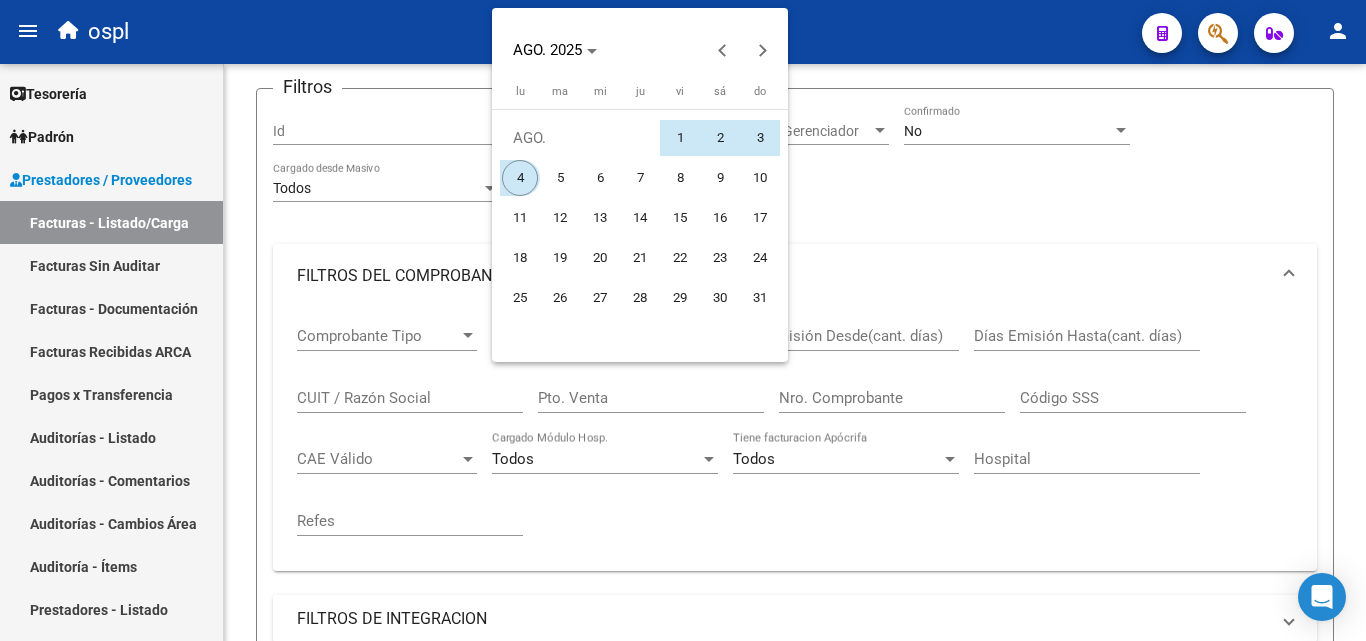 click on "4" at bounding box center [520, 178] 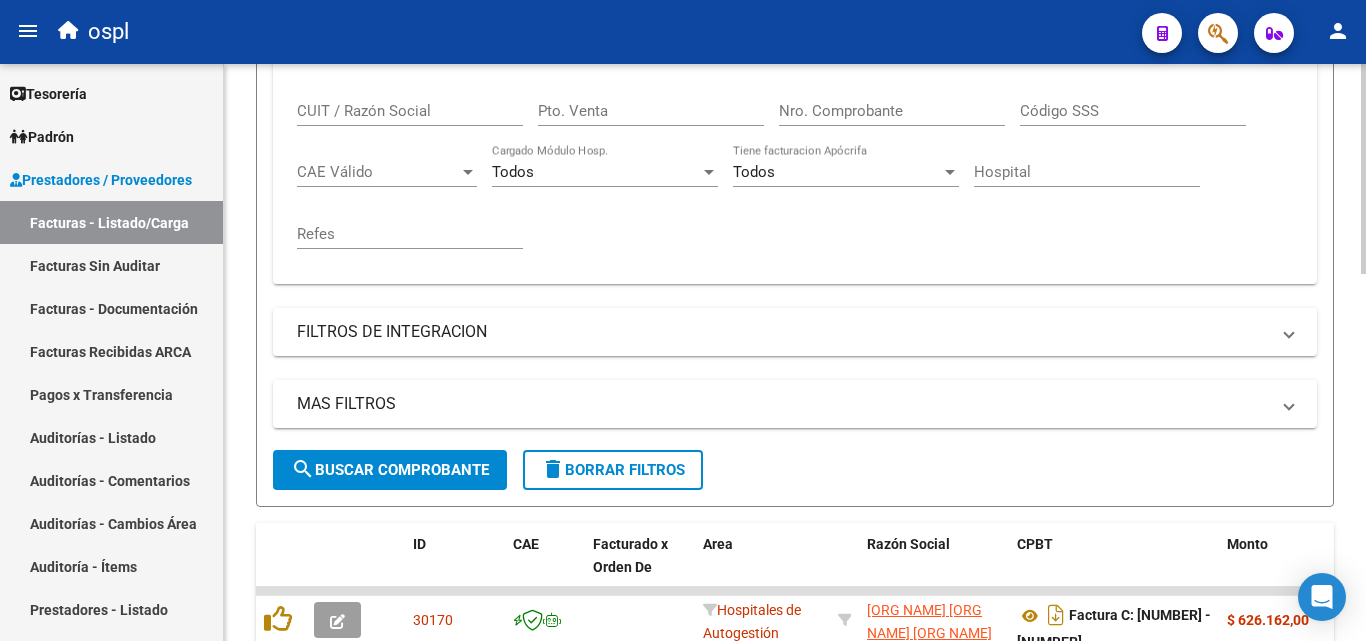 scroll, scrollTop: 427, scrollLeft: 0, axis: vertical 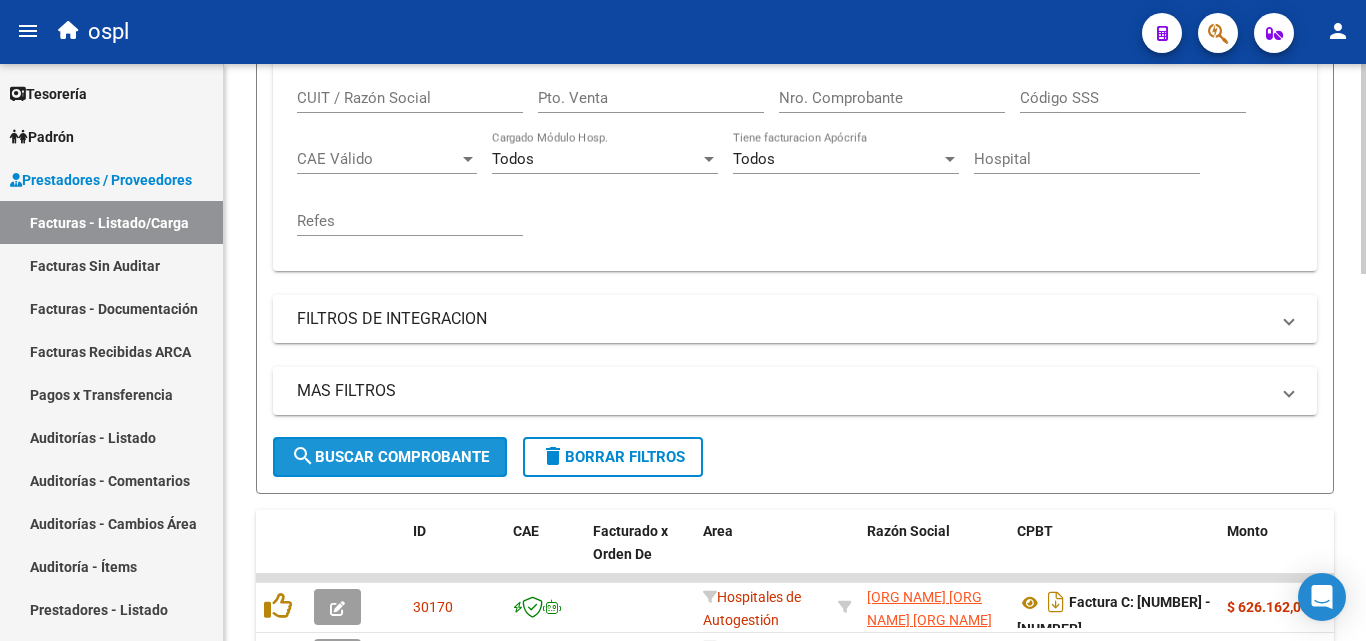 click on "search  Buscar Comprobante" 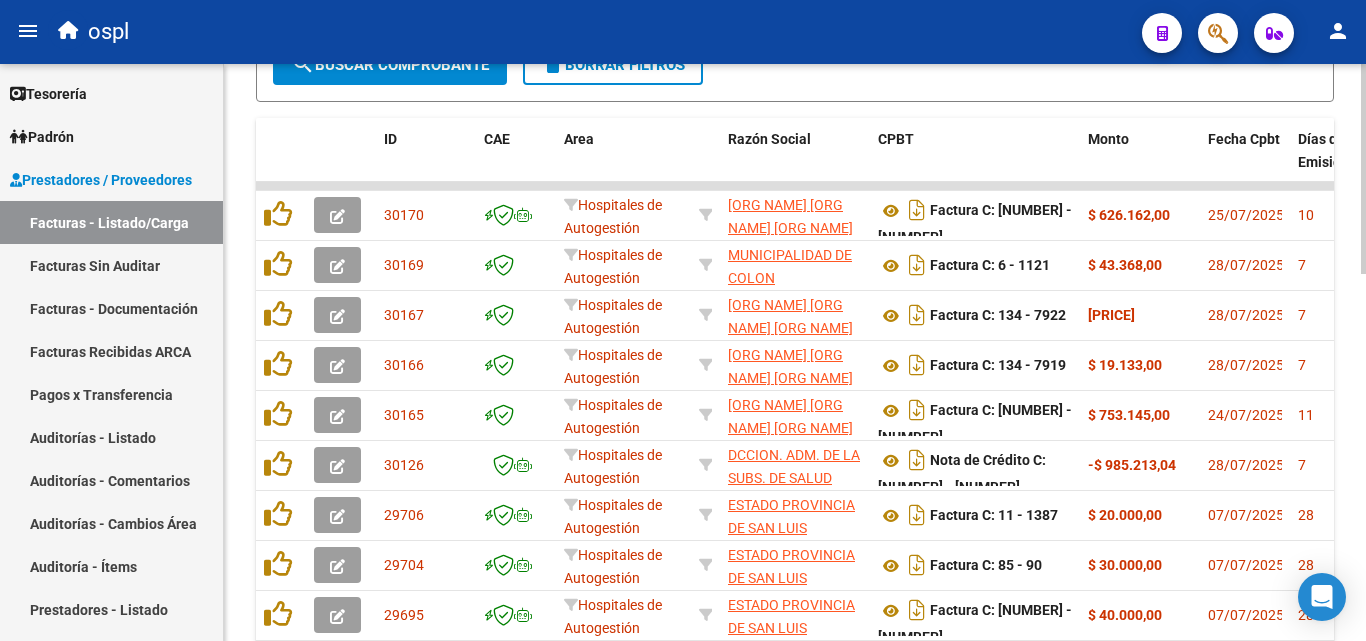 scroll, scrollTop: 827, scrollLeft: 0, axis: vertical 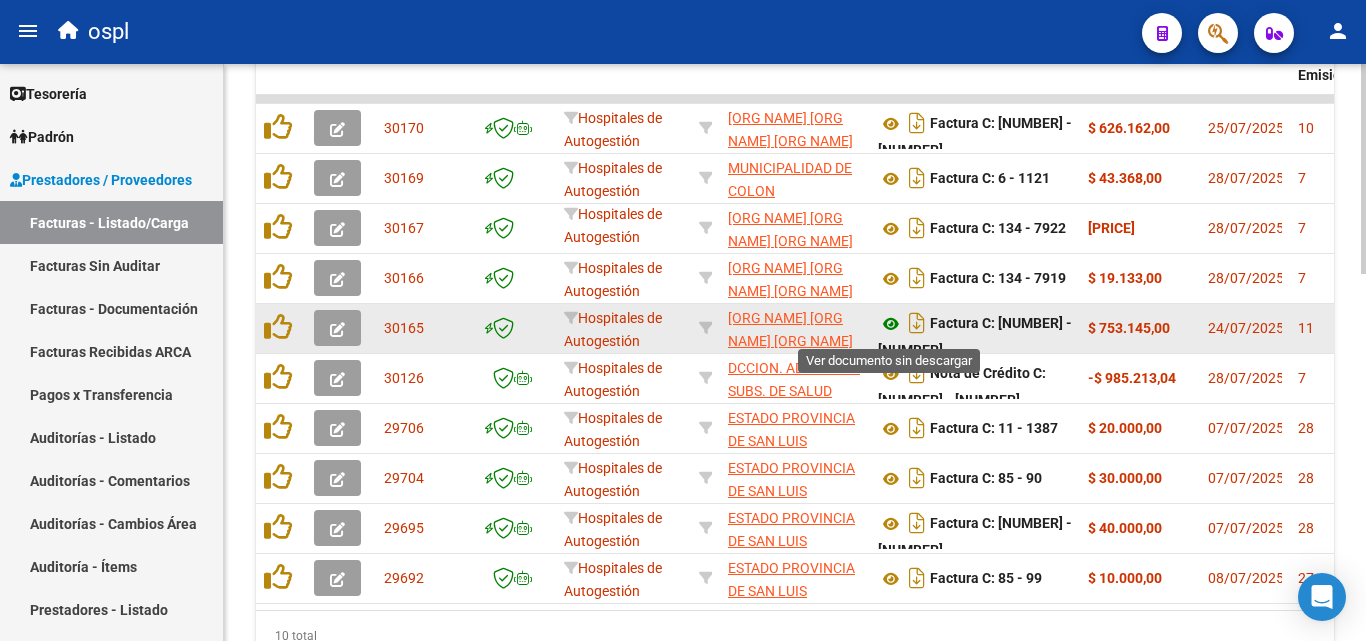 click 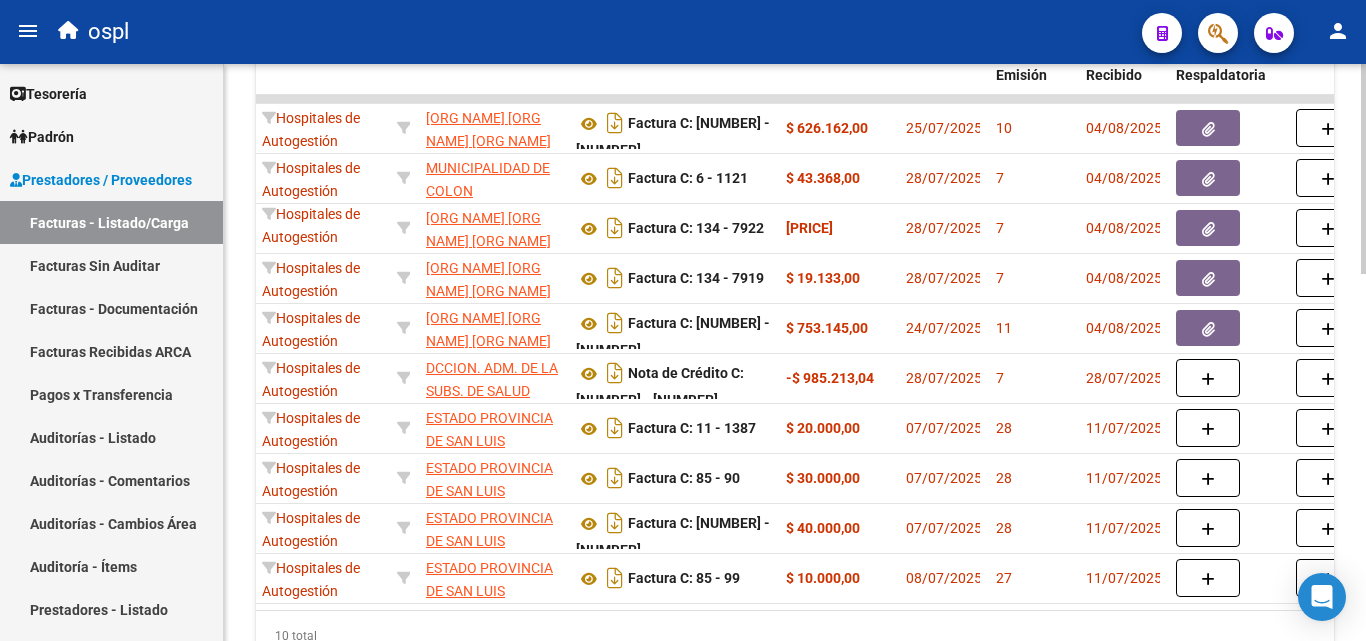 scroll, scrollTop: 0, scrollLeft: 310, axis: horizontal 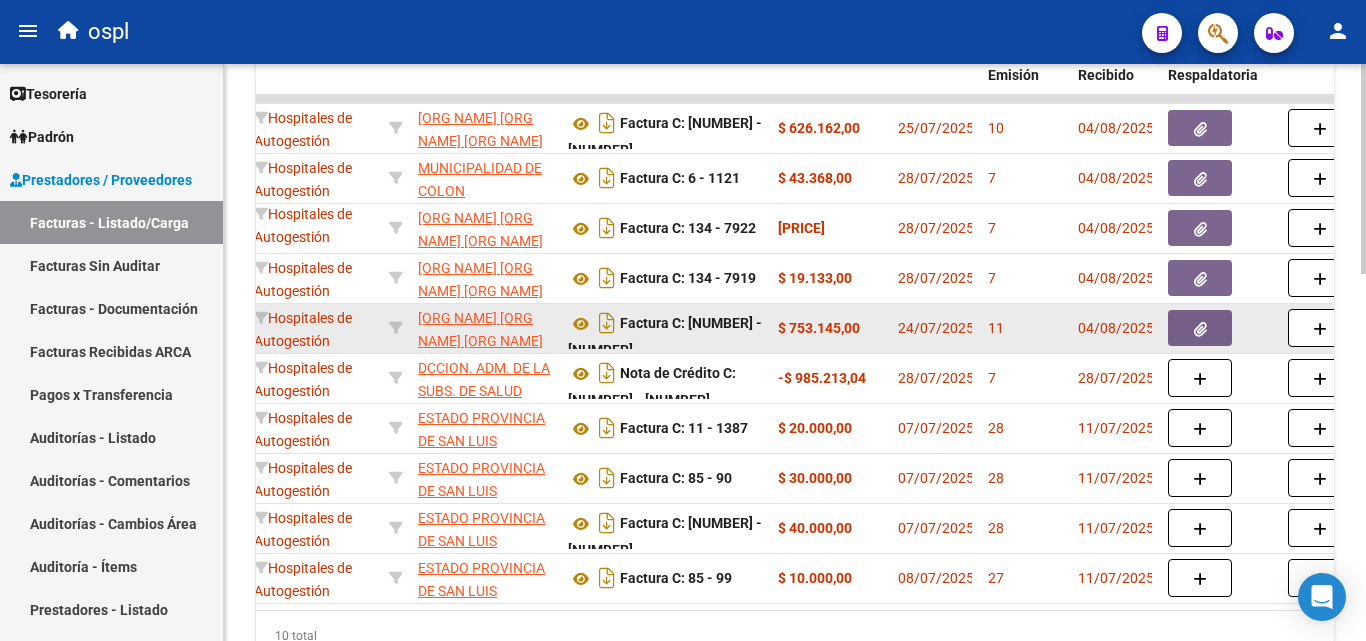 click 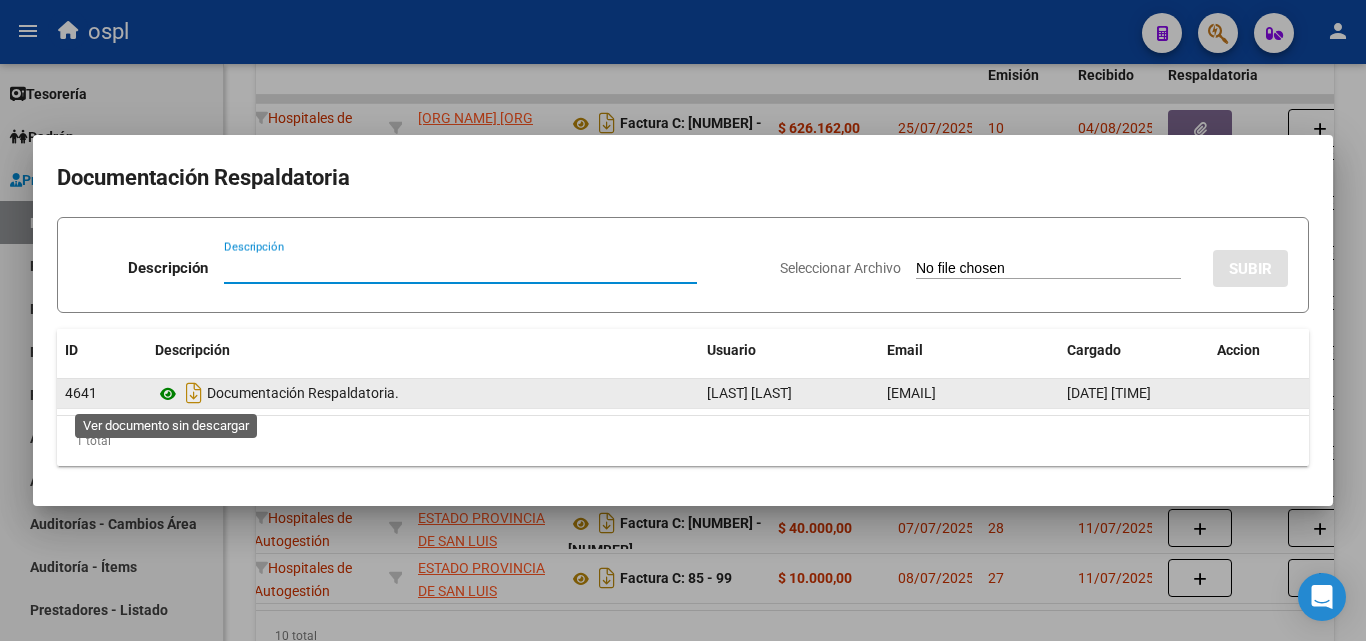 click 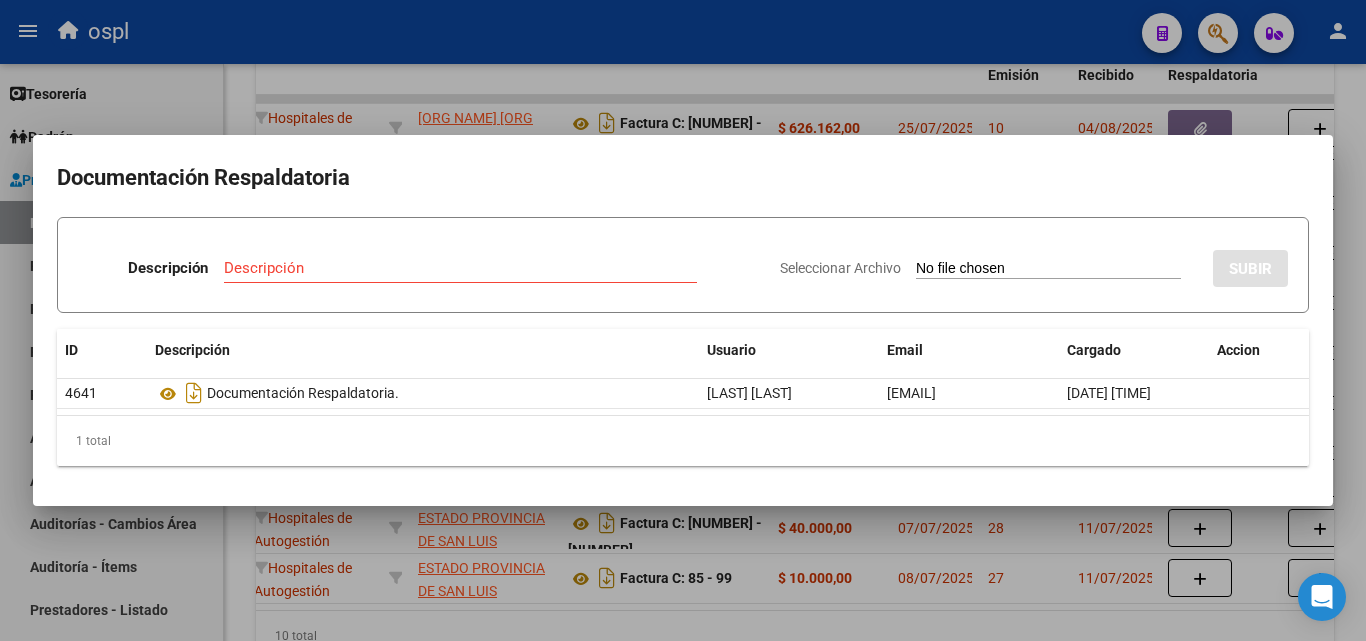 click at bounding box center [683, 320] 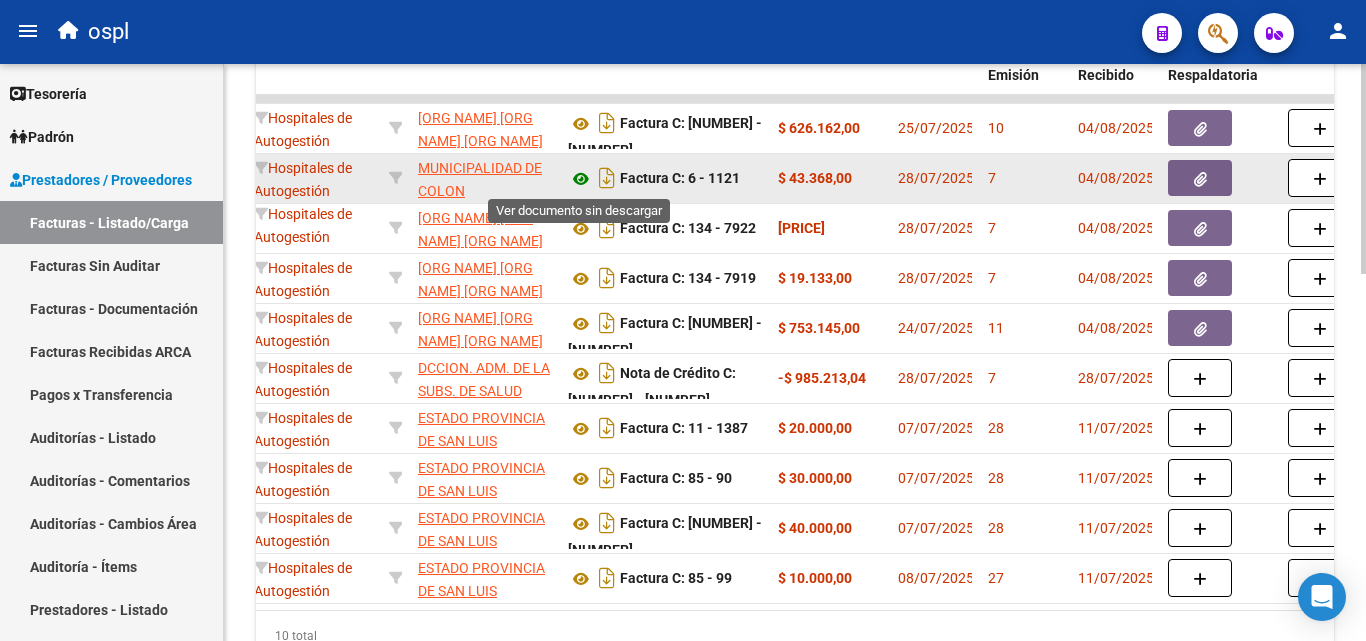 click 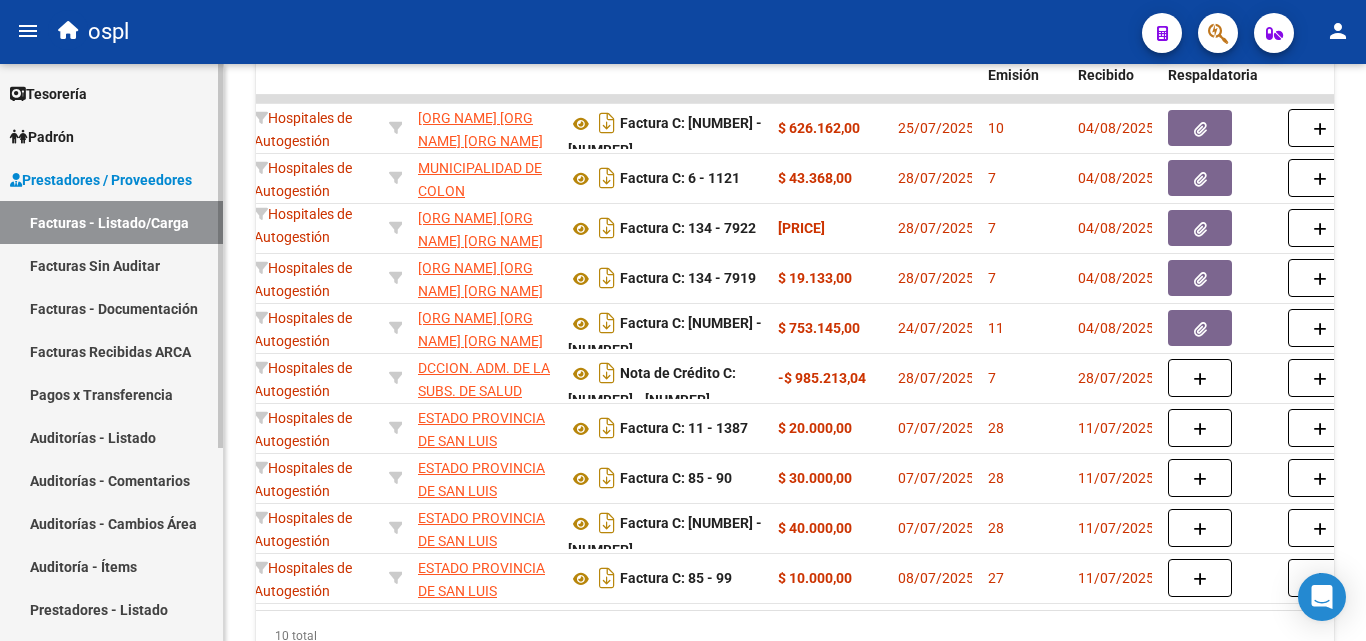 click on "Facturas - Listado/Carga" at bounding box center (111, 222) 